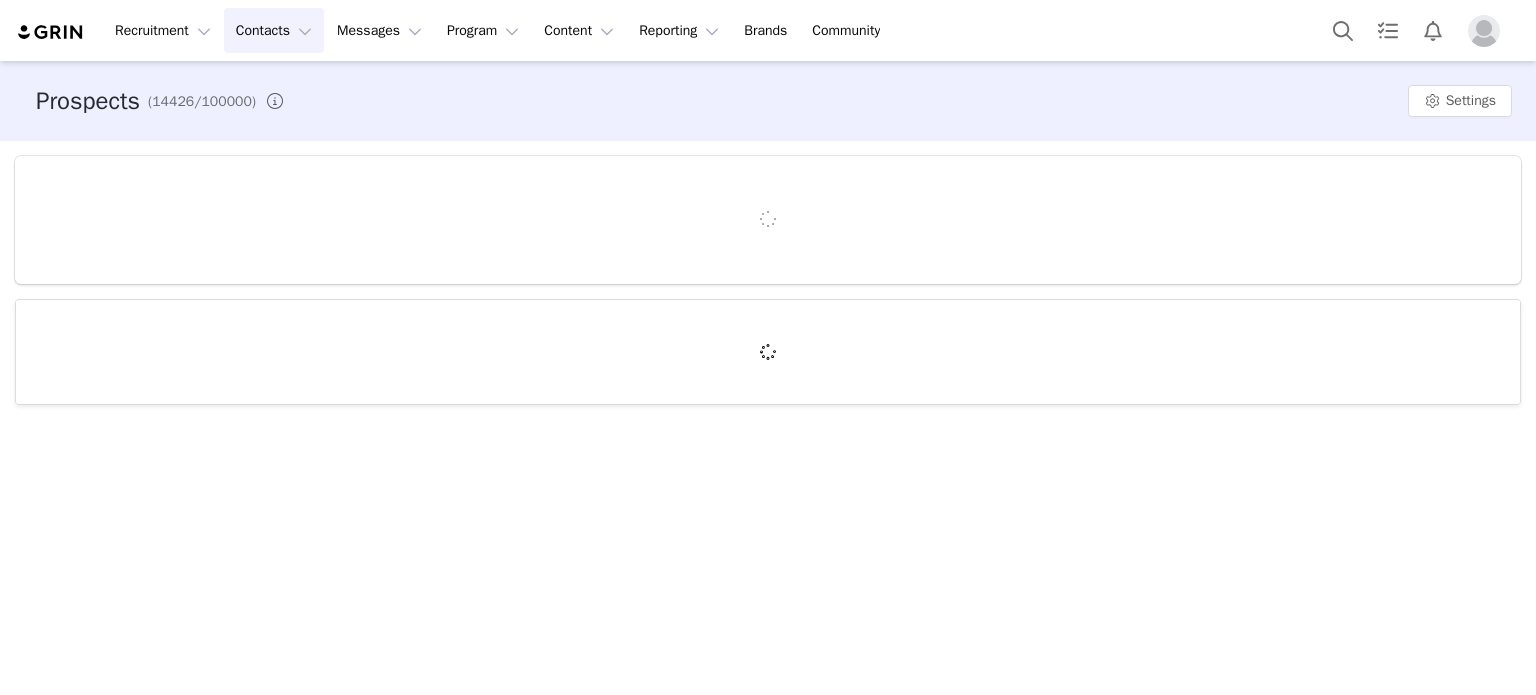 scroll, scrollTop: 0, scrollLeft: 0, axis: both 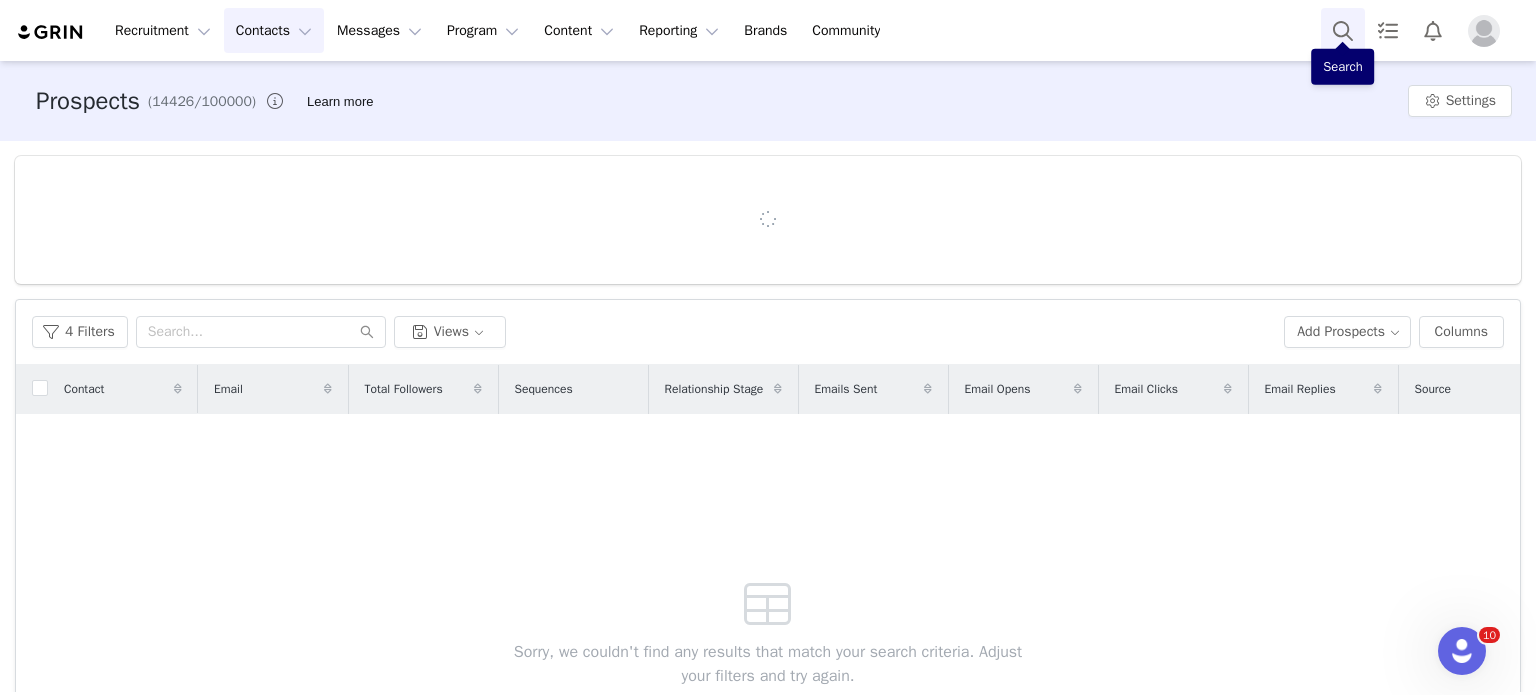 click at bounding box center [1343, 30] 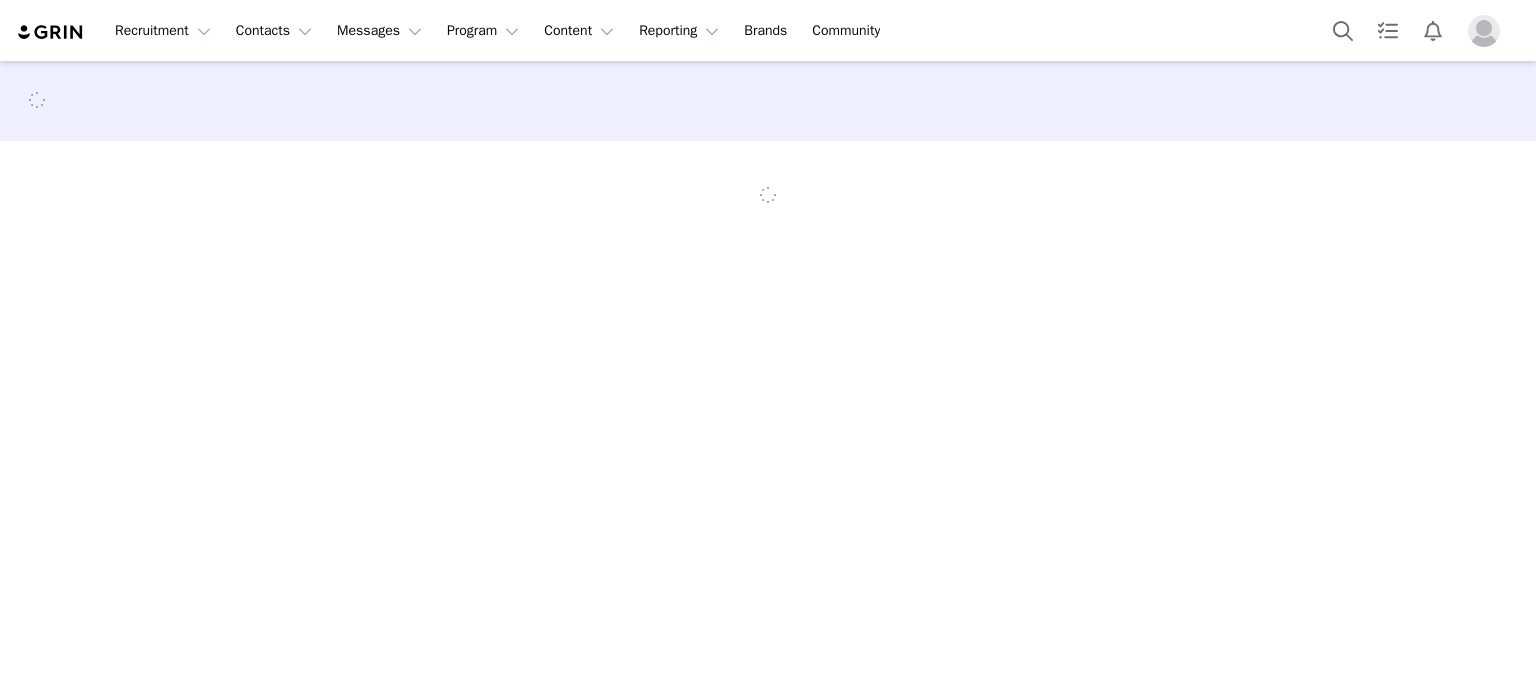 scroll, scrollTop: 0, scrollLeft: 0, axis: both 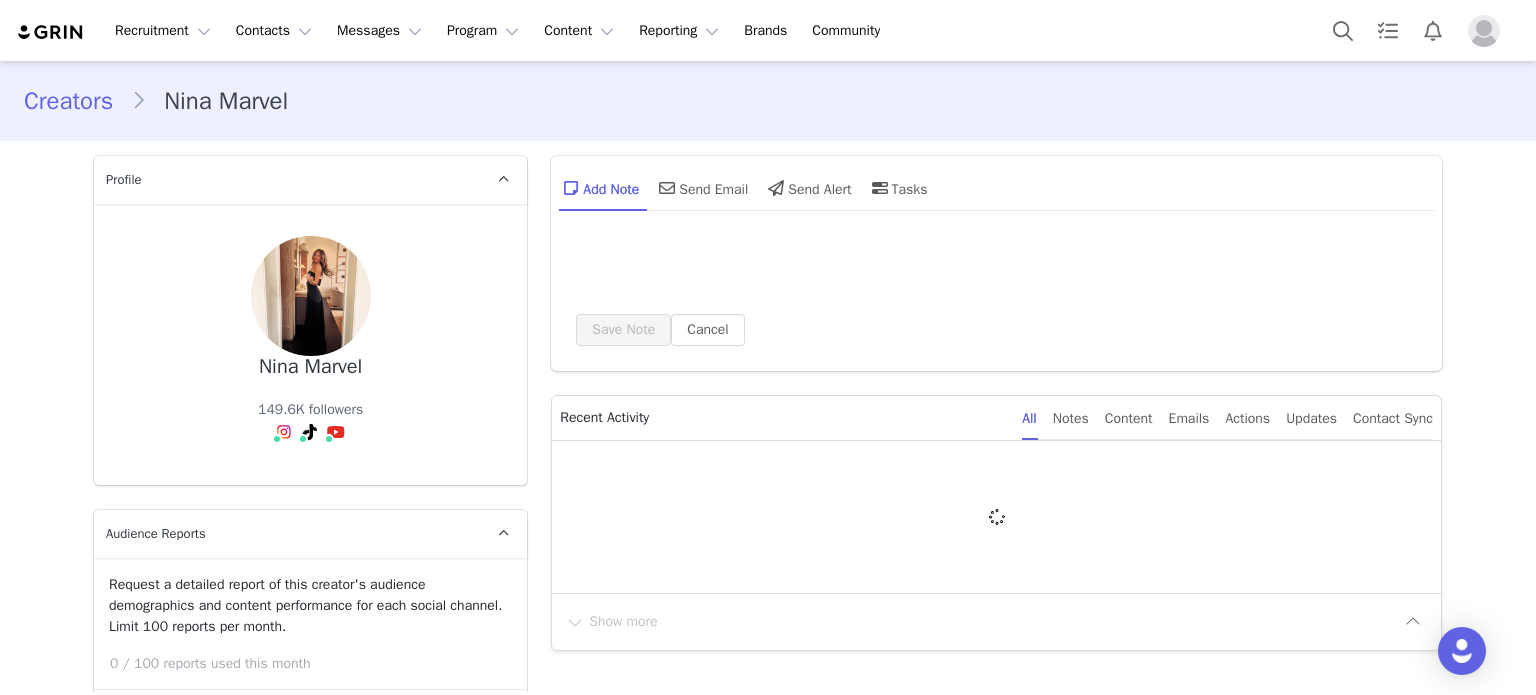 type on "+1 (United States)" 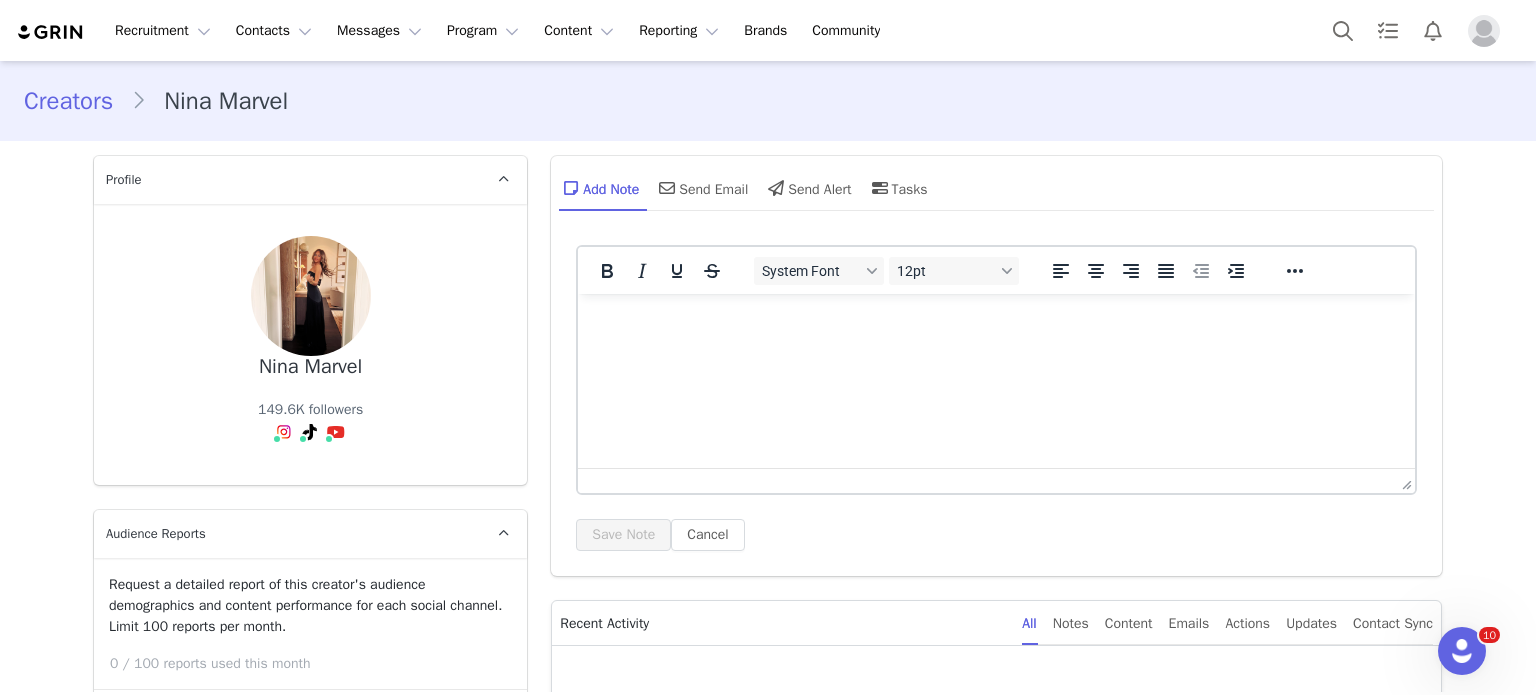scroll, scrollTop: 0, scrollLeft: 0, axis: both 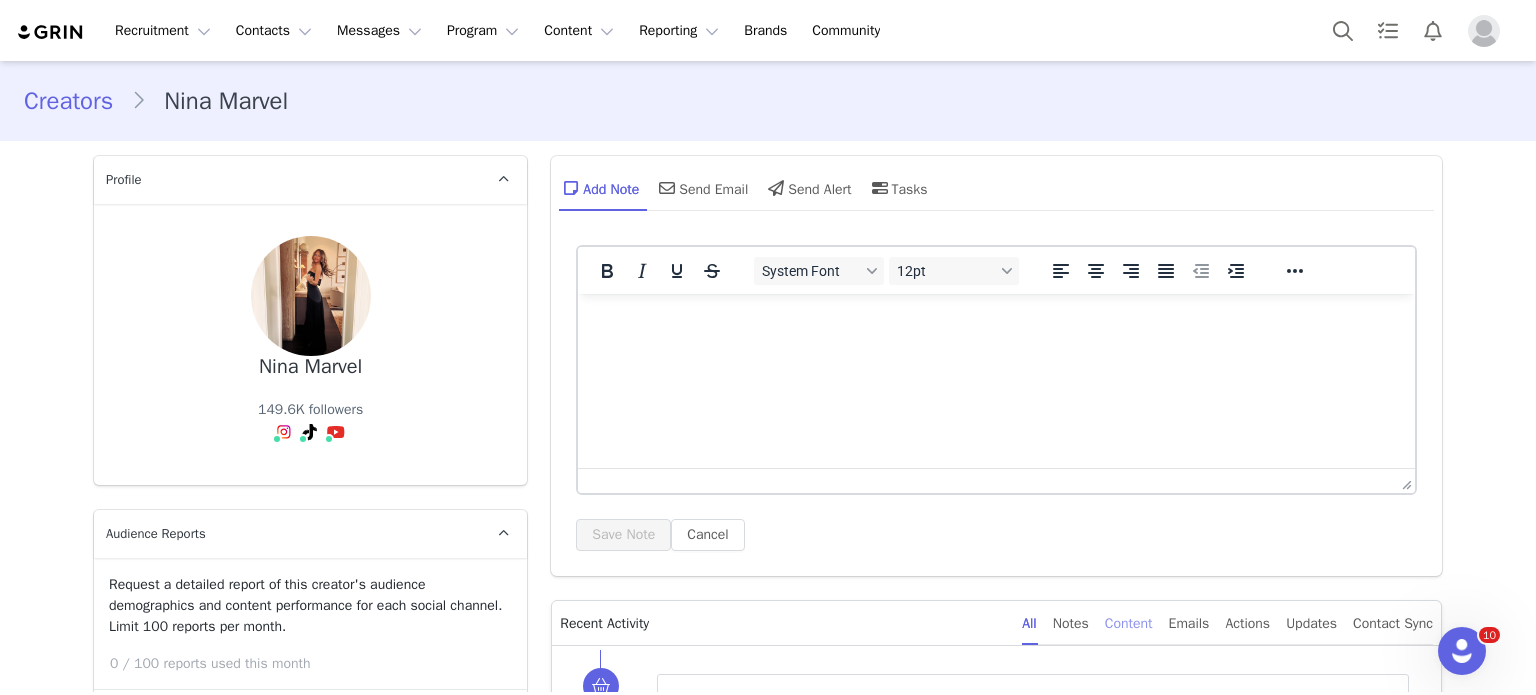 click on "Content" at bounding box center (1129, 623) 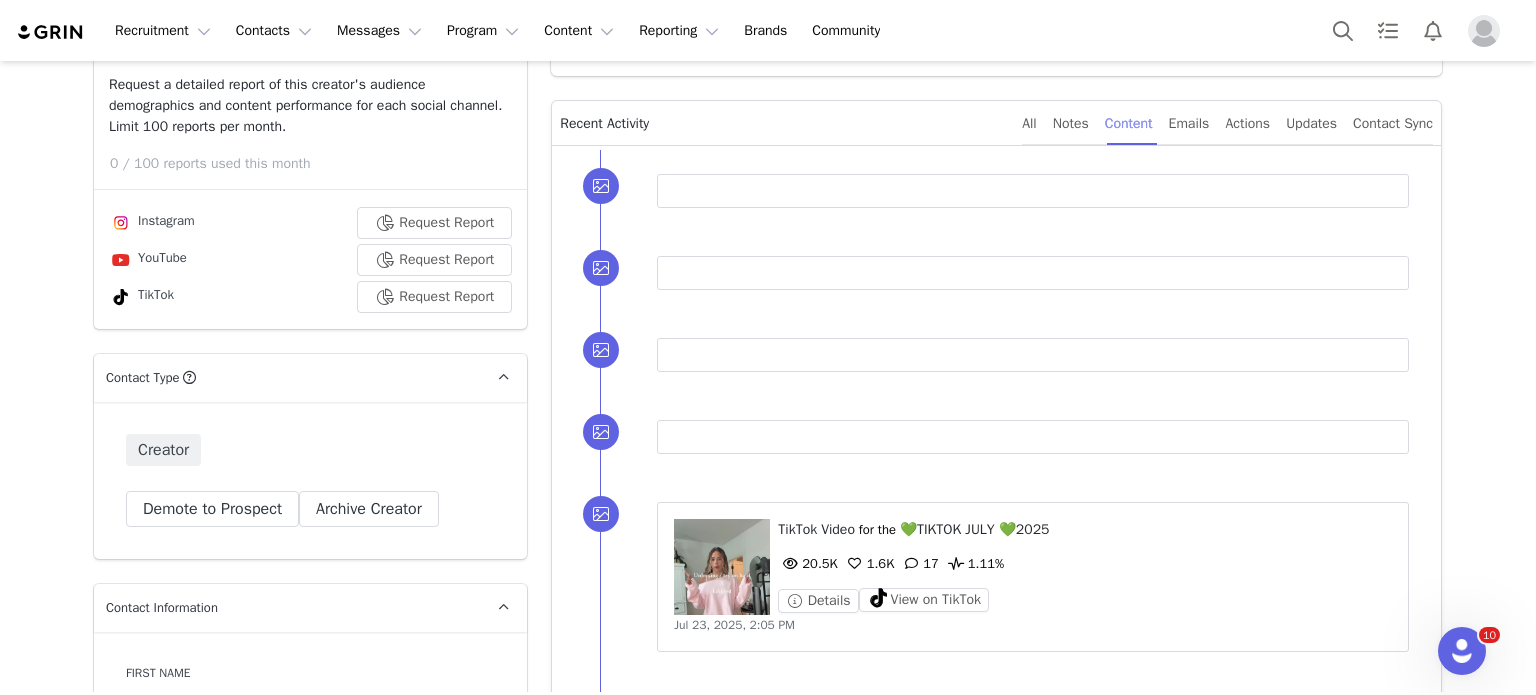 scroll, scrollTop: 836, scrollLeft: 0, axis: vertical 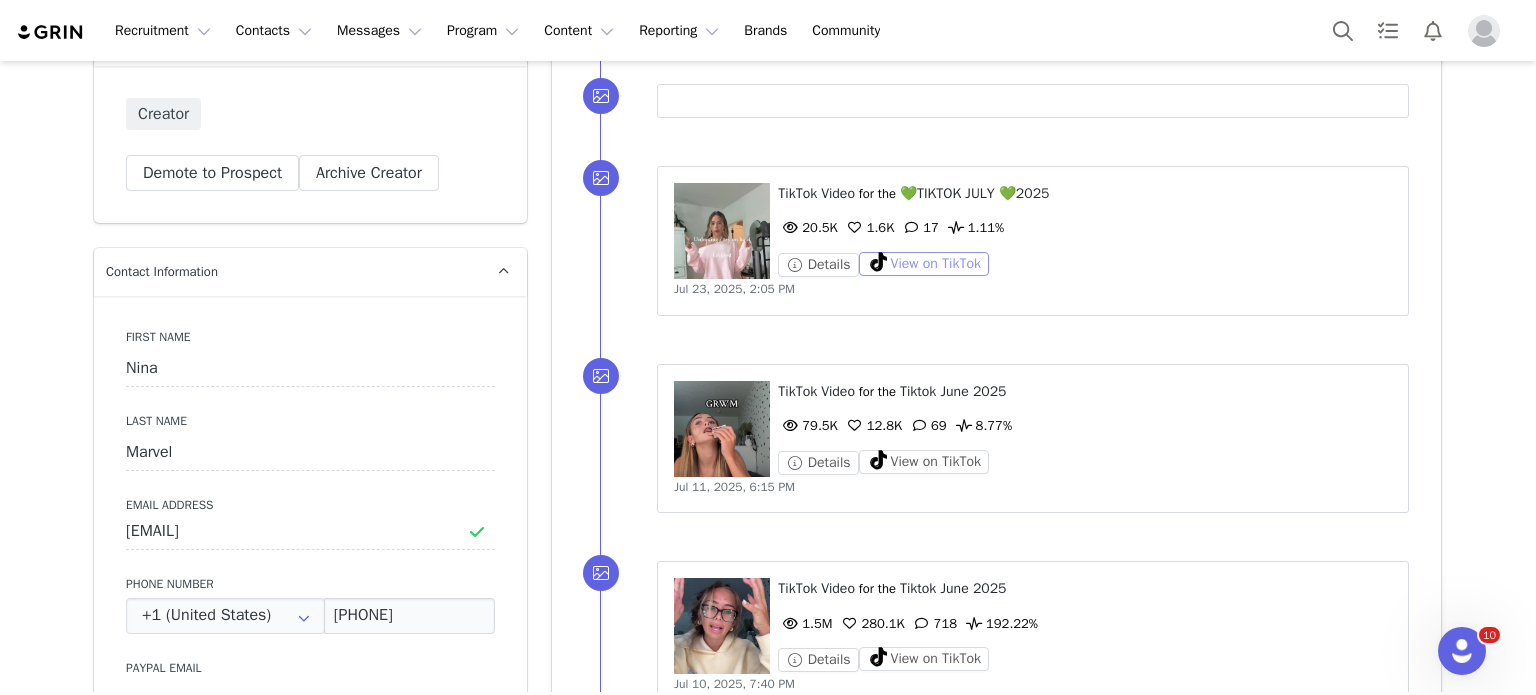 click on "View on TikTok" at bounding box center (924, 264) 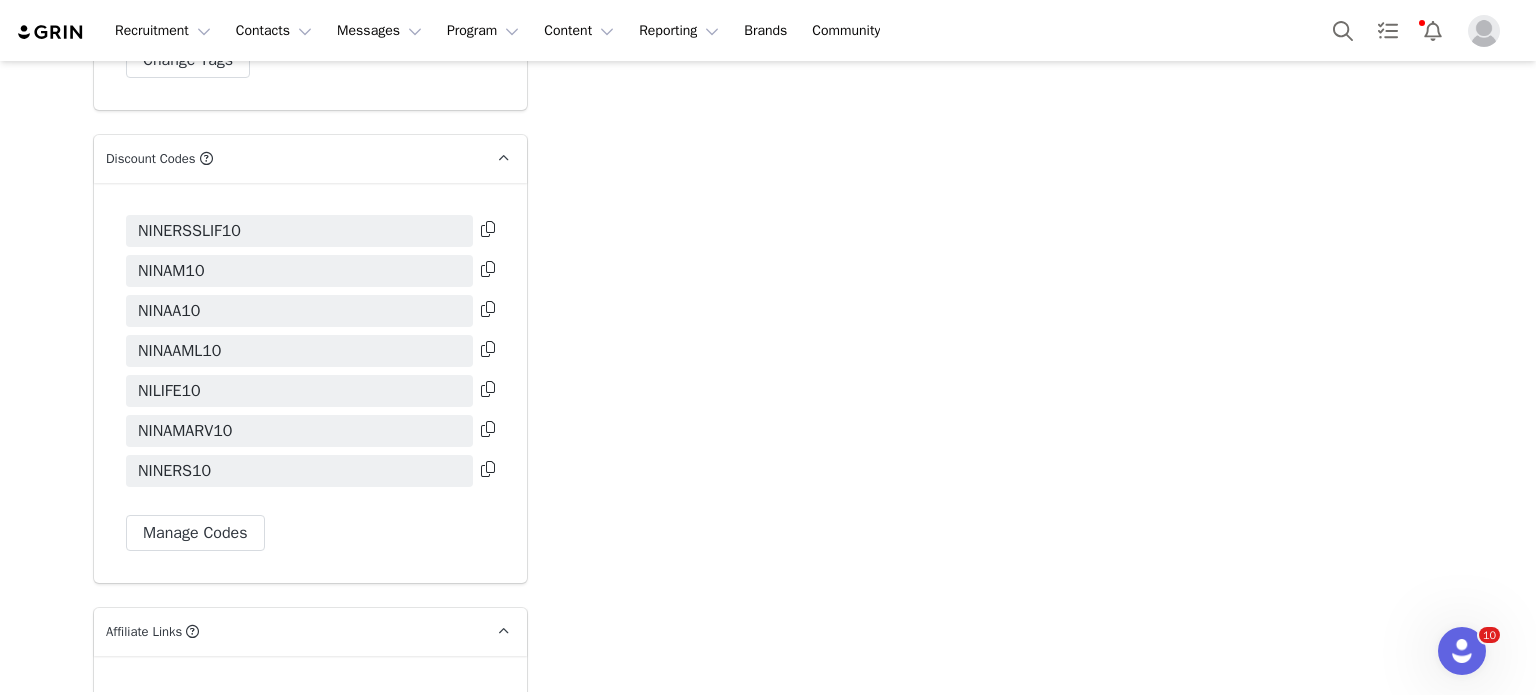scroll, scrollTop: 6052, scrollLeft: 0, axis: vertical 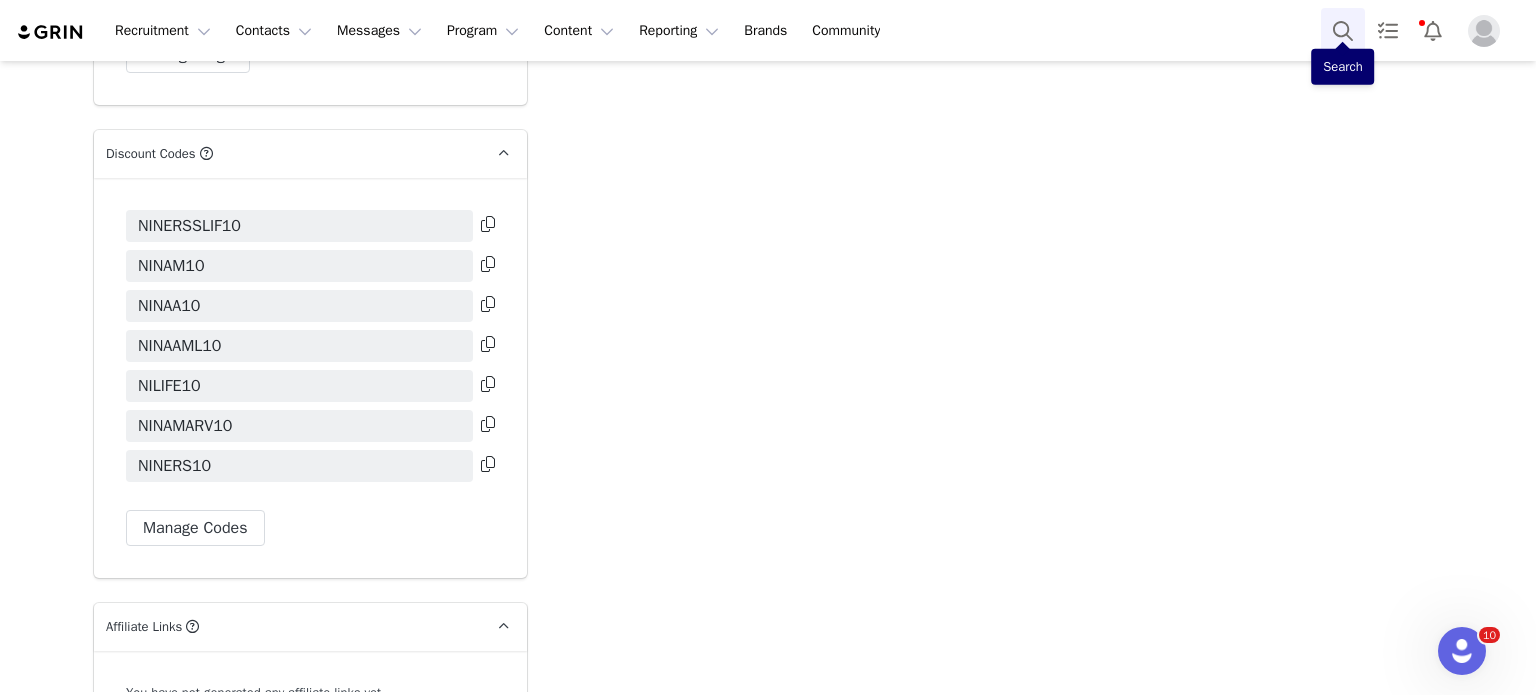 click at bounding box center [1343, 30] 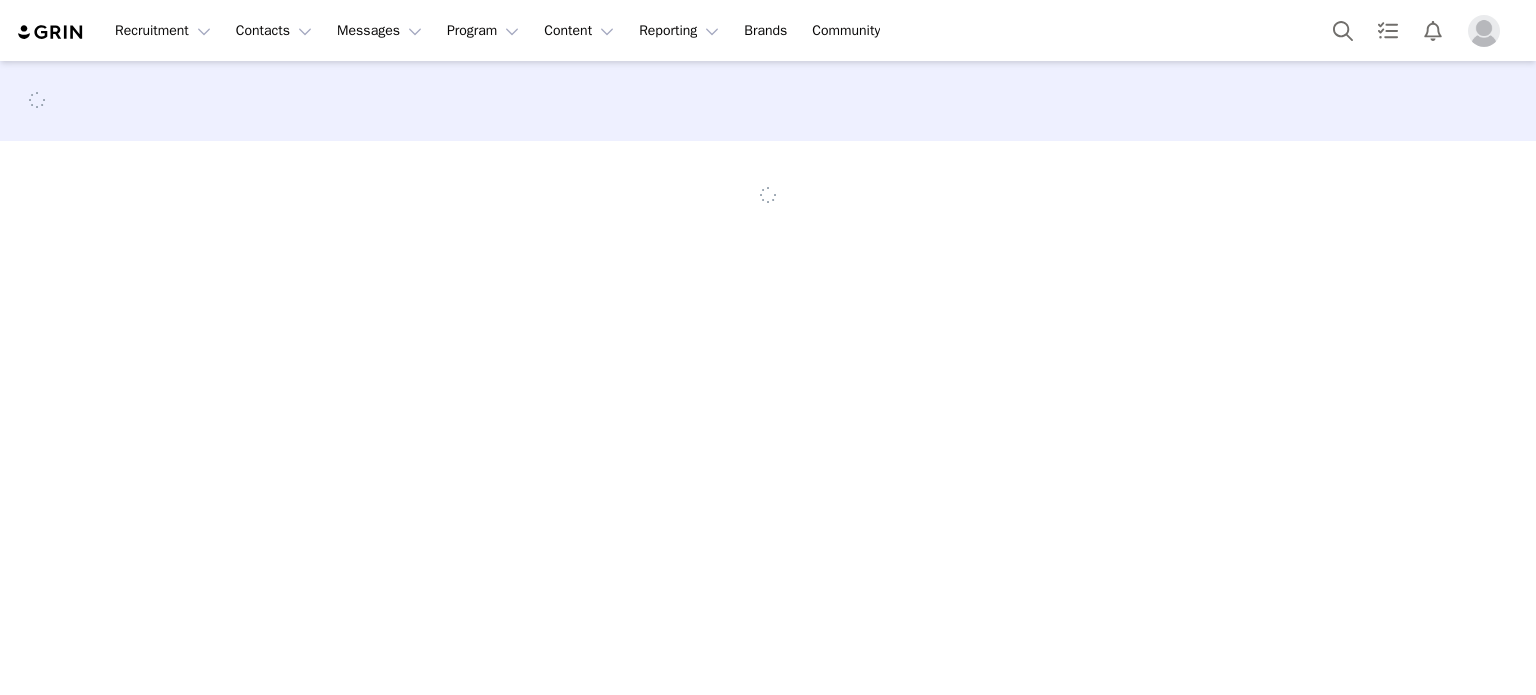 scroll, scrollTop: 0, scrollLeft: 0, axis: both 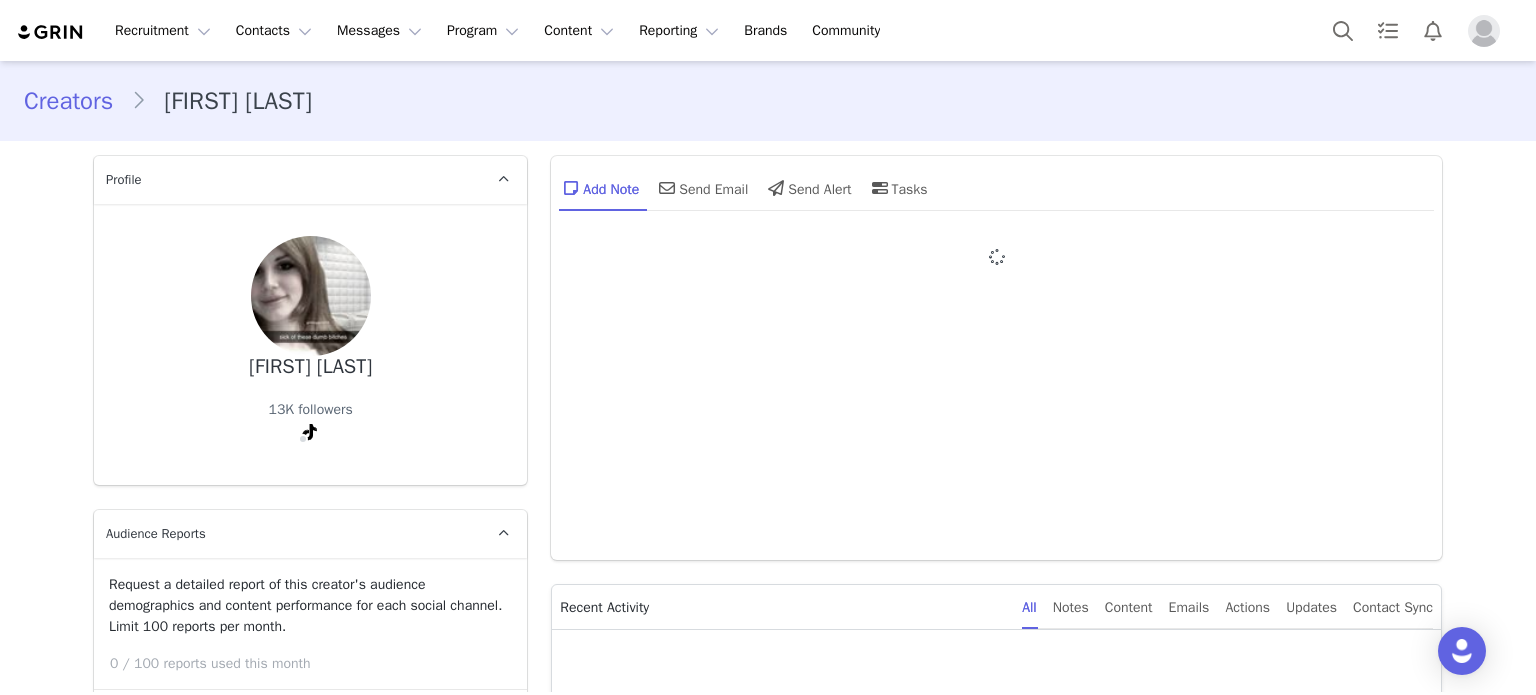 type on "+1 (United States)" 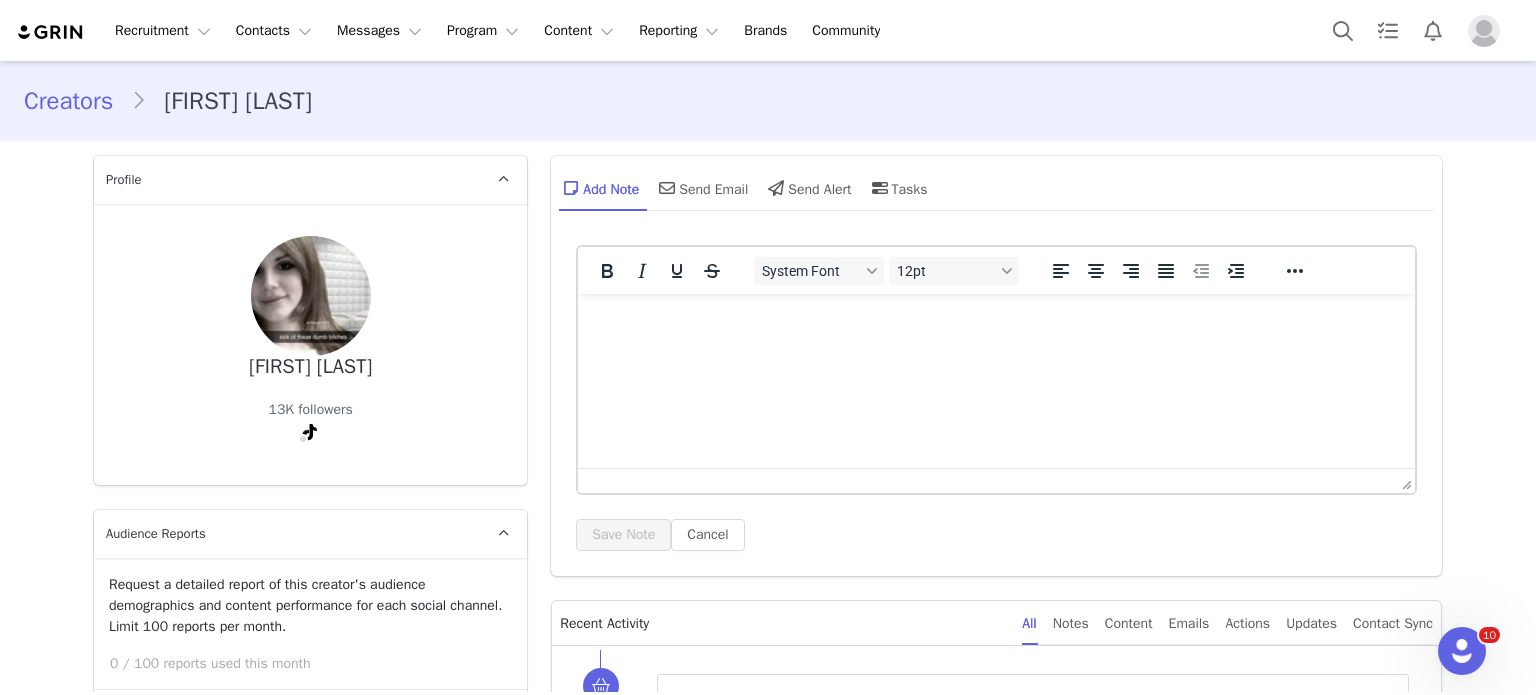 scroll, scrollTop: 0, scrollLeft: 0, axis: both 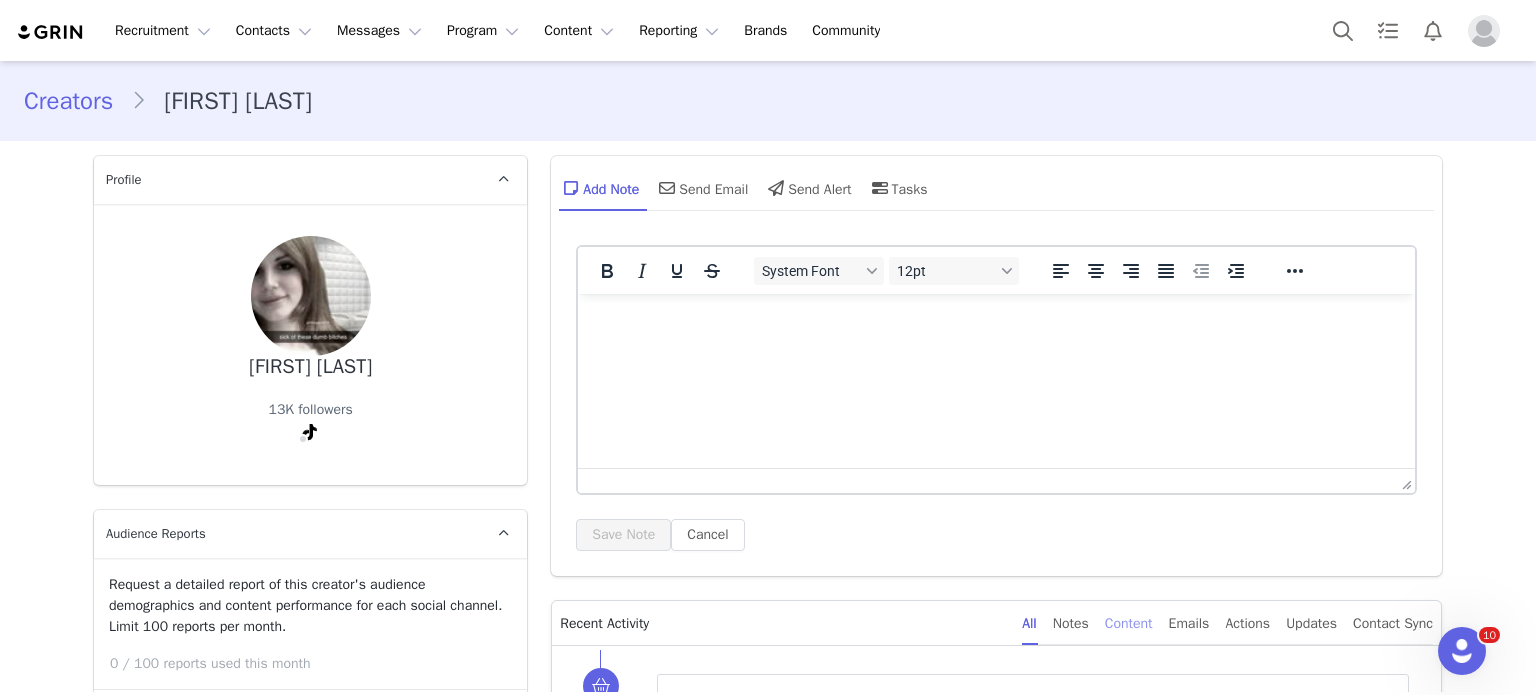click on "Content" at bounding box center [1129, 623] 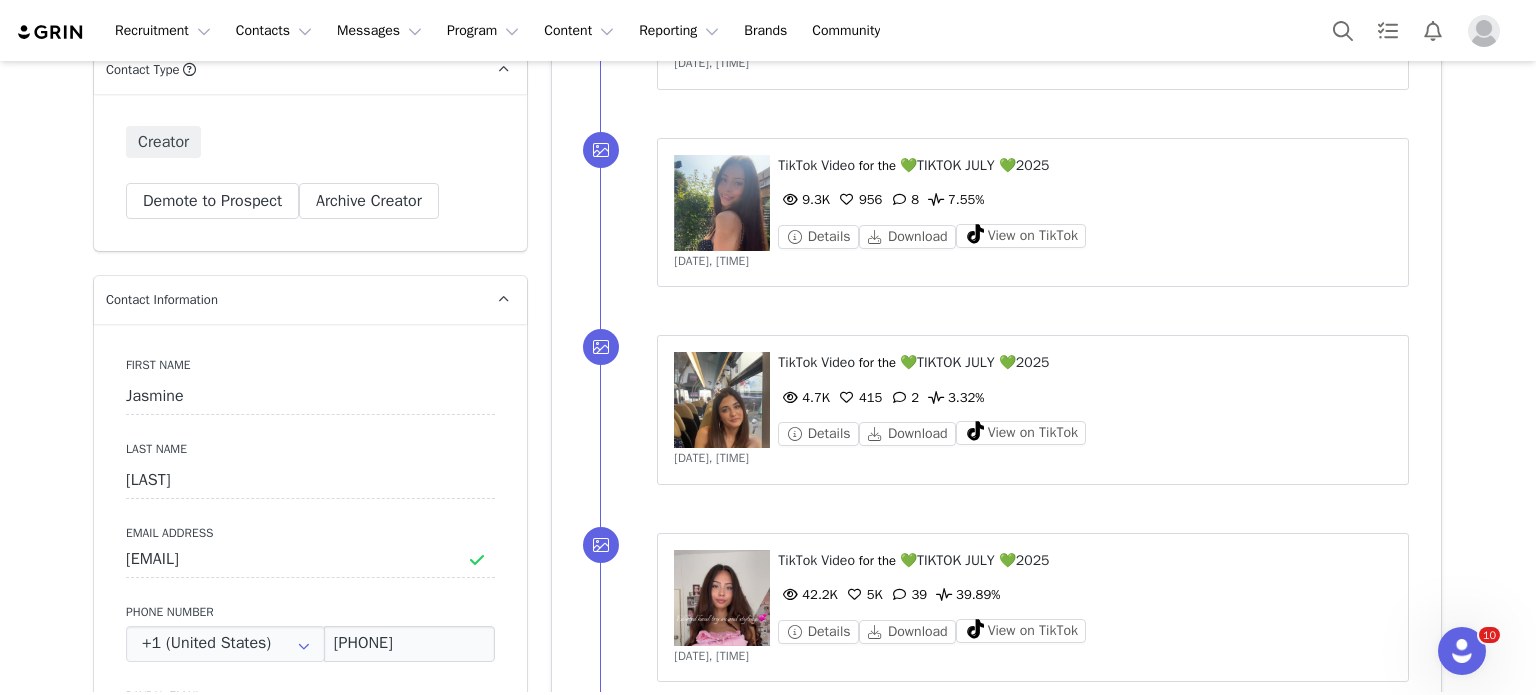 scroll, scrollTop: 971, scrollLeft: 0, axis: vertical 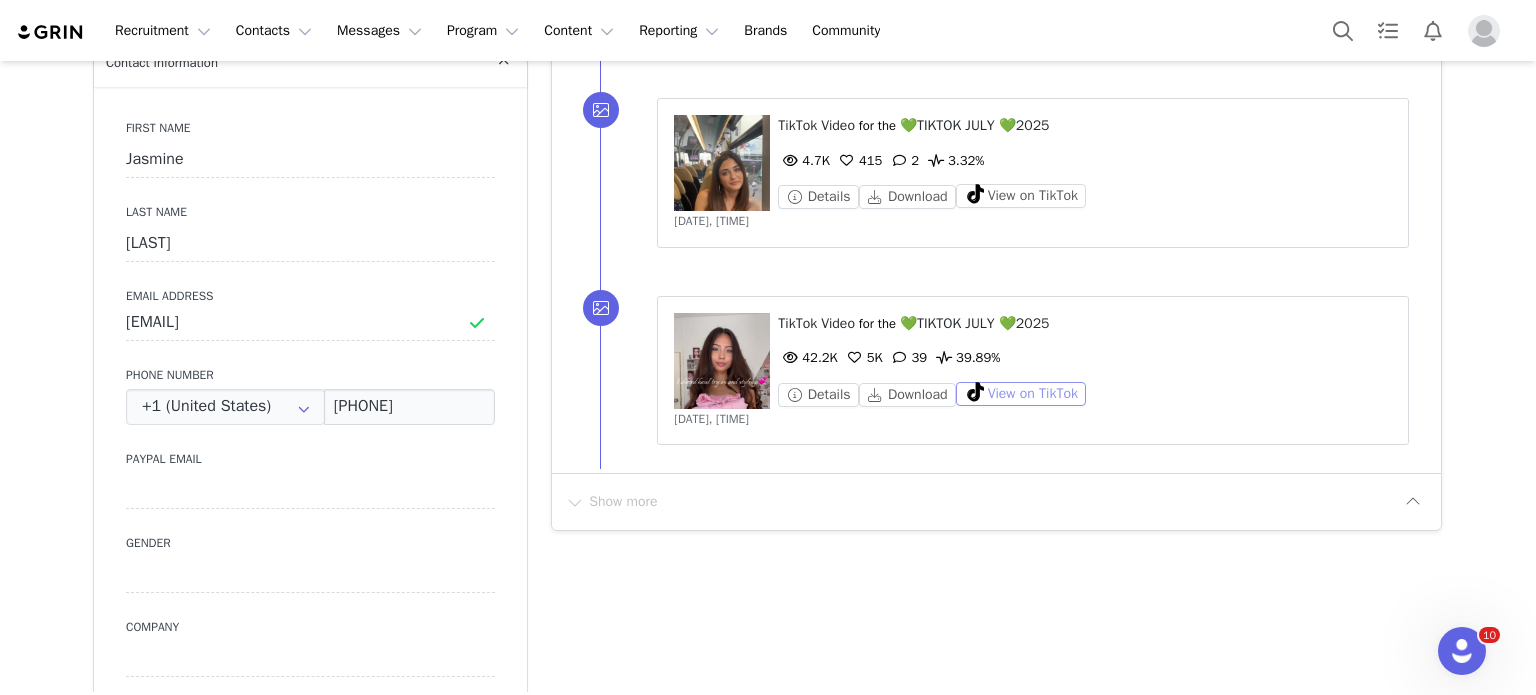 click on "View on TikTok" at bounding box center (1021, 394) 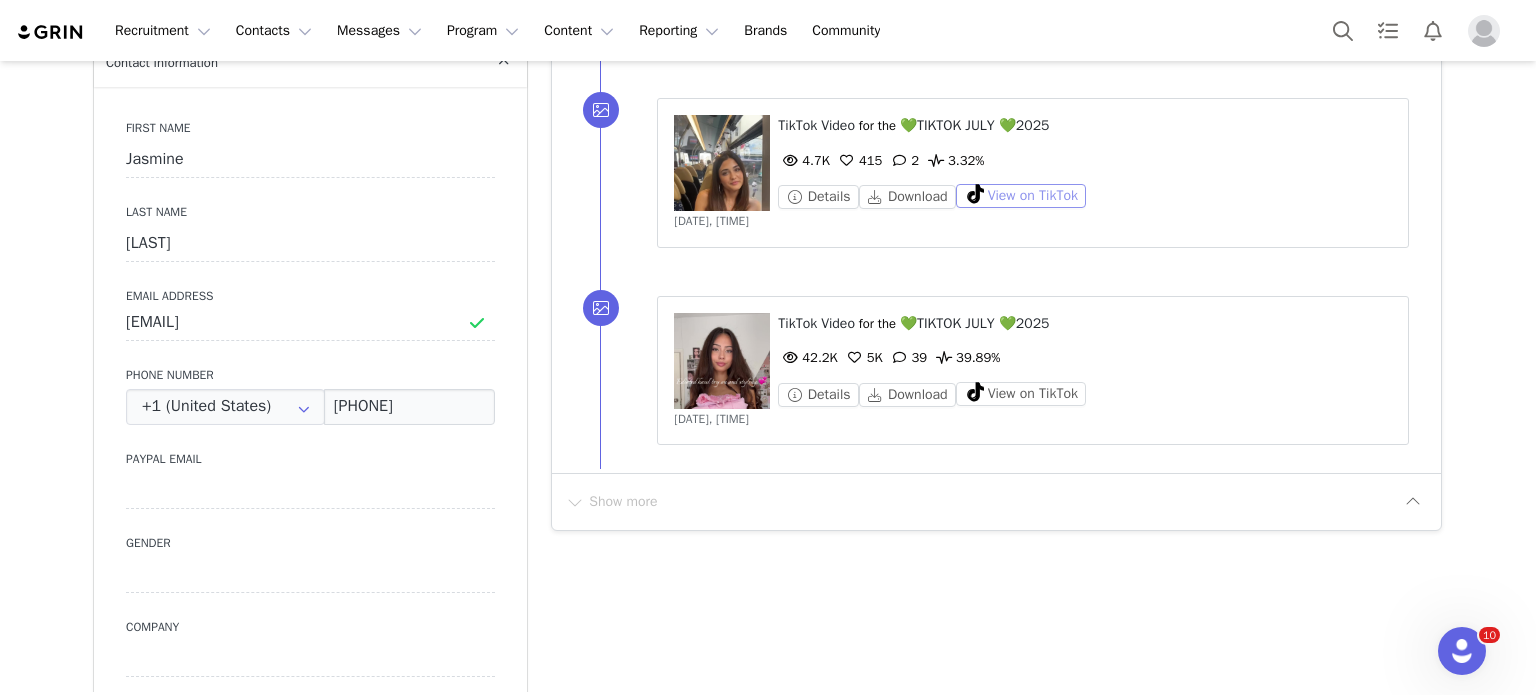 click on "View on TikTok" at bounding box center [1021, 196] 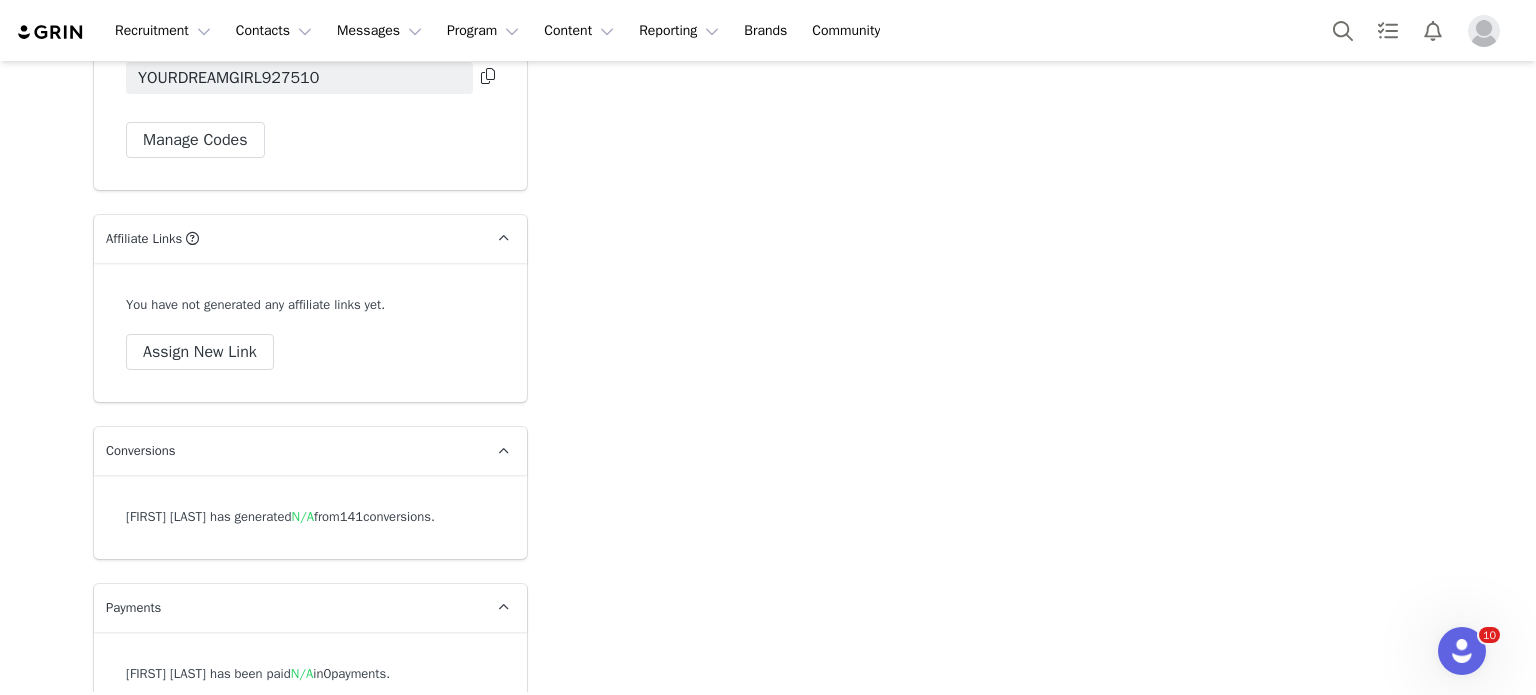 scroll, scrollTop: 5982, scrollLeft: 0, axis: vertical 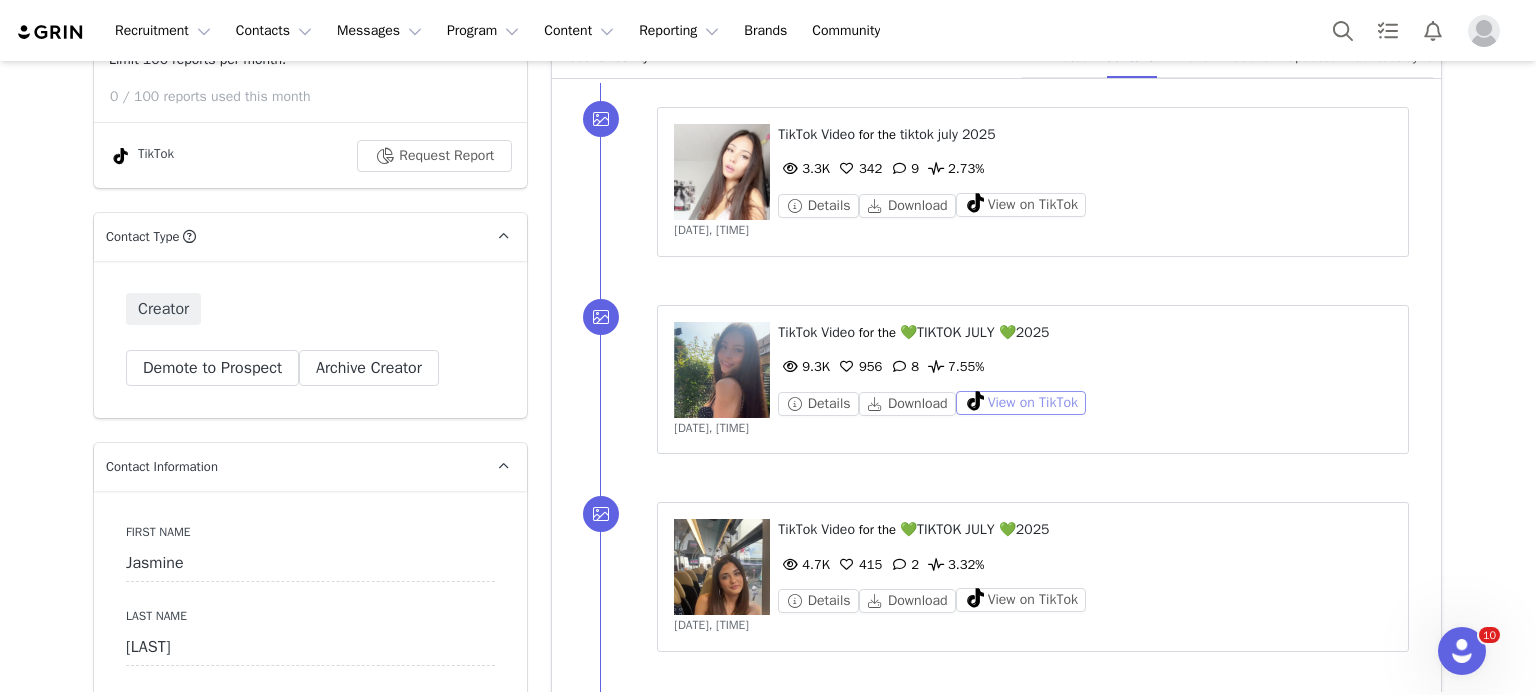 click on "View on TikTok" at bounding box center (1021, 403) 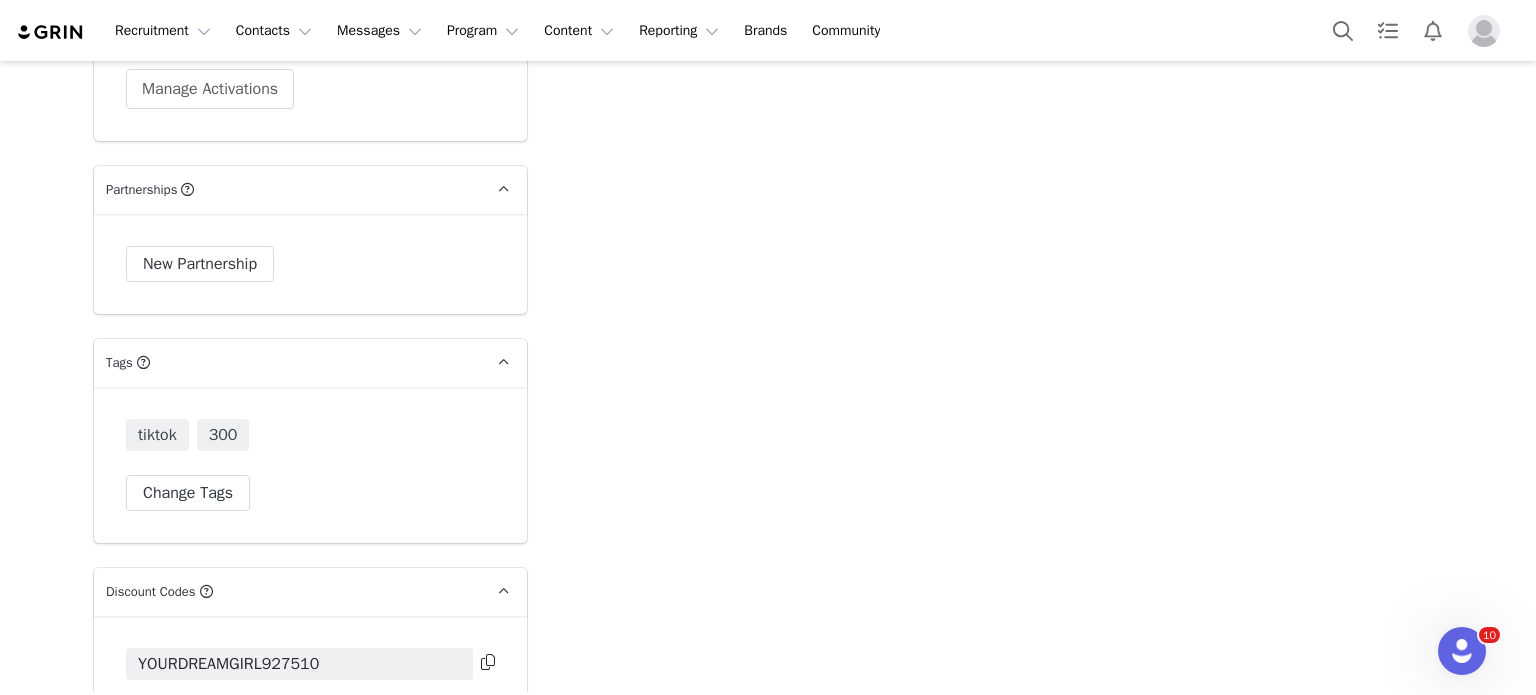scroll, scrollTop: 5335, scrollLeft: 0, axis: vertical 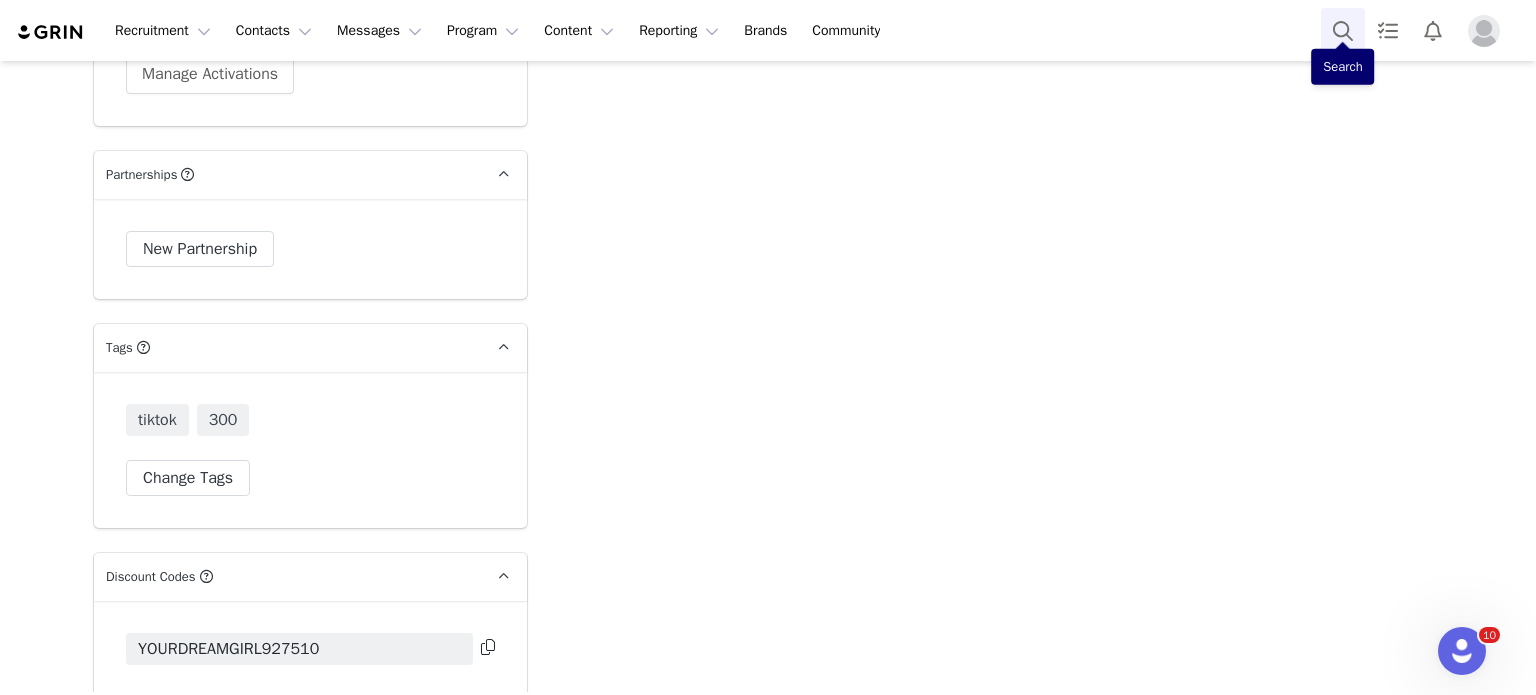 click at bounding box center (1343, 30) 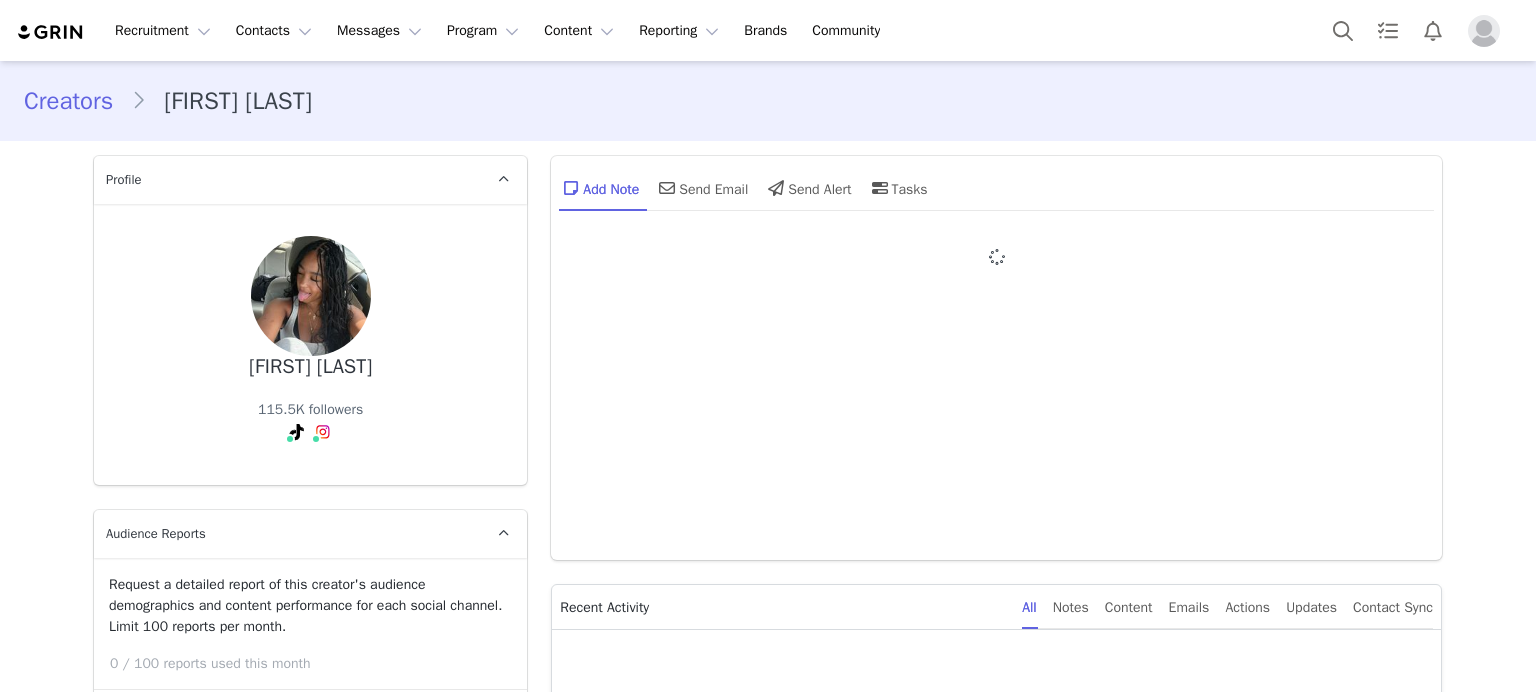scroll, scrollTop: 0, scrollLeft: 0, axis: both 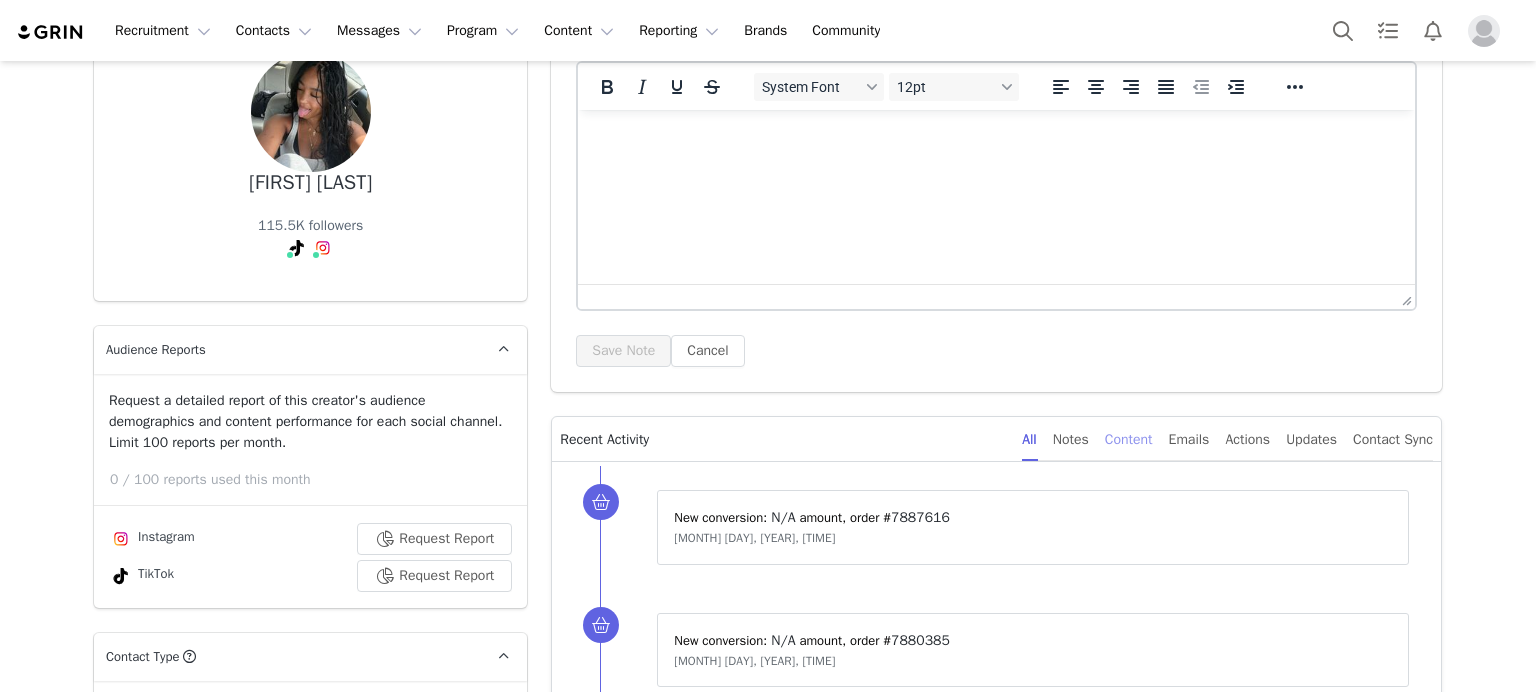 click on "Content" at bounding box center (1129, 439) 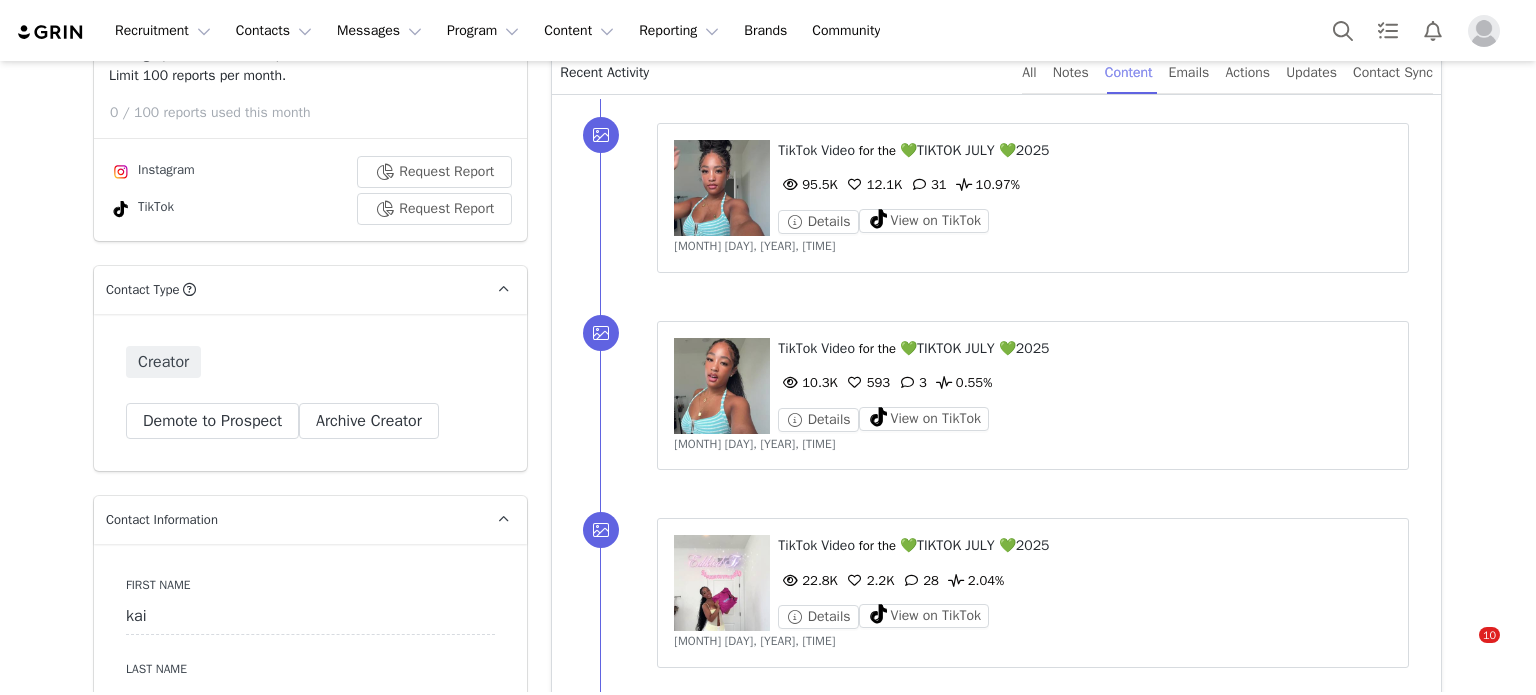 scroll, scrollTop: 651, scrollLeft: 0, axis: vertical 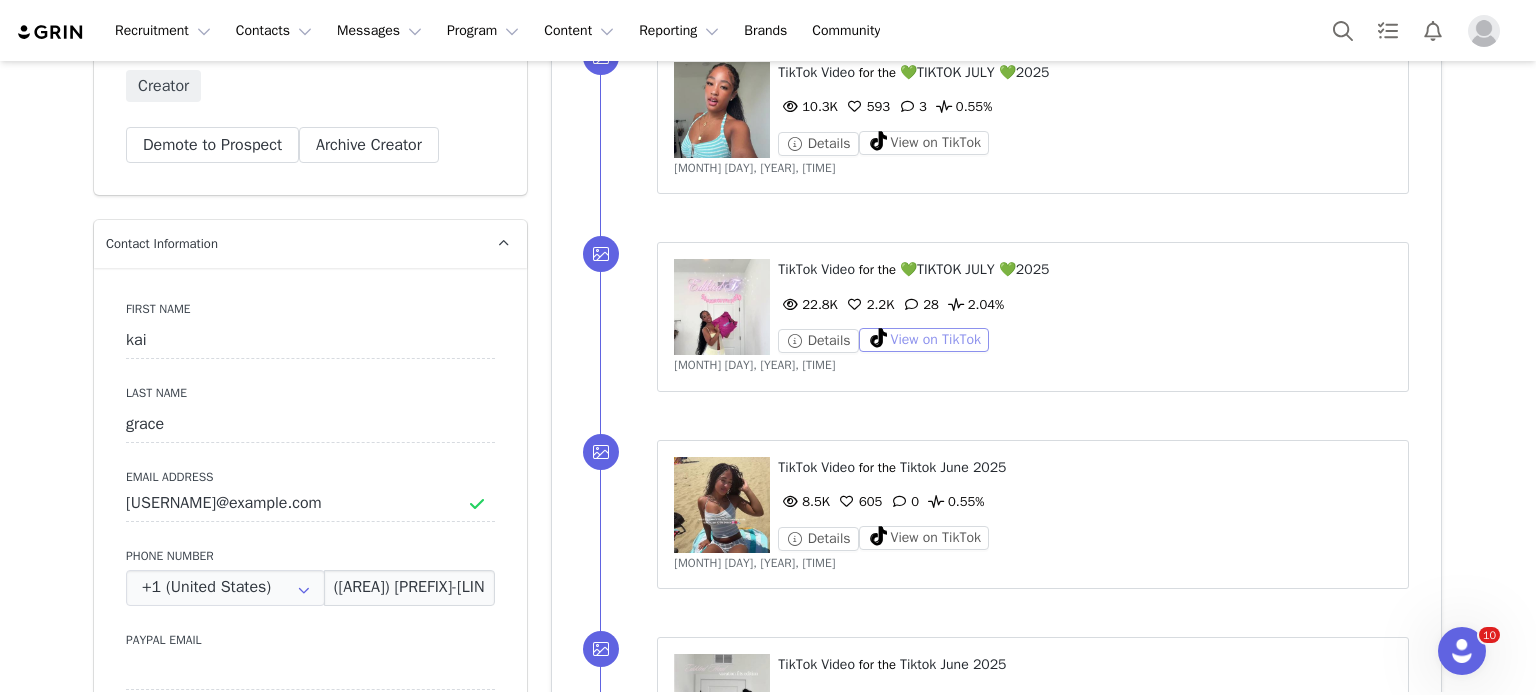 click on "⁨ TikTok ⁩ ⁨ Video ⁩ for the ⁨ 💚TIKTOK JULY 💚2025 ⁩ 22.8K  2.2K  28  2.04%  Details View on TikTok" at bounding box center (1033, 307) 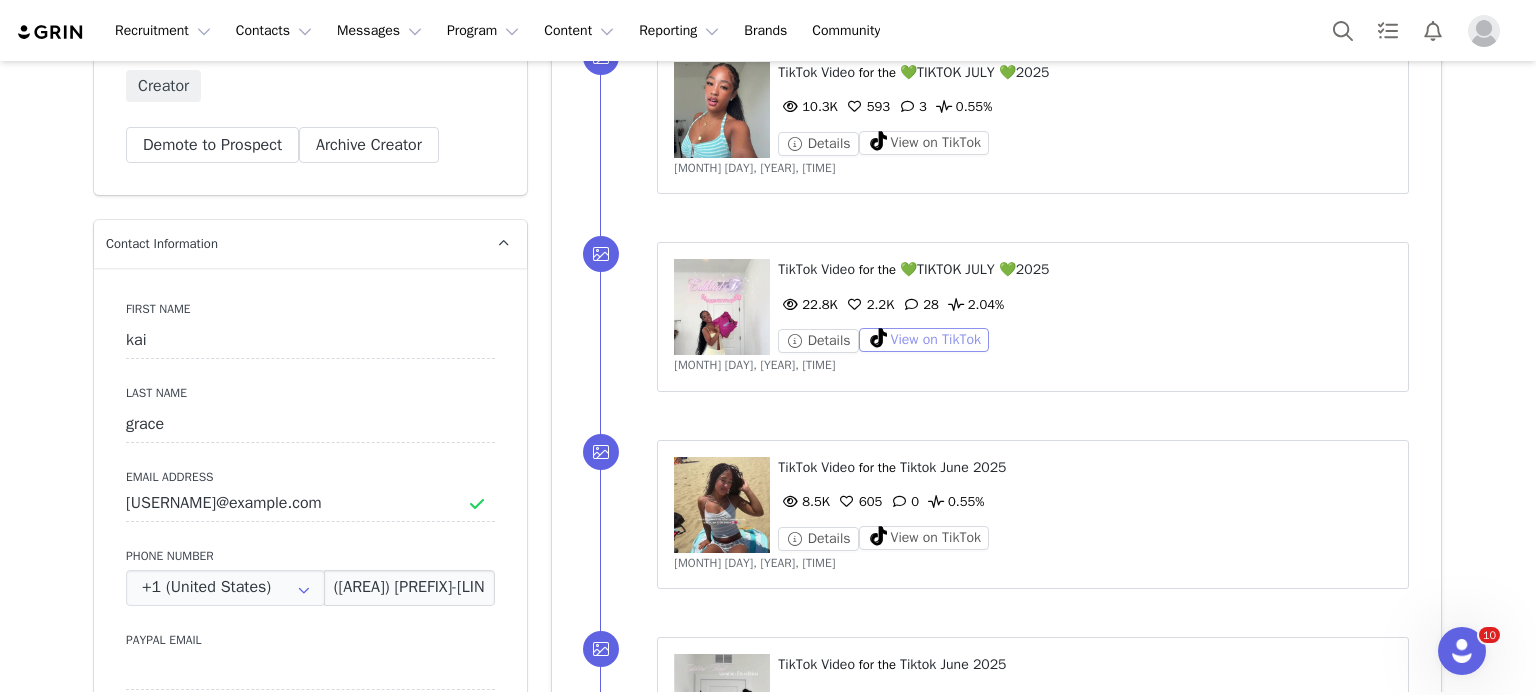 click on "View on TikTok" at bounding box center [924, 340] 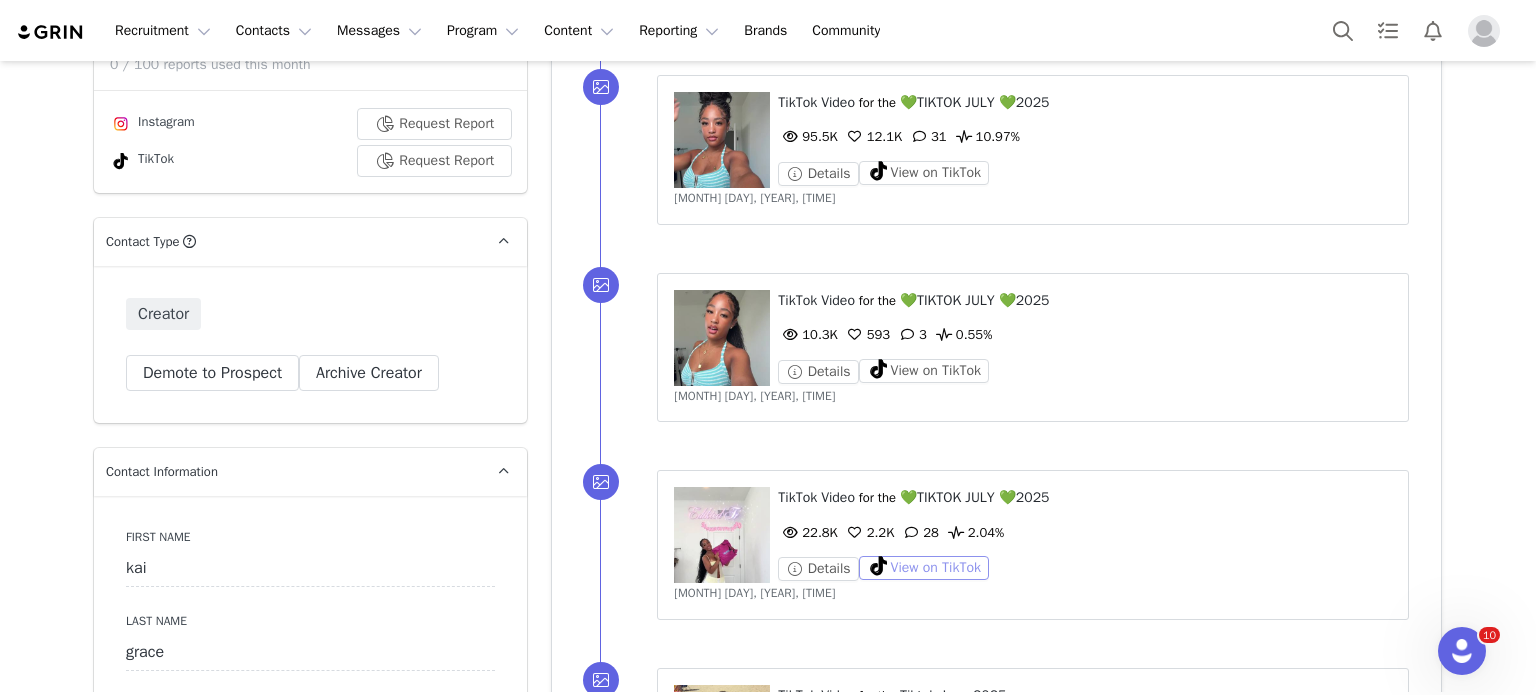 scroll, scrollTop: 562, scrollLeft: 0, axis: vertical 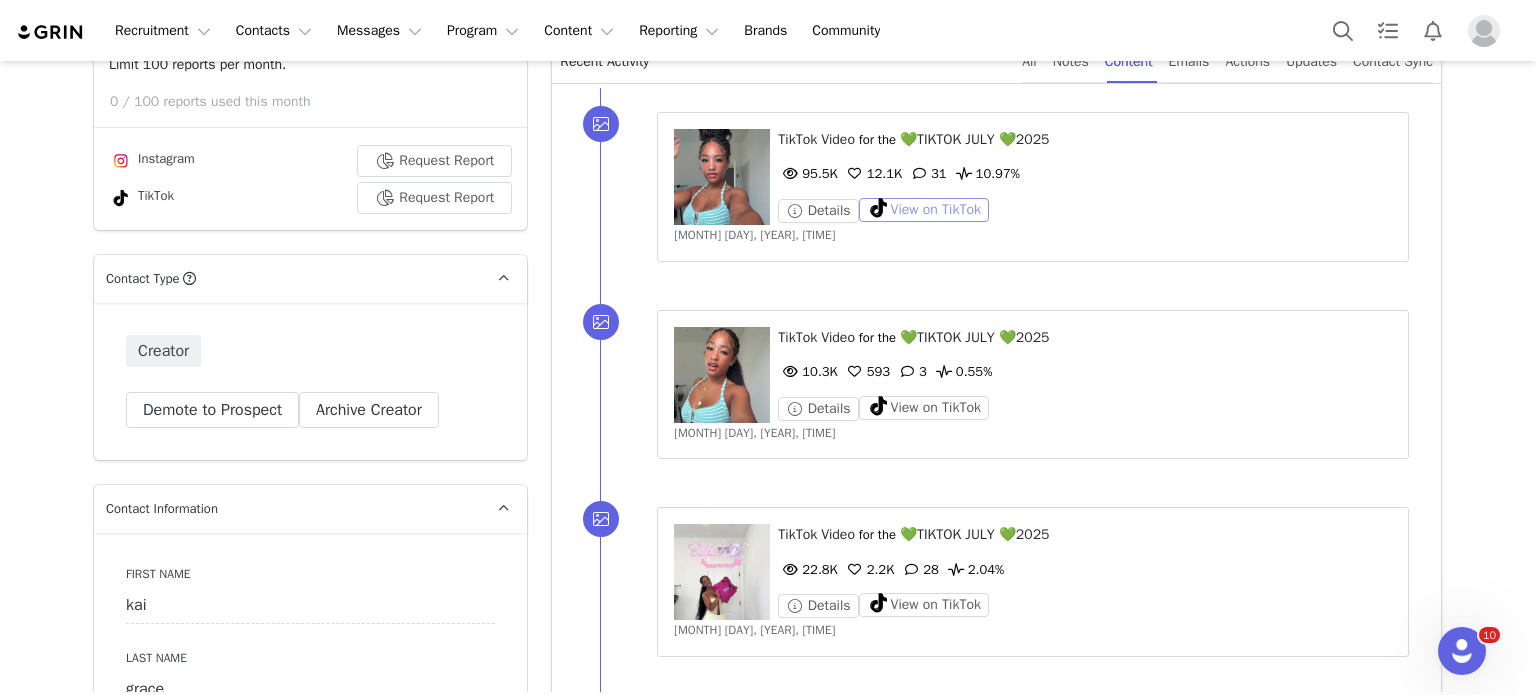 click on "View on TikTok" at bounding box center [924, 210] 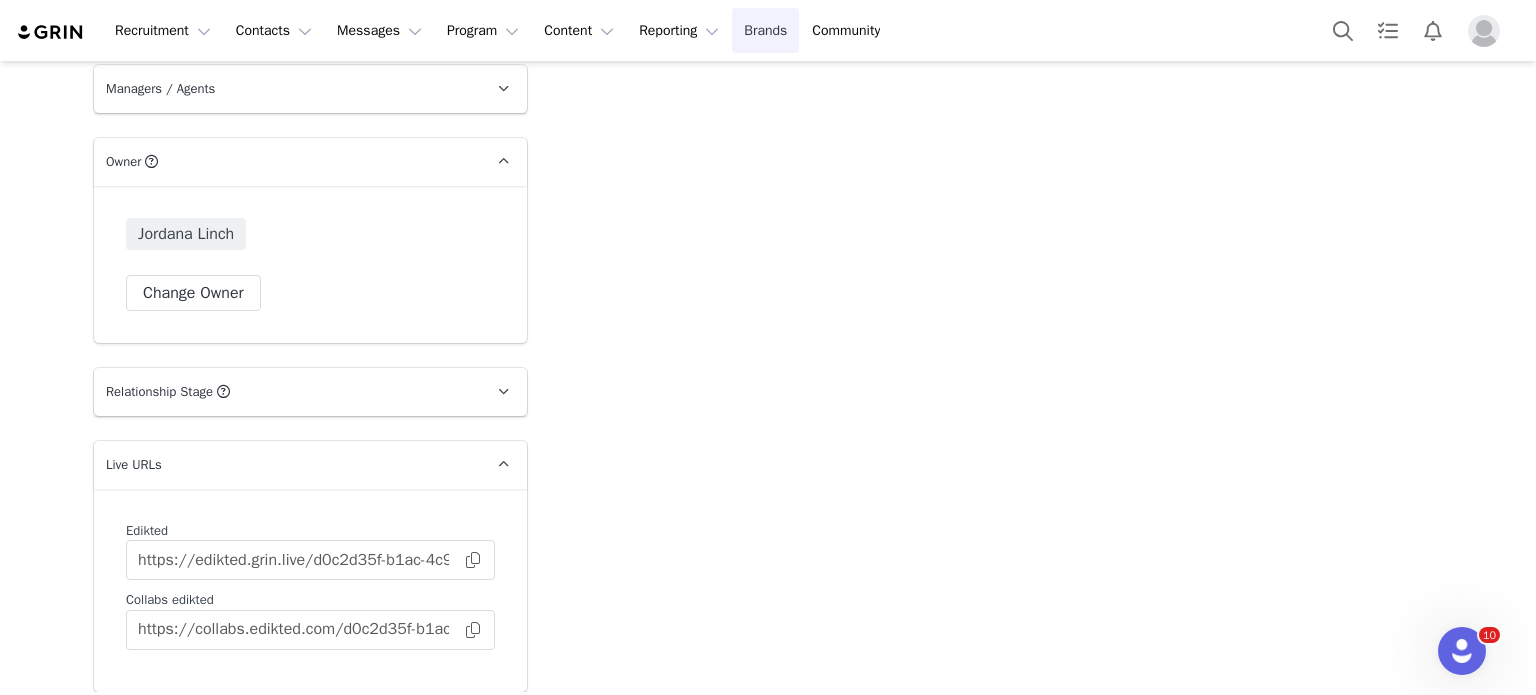 scroll, scrollTop: 4526, scrollLeft: 0, axis: vertical 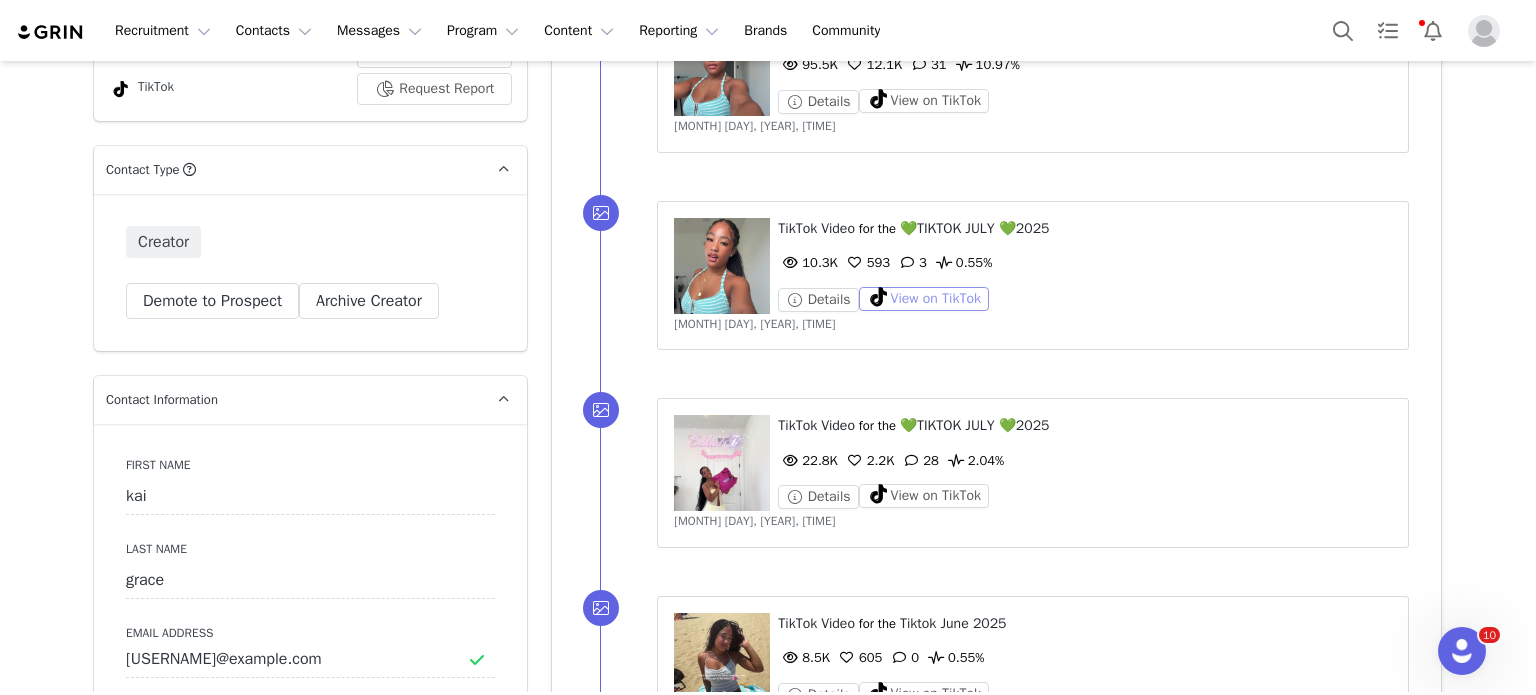 click on "View on TikTok" at bounding box center (924, 299) 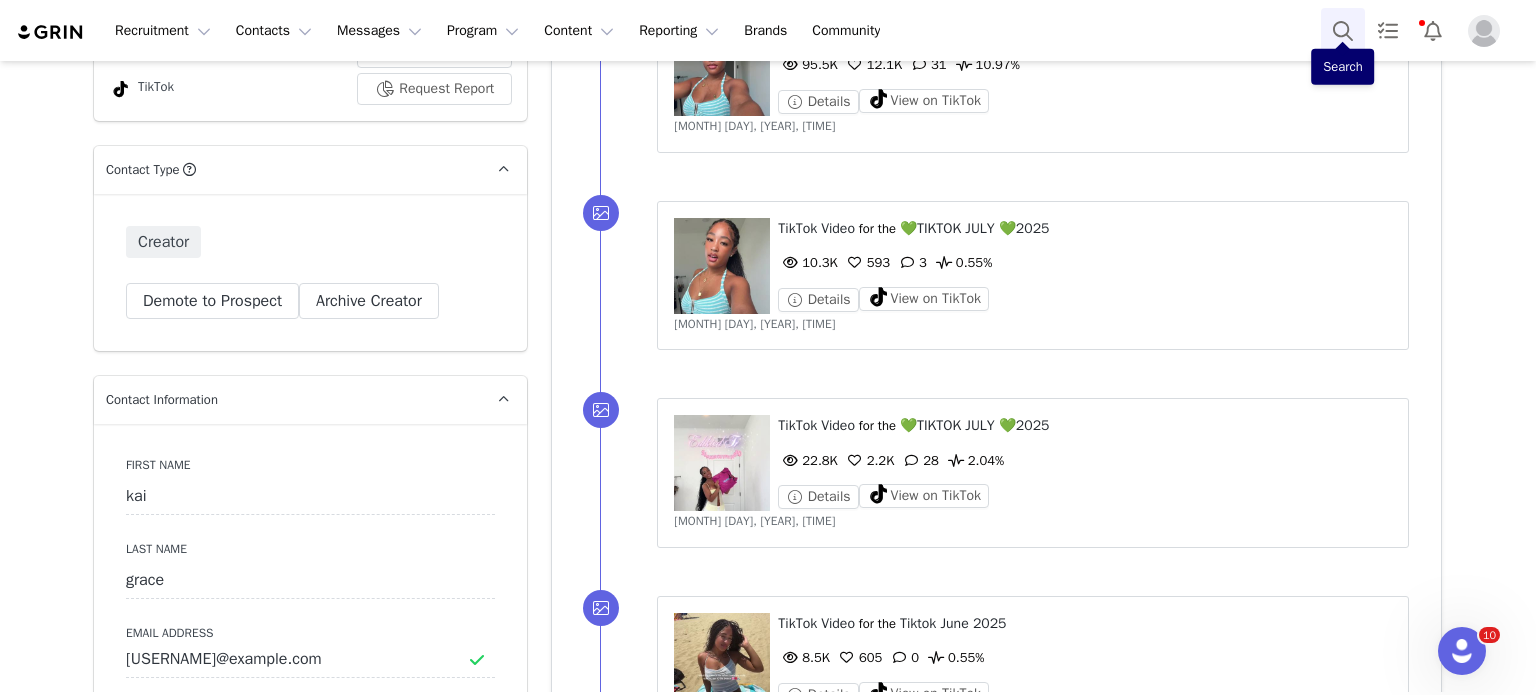 click at bounding box center (1343, 30) 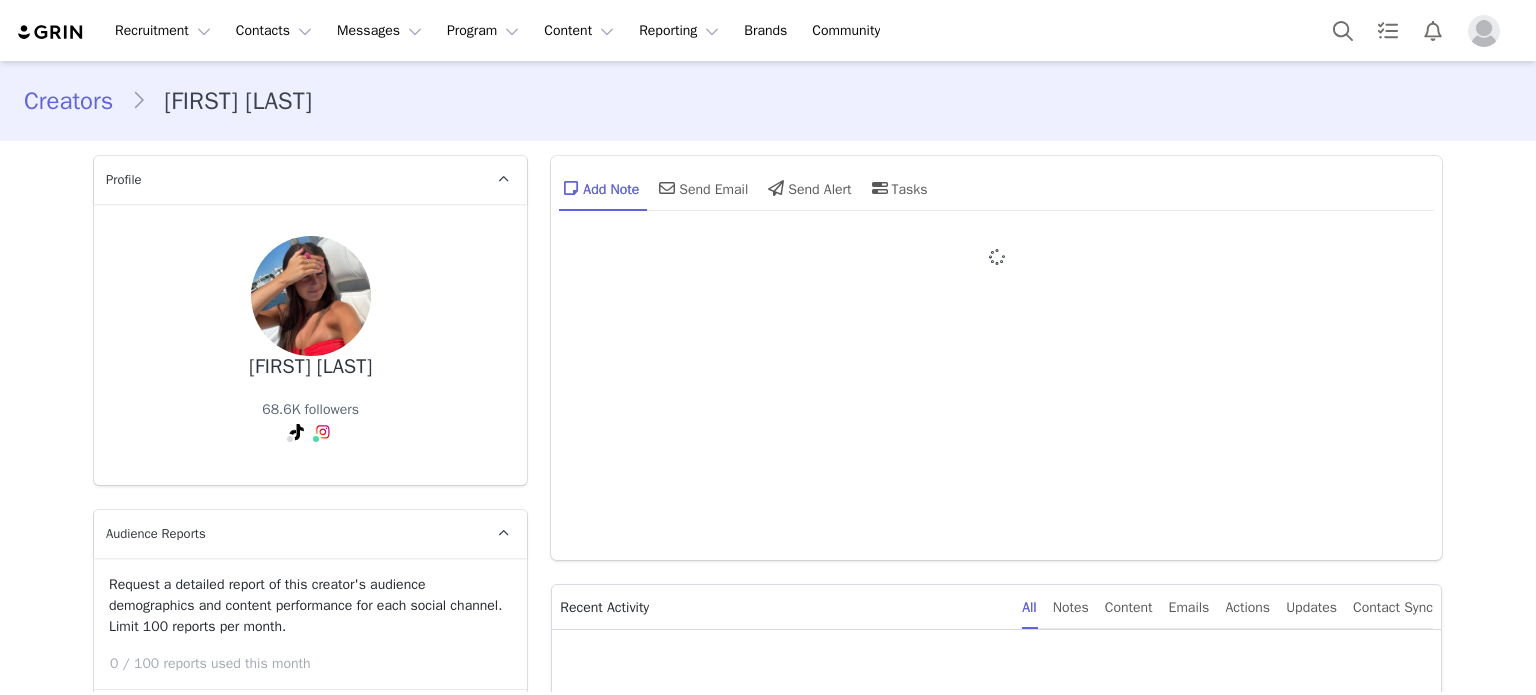 scroll, scrollTop: 0, scrollLeft: 0, axis: both 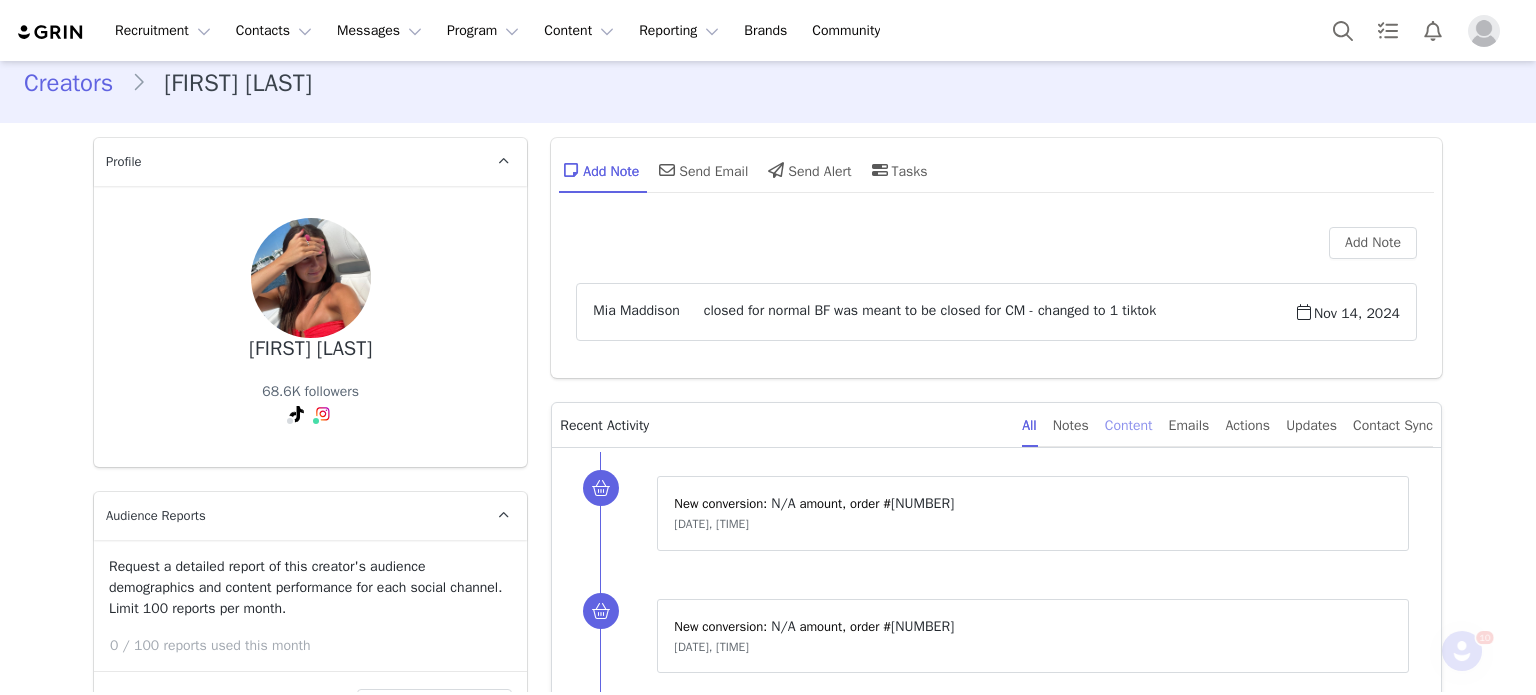 click on "Content" at bounding box center [1129, 425] 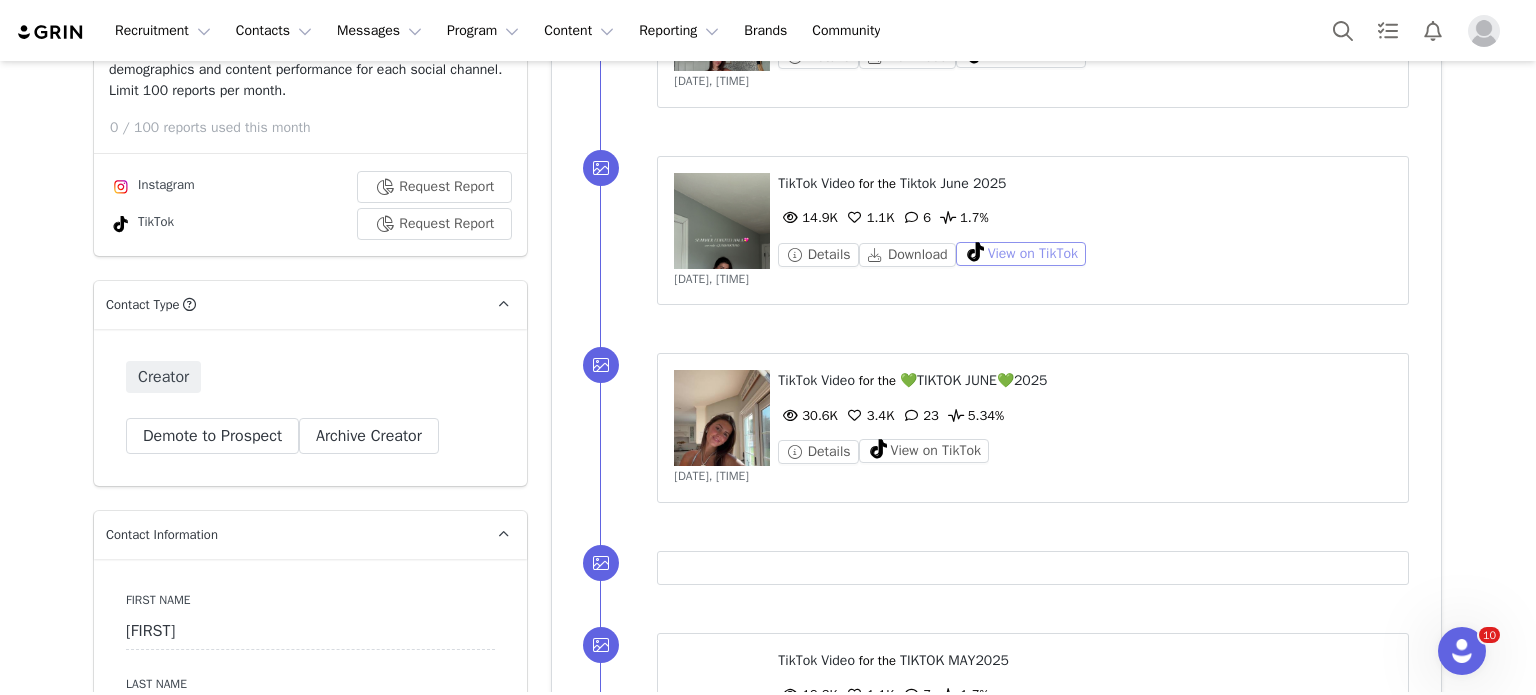 scroll, scrollTop: 584, scrollLeft: 0, axis: vertical 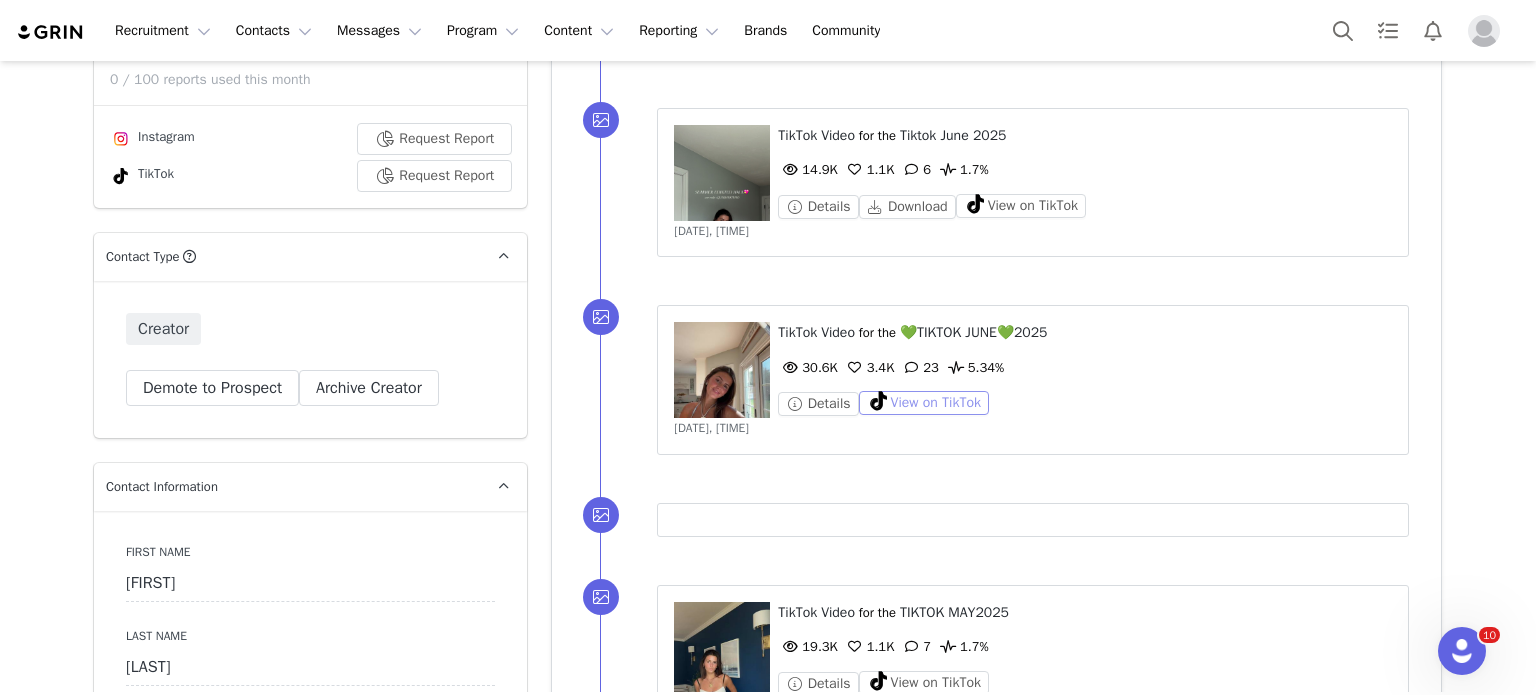click on "View on TikTok" at bounding box center (924, 403) 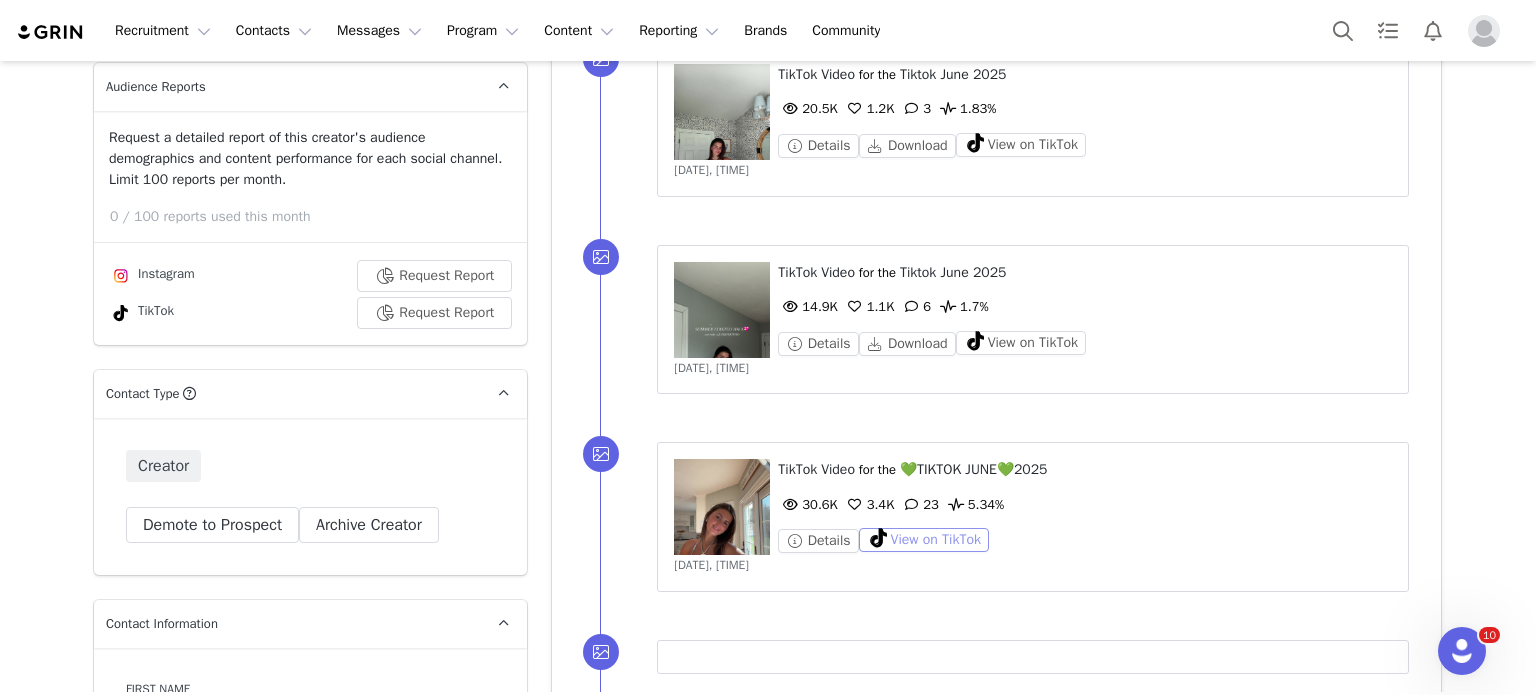 scroll, scrollTop: 444, scrollLeft: 0, axis: vertical 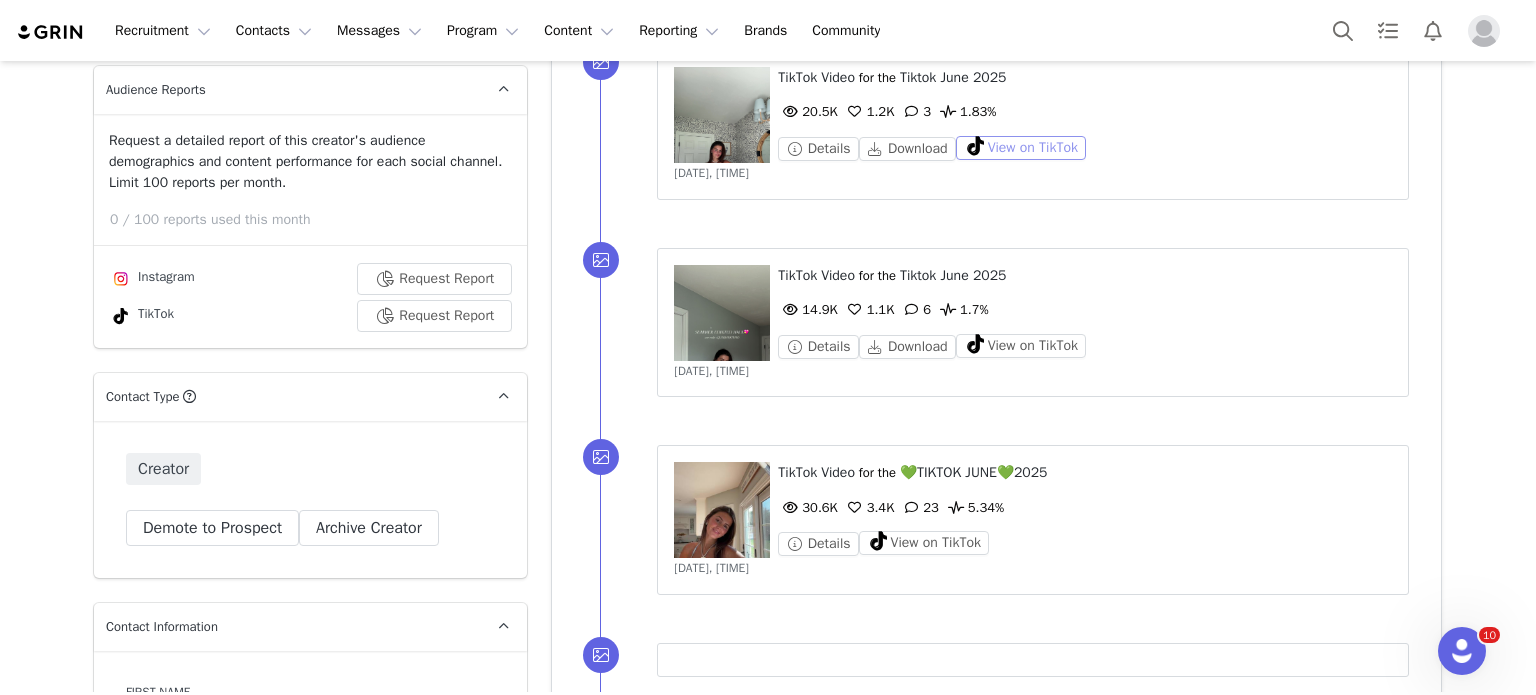 click on "View on TikTok" at bounding box center (1021, 148) 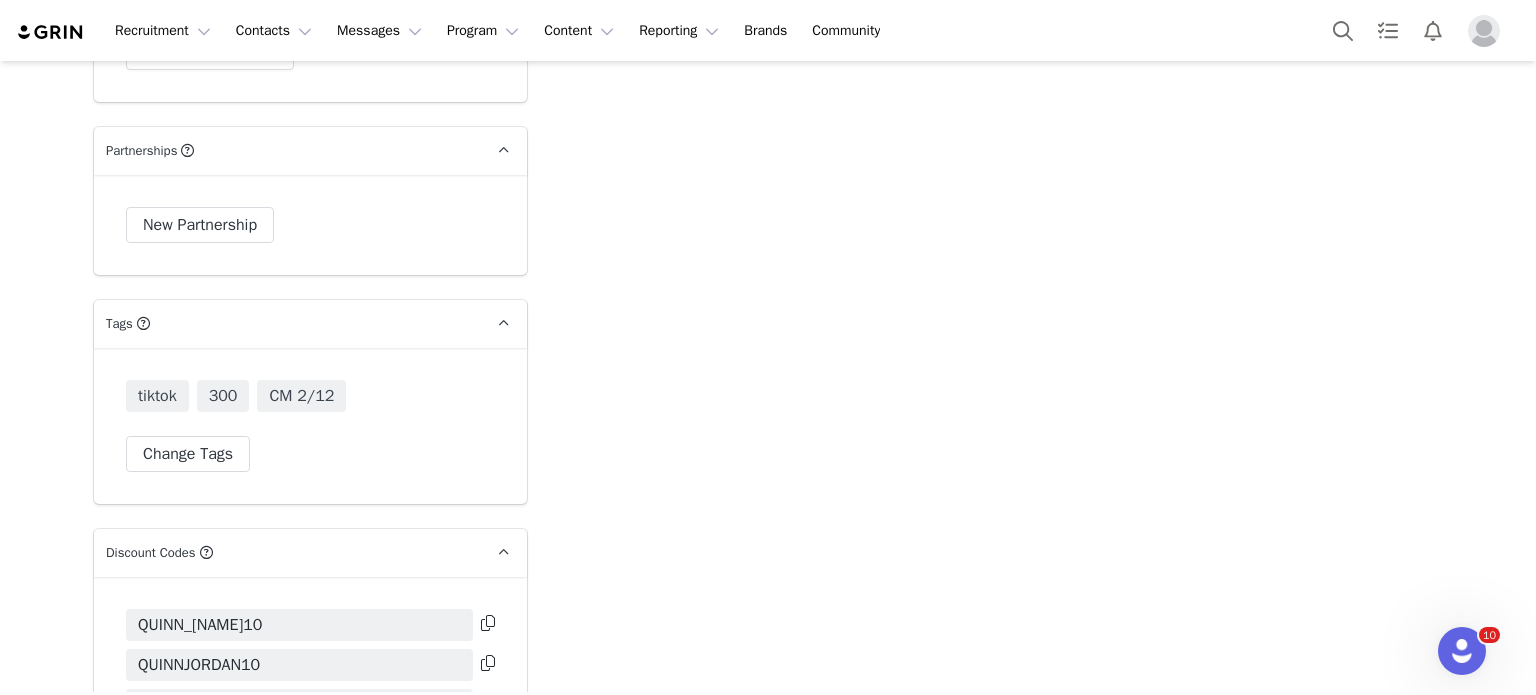 scroll, scrollTop: 5775, scrollLeft: 0, axis: vertical 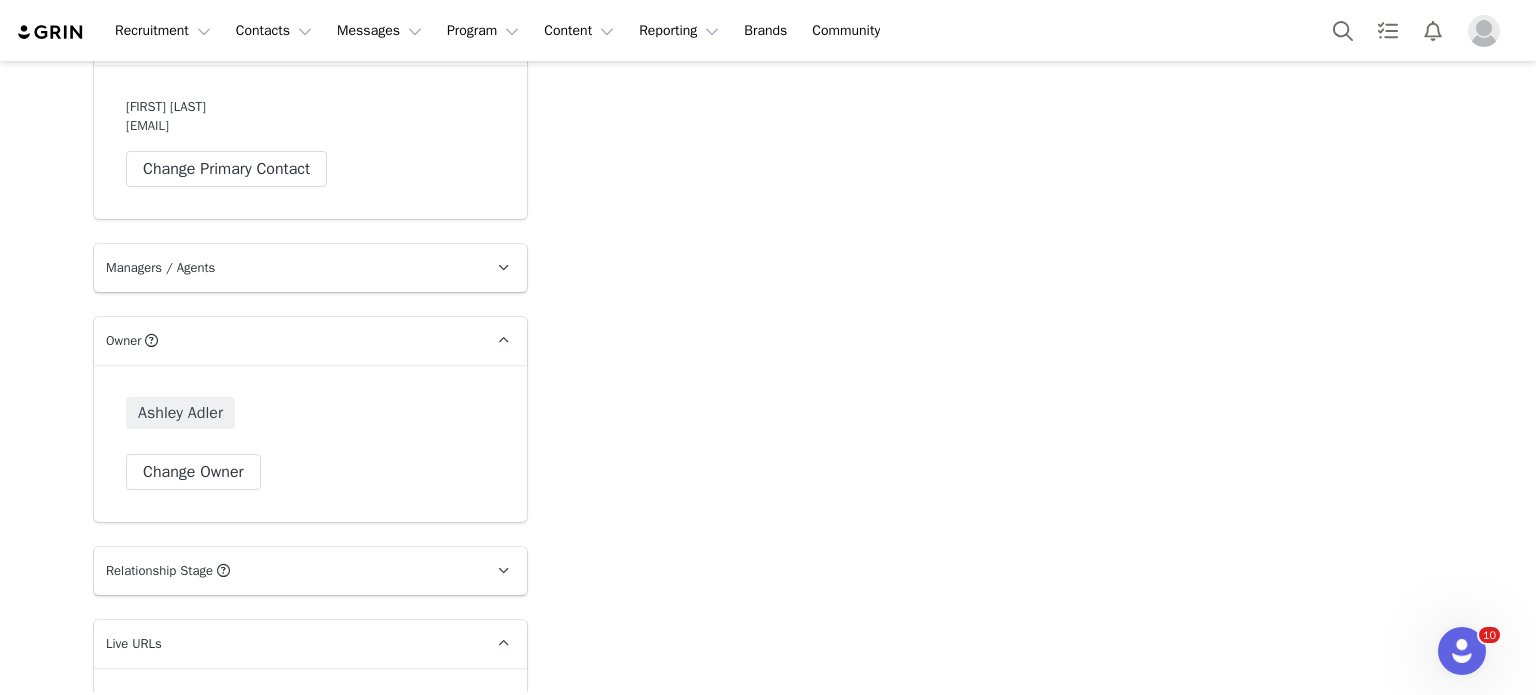 click on "Recruitment Recruitment Creator Search Curated Lists Landing Pages Web Extension AI Creator Search Beta Contacts Contacts Creators Prospects Applicants Messages Messages Dashboard Inbox Templates Sequences Program Program Activations Partnerships Affiliates Content Content Creator Content Media Library Social Listening Reporting Reporting Dashboard Report Builder Brands Brands Community Community" at bounding box center [768, 30] 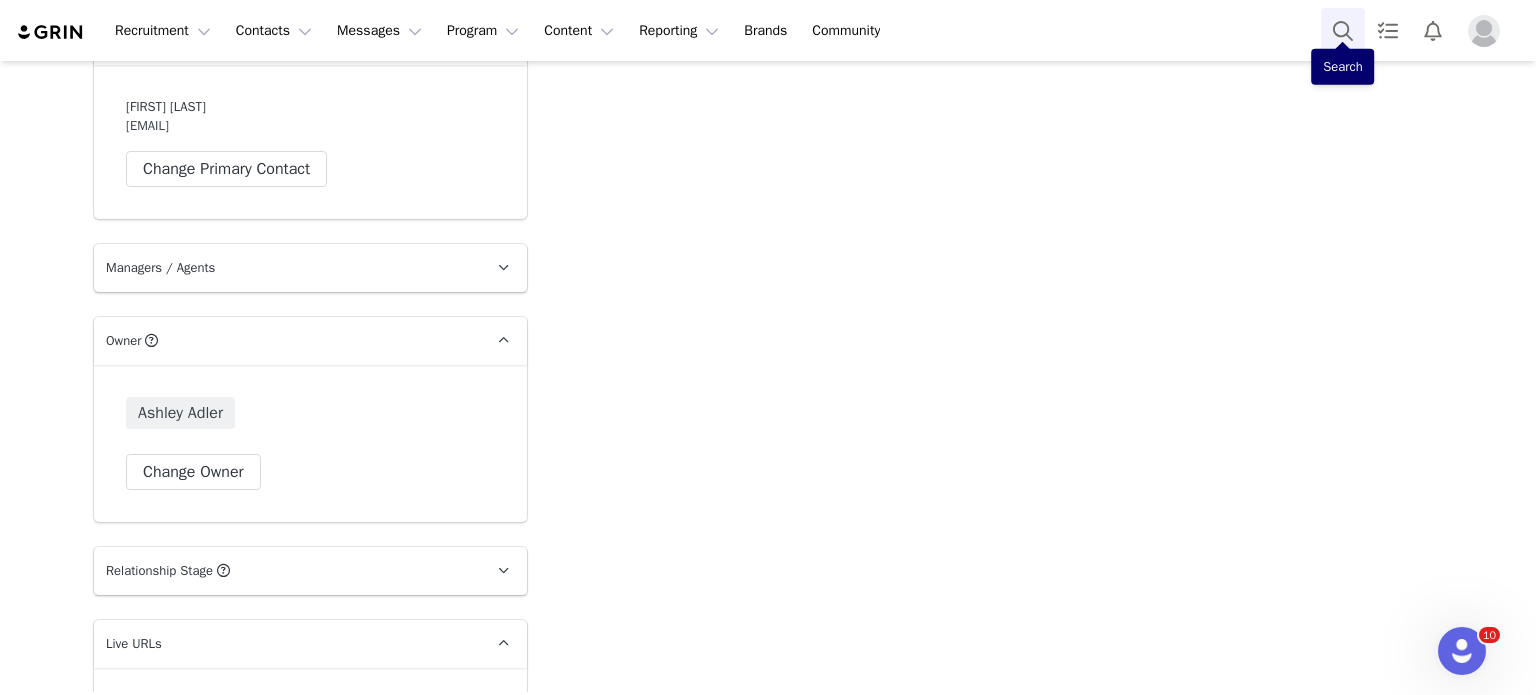 click at bounding box center (1343, 30) 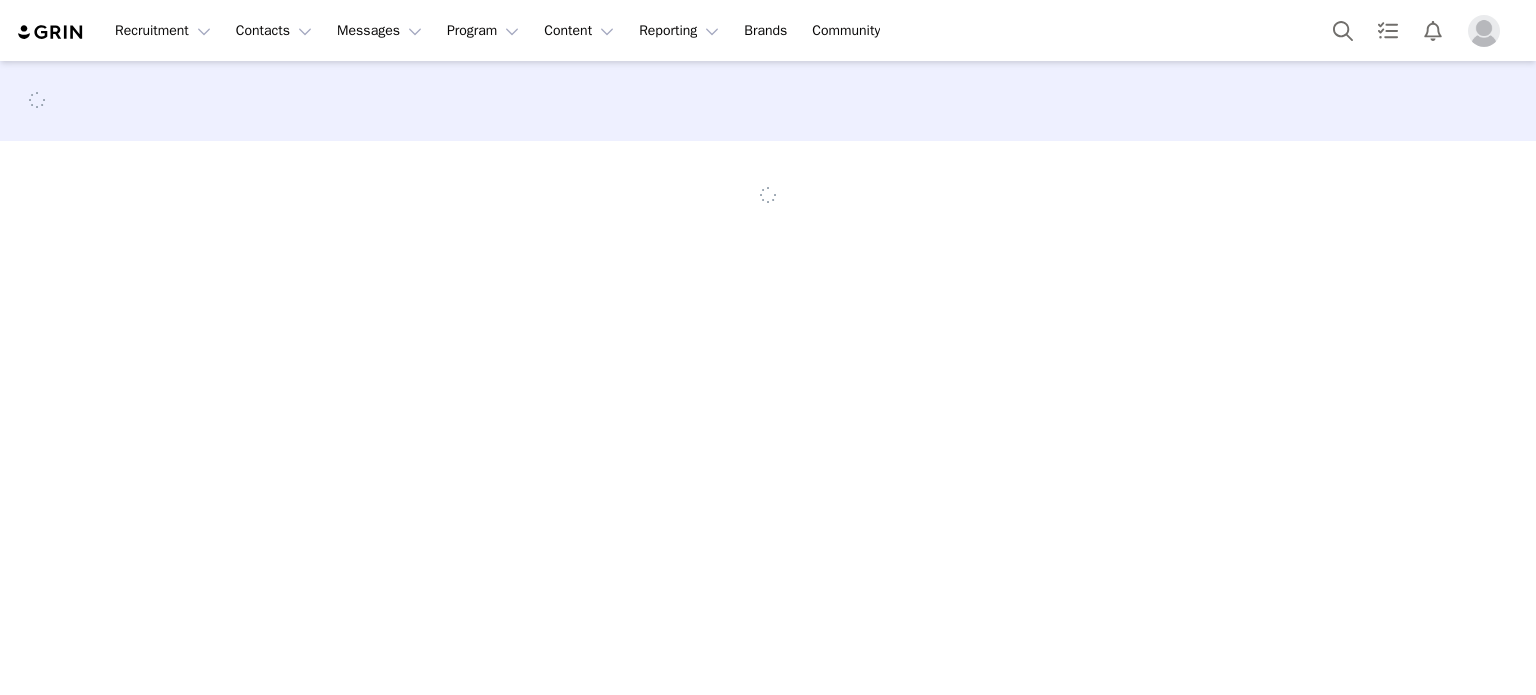 scroll, scrollTop: 0, scrollLeft: 0, axis: both 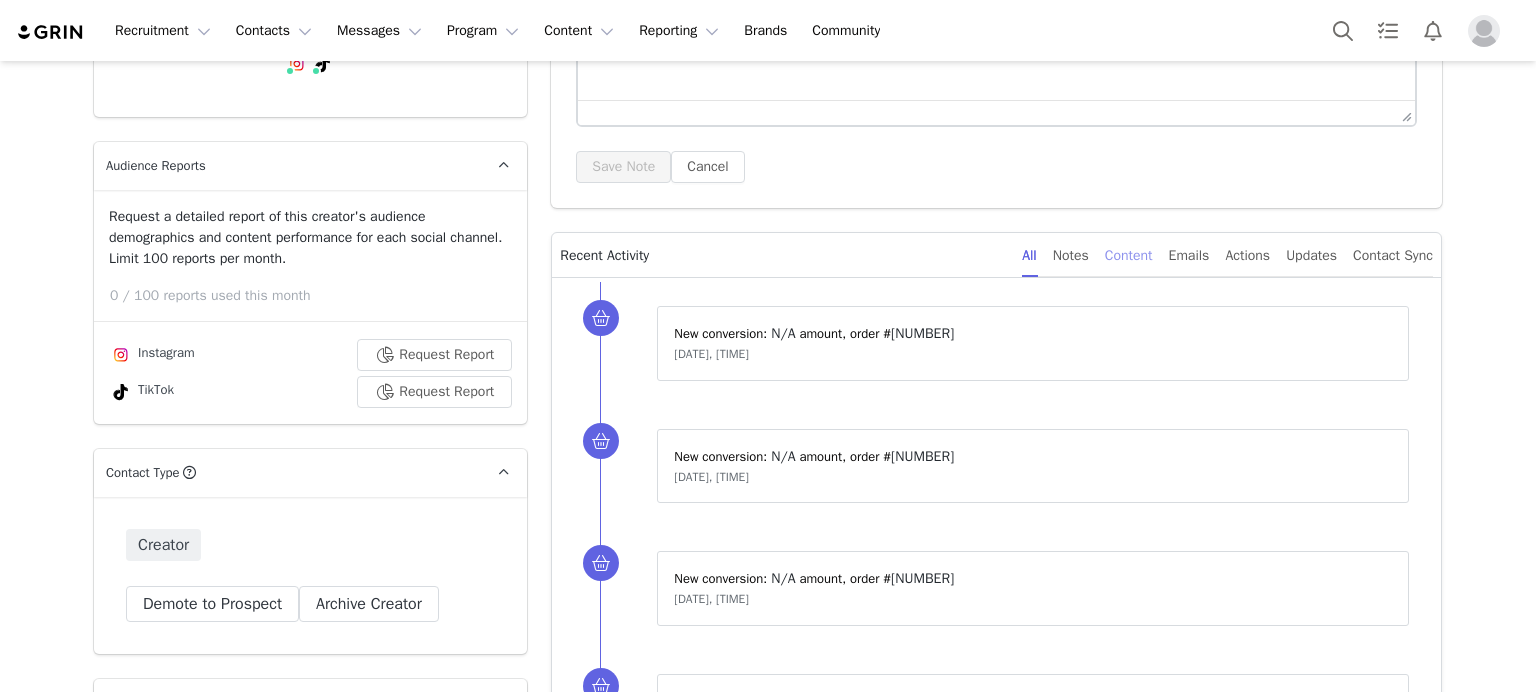 click on "Content" at bounding box center [1129, 255] 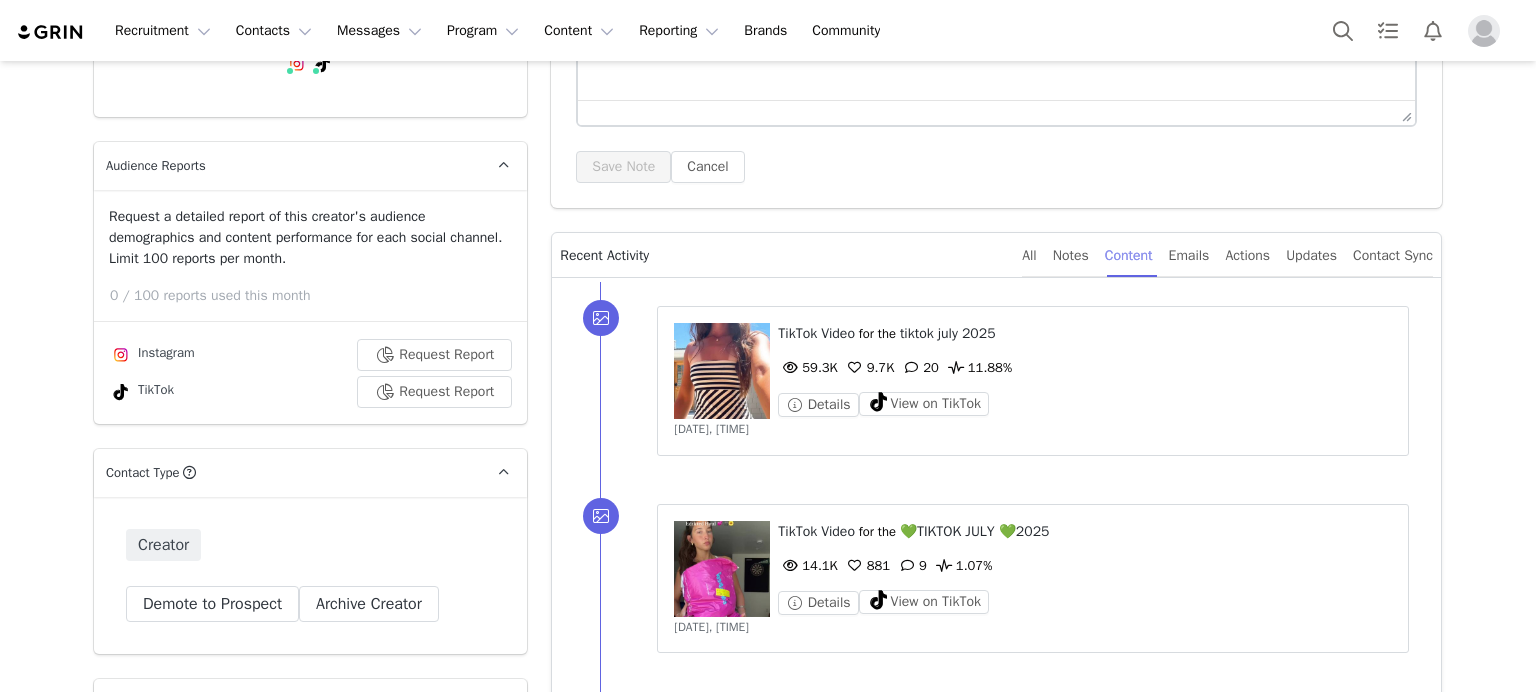 scroll, scrollTop: 0, scrollLeft: 0, axis: both 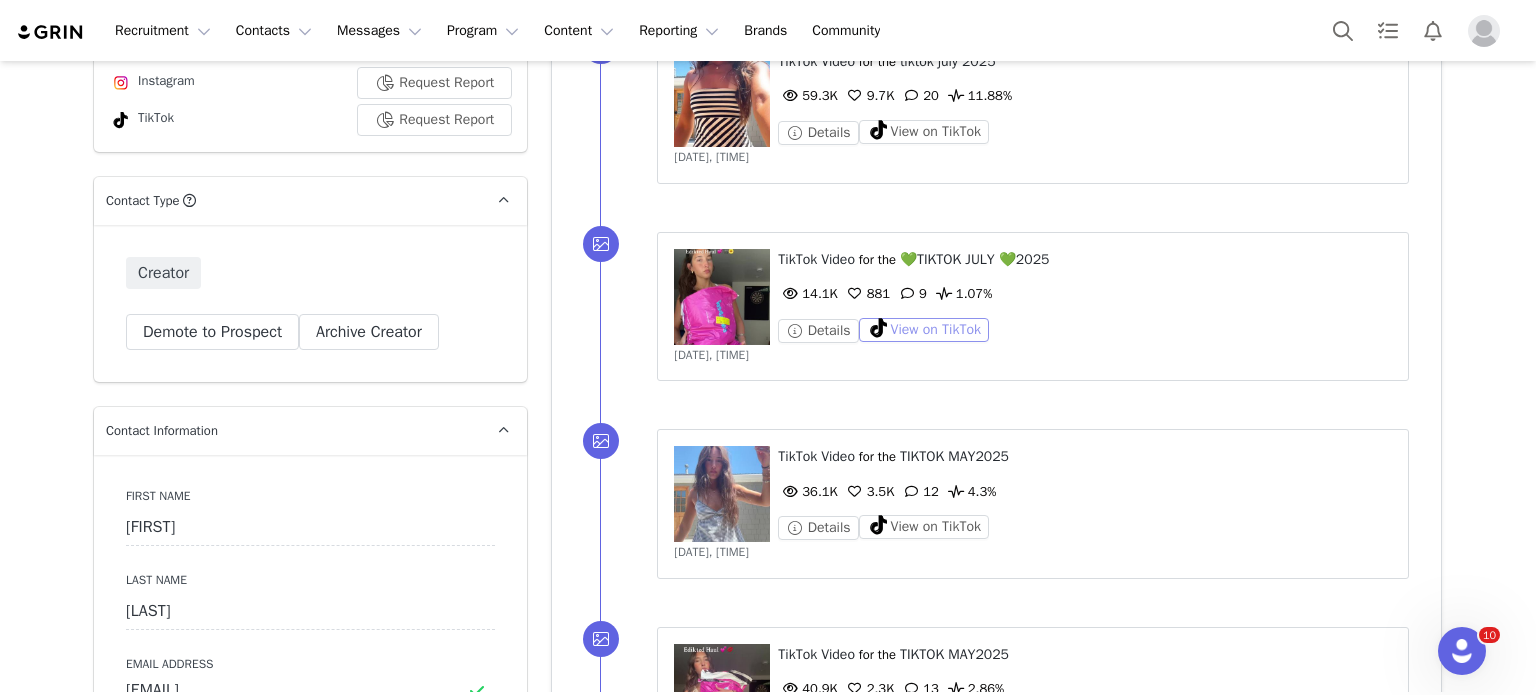 drag, startPoint x: 922, startPoint y: 346, endPoint x: 930, endPoint y: 332, distance: 16.124516 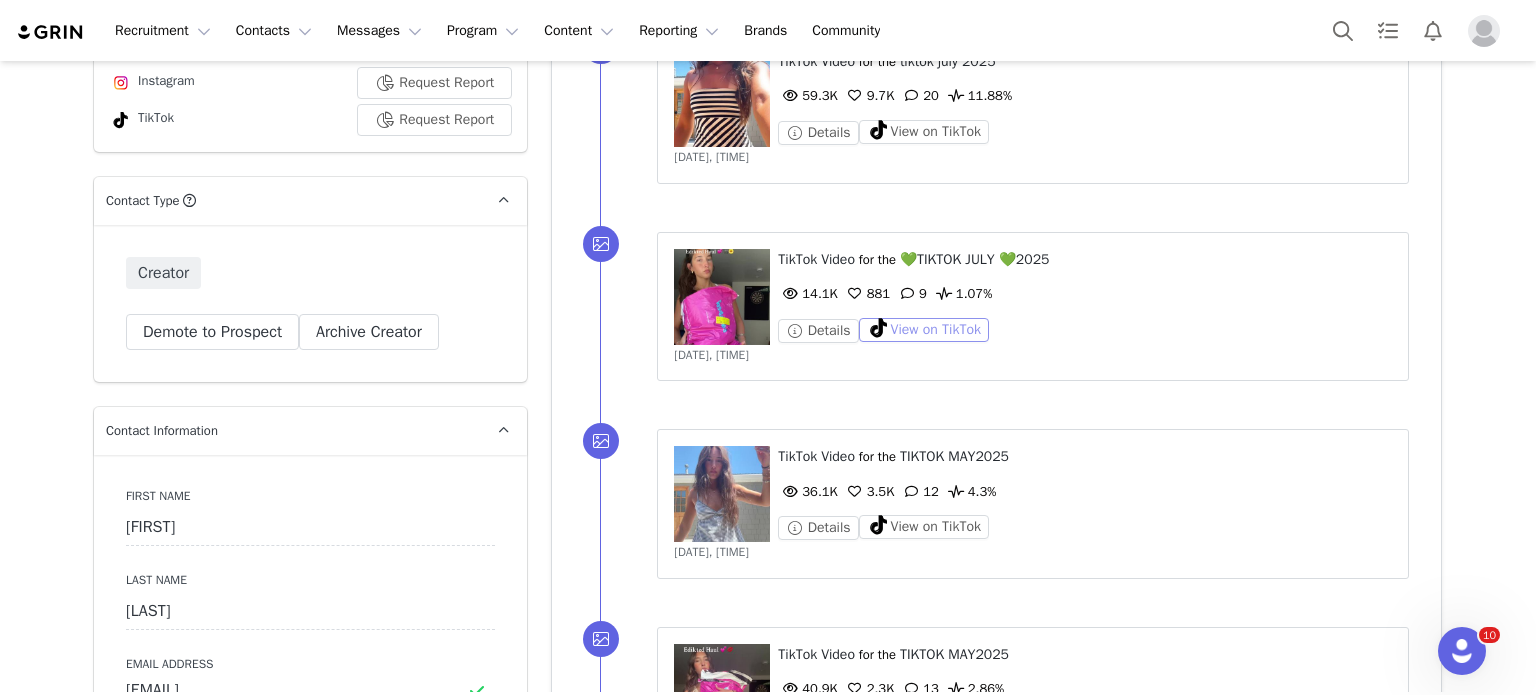 click on "View on TikTok" at bounding box center [924, 330] 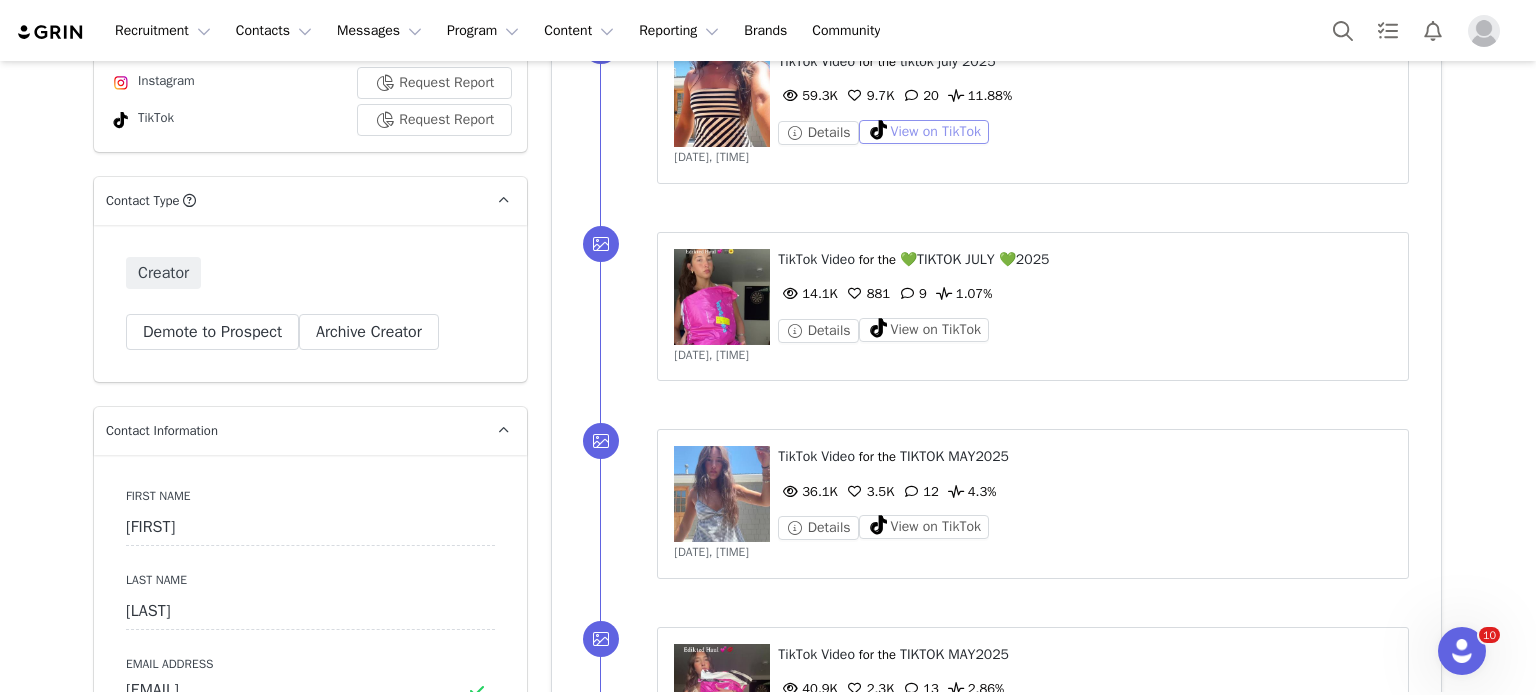 click on "View on TikTok" at bounding box center [924, 132] 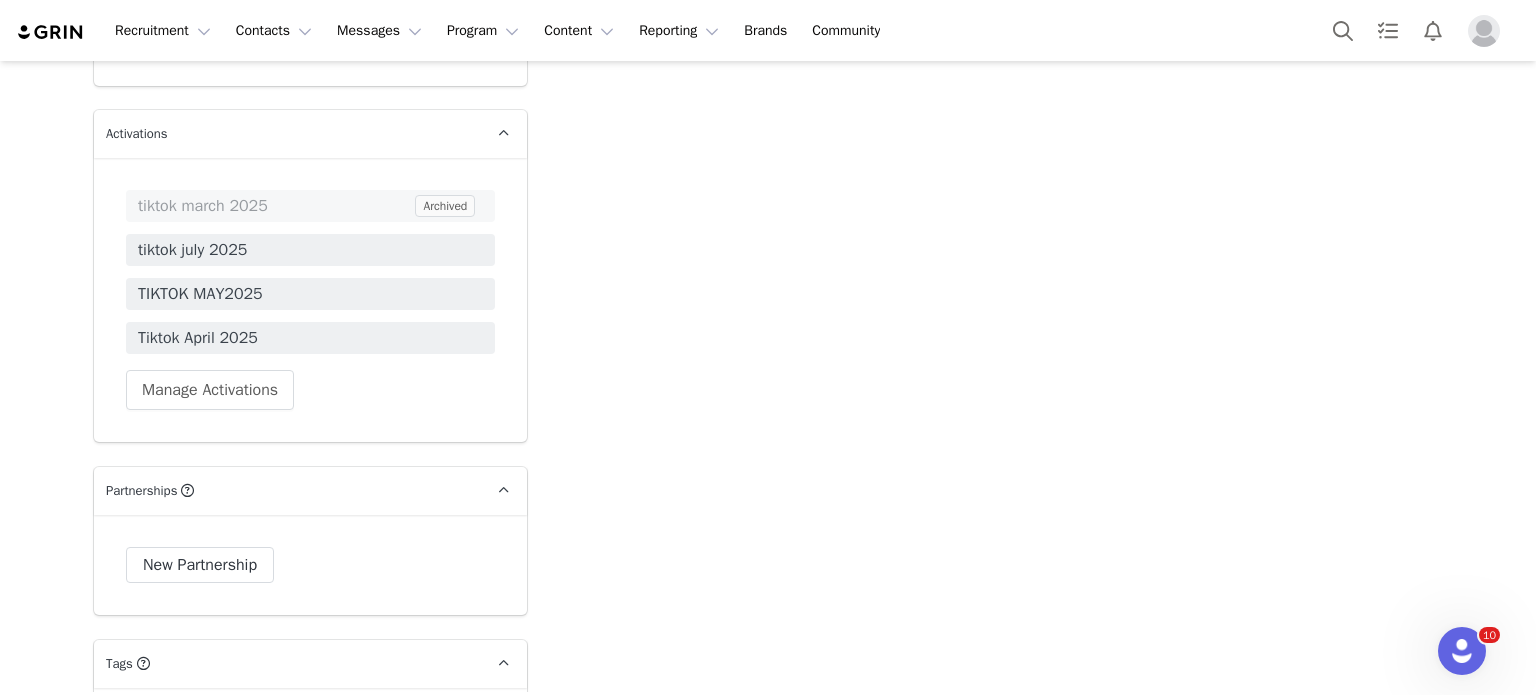 scroll, scrollTop: 5168, scrollLeft: 0, axis: vertical 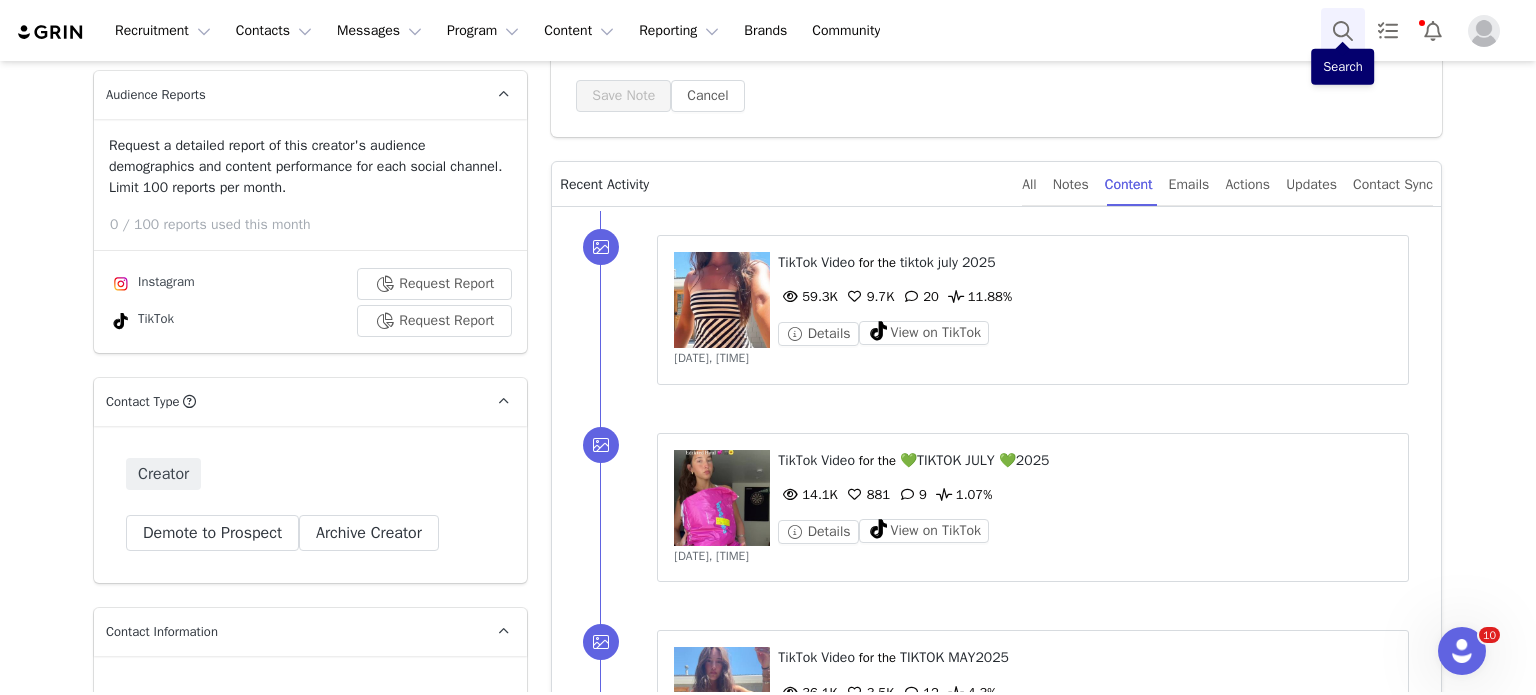 click at bounding box center (1343, 30) 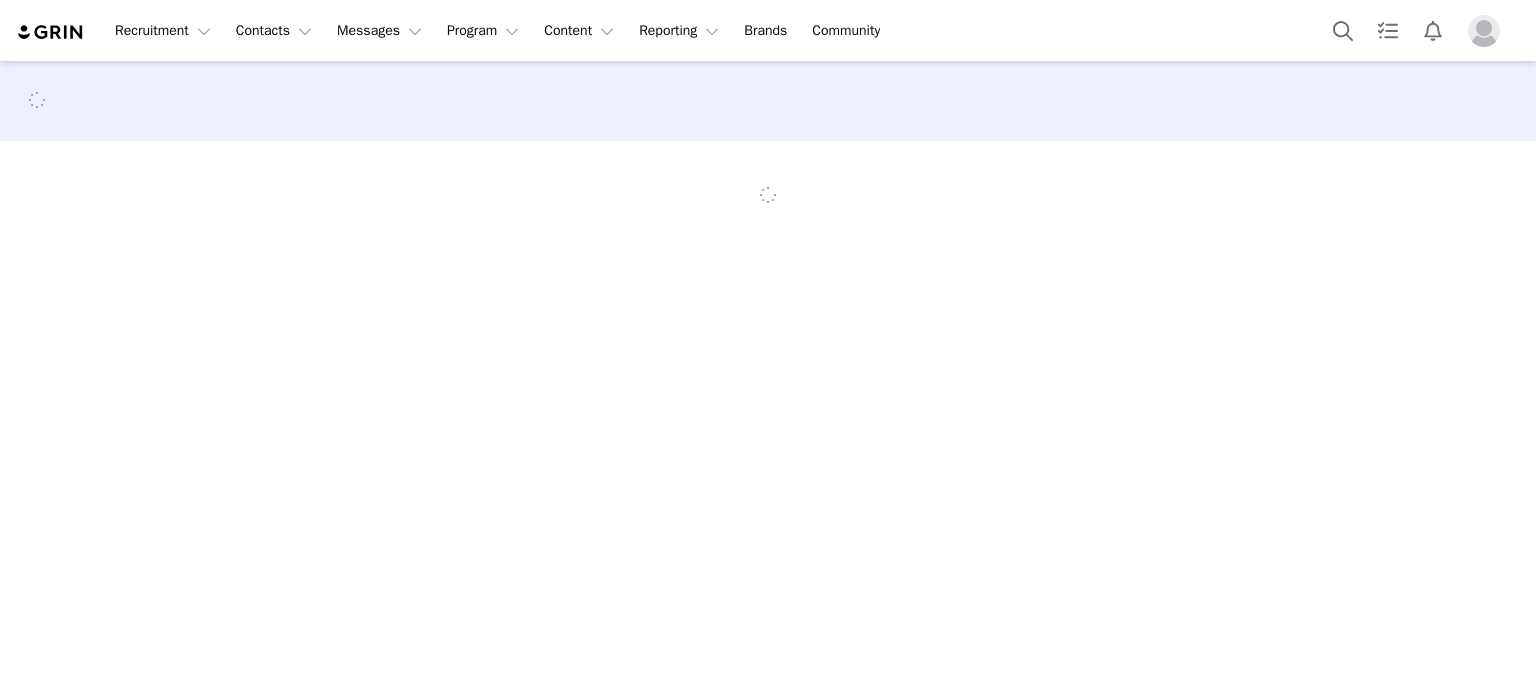 scroll, scrollTop: 0, scrollLeft: 0, axis: both 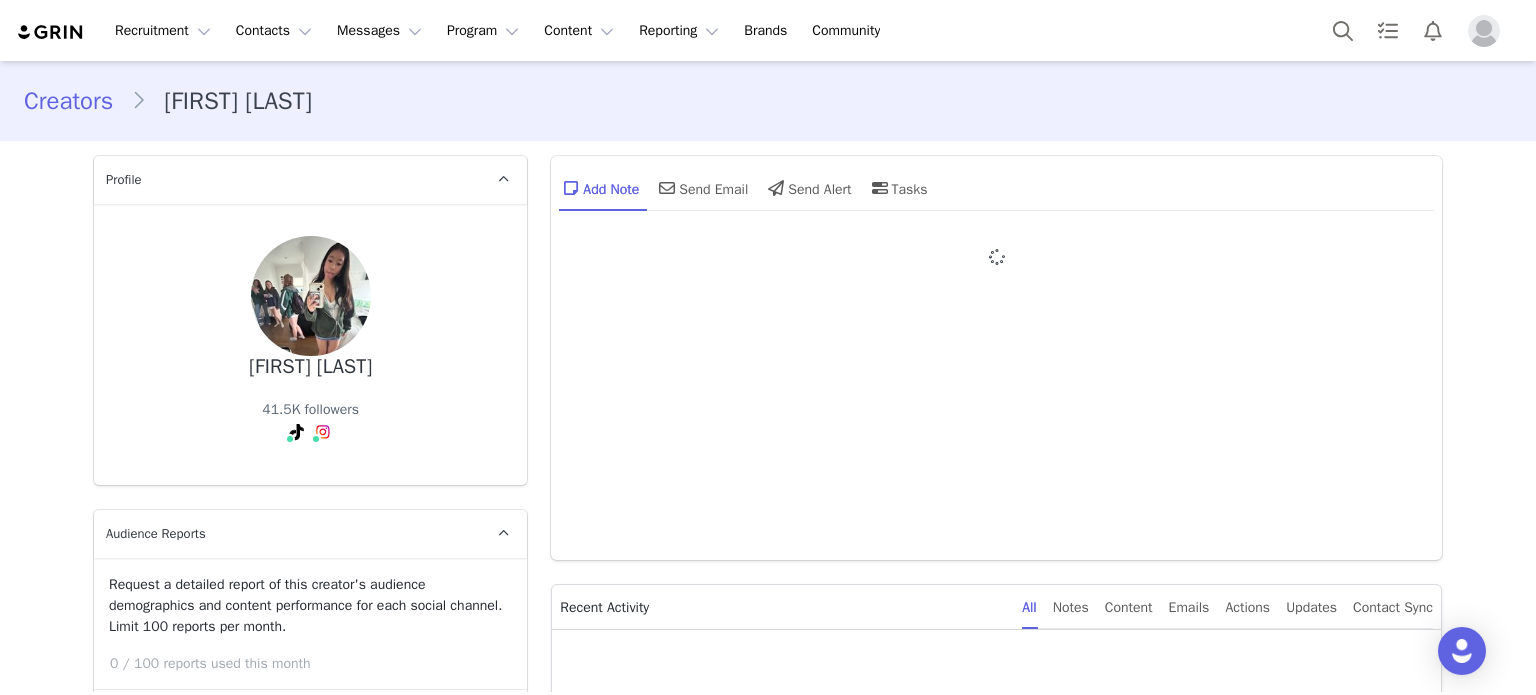 type on "+1 (United States)" 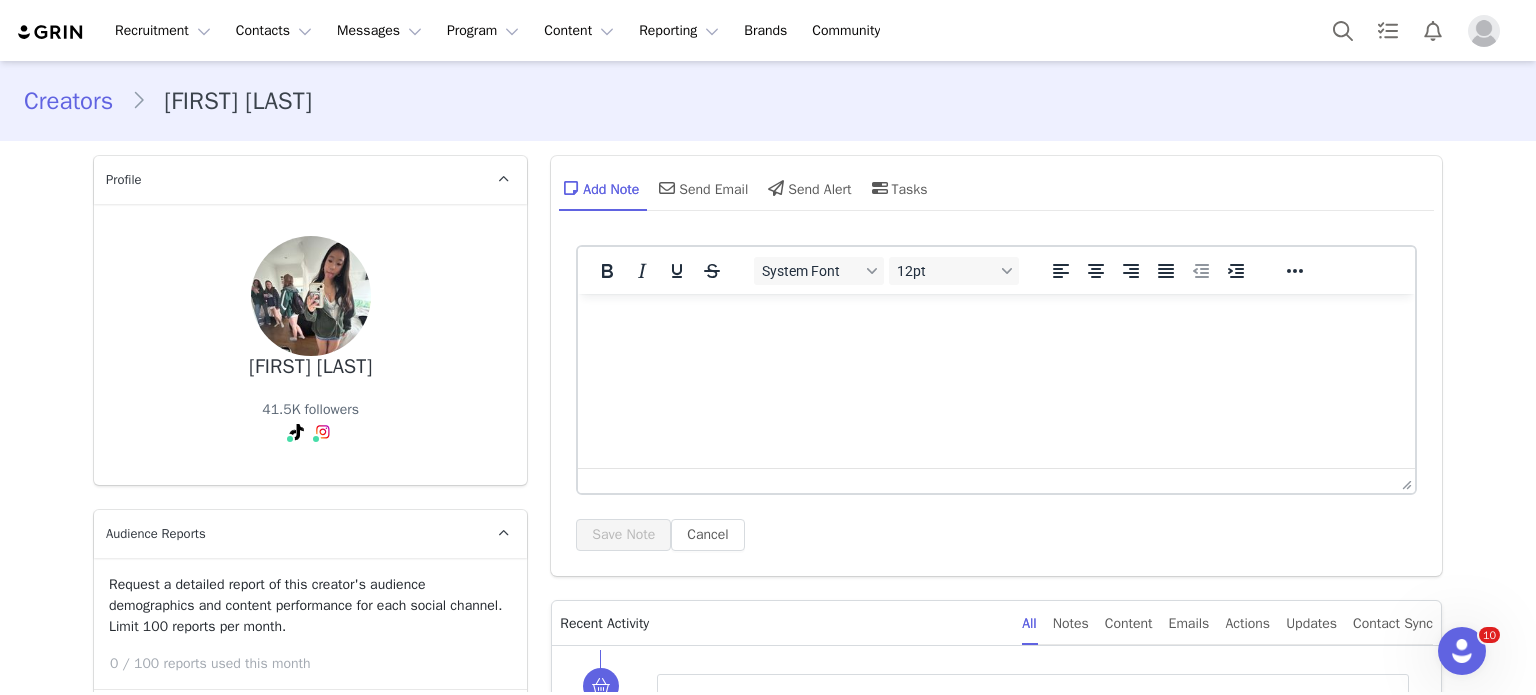 scroll, scrollTop: 0, scrollLeft: 0, axis: both 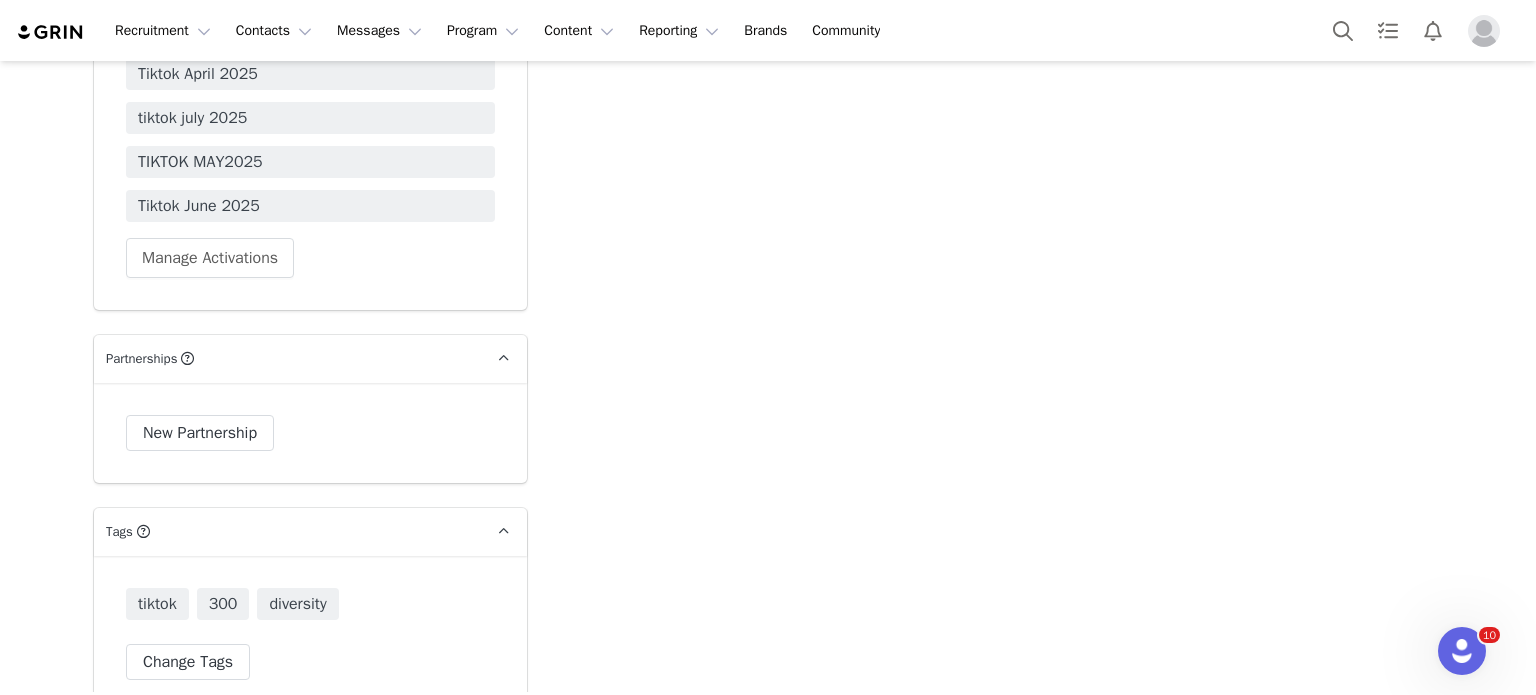 click on "Add Note   Send Email   Send Alert   Tasks  System Font 12pt To open the popup, press Shift+Enter To open the popup, press Shift+Enter To open the popup, press Shift+Enter To open the popup, press Shift+Enter Save Note Cancel Recent Activity All Notes Content Emails Actions Updates Contact Sync New conversion: ⁨ N/A ⁩ amount⁨⁩⁨, order #⁨ 7894160 ⁩⁩ [DATE], [TIME] New conversion: ⁨ N/A ⁩ amount⁨⁩⁨, order #⁨ 7893942 ⁩⁩ [DATE], [TIME] New conversion: ⁨ N/A ⁩ amount⁨⁩⁨, order #⁨ 7893839 ⁩⁩ [DATE], [TIME] New conversion: ⁨ N/A ⁩ amount⁨⁩⁨, order #⁨ 7893695 ⁩⁩ [DATE], [TIME] New conversion: ⁨ N/A ⁩ amount⁨⁩⁨, order #⁨ 7891745 ⁩⁩ [DATE], [TIME] New conversion: ⁨ N/A ⁩ amount⁨⁩⁨, order #⁨ 7891331 ⁩⁩ [DATE], [TIME] New conversion: ⁨ N/A ⁩ amount⁨⁩⁨, order #⁨ 7889223 ⁩⁩ [DATE], [TIME] New conversion: ⁨ N/A ⁩ amount⁨⁩⁨, order #⁨ 7886732 ⁩⁩ N/A 7885076" at bounding box center (996, -1766) 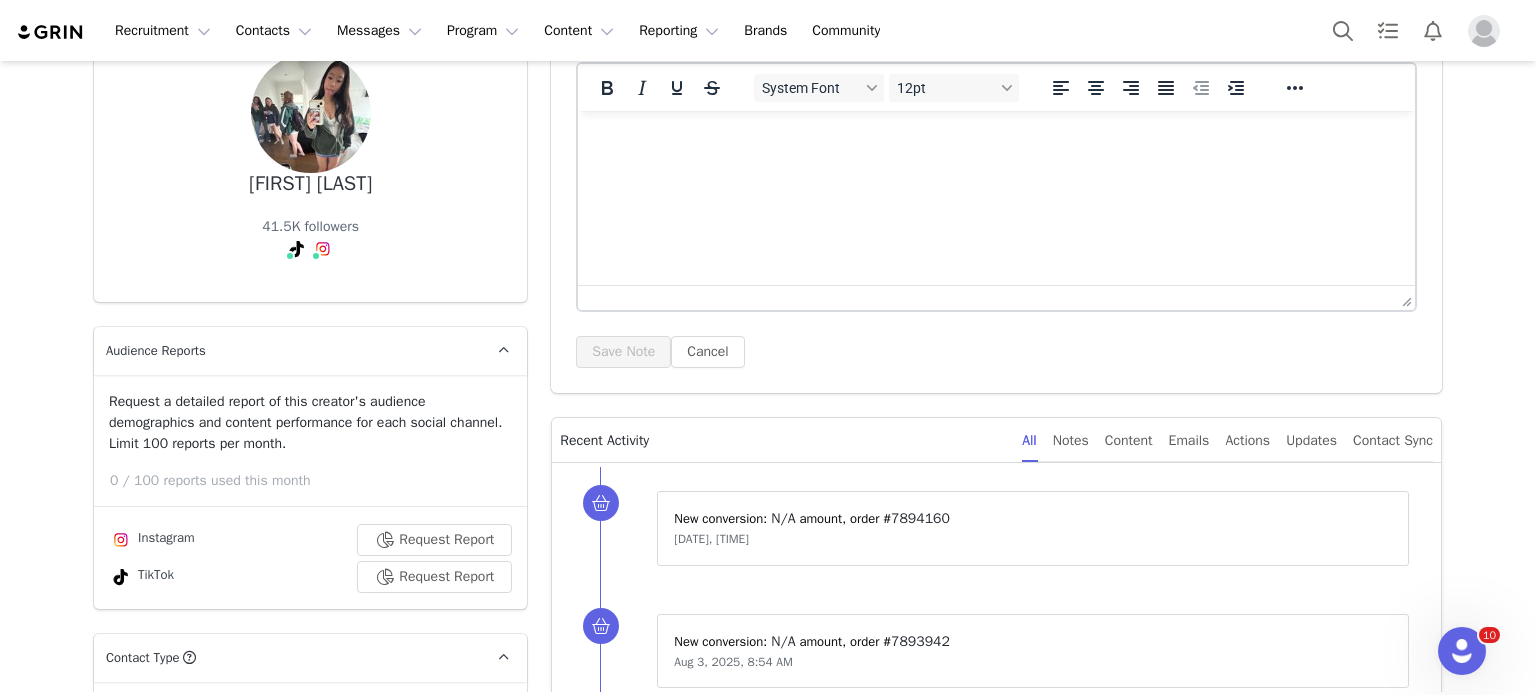 scroll, scrollTop: 0, scrollLeft: 0, axis: both 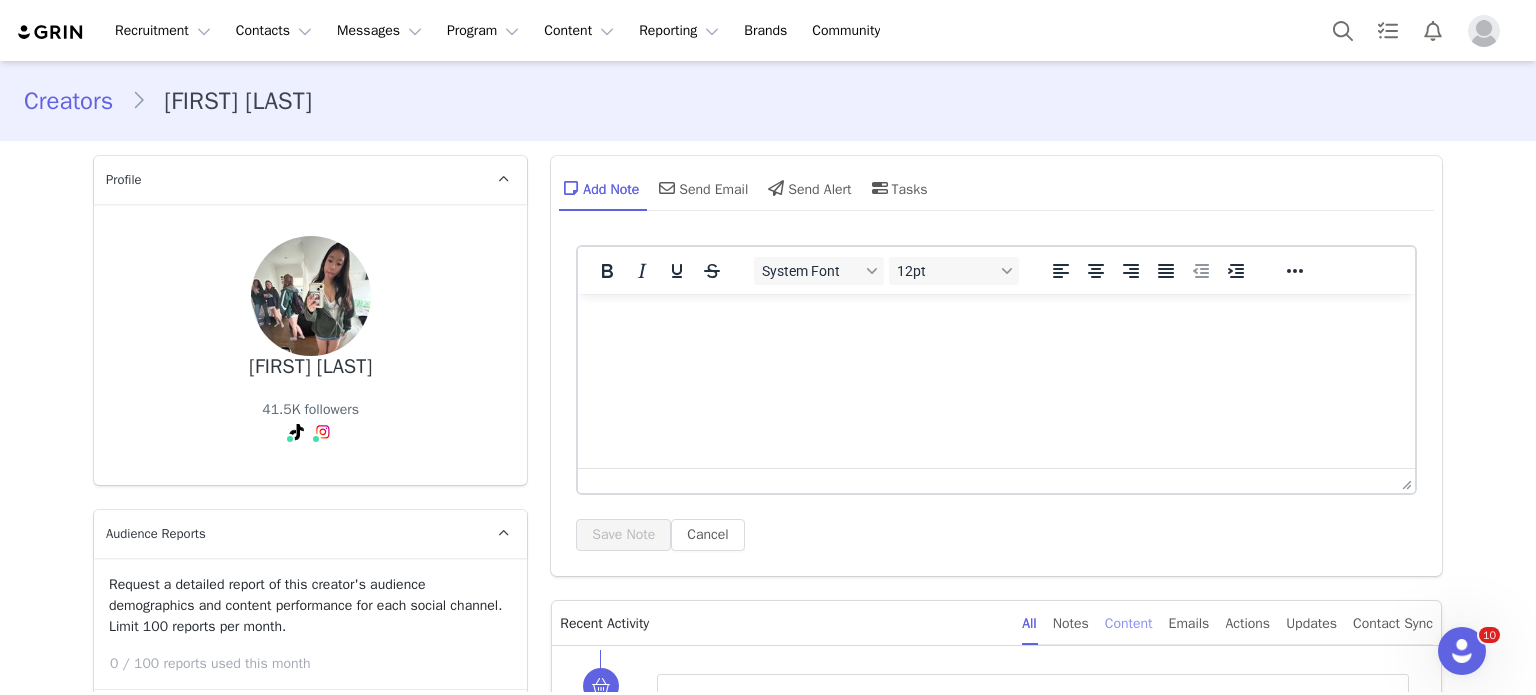 click on "Content" at bounding box center (1129, 623) 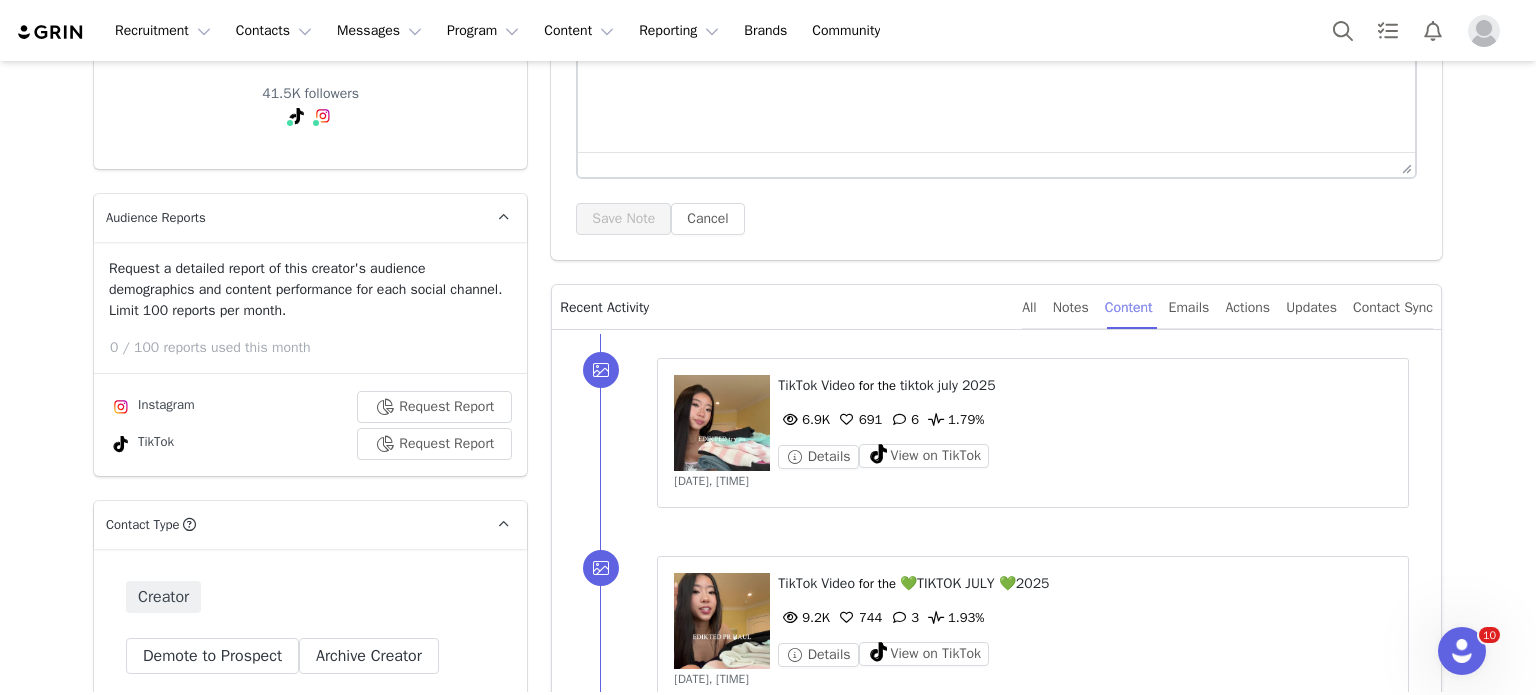 scroll, scrollTop: 604, scrollLeft: 0, axis: vertical 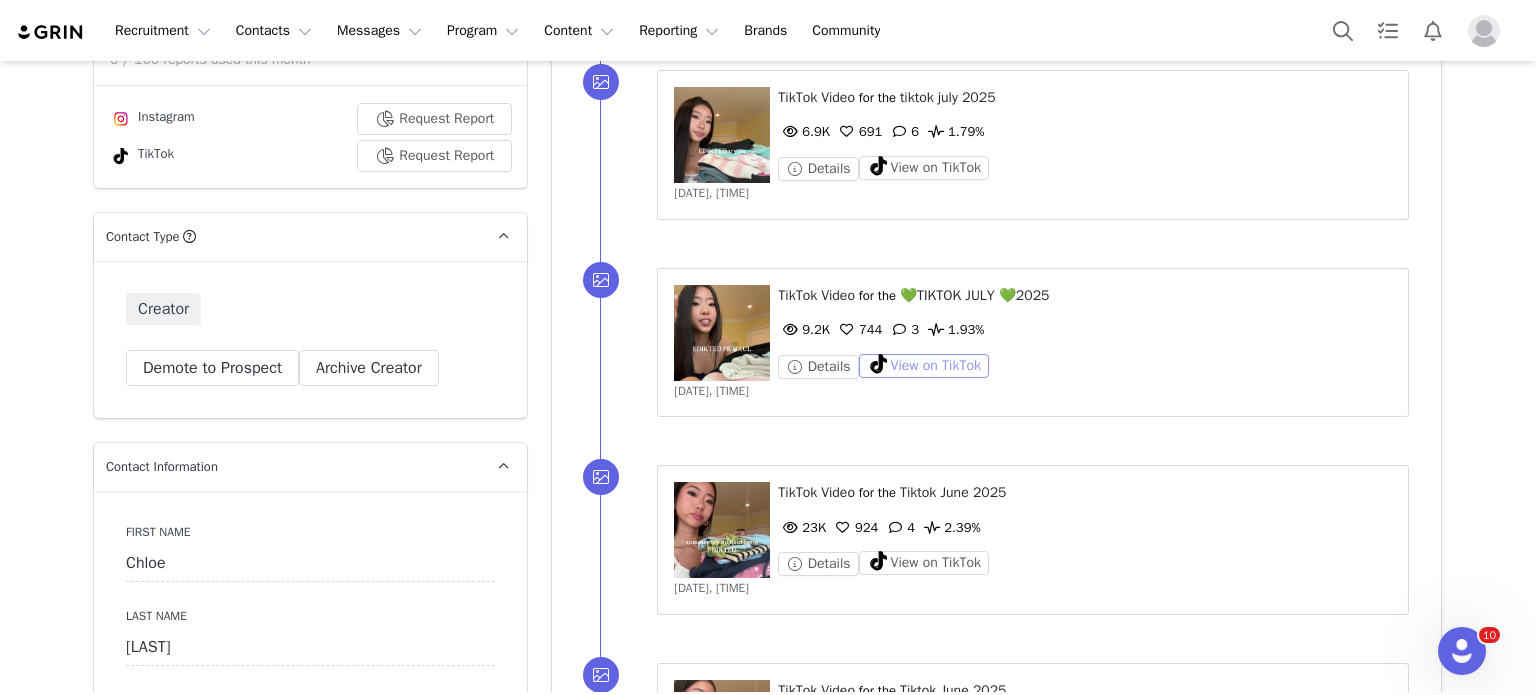 click on "View on TikTok" at bounding box center (924, 366) 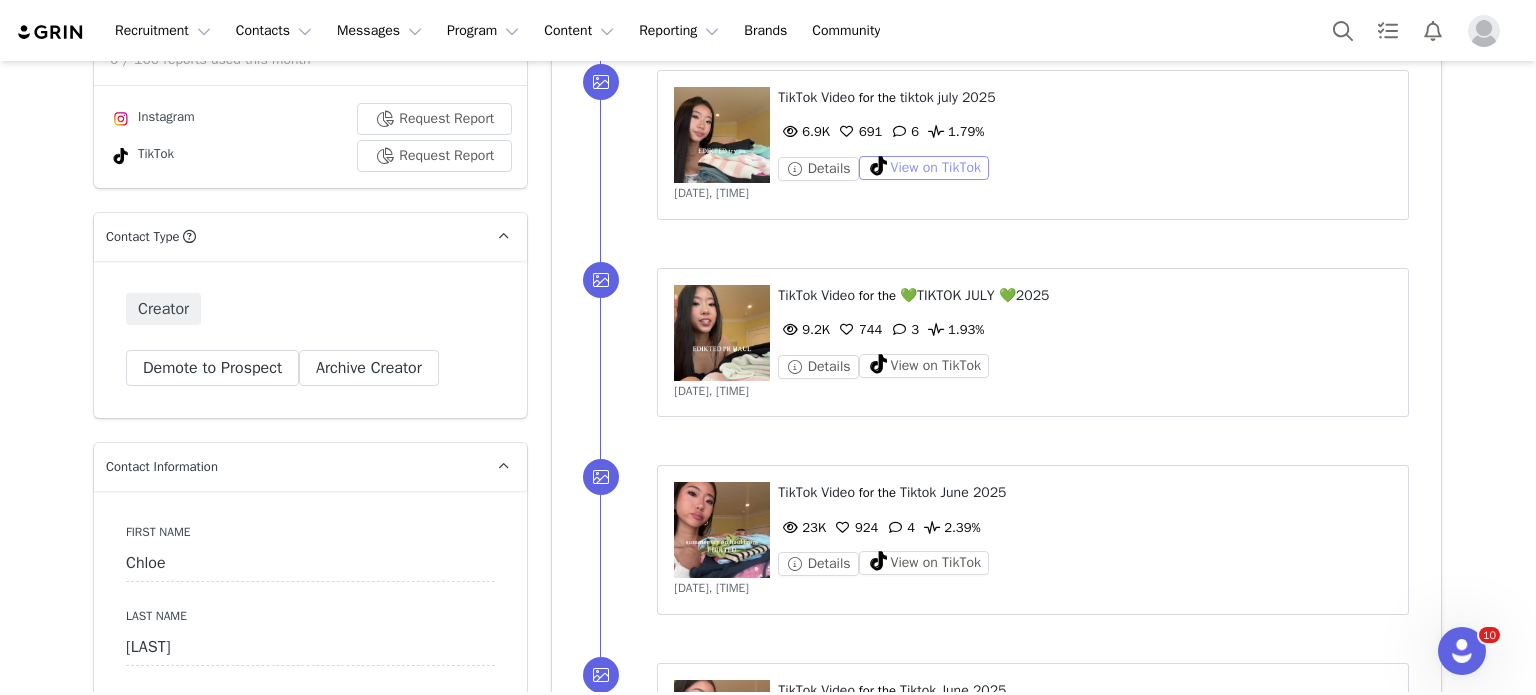 click on "View on TikTok" at bounding box center (924, 168) 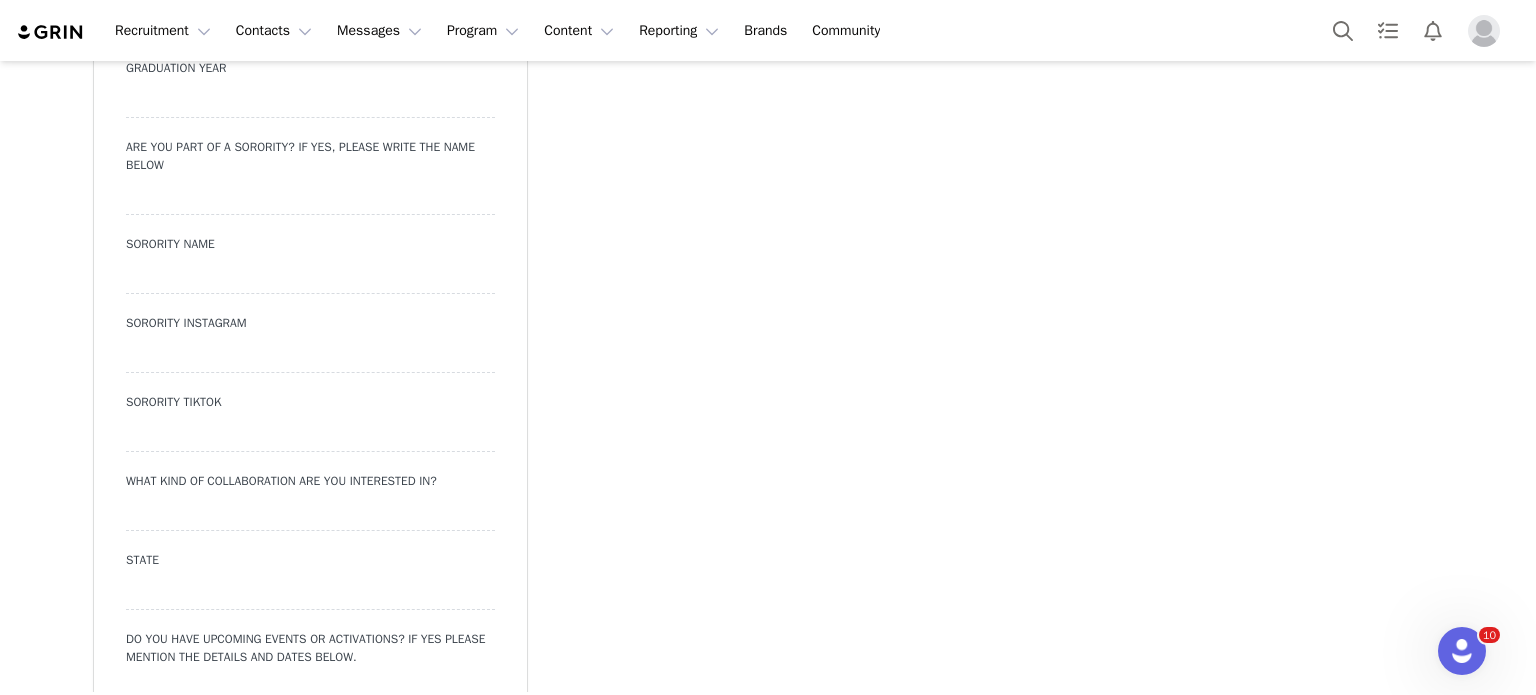 scroll, scrollTop: 3152, scrollLeft: 0, axis: vertical 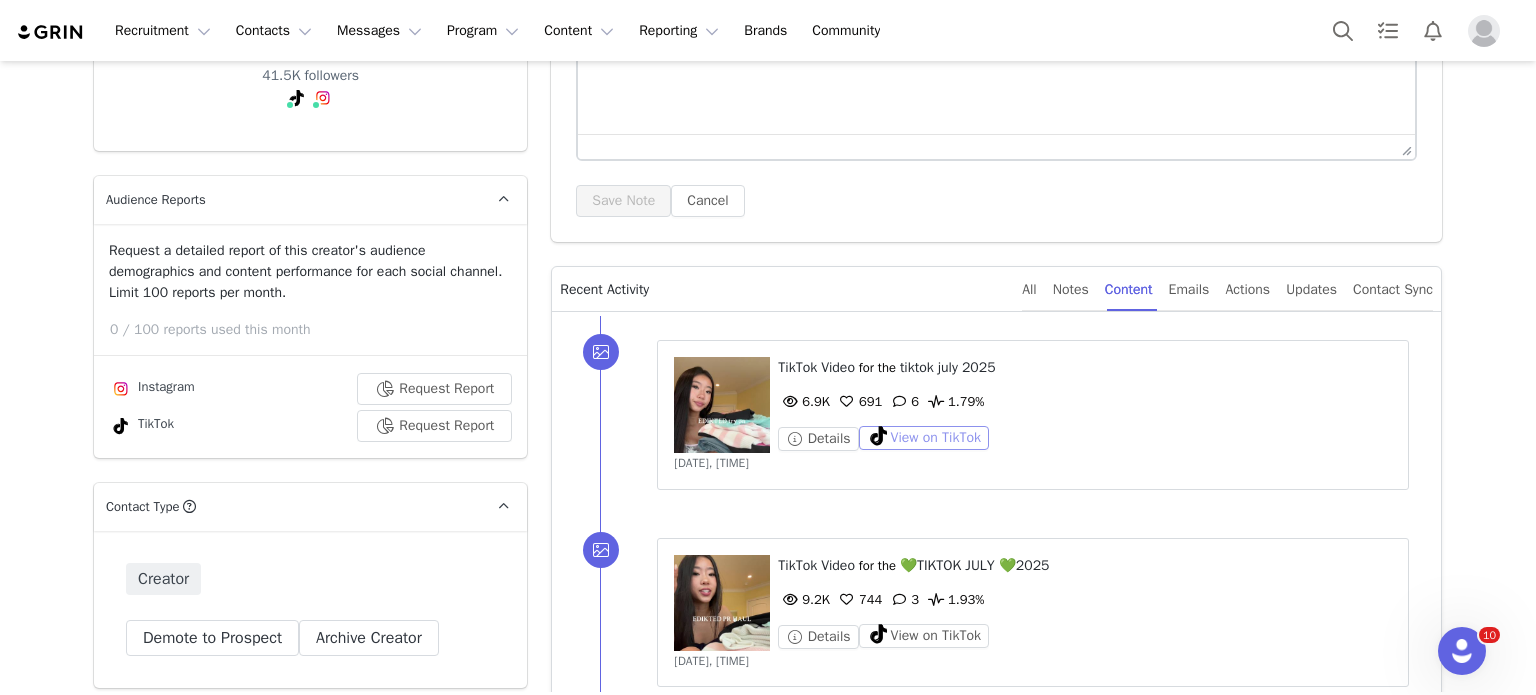click on "View on TikTok" at bounding box center [924, 438] 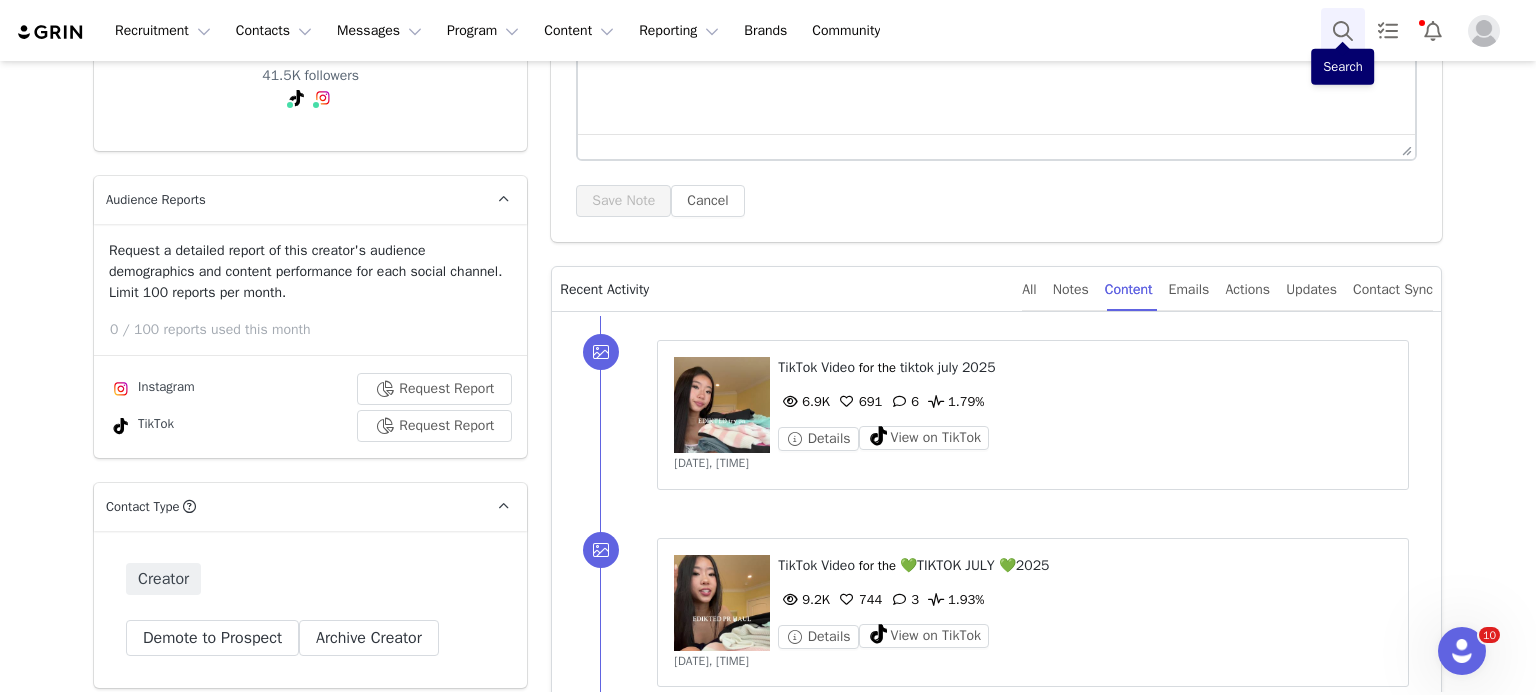 click at bounding box center [1343, 30] 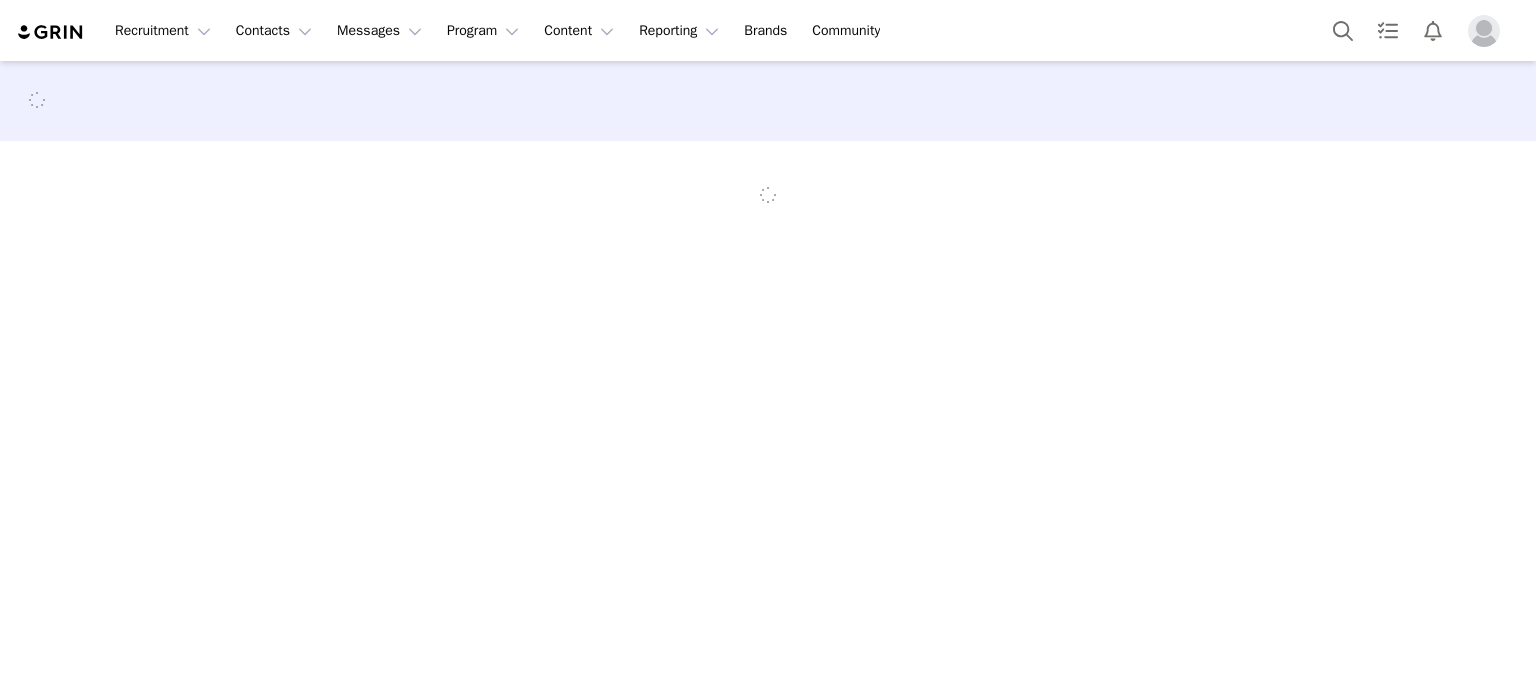 scroll, scrollTop: 0, scrollLeft: 0, axis: both 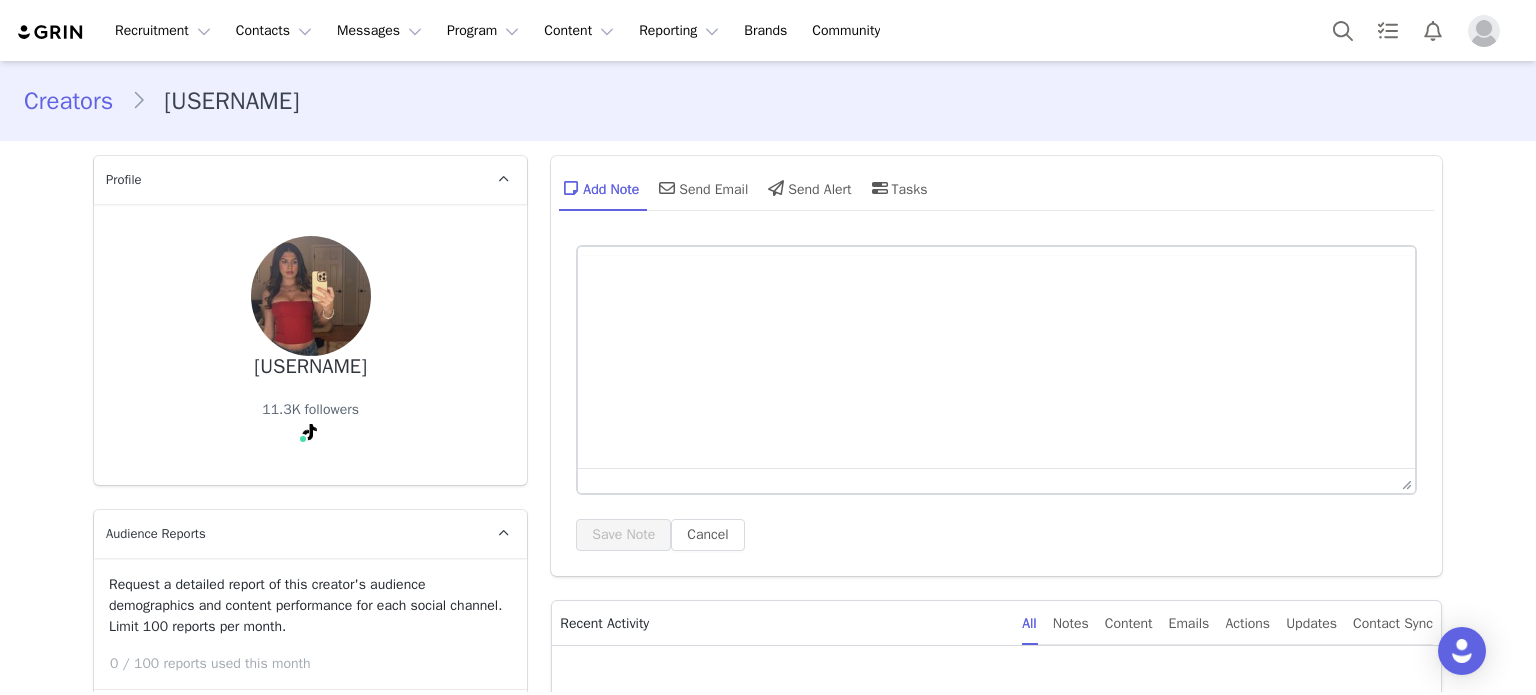 type on "+1 (United States)" 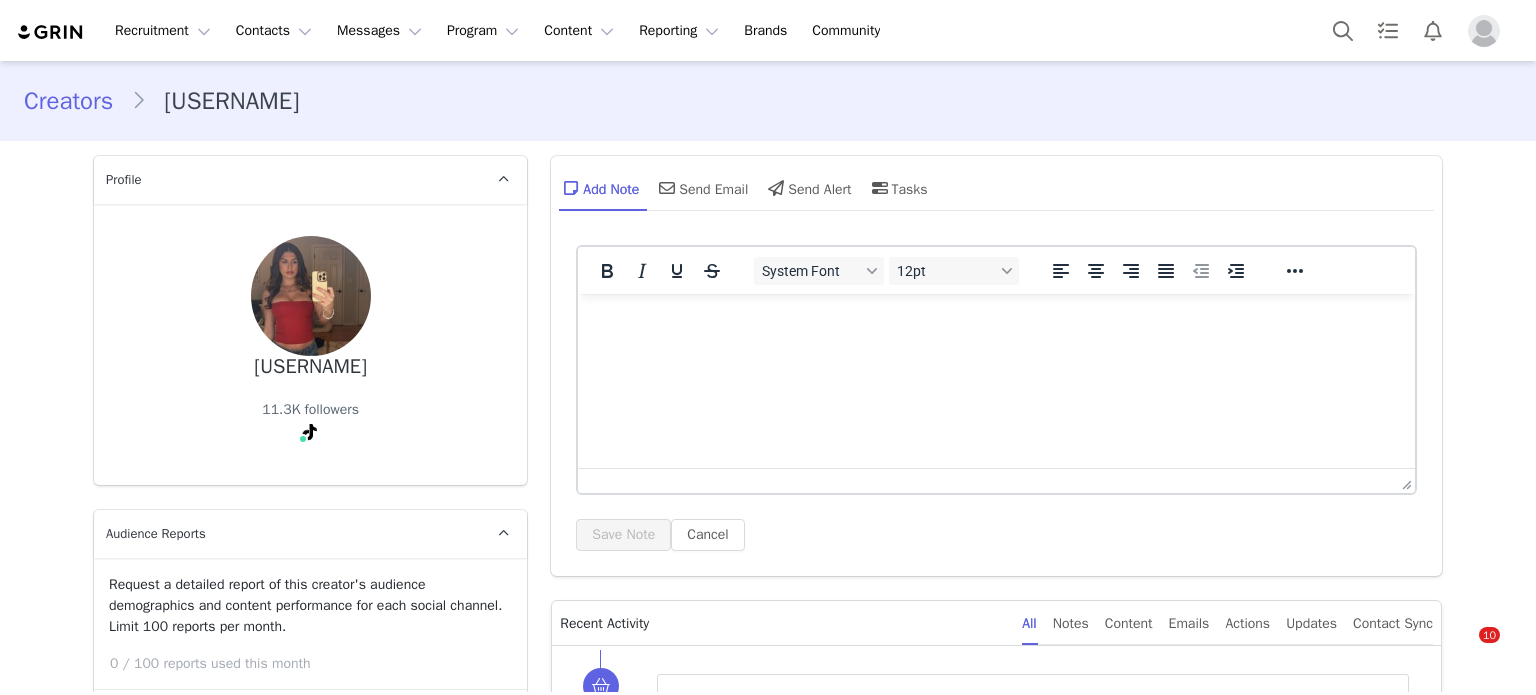 scroll, scrollTop: 0, scrollLeft: 0, axis: both 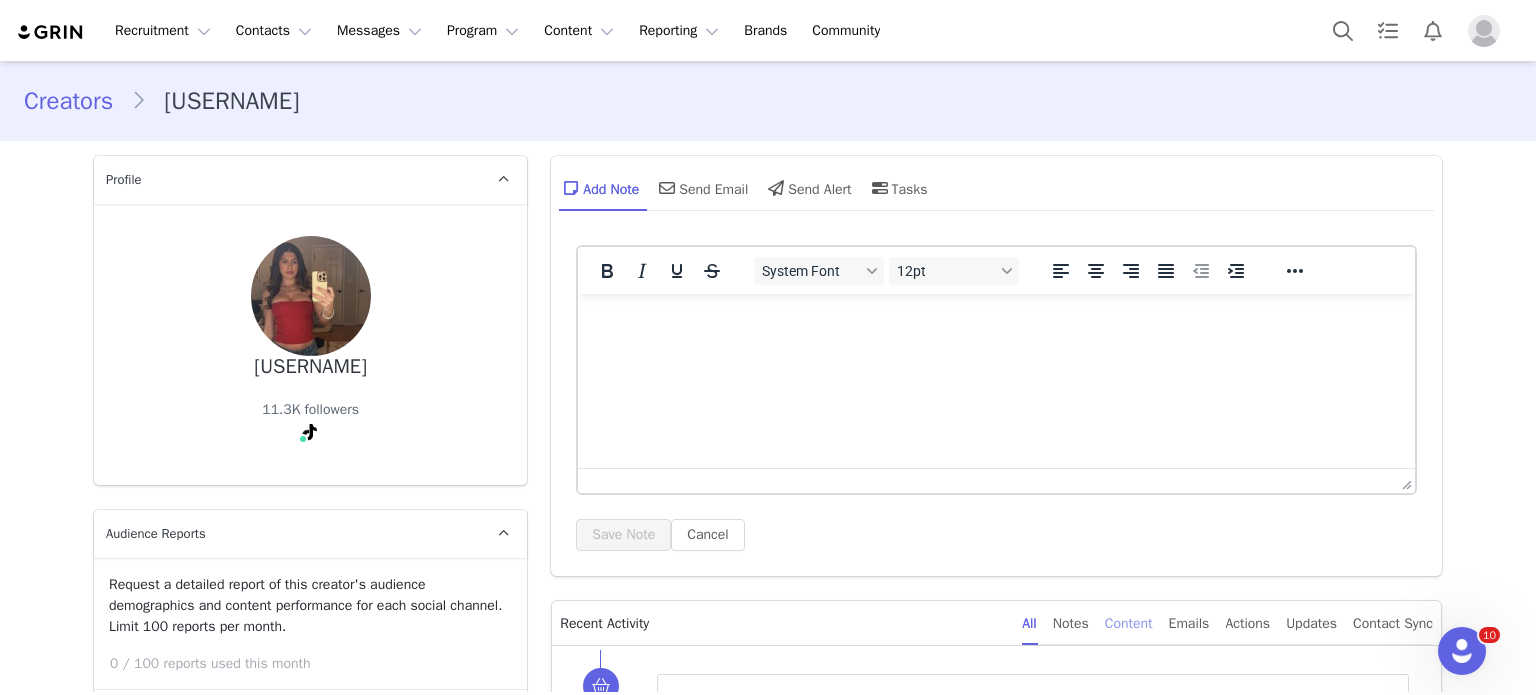 click on "Content" at bounding box center [1129, 623] 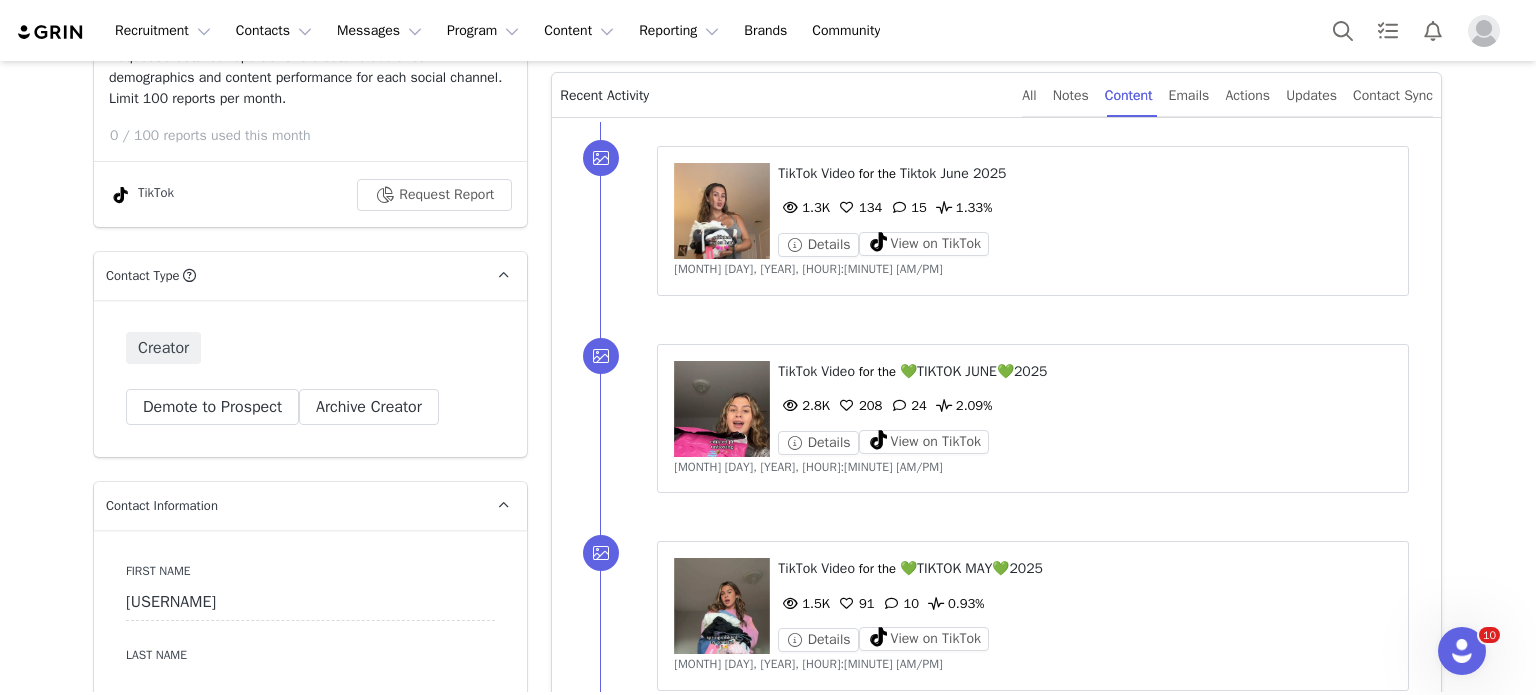scroll, scrollTop: 532, scrollLeft: 0, axis: vertical 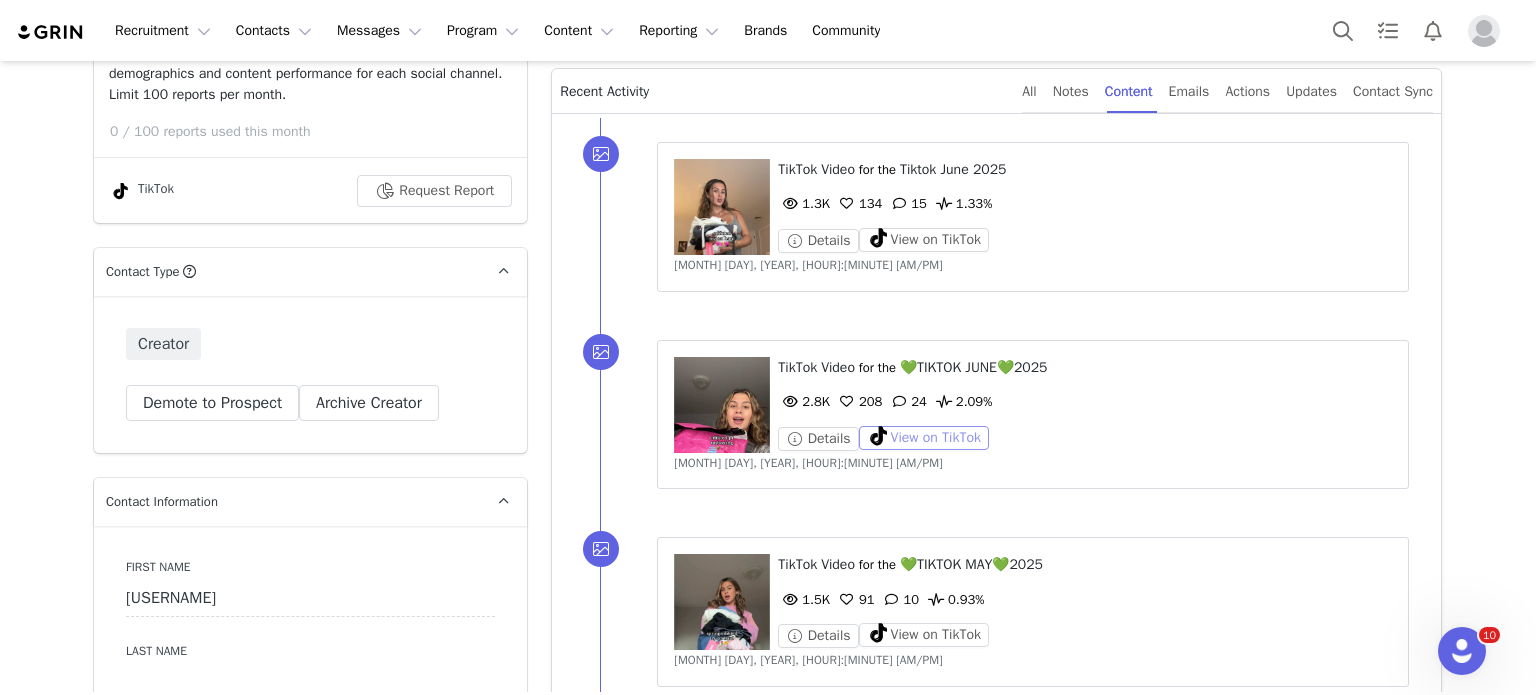click on "View on TikTok" at bounding box center [924, 438] 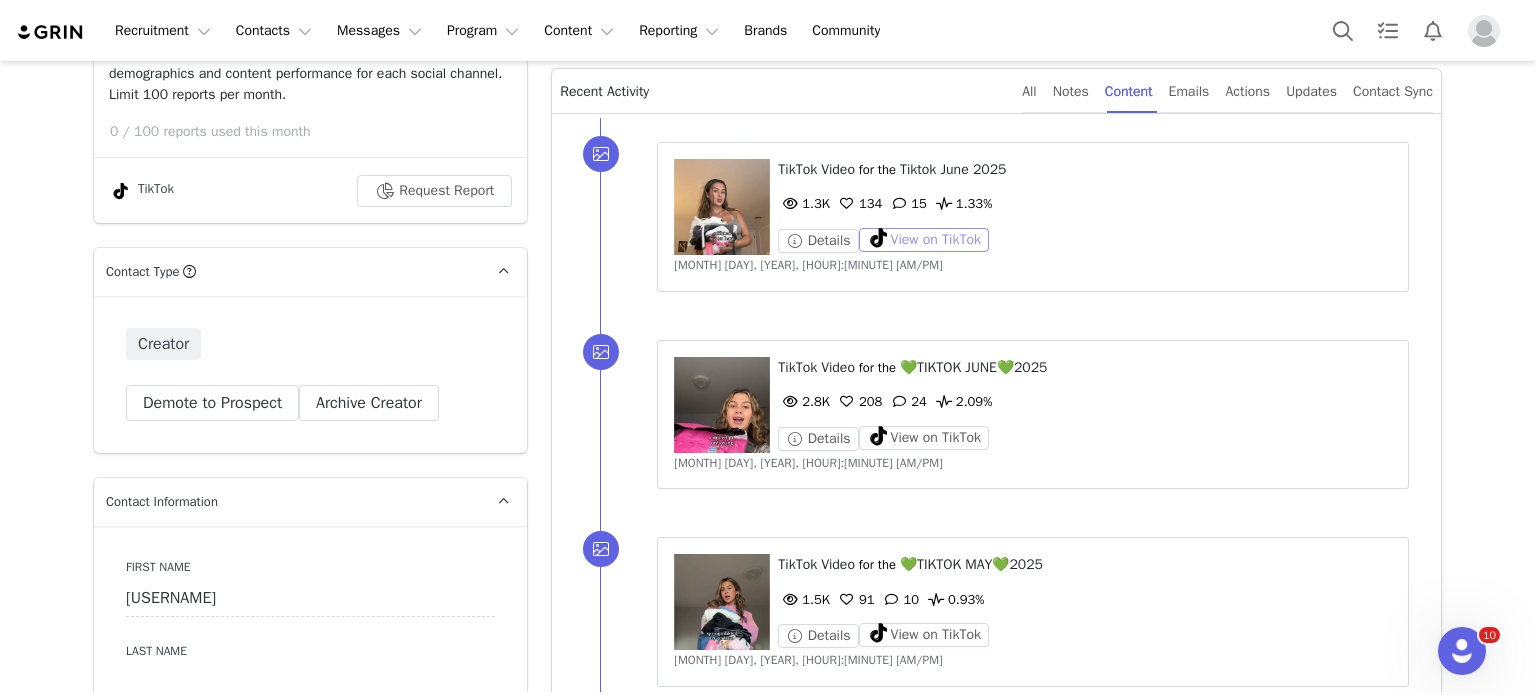 click on "View on TikTok" at bounding box center [924, 240] 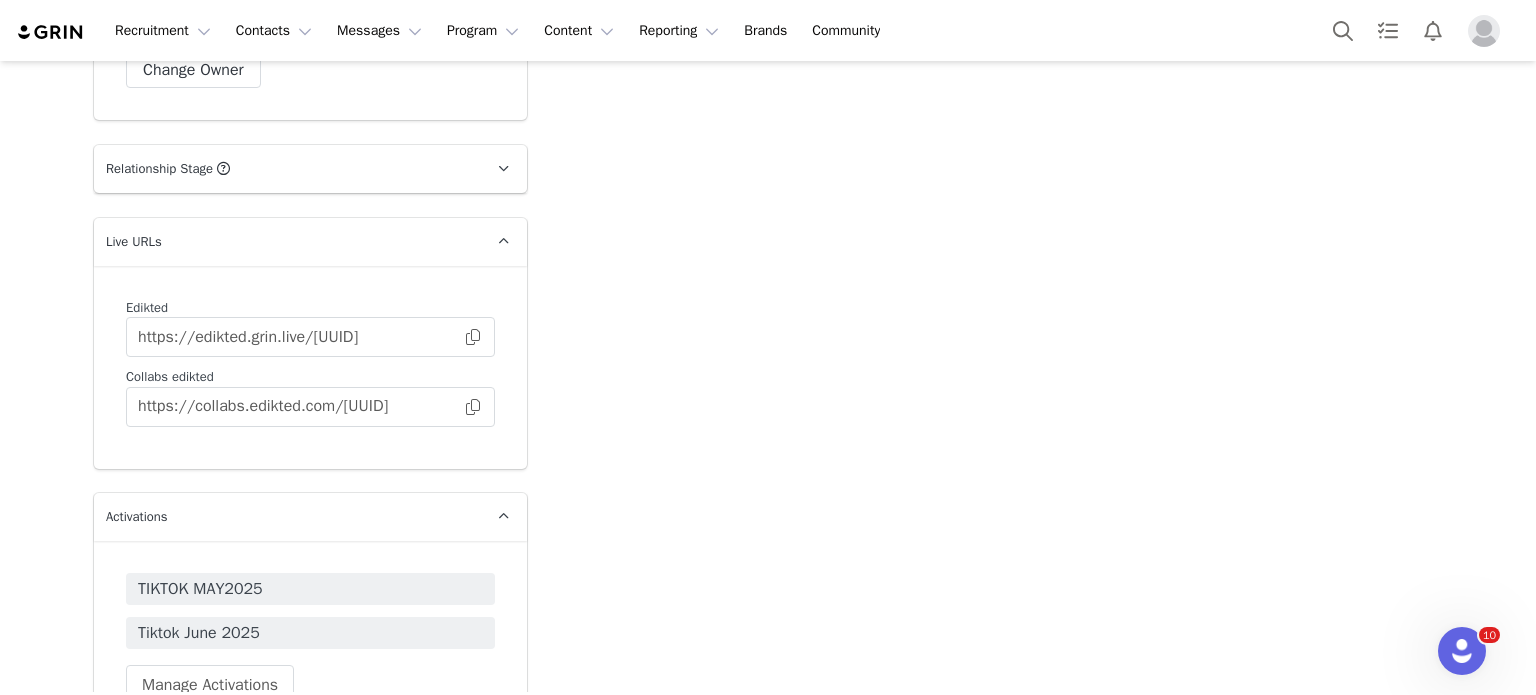 scroll, scrollTop: 4852, scrollLeft: 0, axis: vertical 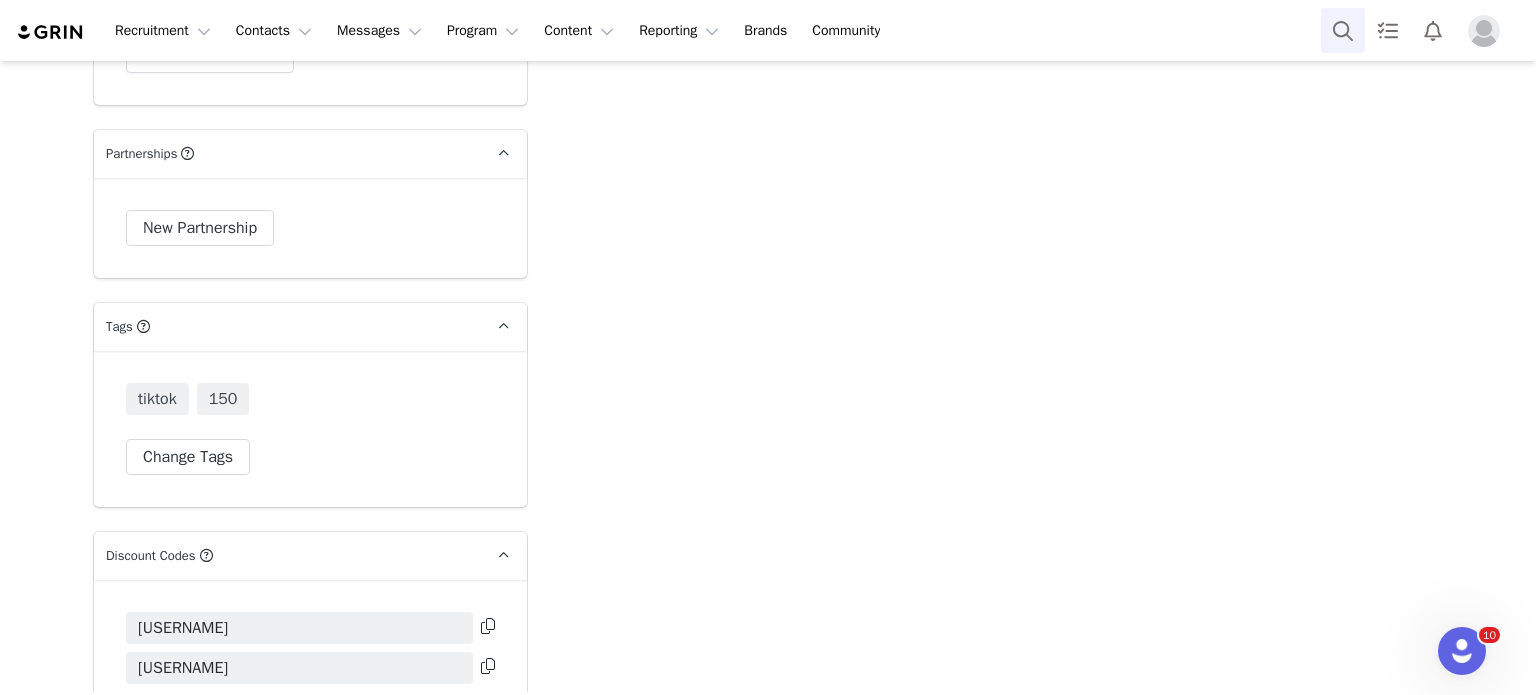 click at bounding box center (1343, 30) 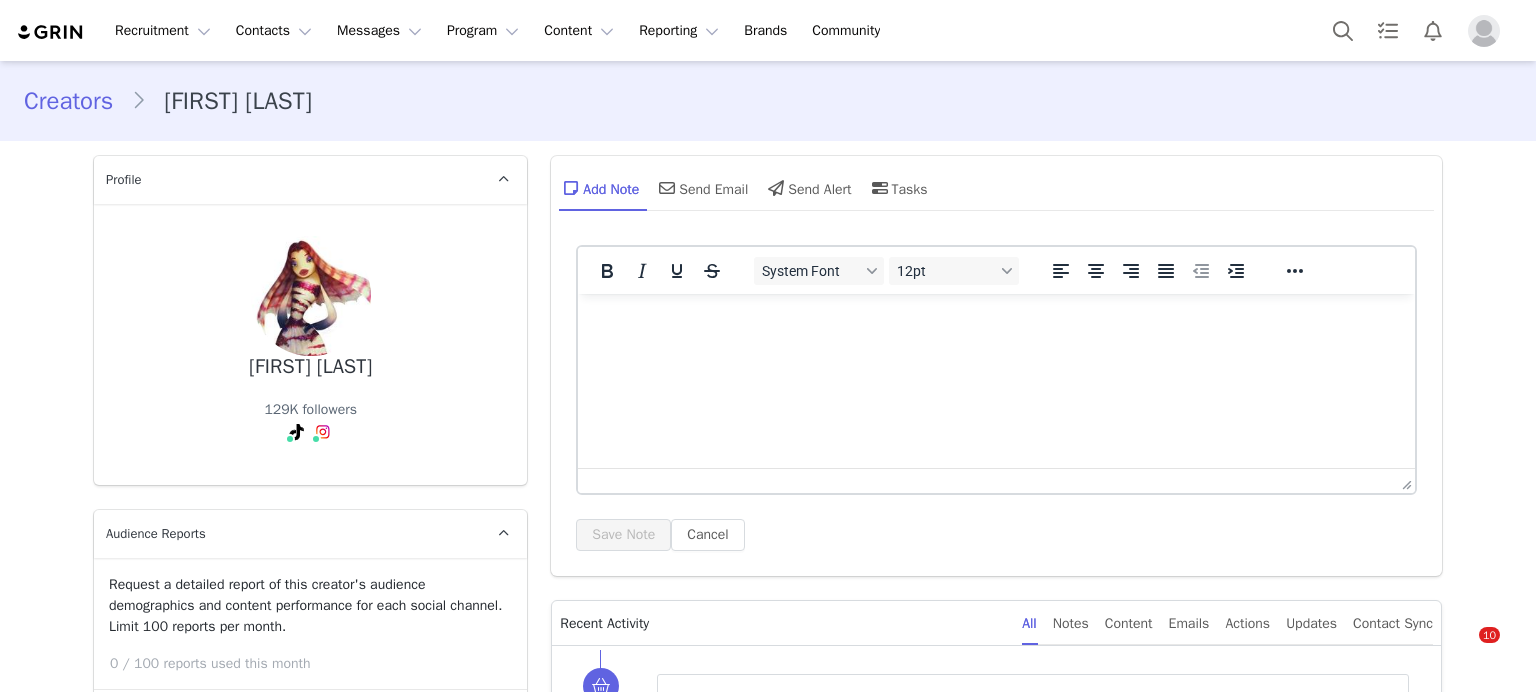 scroll, scrollTop: 0, scrollLeft: 0, axis: both 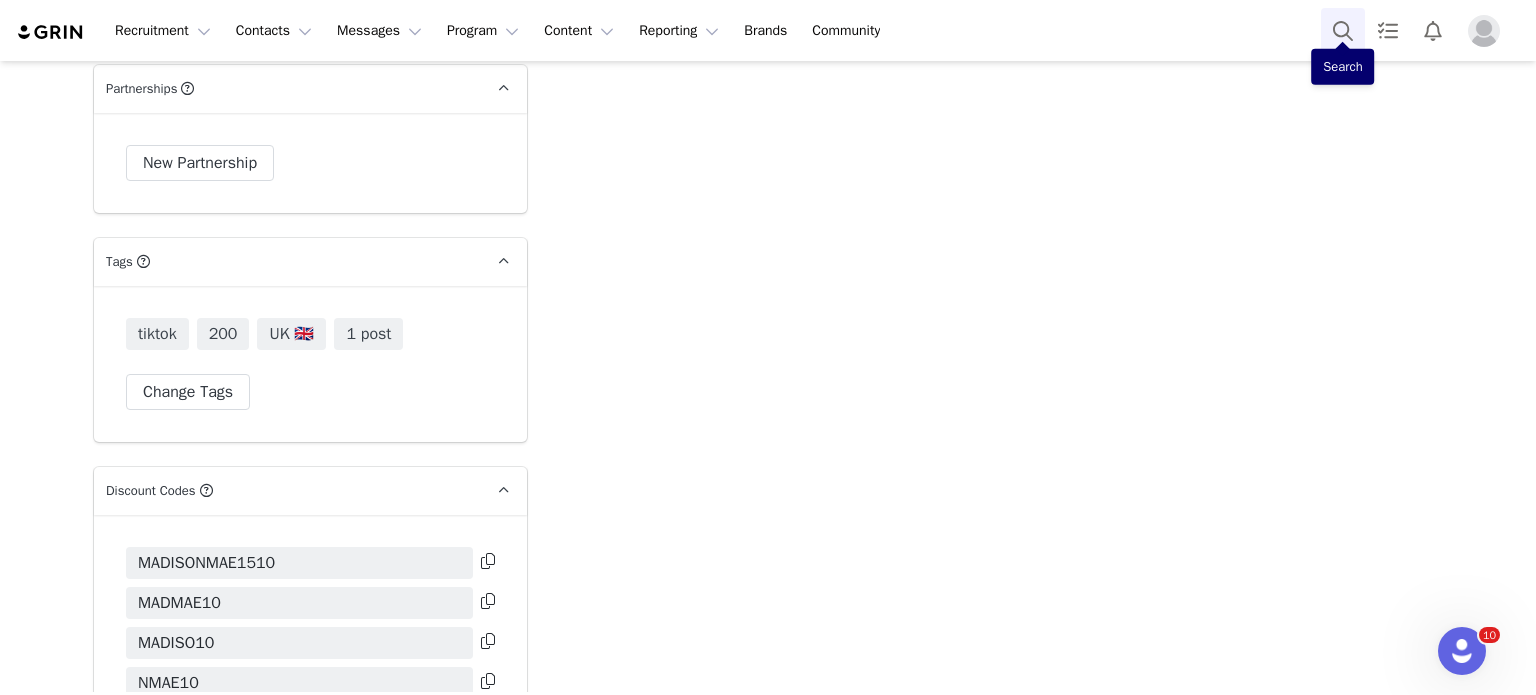 click at bounding box center (1343, 30) 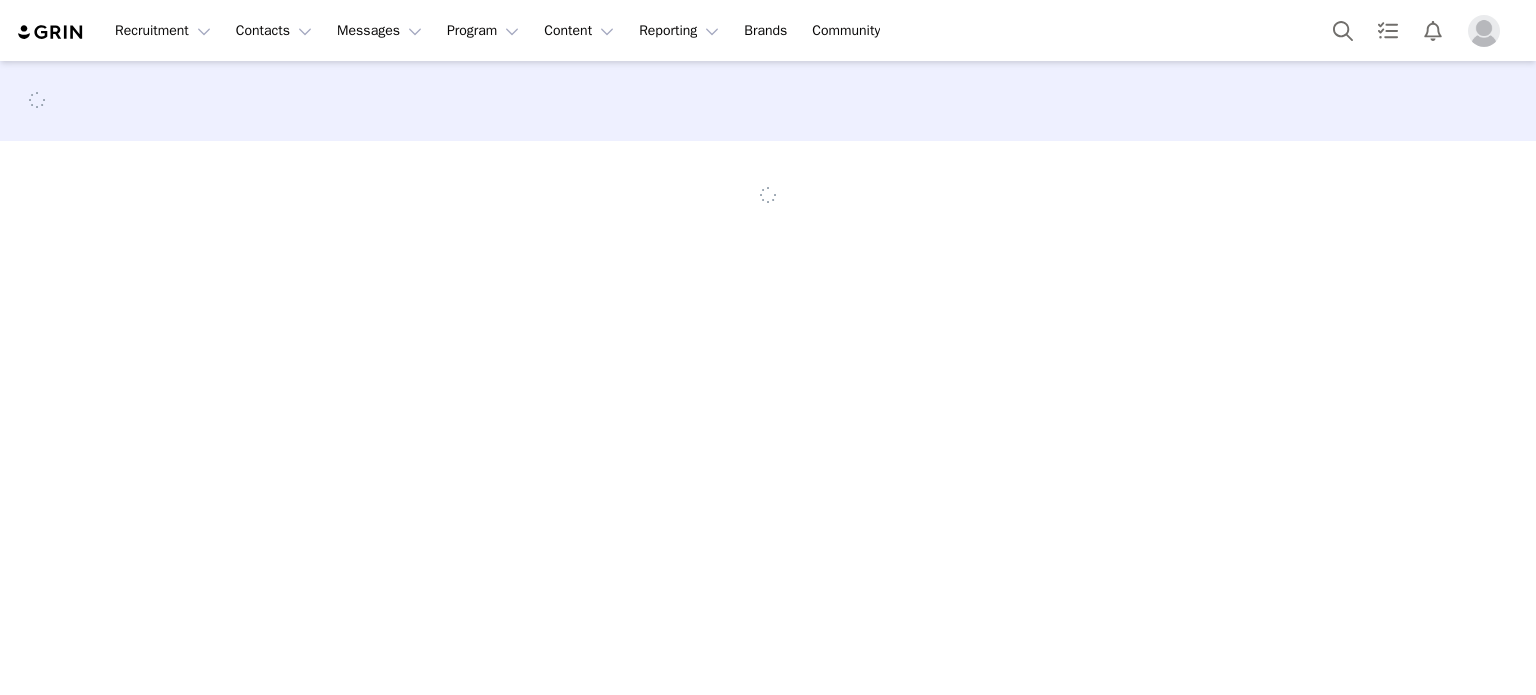 scroll, scrollTop: 0, scrollLeft: 0, axis: both 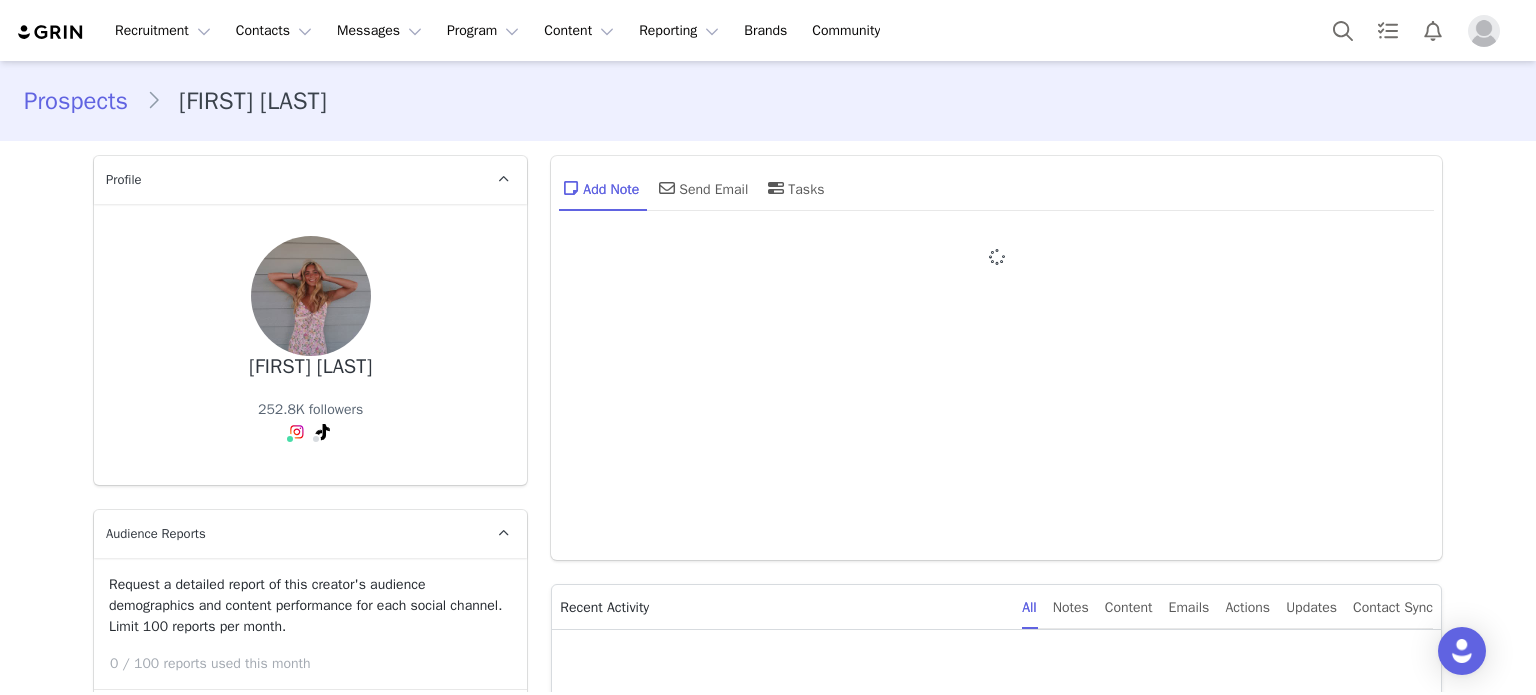 type on "+1 (United States)" 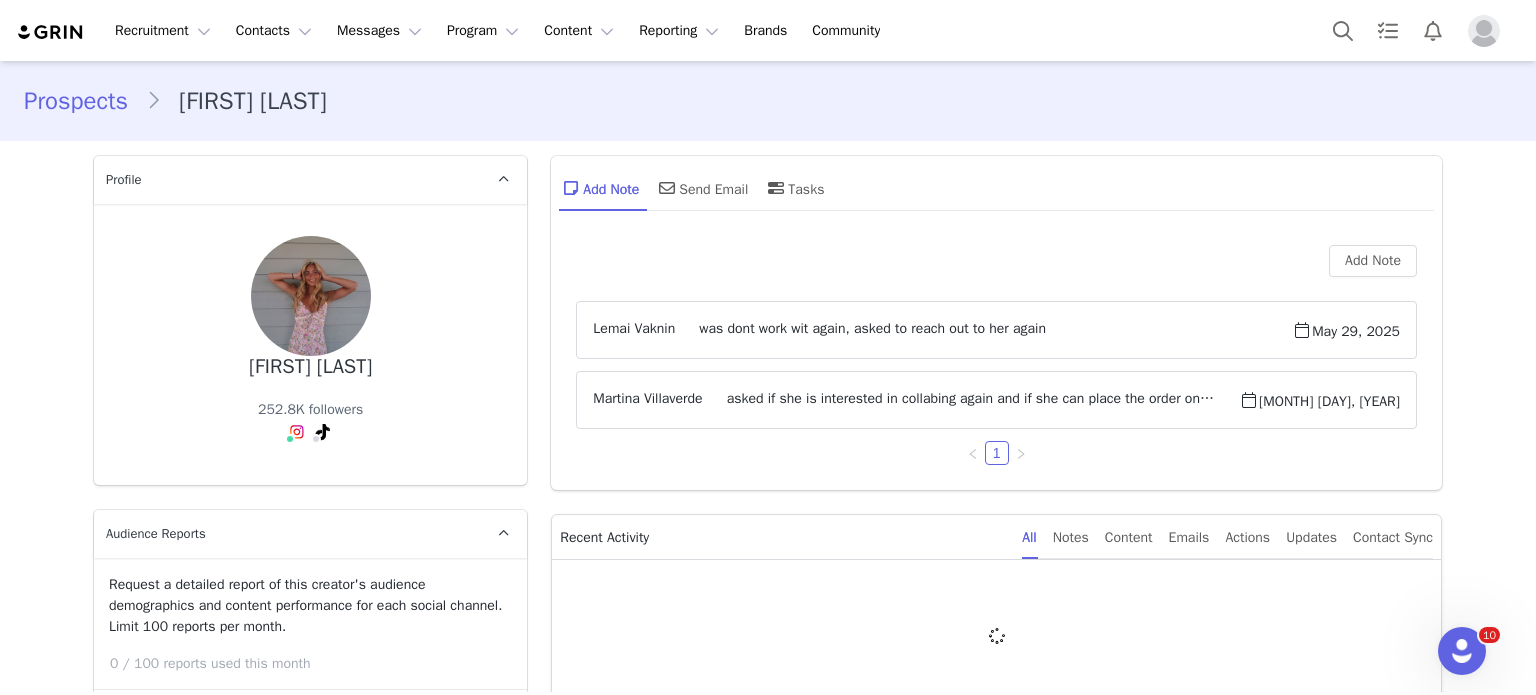 scroll, scrollTop: 0, scrollLeft: 0, axis: both 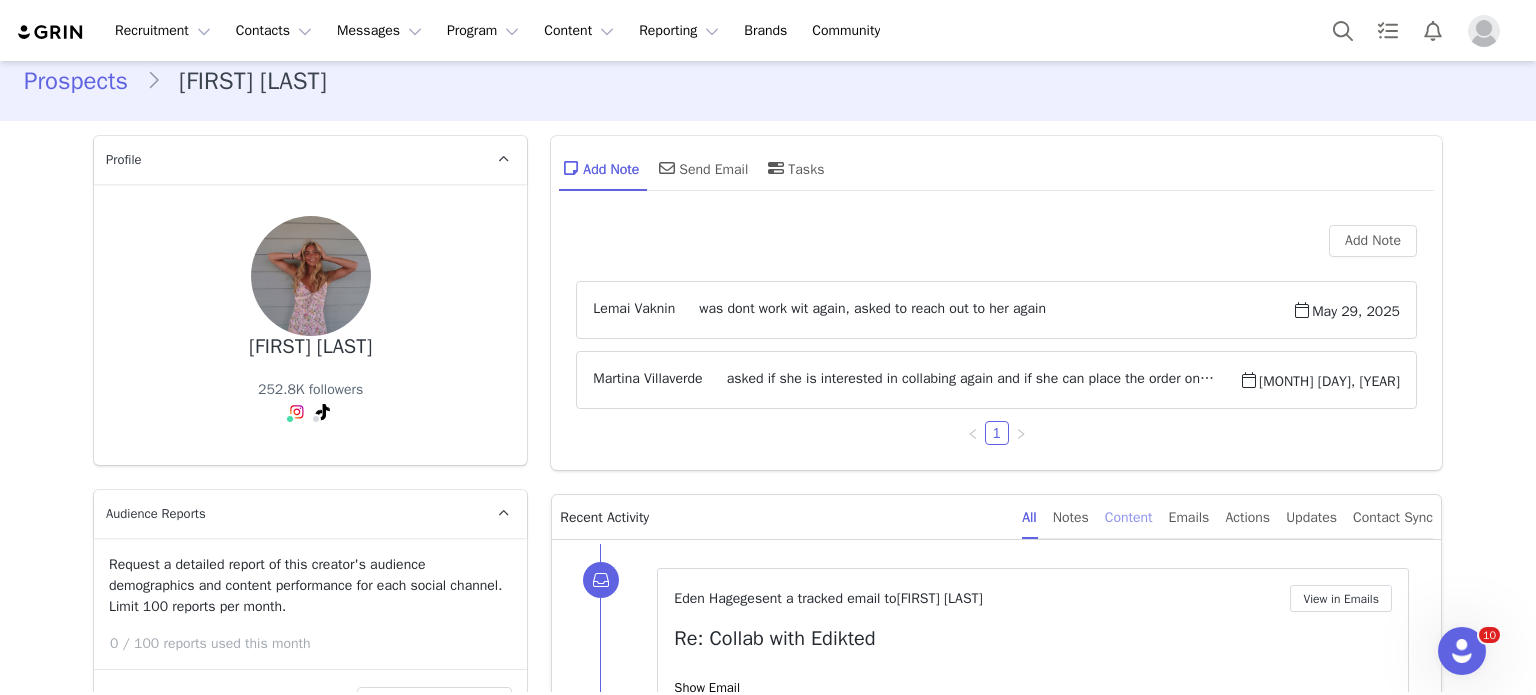 click on "Content" at bounding box center [1129, 517] 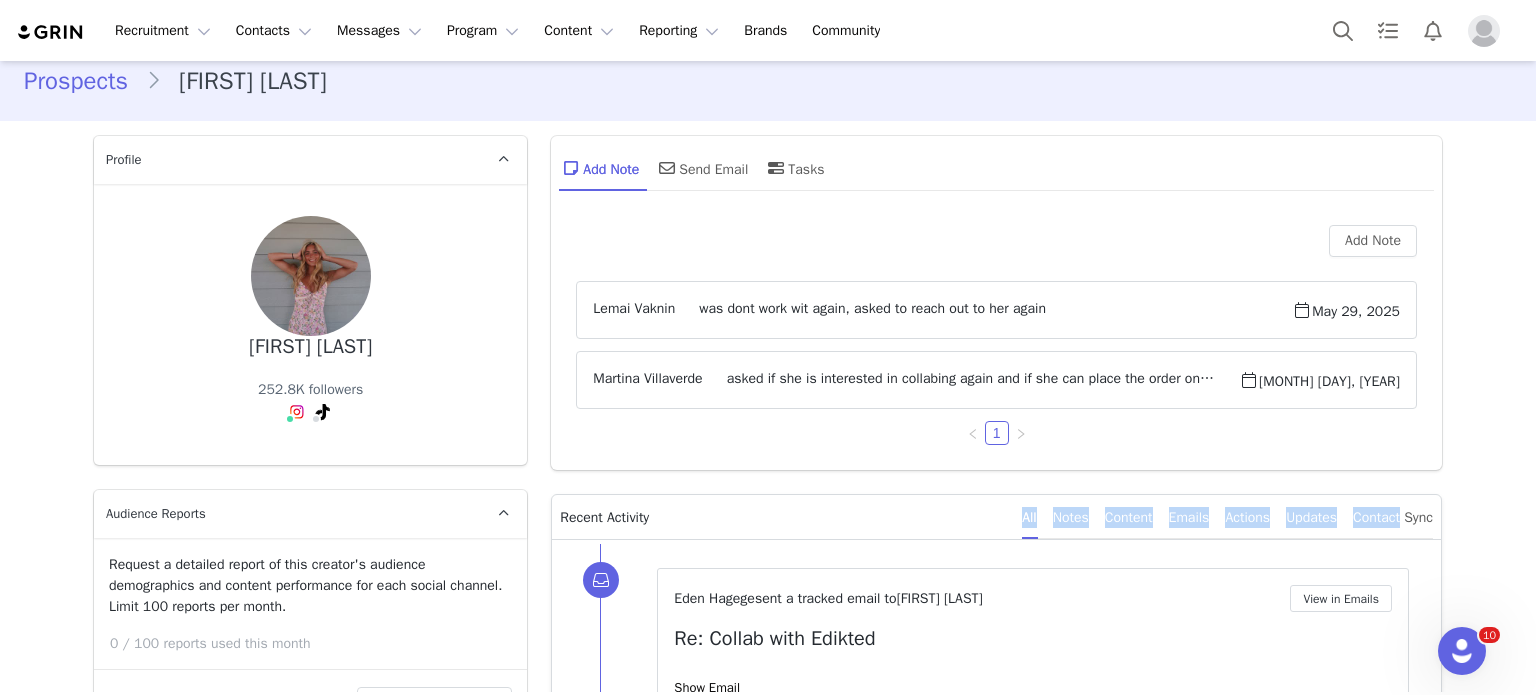 click on "Content" at bounding box center [1129, 517] 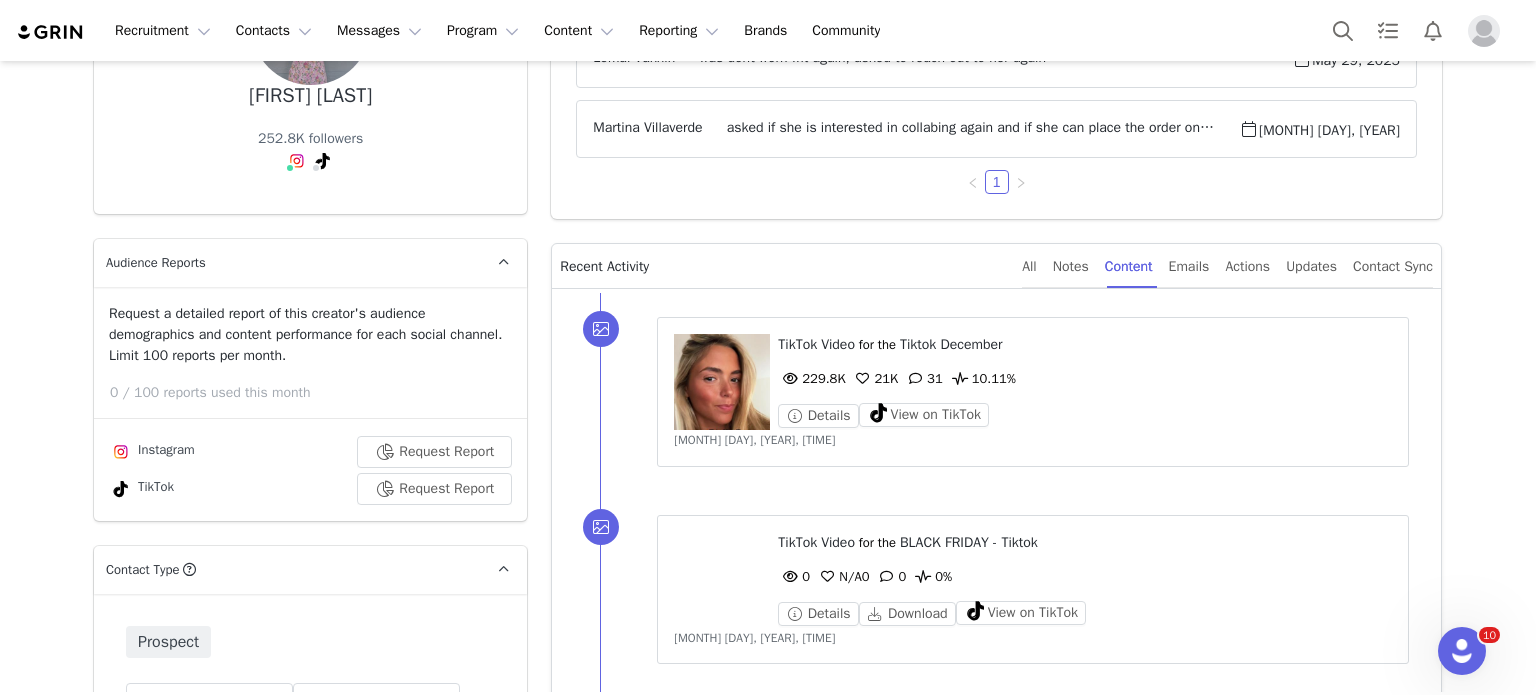 click on "[MONTH] [DAY], [YEAR], [TIME]" at bounding box center (1033, 440) 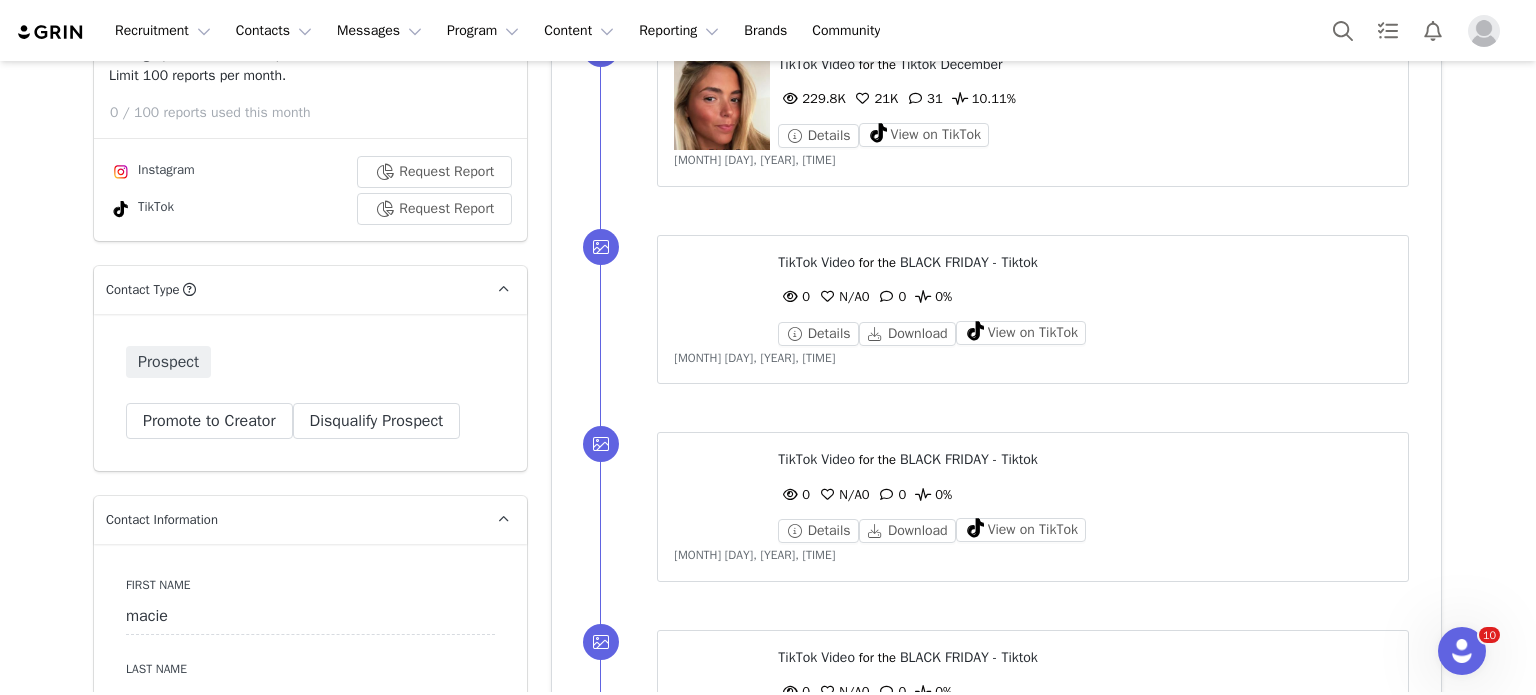 scroll, scrollTop: 564, scrollLeft: 0, axis: vertical 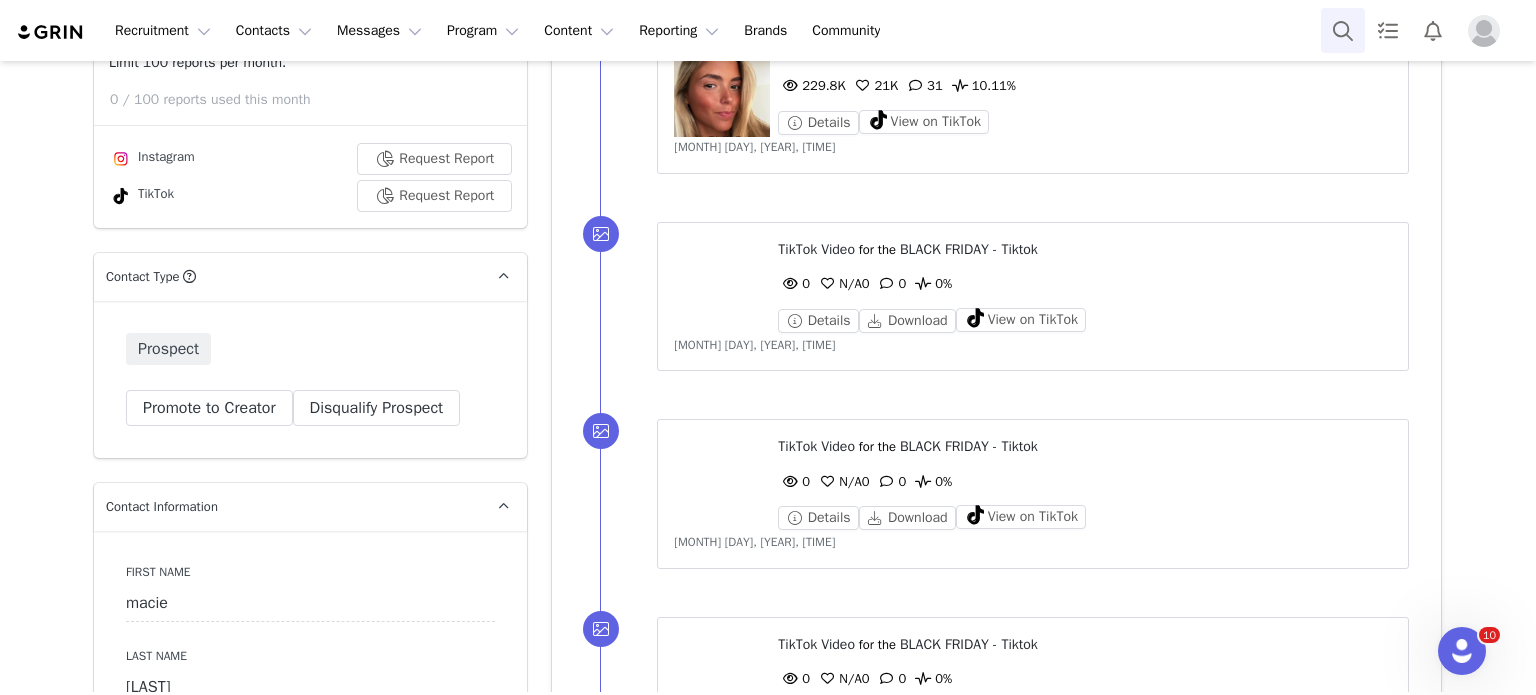 drag, startPoint x: 1337, startPoint y: 21, endPoint x: 1330, endPoint y: 43, distance: 23.086792 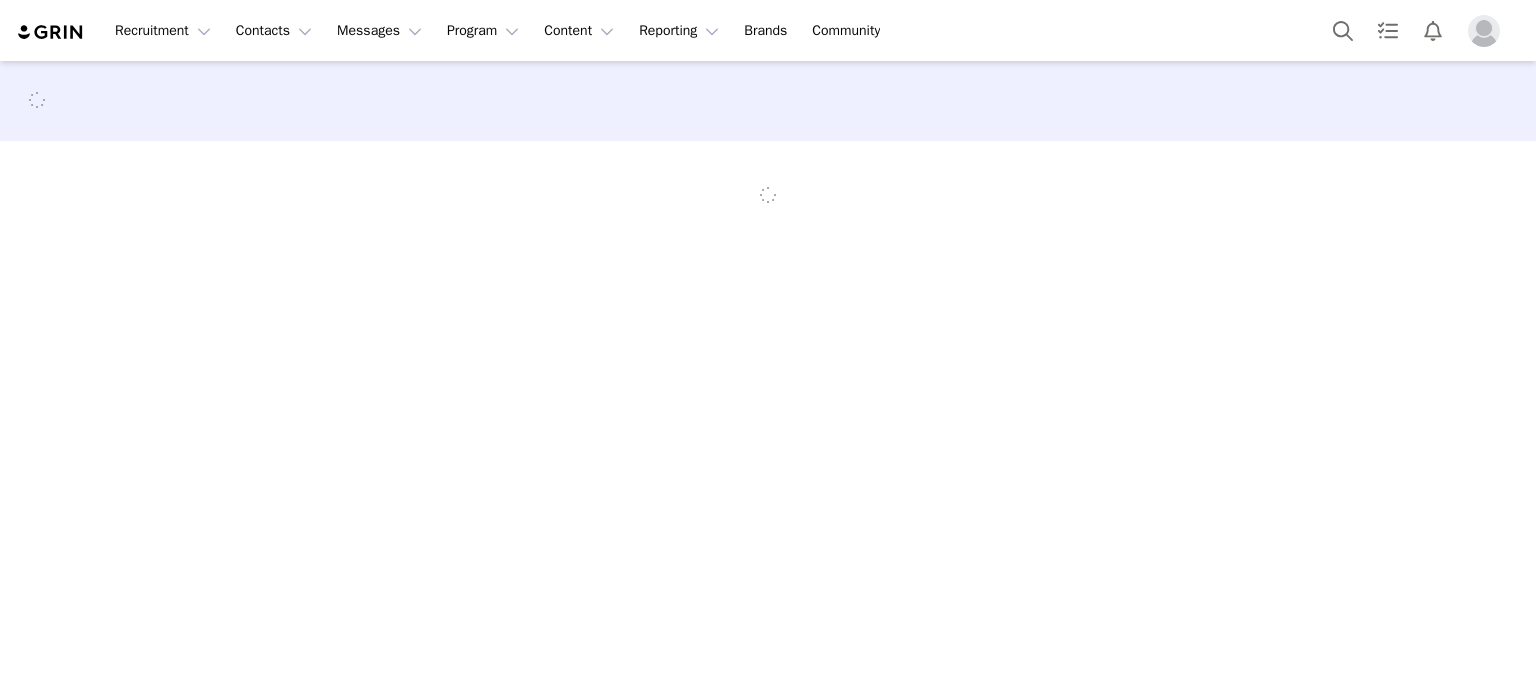scroll, scrollTop: 0, scrollLeft: 0, axis: both 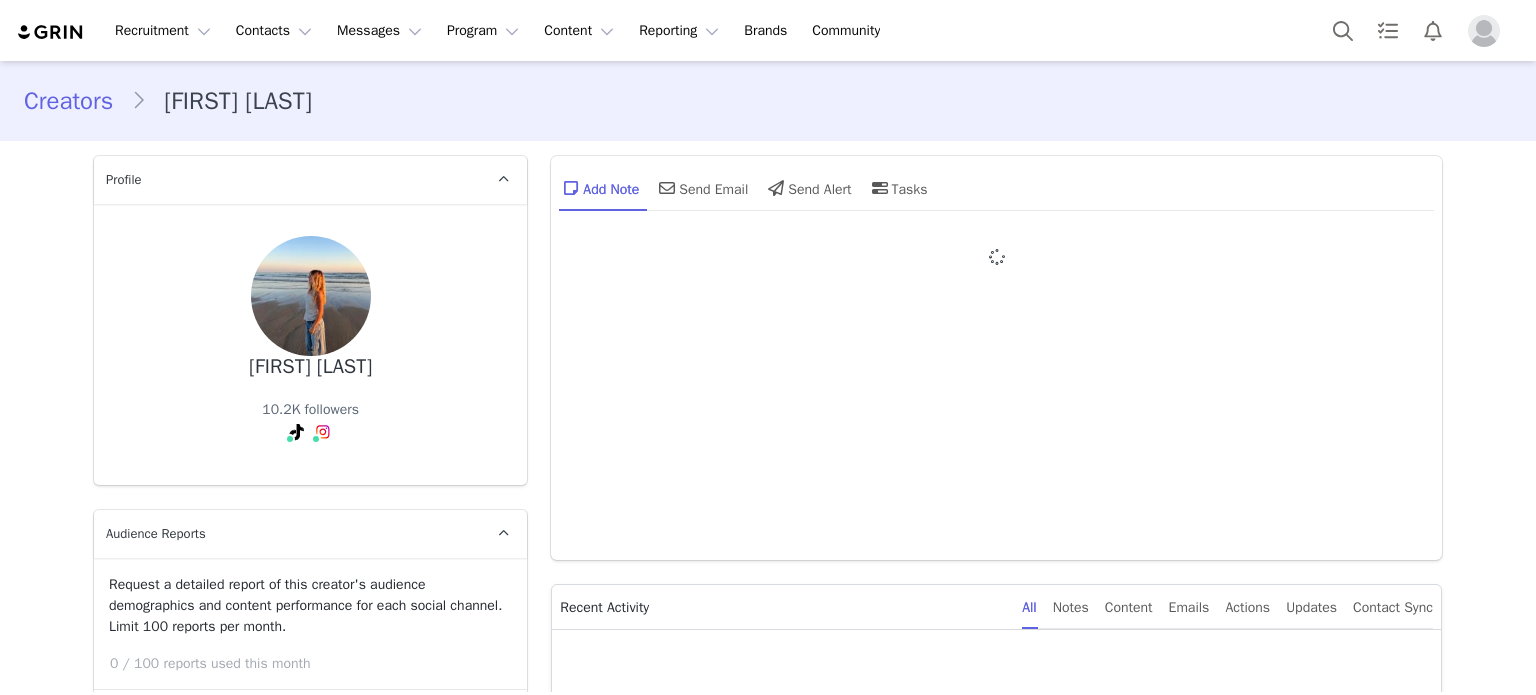 type on "+1 (United States)" 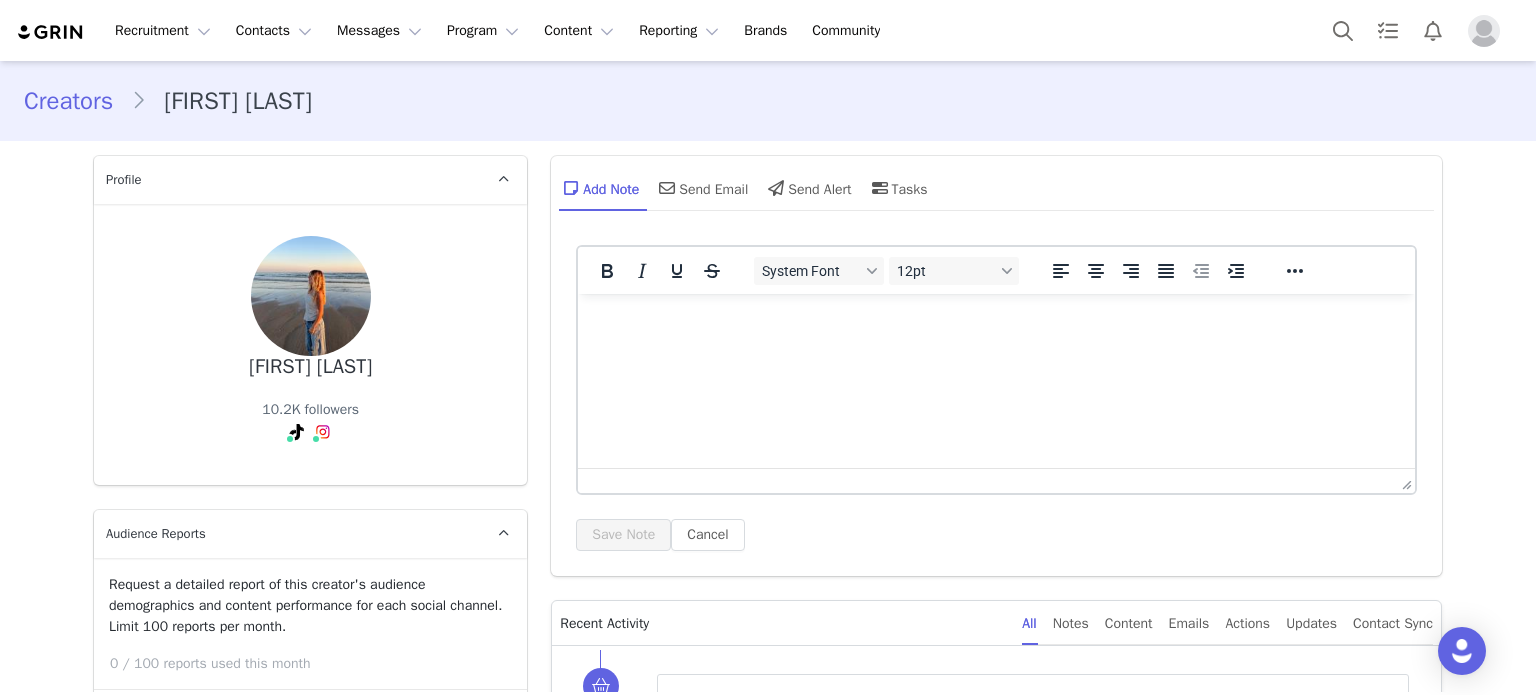 scroll, scrollTop: 0, scrollLeft: 0, axis: both 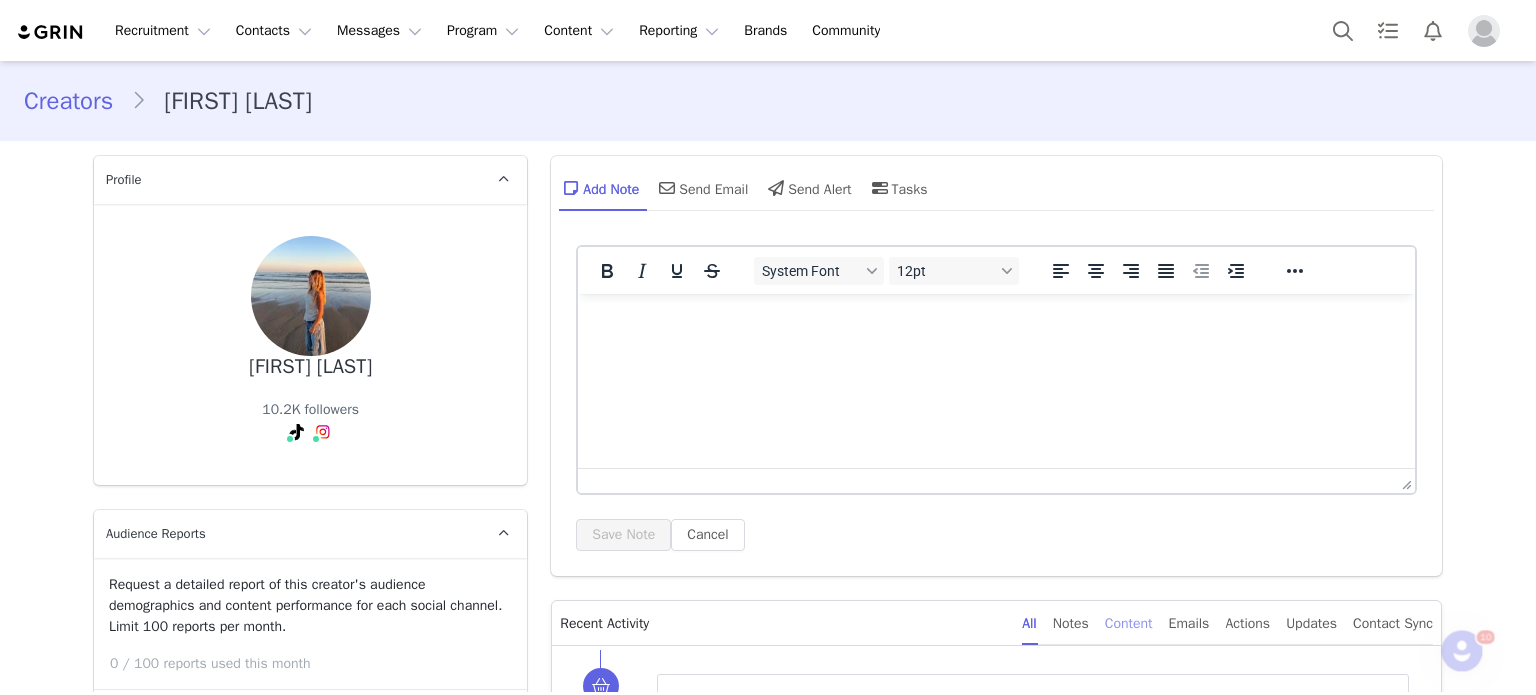 click on "Content" at bounding box center [1129, 623] 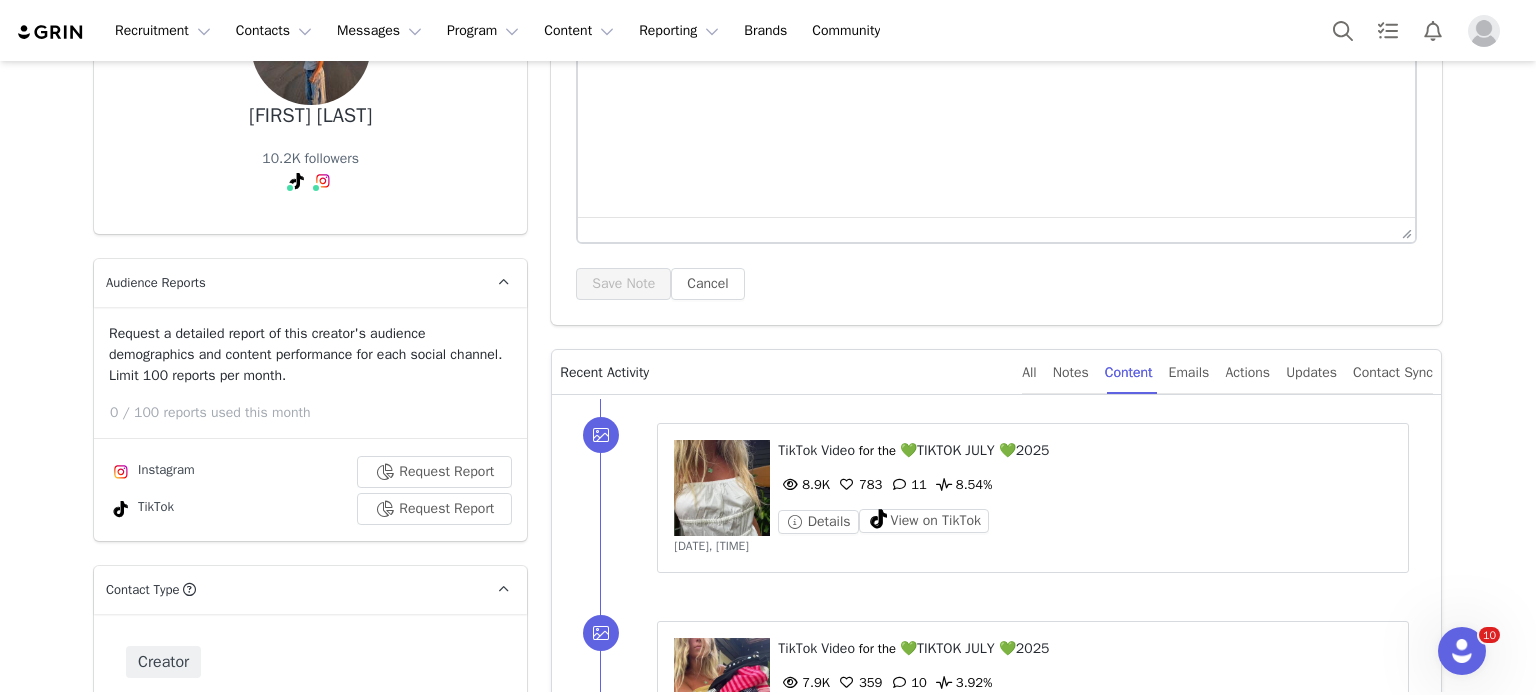 scroll, scrollTop: 571, scrollLeft: 0, axis: vertical 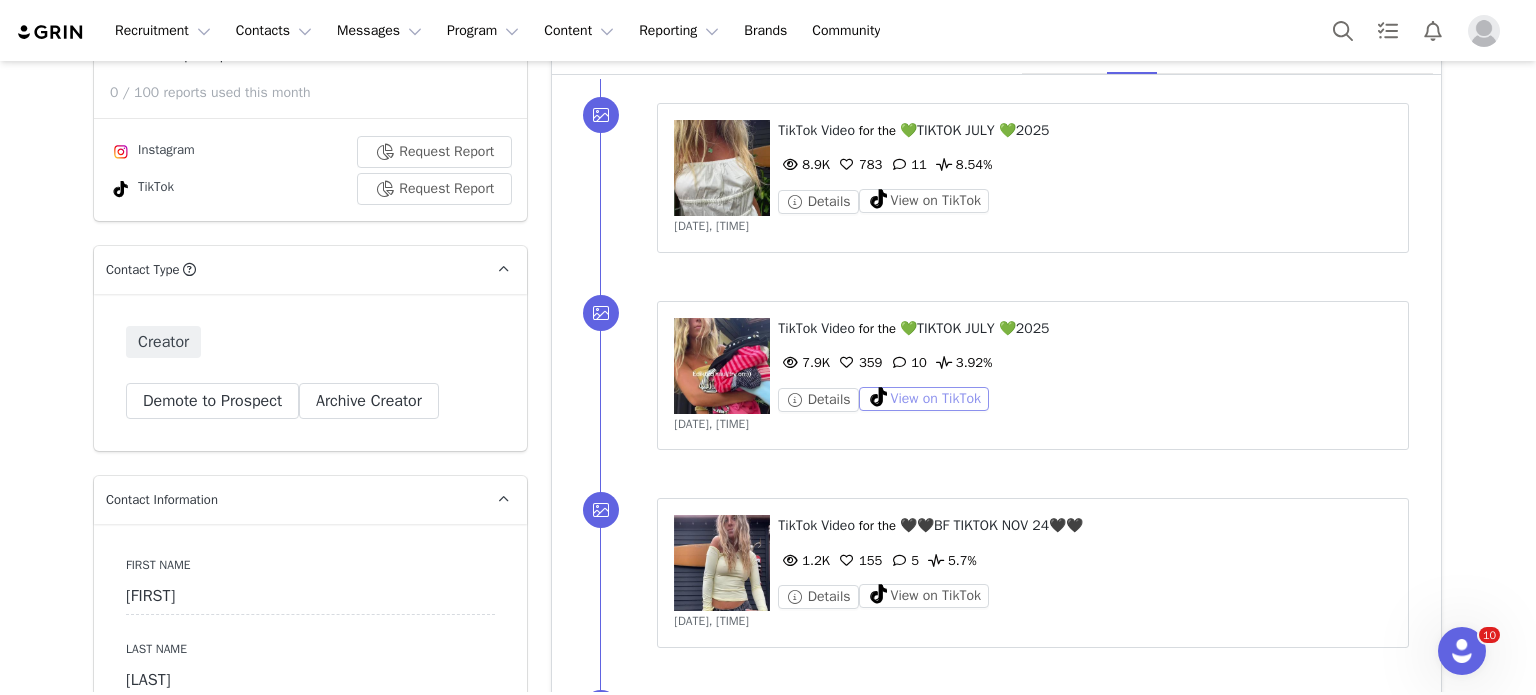 click on "View on TikTok" at bounding box center (924, 399) 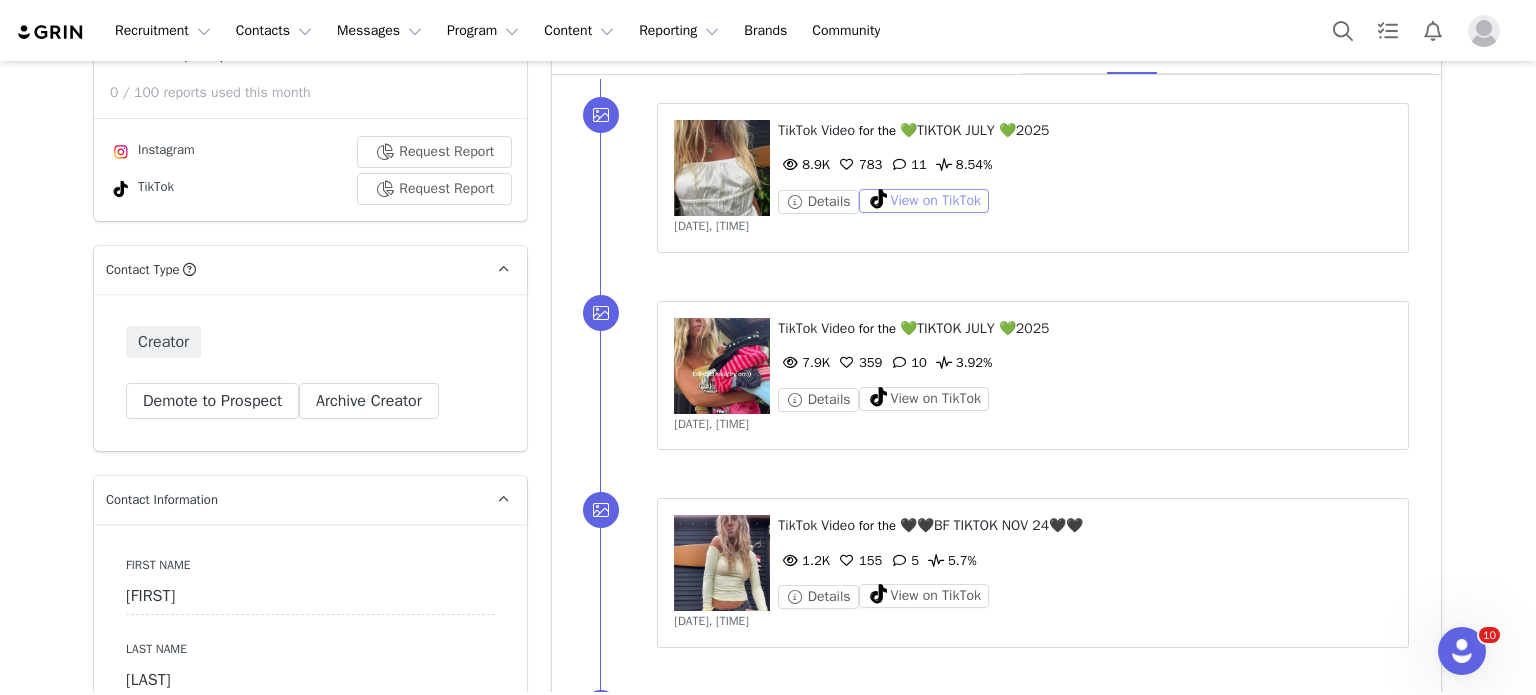 click on "View on TikTok" at bounding box center (924, 201) 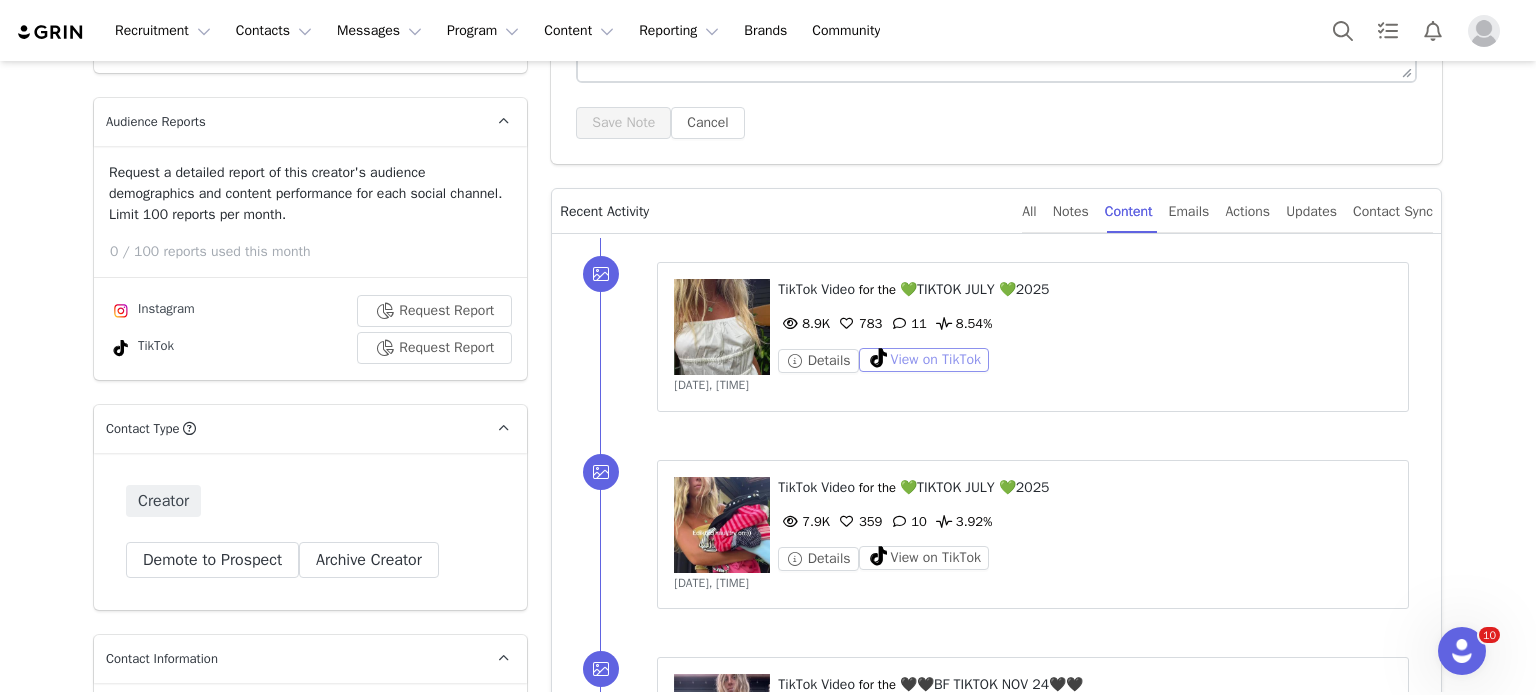 scroll, scrollTop: 260, scrollLeft: 0, axis: vertical 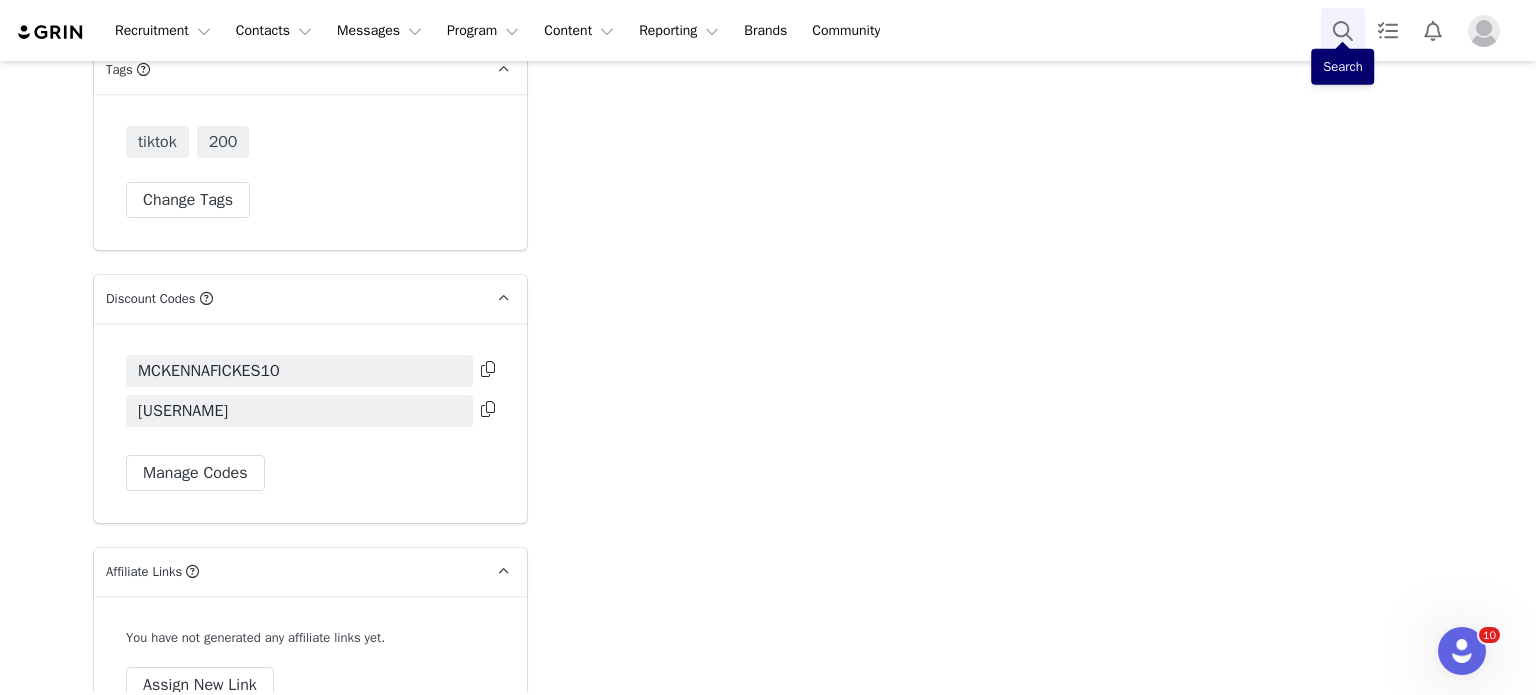 click at bounding box center (1343, 30) 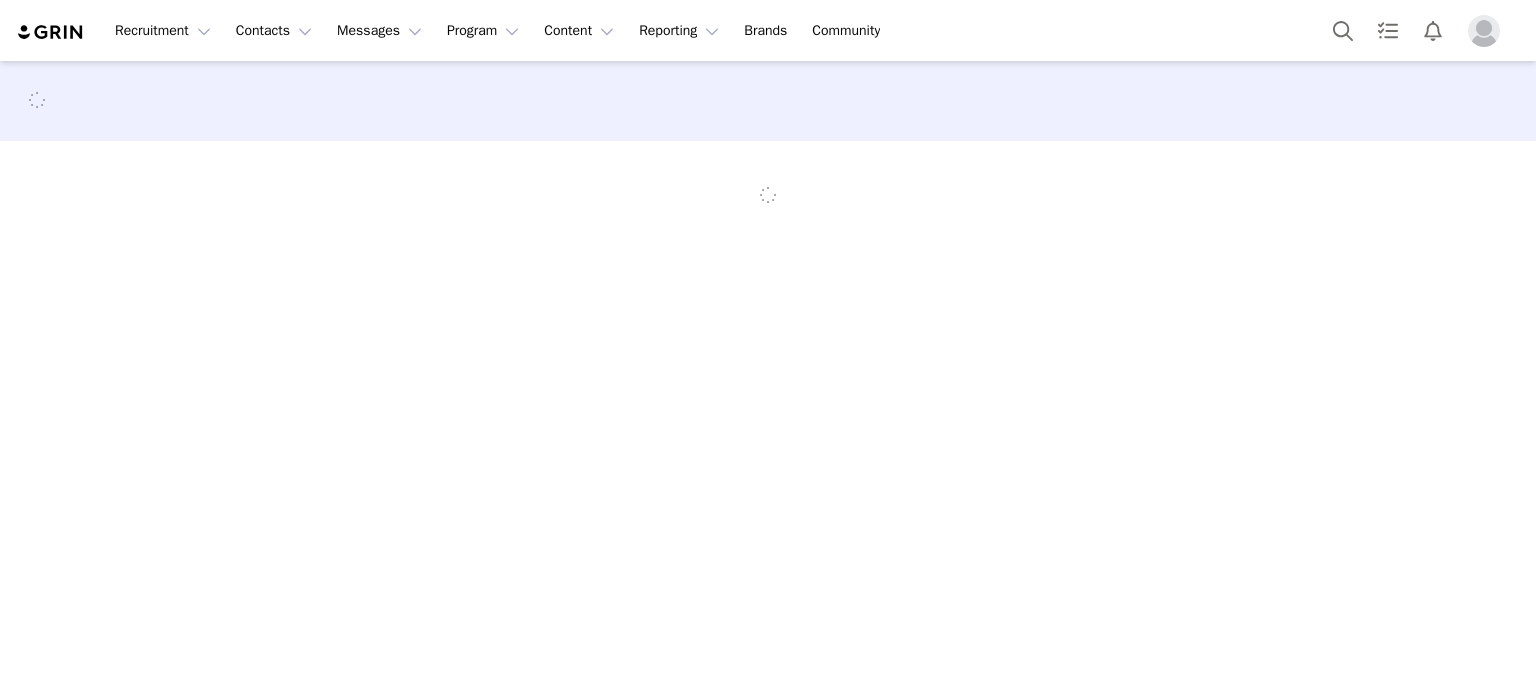 scroll, scrollTop: 0, scrollLeft: 0, axis: both 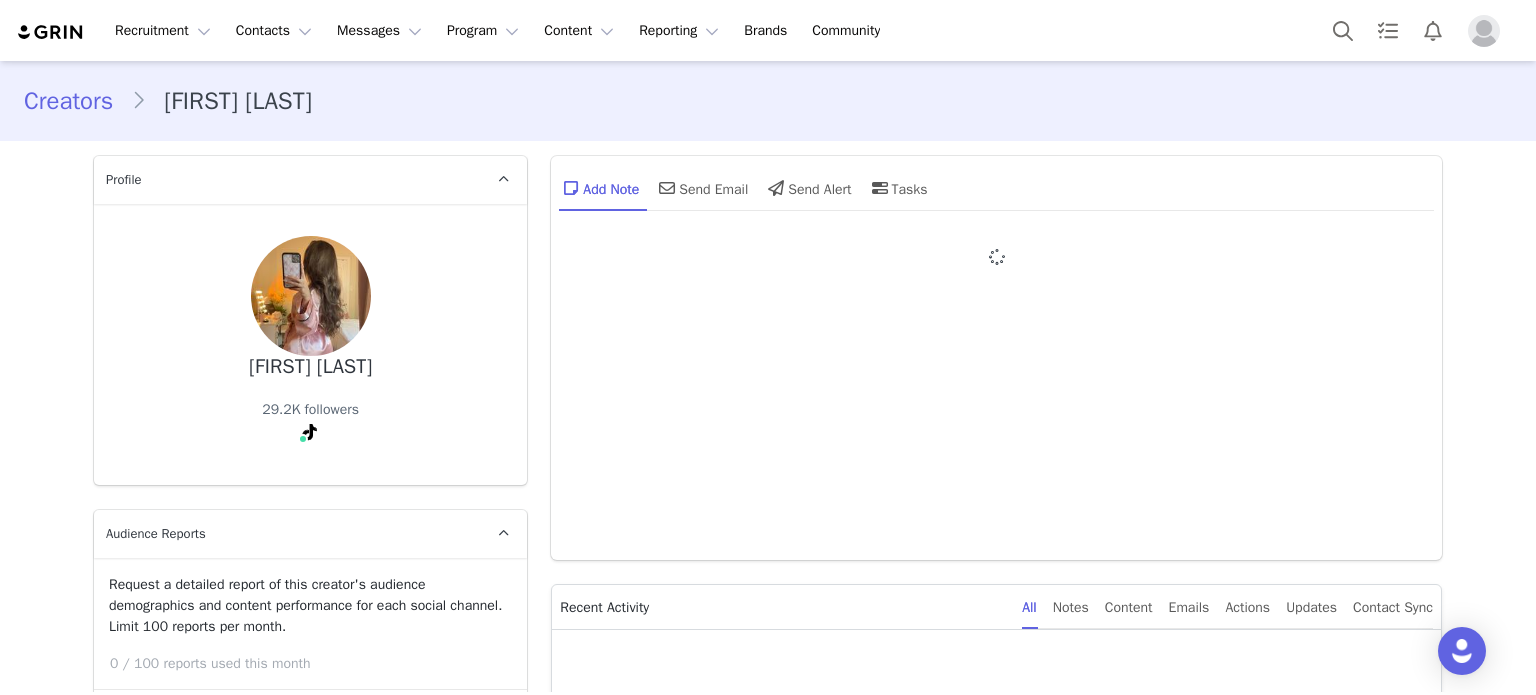 type on "+1 (United States)" 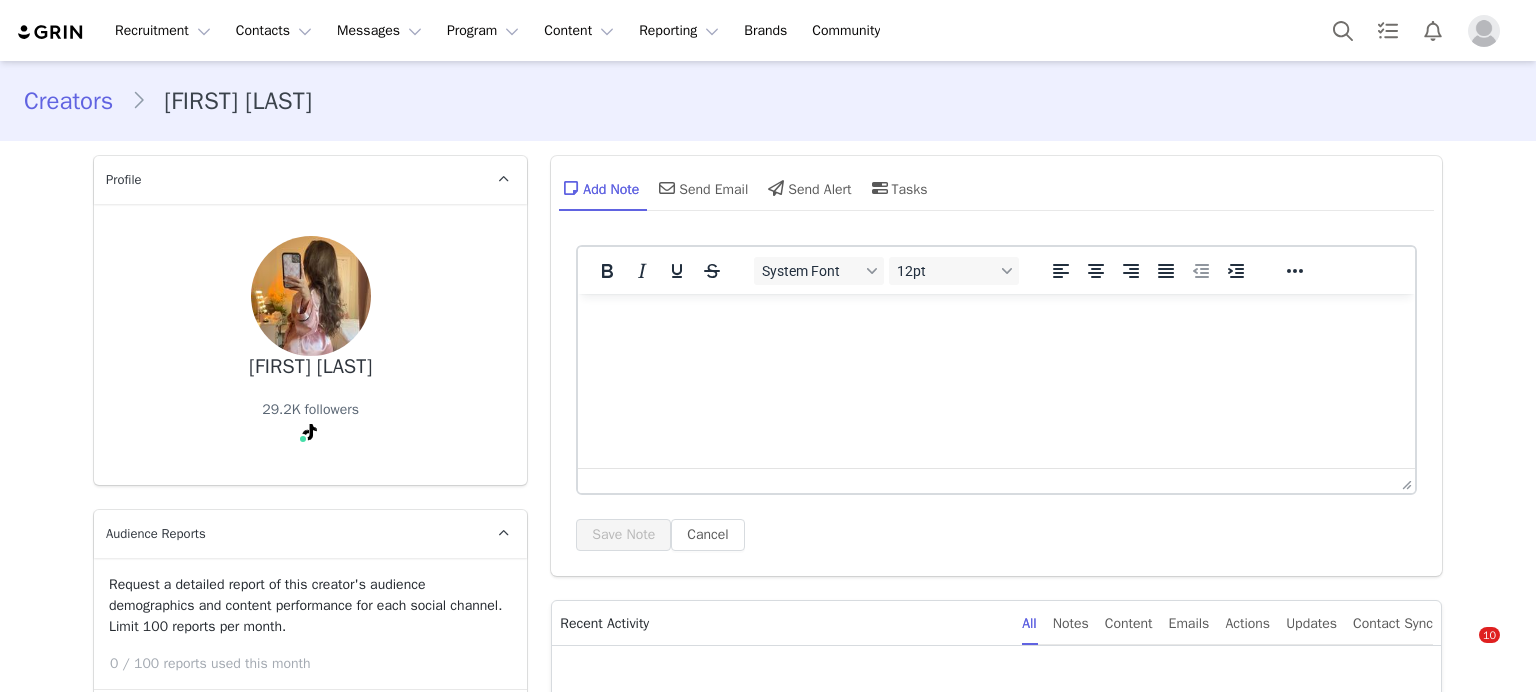 scroll, scrollTop: 116, scrollLeft: 0, axis: vertical 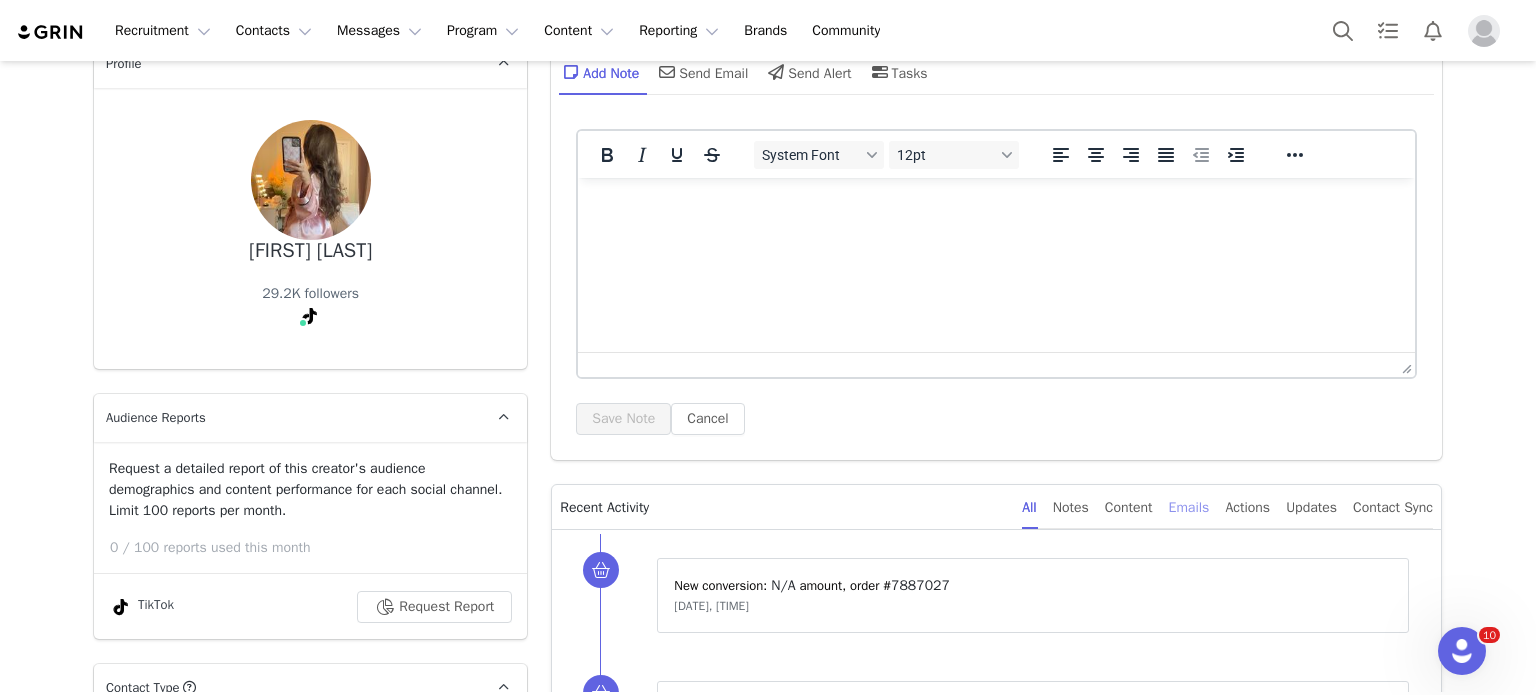 click on "Emails" at bounding box center (1189, 507) 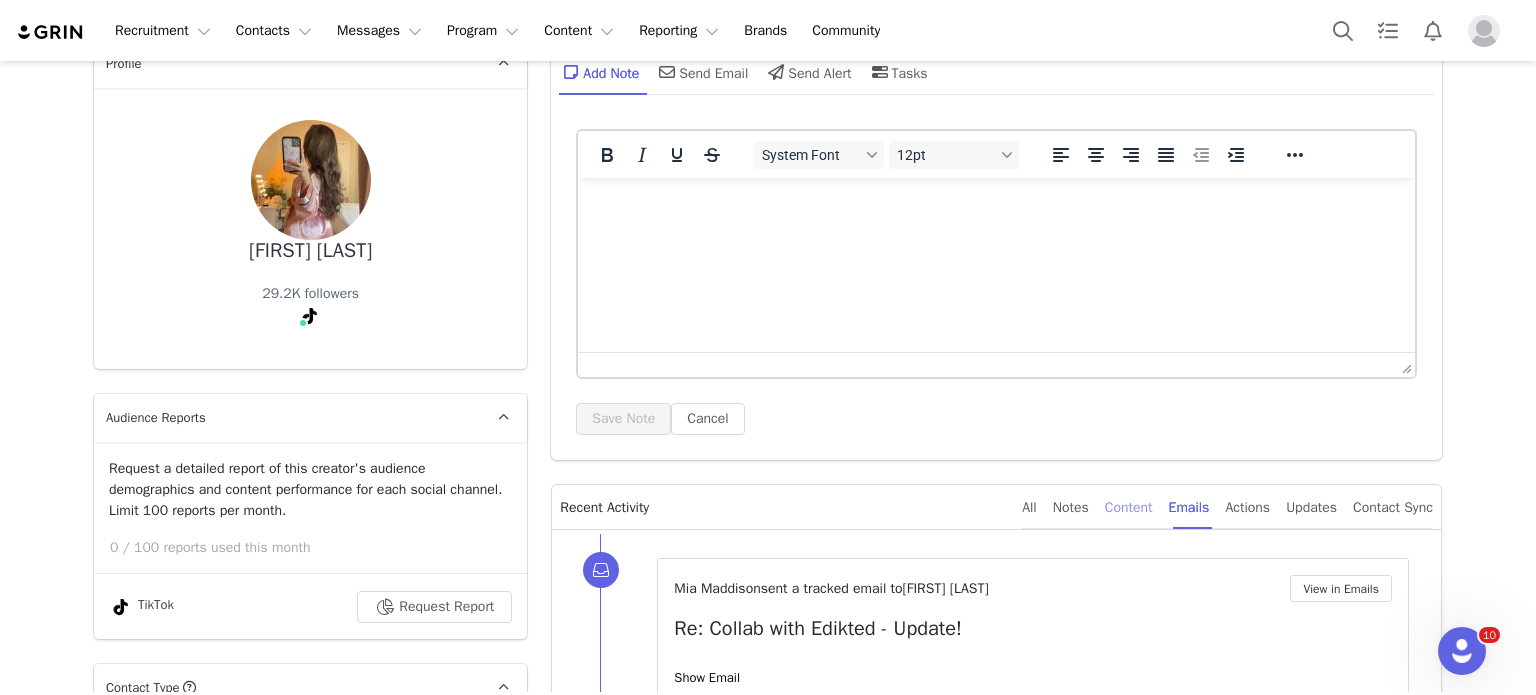 click on "Content" at bounding box center [1129, 507] 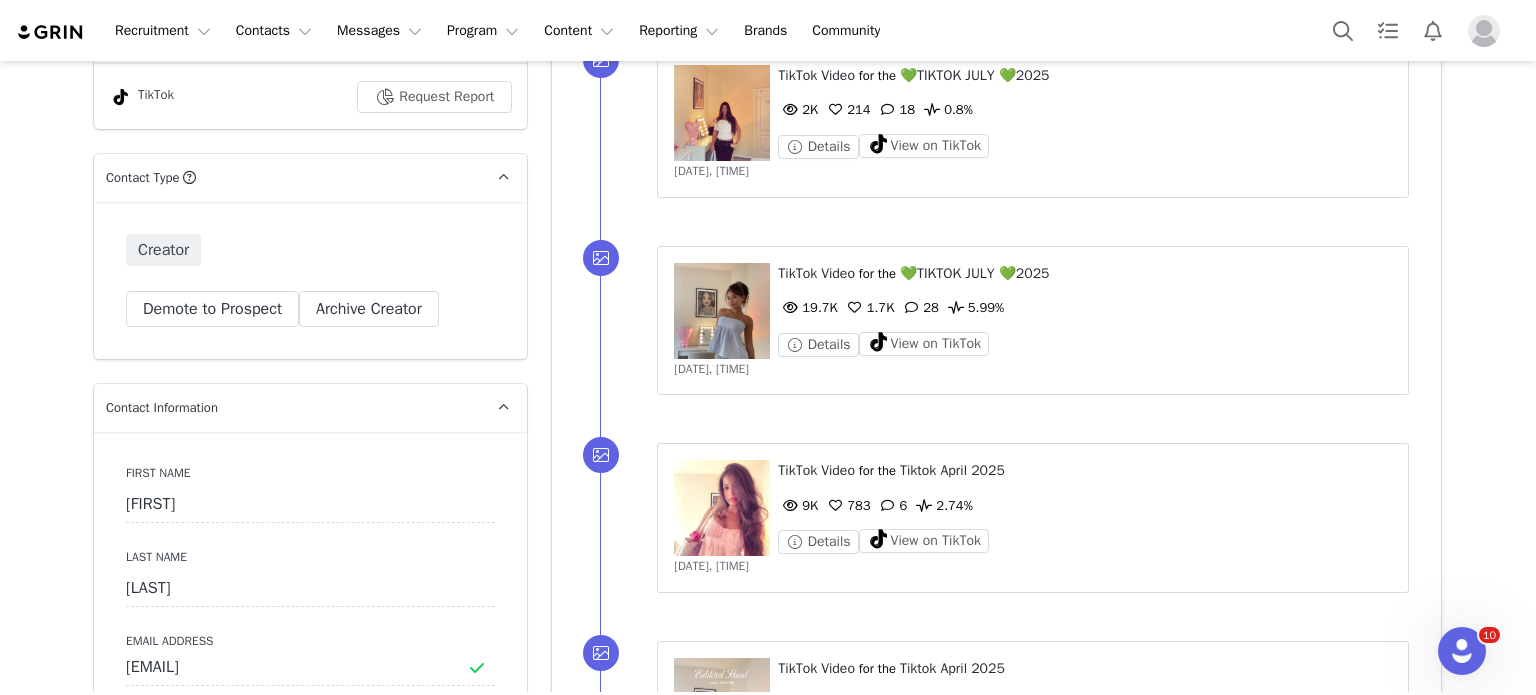 scroll, scrollTop: 627, scrollLeft: 0, axis: vertical 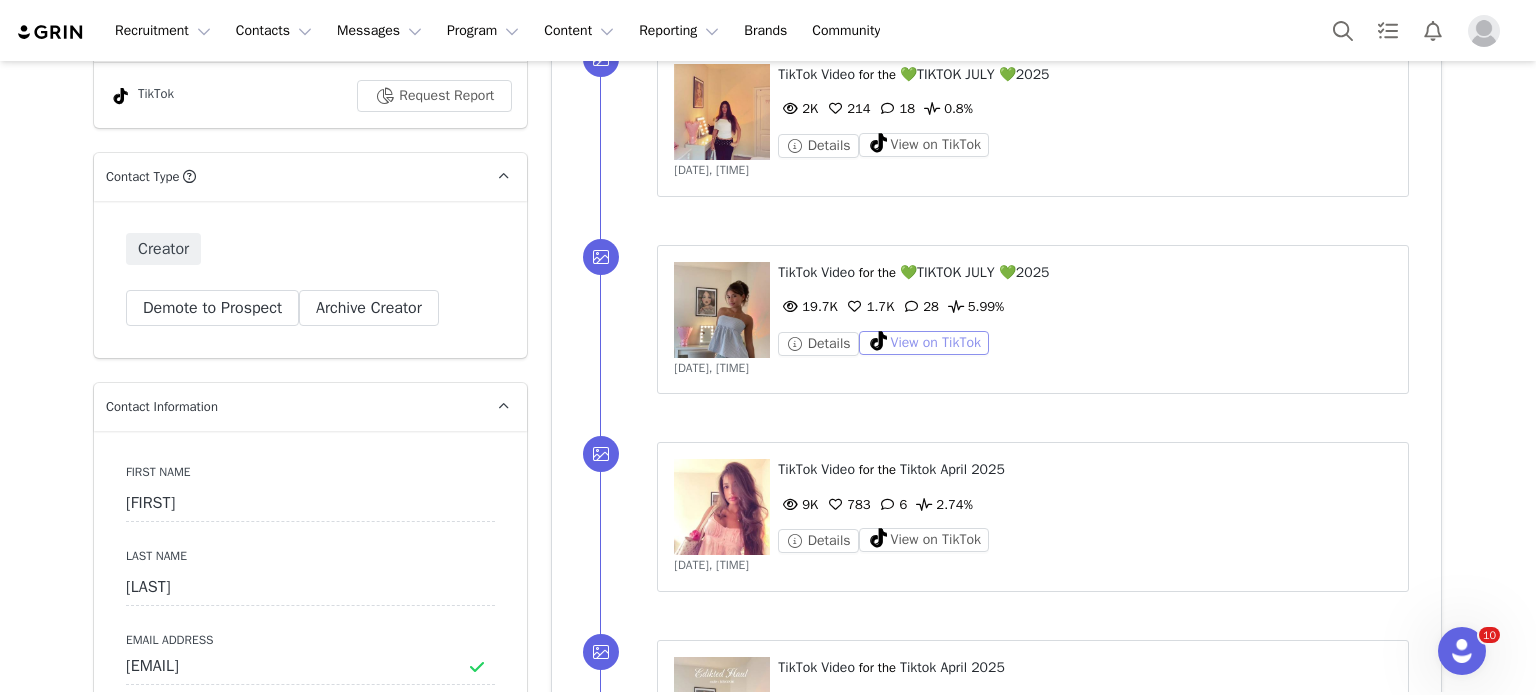 click on "View on TikTok" at bounding box center (924, 343) 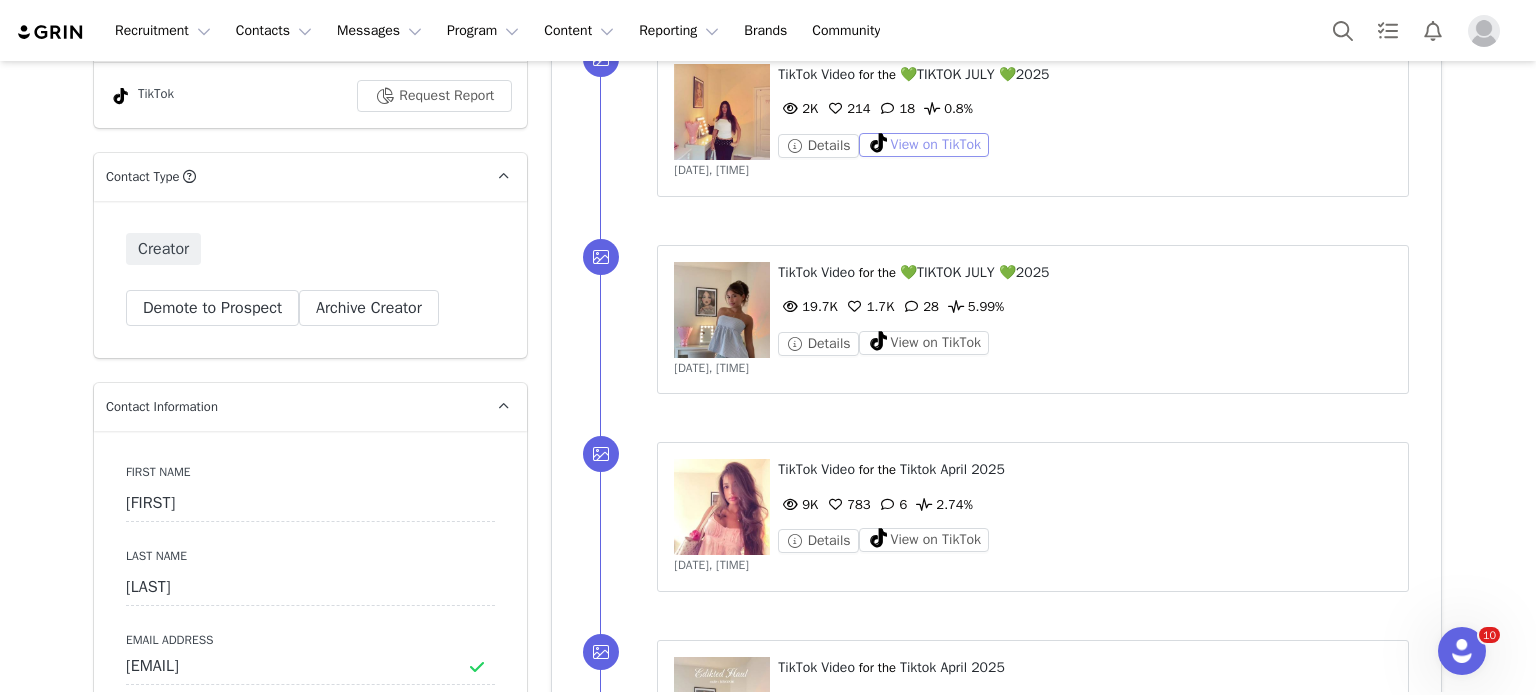 click on "View on TikTok" at bounding box center (924, 145) 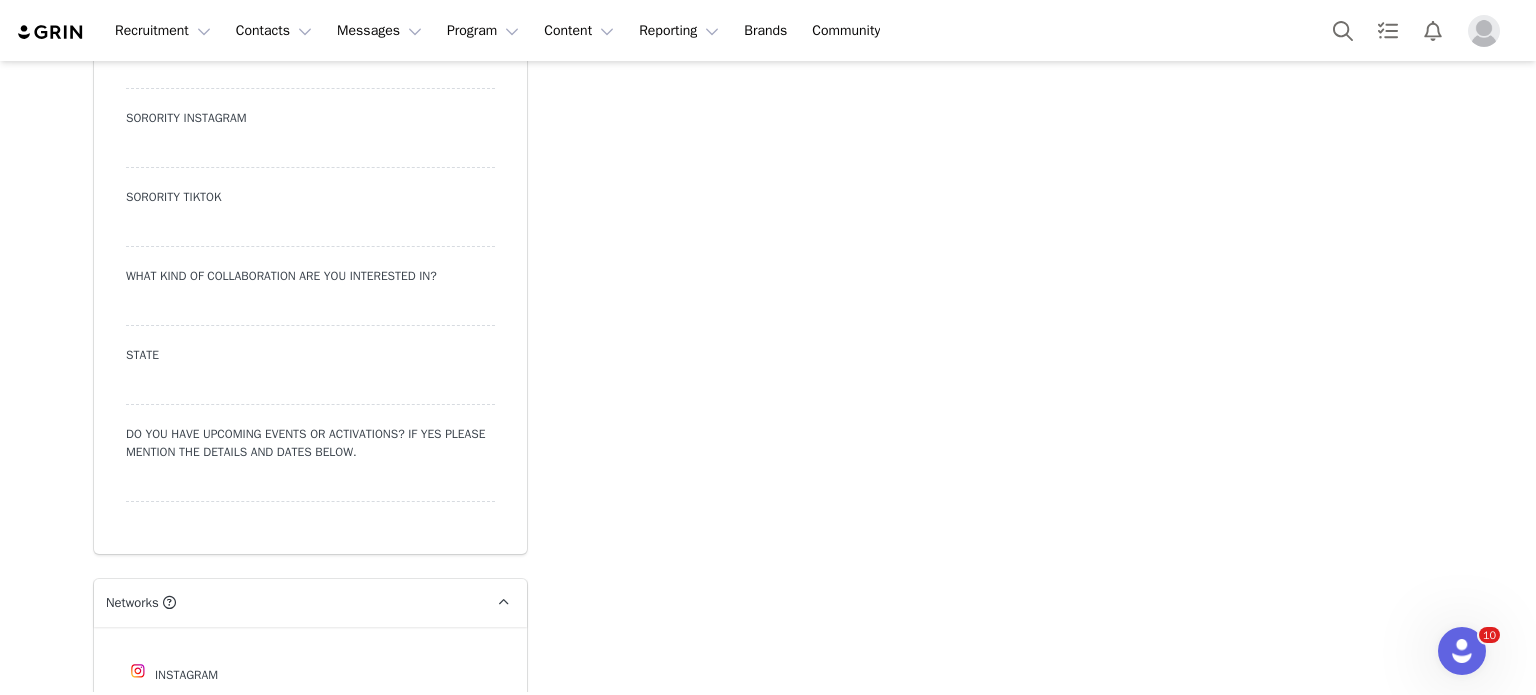 scroll, scrollTop: 2084, scrollLeft: 0, axis: vertical 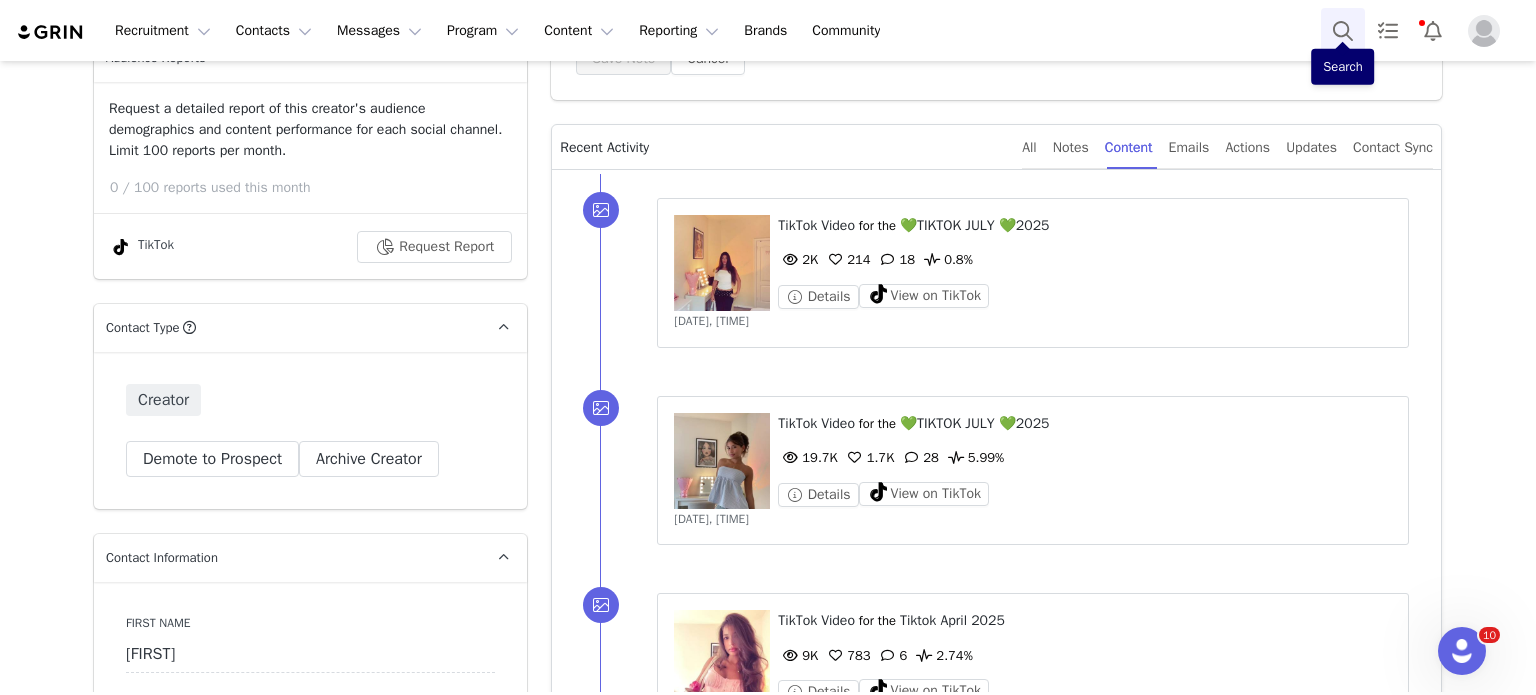 click at bounding box center (1343, 30) 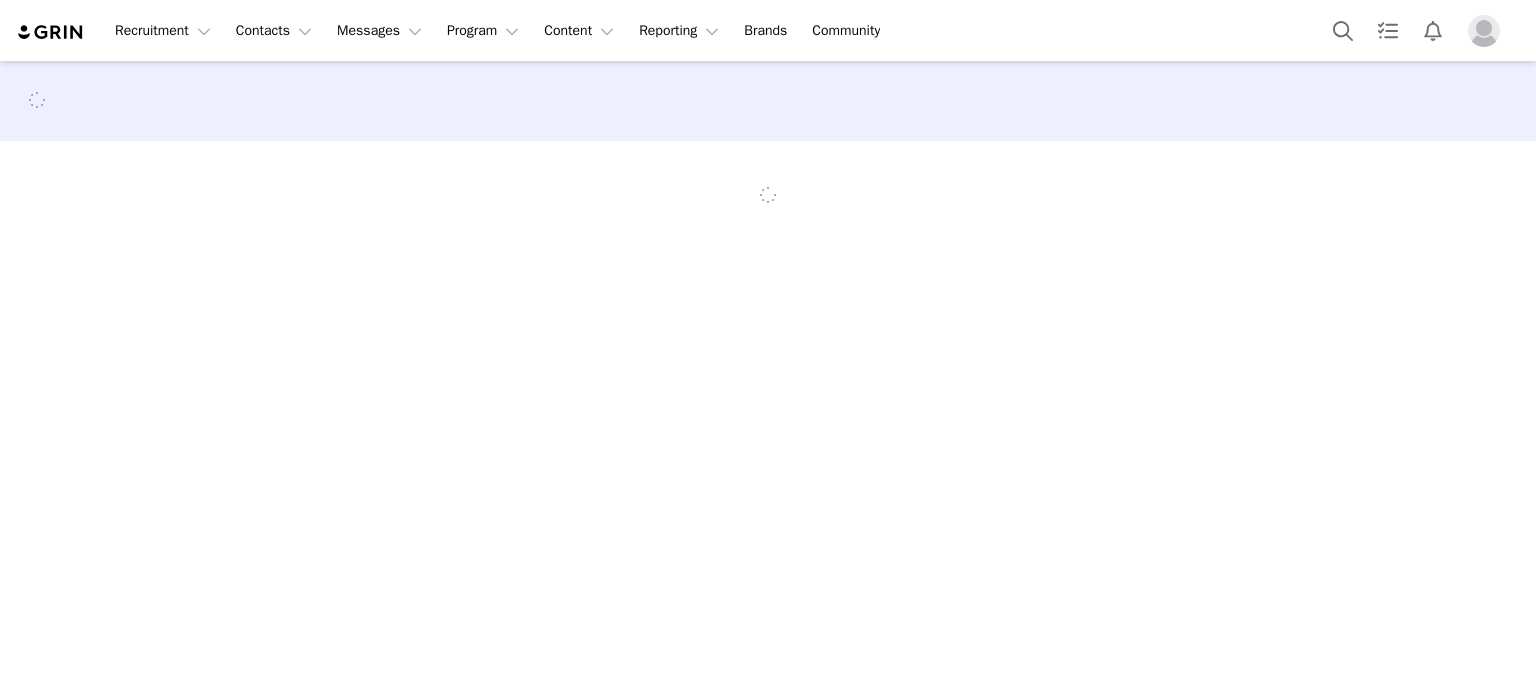 scroll, scrollTop: 0, scrollLeft: 0, axis: both 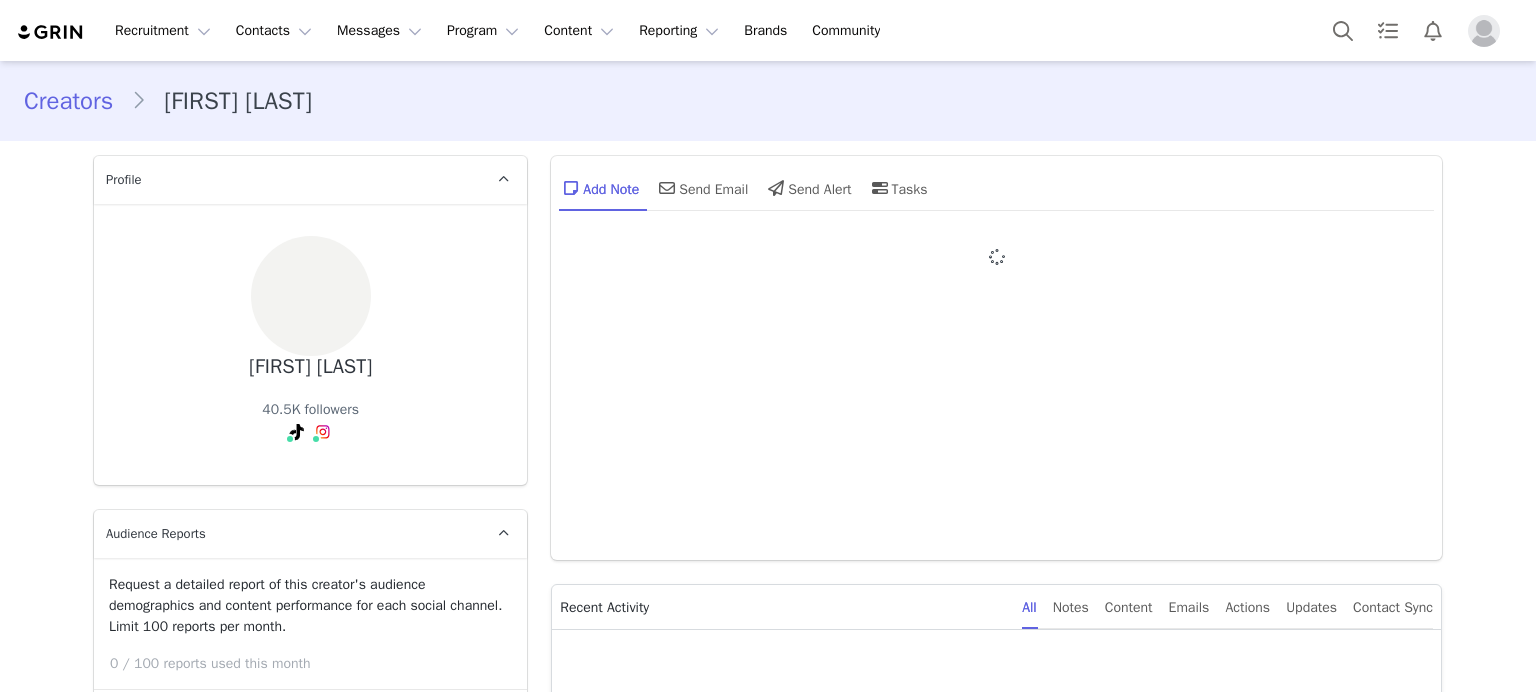 type on "+1 (United States)" 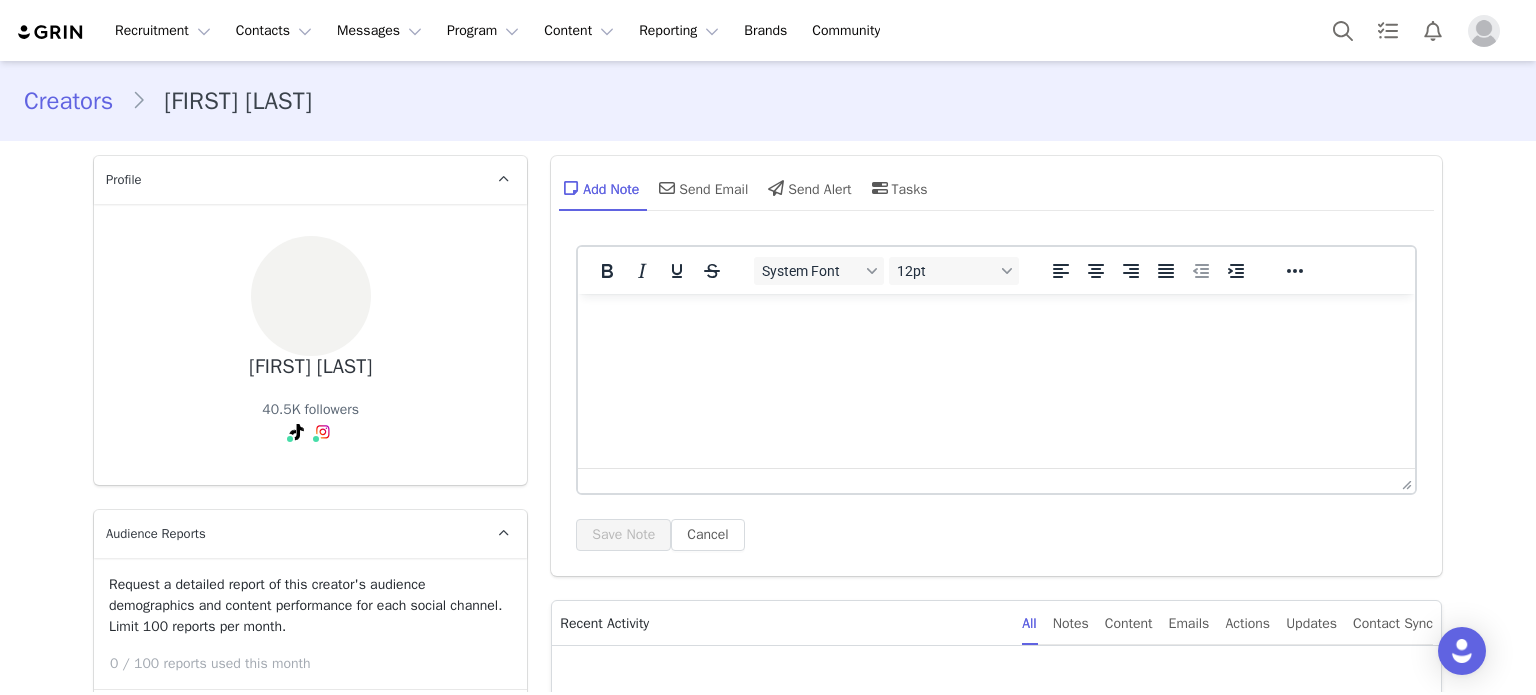 scroll, scrollTop: 0, scrollLeft: 0, axis: both 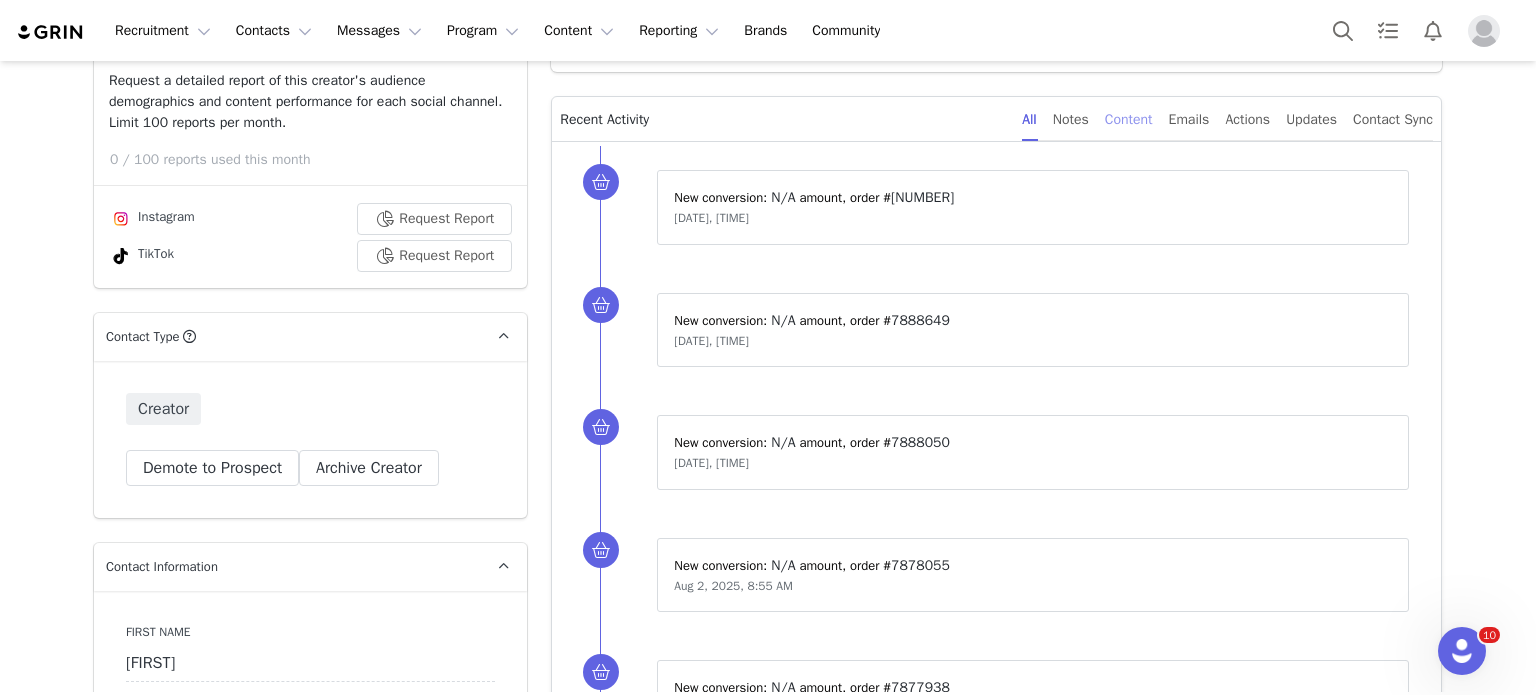 click on "Content" at bounding box center [1129, 119] 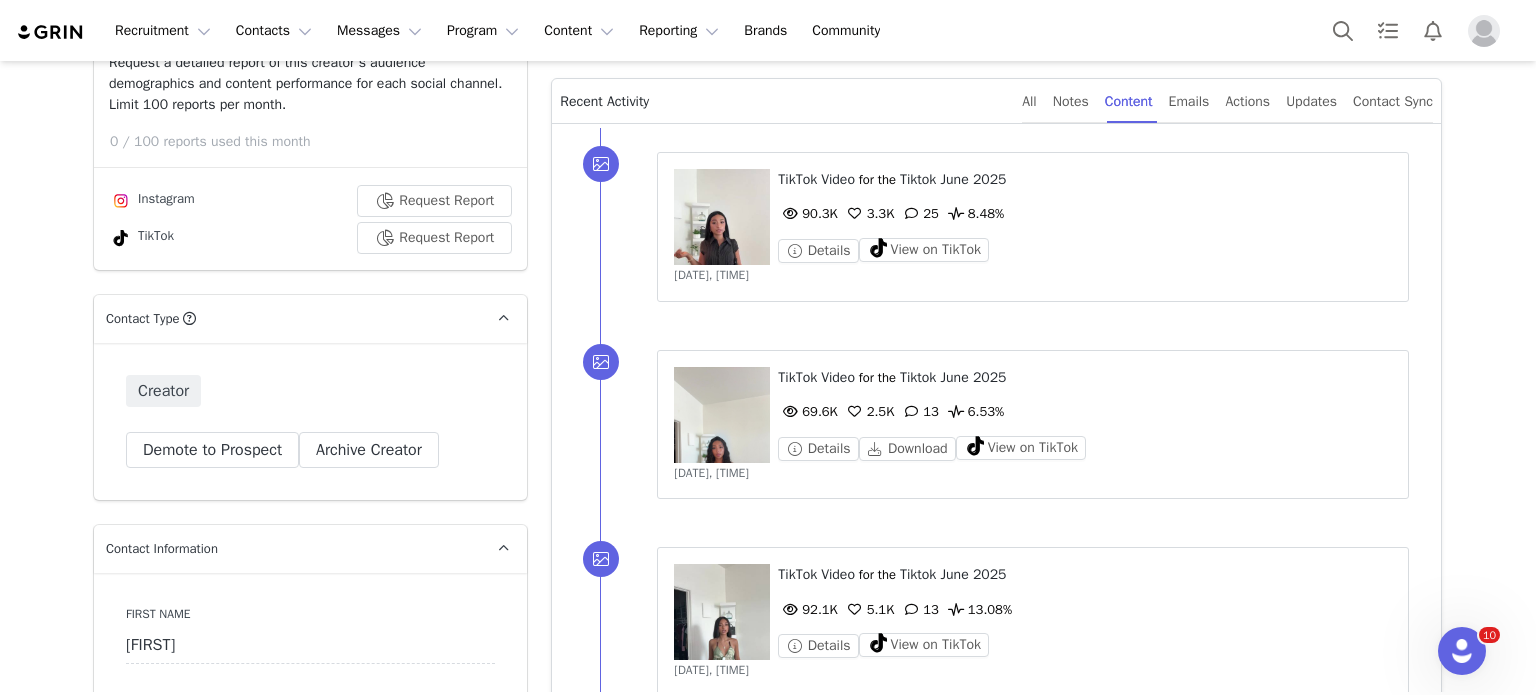 scroll, scrollTop: 494, scrollLeft: 0, axis: vertical 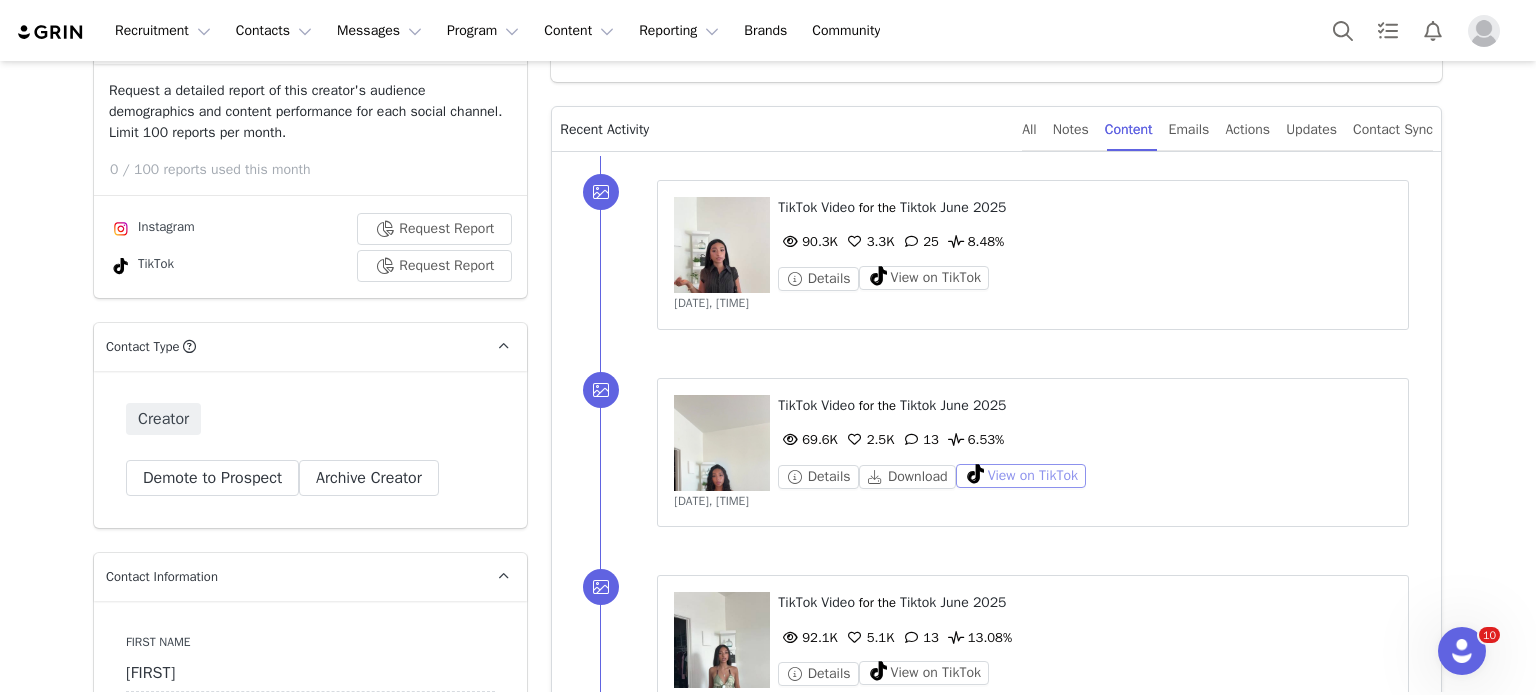 click on "View on TikTok" at bounding box center (1021, 476) 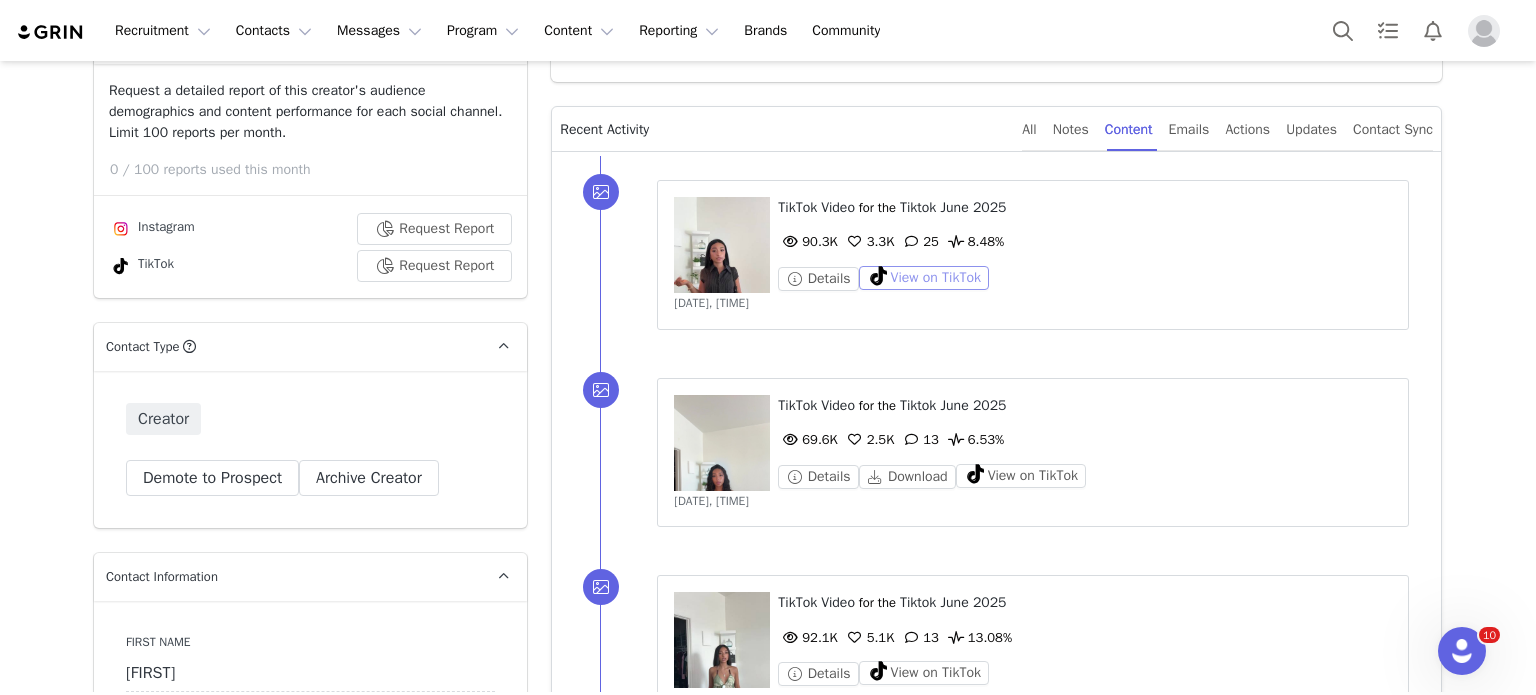 click on "View on TikTok" at bounding box center (924, 278) 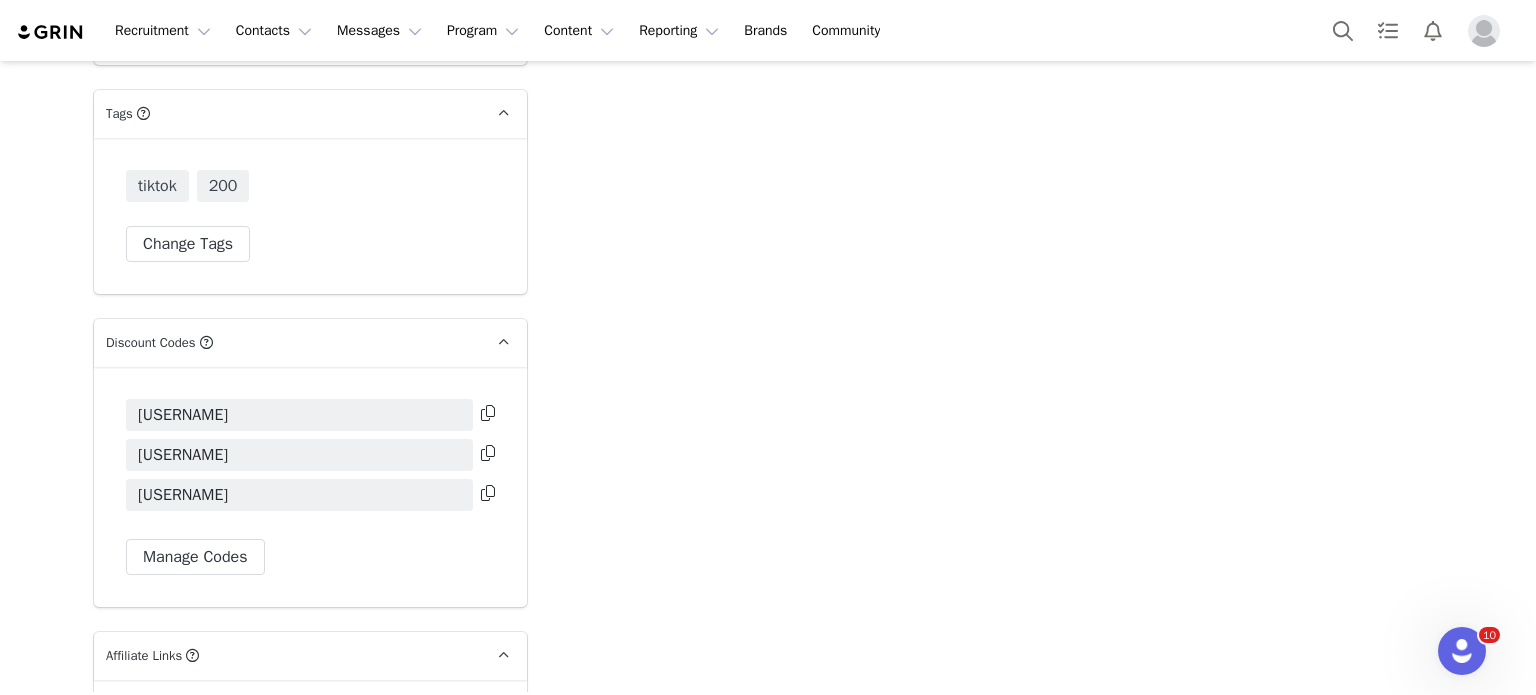 scroll, scrollTop: 5699, scrollLeft: 0, axis: vertical 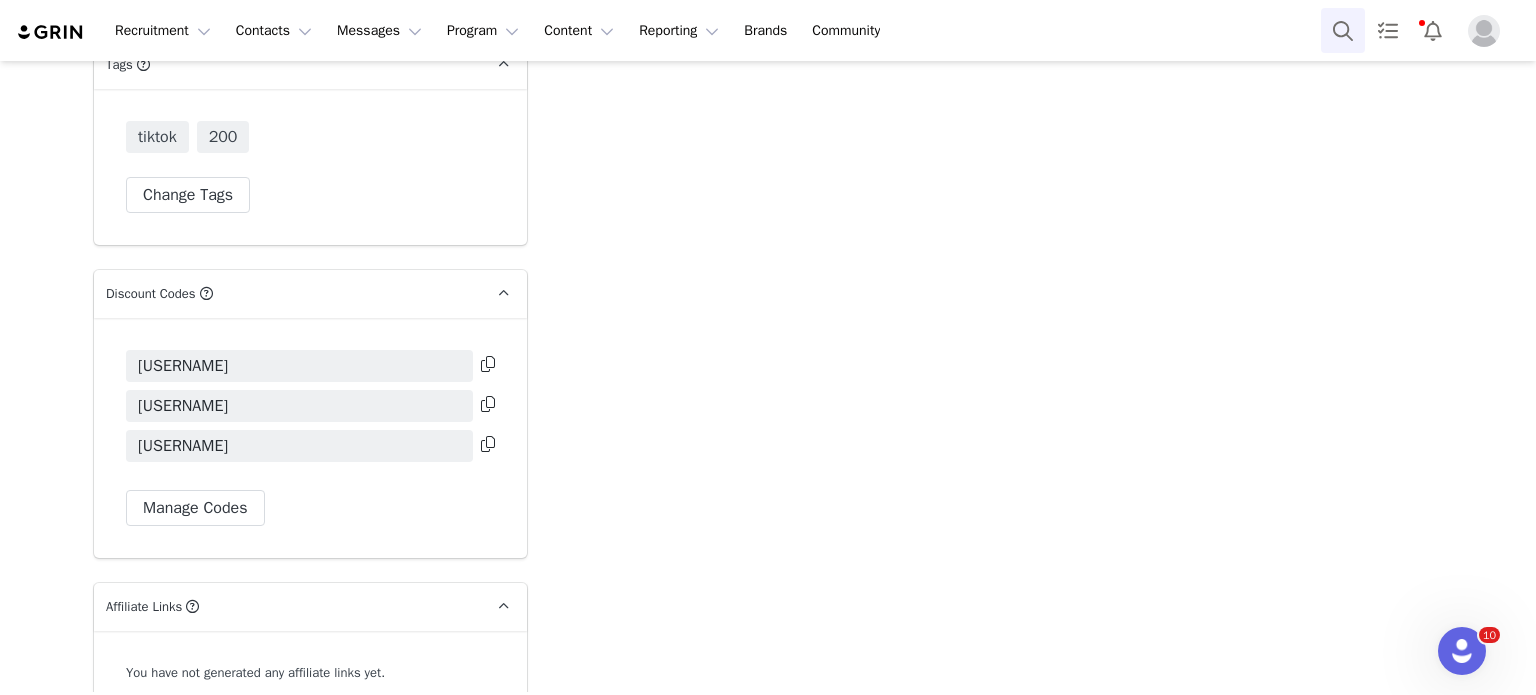drag, startPoint x: 1291, startPoint y: 20, endPoint x: 1331, endPoint y: 34, distance: 42.379242 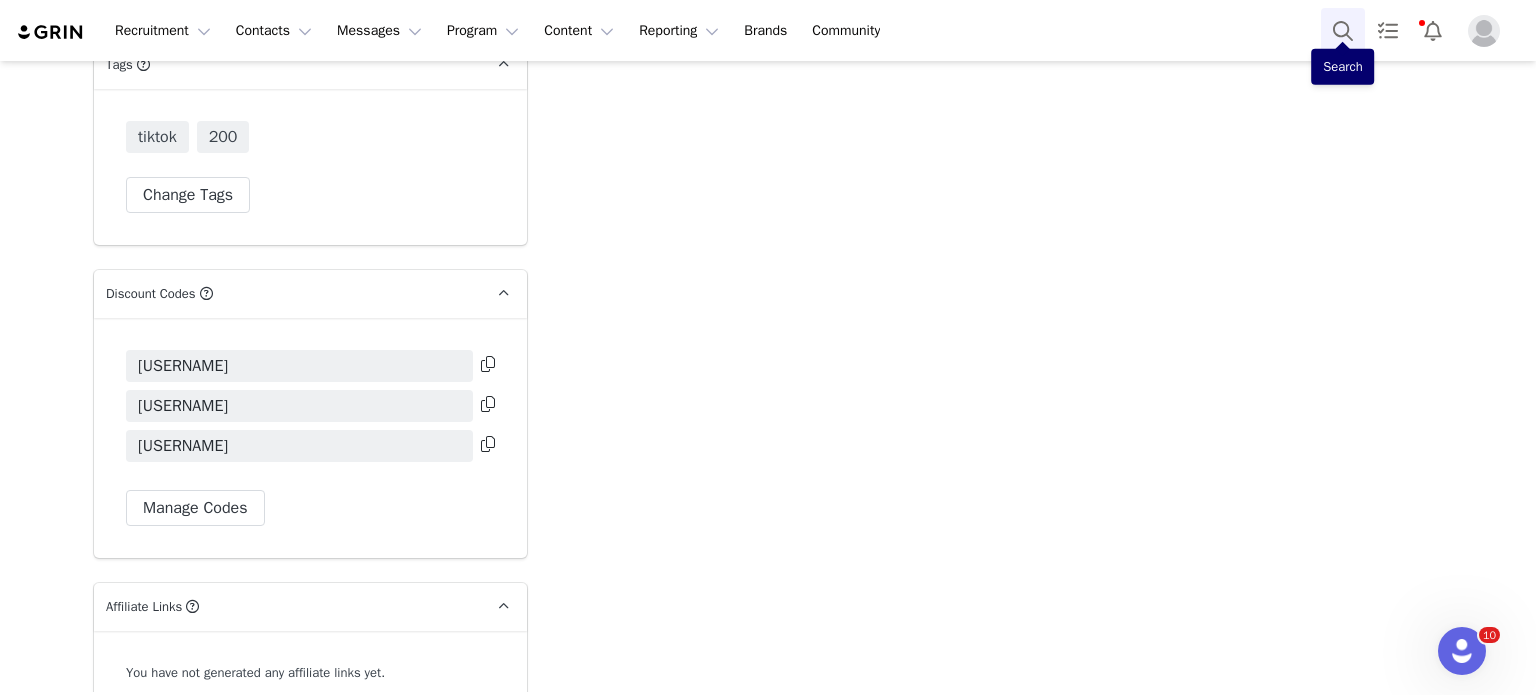 click at bounding box center [1343, 30] 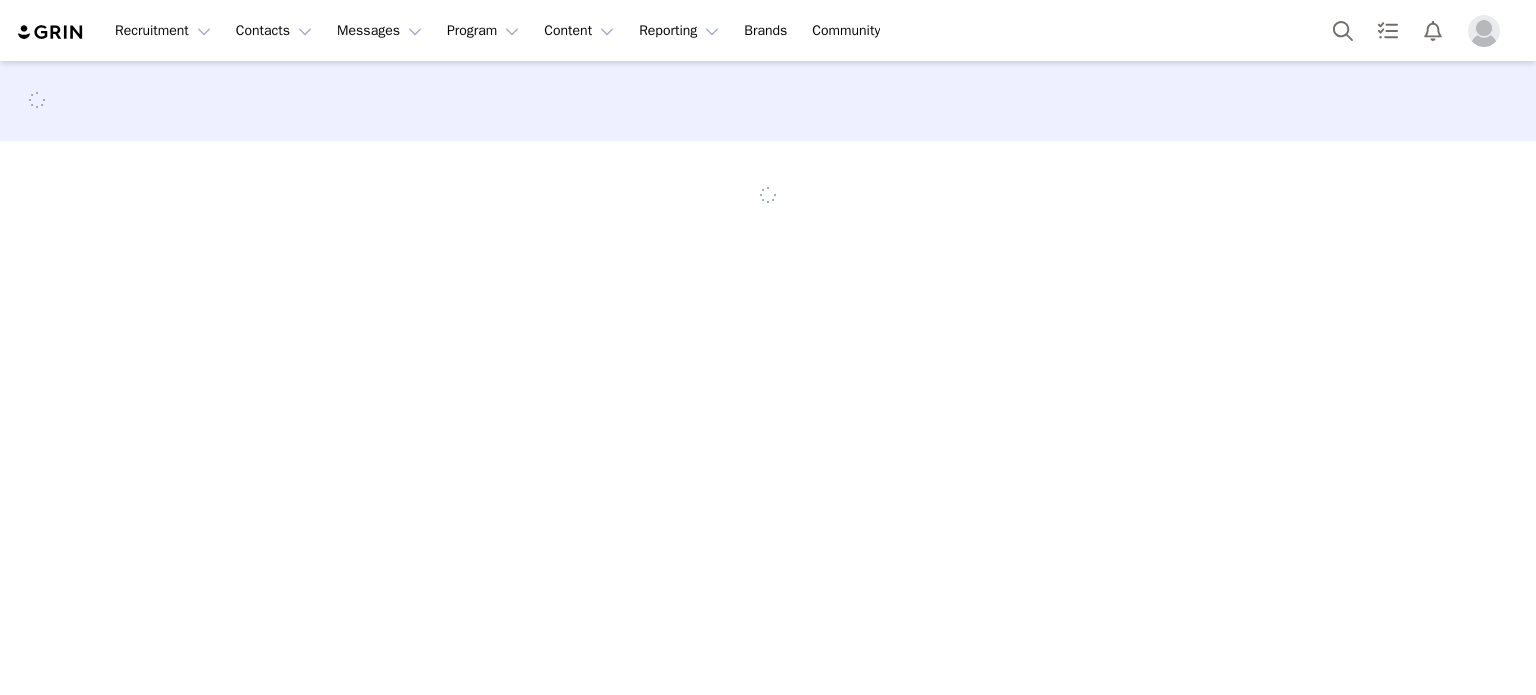 scroll, scrollTop: 0, scrollLeft: 0, axis: both 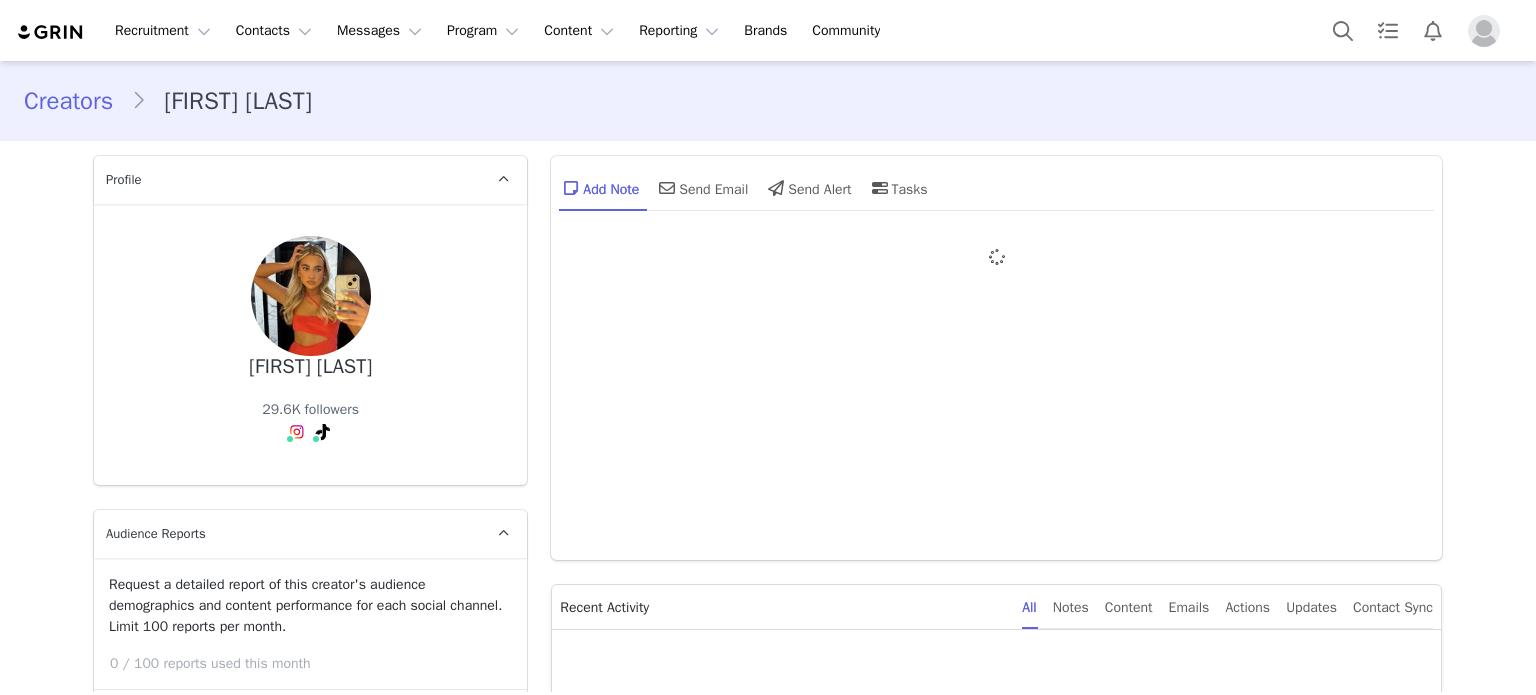 type on "+1 (United States)" 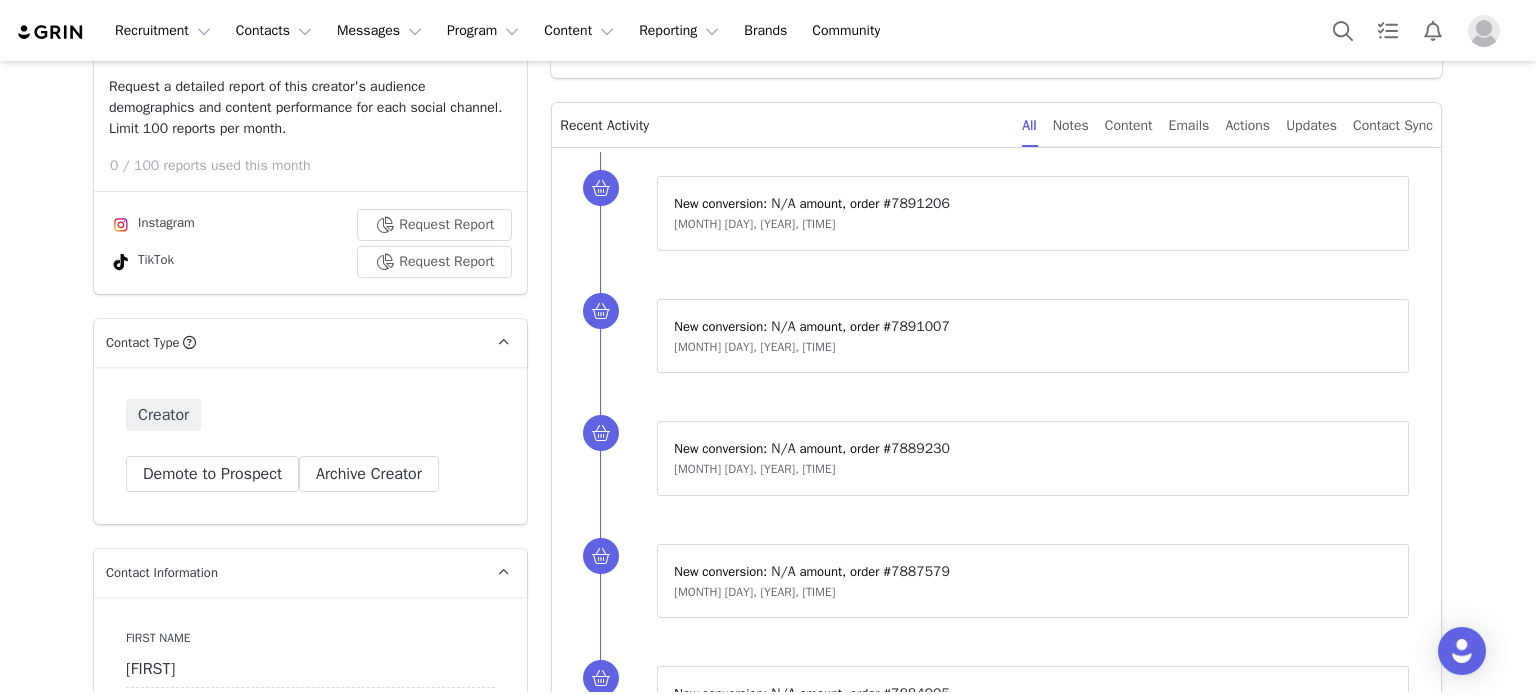 scroll, scrollTop: 1319, scrollLeft: 0, axis: vertical 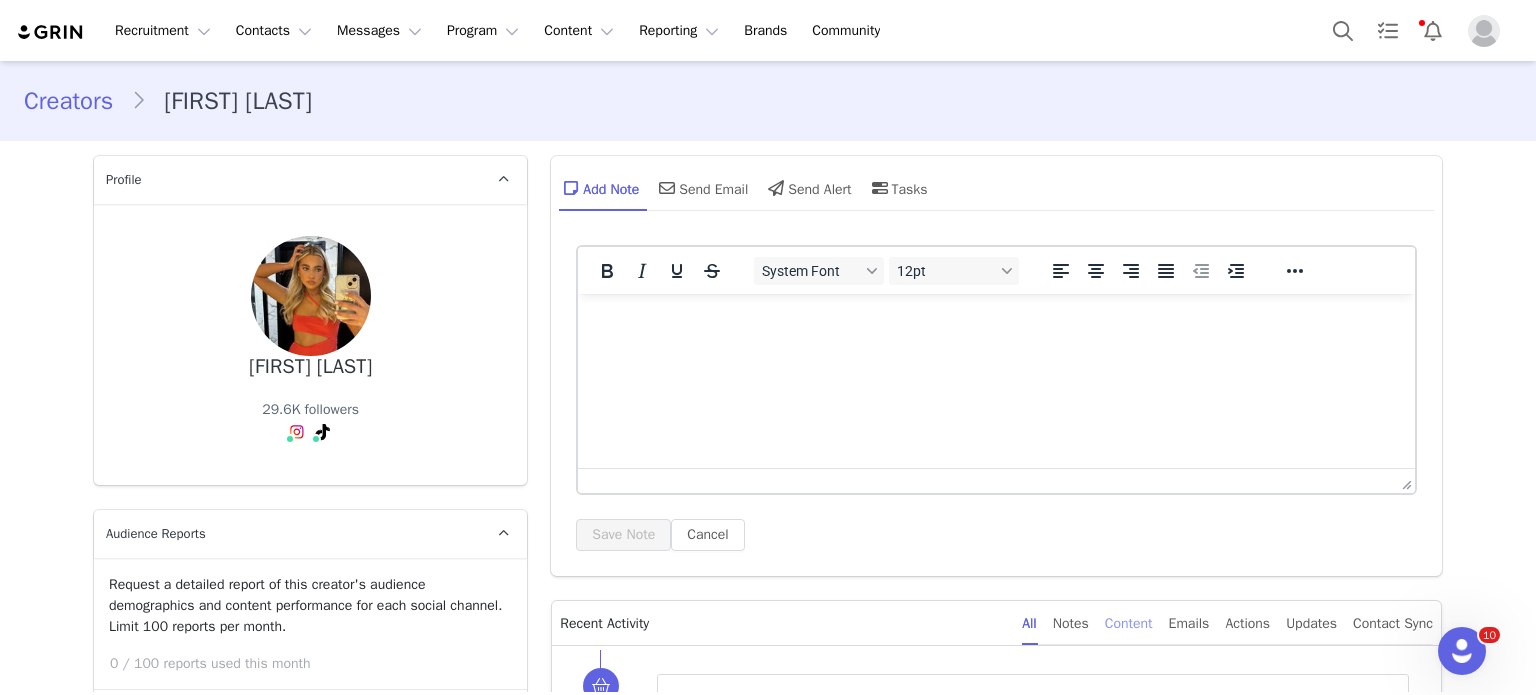 click on "Content" at bounding box center (1129, 623) 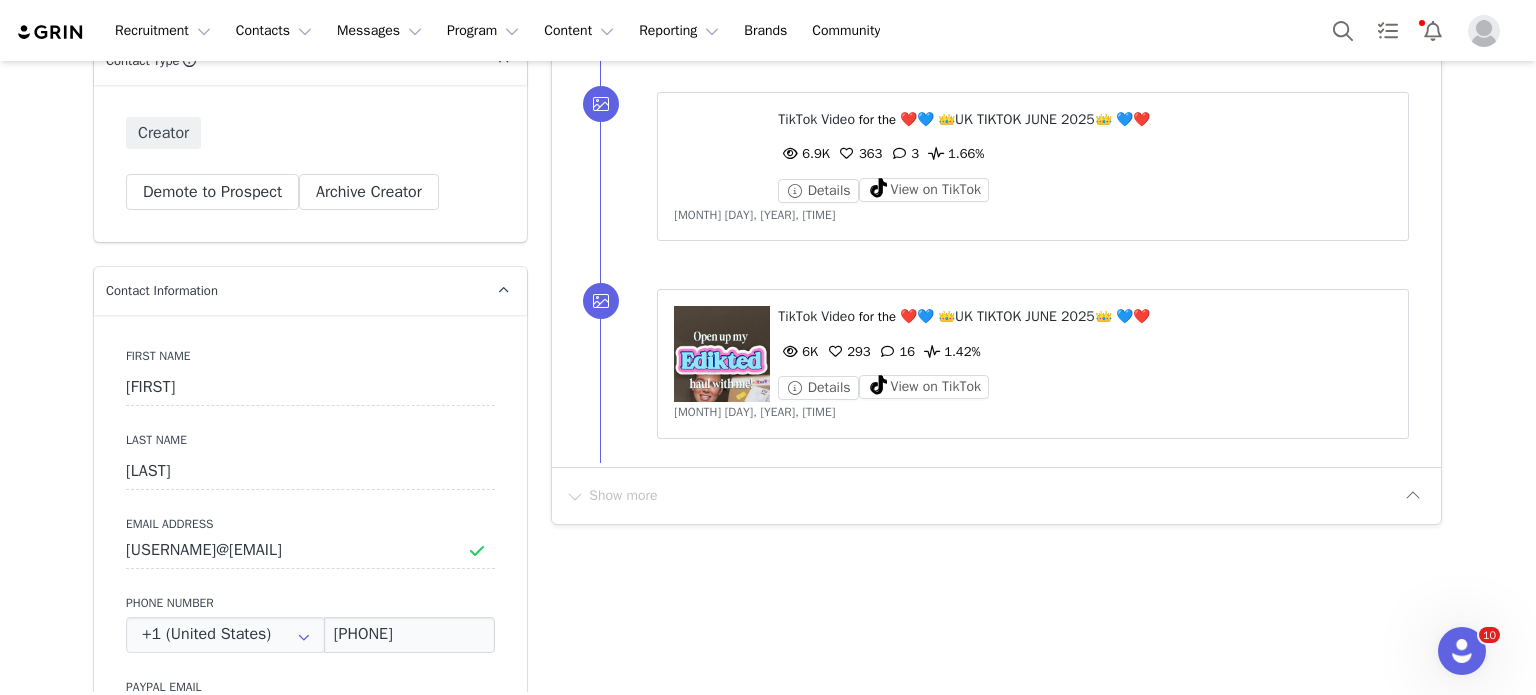 scroll, scrollTop: 782, scrollLeft: 0, axis: vertical 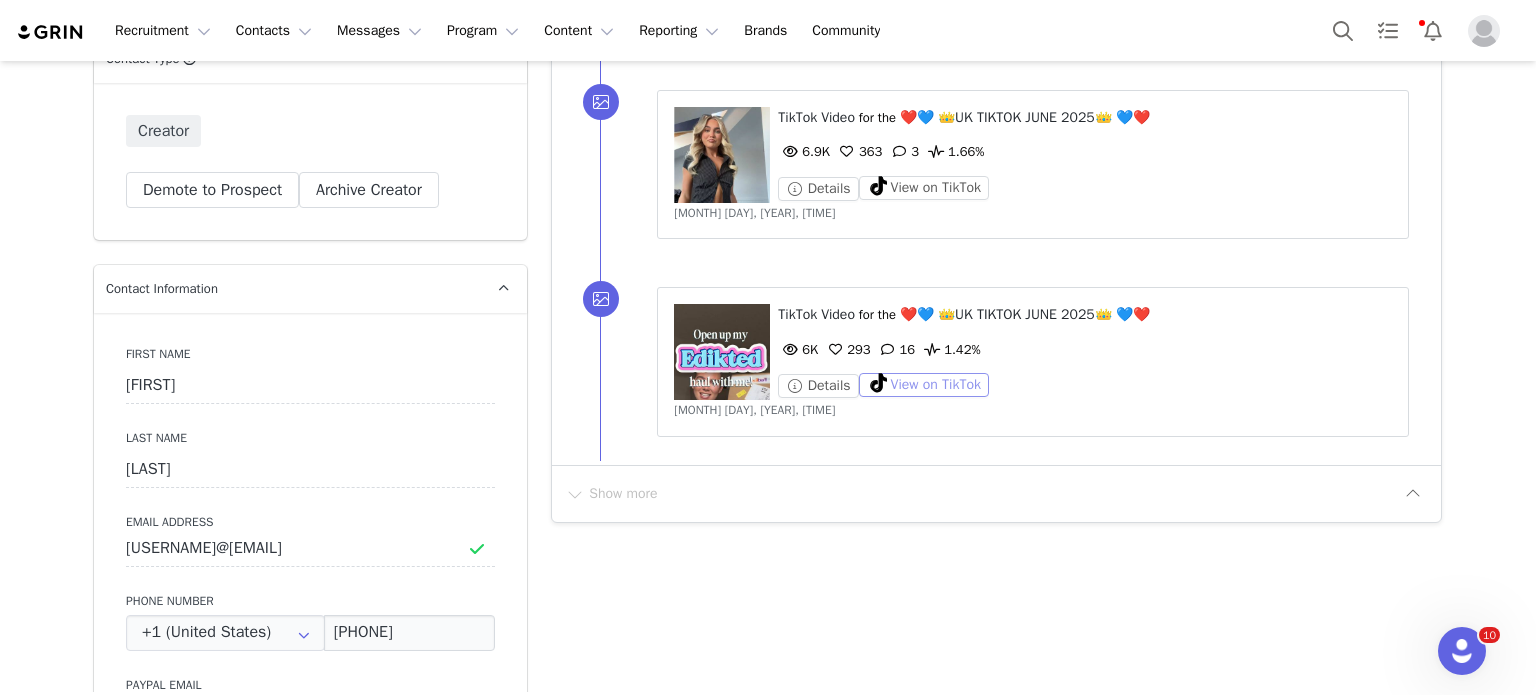 click on "View on TikTok" at bounding box center (924, 385) 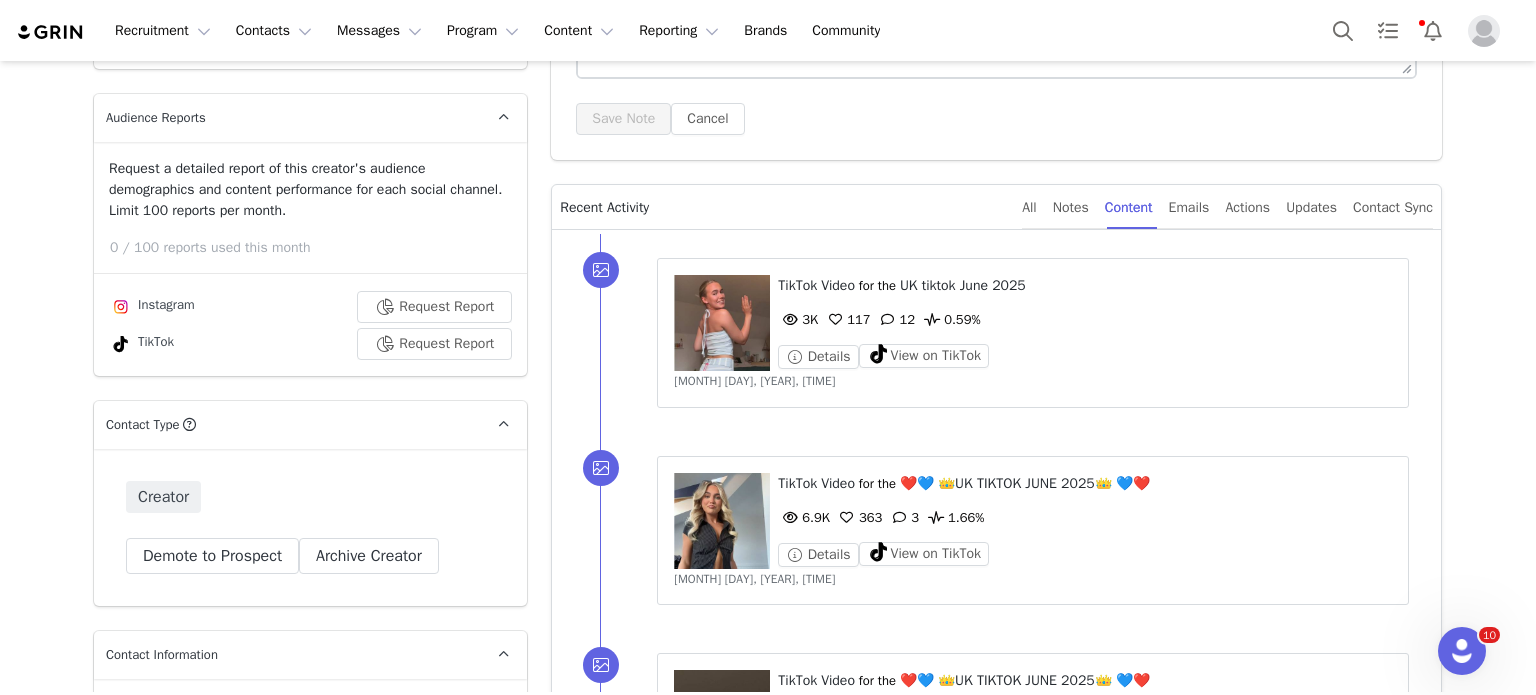 scroll, scrollTop: 415, scrollLeft: 0, axis: vertical 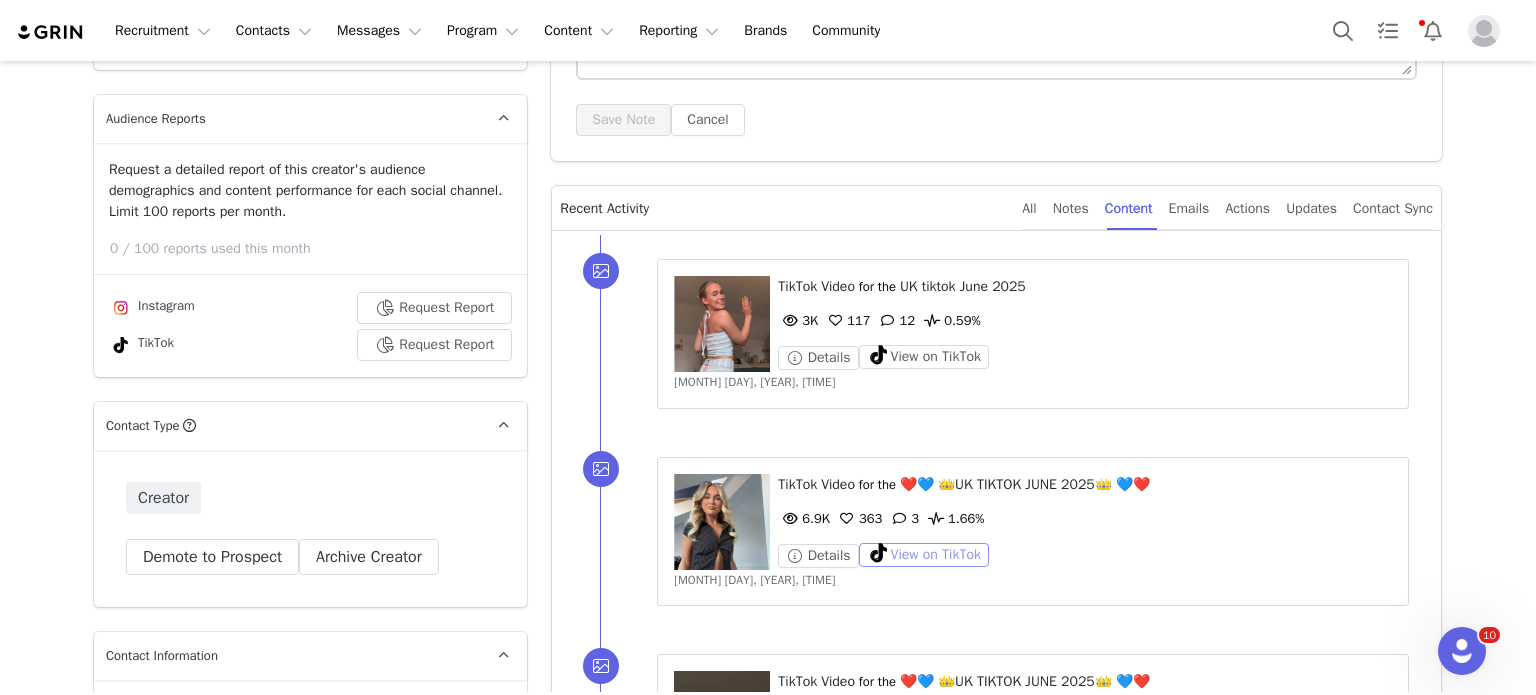 click on "View on TikTok" at bounding box center [924, 555] 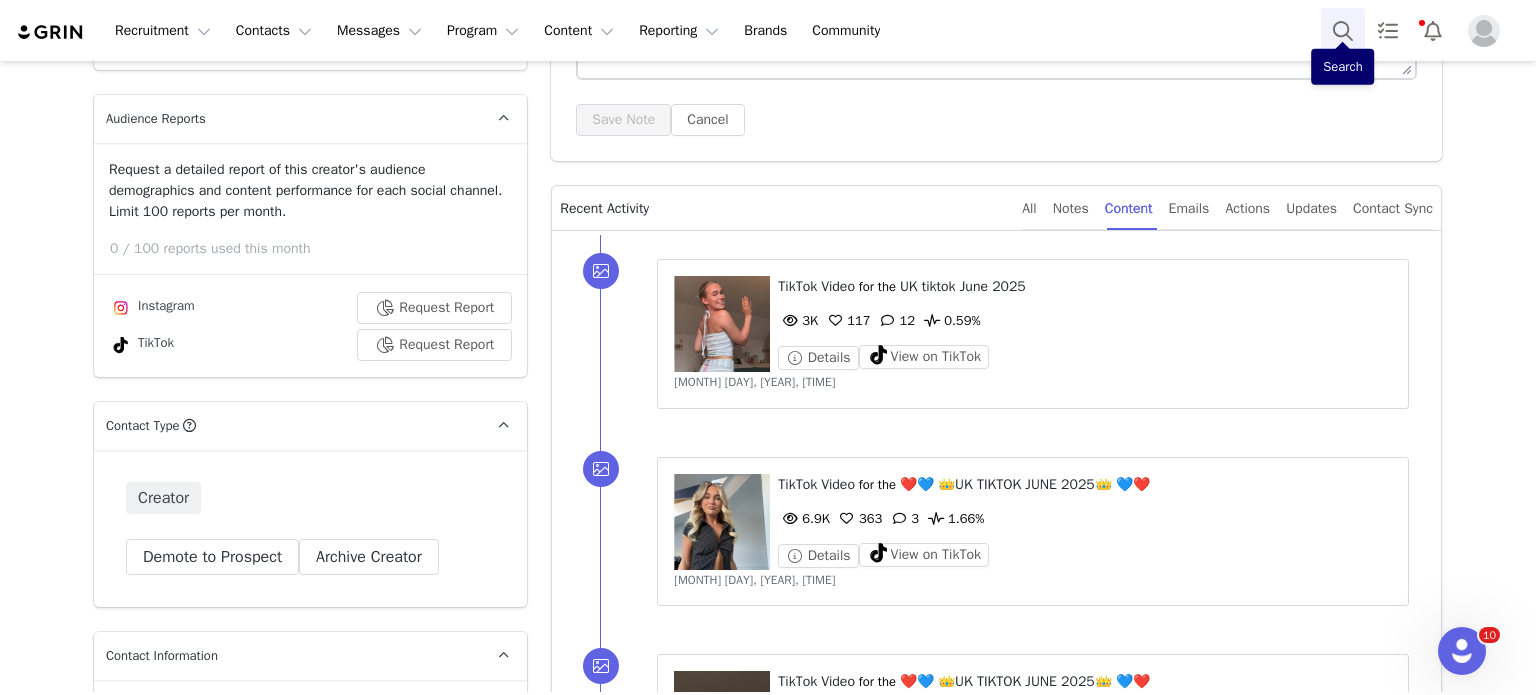 click at bounding box center (1343, 30) 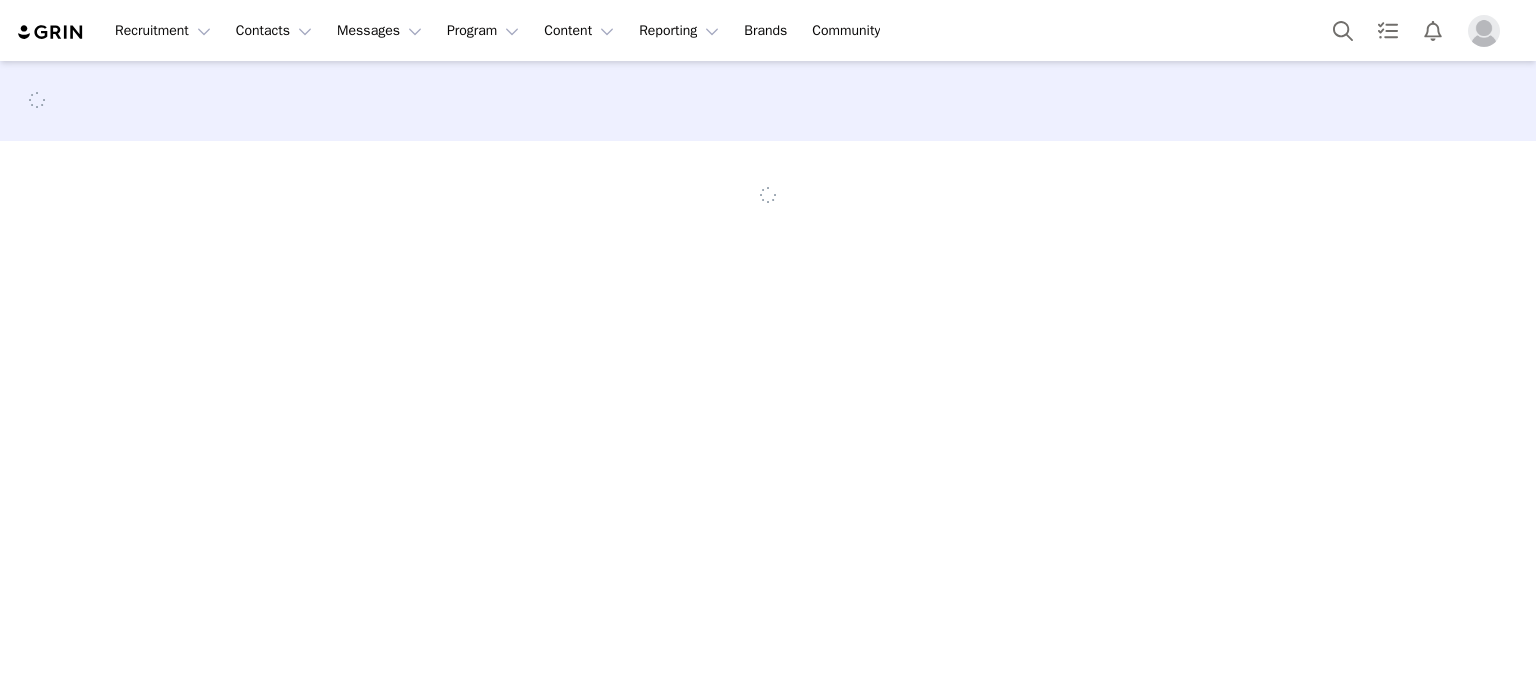 scroll, scrollTop: 0, scrollLeft: 0, axis: both 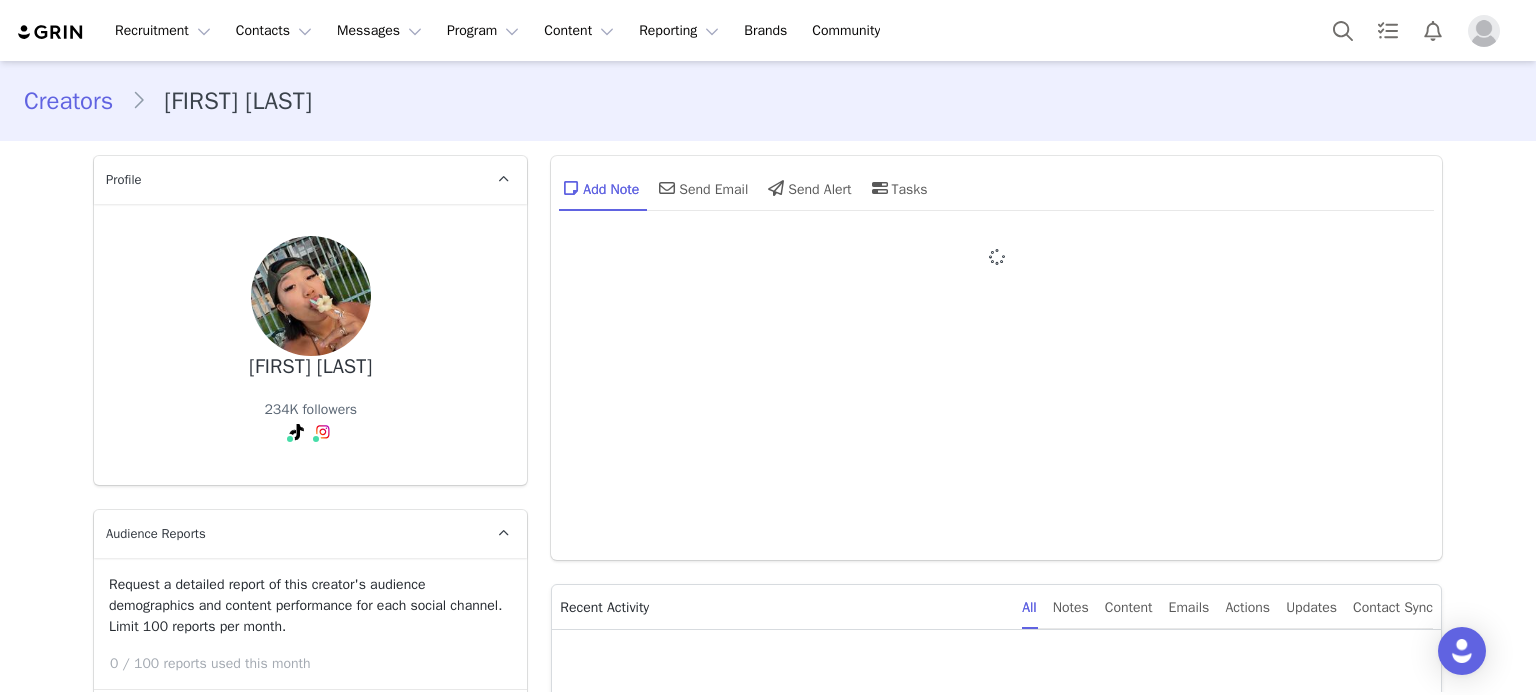 type on "+1 (United States)" 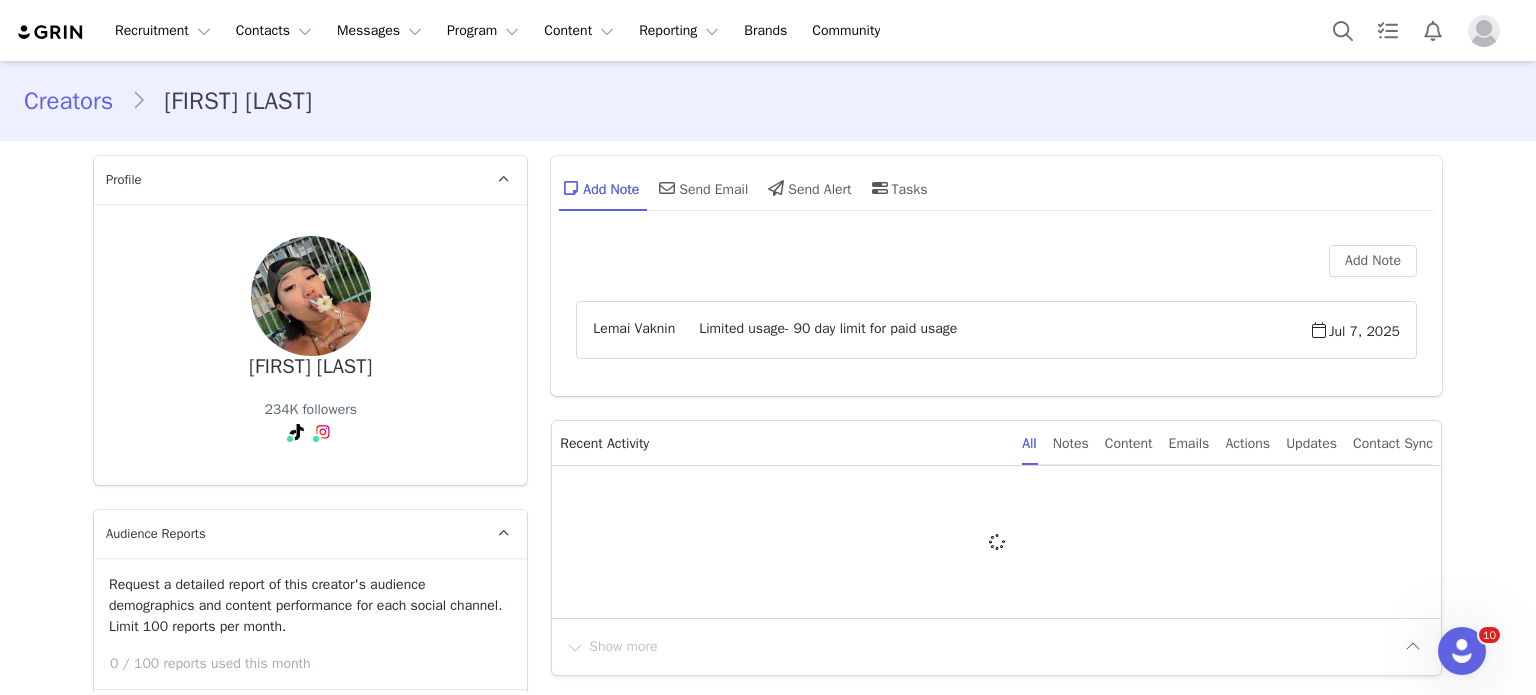 scroll, scrollTop: 0, scrollLeft: 0, axis: both 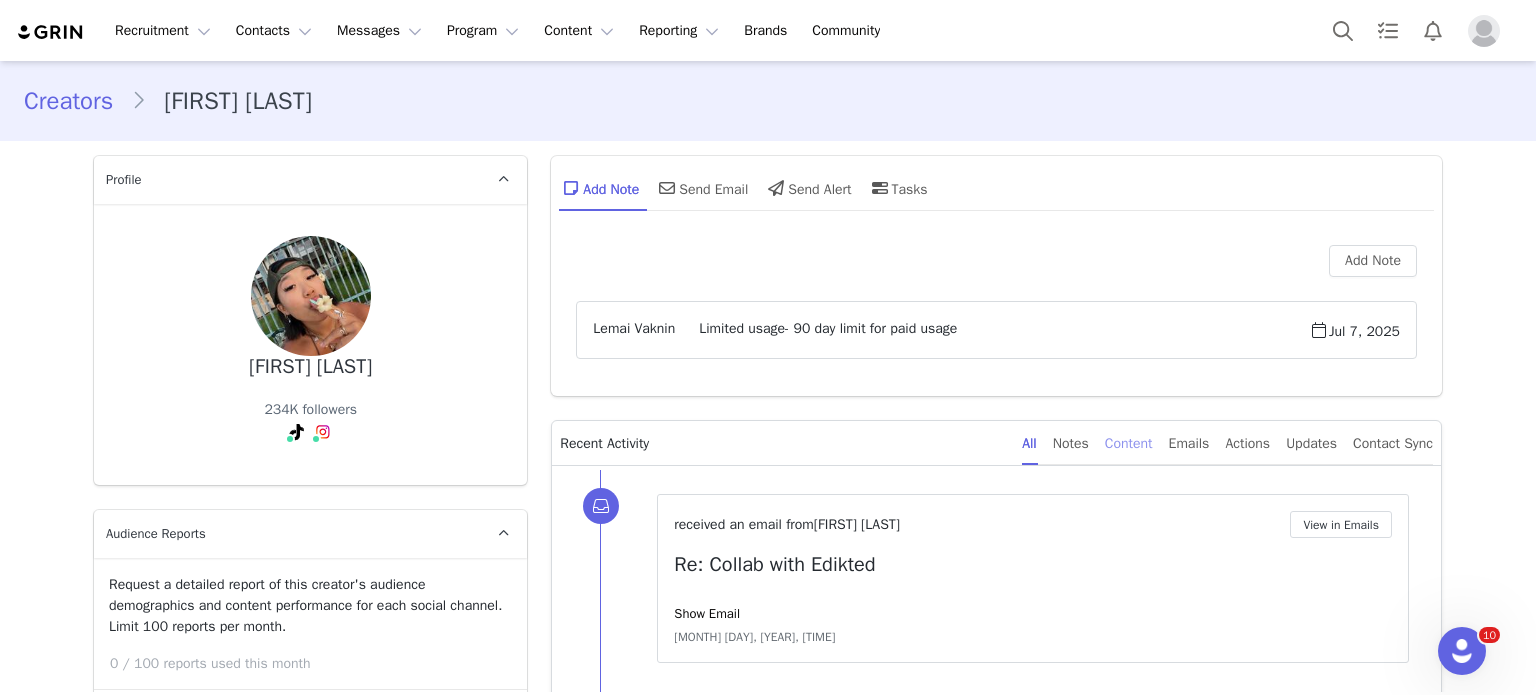 click on "Content" at bounding box center [1129, 443] 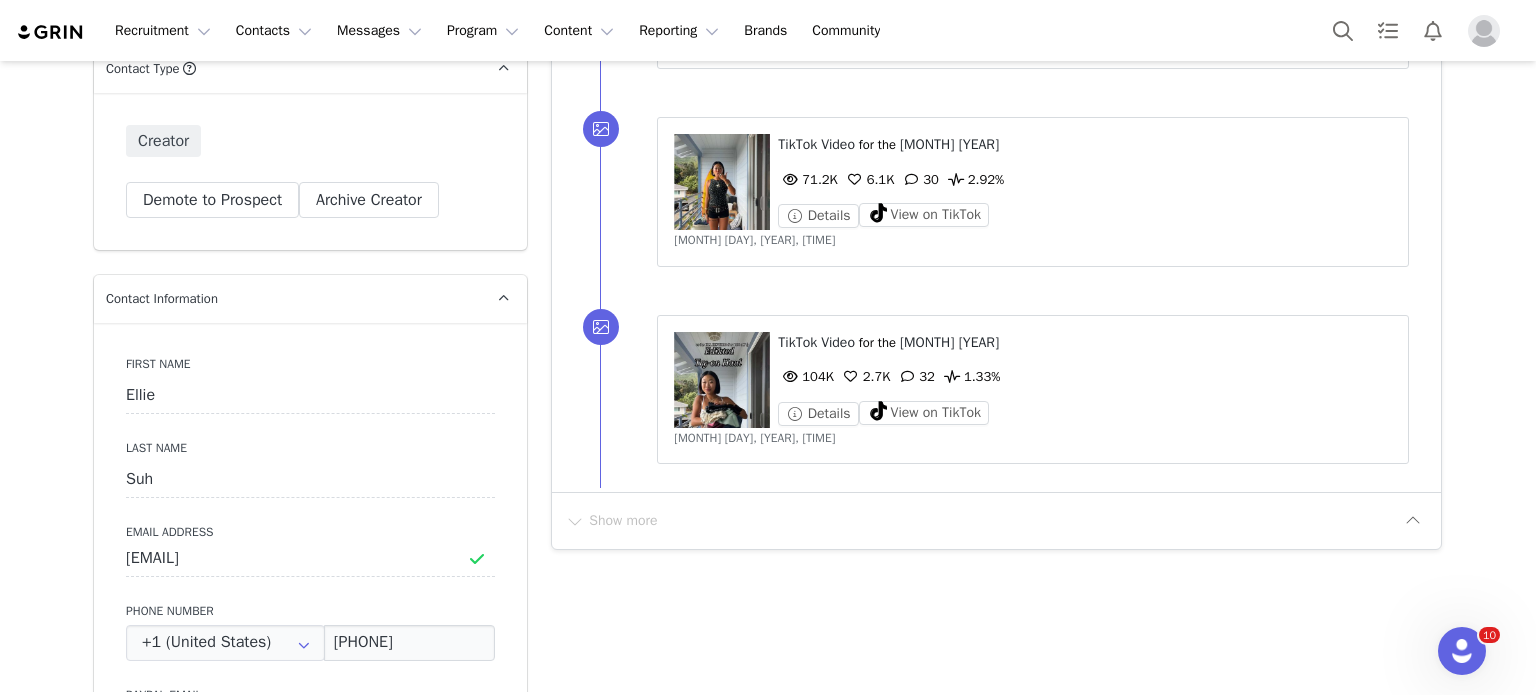 scroll, scrollTop: 772, scrollLeft: 0, axis: vertical 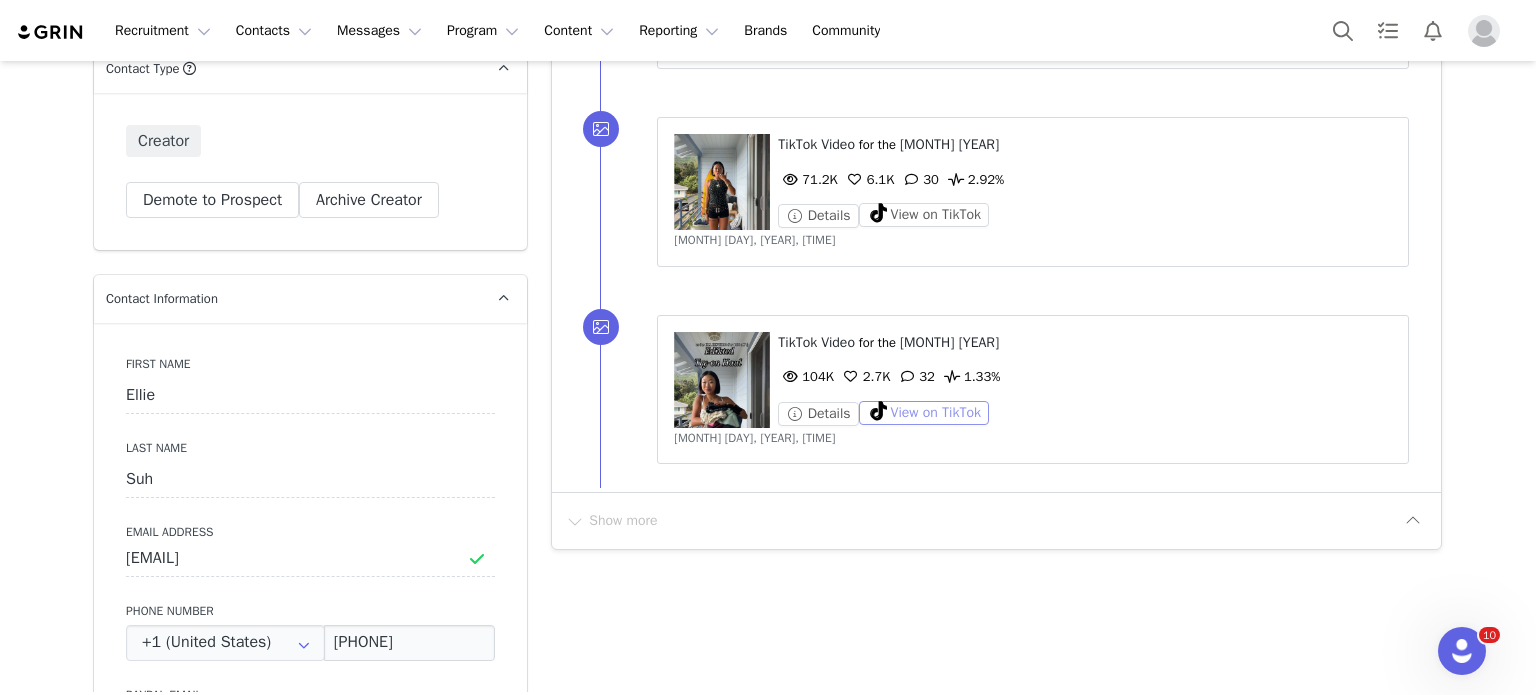 click on "View on TikTok" at bounding box center [924, 413] 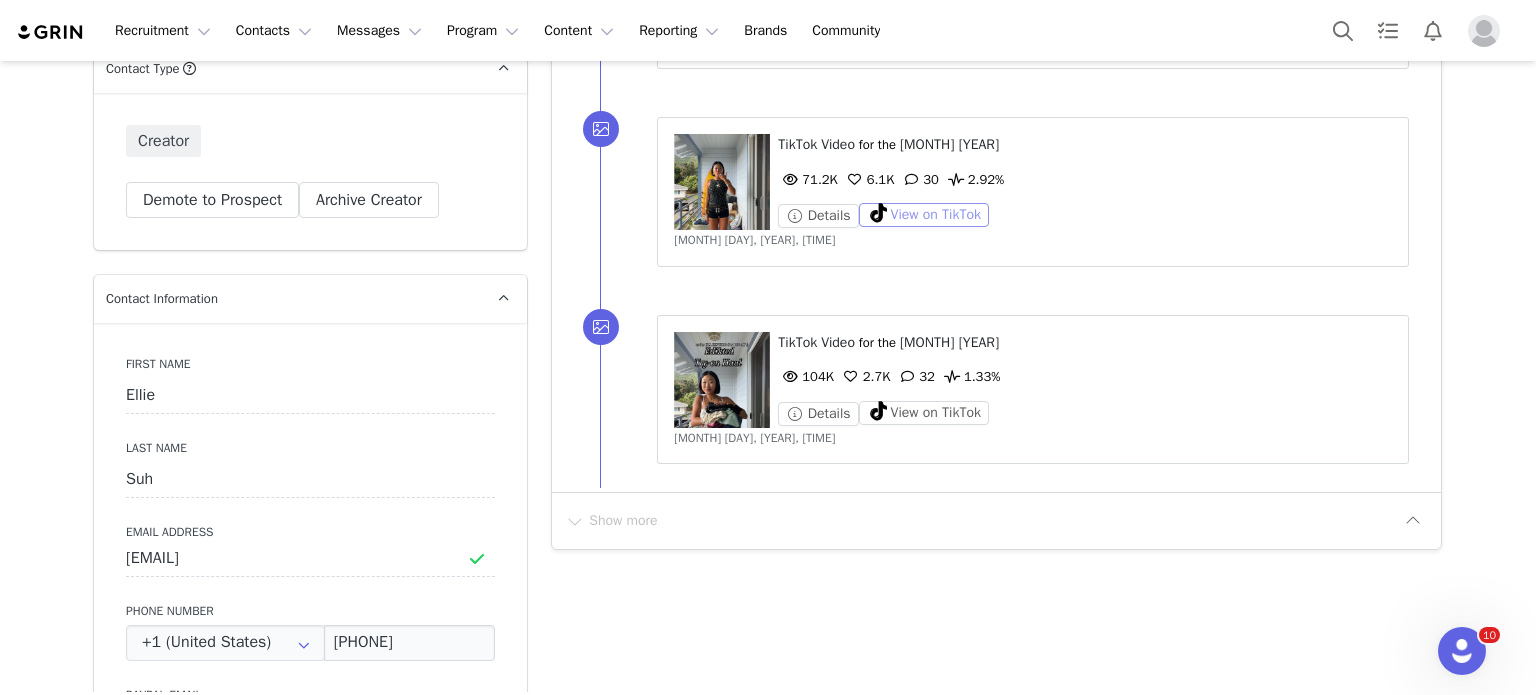 click on "View on TikTok" at bounding box center [924, 215] 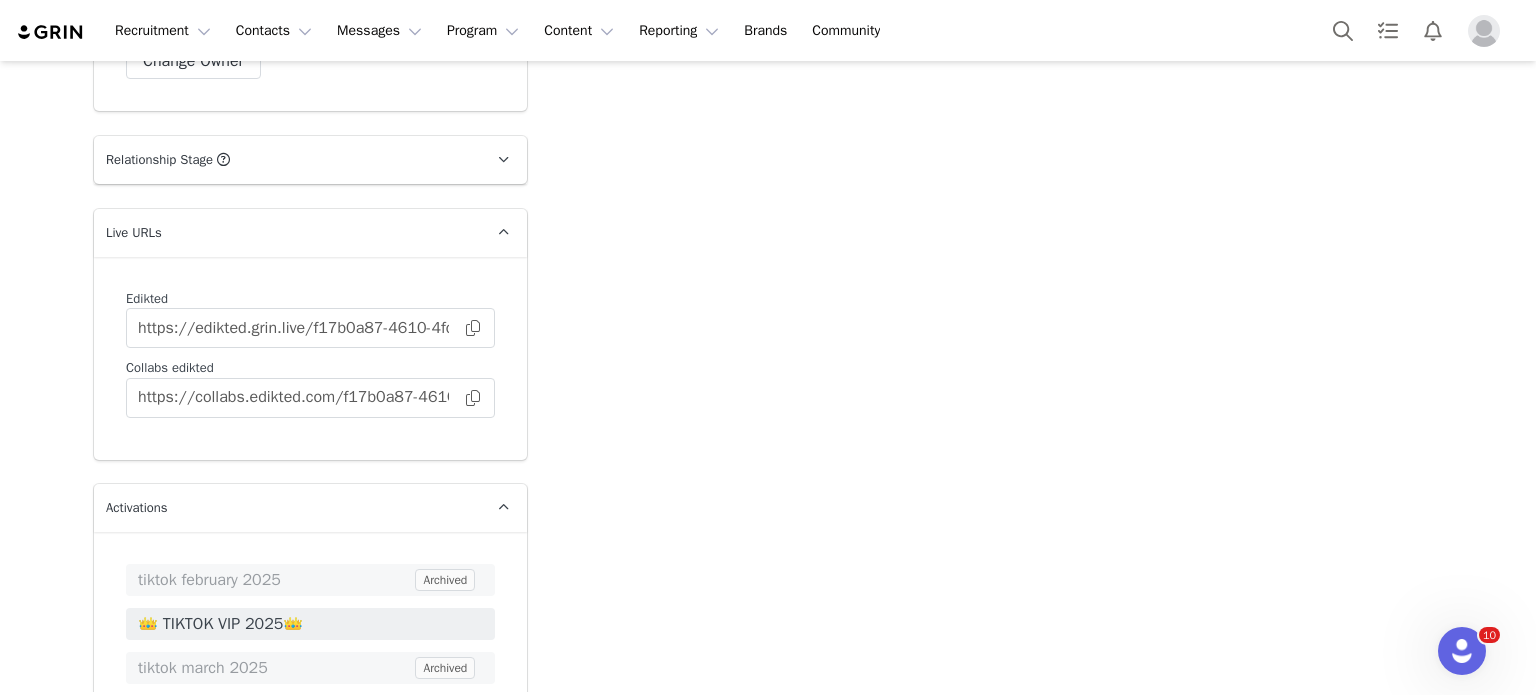 scroll, scrollTop: 5076, scrollLeft: 0, axis: vertical 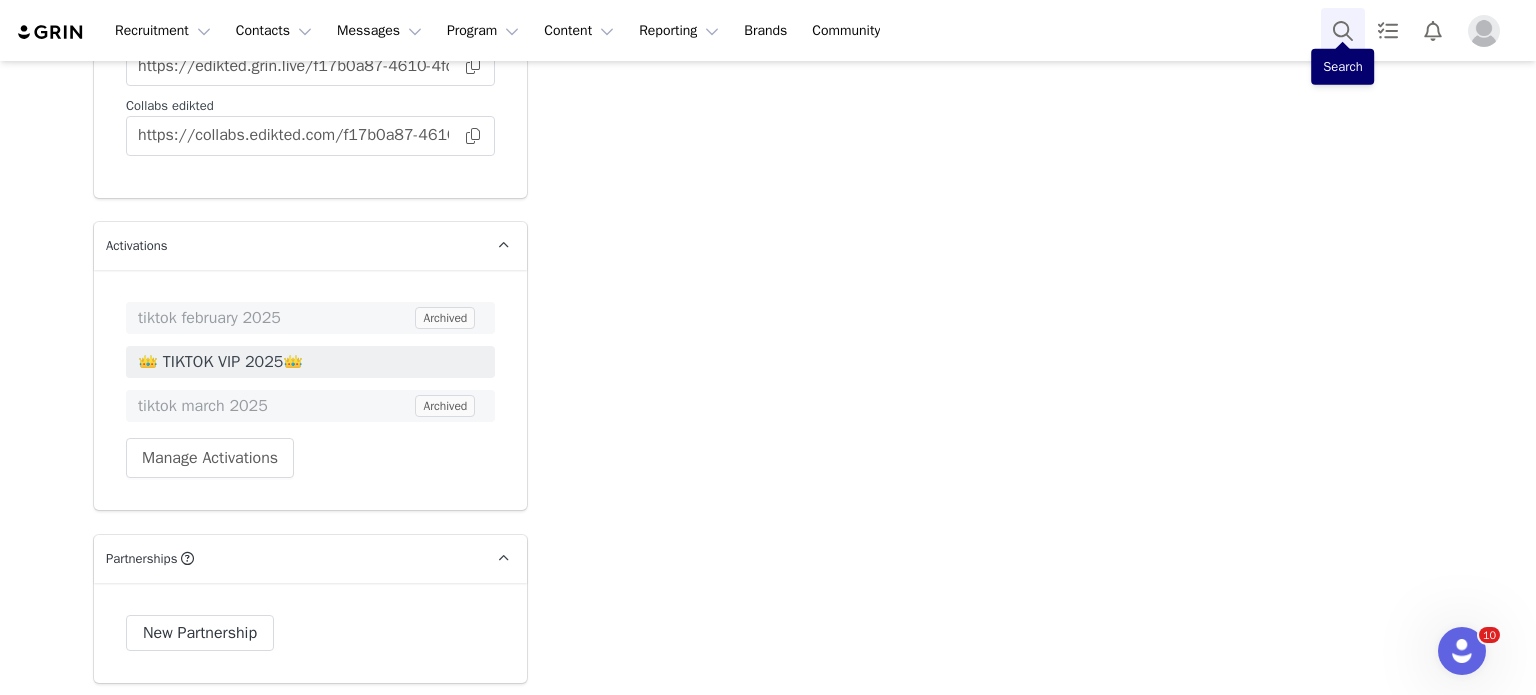 click at bounding box center [1343, 30] 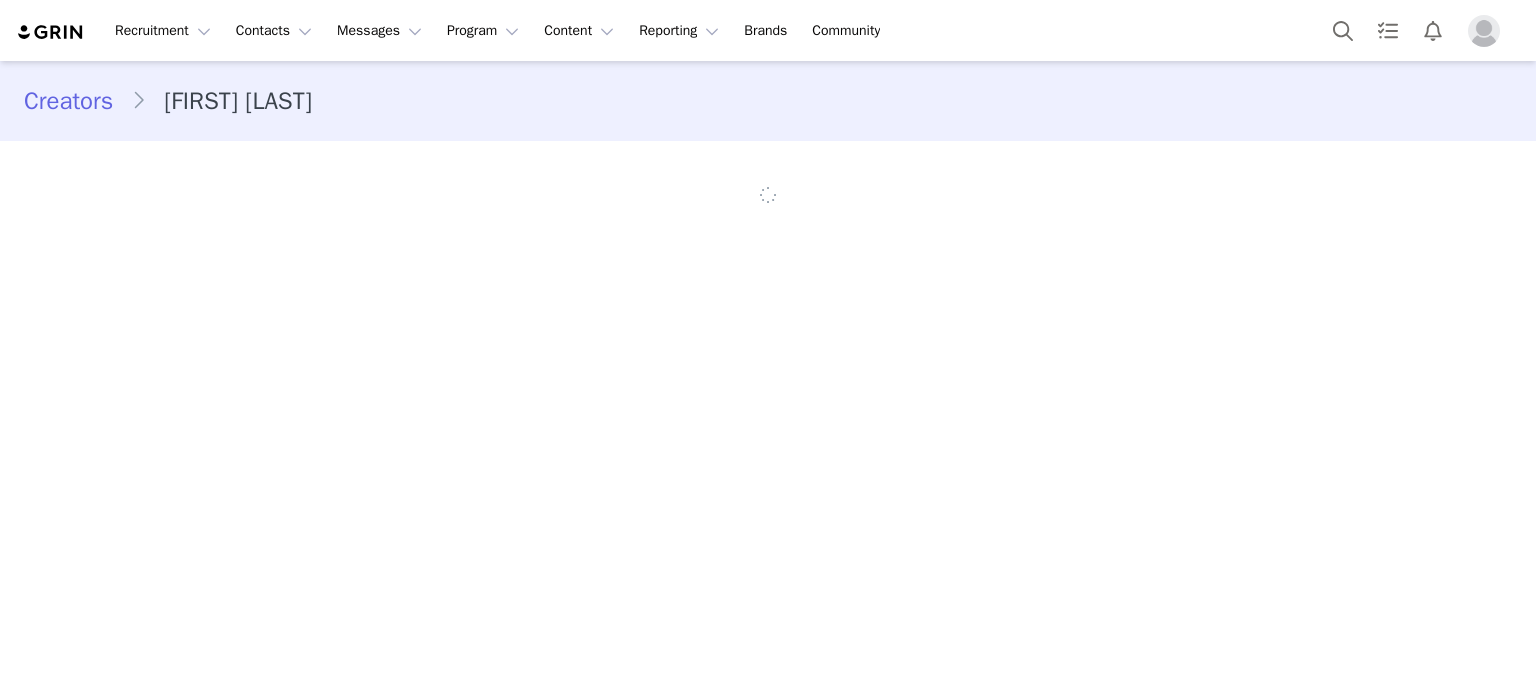 scroll, scrollTop: 0, scrollLeft: 0, axis: both 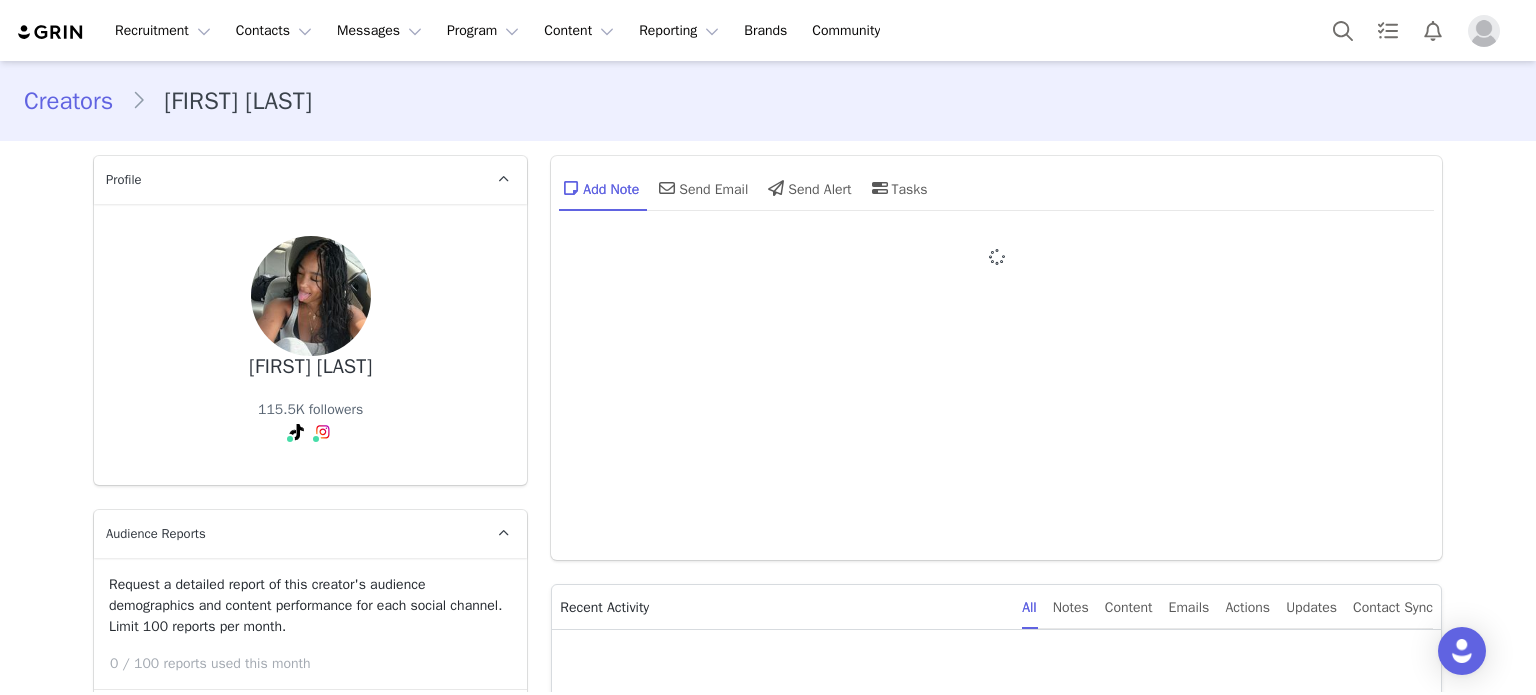 type on "+1 (United States)" 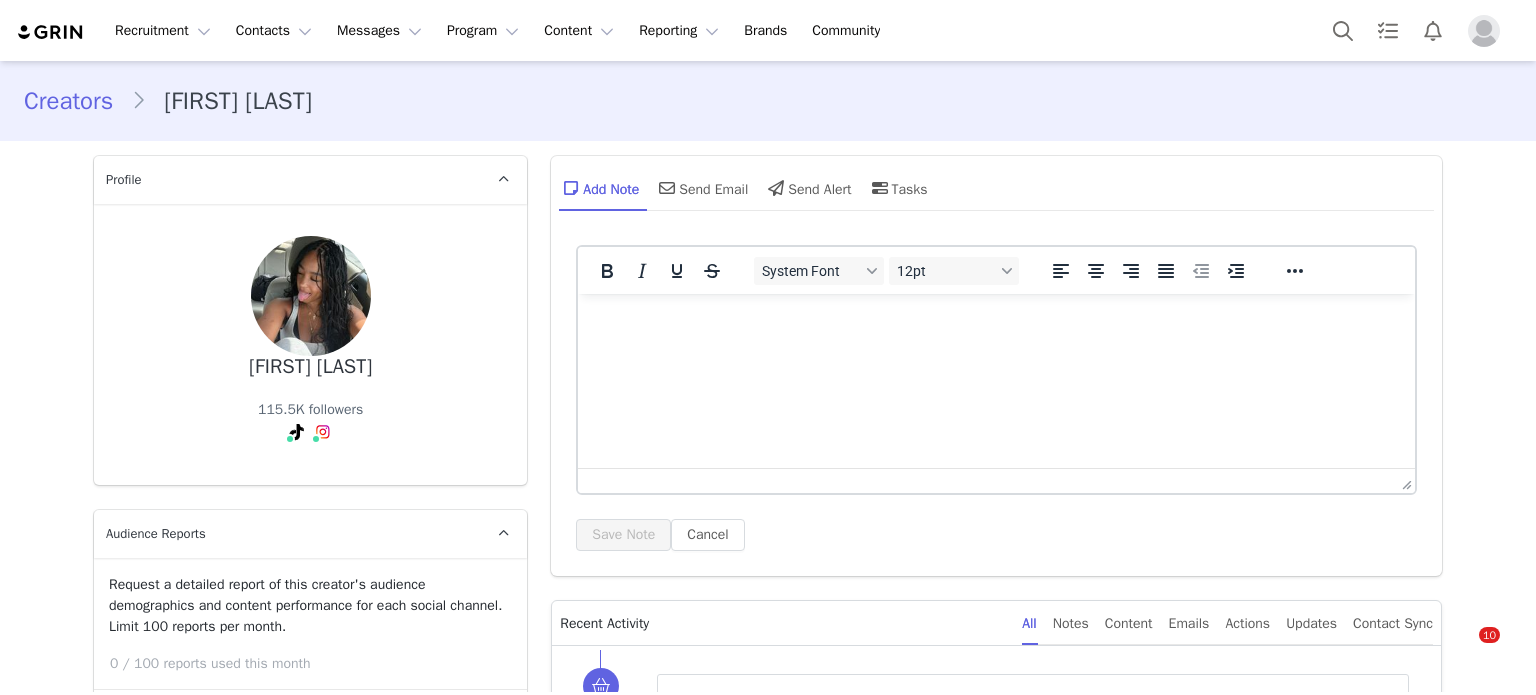 scroll, scrollTop: 0, scrollLeft: 0, axis: both 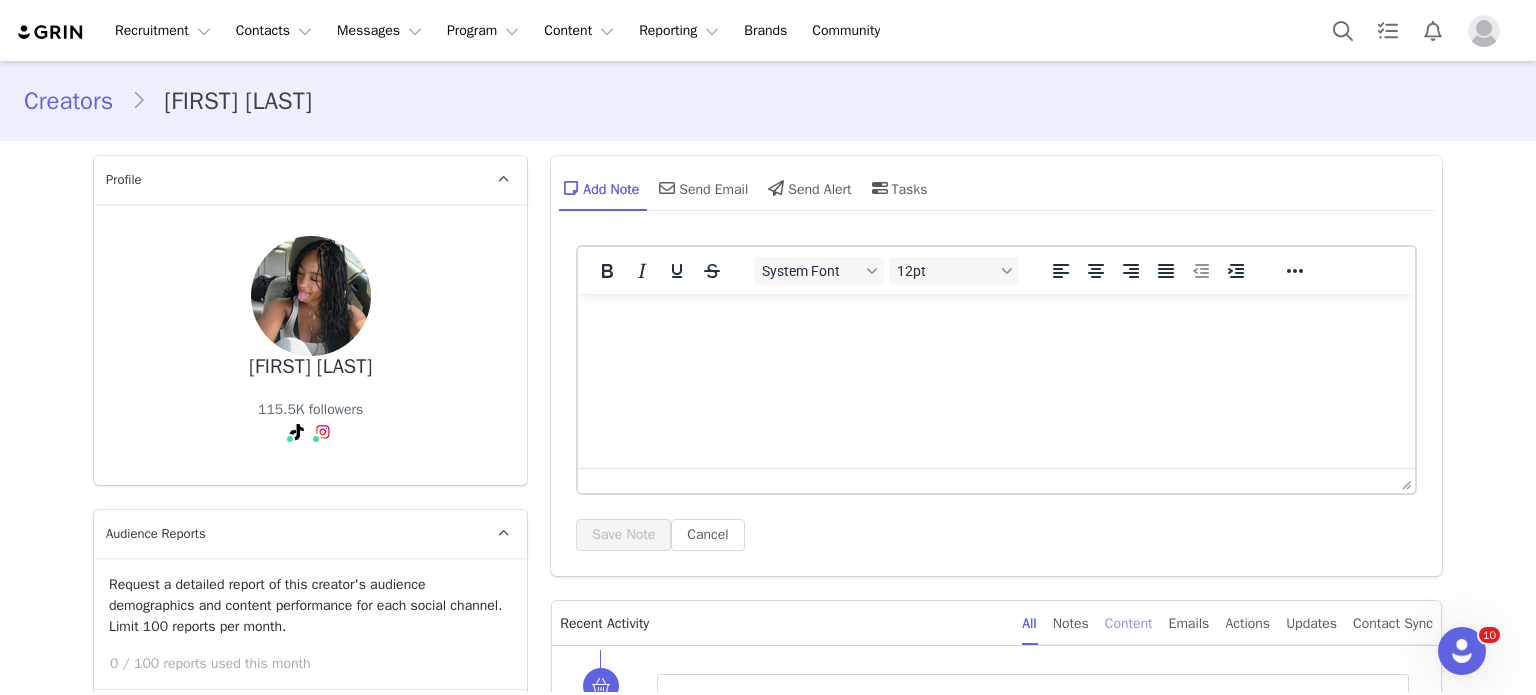 click on "Content" at bounding box center [1129, 623] 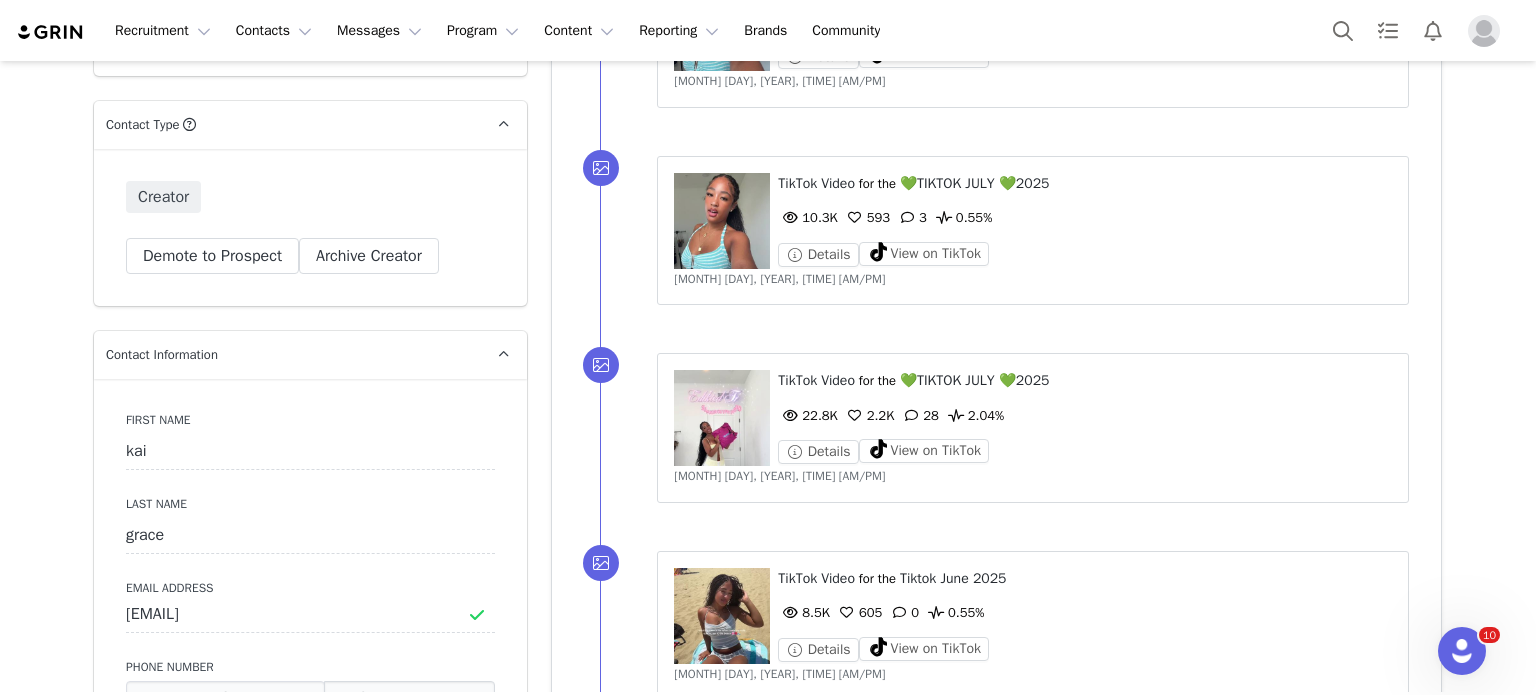 scroll, scrollTop: 766, scrollLeft: 0, axis: vertical 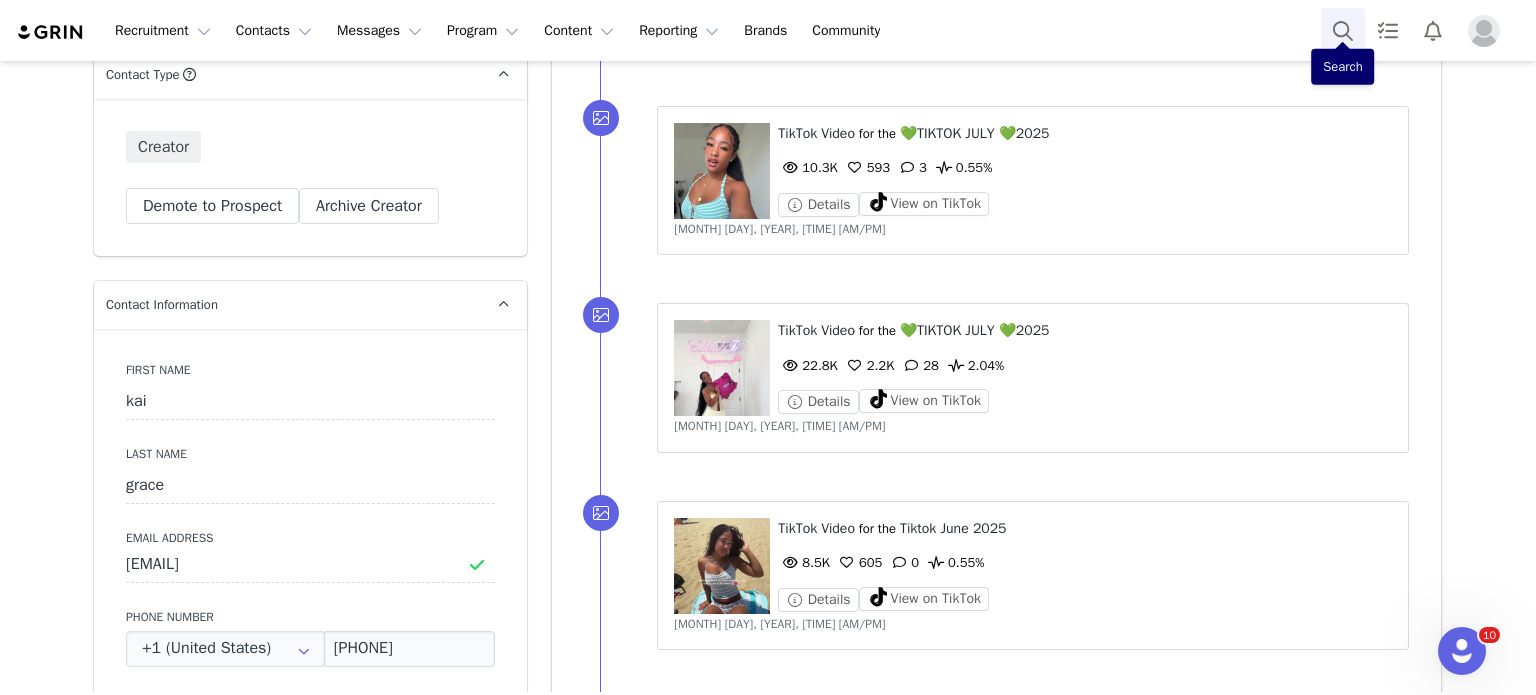 click at bounding box center (1343, 30) 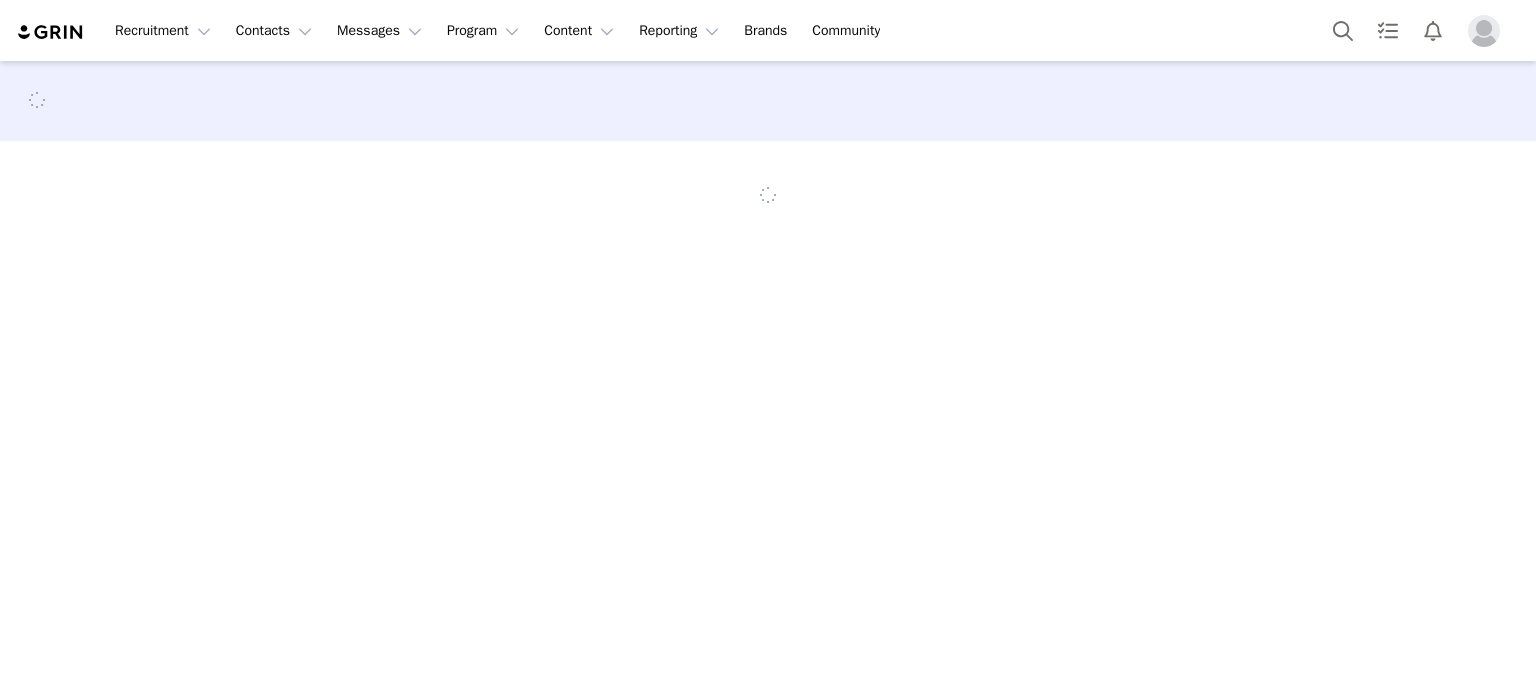 scroll, scrollTop: 0, scrollLeft: 0, axis: both 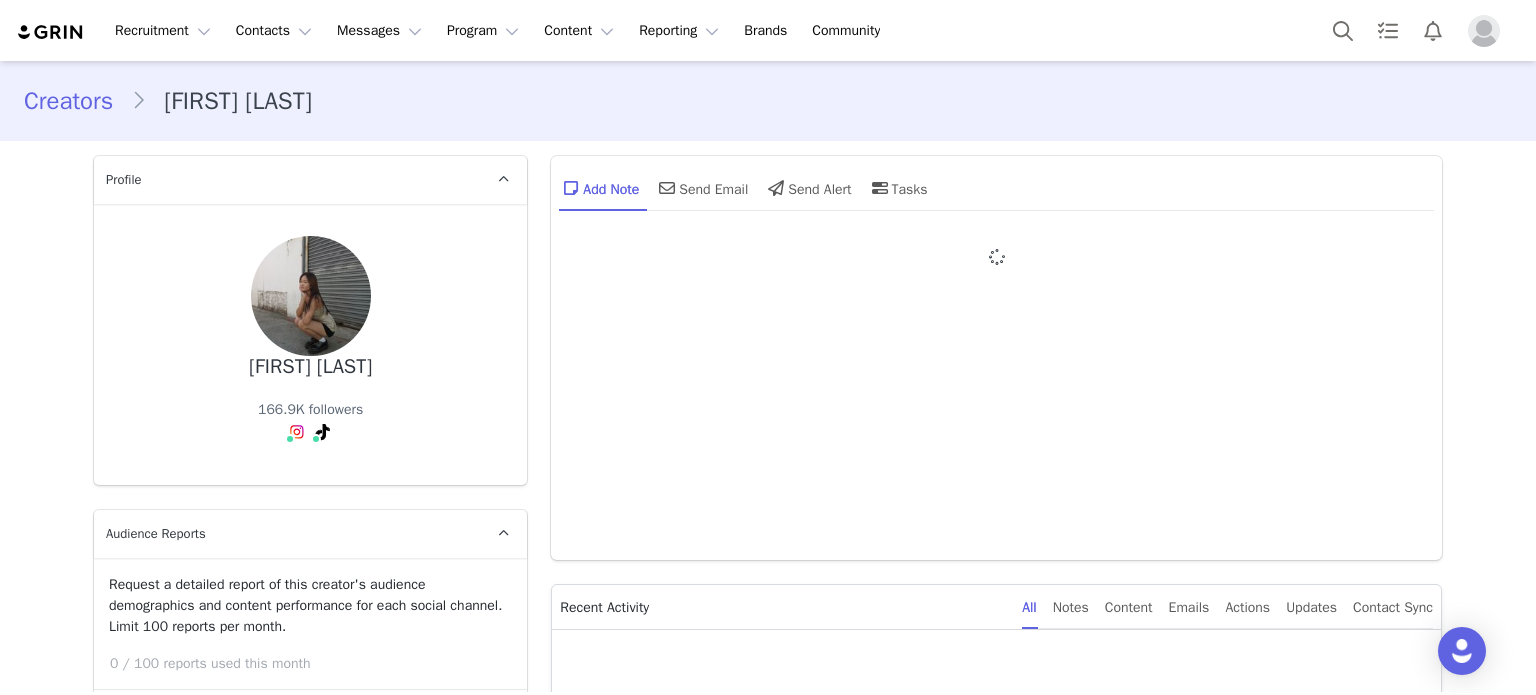 type on "+1 (United States)" 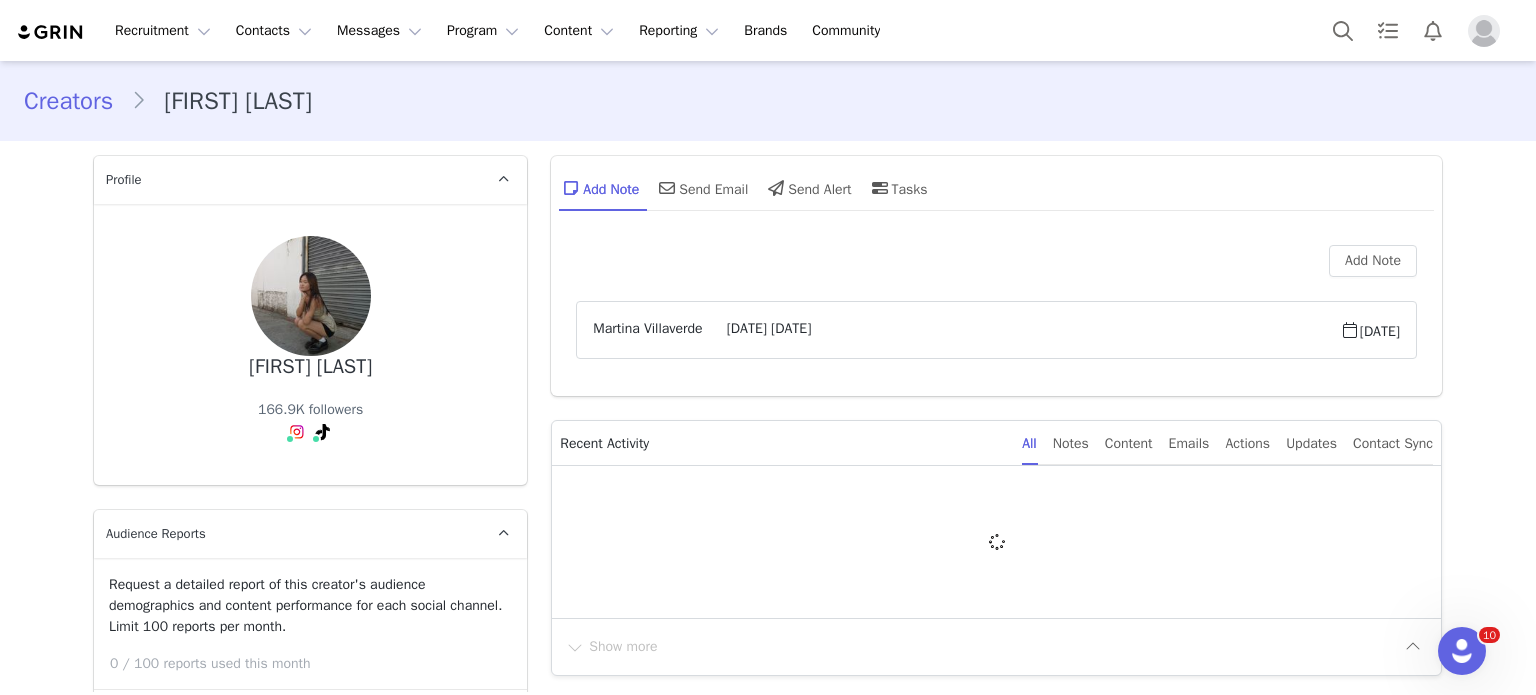 scroll, scrollTop: 0, scrollLeft: 0, axis: both 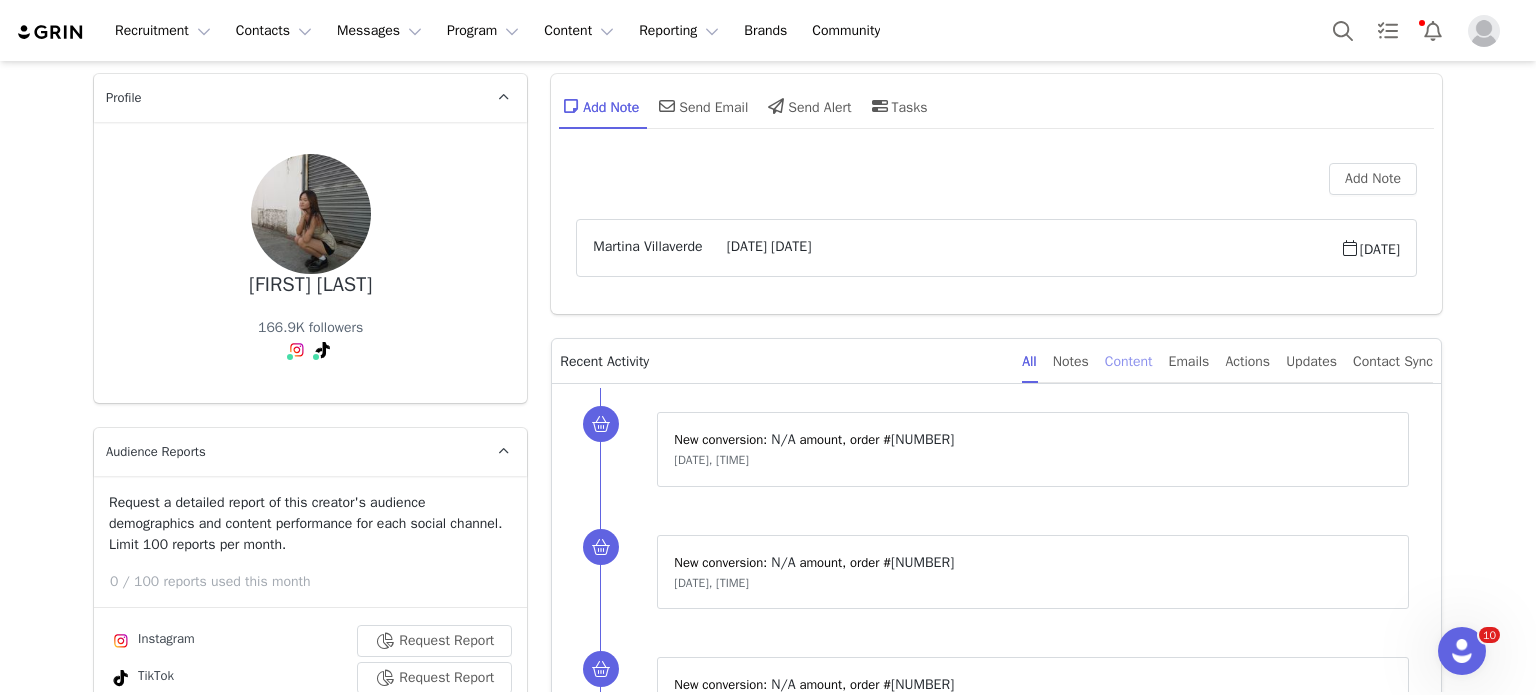 click on "Content" at bounding box center (1129, 361) 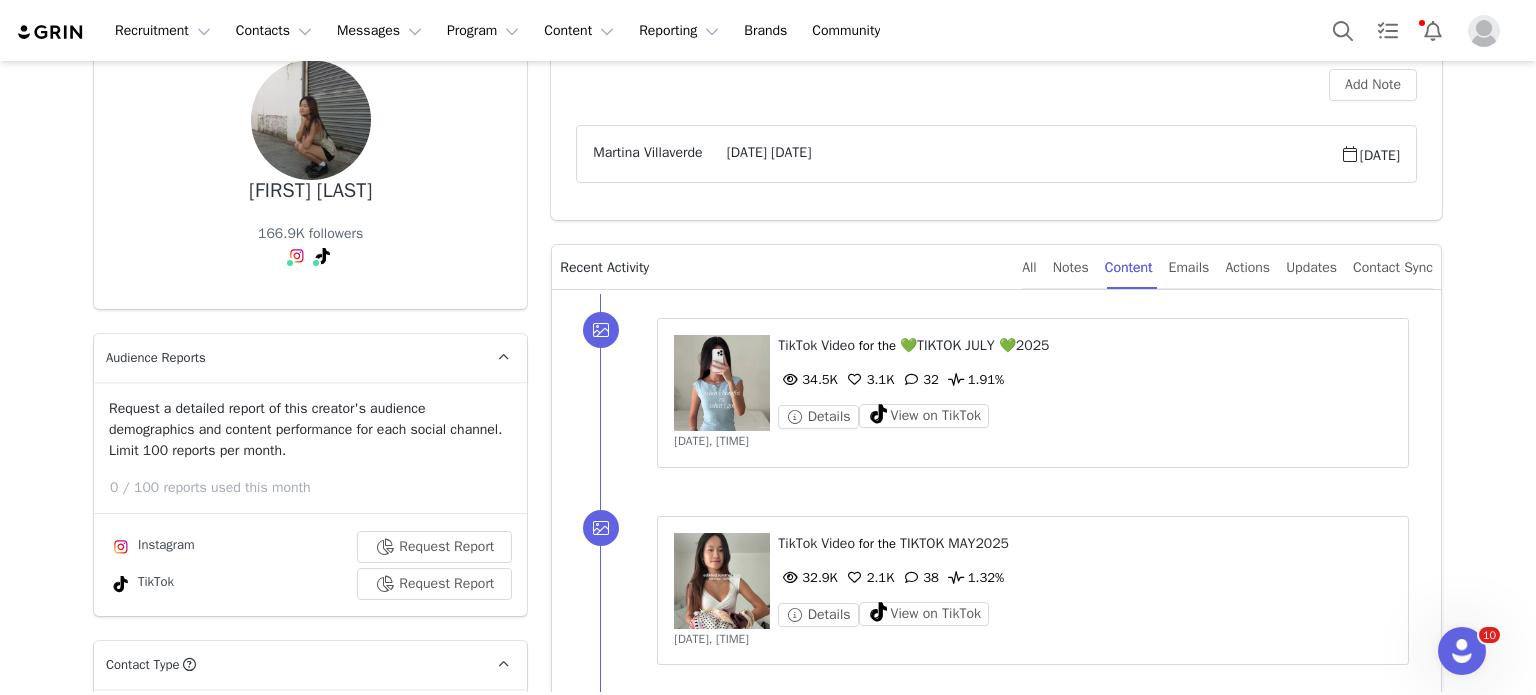 scroll, scrollTop: 366, scrollLeft: 0, axis: vertical 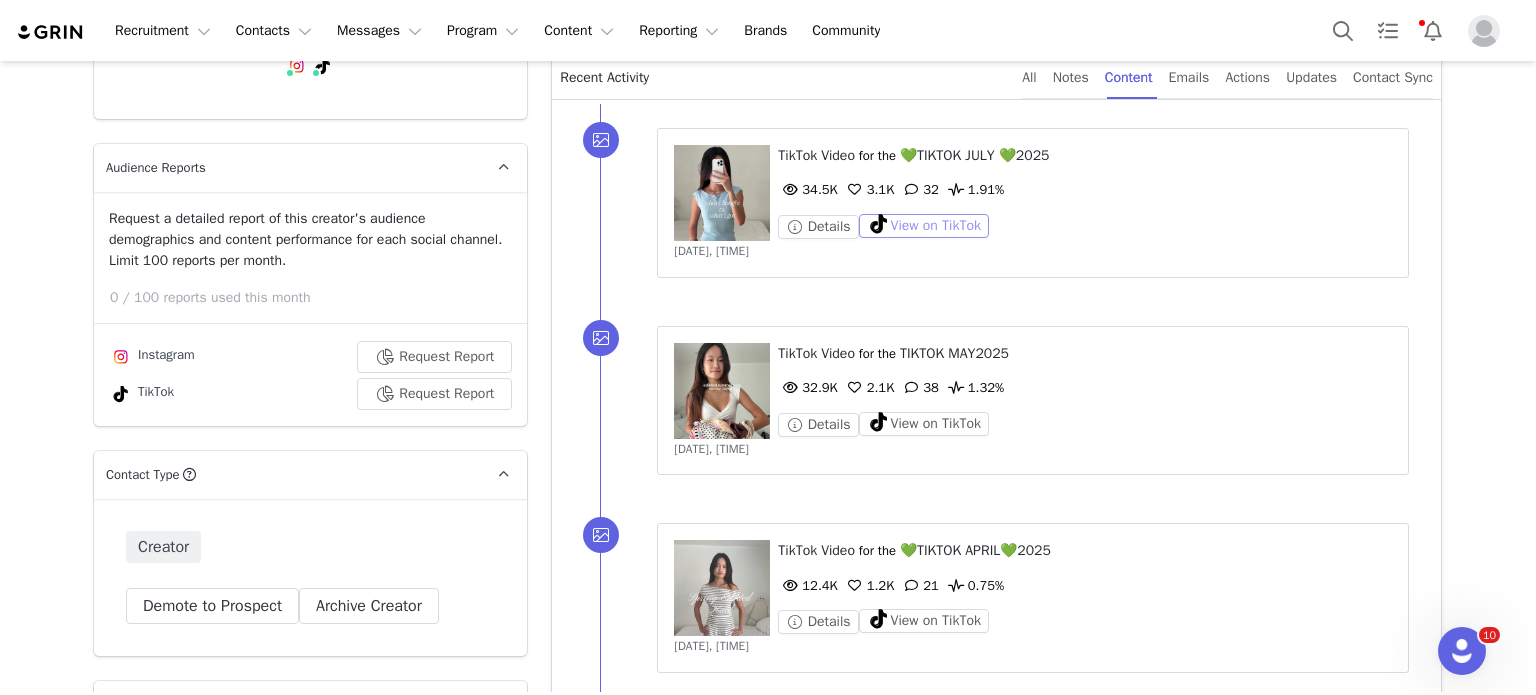 click on "View on TikTok" at bounding box center [924, 226] 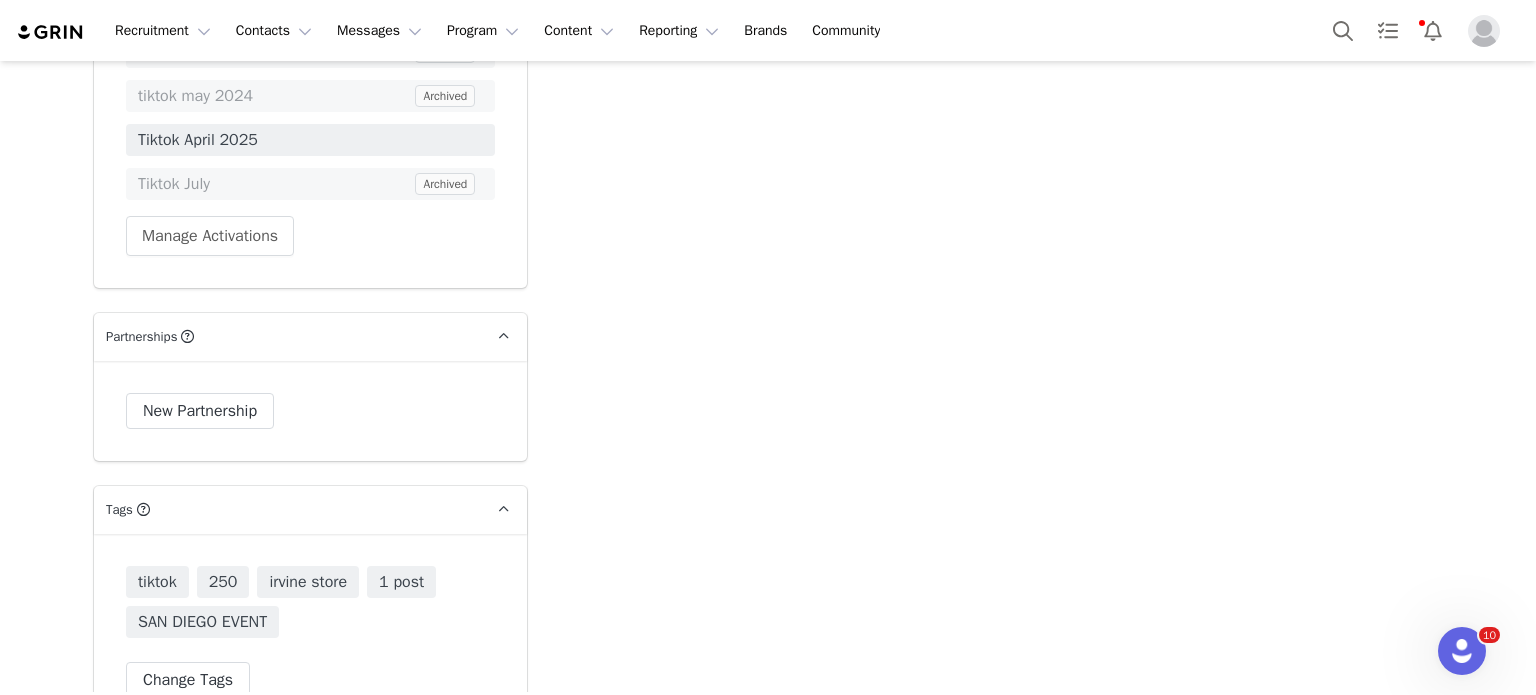 scroll, scrollTop: 5736, scrollLeft: 0, axis: vertical 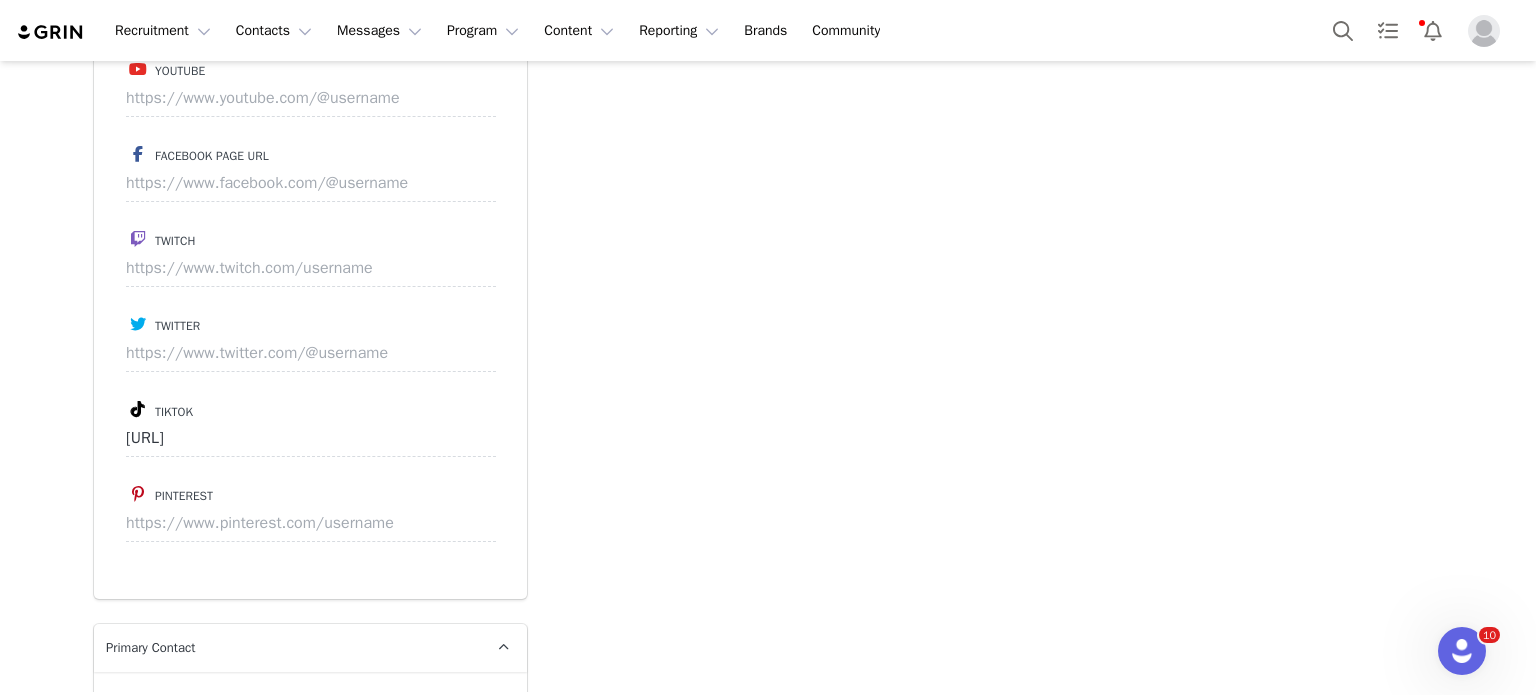 click on "Add Note   Send Email   Send Alert   Tasks  Add Note Martina Villaverde  11/24/23
11/26/23
Oct 18, 2023 Recent Activity All Notes Content Emails Actions Updates Contact Sync   ⁨ TikTok ⁩ ⁨ Video ⁩ for the ⁨ 💚TIKTOK JULY 💚2025 ⁩ 34.5K  3.1K  32  1.91%  Details View on TikTok   Jul 10, 2025, 4:59 PM Unlabeled Labels & Tags  Save  Cancel  Media Content Rights   ⁨ TikTok ⁩ ⁨ Video ⁩ for the ⁨ TIKTOK MAY2025 ⁩ 32.9K  2.1K  38  1.32%  Details View on TikTok   Jun 7, 2025, 6:10 PM Unlabeled Labels & Tags  Save  Cancel  Media Content Rights   ⁨ TikTok ⁩ ⁨ Video ⁩ for the ⁨ 💚TIKTOK APRIL💚2025 ⁩ 12.4K  1.2K  21  0.75%  Details View on TikTok   Apr 22, 2025, 5:46 PM Unlabeled Labels & Tags  Save  Cancel  Media Content Rights   ⁨ TikTok ⁩ ⁨ Video ⁩ for the ⁨ tiktok june 2024 ⁩ 62K  7.3K  60  0%  Details View on TikTok   Jul 9, 2024, 4:42 PM Unlabeled Labels & Tags  Save  Cancel  Media Content Rights   ⁨ TikTok ⁩ ⁨ Video ⁩ for the ⁨ tiktok may ⁩" at bounding box center (996, 156) 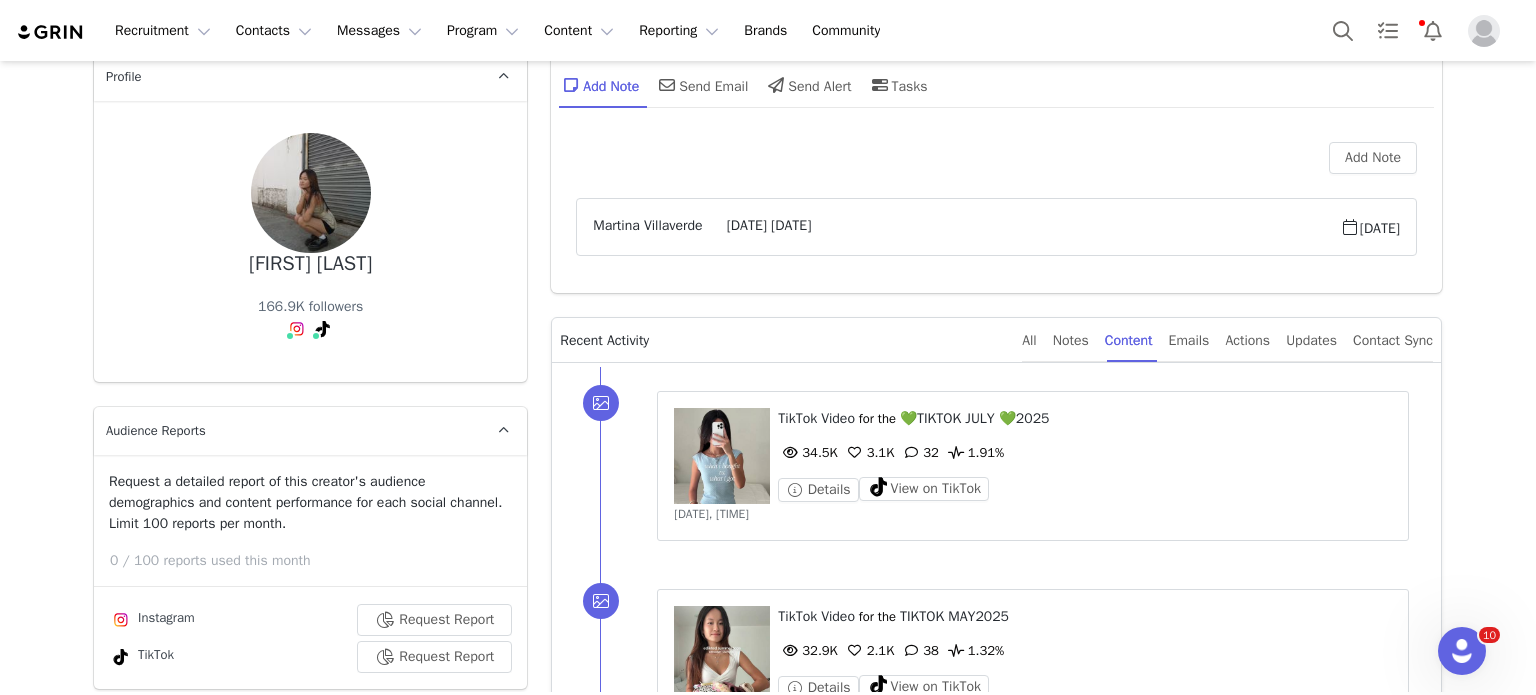 scroll, scrollTop: 20, scrollLeft: 0, axis: vertical 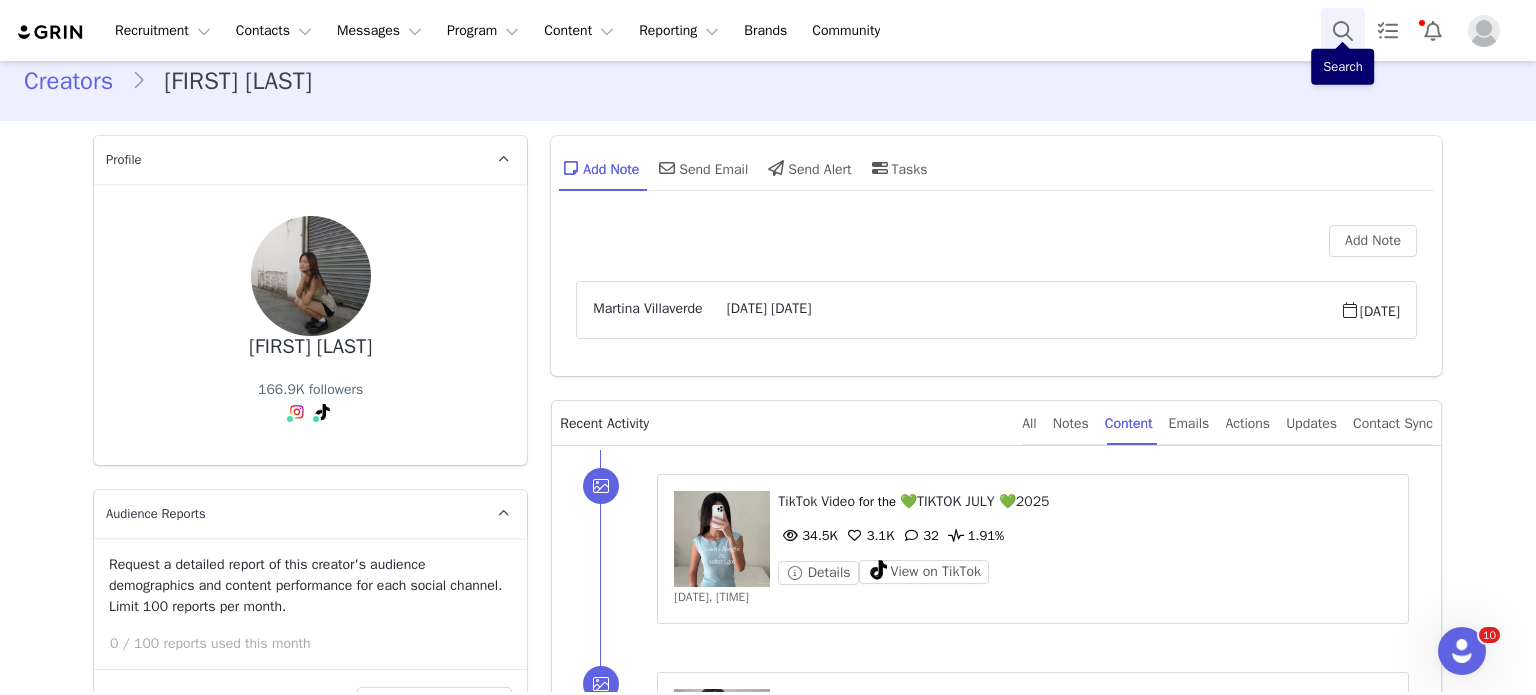 click at bounding box center (1343, 30) 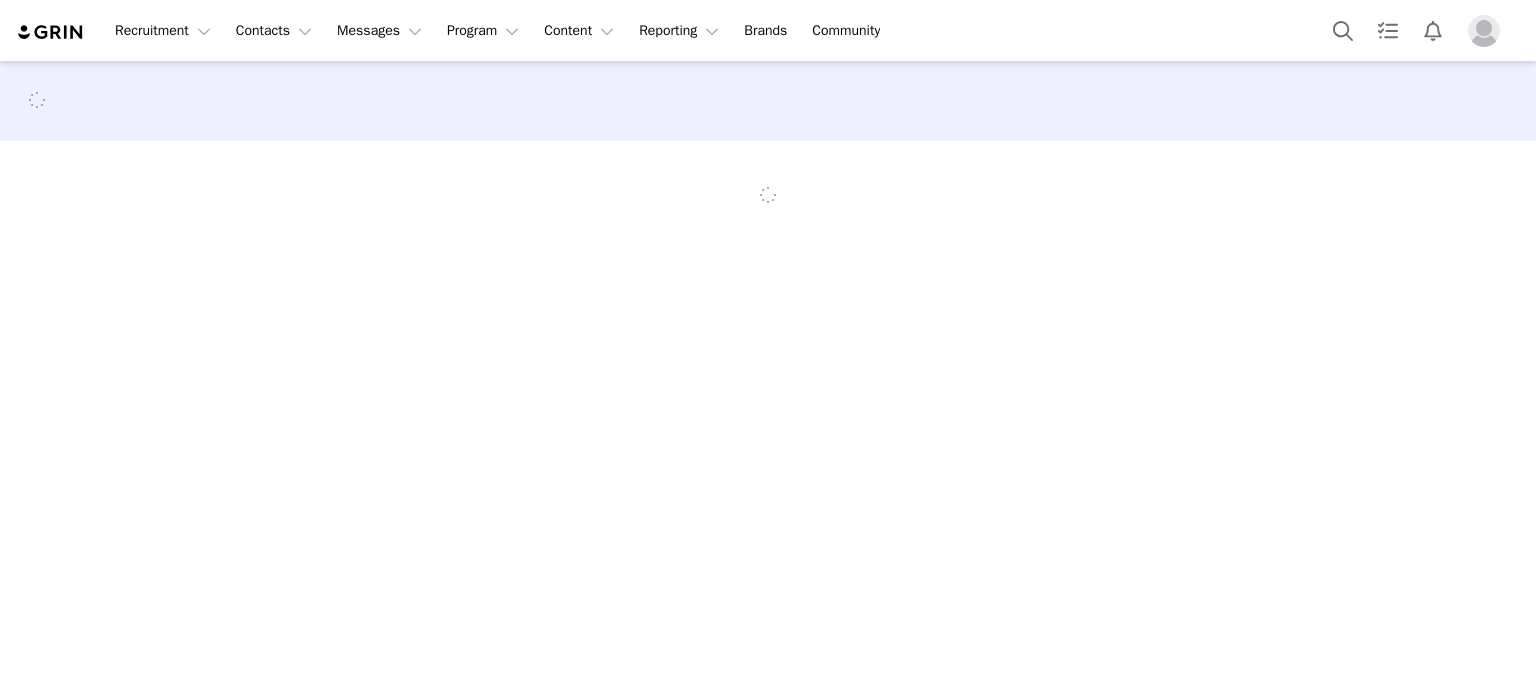 scroll, scrollTop: 0, scrollLeft: 0, axis: both 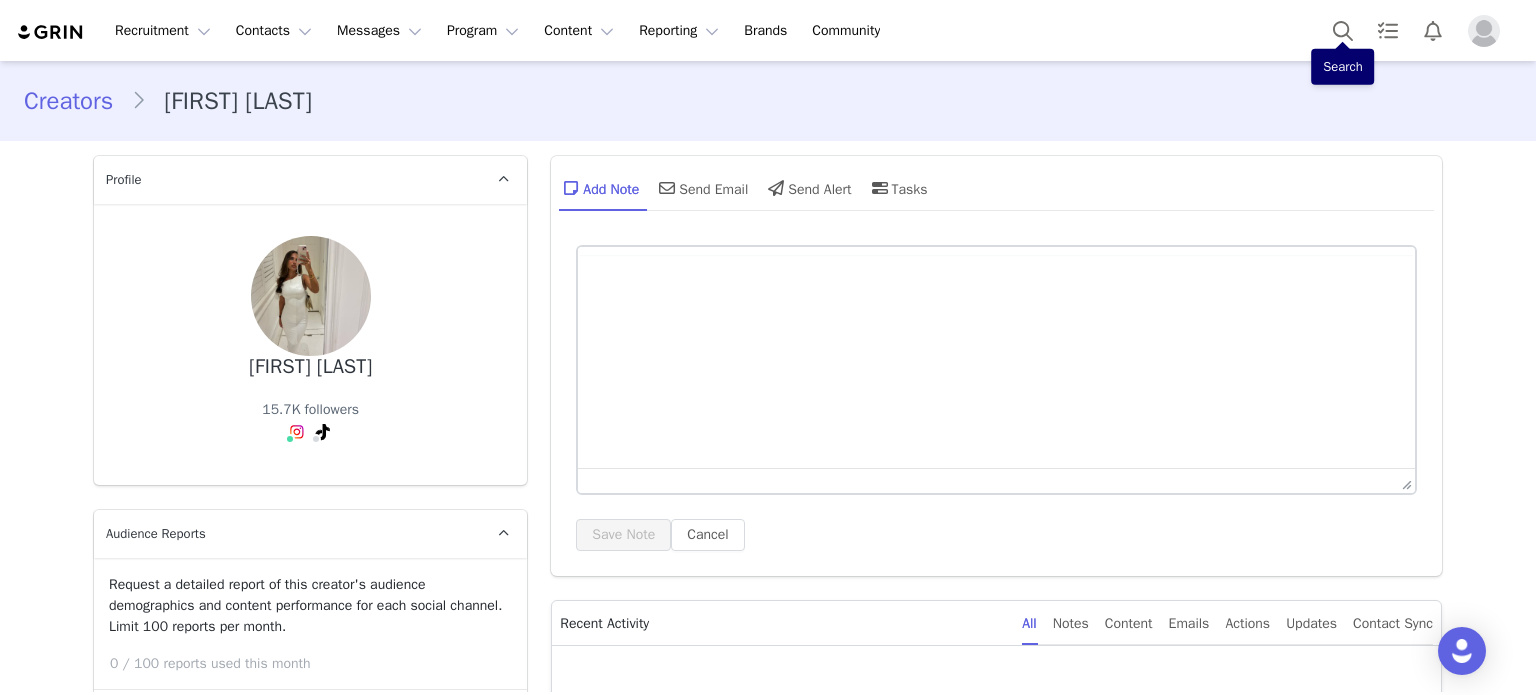 type on "+1 (United States)" 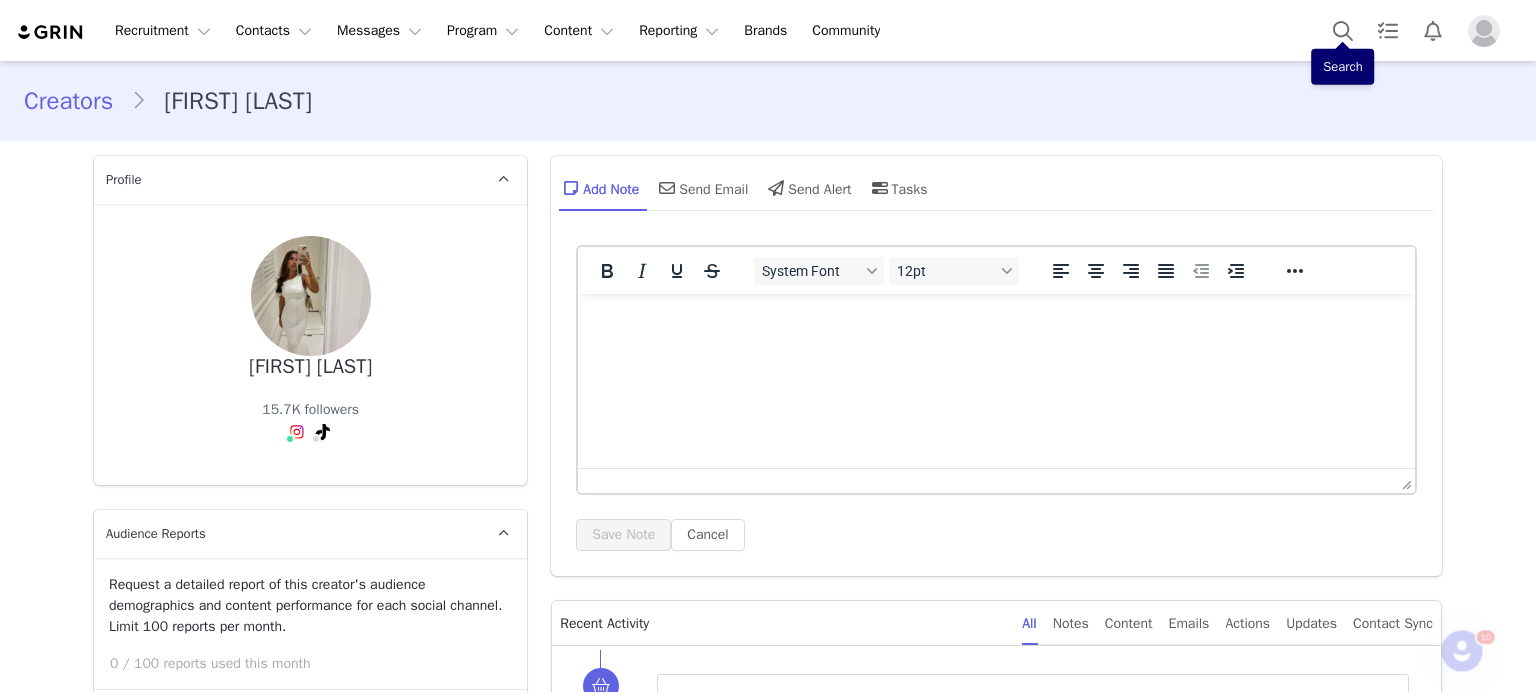 scroll, scrollTop: 0, scrollLeft: 0, axis: both 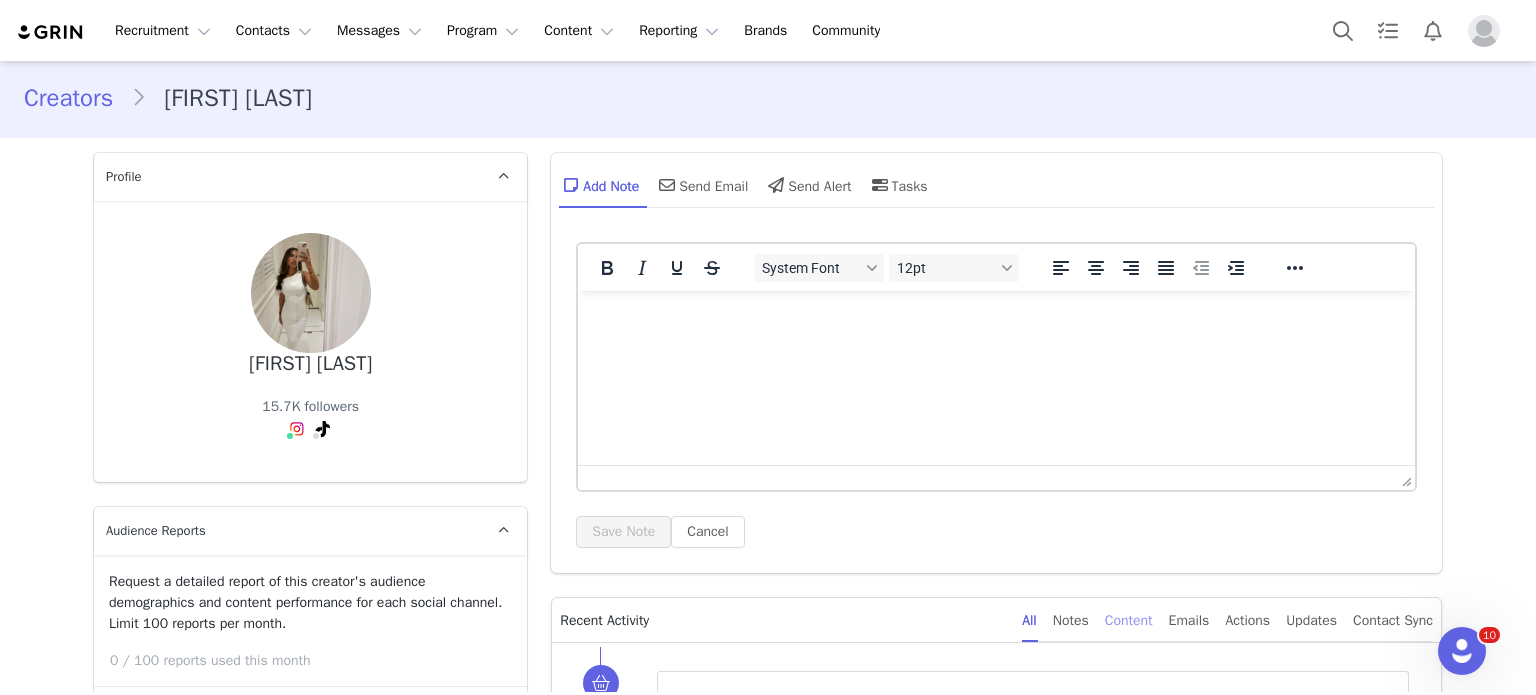 click on "Content" at bounding box center (1129, 620) 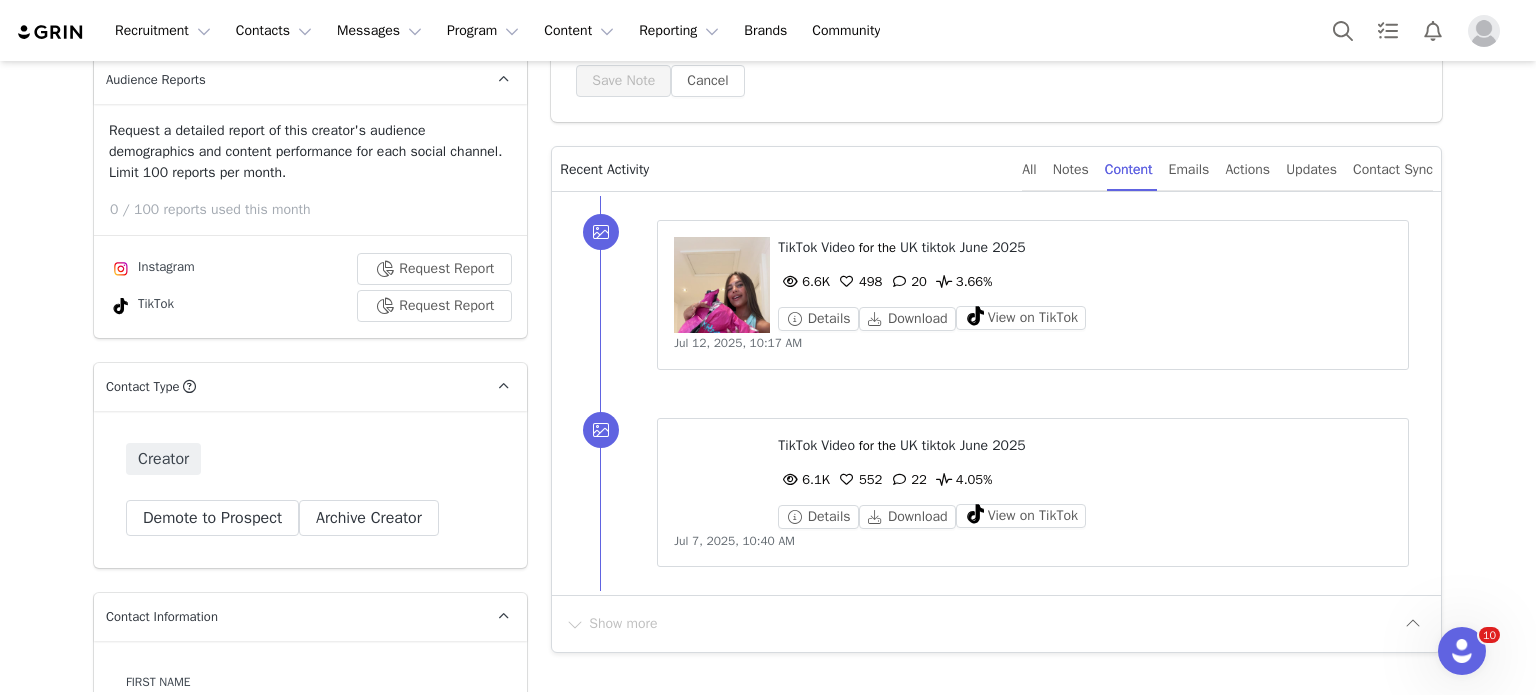 scroll, scrollTop: 463, scrollLeft: 0, axis: vertical 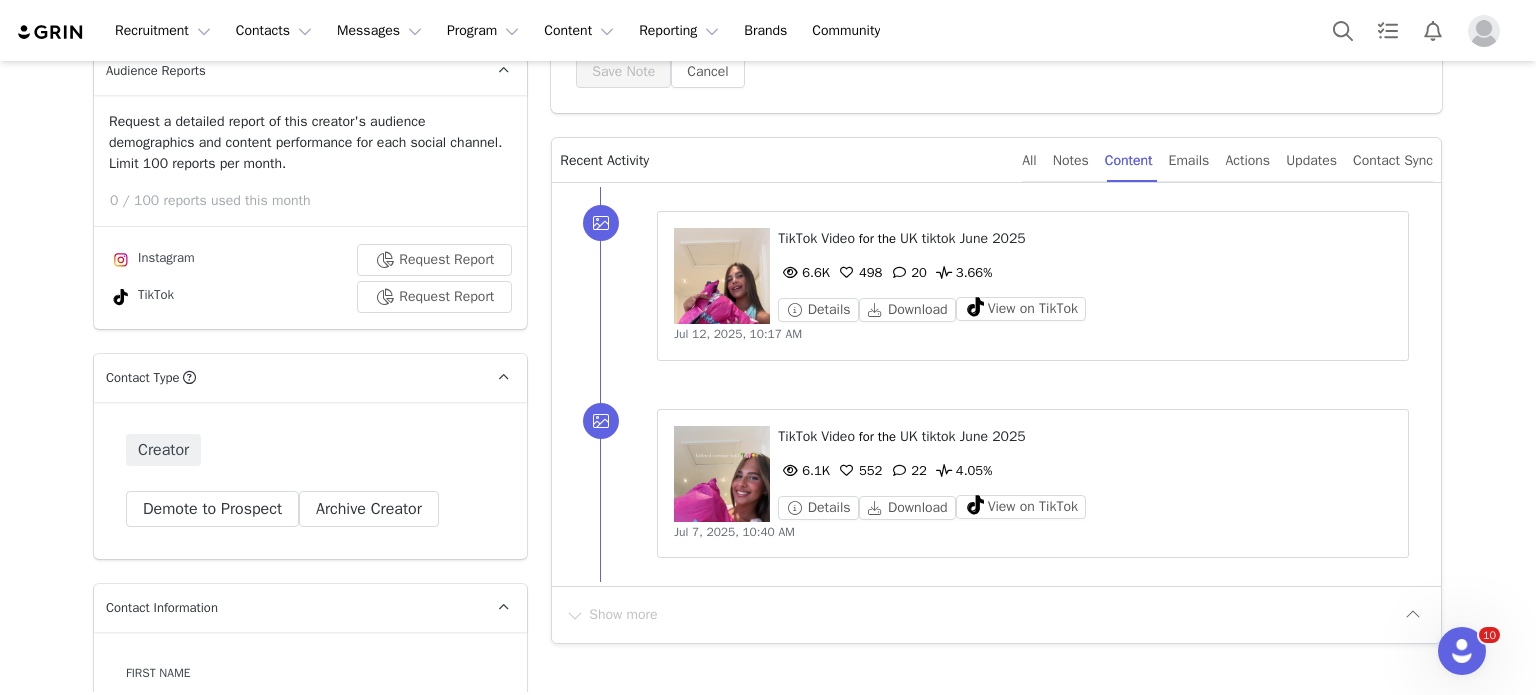drag, startPoint x: 995, startPoint y: 522, endPoint x: 1006, endPoint y: 473, distance: 50.219517 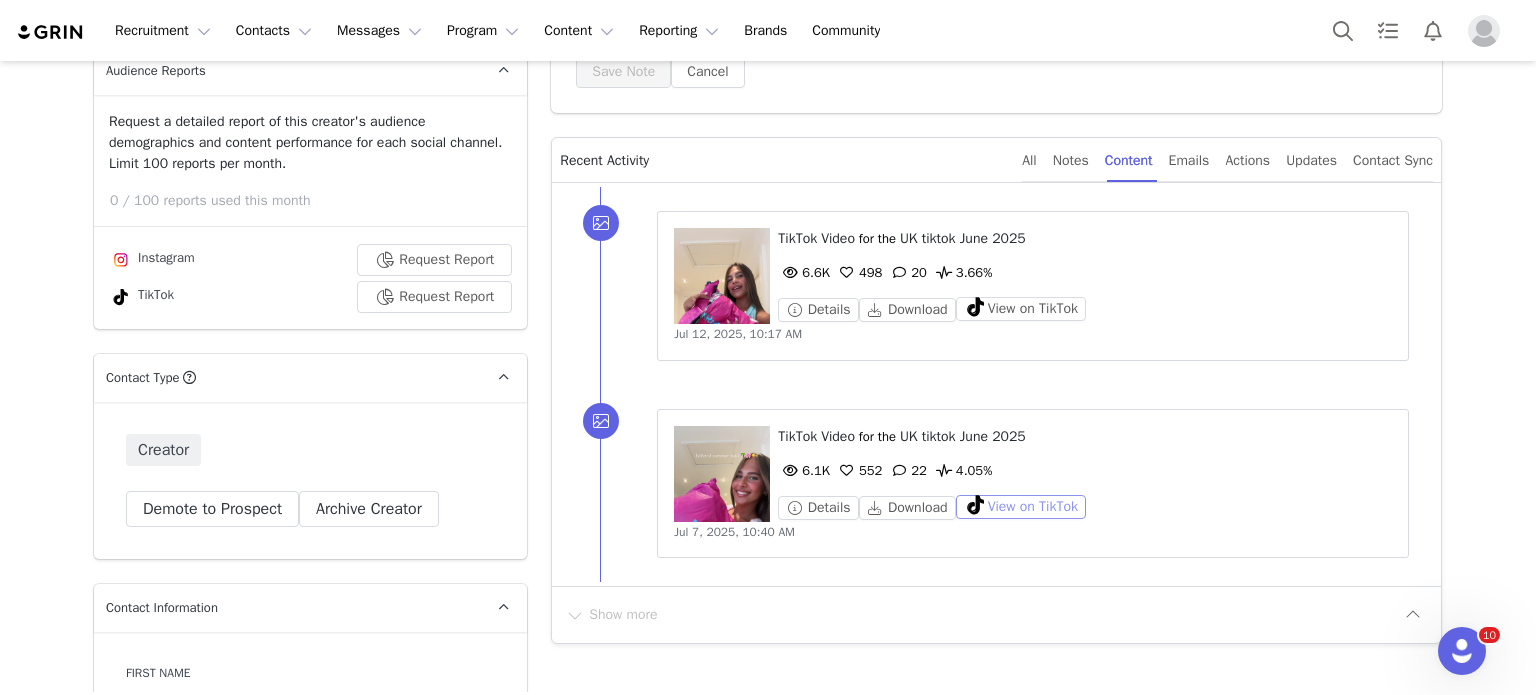 click on "View on TikTok" at bounding box center (1021, 507) 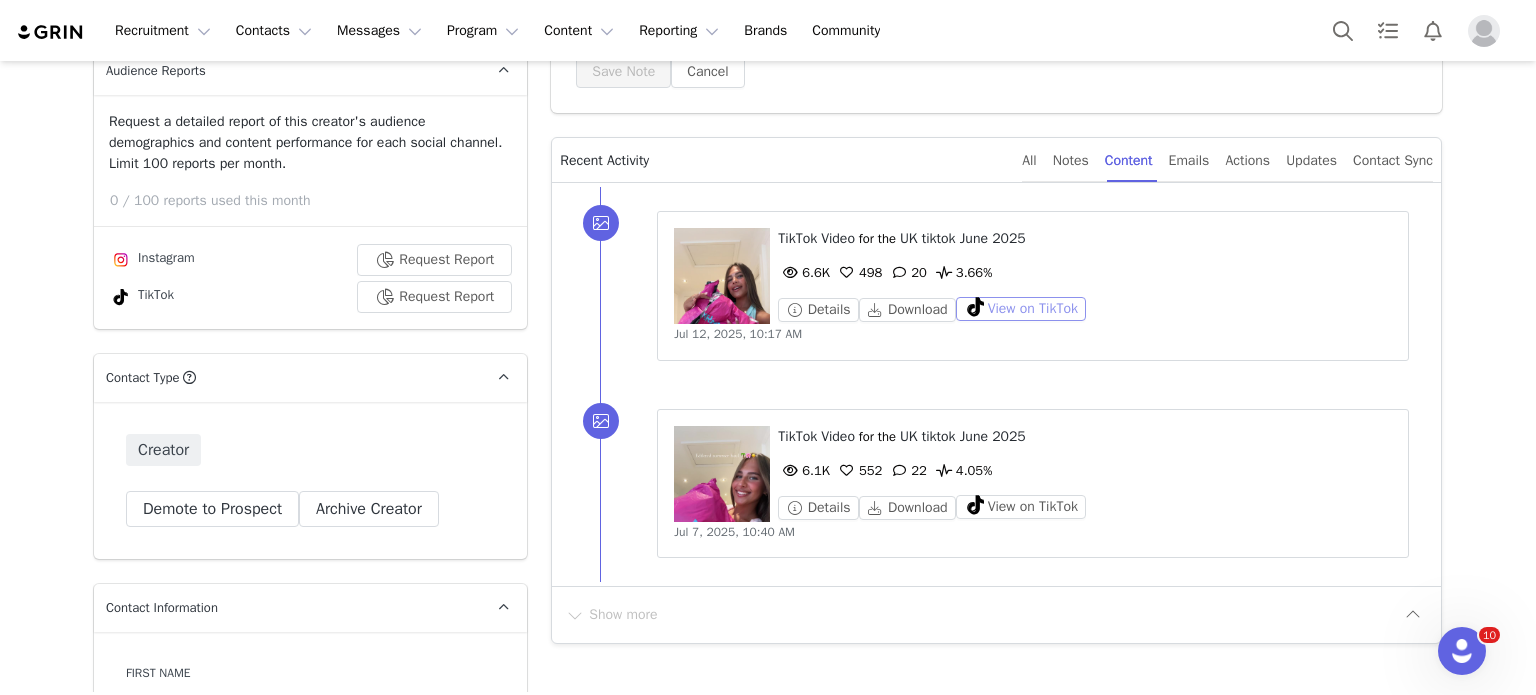 click on "View on TikTok" at bounding box center [1021, 309] 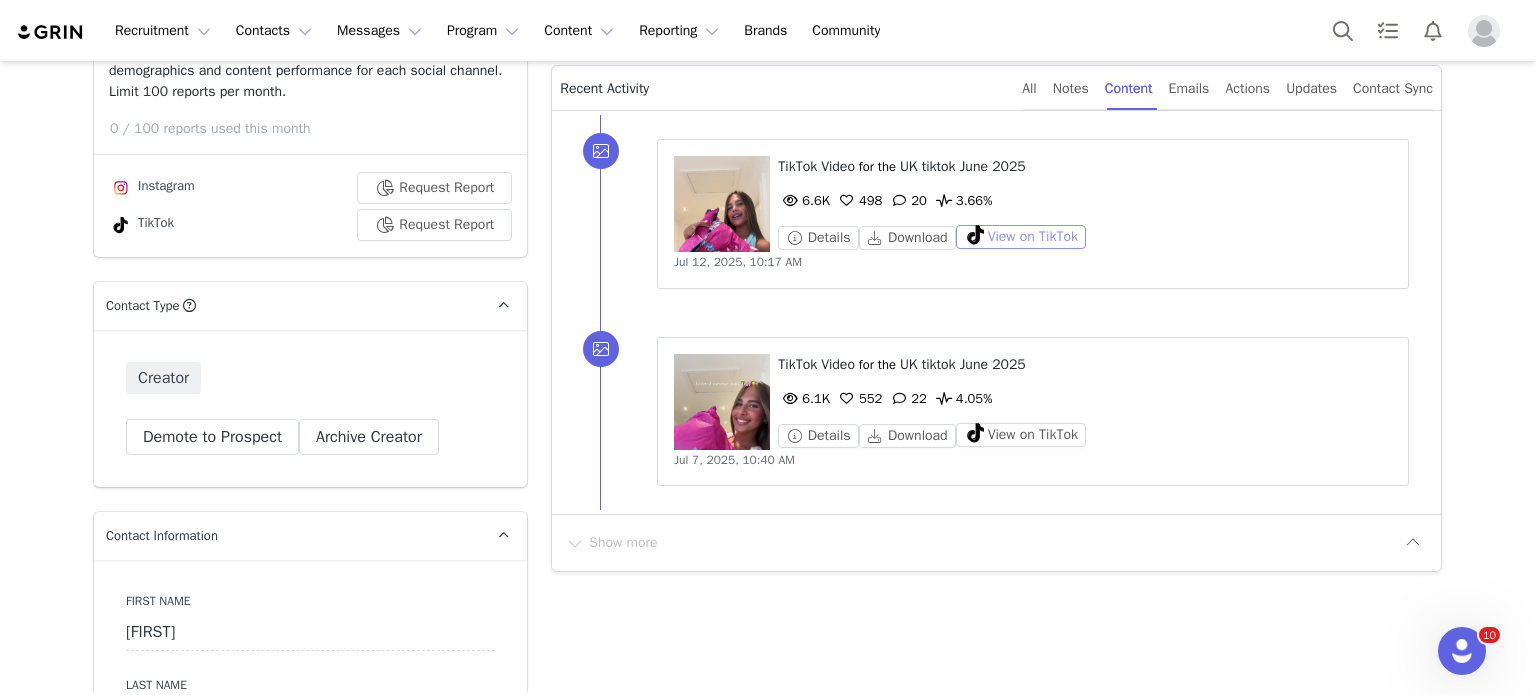 scroll, scrollTop: 536, scrollLeft: 0, axis: vertical 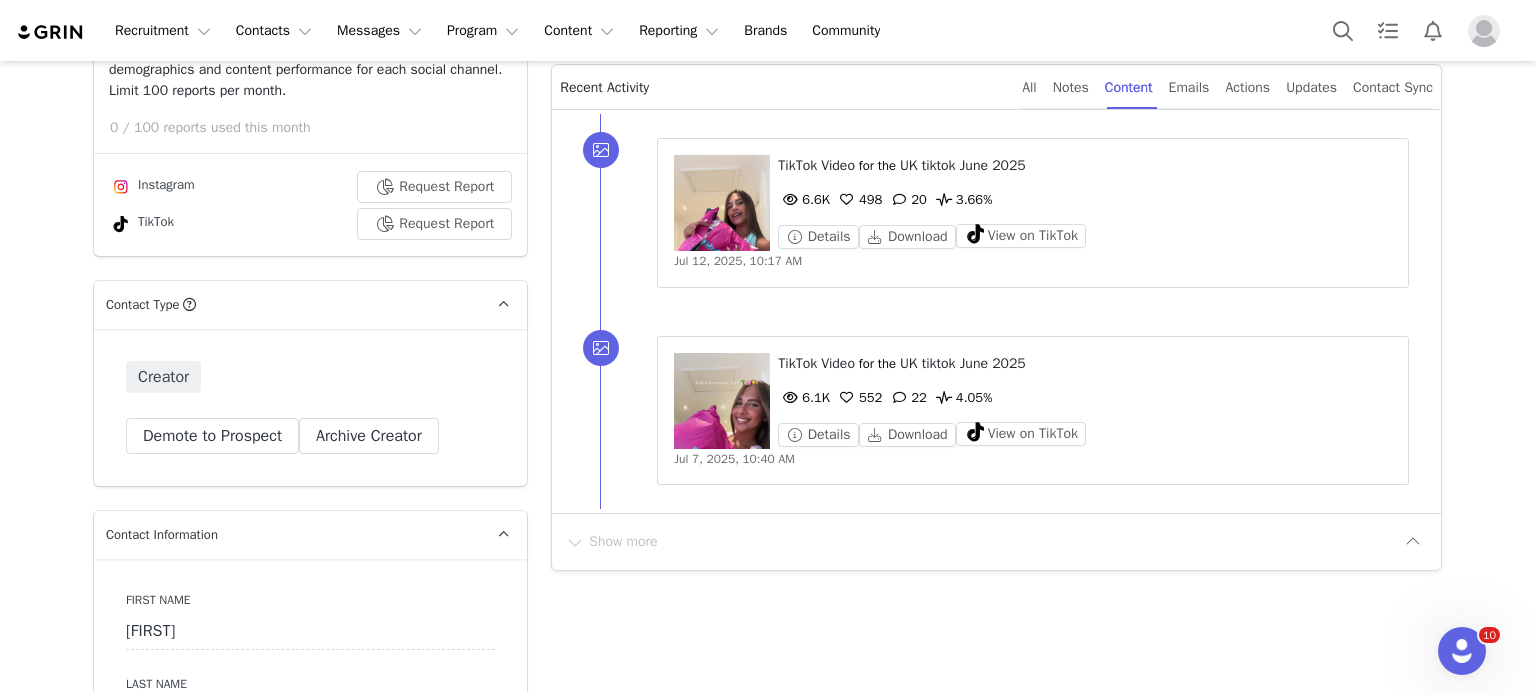 click on "Recruitment Recruitment Creator Search Curated Lists Landing Pages Web Extension AI Creator Search Beta Contacts Contacts Creators Prospects Applicants Messages Messages Dashboard Inbox Templates Sequences Program Program Activations Partnerships Affiliates Content Content Creator Content Media Library Social Listening Reporting Reporting Dashboard Report Builder Brands Brands Community Community" at bounding box center [768, 30] 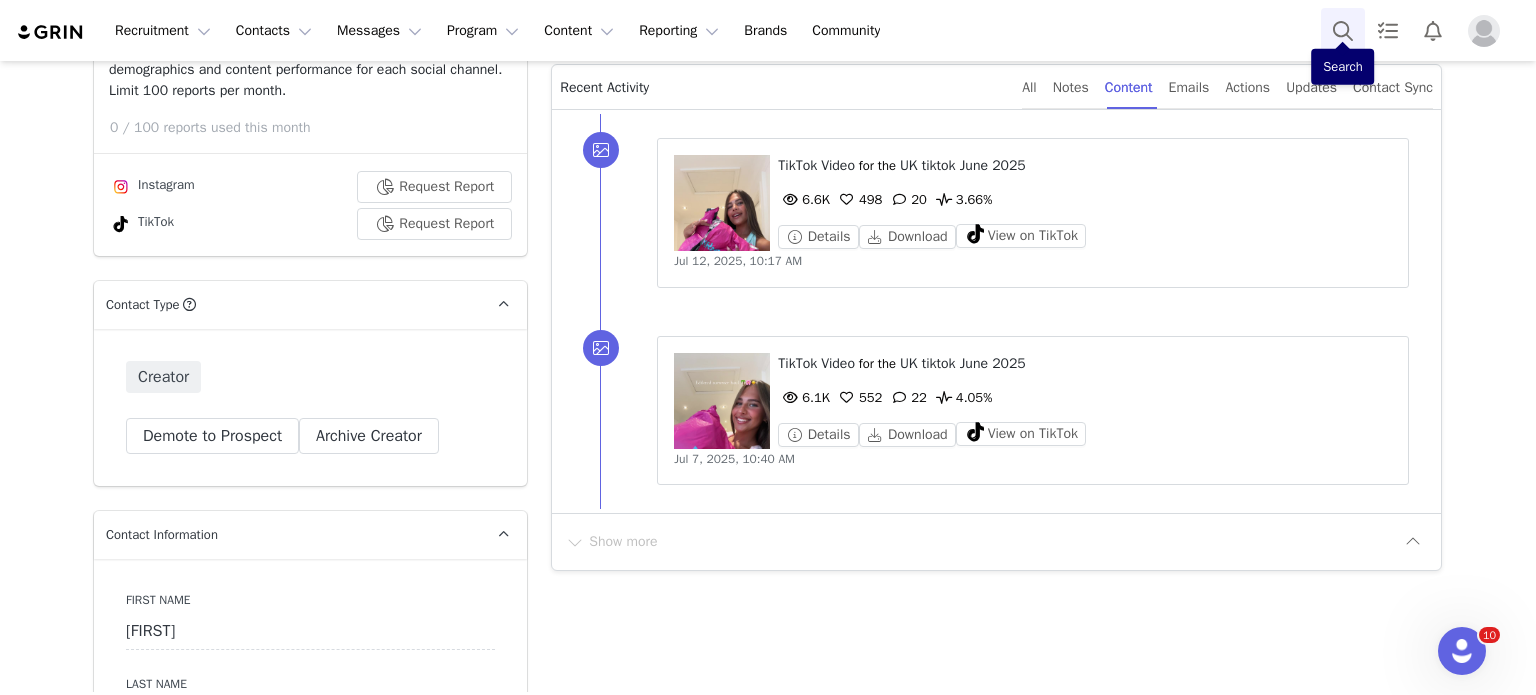 click at bounding box center (1343, 30) 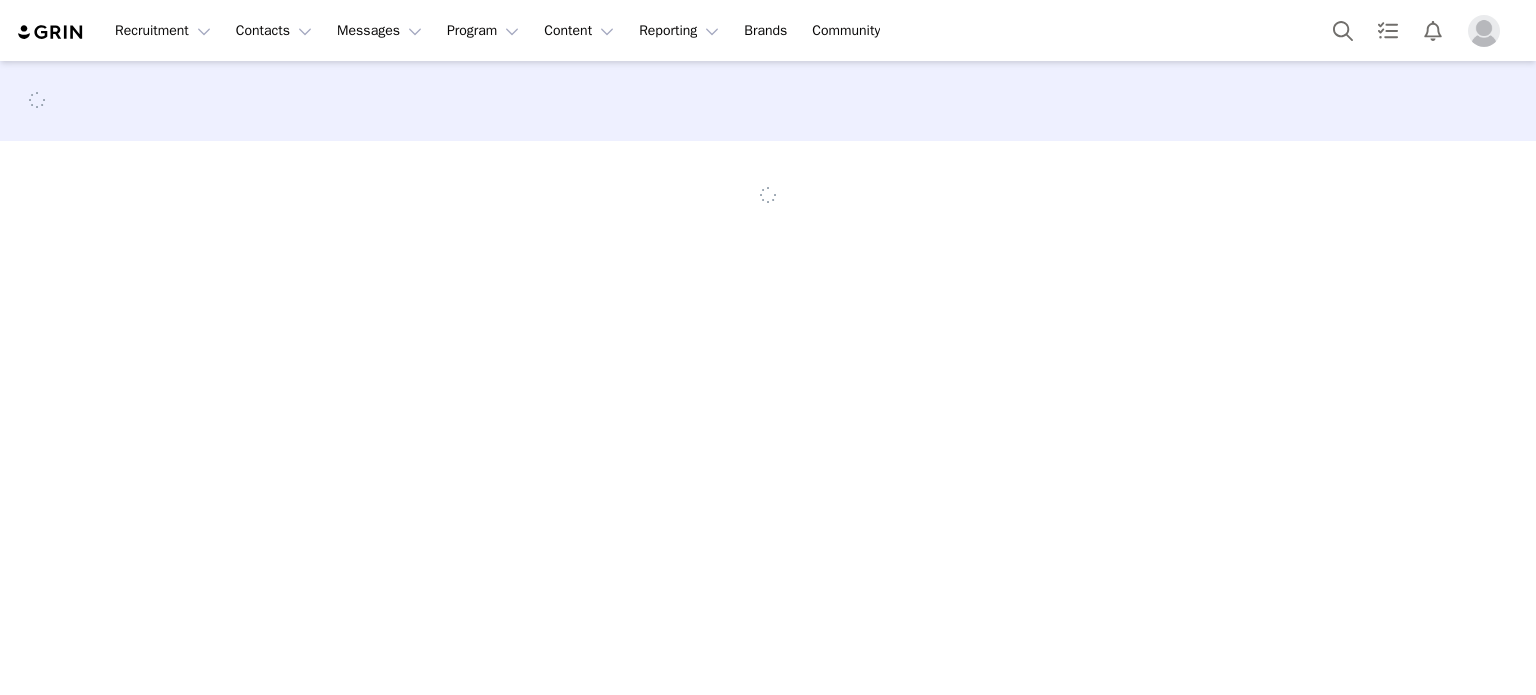 scroll, scrollTop: 0, scrollLeft: 0, axis: both 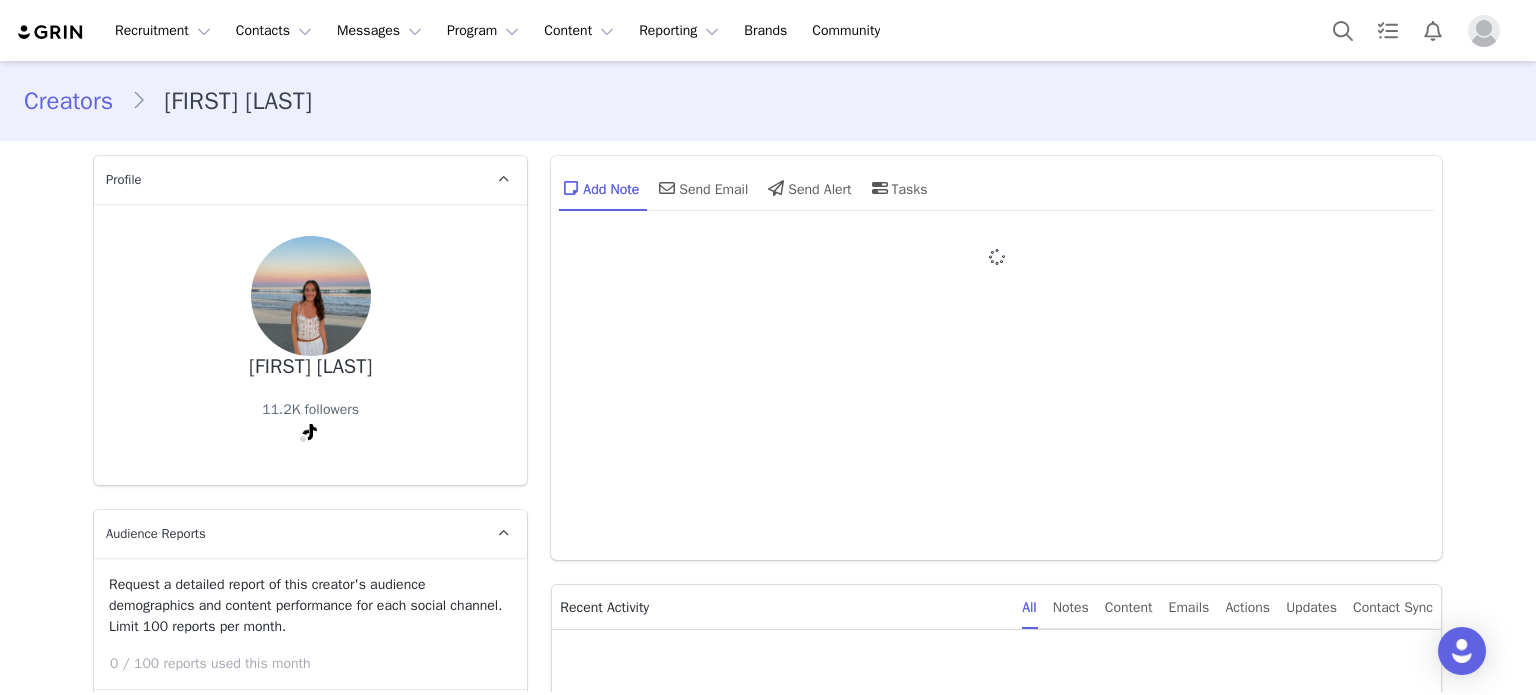 type on "+1 (United States)" 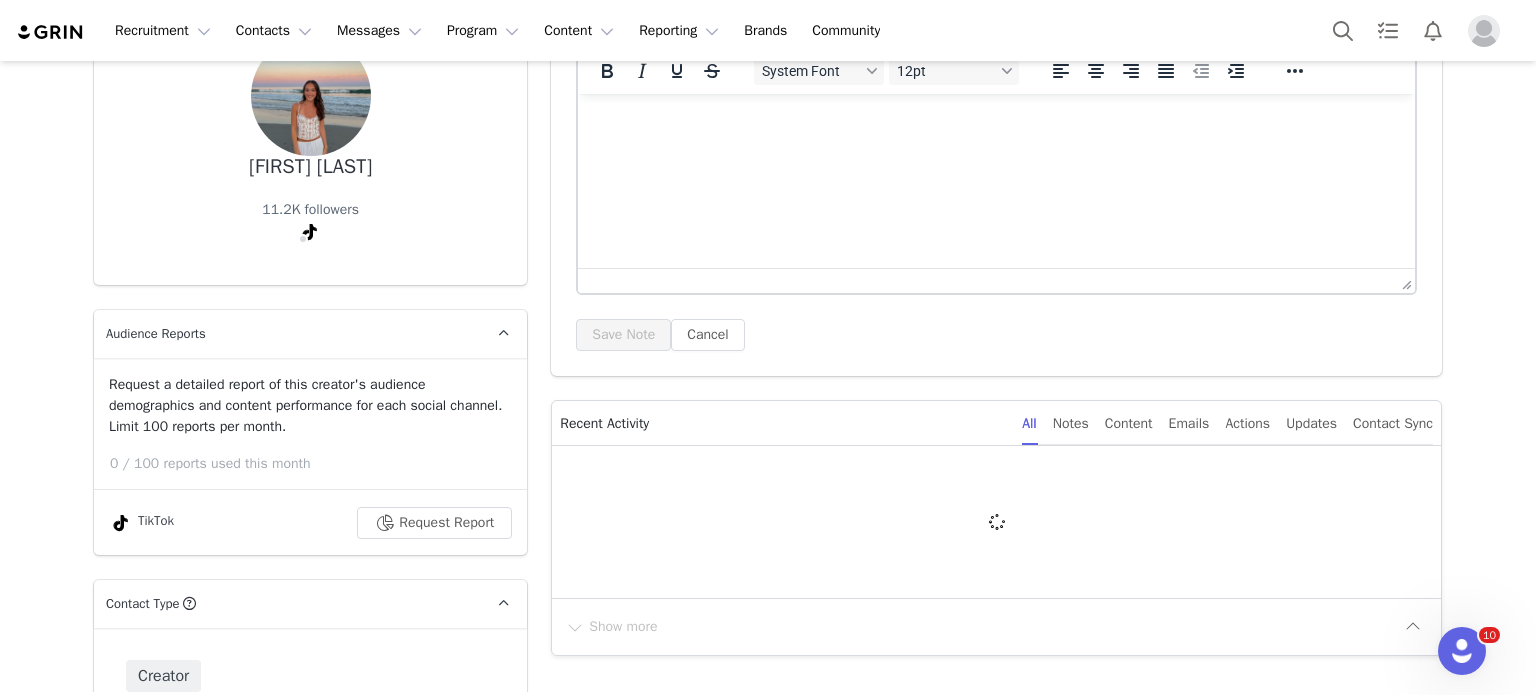 scroll, scrollTop: 0, scrollLeft: 0, axis: both 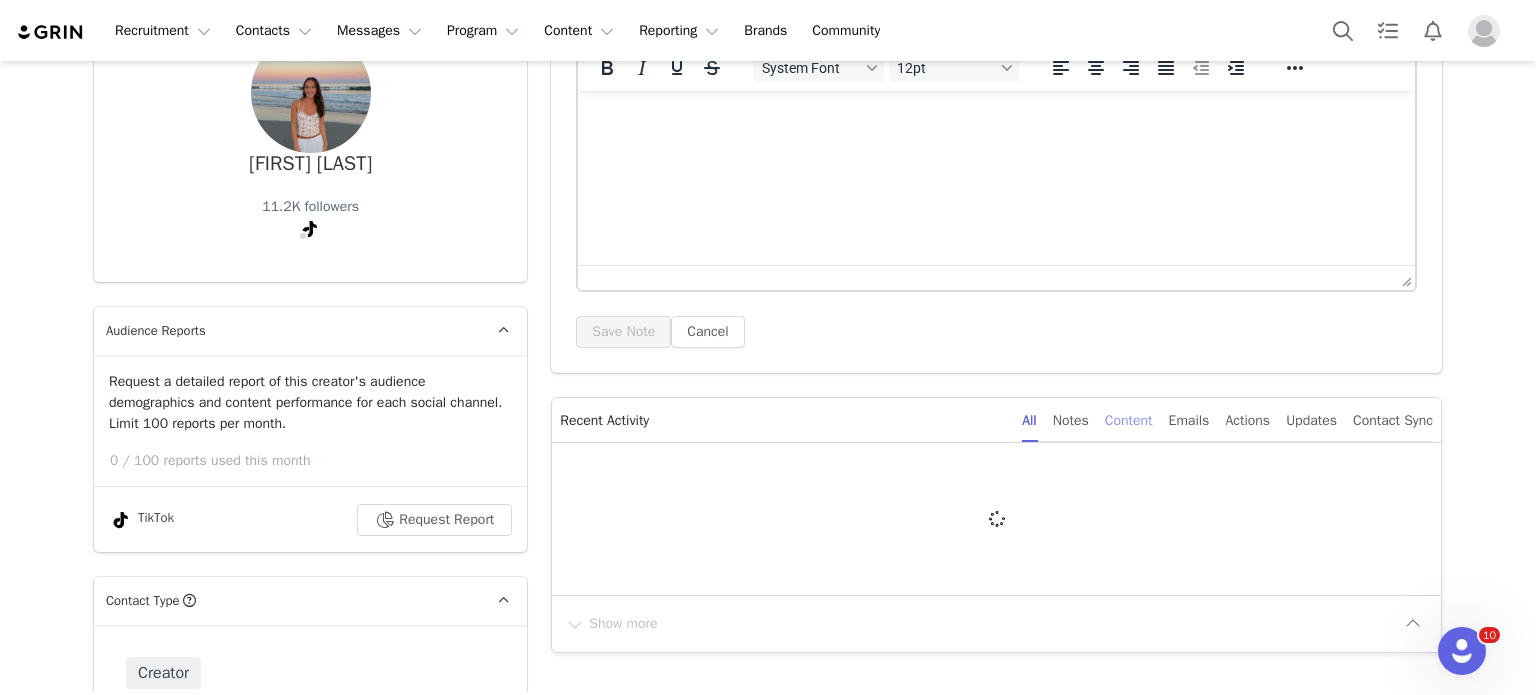click on "Content" at bounding box center [1129, 420] 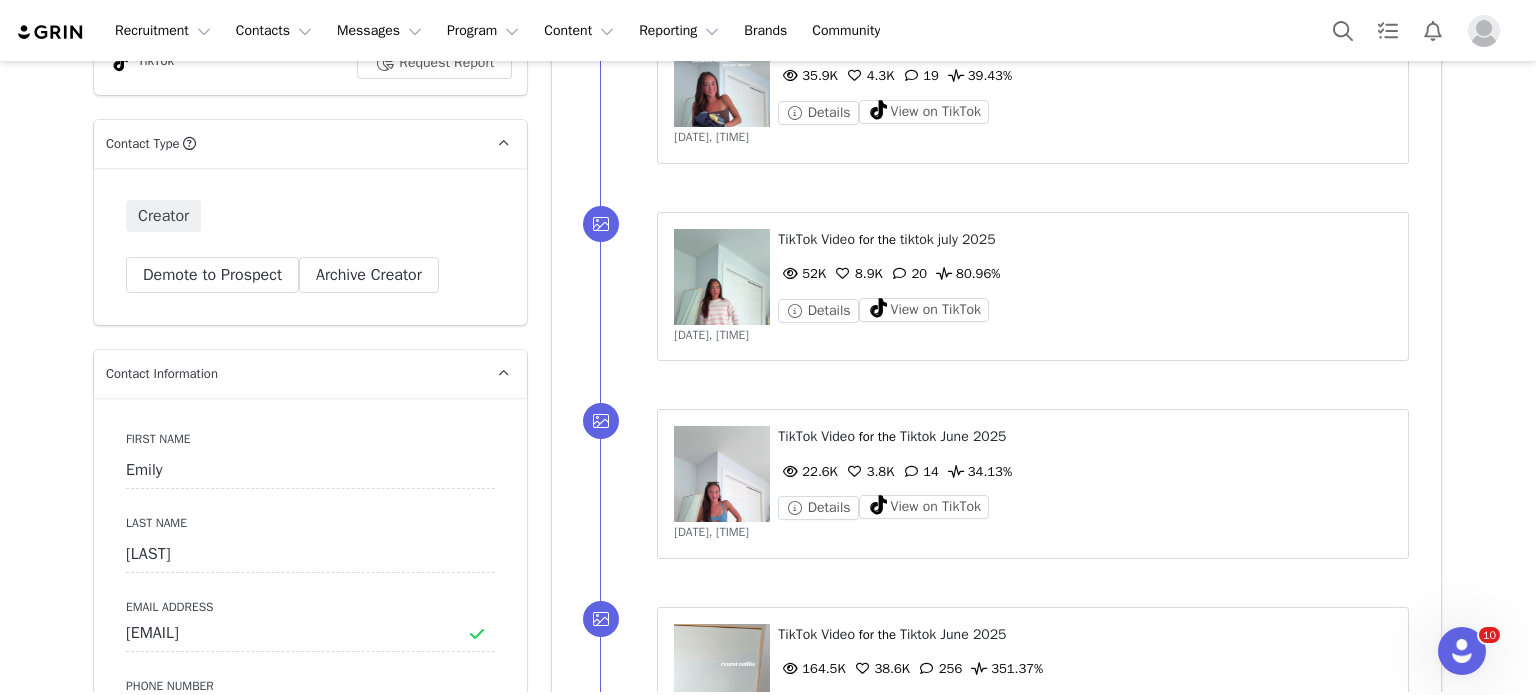 scroll, scrollTop: 650, scrollLeft: 0, axis: vertical 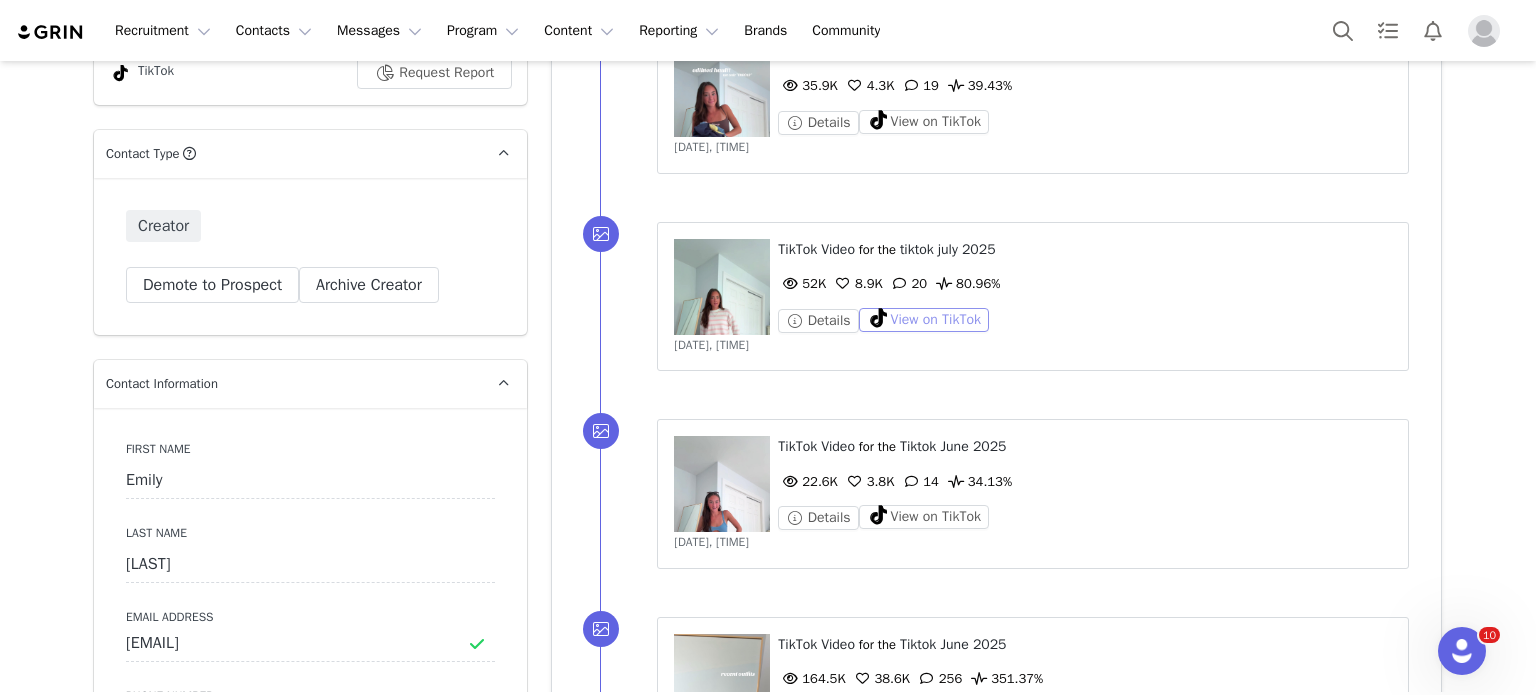 click on "View on TikTok" at bounding box center [924, 320] 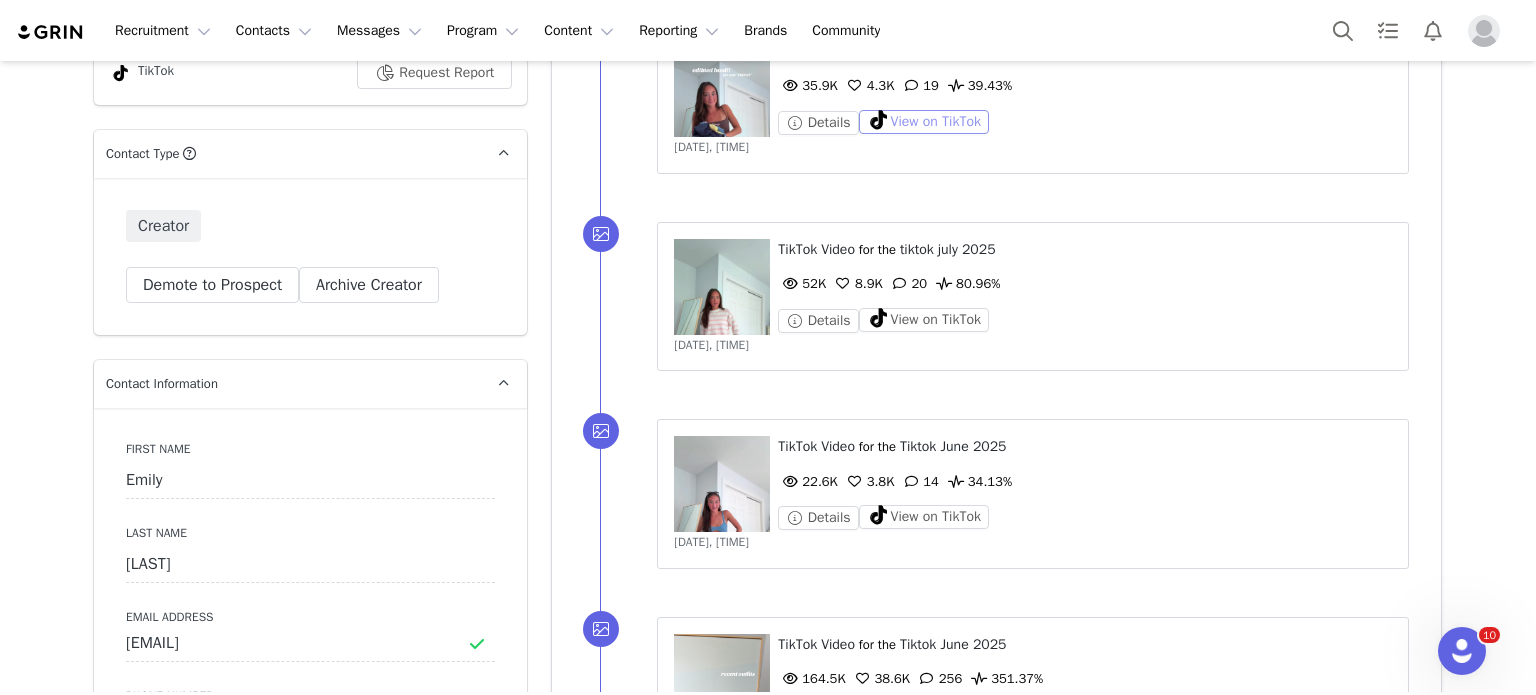 click on "View on TikTok" at bounding box center [924, 122] 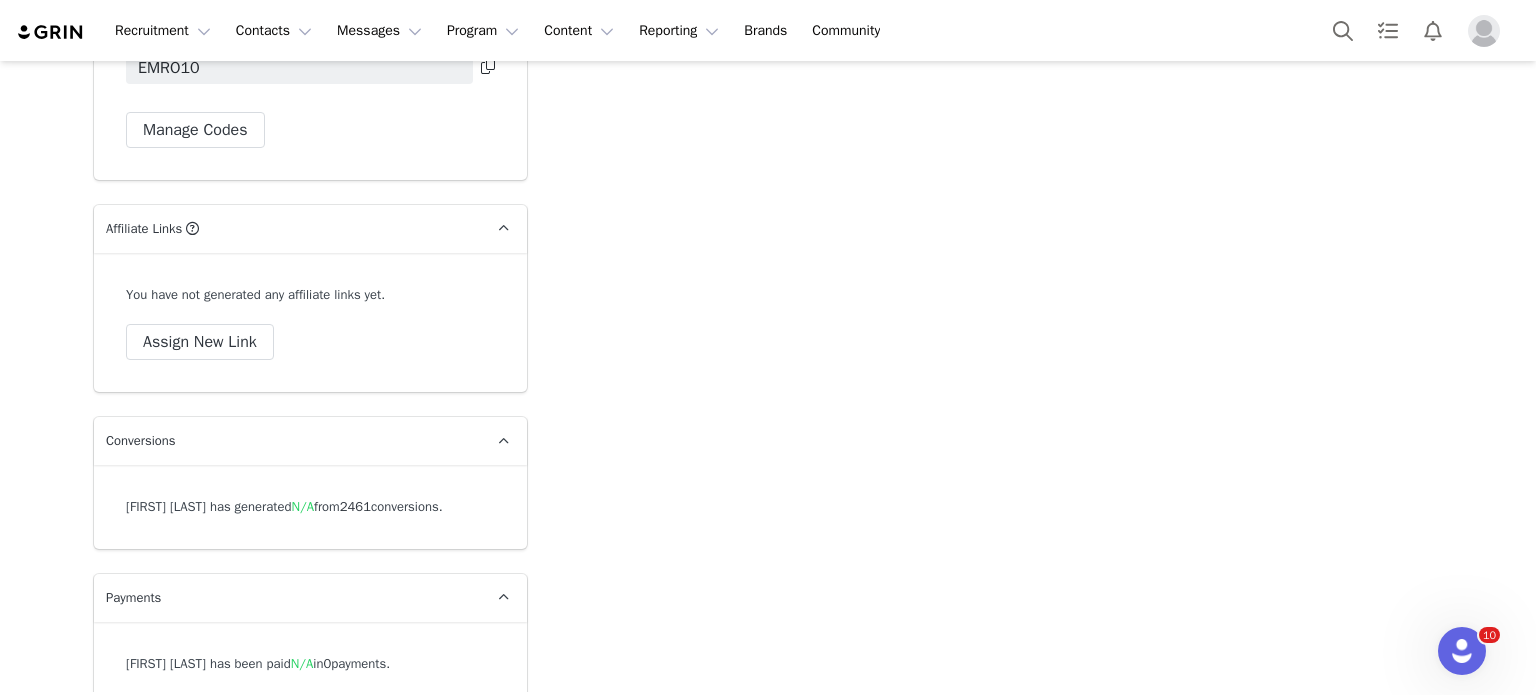 scroll, scrollTop: 6044, scrollLeft: 0, axis: vertical 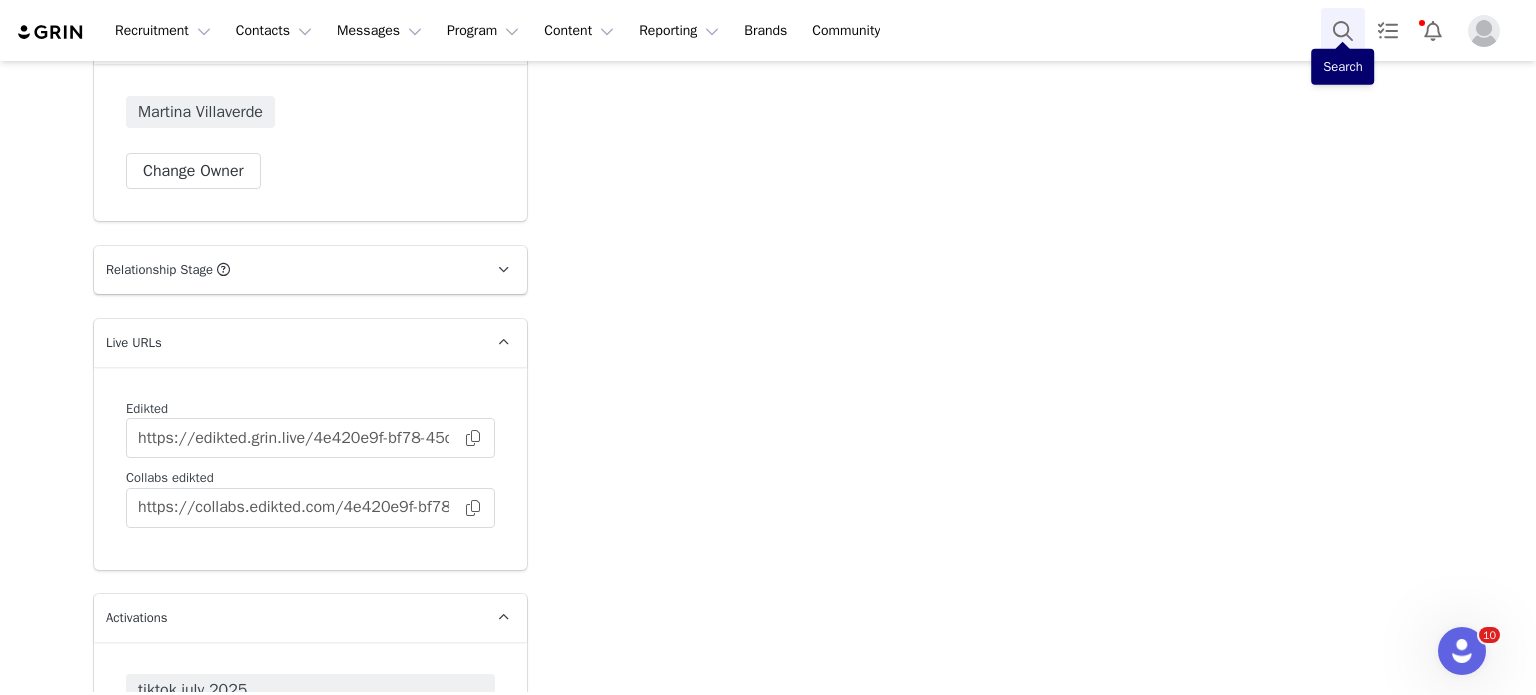 click at bounding box center (1343, 30) 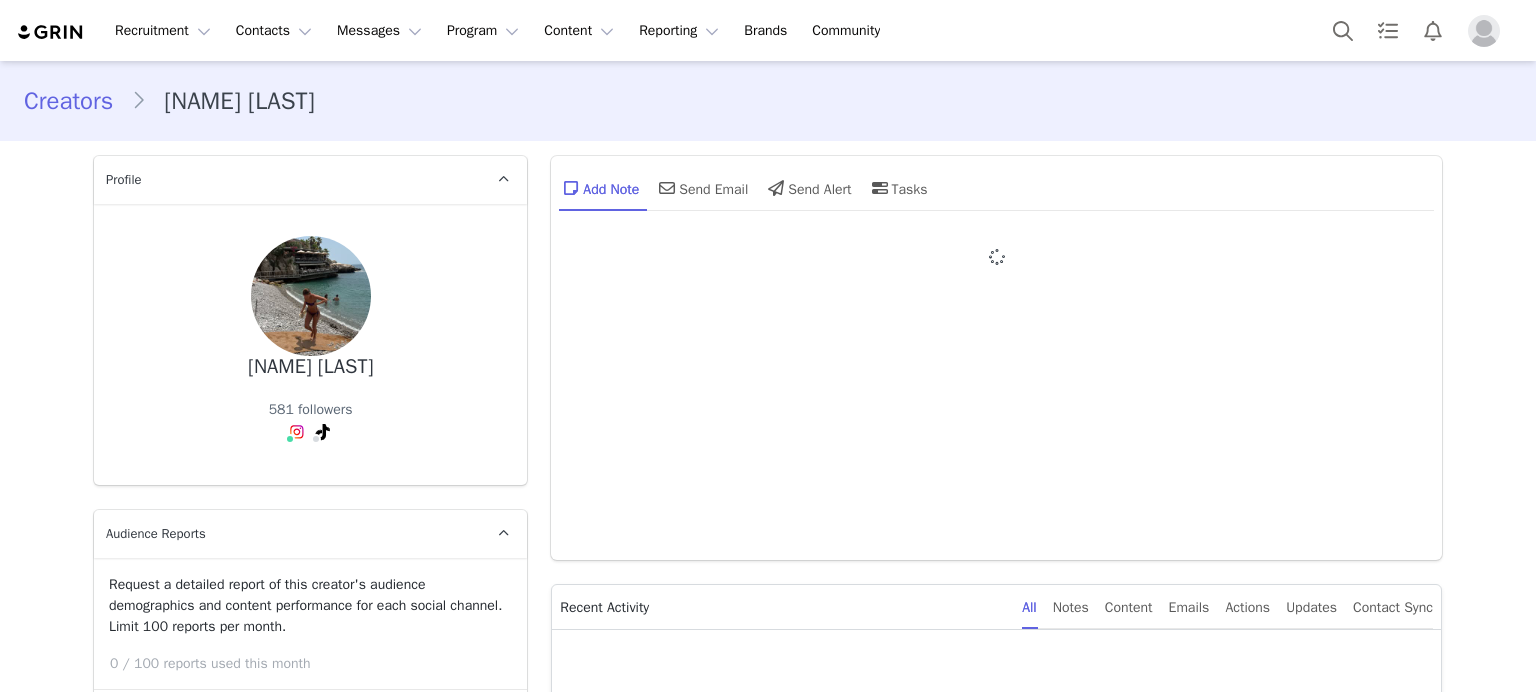 type on "+1 (United States)" 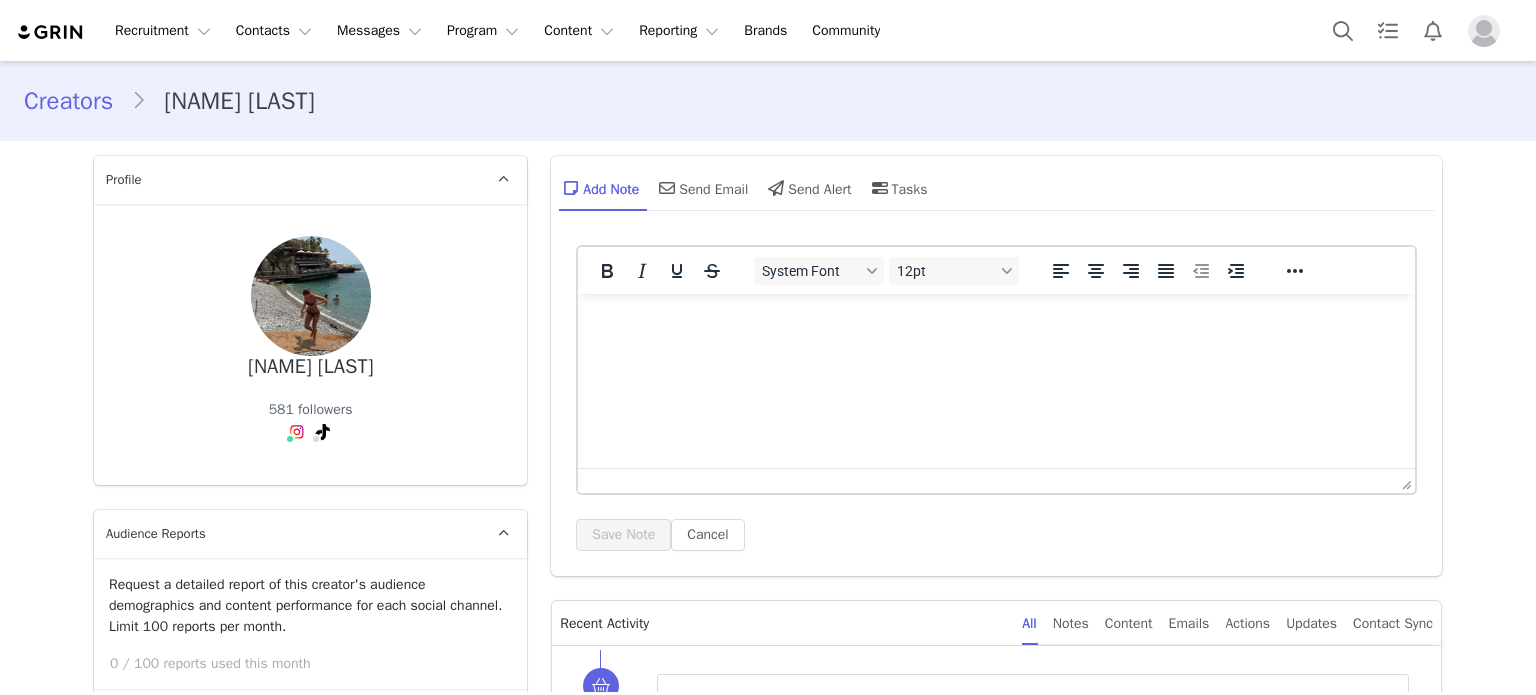 scroll, scrollTop: 0, scrollLeft: 0, axis: both 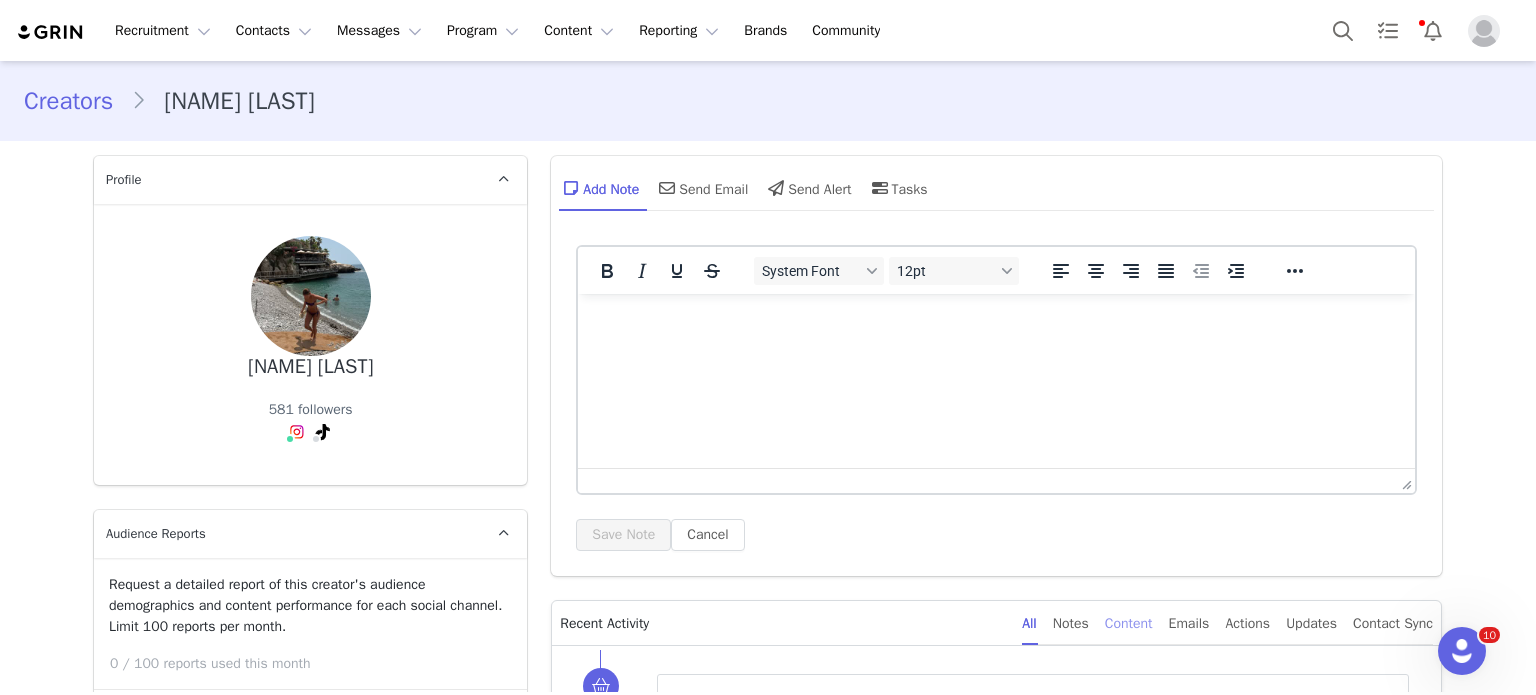 click on "Content" at bounding box center (1129, 623) 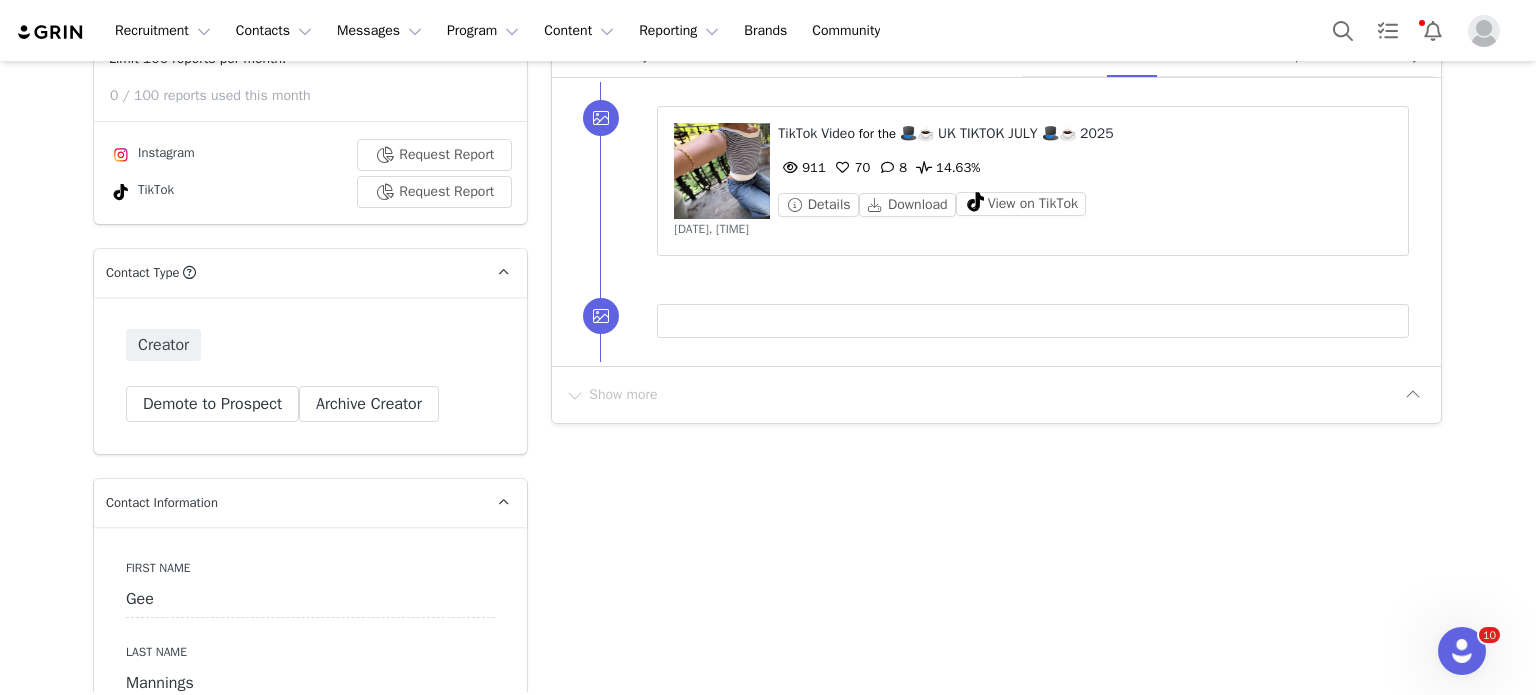 scroll, scrollTop: 566, scrollLeft: 0, axis: vertical 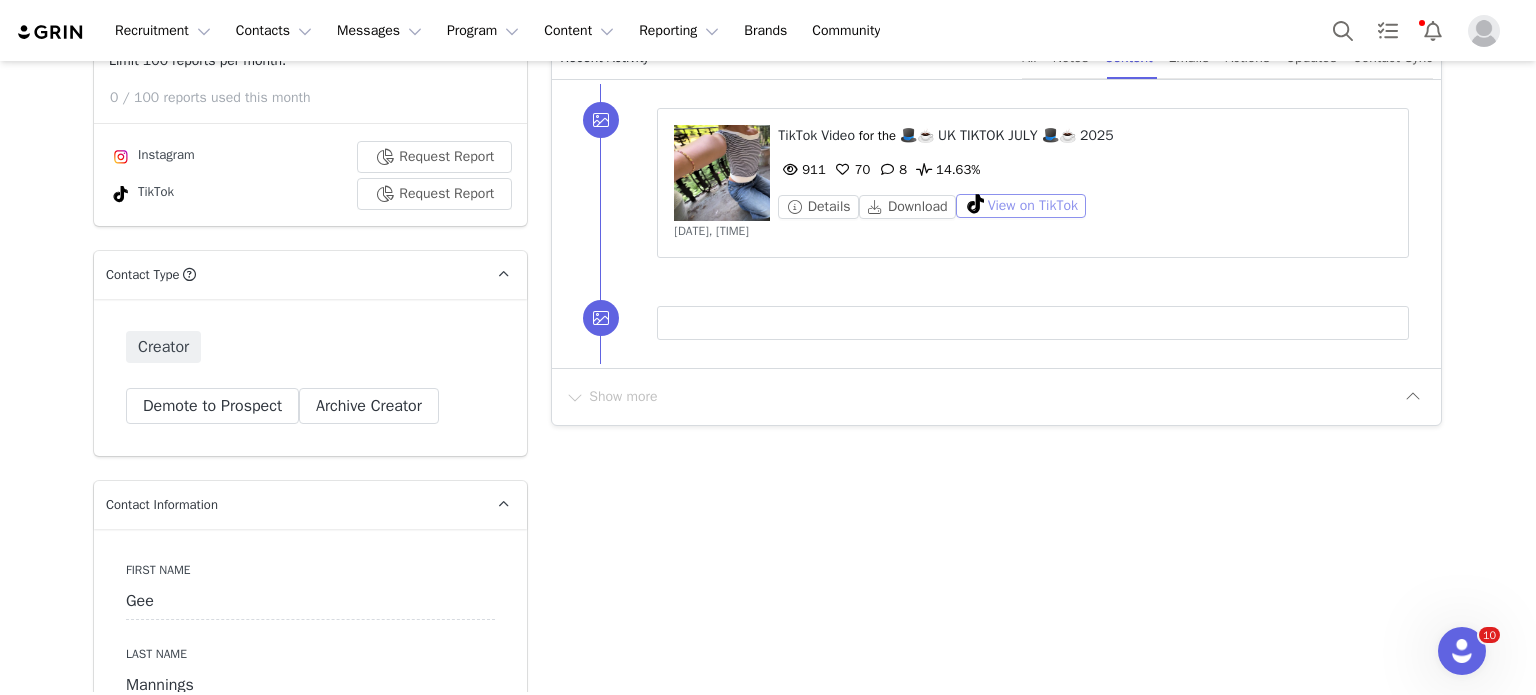 click on "View on TikTok" at bounding box center (1021, 206) 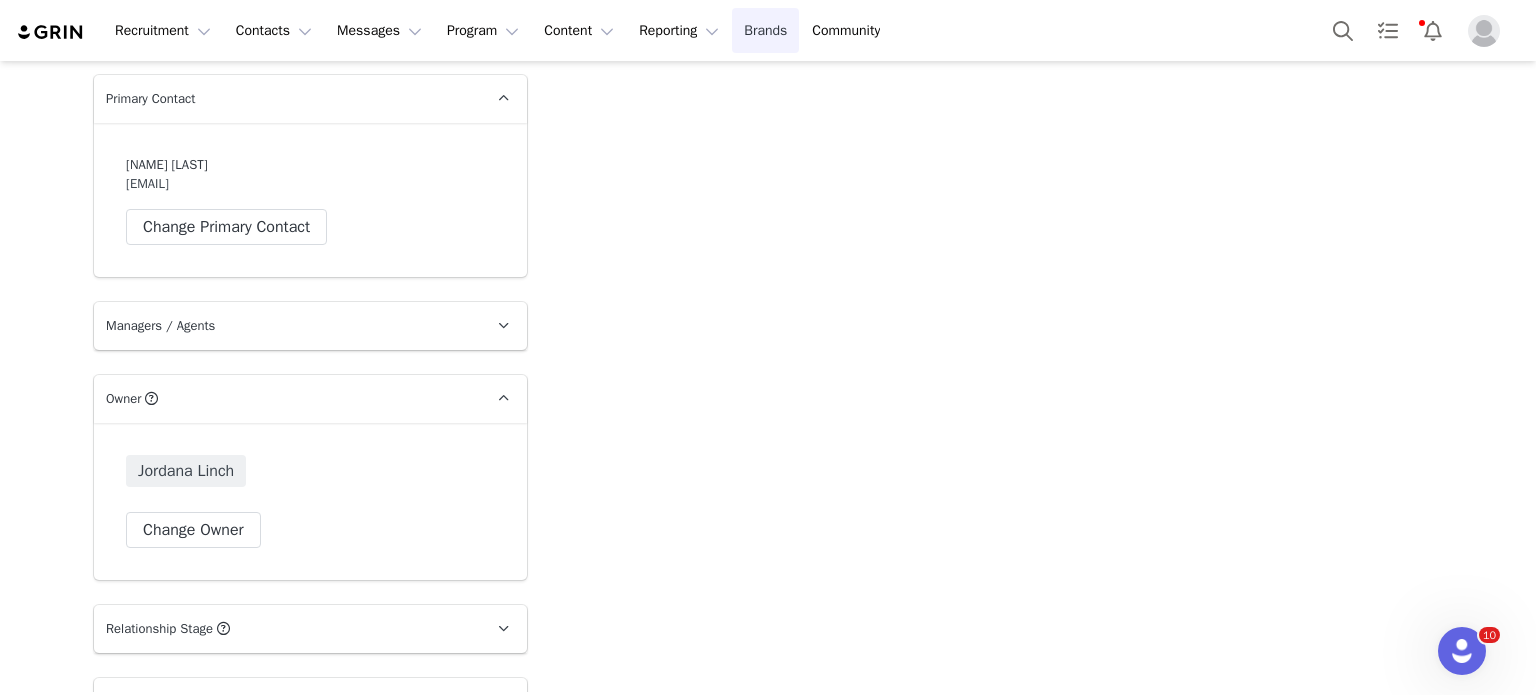 scroll, scrollTop: 4297, scrollLeft: 0, axis: vertical 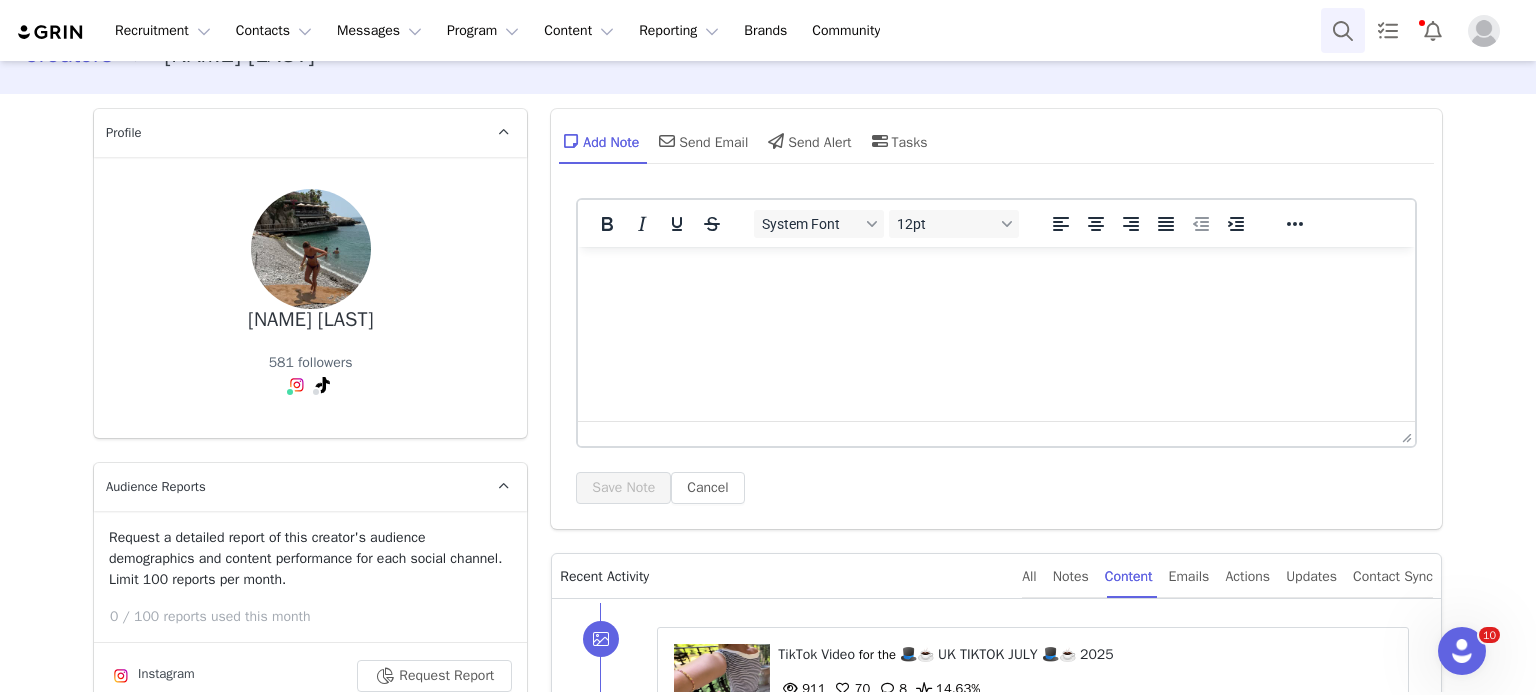 drag, startPoint x: 1317, startPoint y: 36, endPoint x: 1336, endPoint y: 30, distance: 19.924858 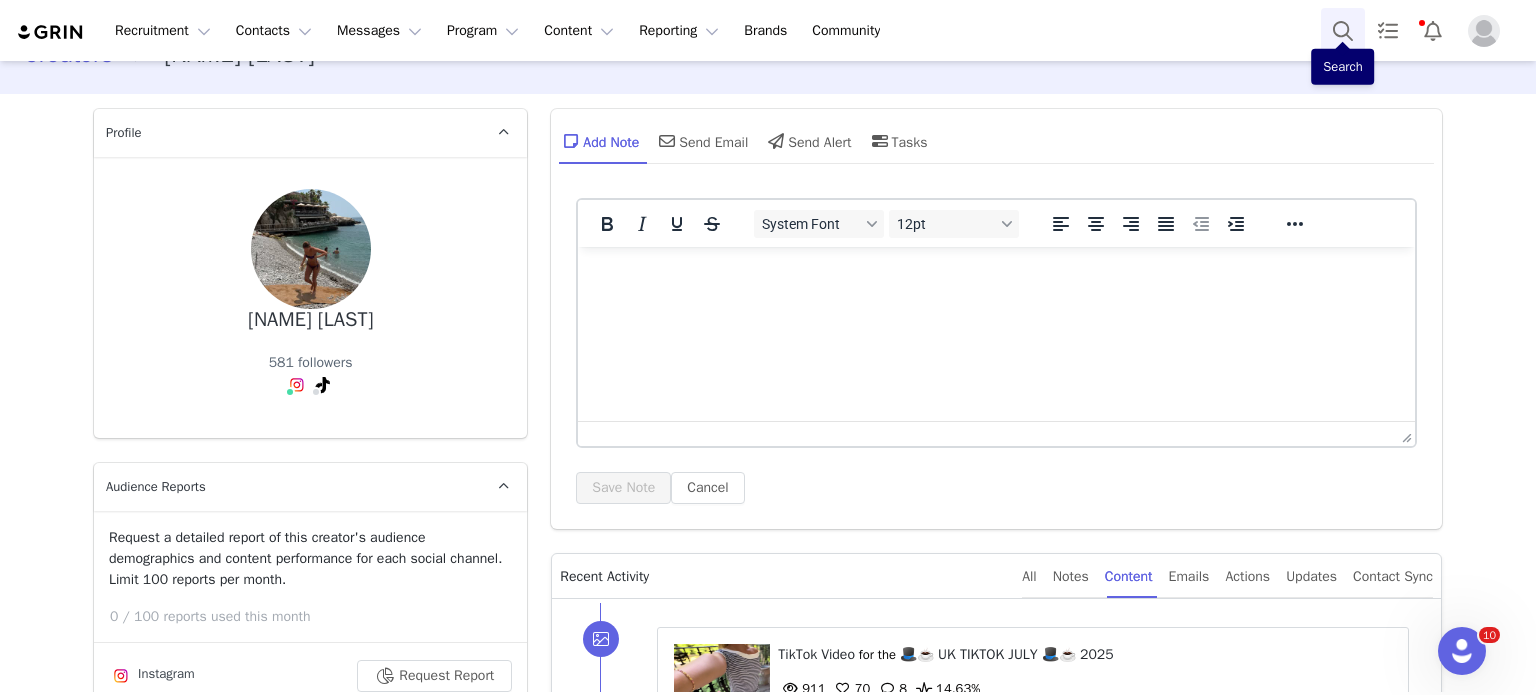 click at bounding box center [1343, 30] 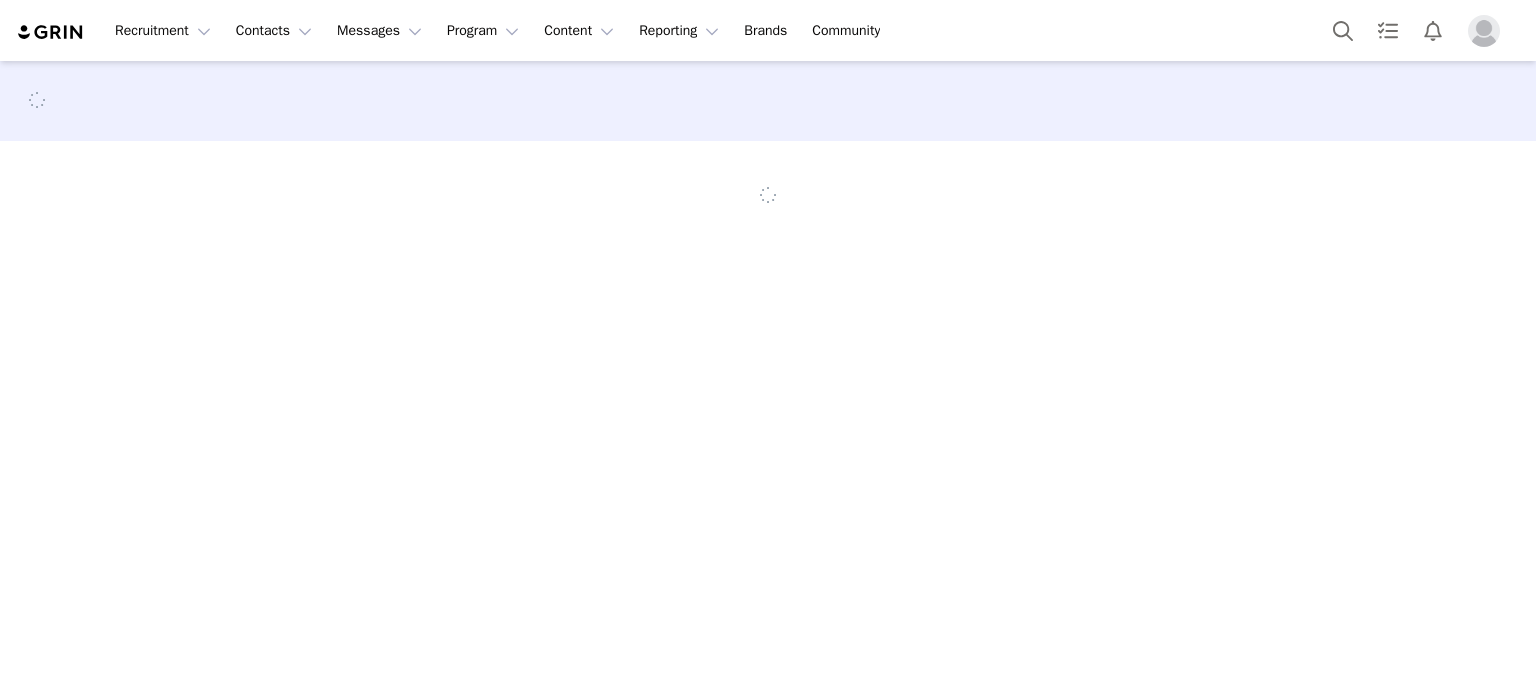 scroll, scrollTop: 0, scrollLeft: 0, axis: both 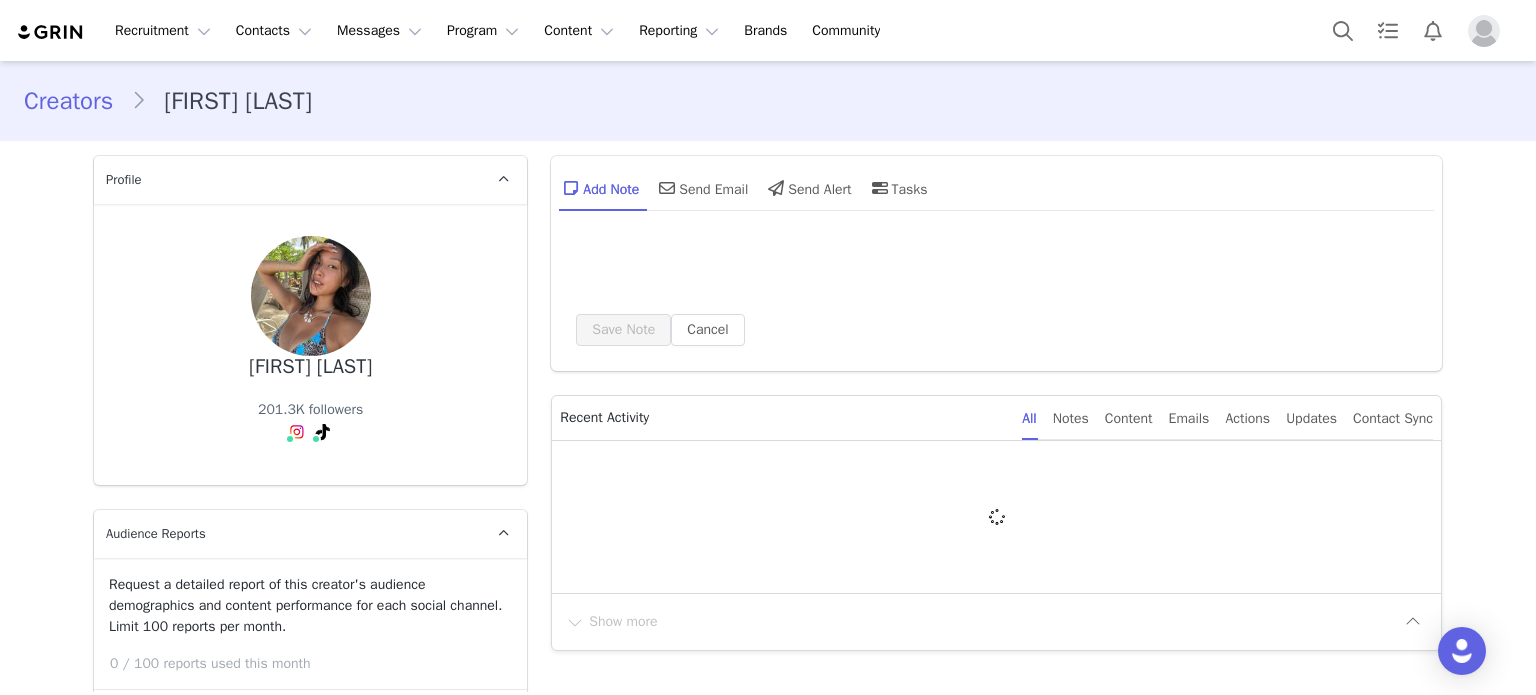 type on "+1 (United States)" 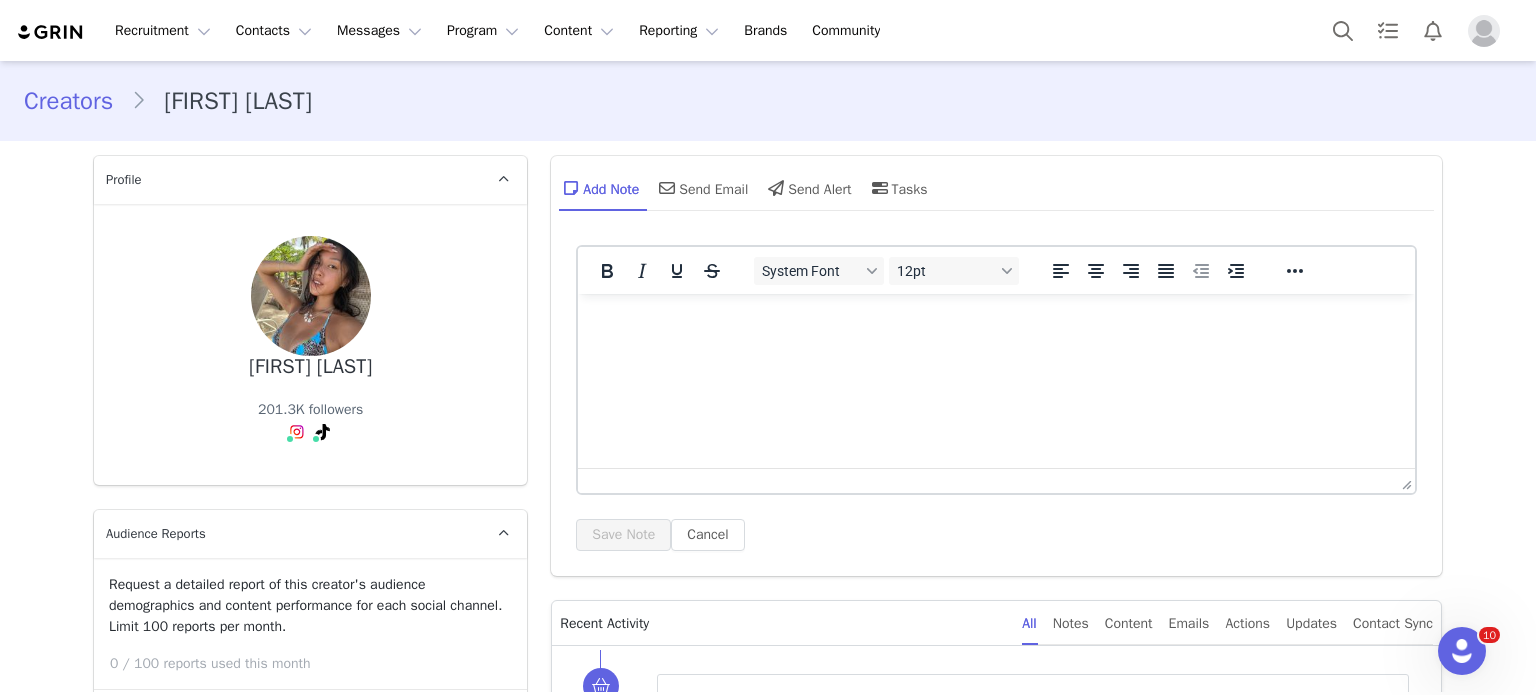 scroll, scrollTop: 0, scrollLeft: 0, axis: both 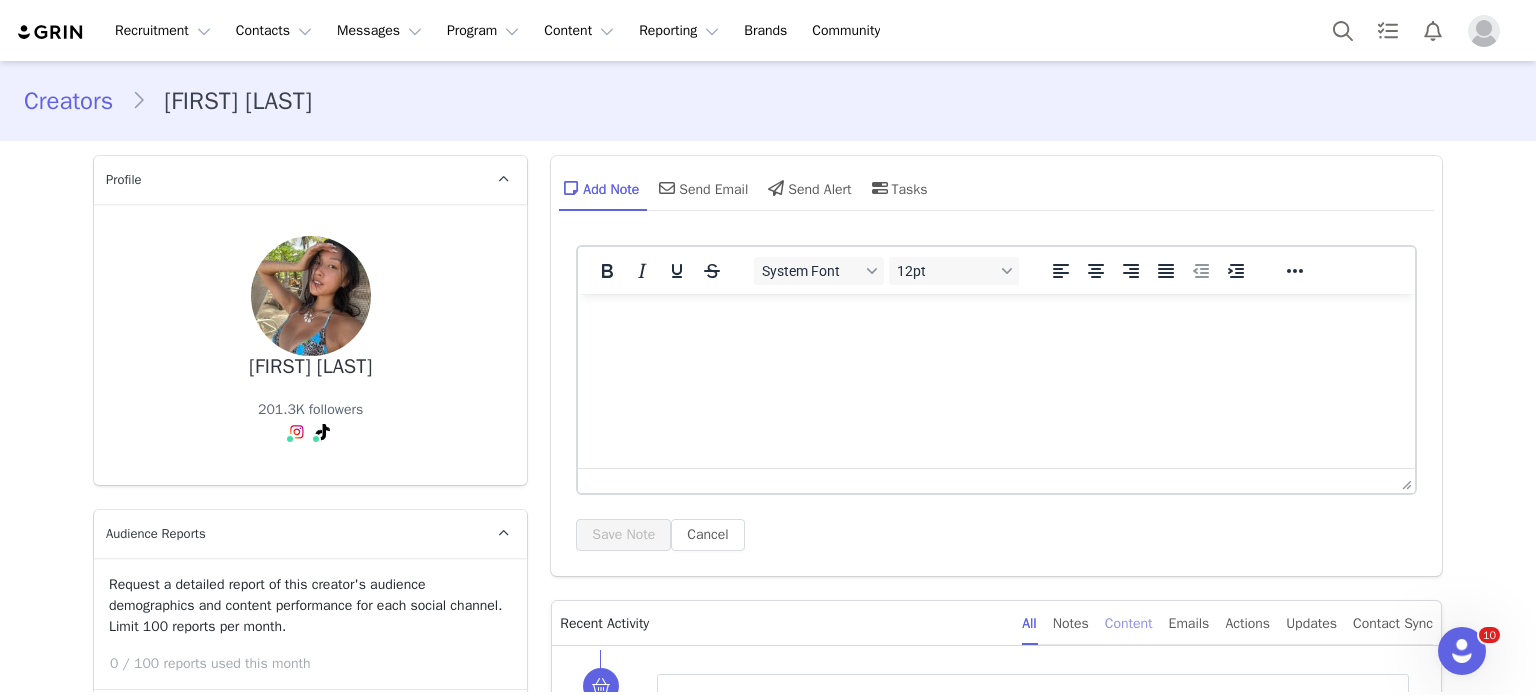 click on "Content" at bounding box center [1129, 623] 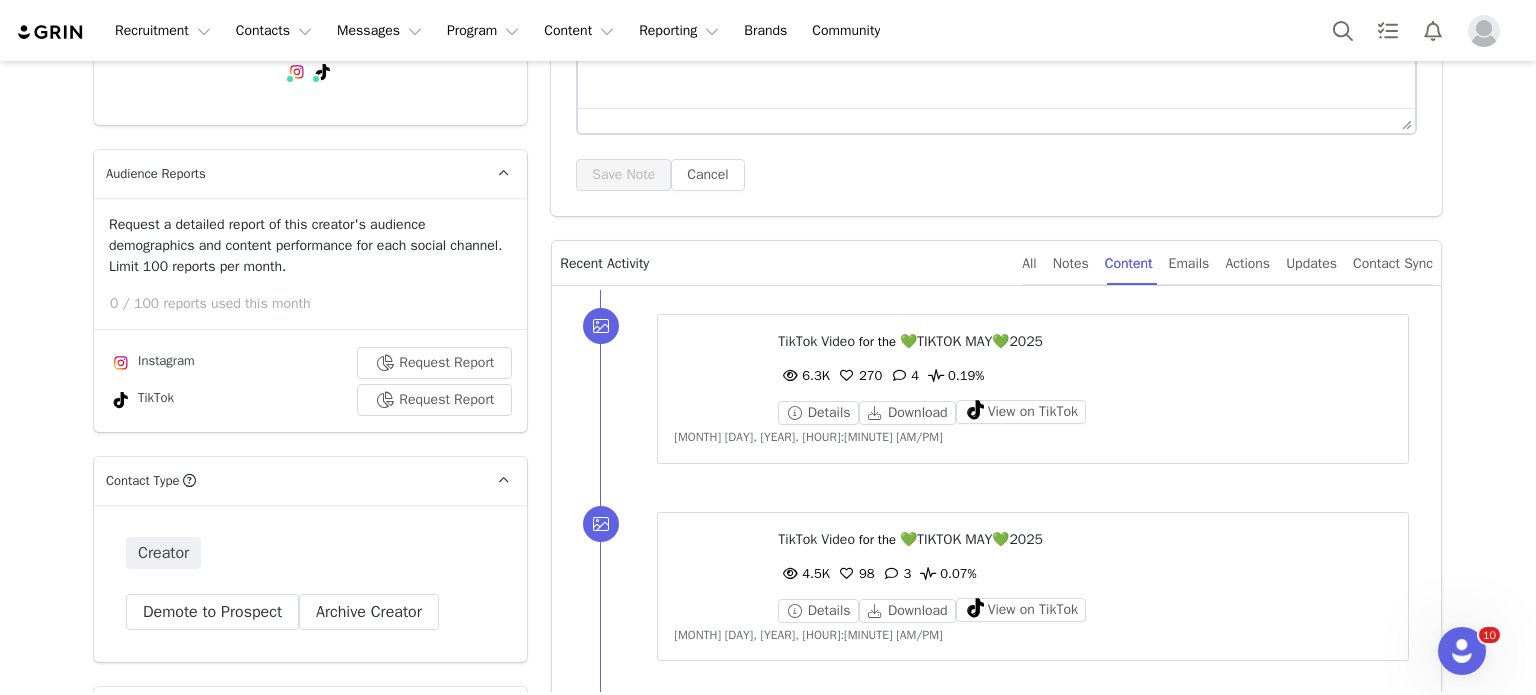 scroll, scrollTop: 568, scrollLeft: 0, axis: vertical 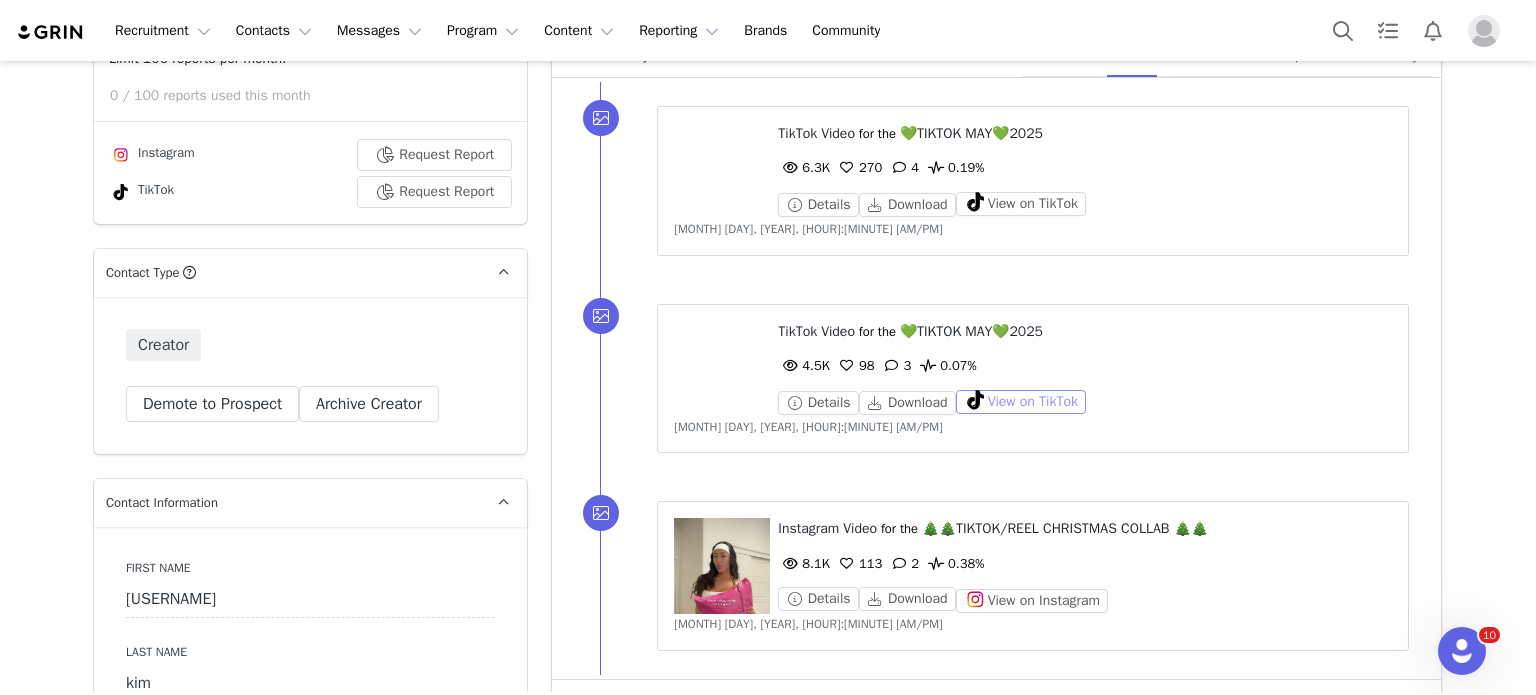click on "View on TikTok" at bounding box center [1021, 402] 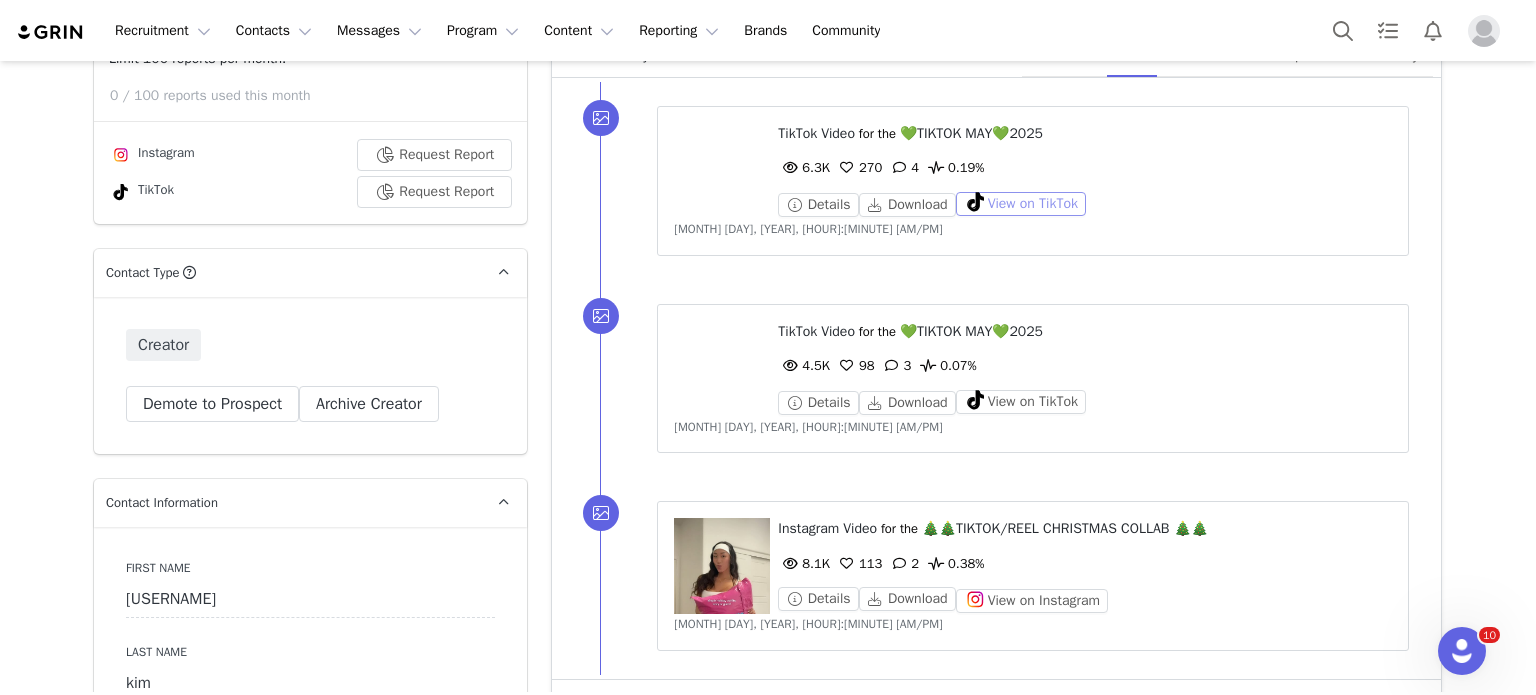 click on "View on TikTok" at bounding box center (1021, 204) 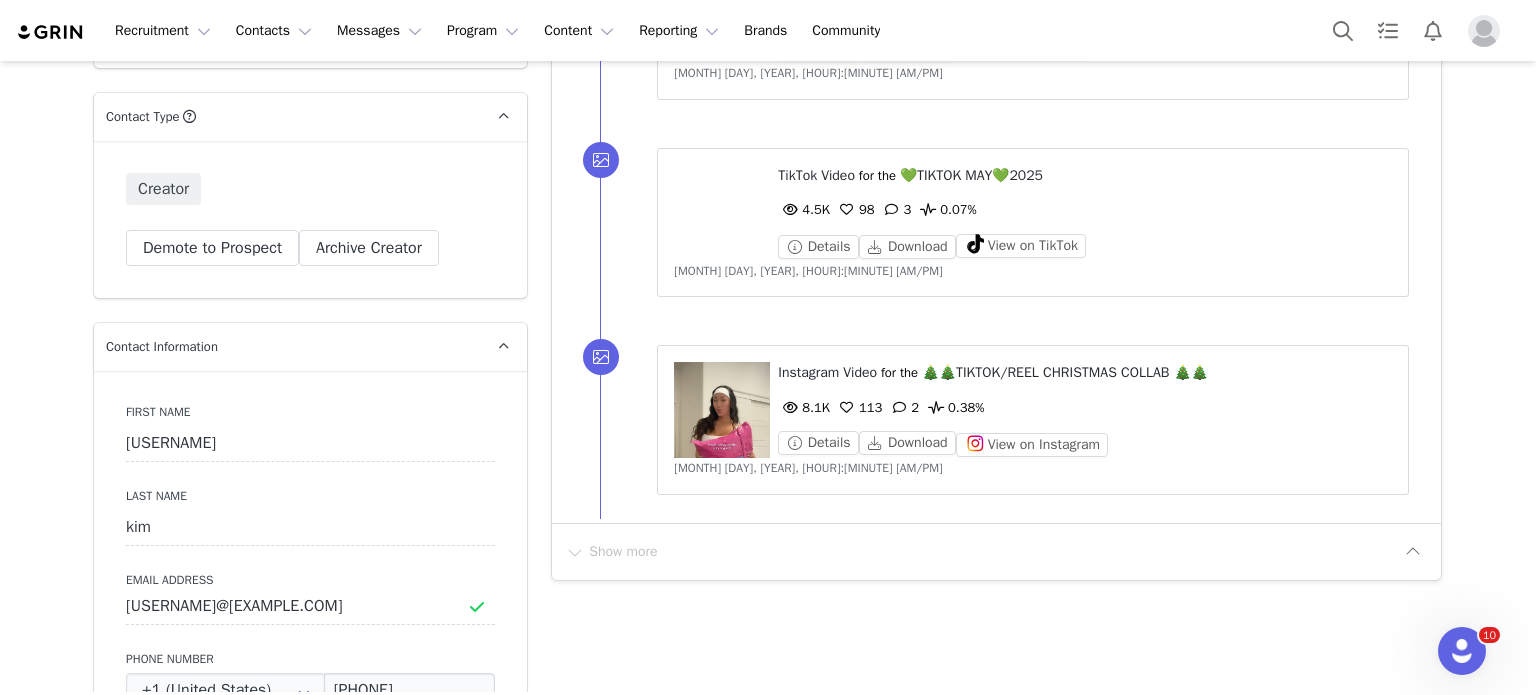 scroll, scrollTop: 380, scrollLeft: 0, axis: vertical 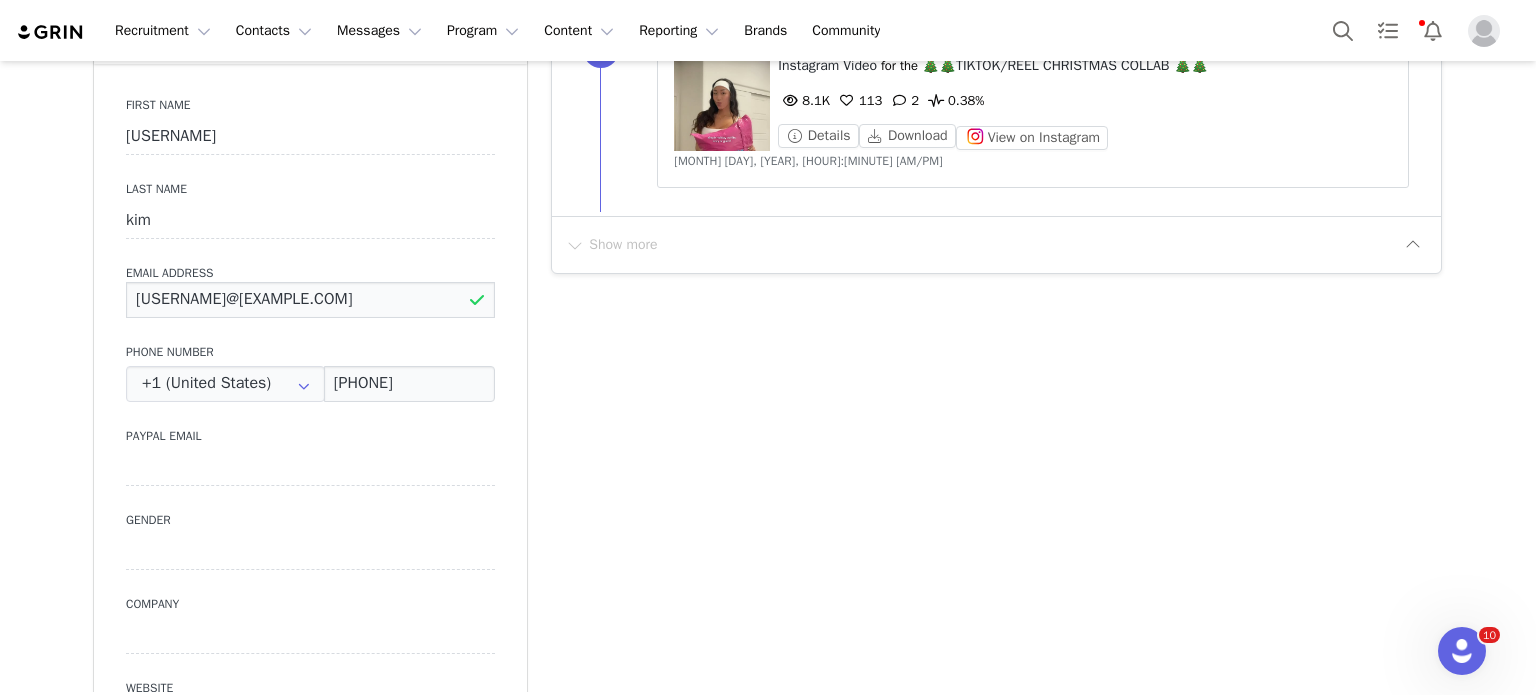 click on "dabinkimm21@gmail.com" at bounding box center [310, 300] 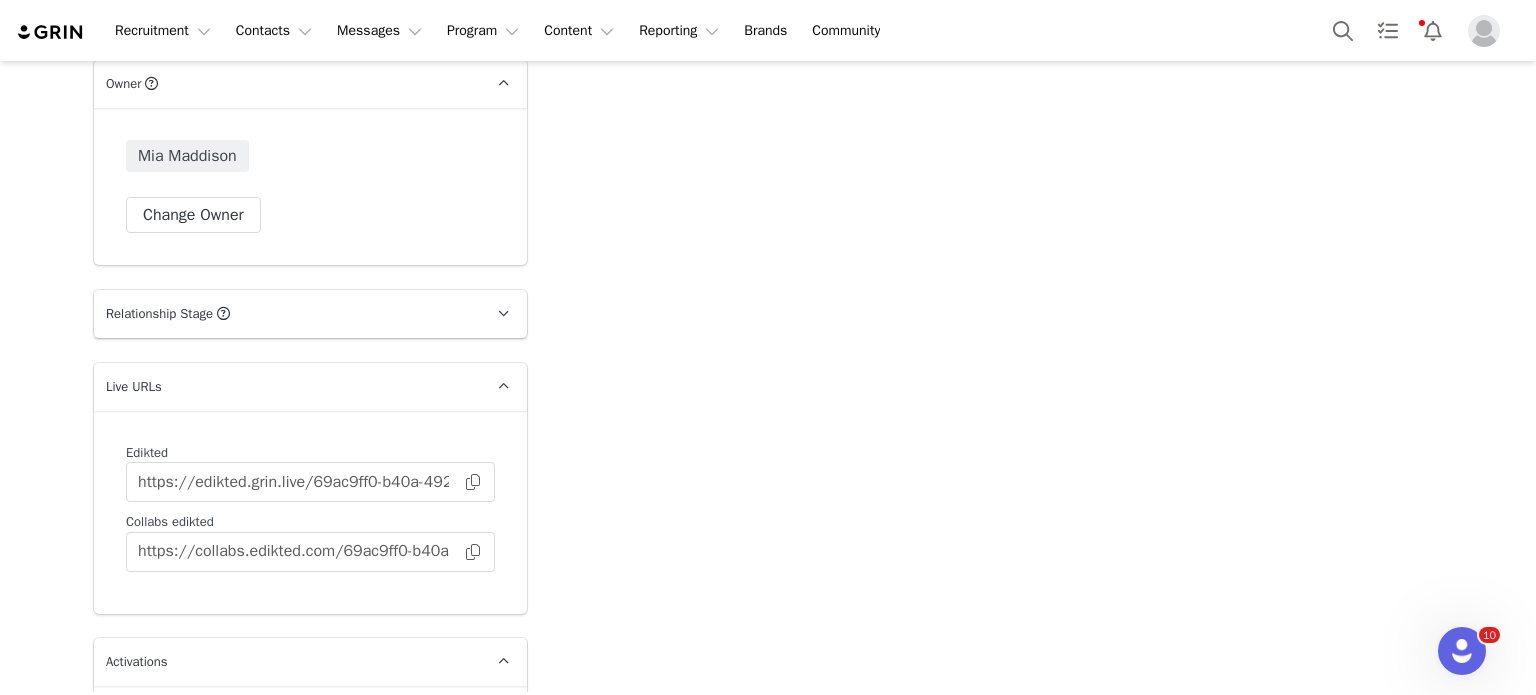 scroll, scrollTop: 4507, scrollLeft: 0, axis: vertical 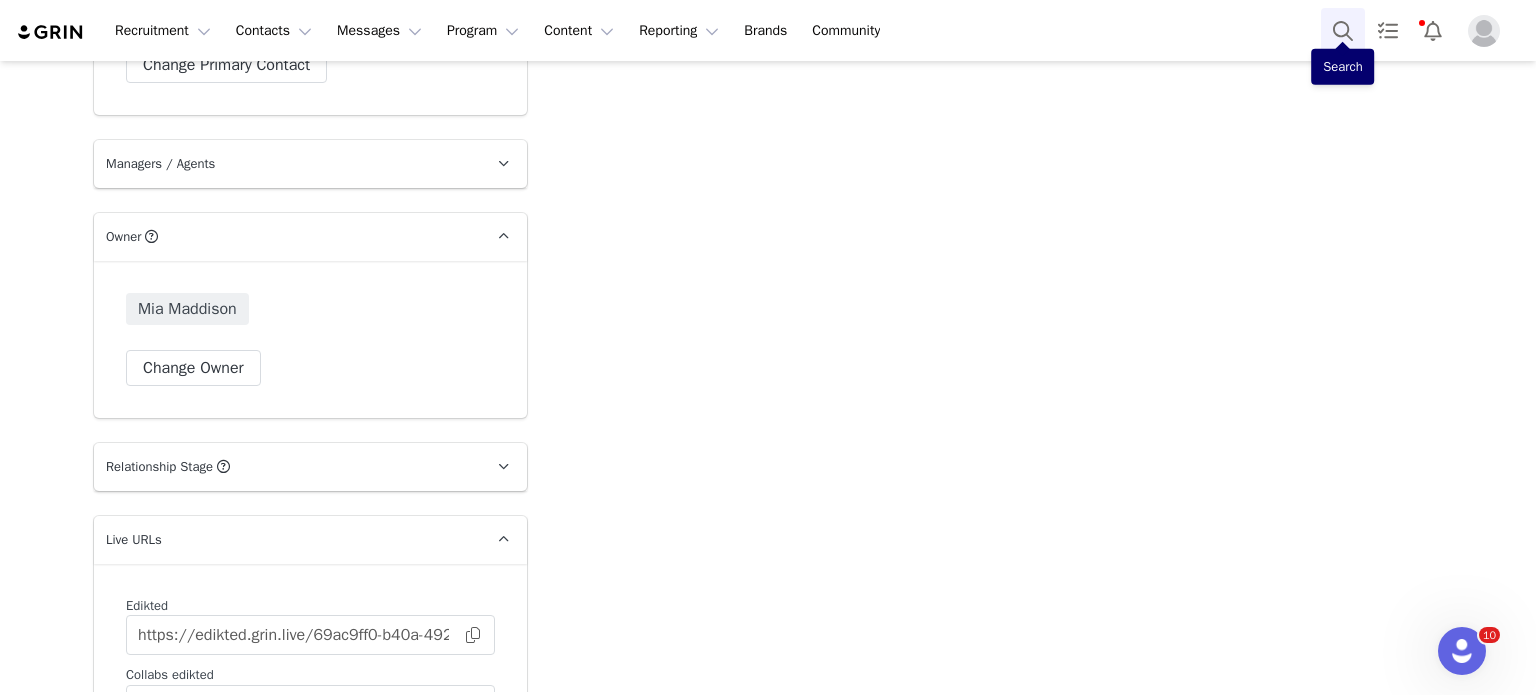 click at bounding box center [1343, 30] 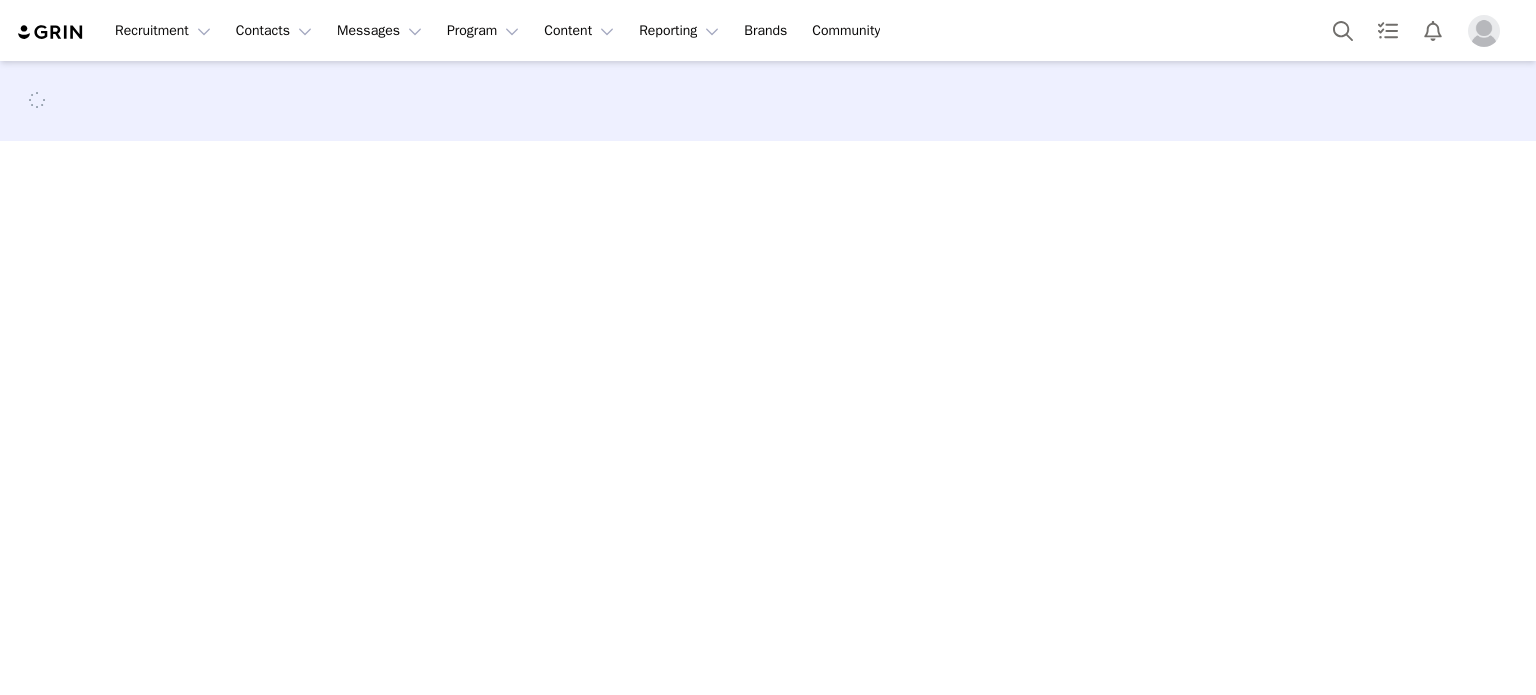 scroll, scrollTop: 0, scrollLeft: 0, axis: both 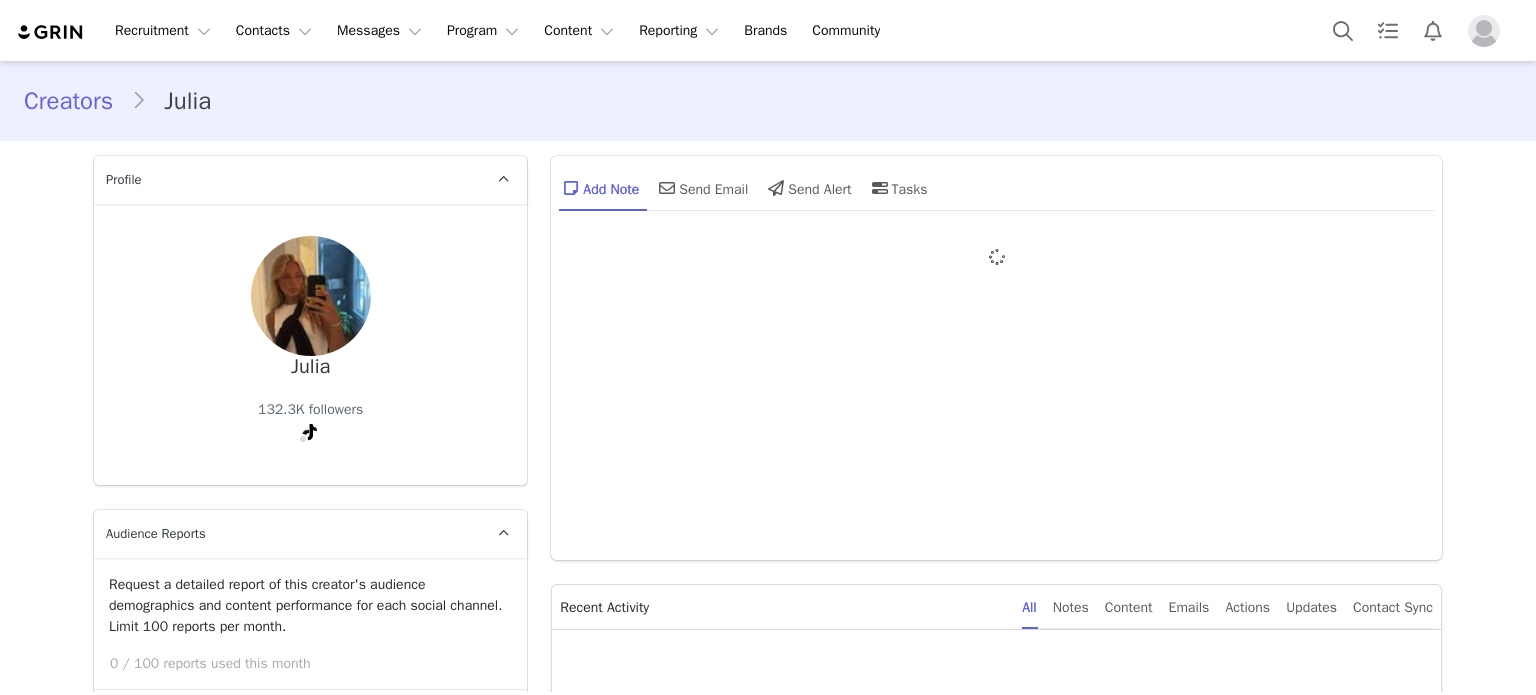type on "+1 (United States)" 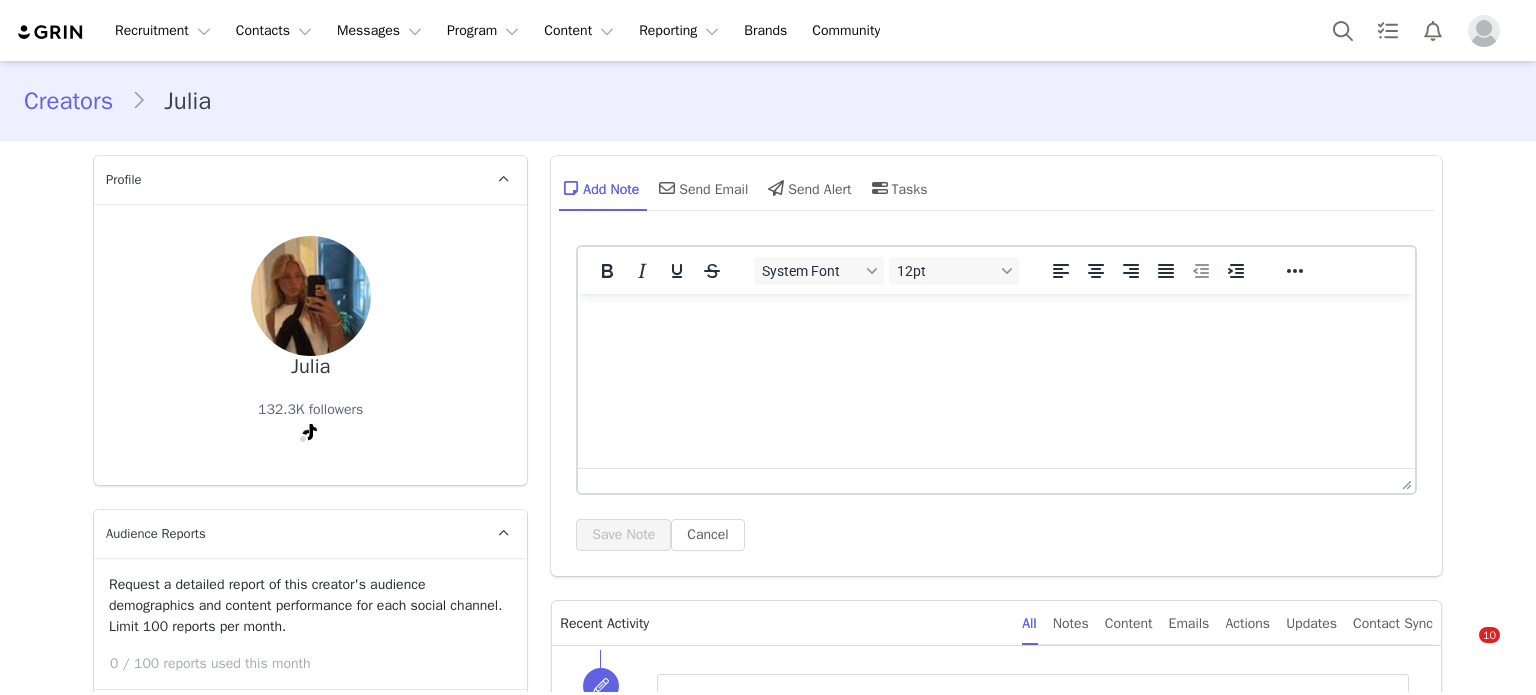 scroll, scrollTop: 0, scrollLeft: 0, axis: both 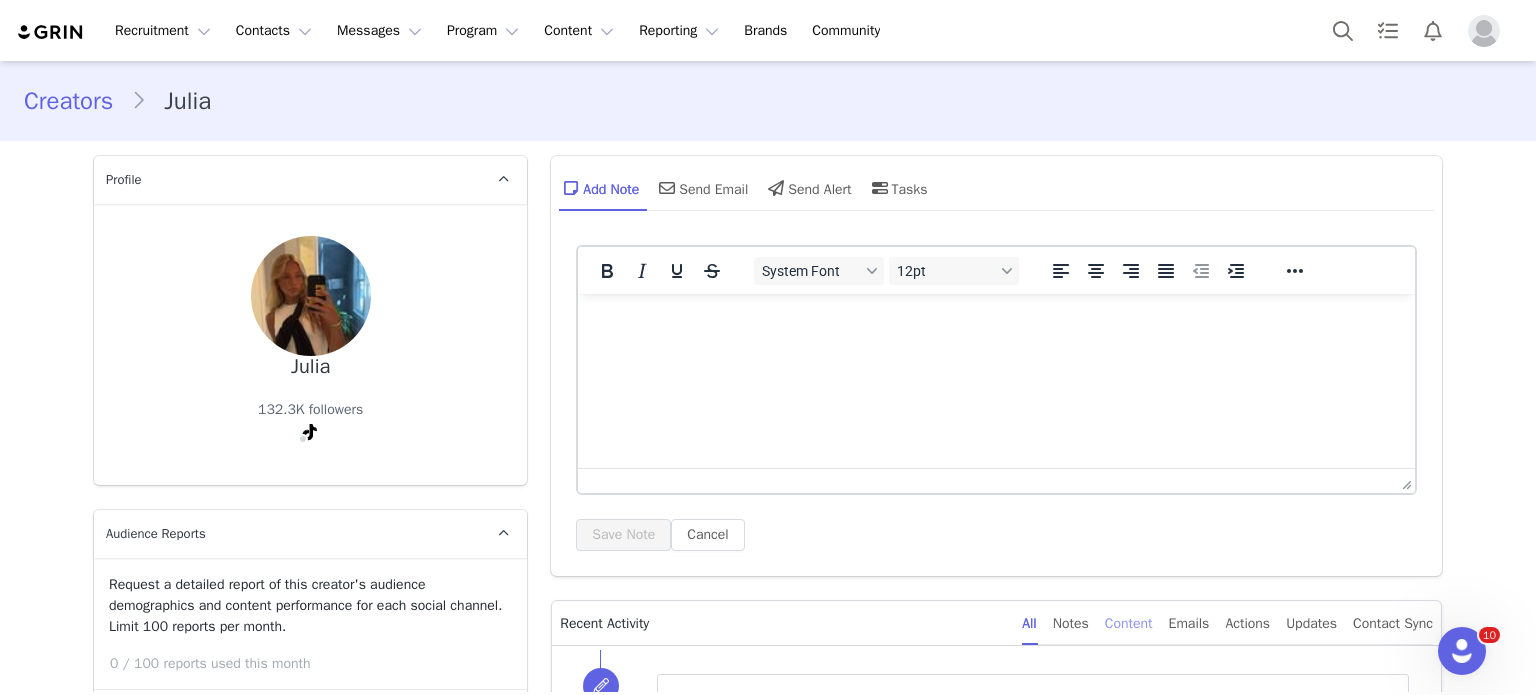 click on "Content" at bounding box center [1129, 623] 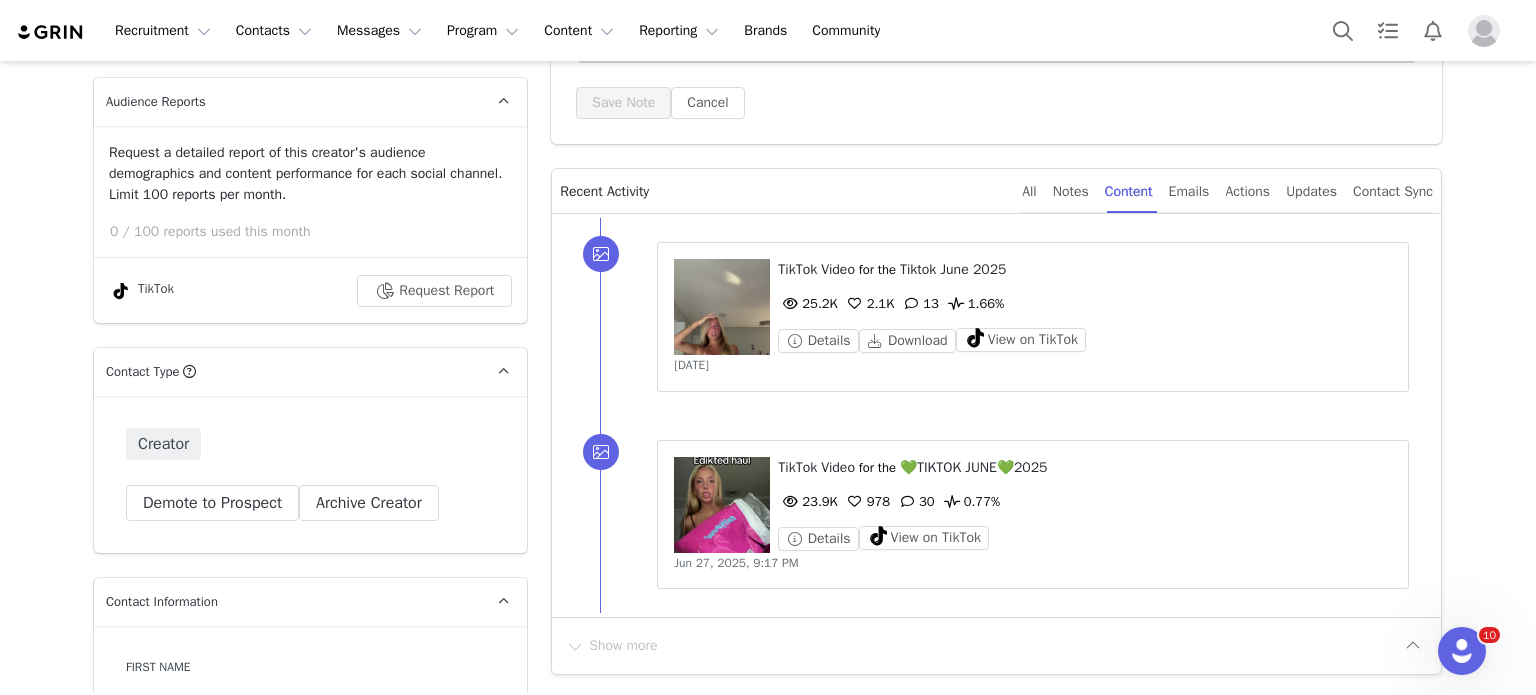 scroll, scrollTop: 548, scrollLeft: 0, axis: vertical 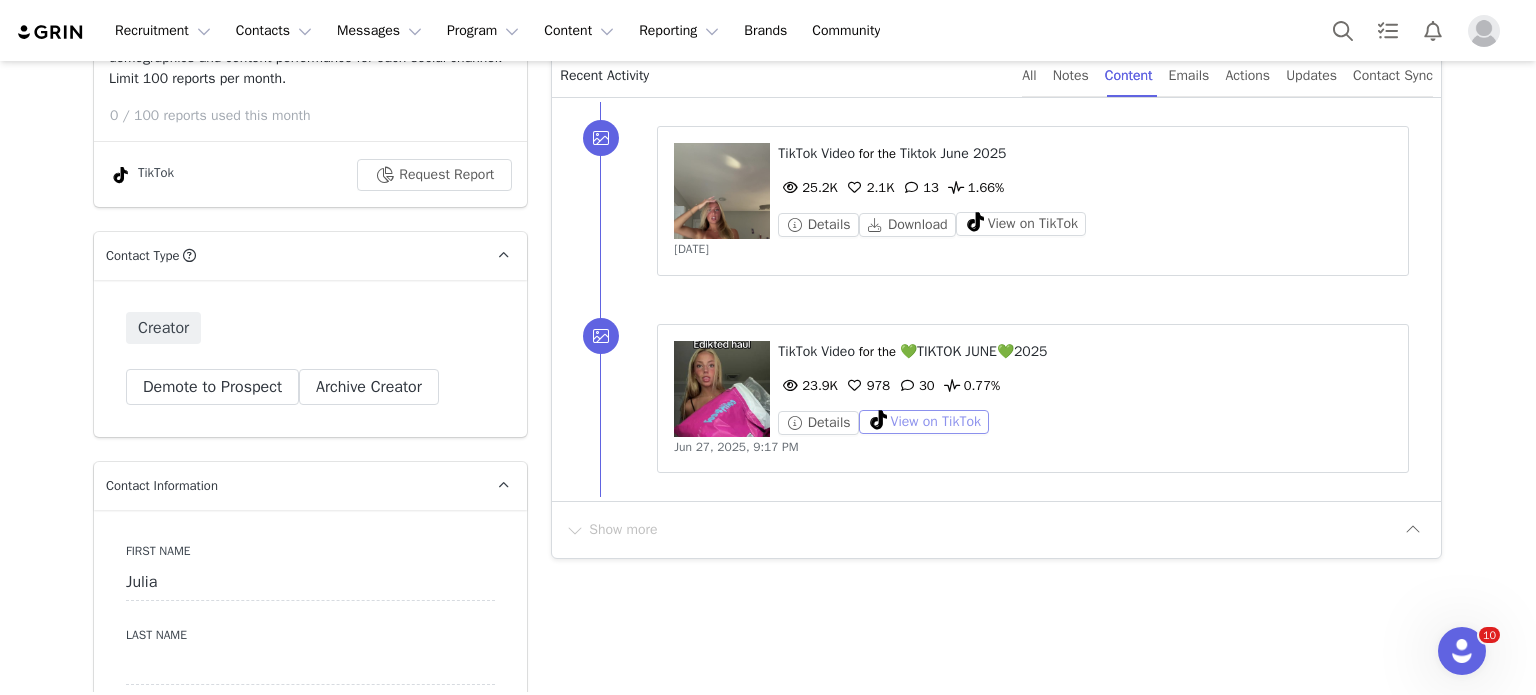 click on "View on TikTok" at bounding box center [924, 422] 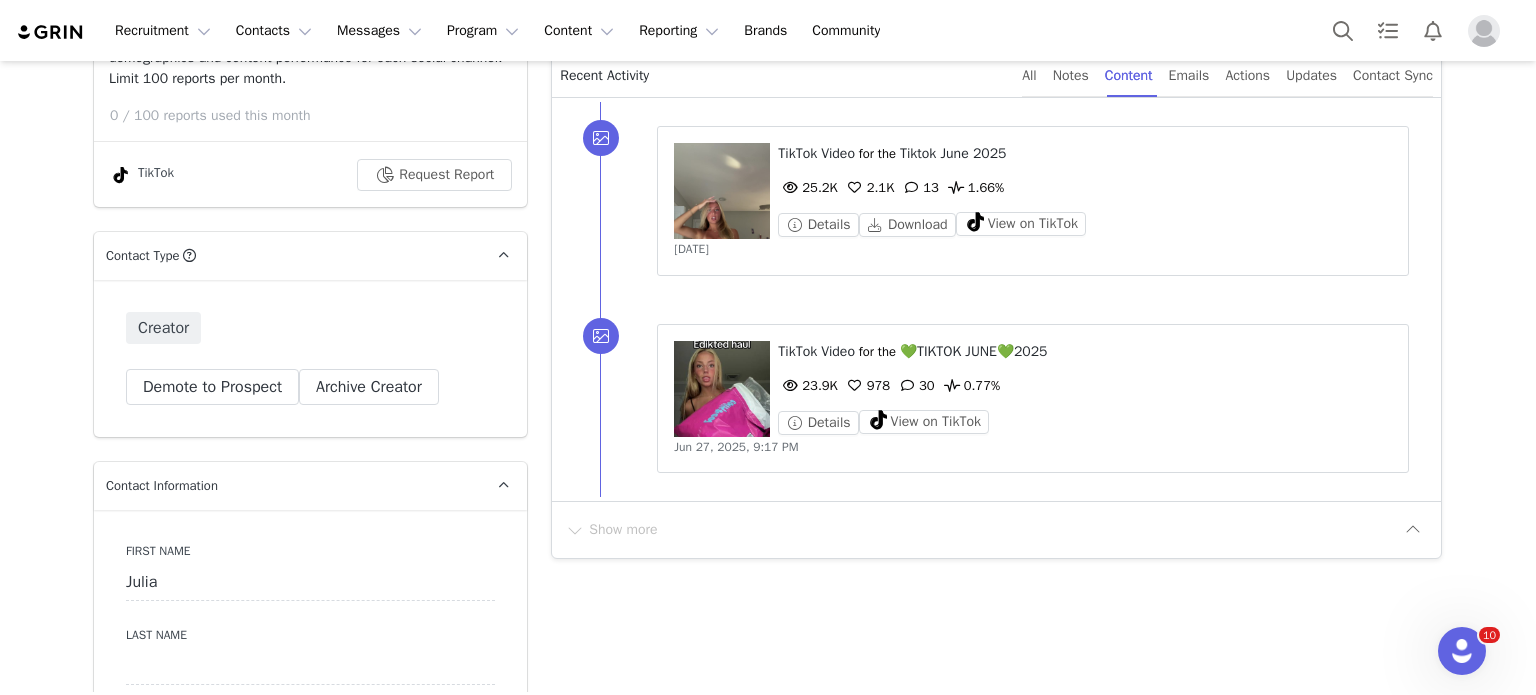click on "TikTok  Video  for the  Tiktok [DATE]  25.2K  2.1K  13  1.66%  Details Download View on TikTok" at bounding box center (1085, 190) 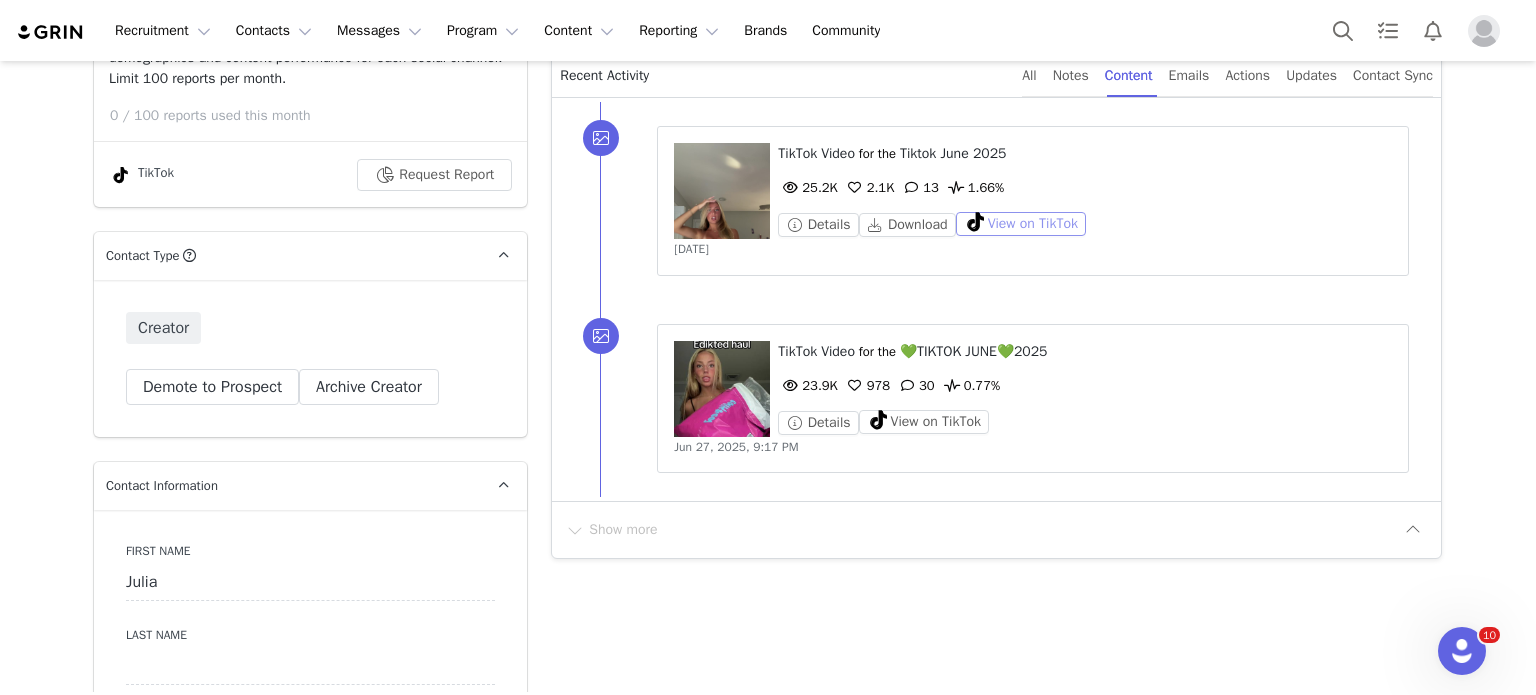 click on "View on TikTok" at bounding box center [1021, 224] 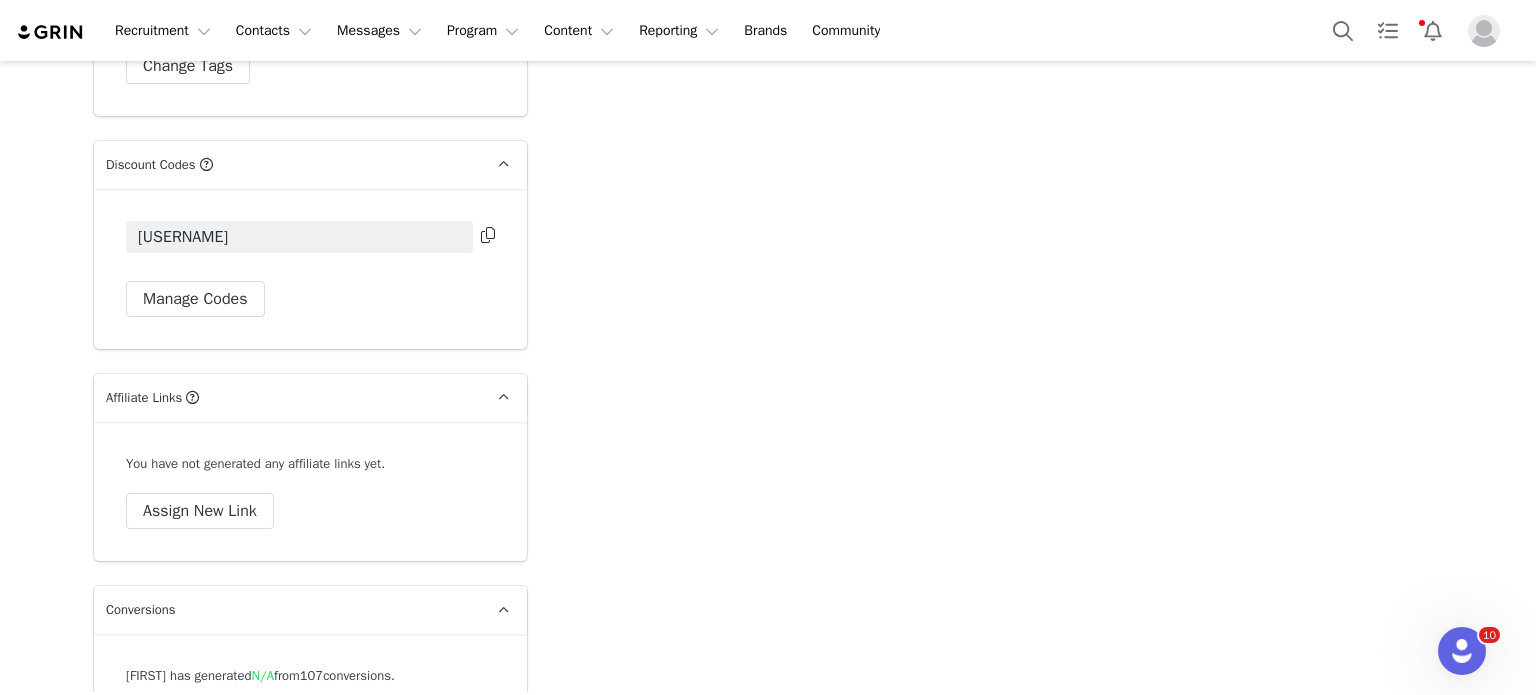 scroll, scrollTop: 5912, scrollLeft: 0, axis: vertical 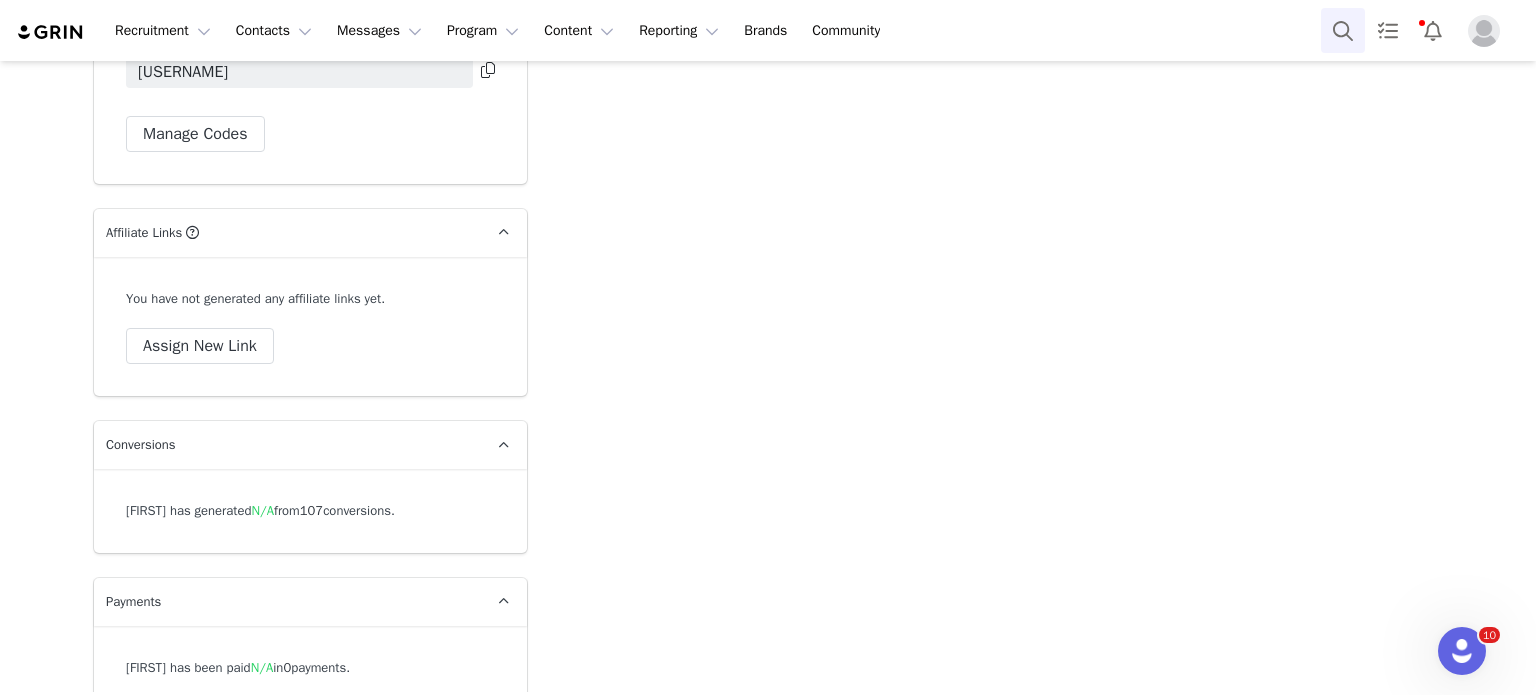 click at bounding box center [1343, 30] 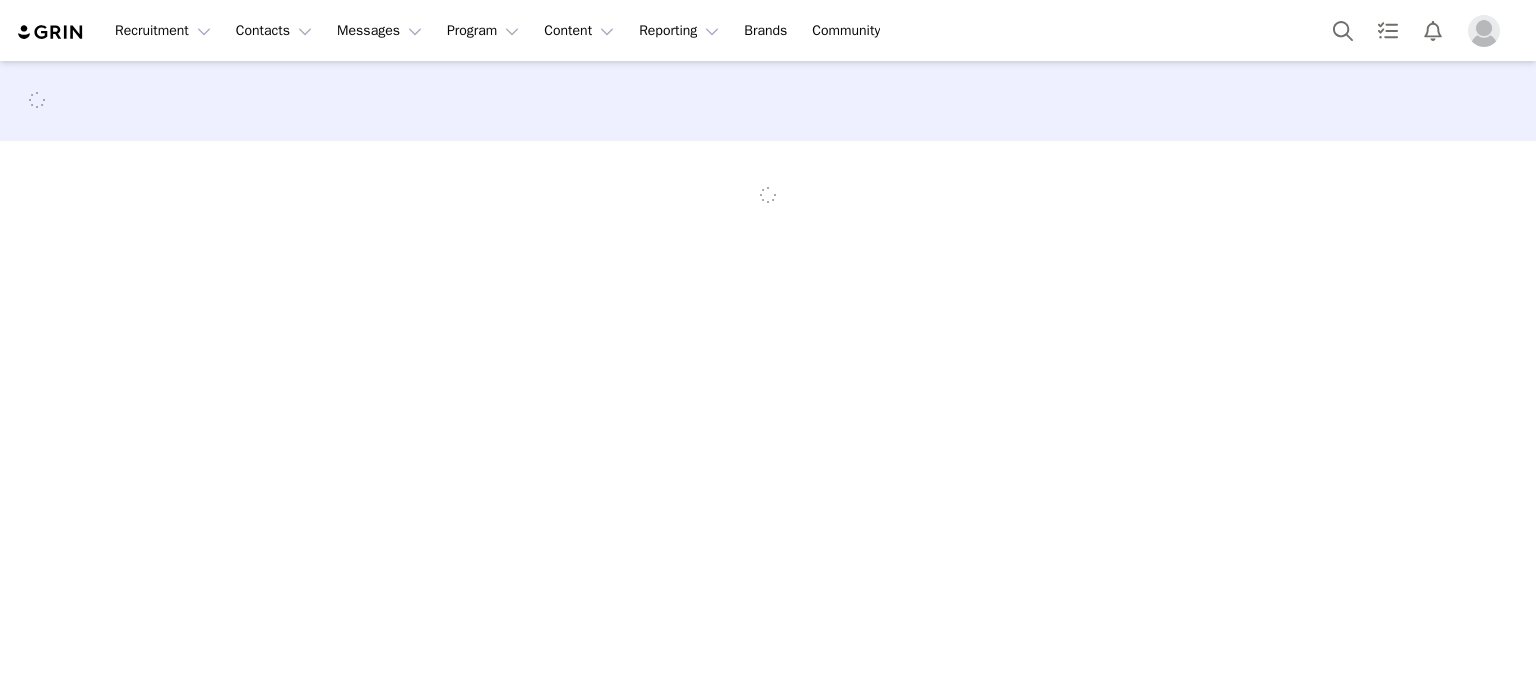 scroll, scrollTop: 0, scrollLeft: 0, axis: both 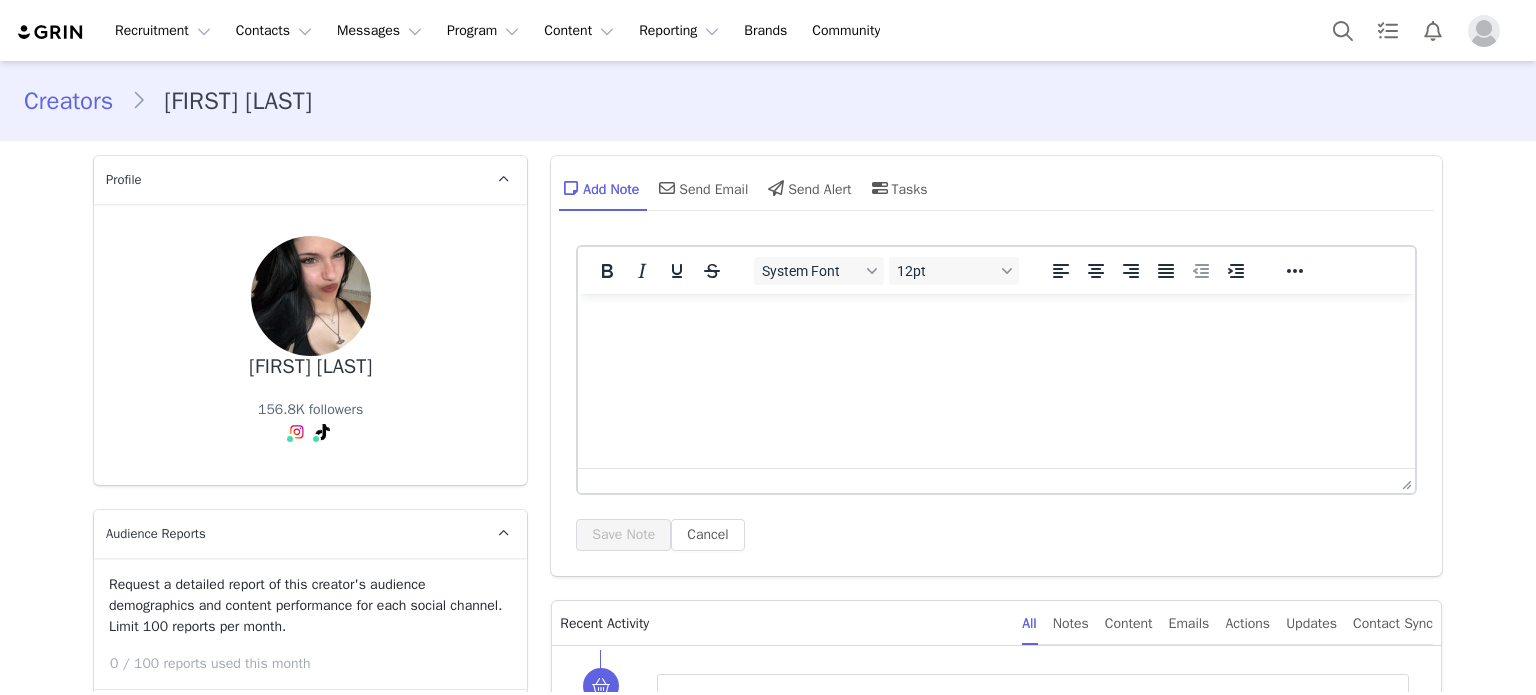 type on "+1 (United States)" 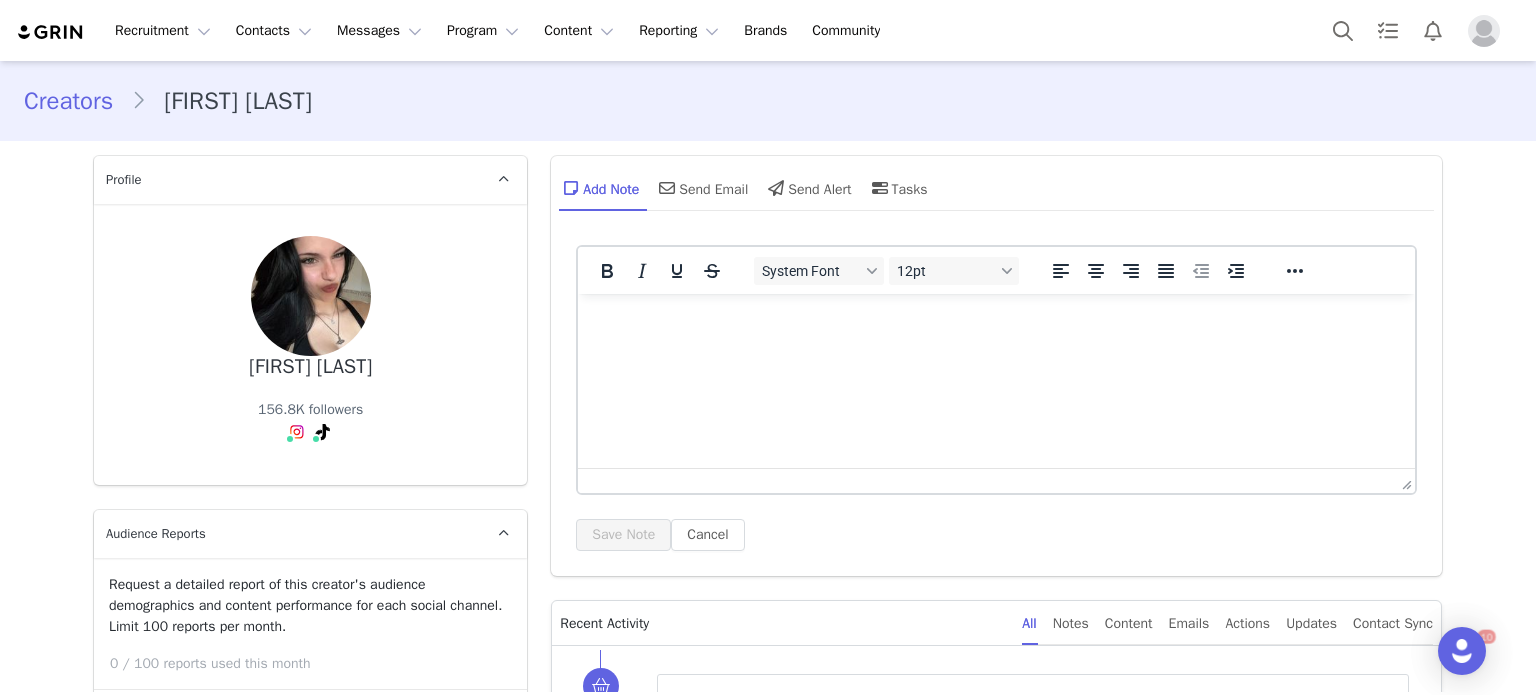 scroll, scrollTop: 0, scrollLeft: 0, axis: both 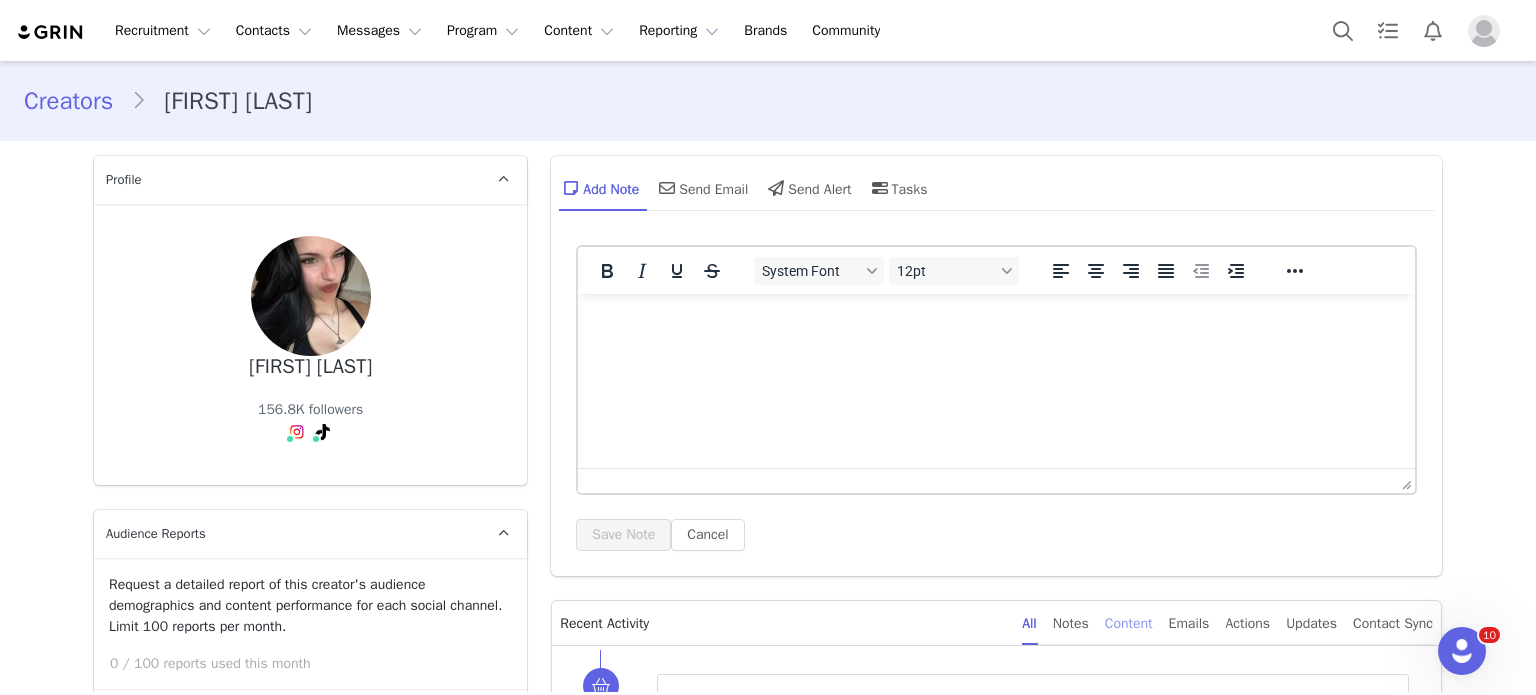 drag, startPoint x: 1133, startPoint y: 655, endPoint x: 1138, endPoint y: 642, distance: 13.928389 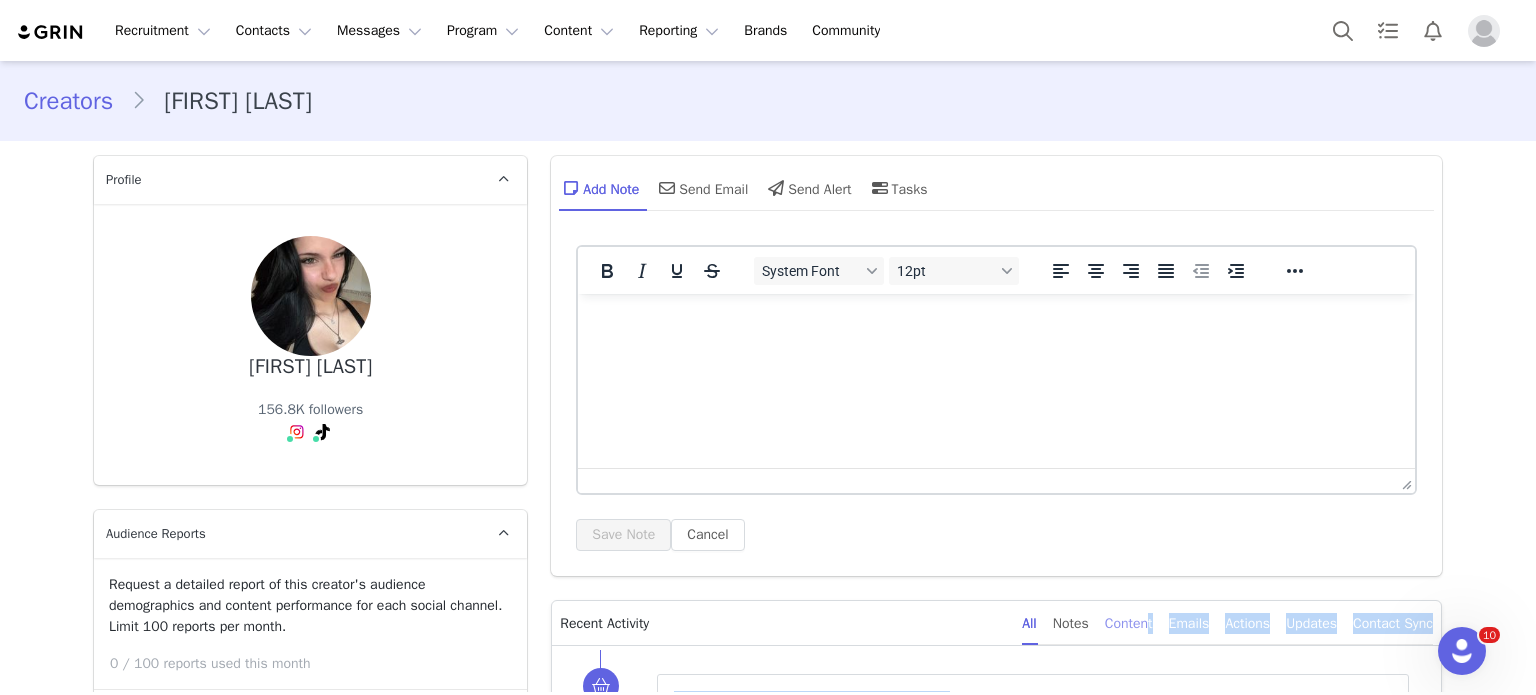 click on "Content" at bounding box center (1129, 623) 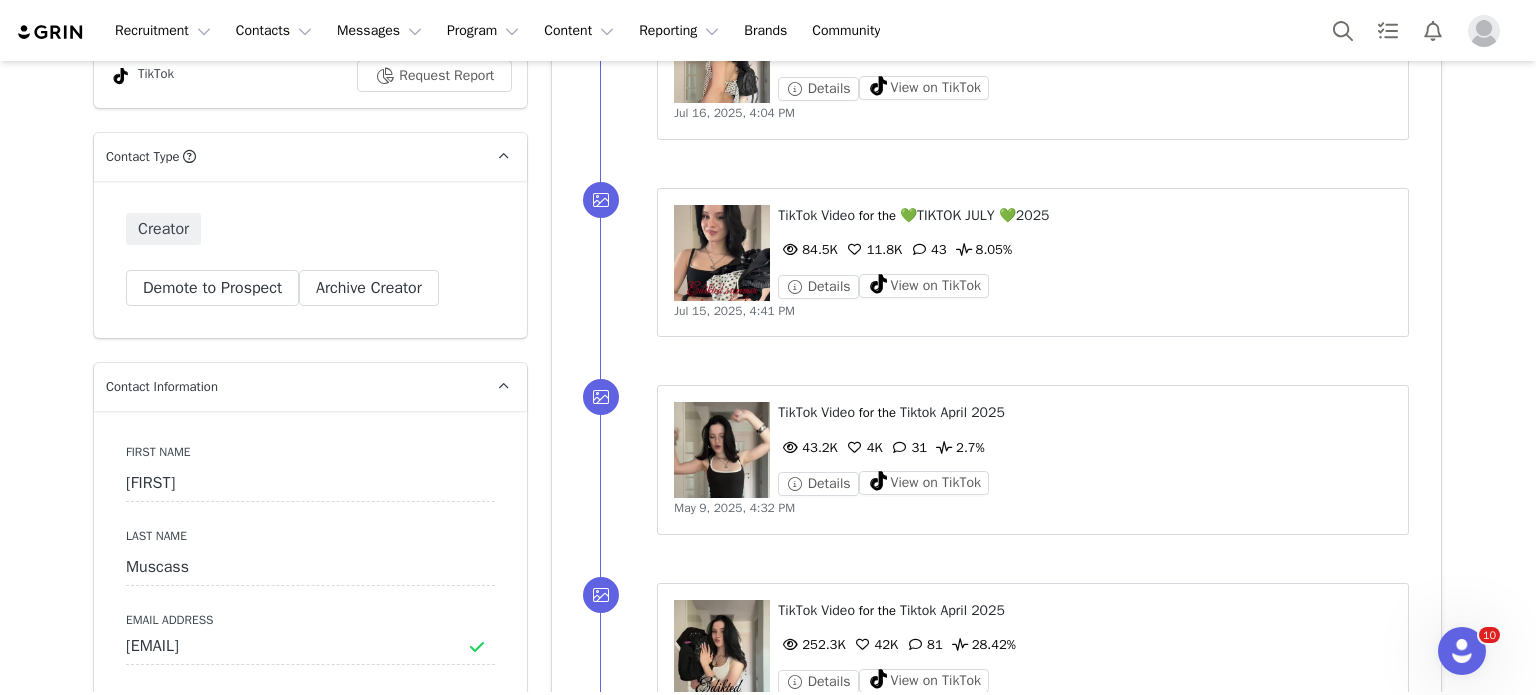 scroll, scrollTop: 702, scrollLeft: 0, axis: vertical 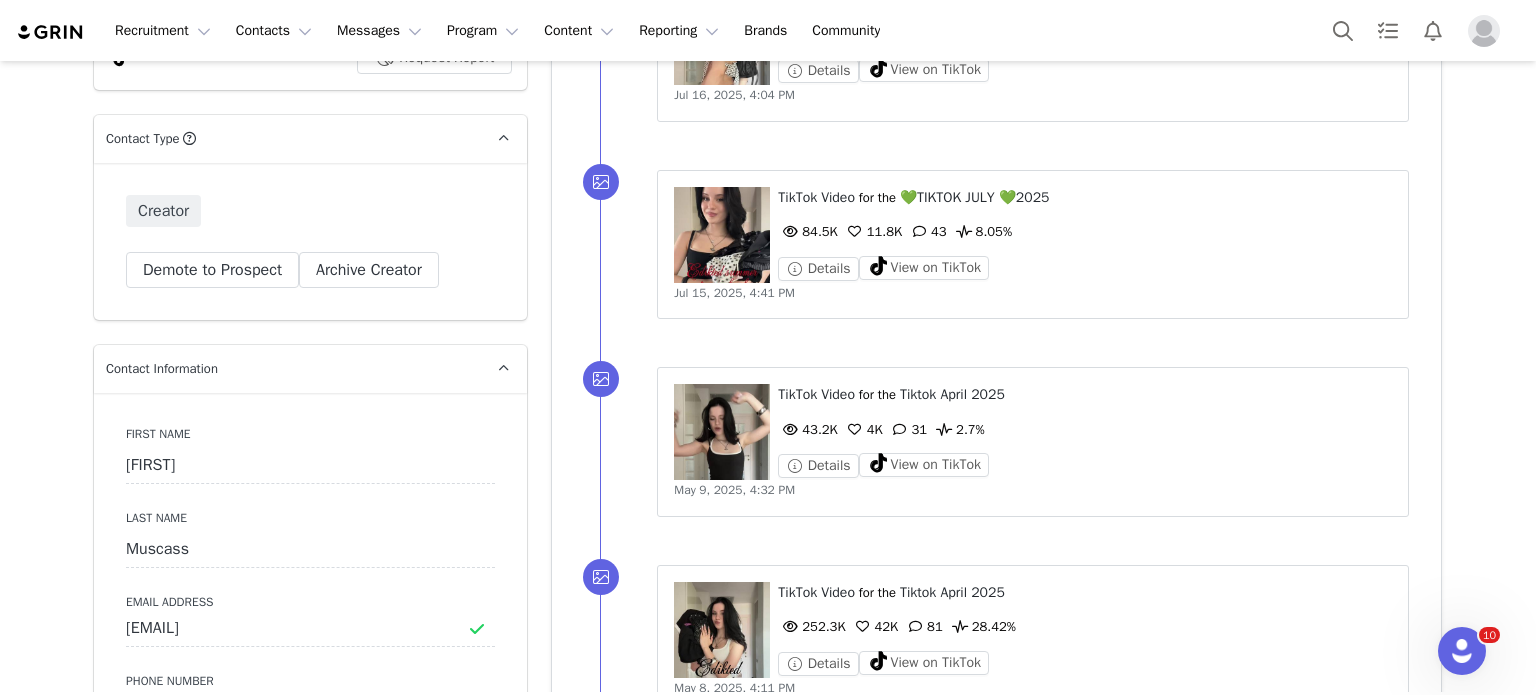 click on "⁨ TikTok ⁩ ⁨ Video ⁩ for the ⁨ 💚TIKTOK JULY 💚2025 ⁩ 84.5K  11.8K  43  8.05%  Details View on TikTok" at bounding box center [1033, 235] 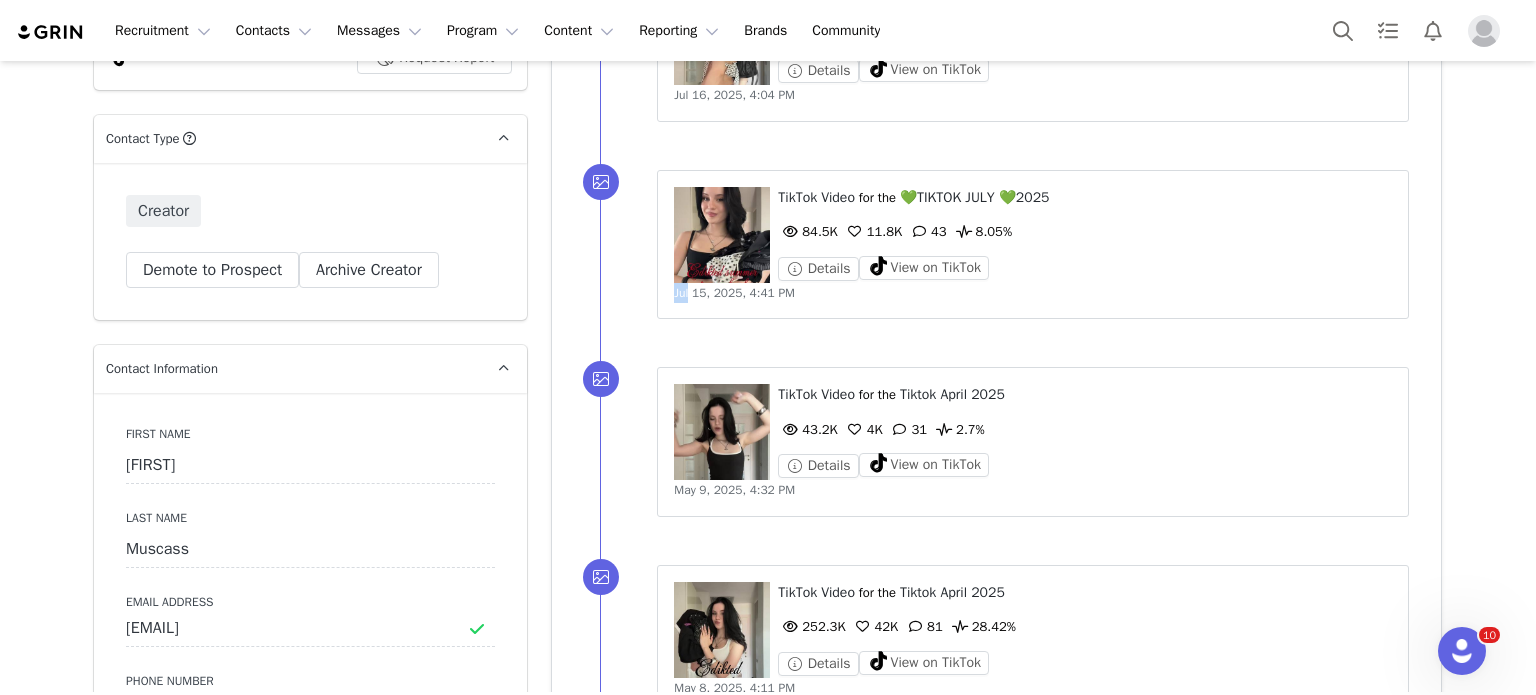 click on "⁨ TikTok ⁩ ⁨ Video ⁩ for the ⁨ 💚TIKTOK JULY 💚2025 ⁩ 84.5K  11.8K  43  8.05%  Details View on TikTok" at bounding box center [1033, 235] 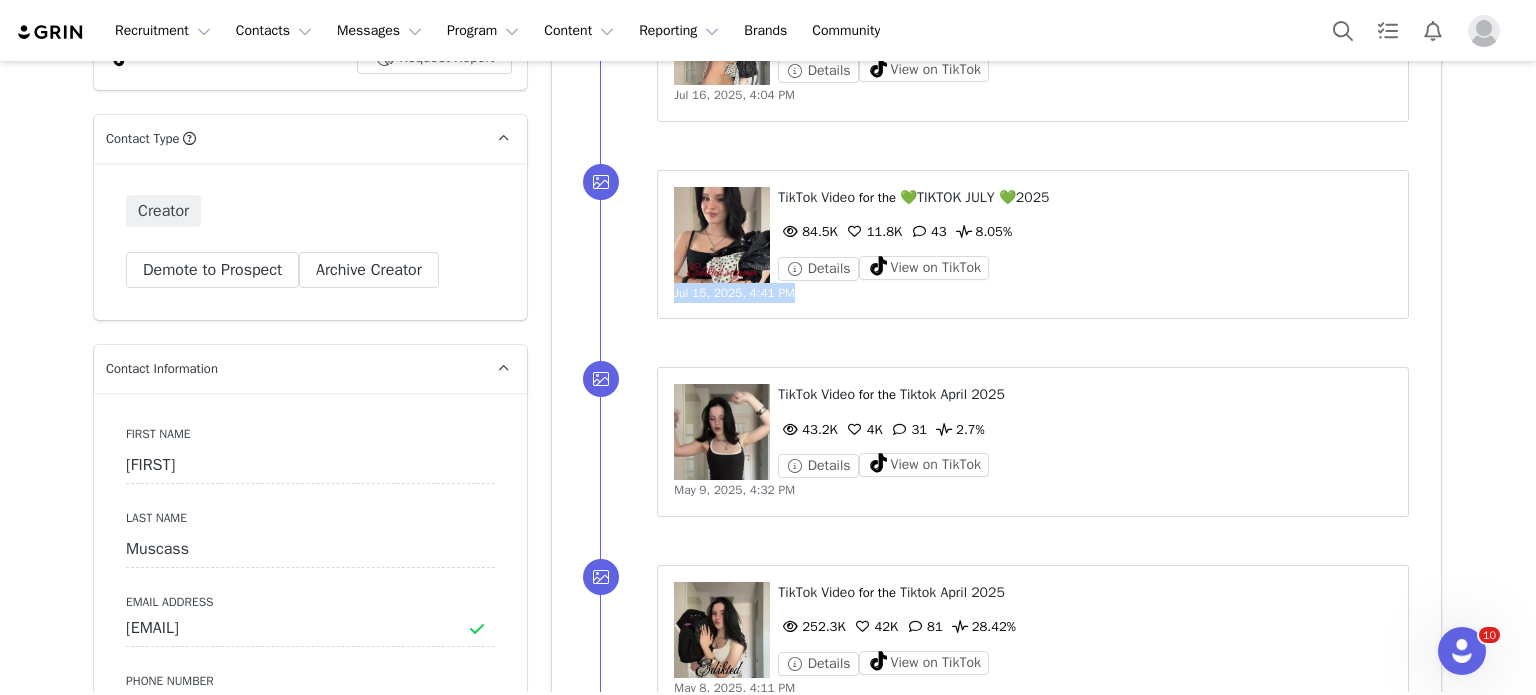 click on "⁨ TikTok ⁩ ⁨ Video ⁩ for the ⁨ 💚TIKTOK JULY 💚2025 ⁩ 84.5K  11.8K  43  8.05%  Details View on TikTok" at bounding box center [1033, 235] 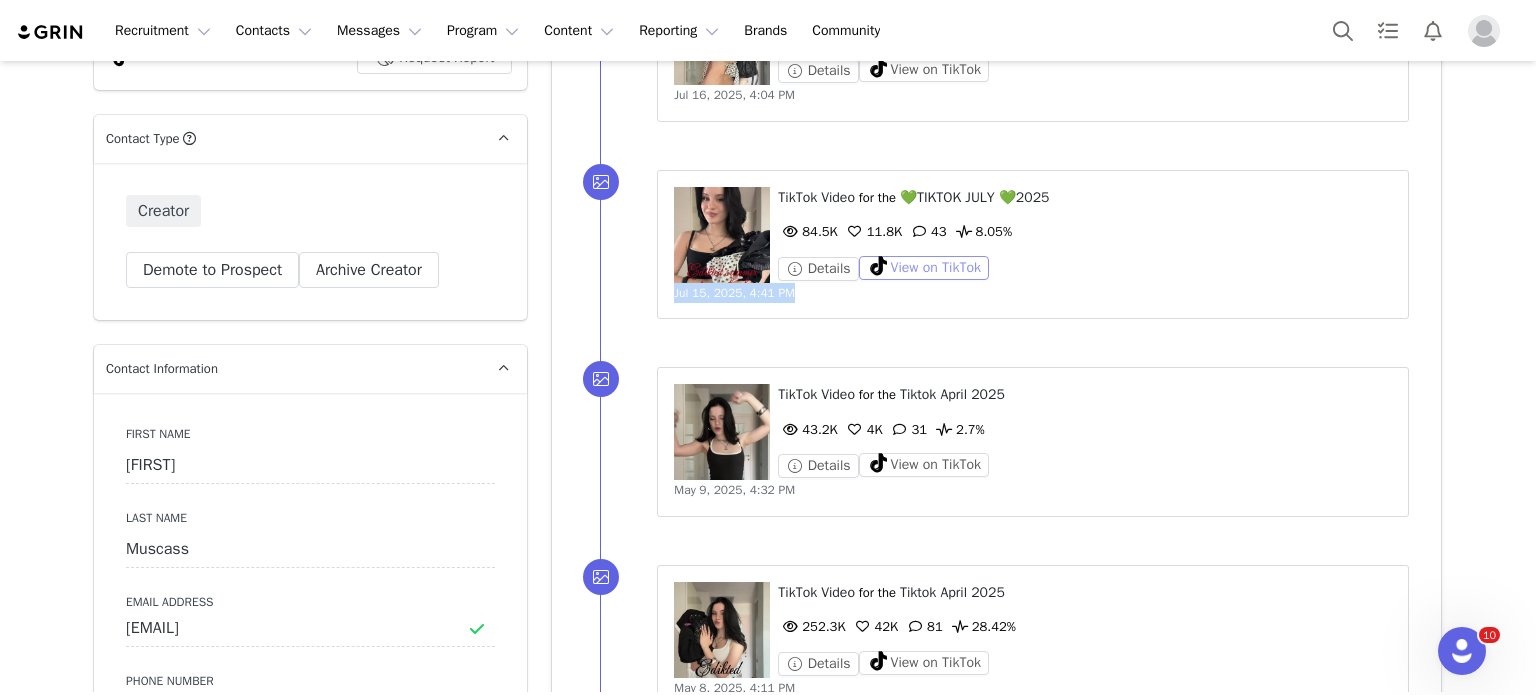 click on "View on TikTok" at bounding box center [924, 268] 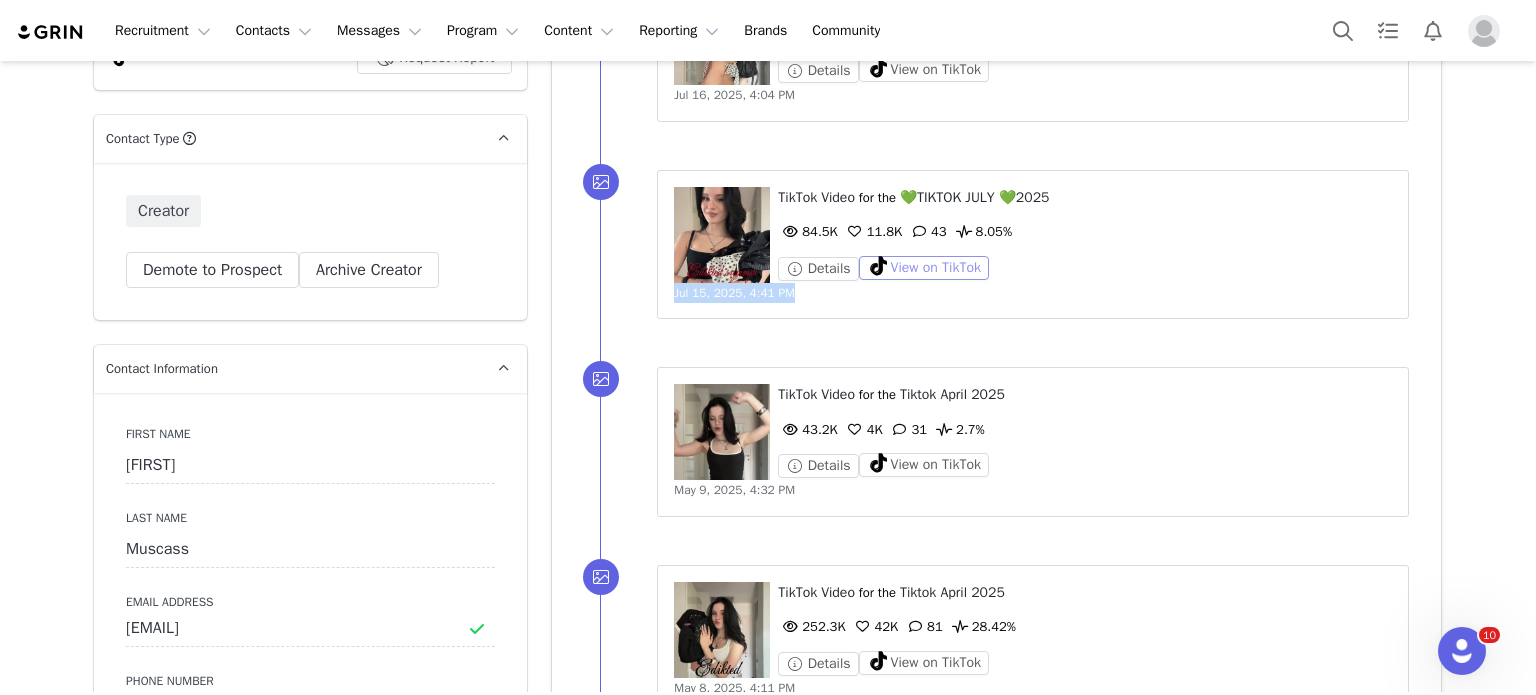 scroll, scrollTop: 484, scrollLeft: 0, axis: vertical 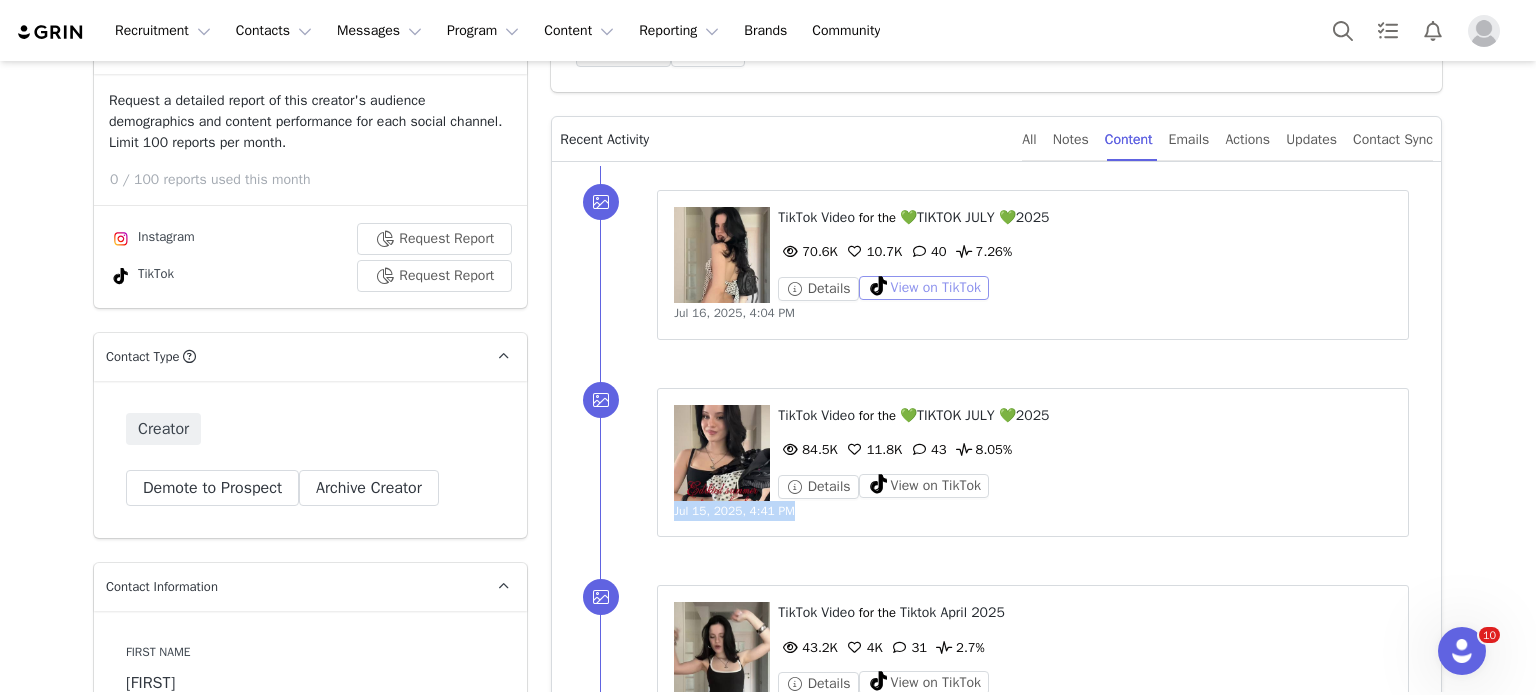 click on "View on TikTok" at bounding box center [924, 288] 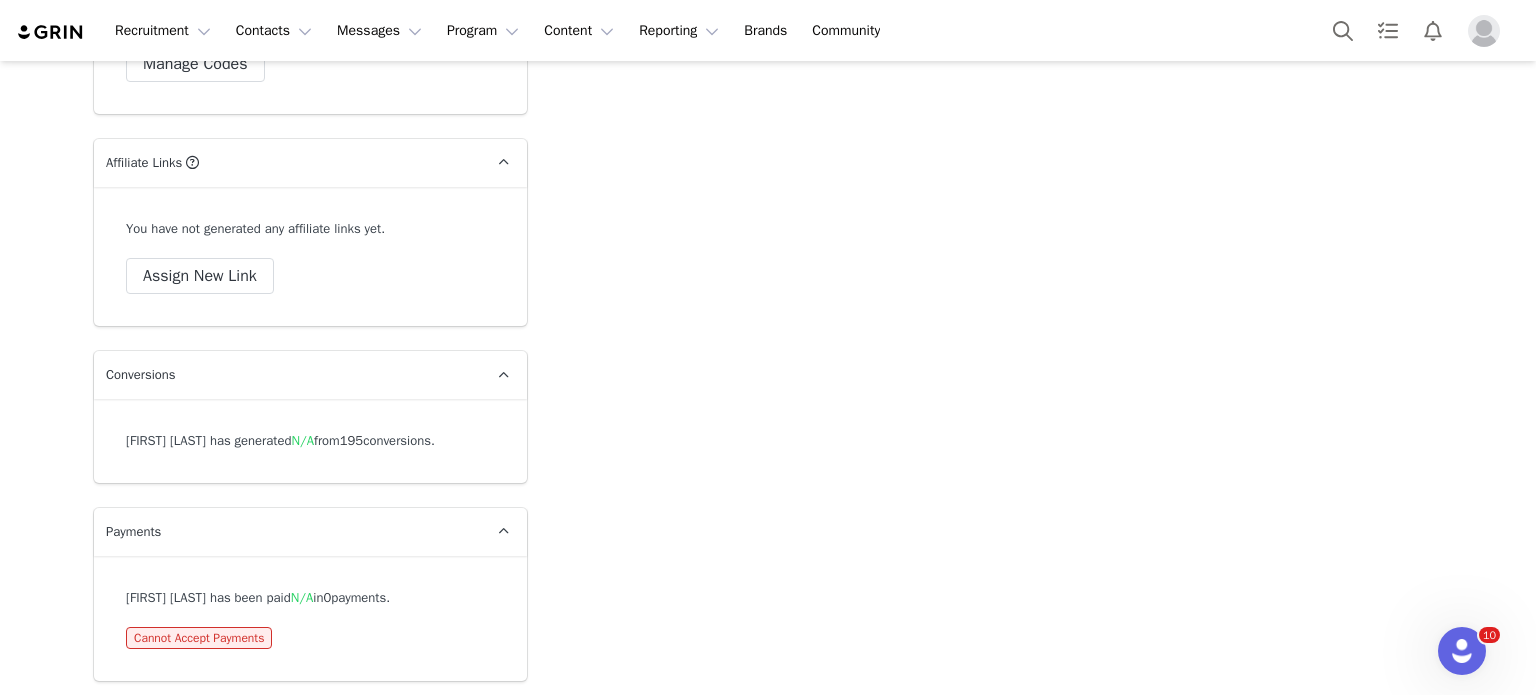 scroll, scrollTop: 6182, scrollLeft: 0, axis: vertical 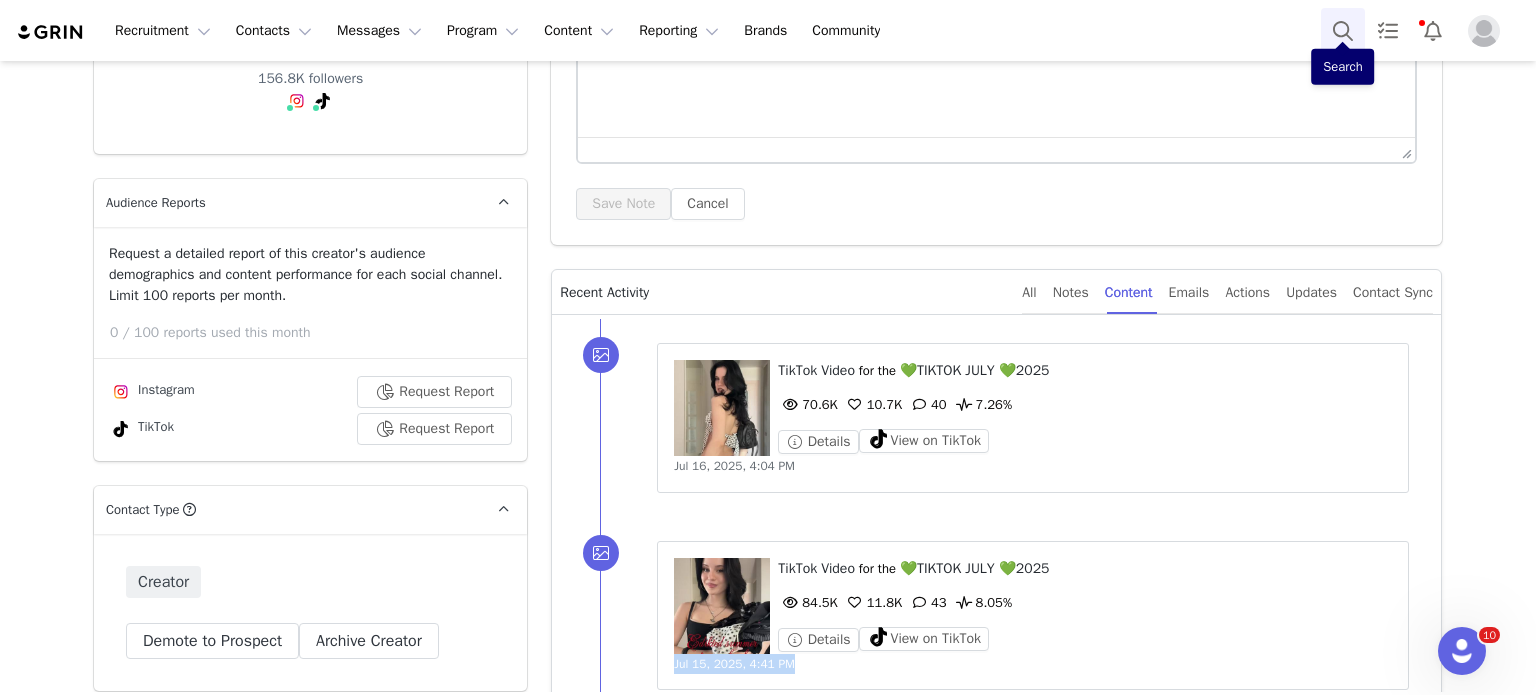 click at bounding box center (1343, 30) 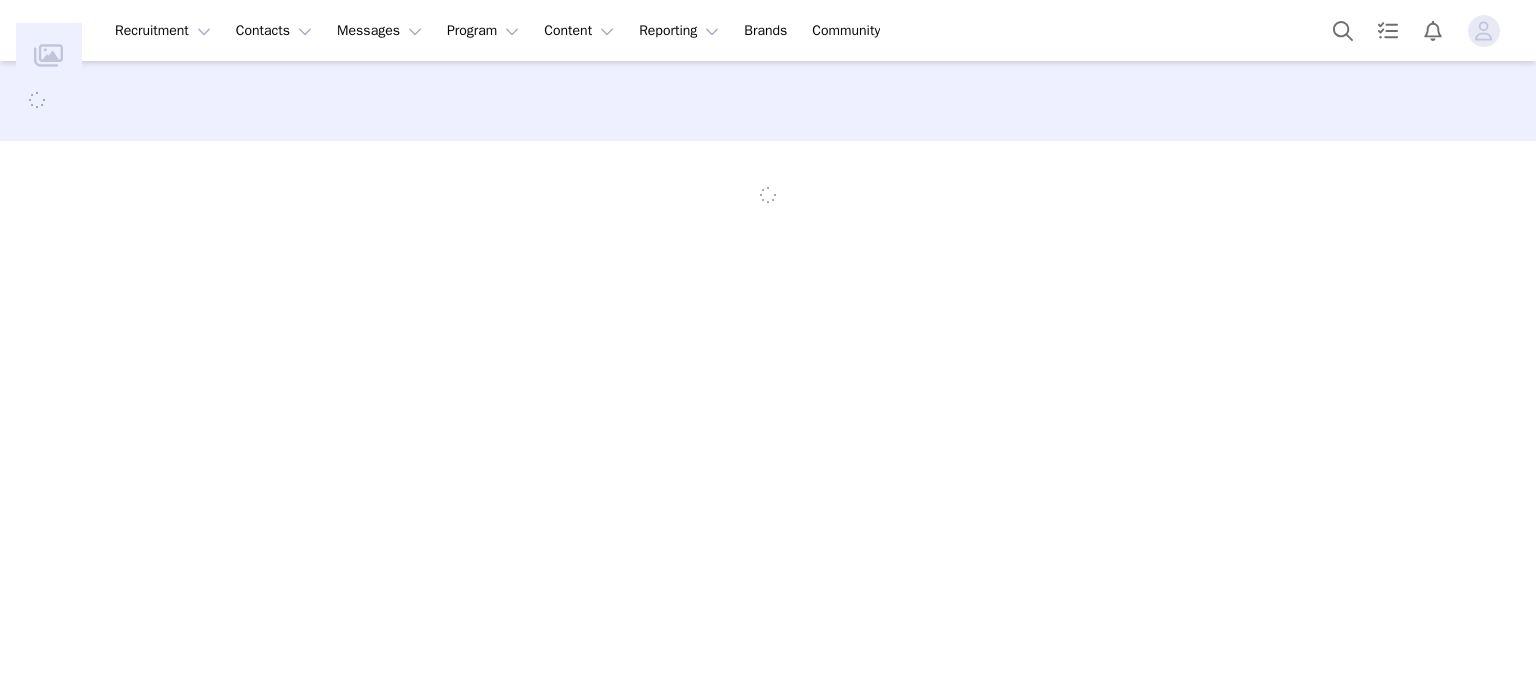 scroll, scrollTop: 0, scrollLeft: 0, axis: both 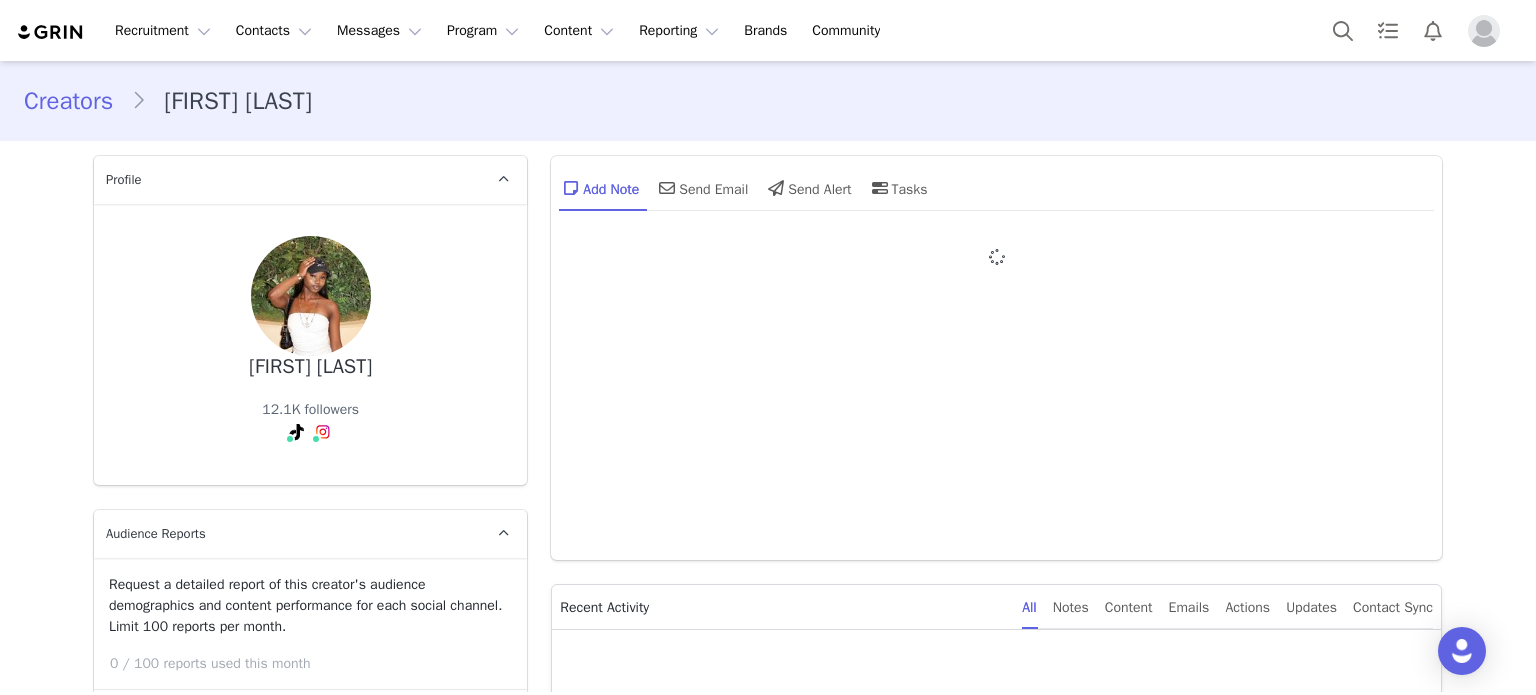 type on "+1 (United States)" 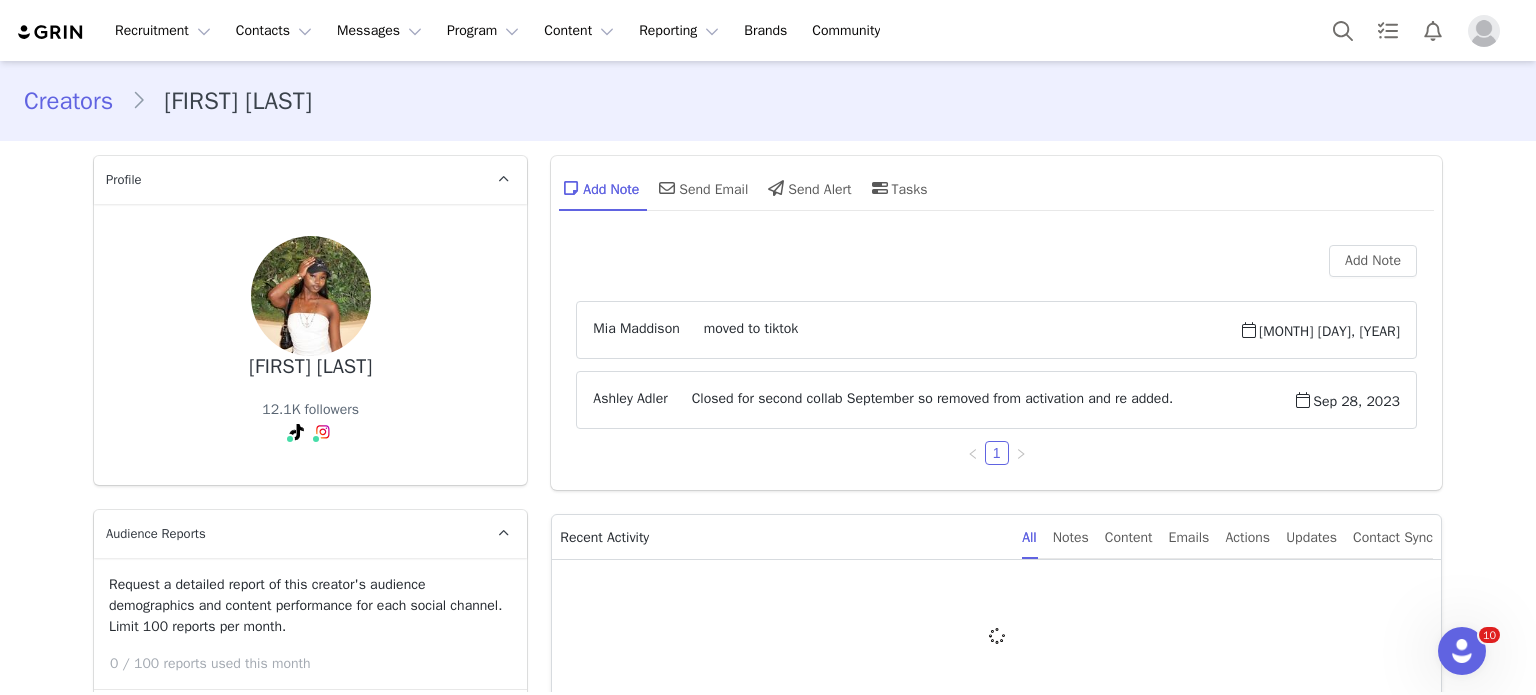 scroll, scrollTop: 20, scrollLeft: 0, axis: vertical 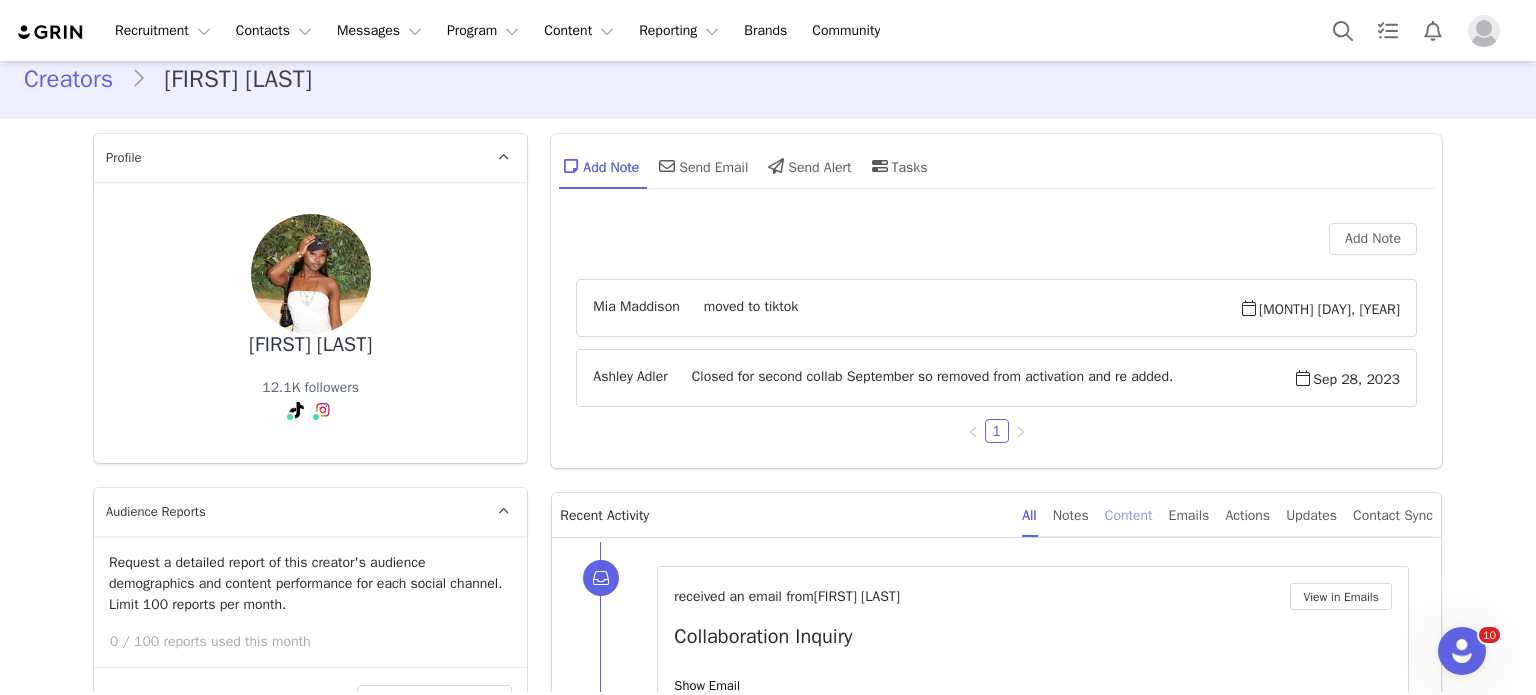 click on "Content" at bounding box center (1129, 515) 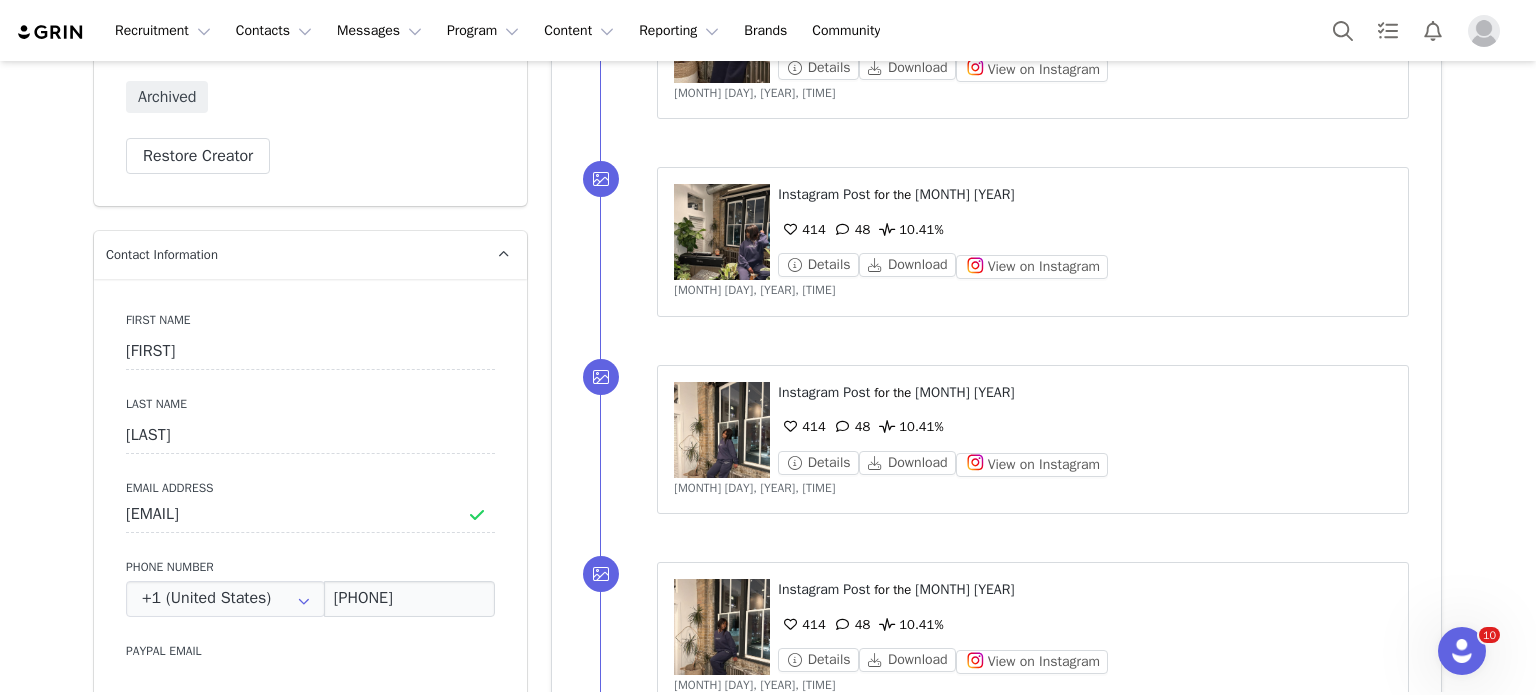 scroll, scrollTop: 822, scrollLeft: 0, axis: vertical 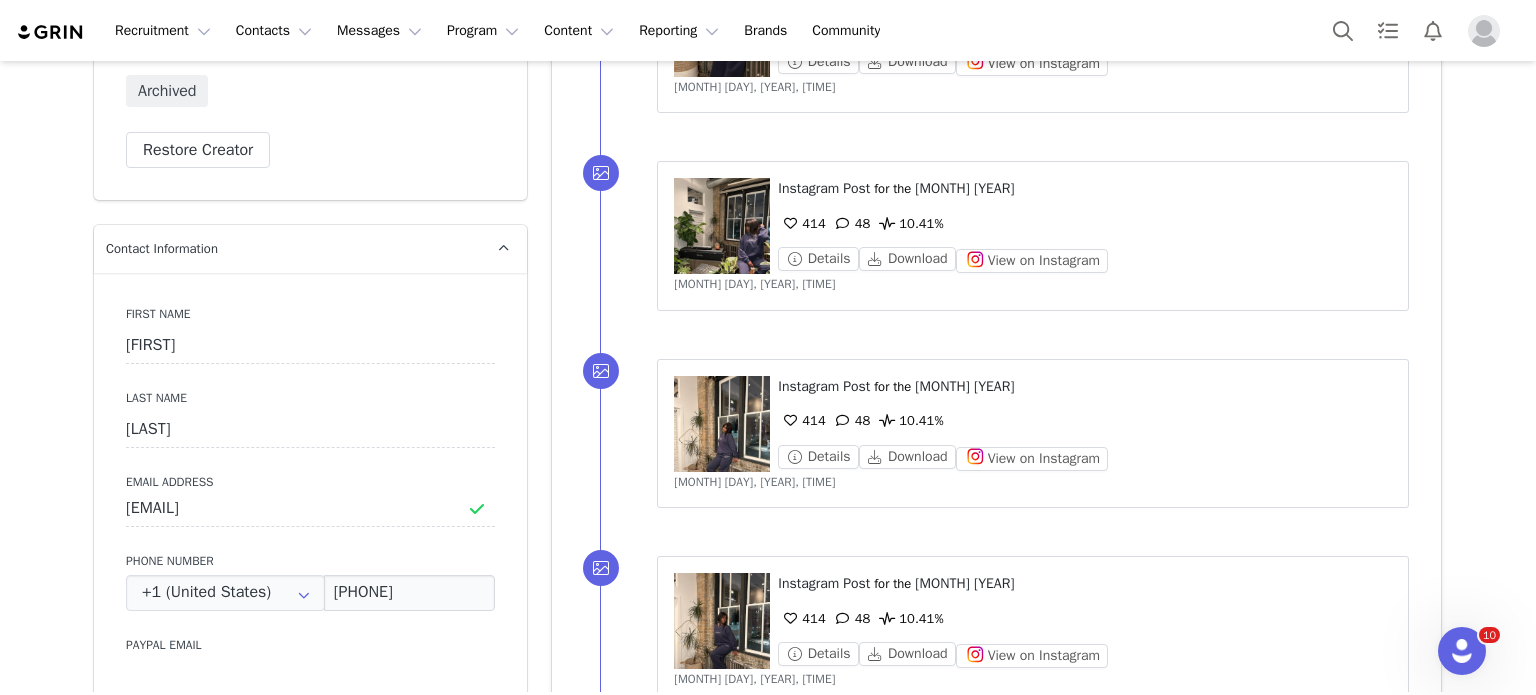 click on "Recruitment Recruitment Creator Search Curated Lists Landing Pages Web Extension AI Creator Search Beta Contacts Contacts Creators Prospects Applicants Messages Messages Dashboard Inbox Templates Sequences Program Program Activations Partnerships Affiliates Content Content Creator Content Media Library Social Listening Reporting Reporting Dashboard Report Builder Brands Brands Community Community" at bounding box center (768, 30) 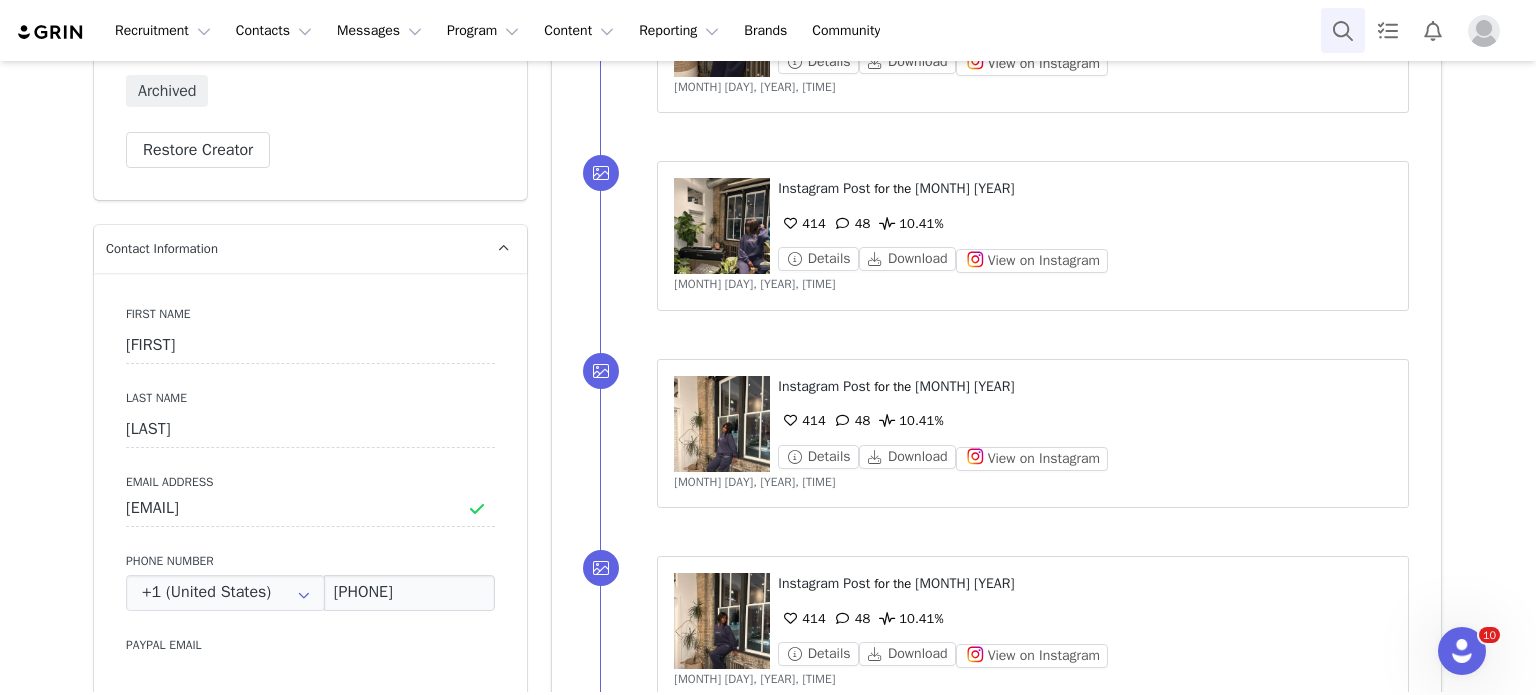 click at bounding box center [1343, 30] 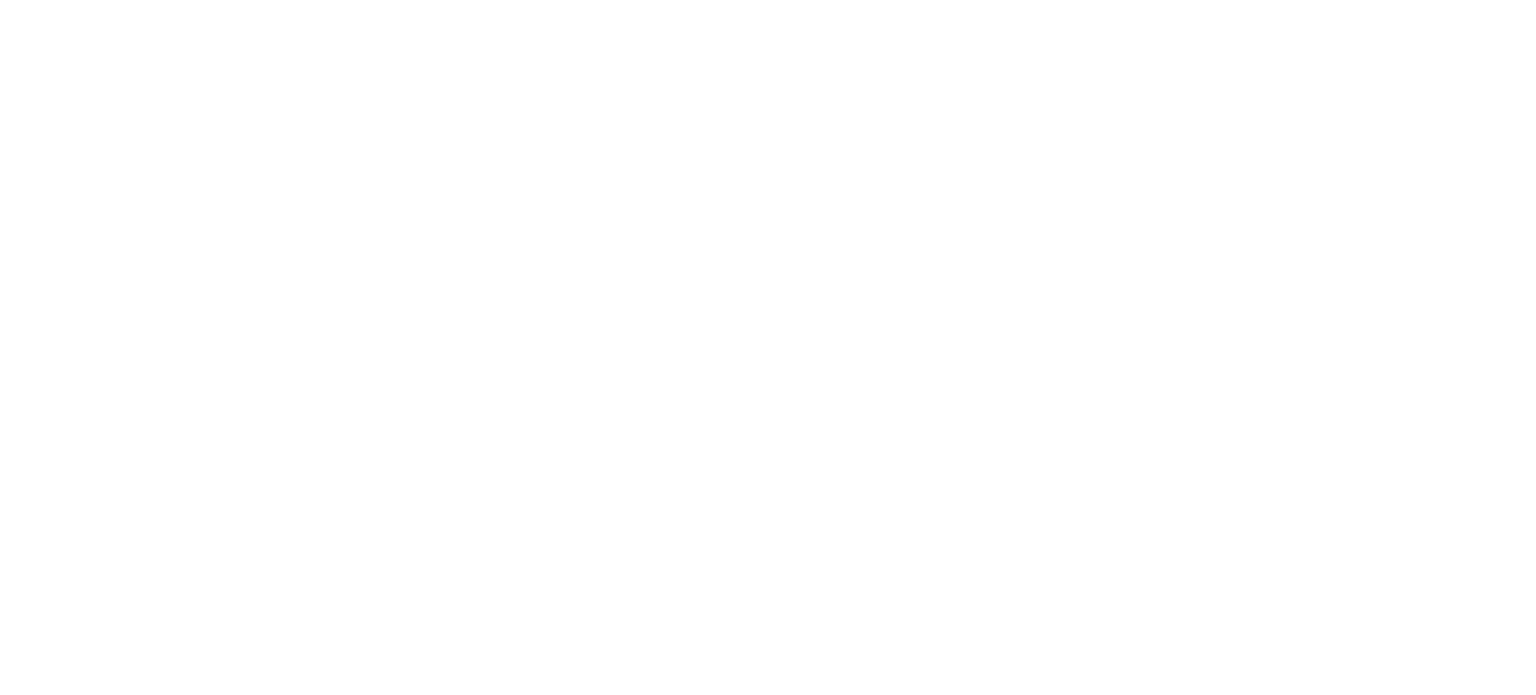 scroll, scrollTop: 0, scrollLeft: 0, axis: both 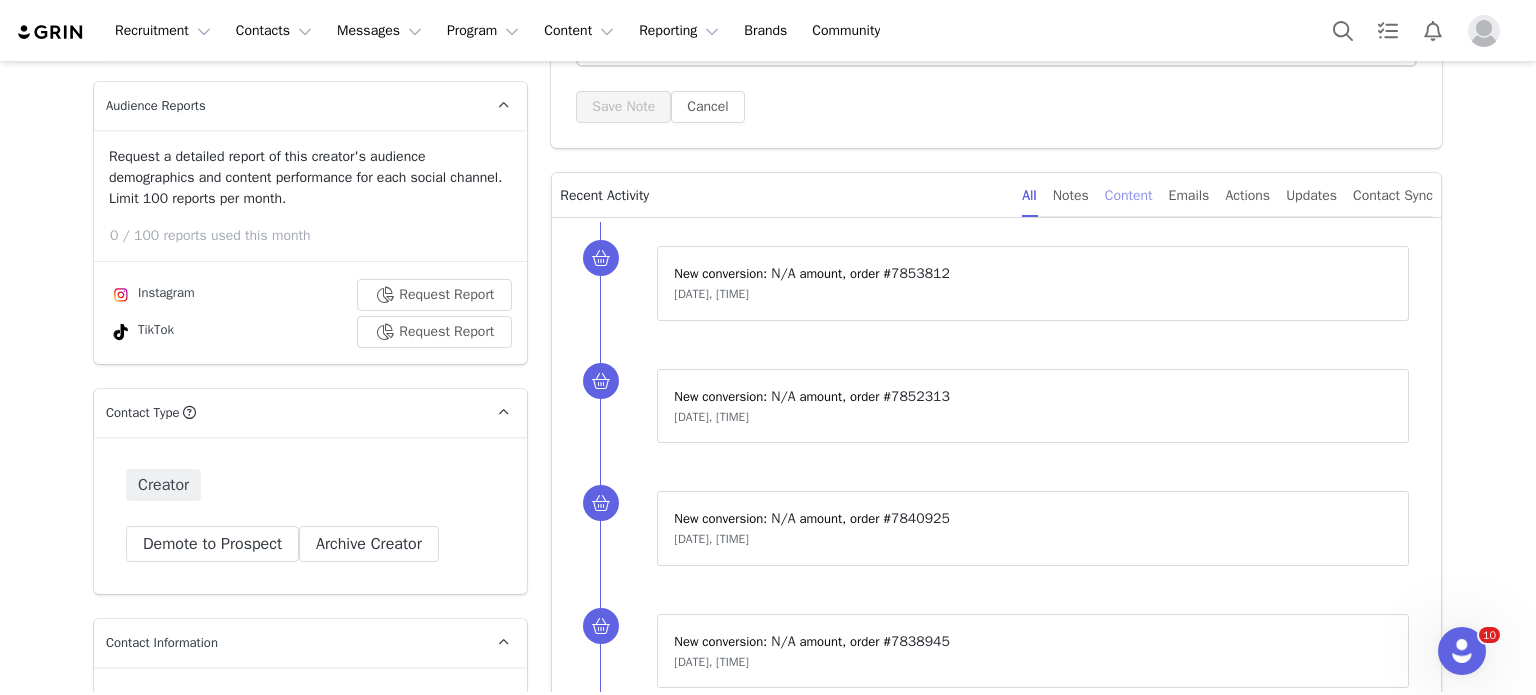 click on "Content" at bounding box center [1129, 195] 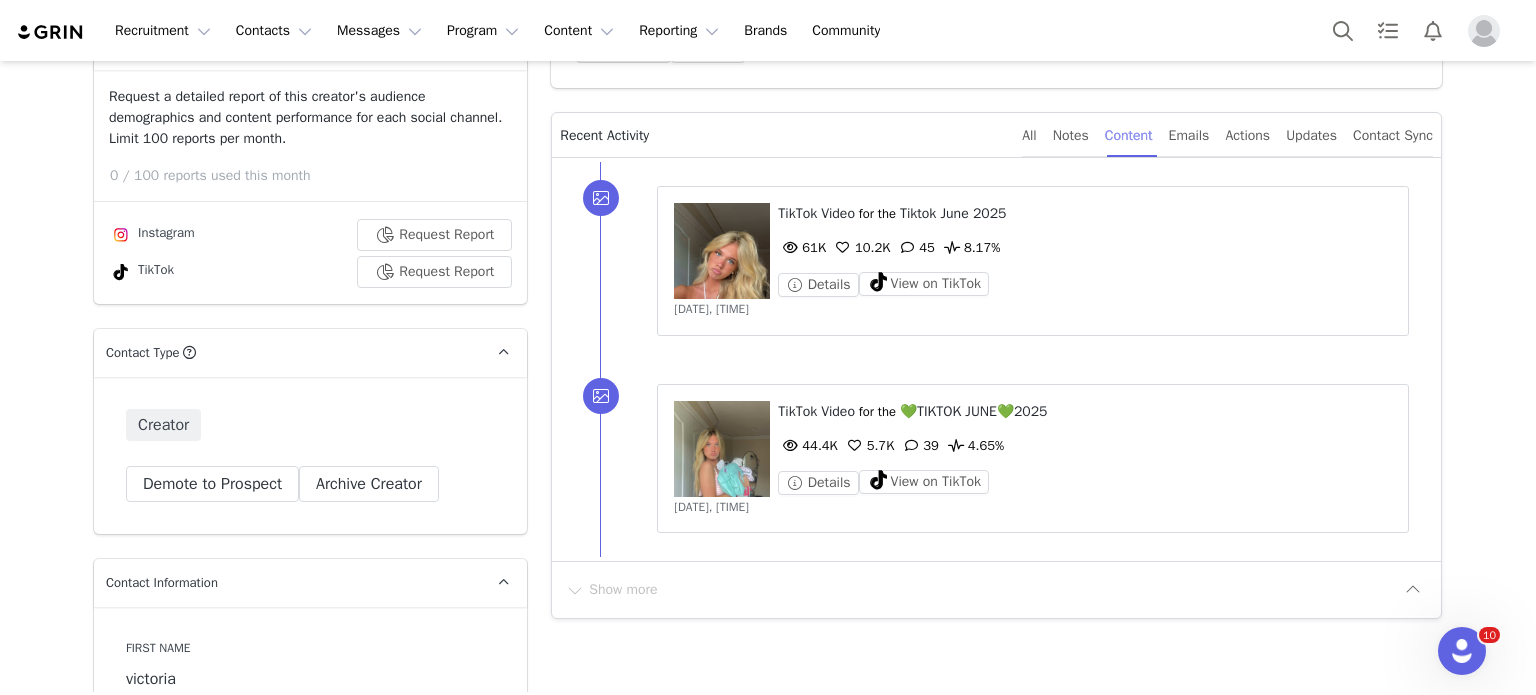 scroll, scrollTop: 487, scrollLeft: 0, axis: vertical 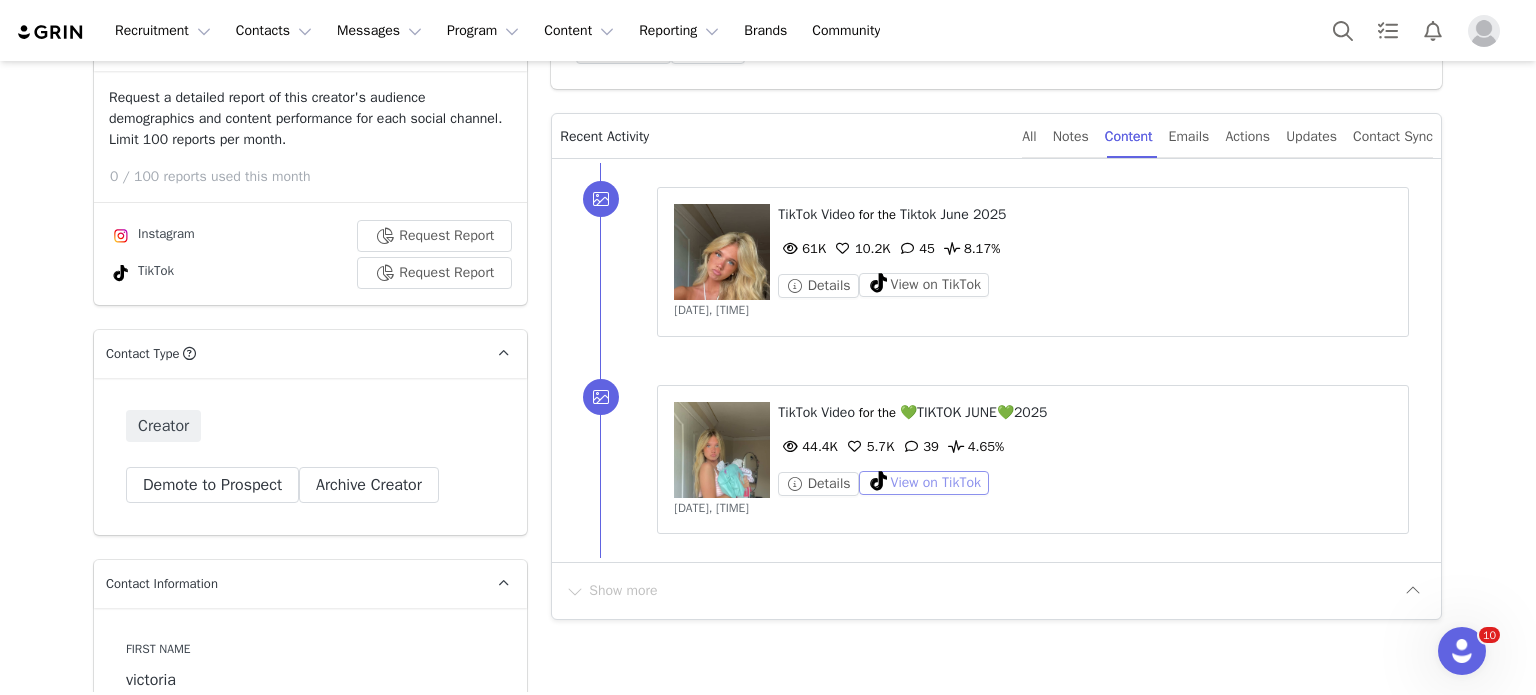 click on "View on TikTok" at bounding box center [924, 483] 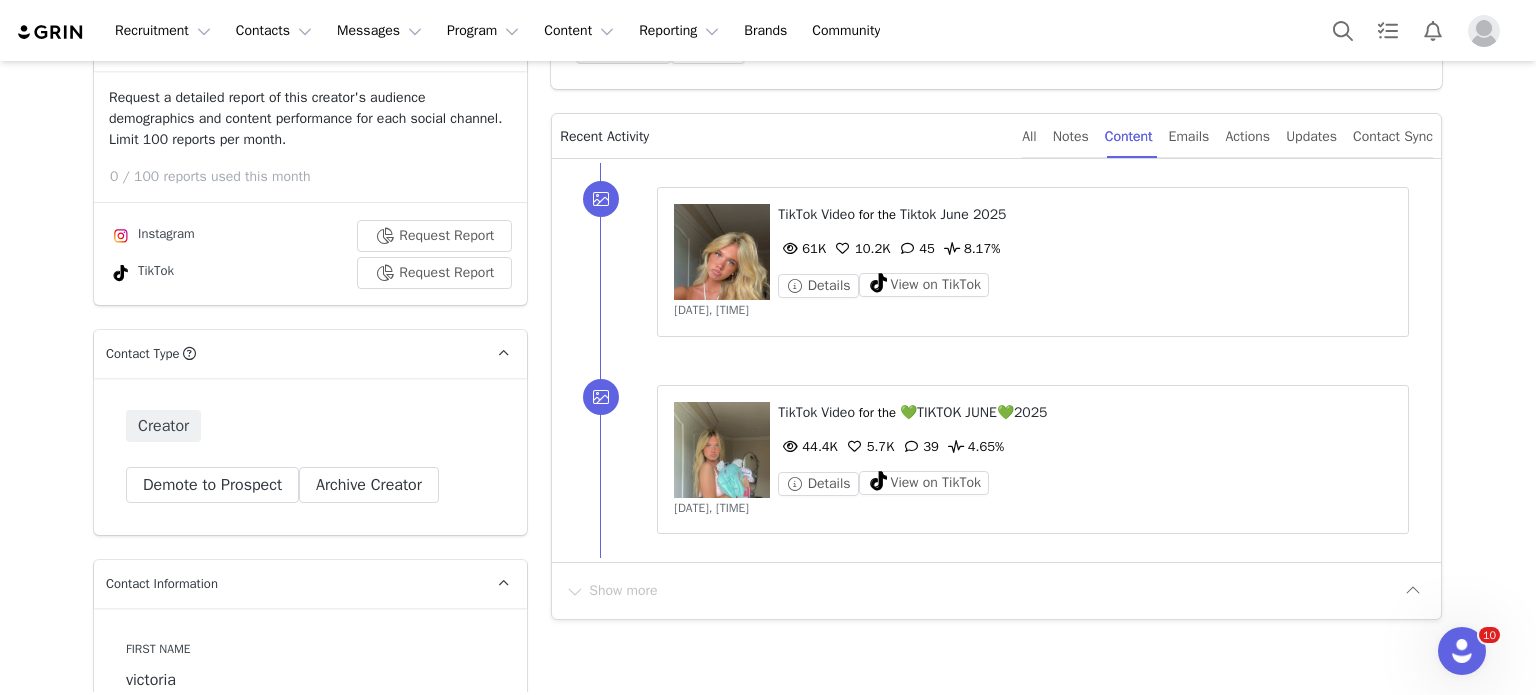 click on "[DATE], [TIME]" at bounding box center (1033, 310) 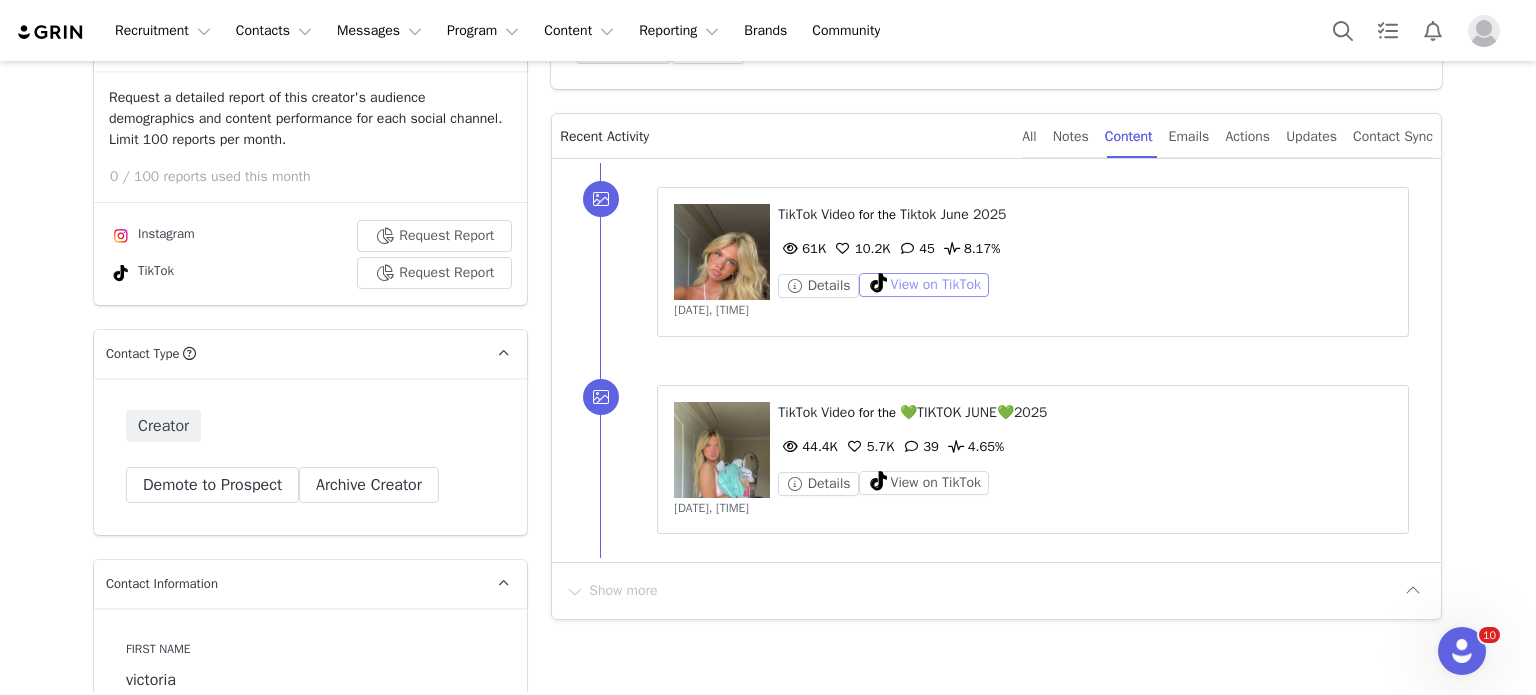 click on "View on TikTok" at bounding box center [924, 285] 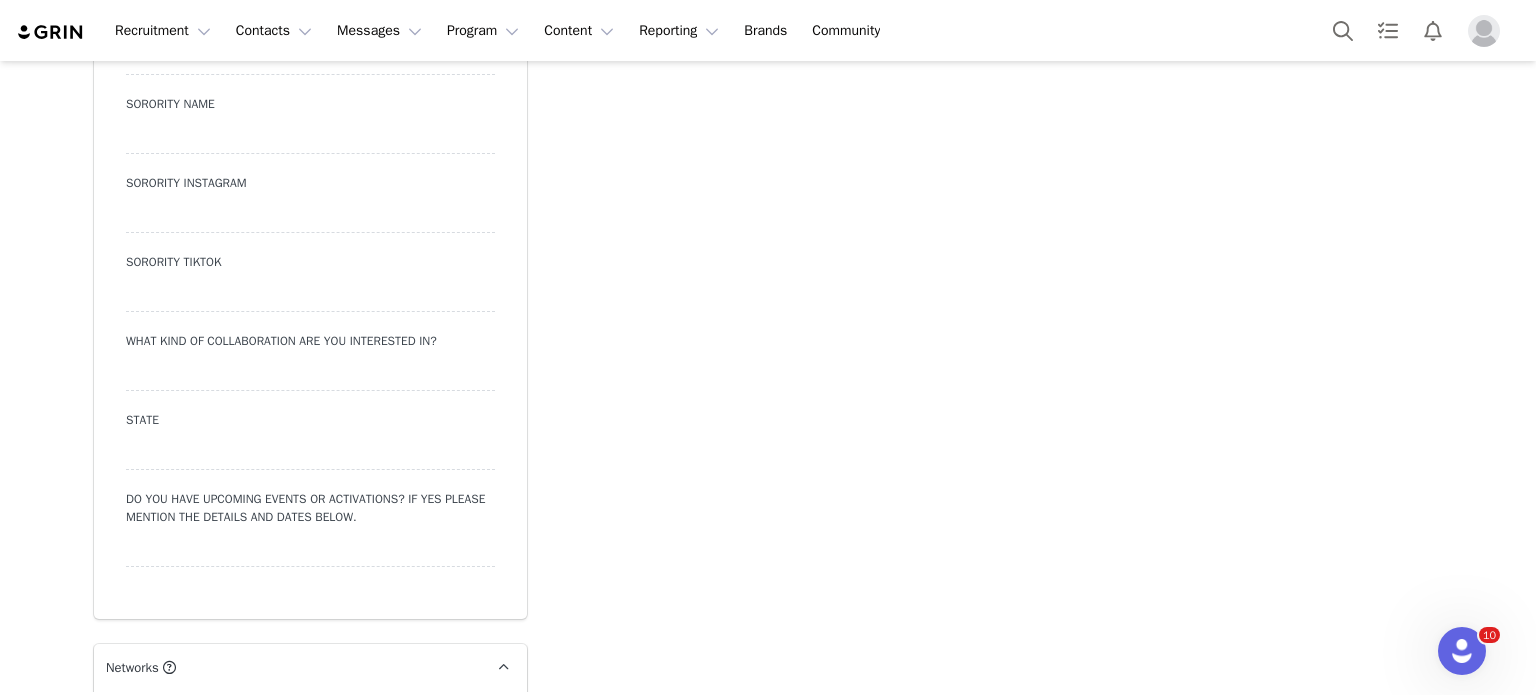scroll, scrollTop: 2860, scrollLeft: 0, axis: vertical 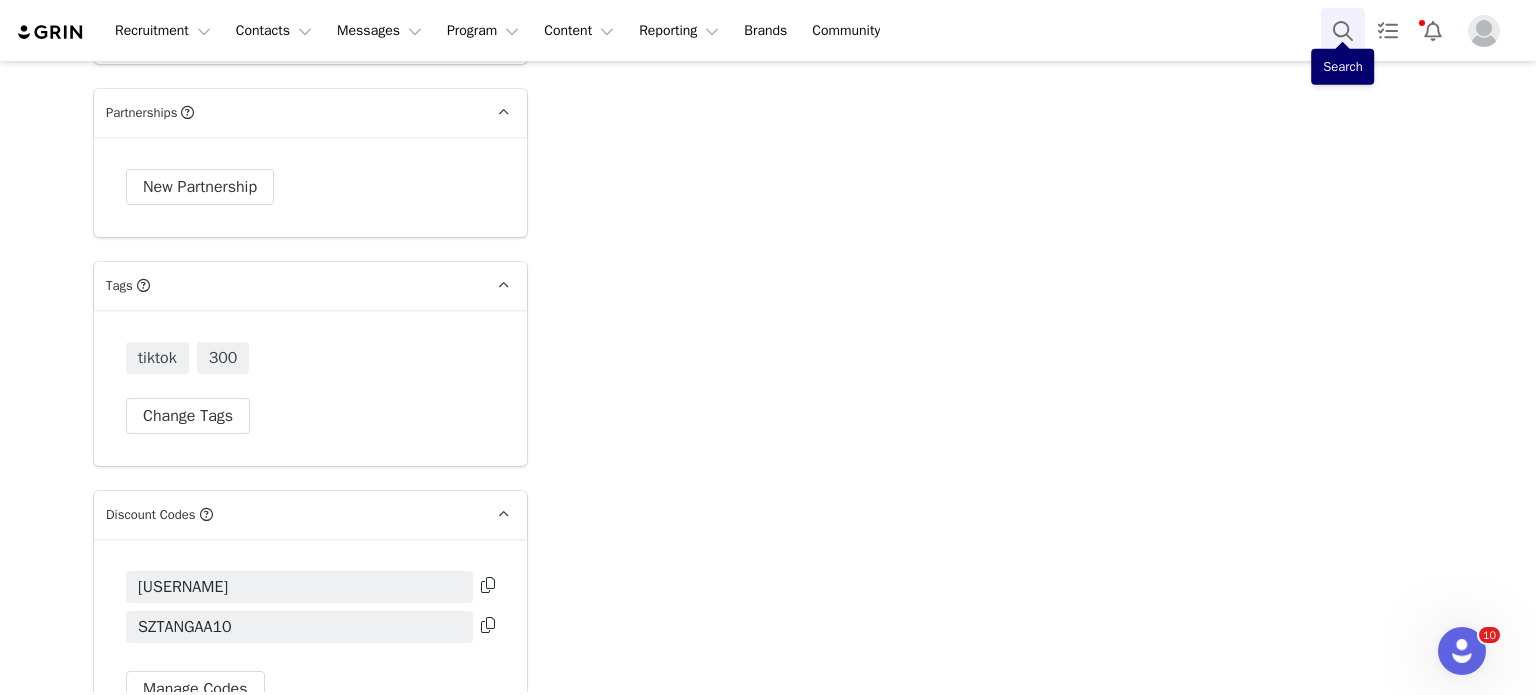 click at bounding box center (1343, 30) 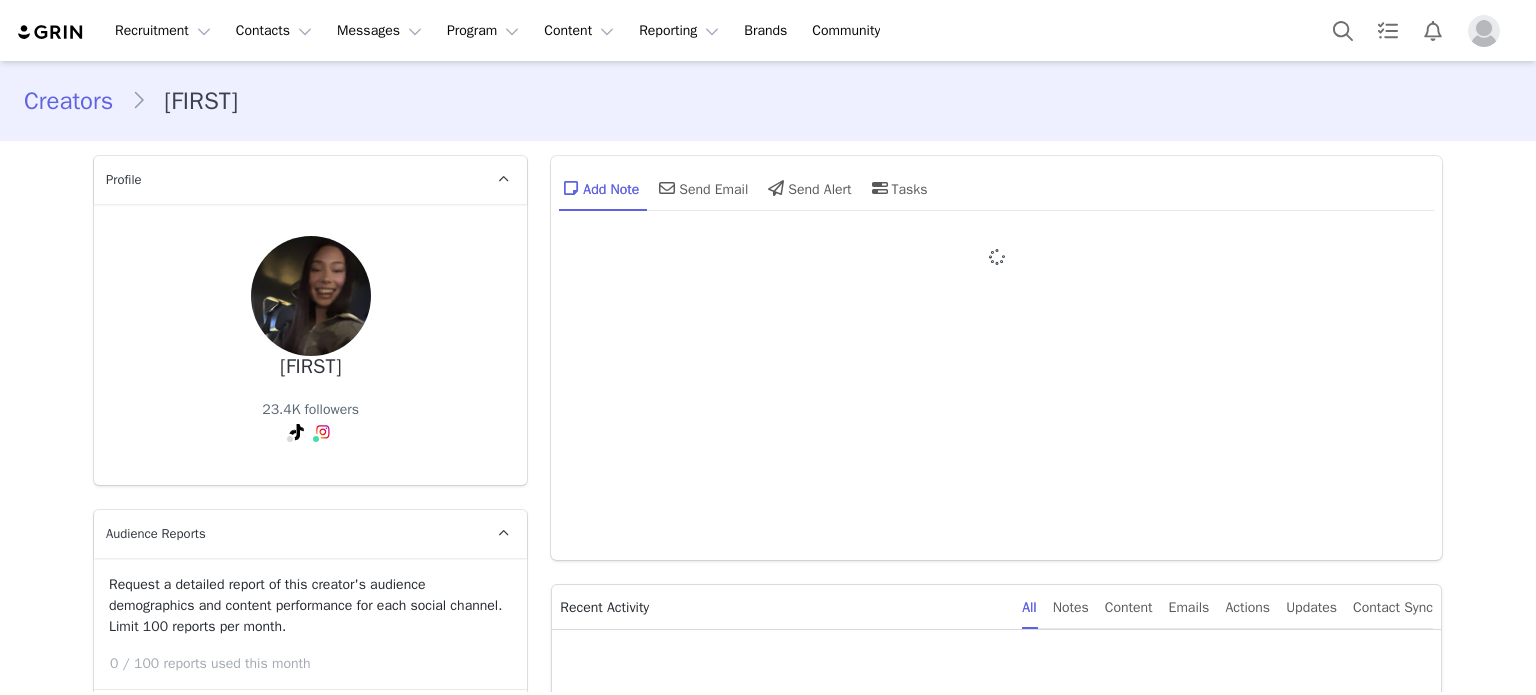 scroll, scrollTop: 0, scrollLeft: 0, axis: both 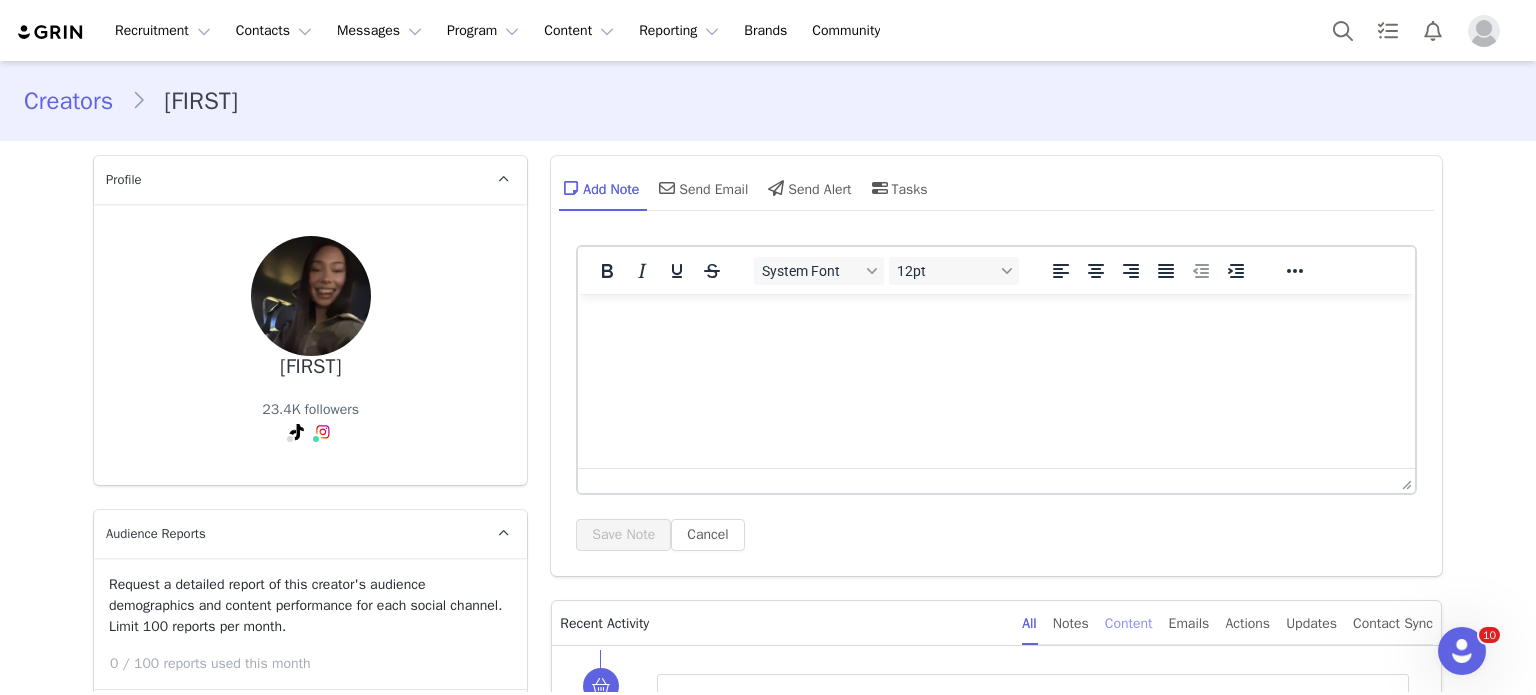 click on "Content" at bounding box center (1129, 623) 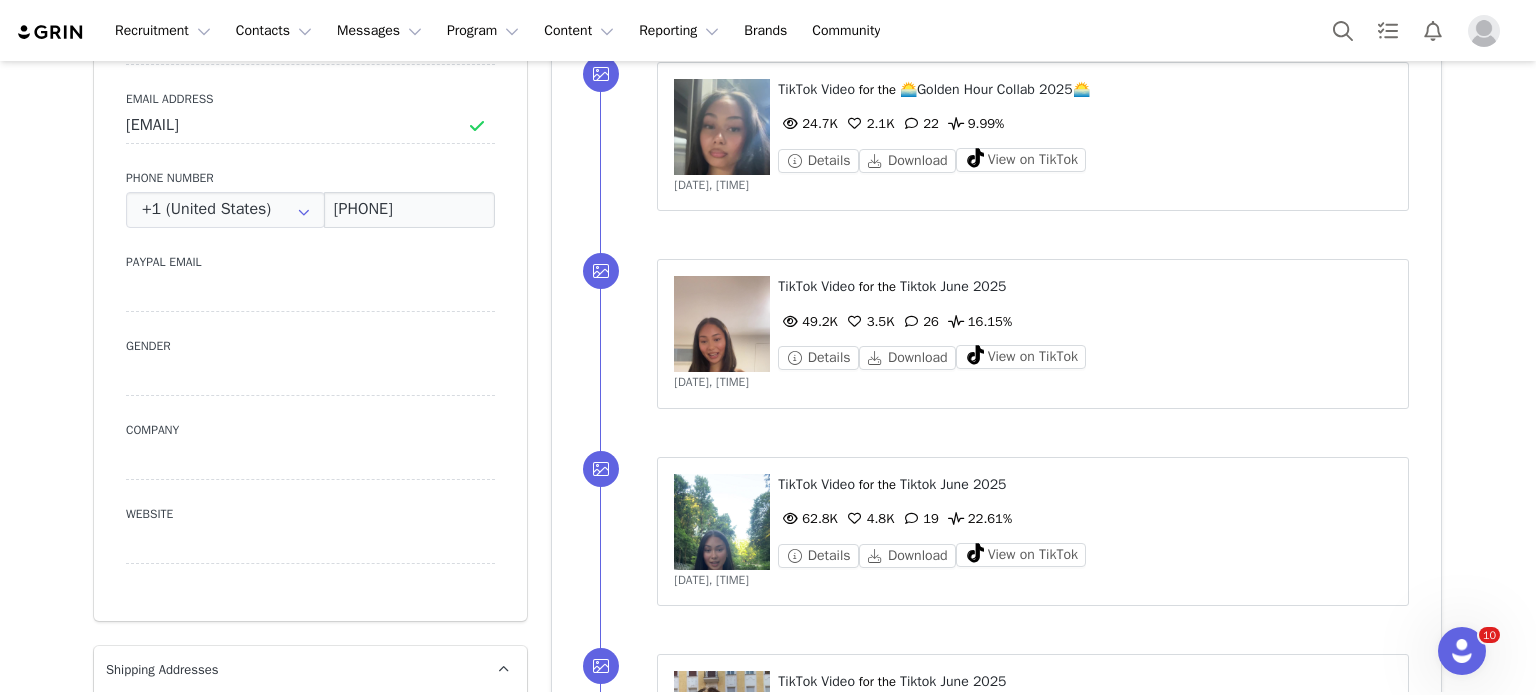 scroll, scrollTop: 1072, scrollLeft: 0, axis: vertical 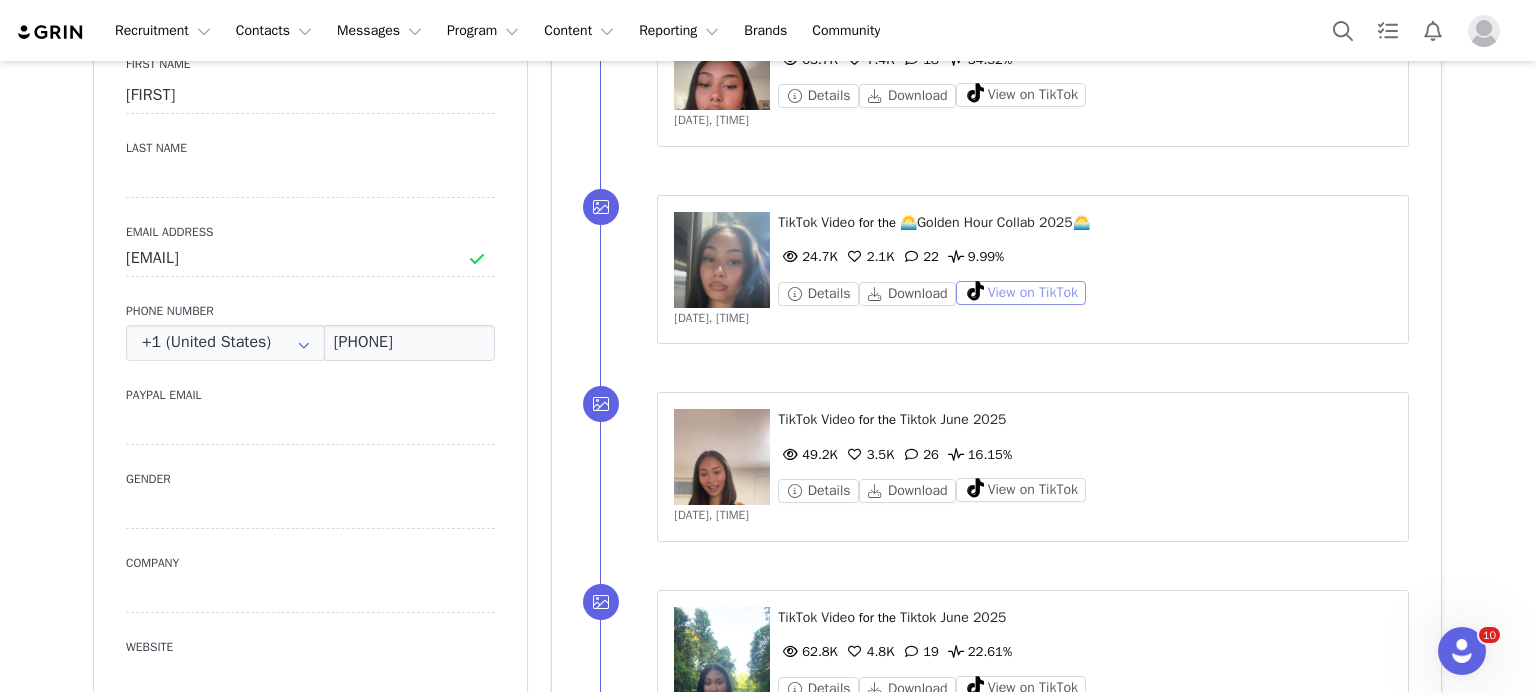 click on "View on TikTok" at bounding box center (1021, 293) 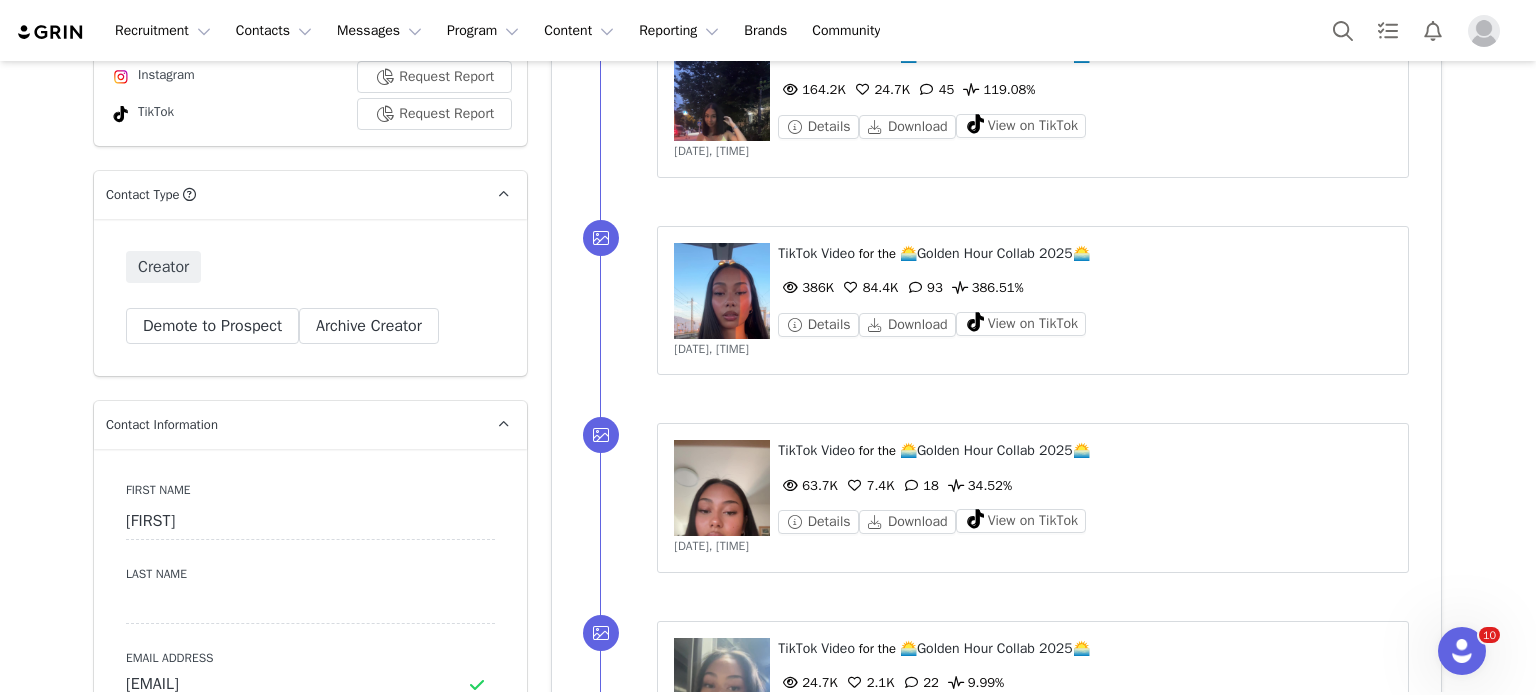 scroll, scrollTop: 645, scrollLeft: 0, axis: vertical 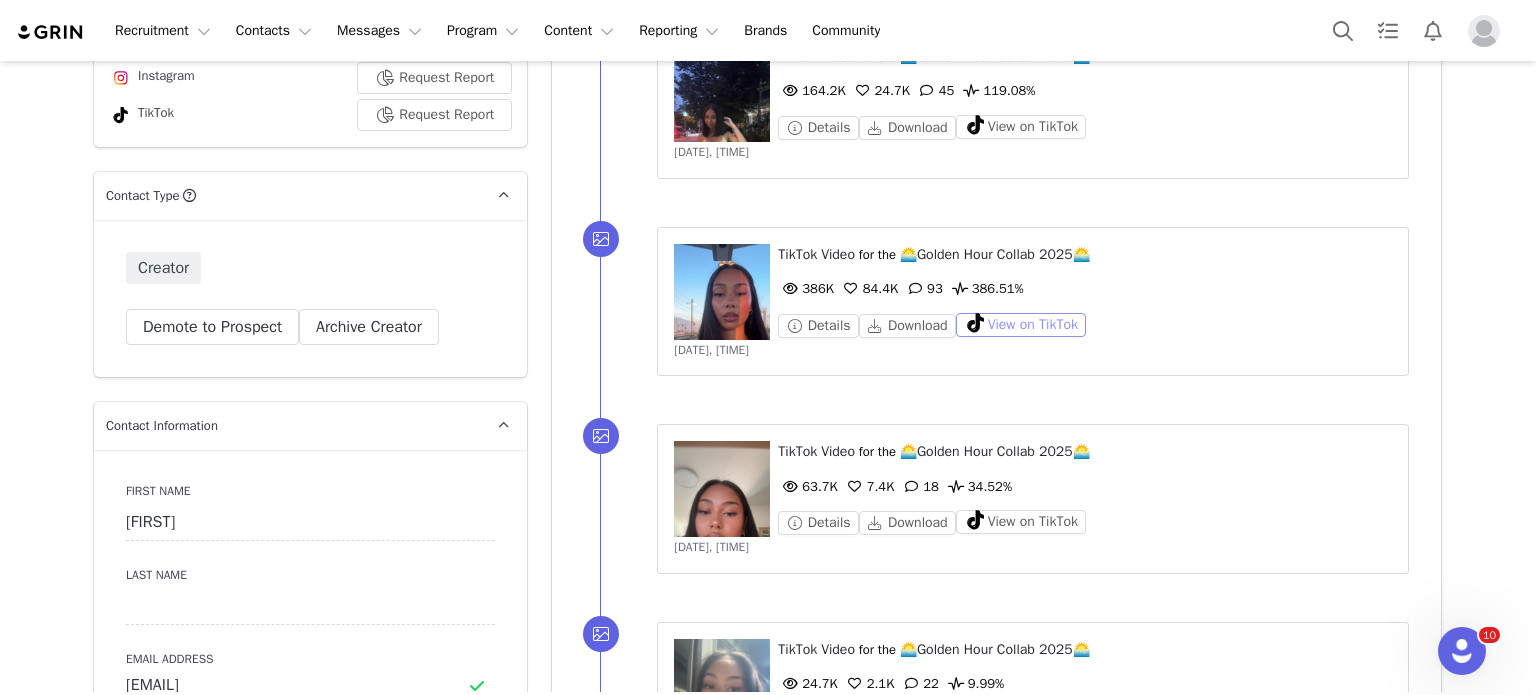 click on "View on TikTok" at bounding box center [1021, 325] 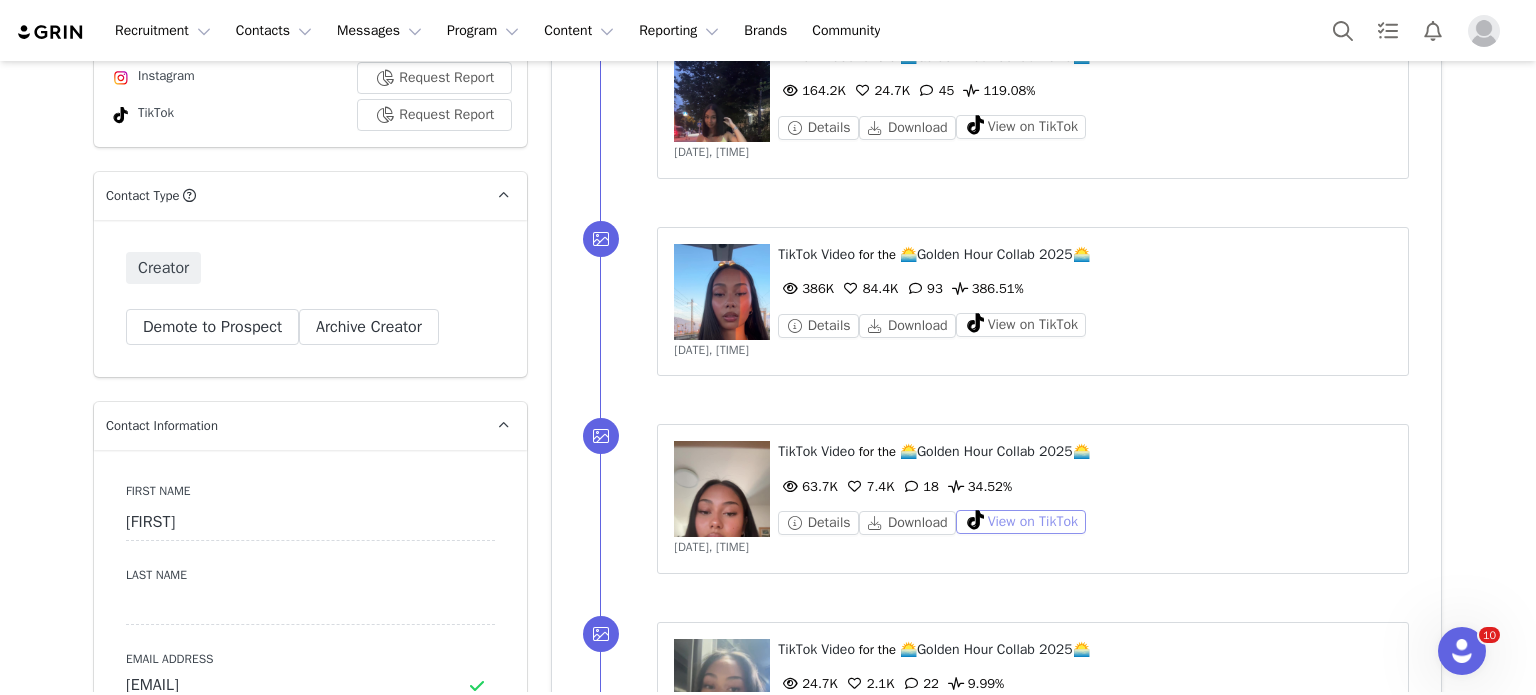 drag, startPoint x: 977, startPoint y: 535, endPoint x: 988, endPoint y: 509, distance: 28.231188 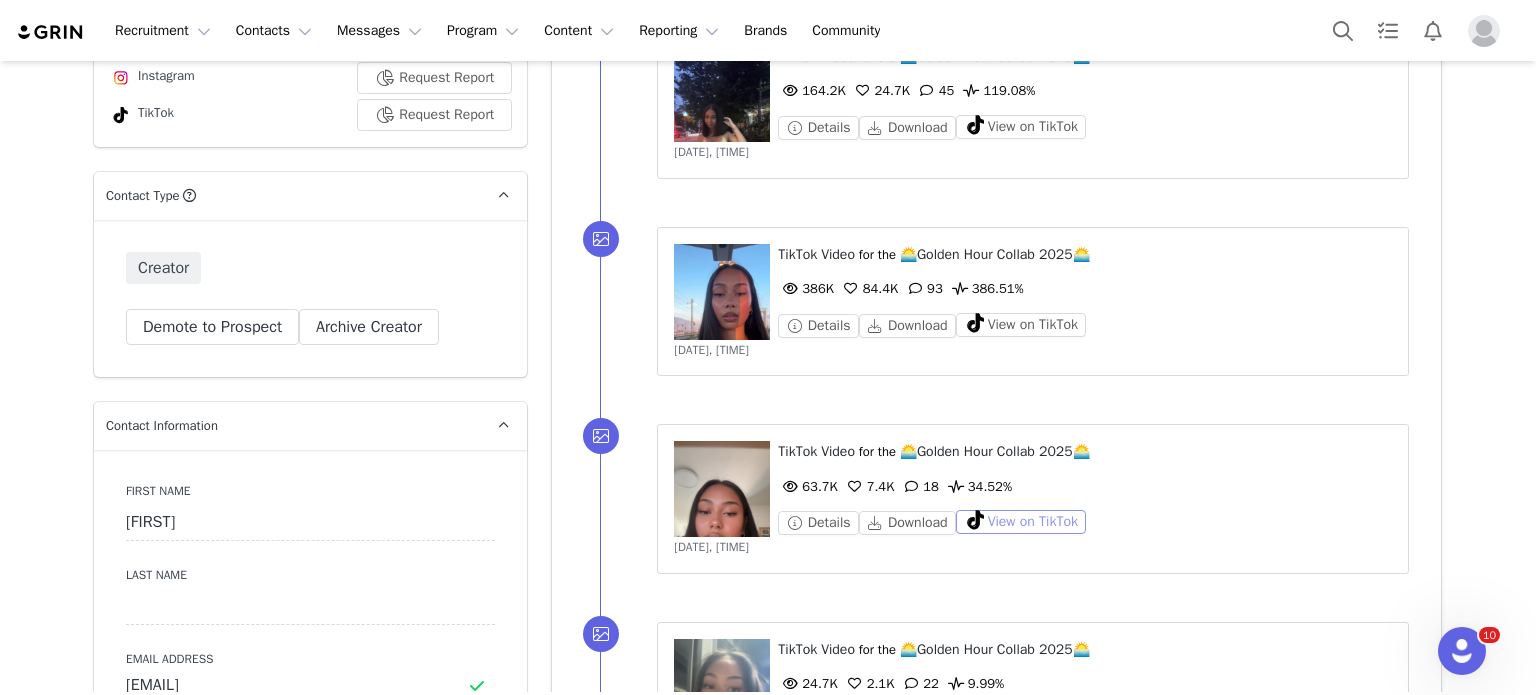 click on "View on TikTok" at bounding box center (1021, 522) 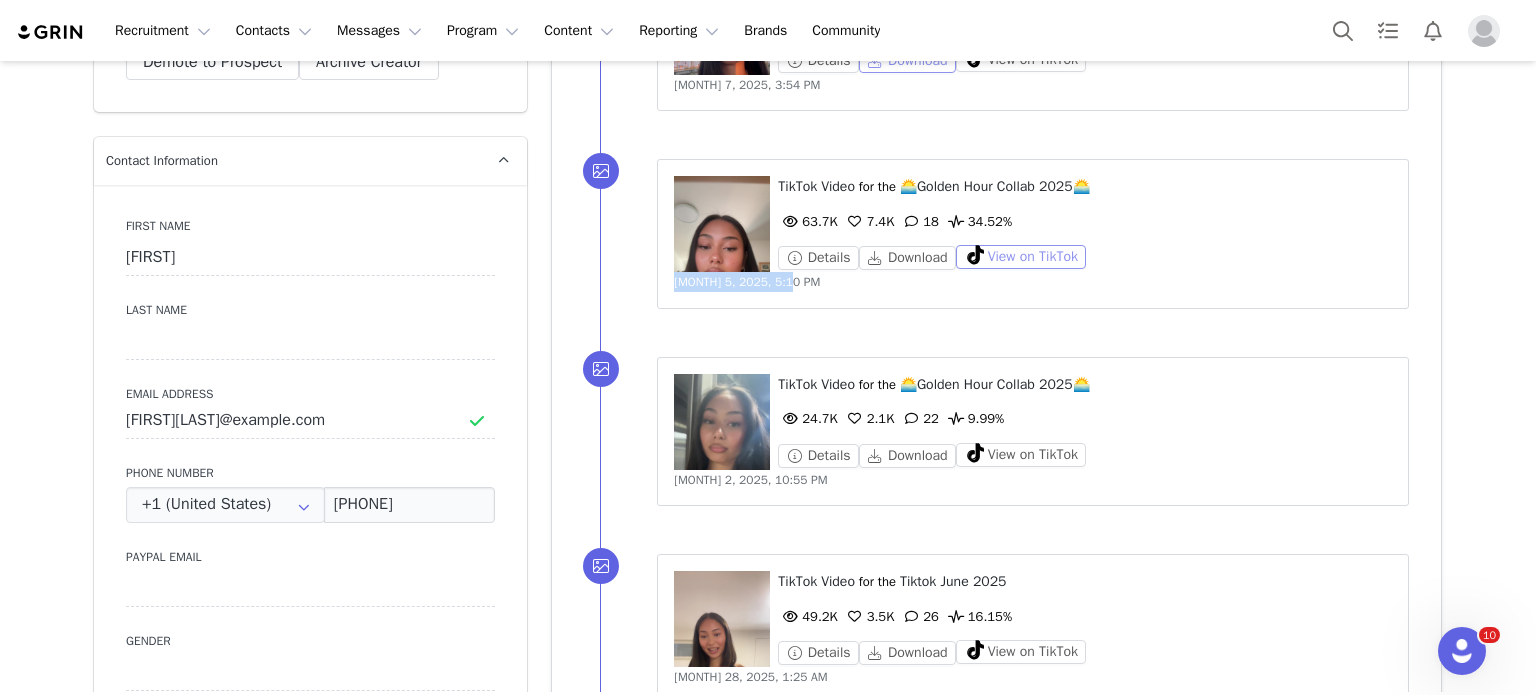 scroll, scrollTop: 913, scrollLeft: 0, axis: vertical 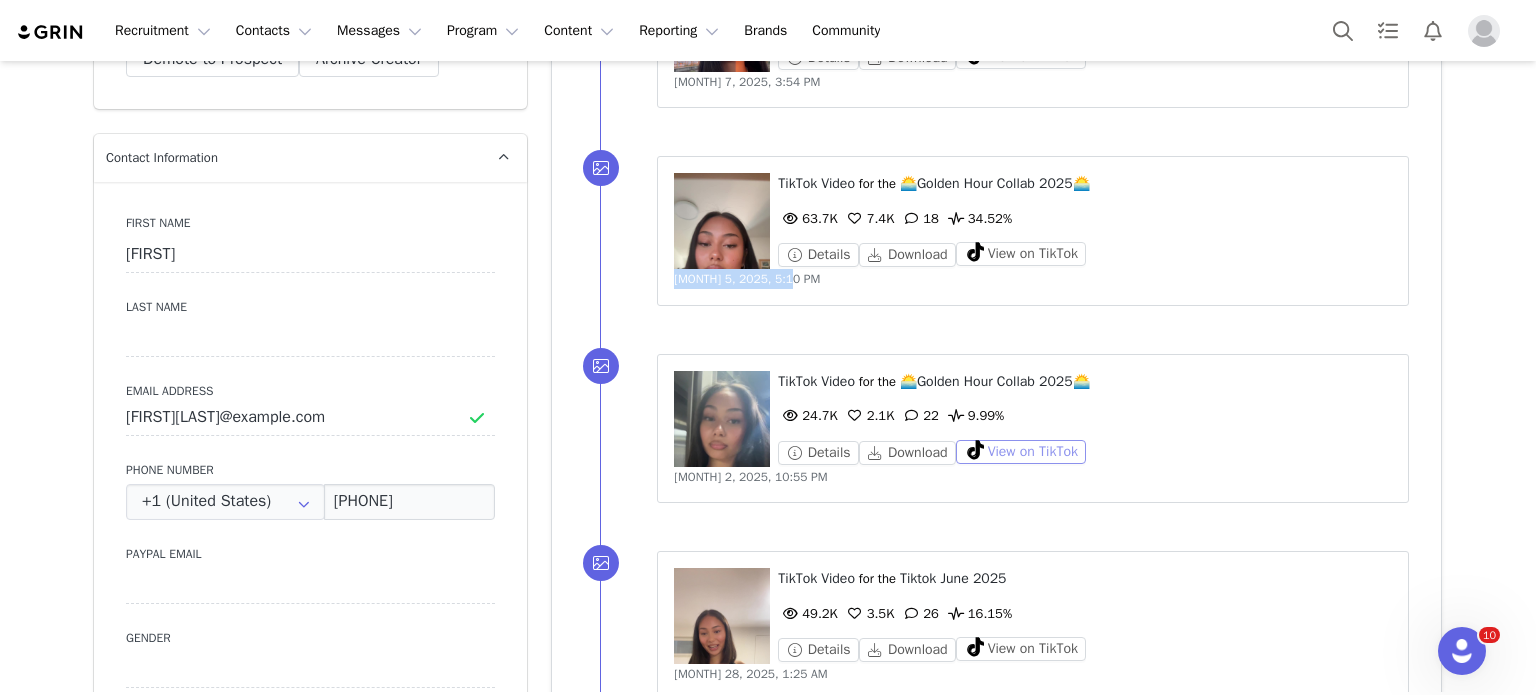 click on "View on TikTok" 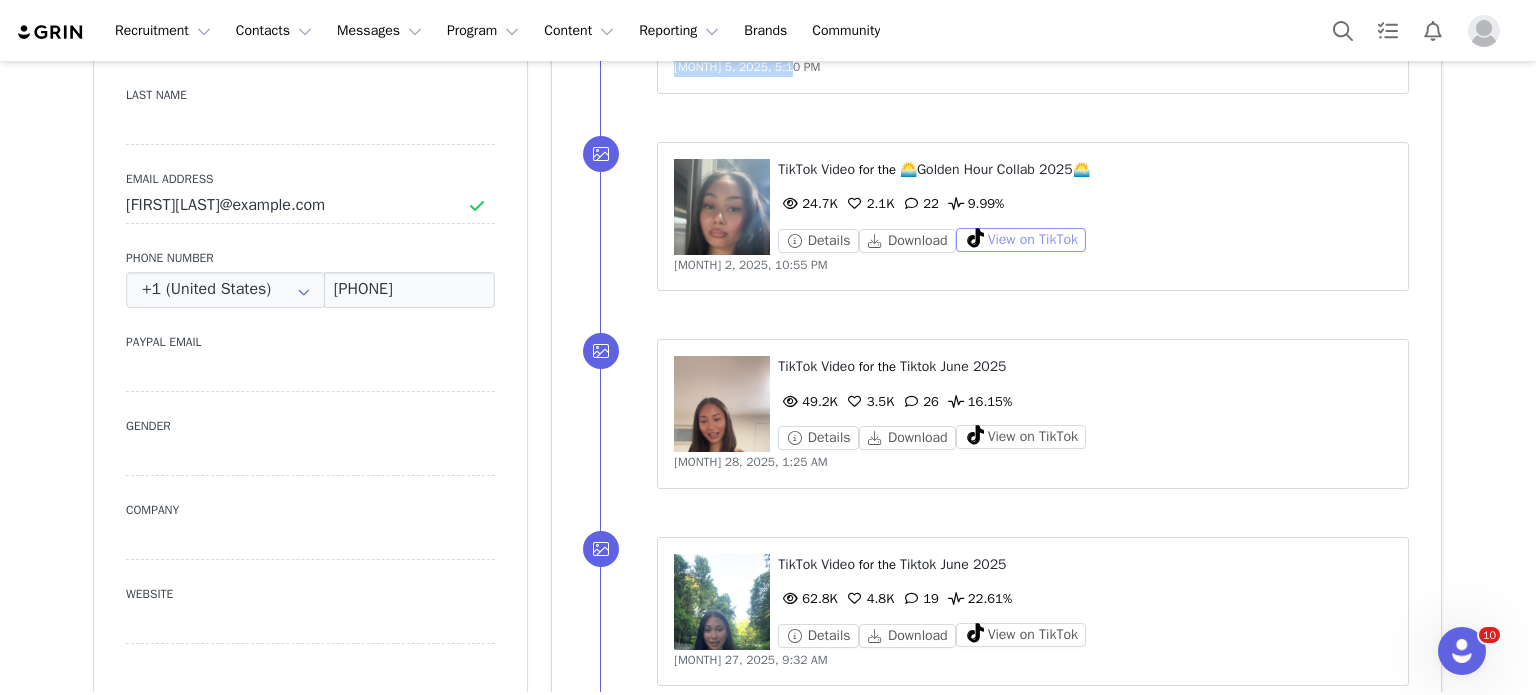 scroll, scrollTop: 1126, scrollLeft: 0, axis: vertical 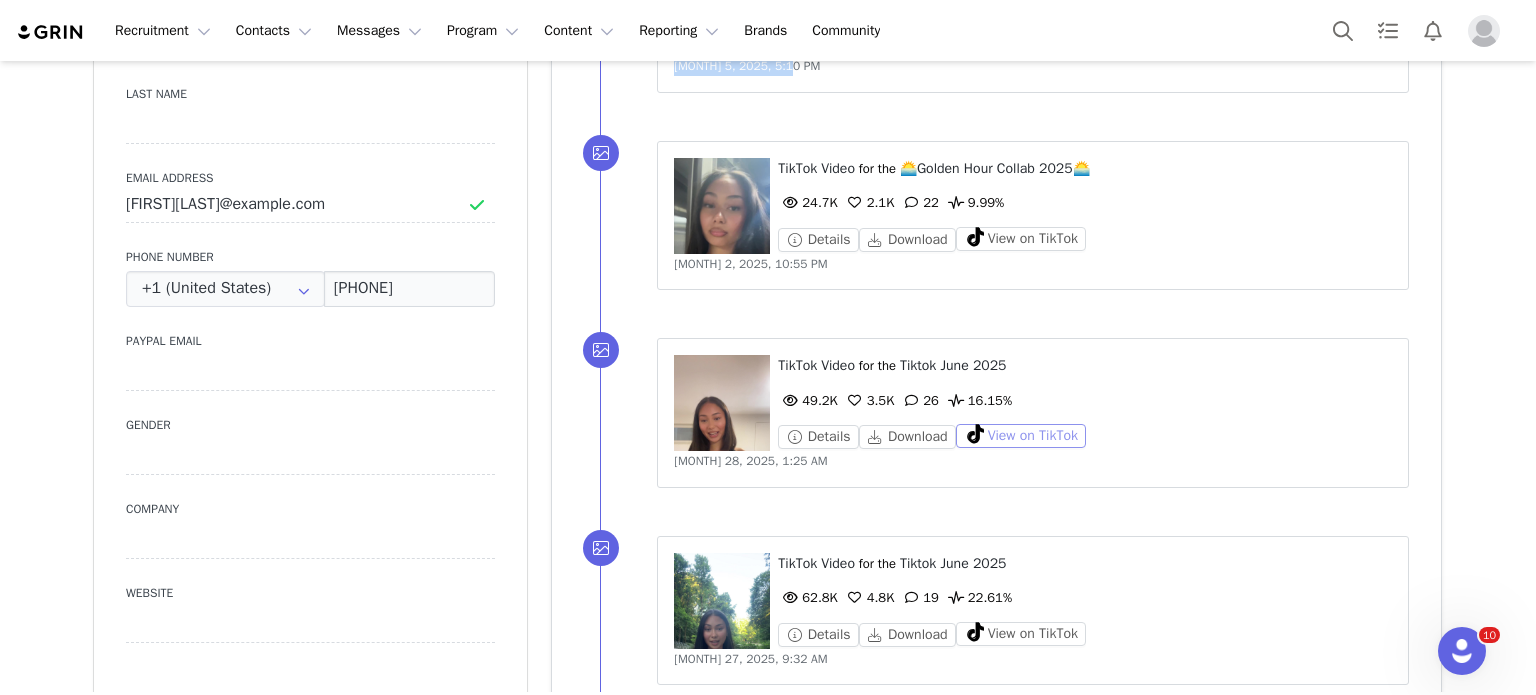 click on "View on TikTok" 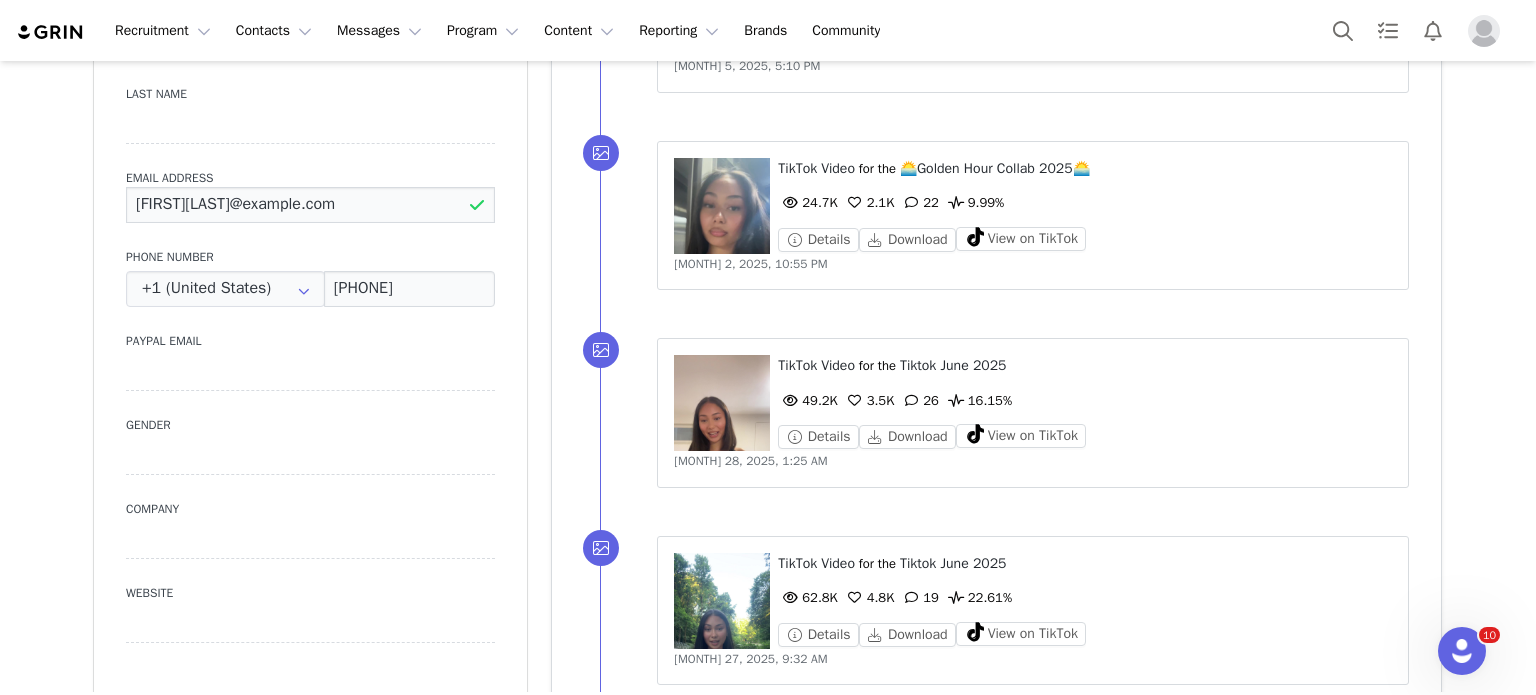 click on "yarameraner@gmail.com" 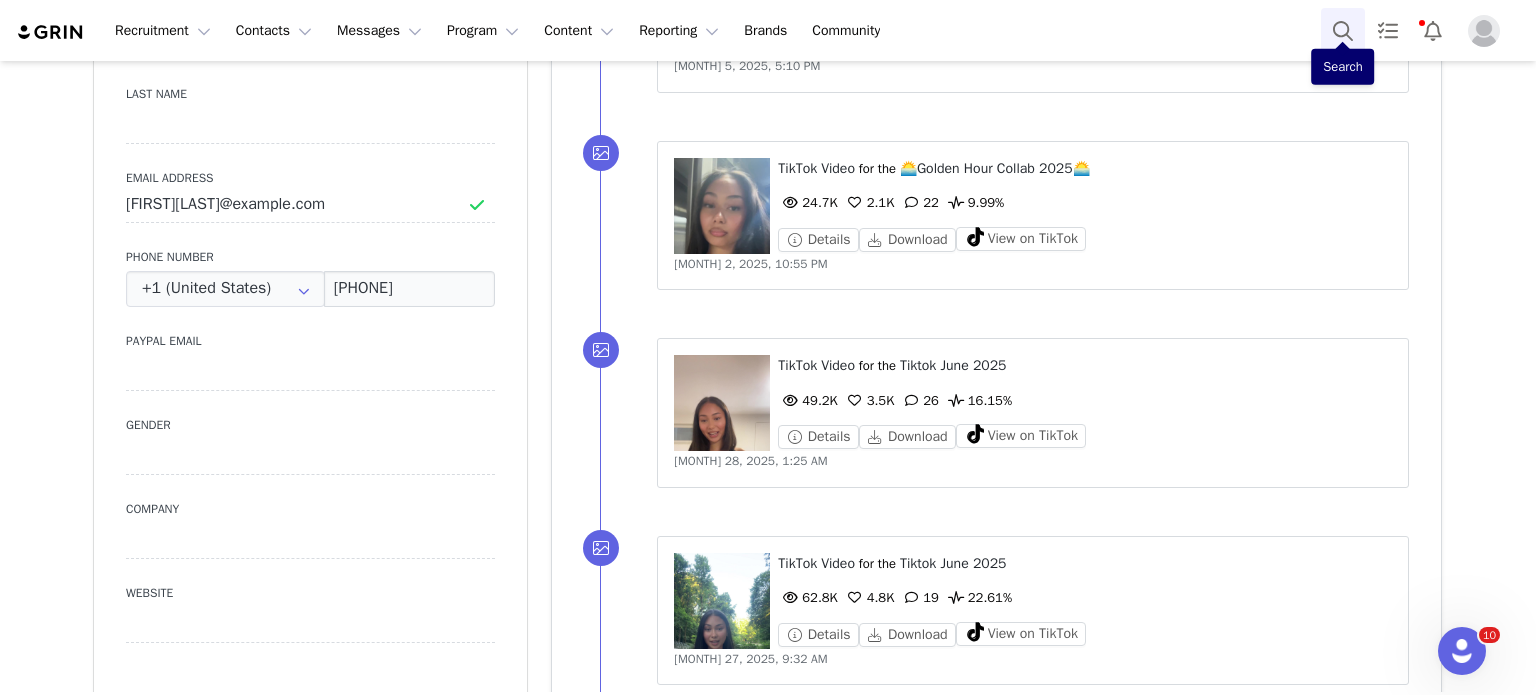 click 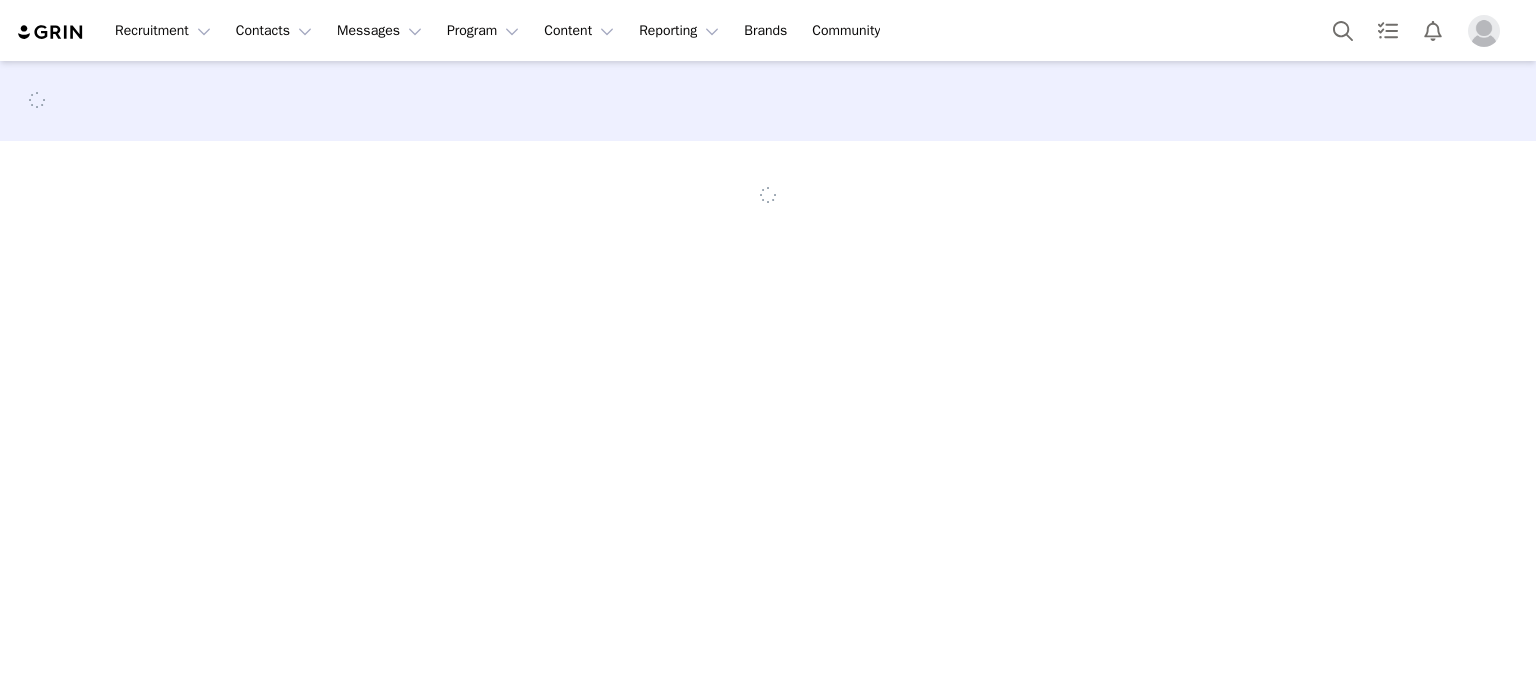 scroll, scrollTop: 0, scrollLeft: 0, axis: both 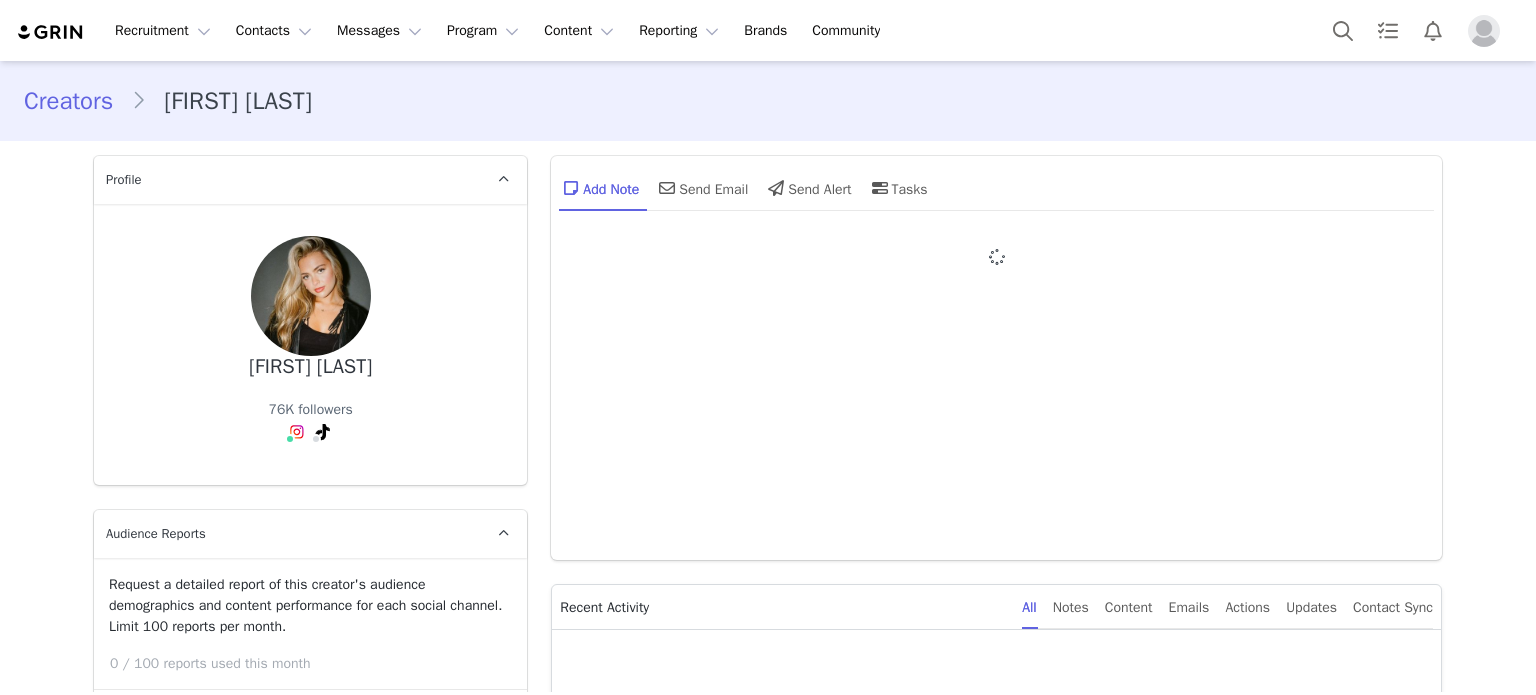 type on "+1 (United States)" 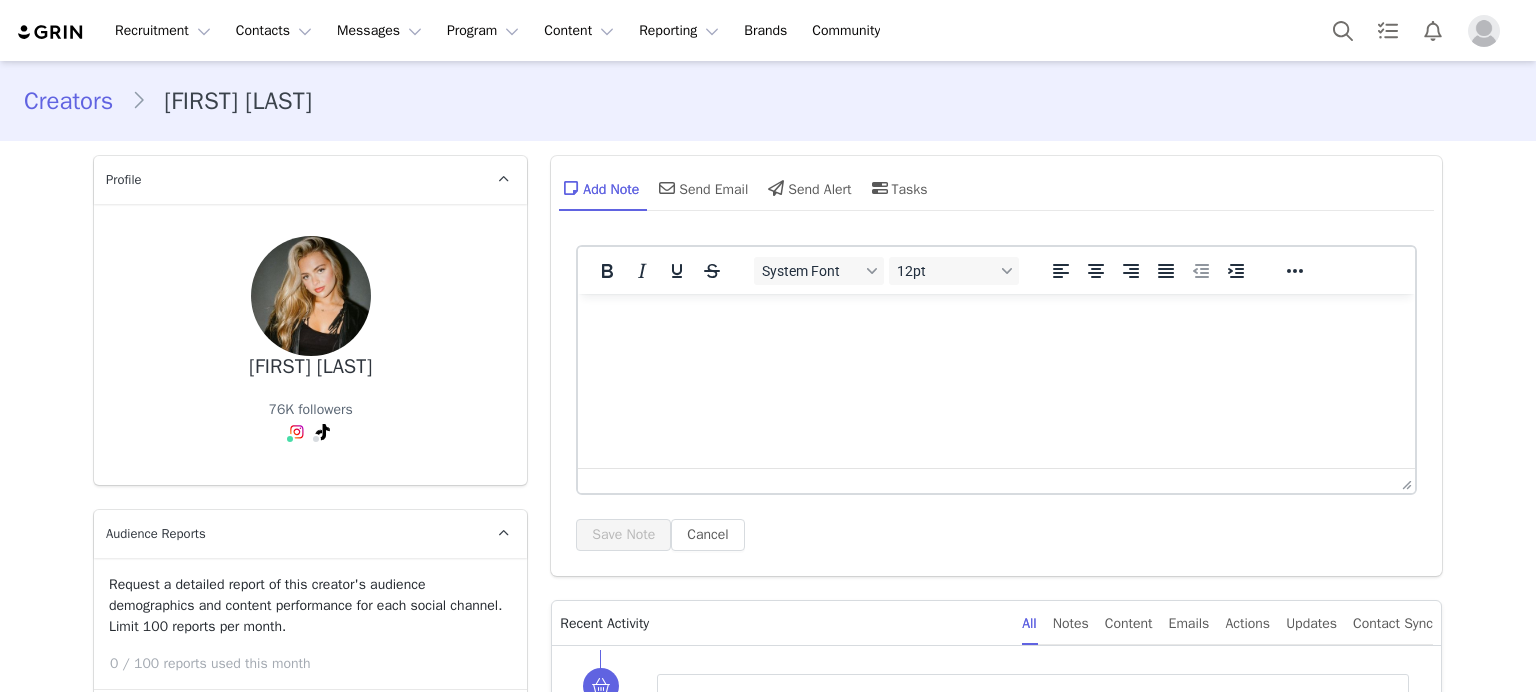 scroll, scrollTop: 0, scrollLeft: 0, axis: both 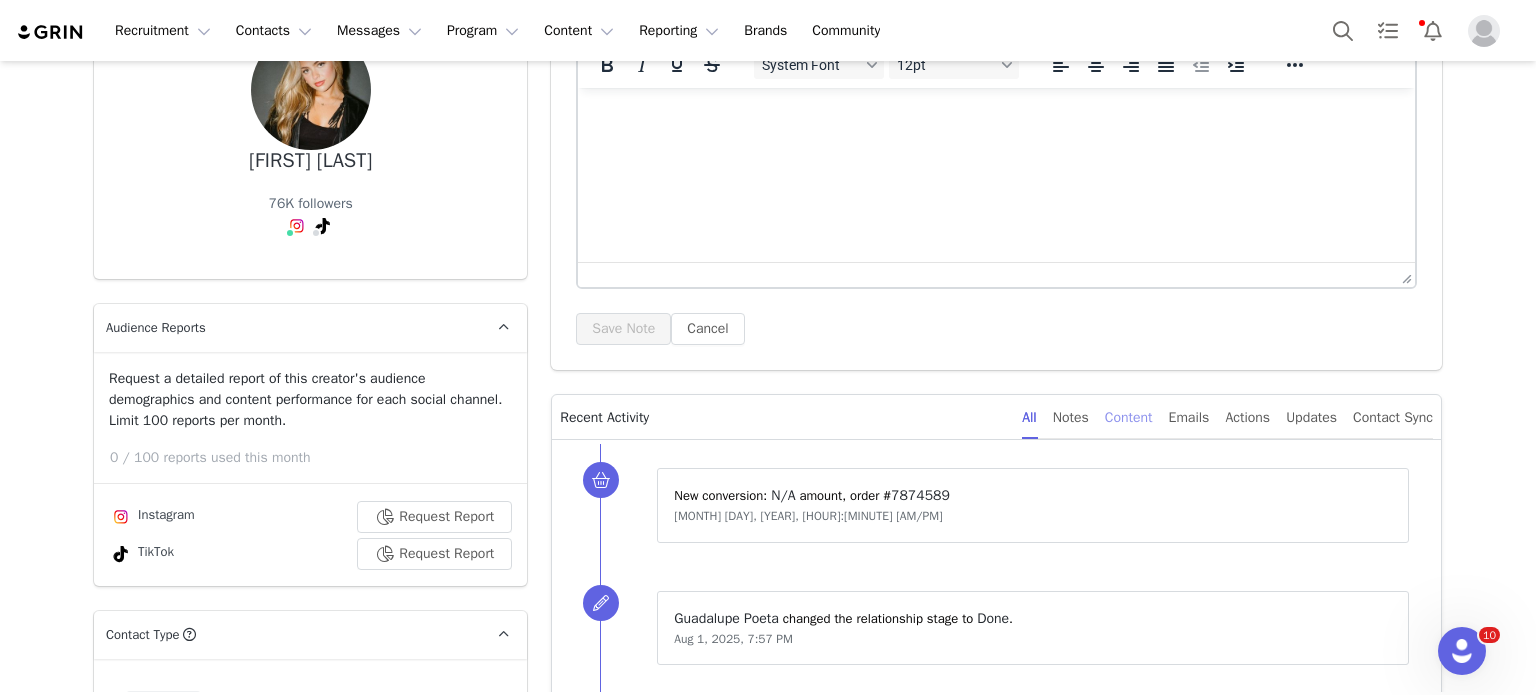 click on "Content" at bounding box center (1129, 417) 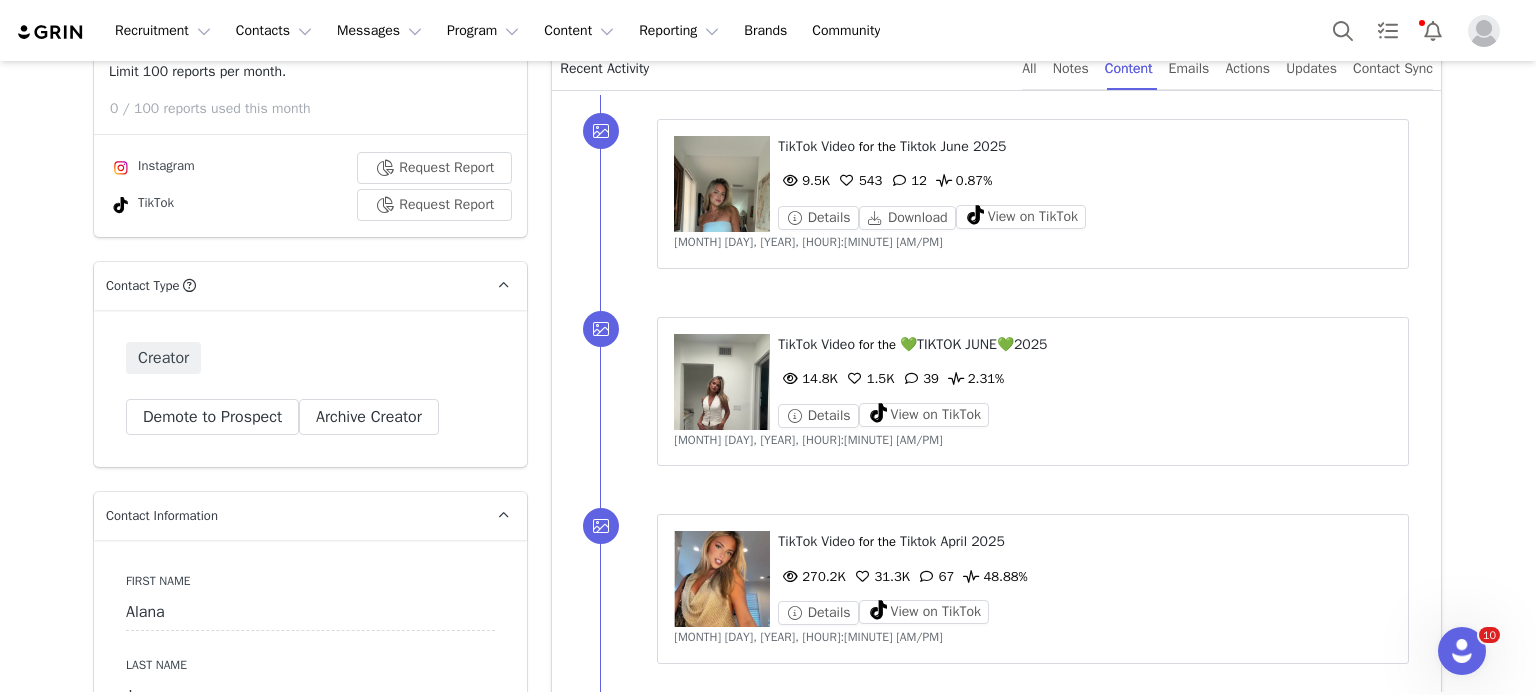 scroll, scrollTop: 559, scrollLeft: 0, axis: vertical 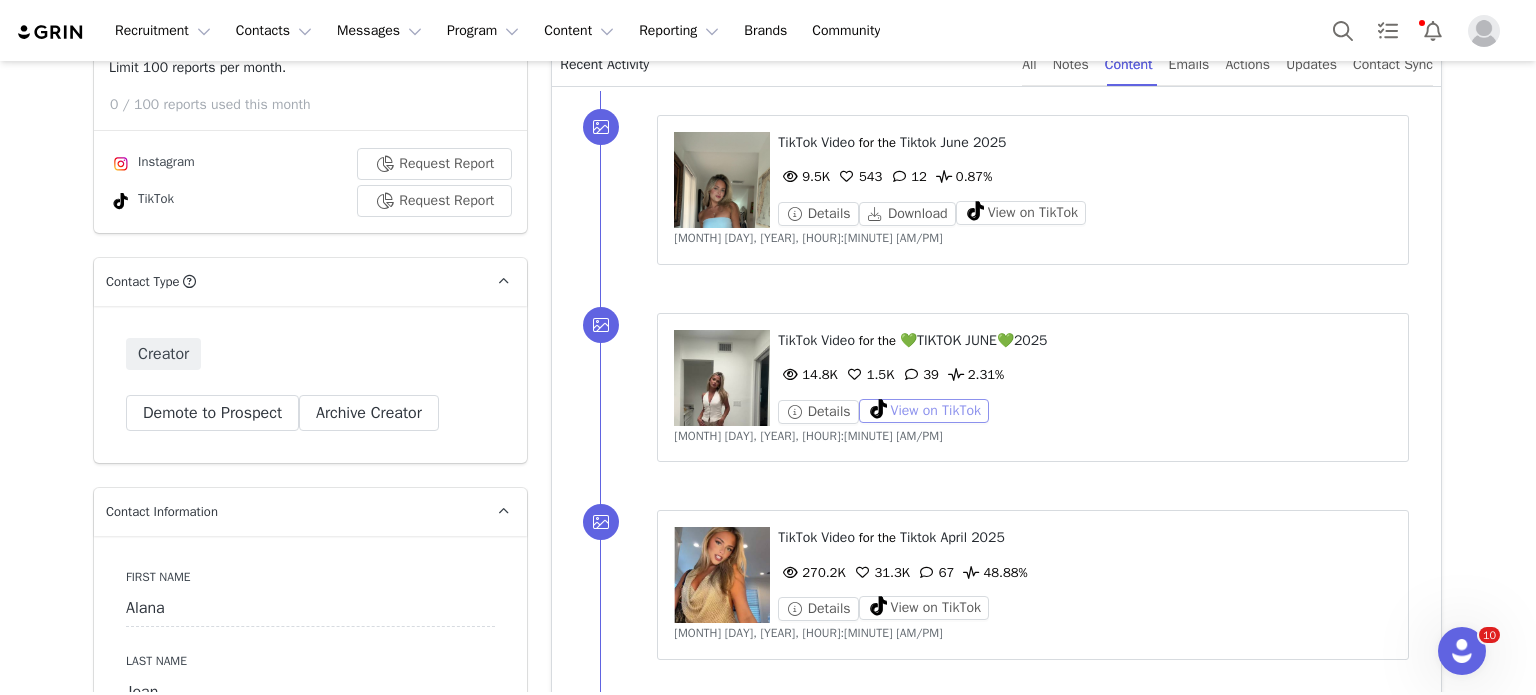 click on "View on TikTok" at bounding box center (924, 411) 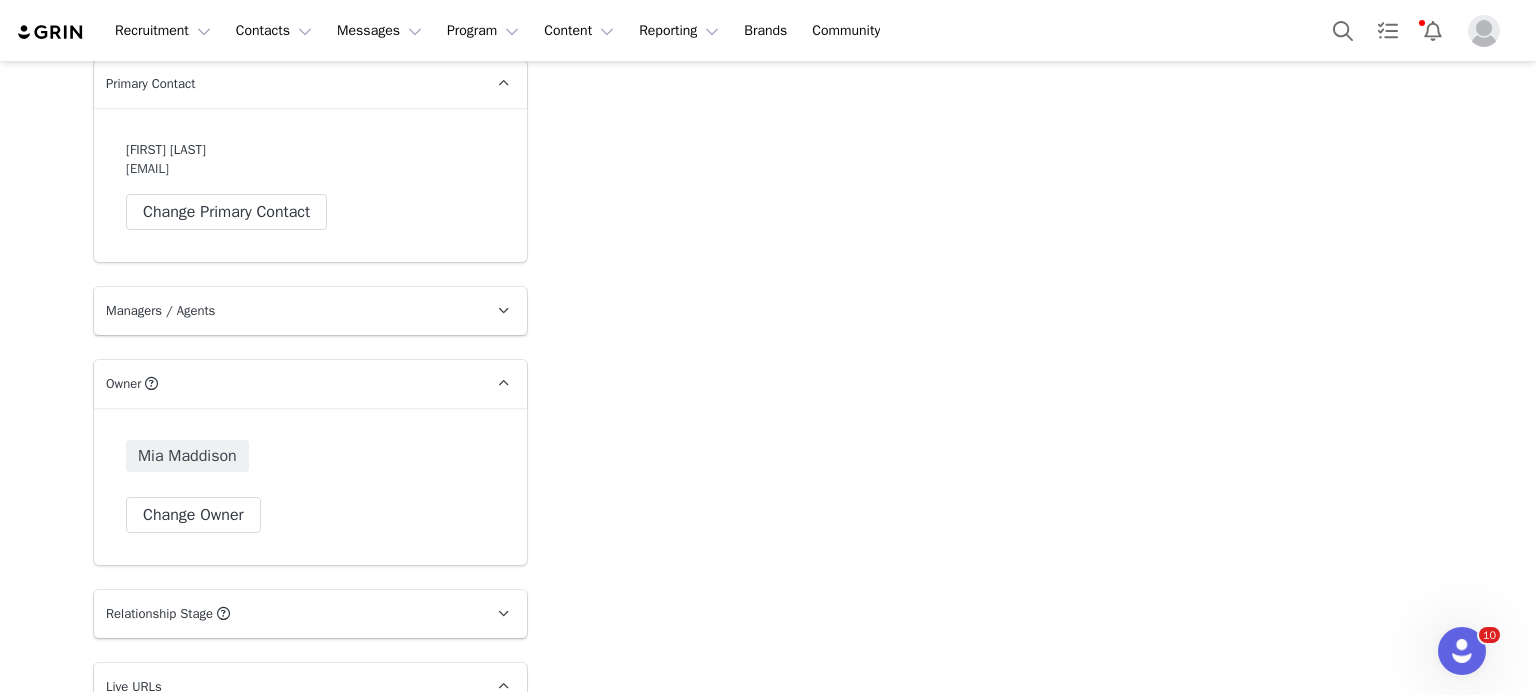 scroll, scrollTop: 4362, scrollLeft: 0, axis: vertical 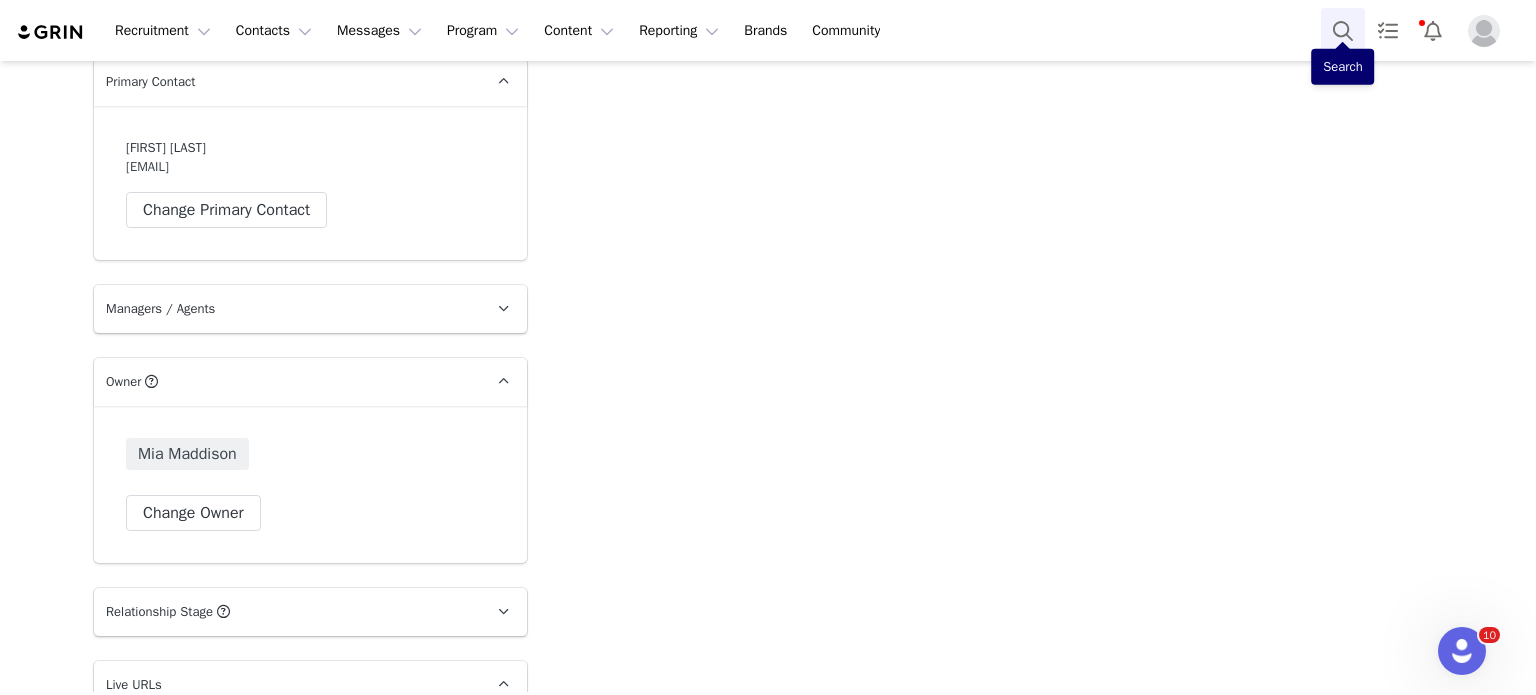 click at bounding box center (1343, 30) 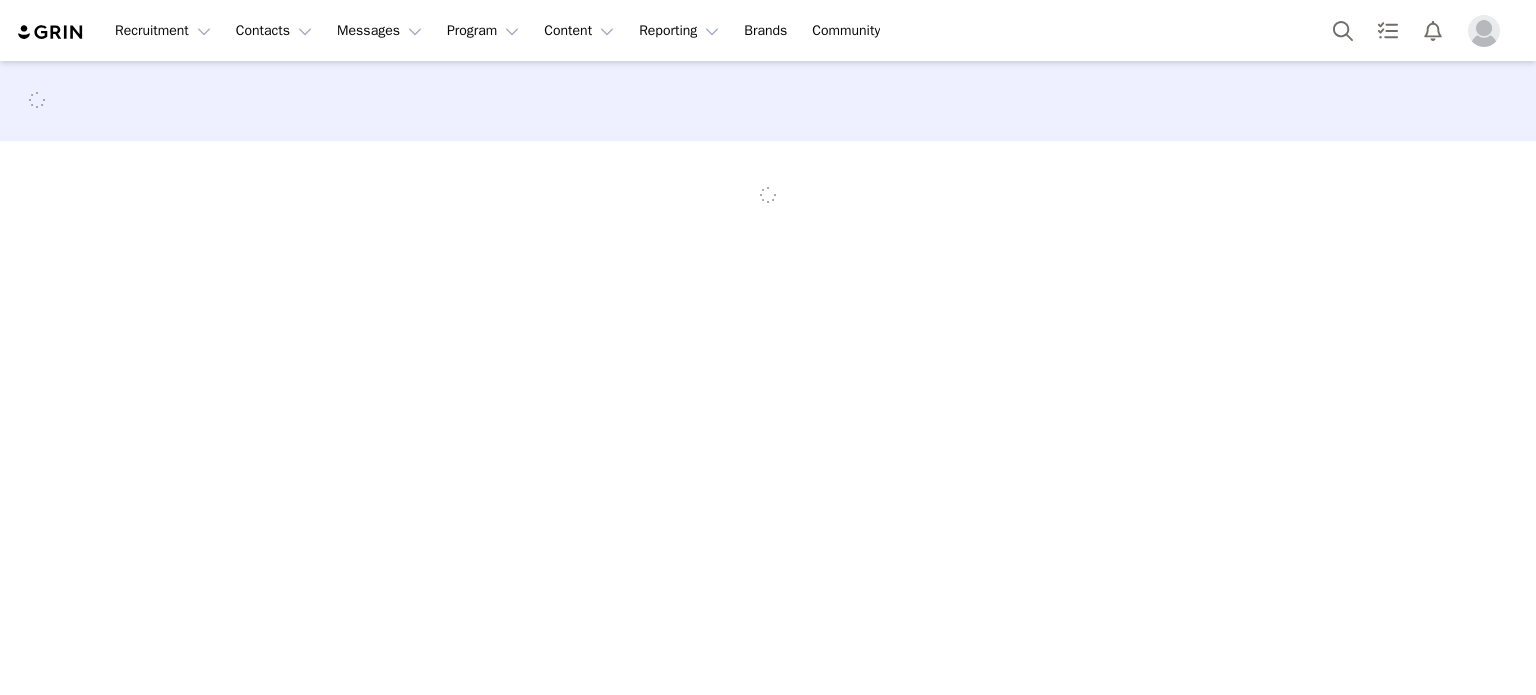 scroll, scrollTop: 0, scrollLeft: 0, axis: both 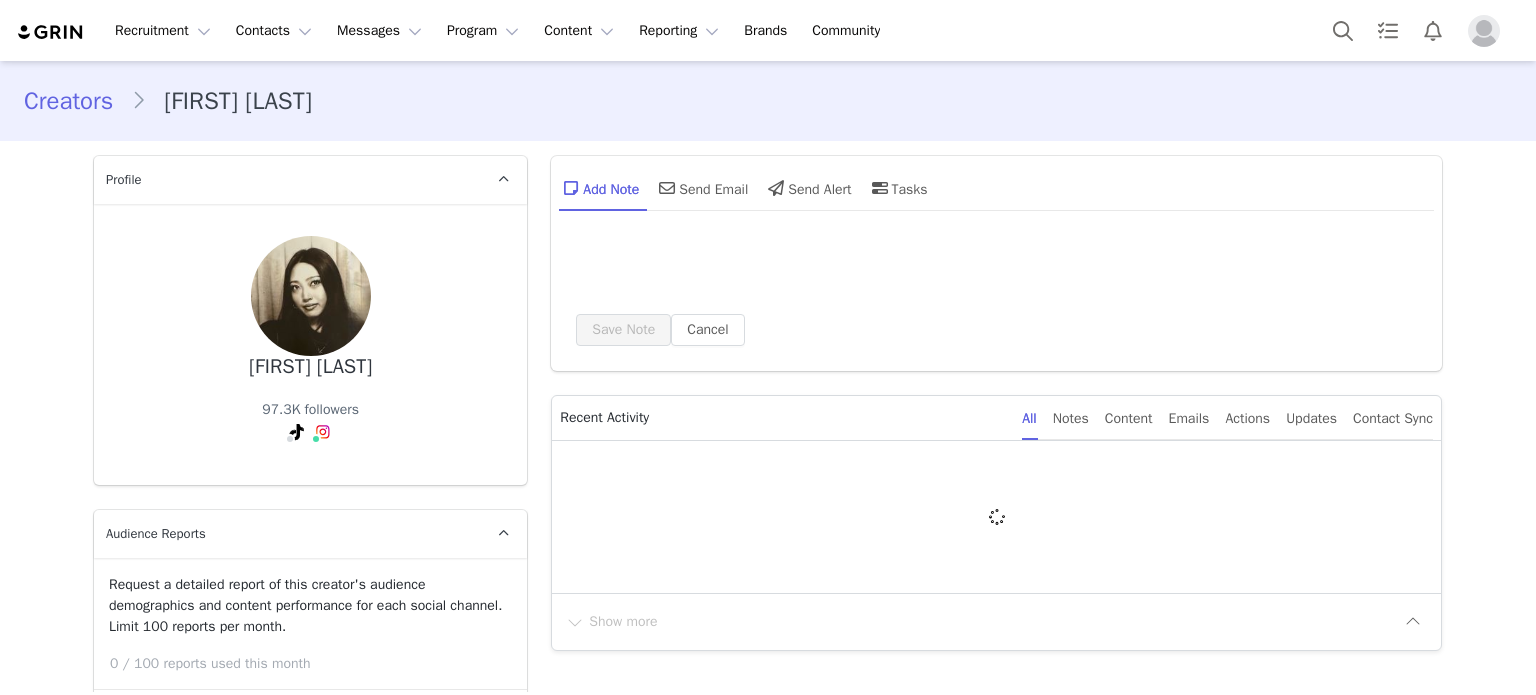 type on "+1 (United States)" 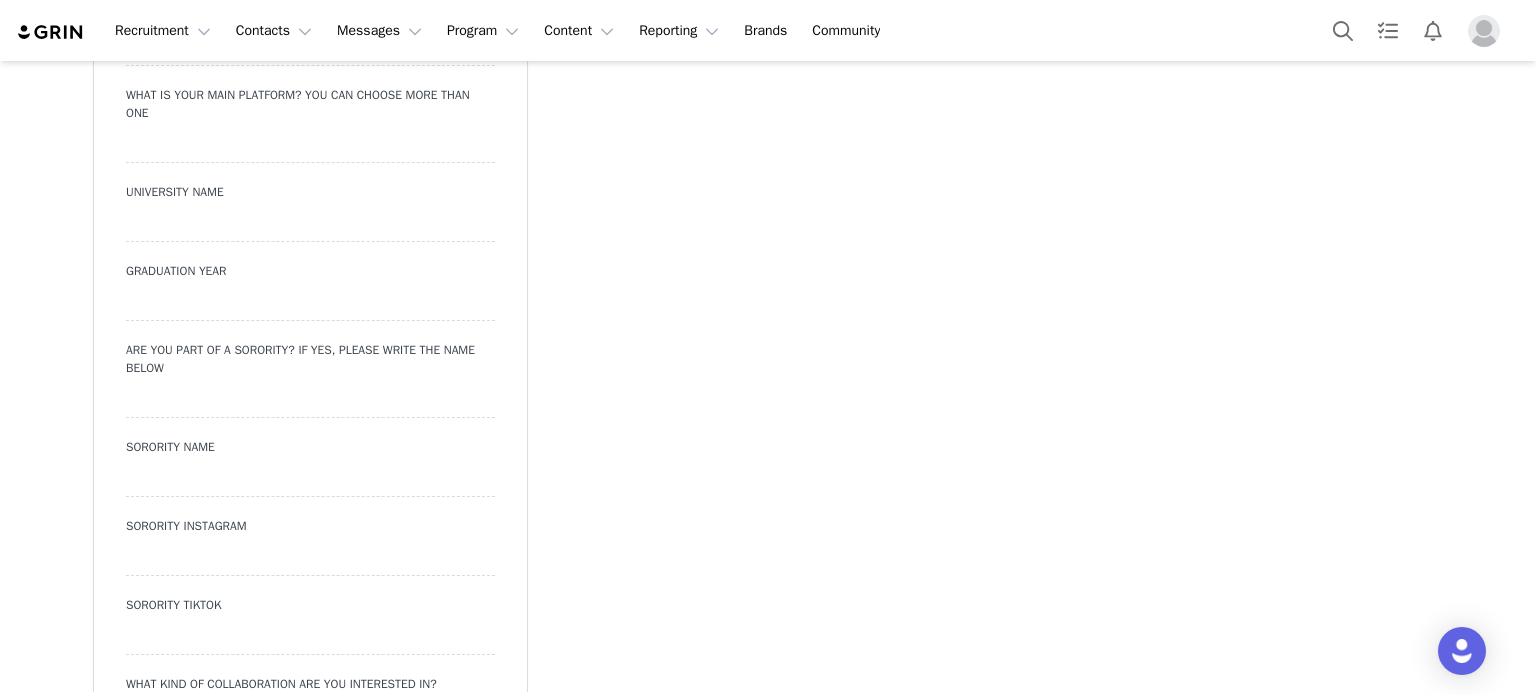scroll, scrollTop: 0, scrollLeft: 0, axis: both 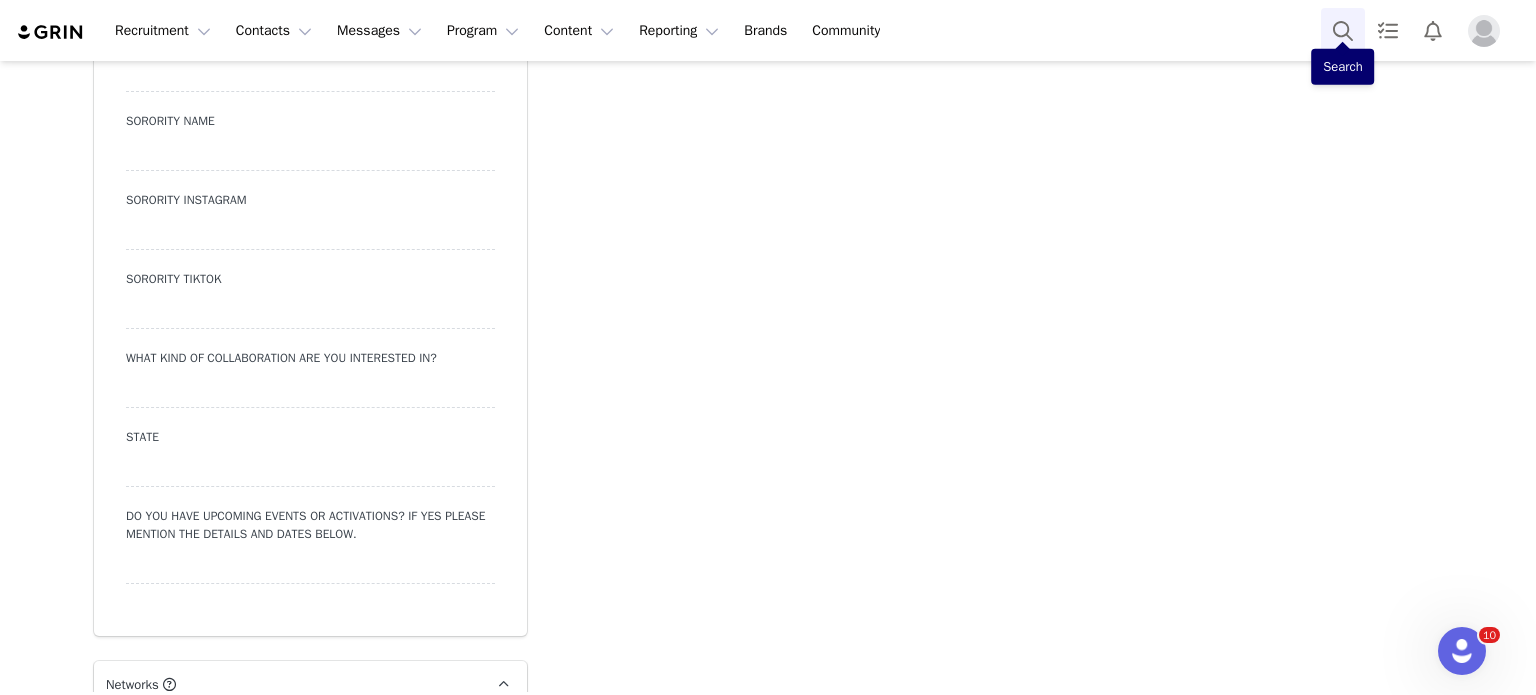 click at bounding box center (1343, 30) 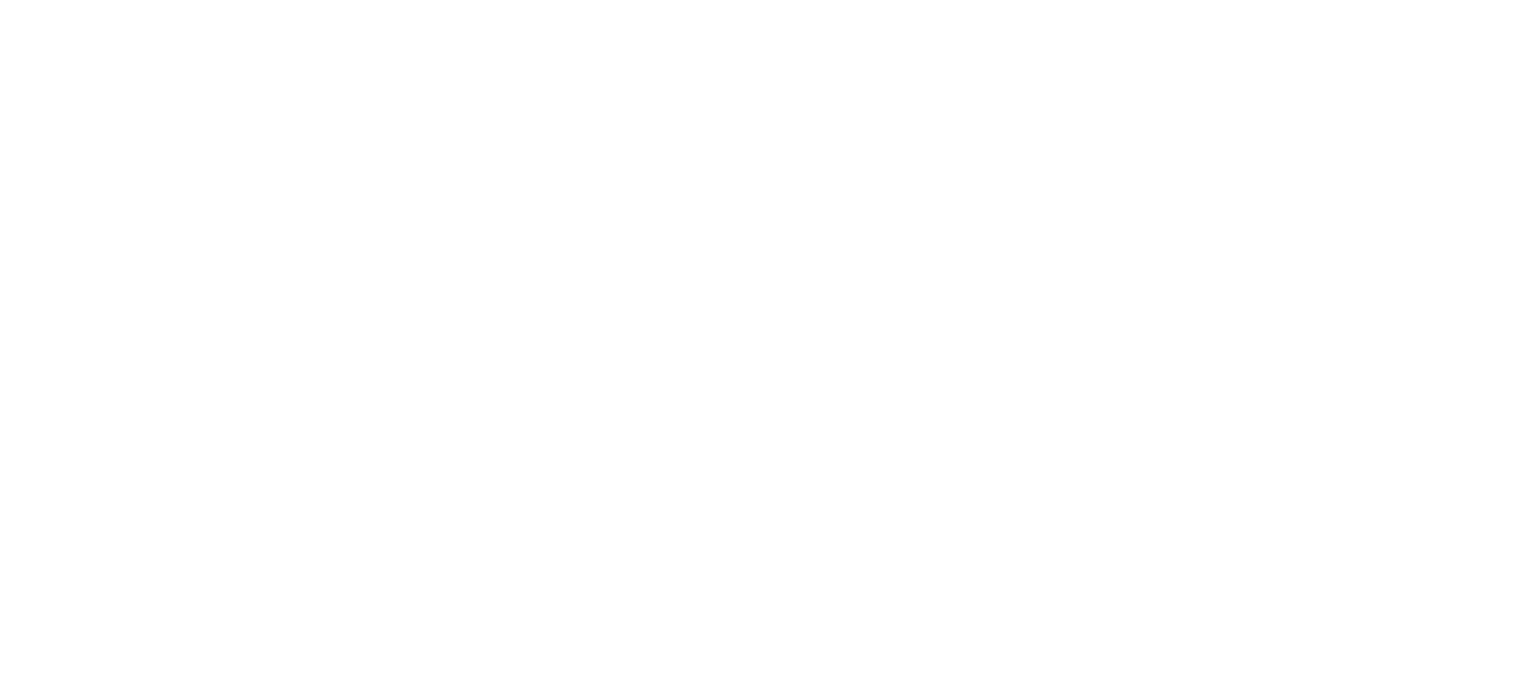 scroll, scrollTop: 0, scrollLeft: 0, axis: both 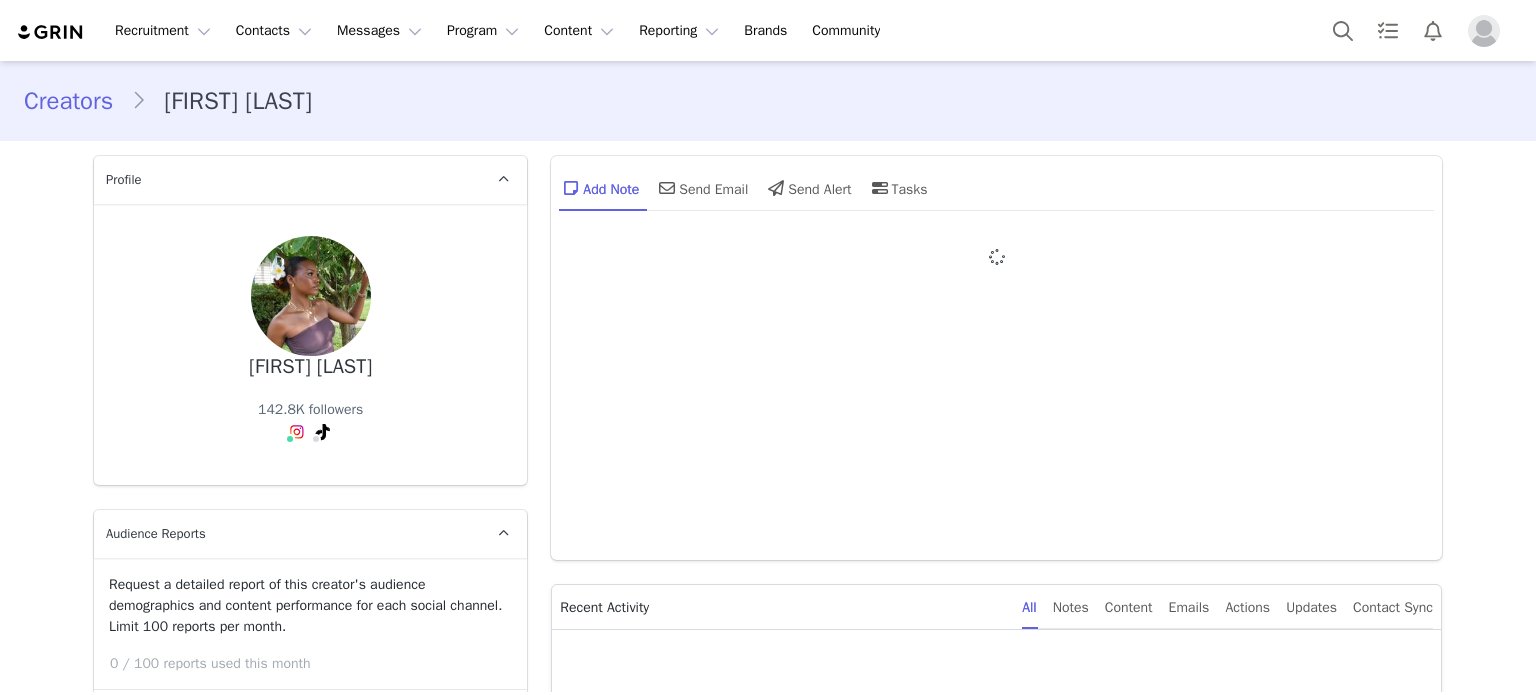 type on "+1 (United States)" 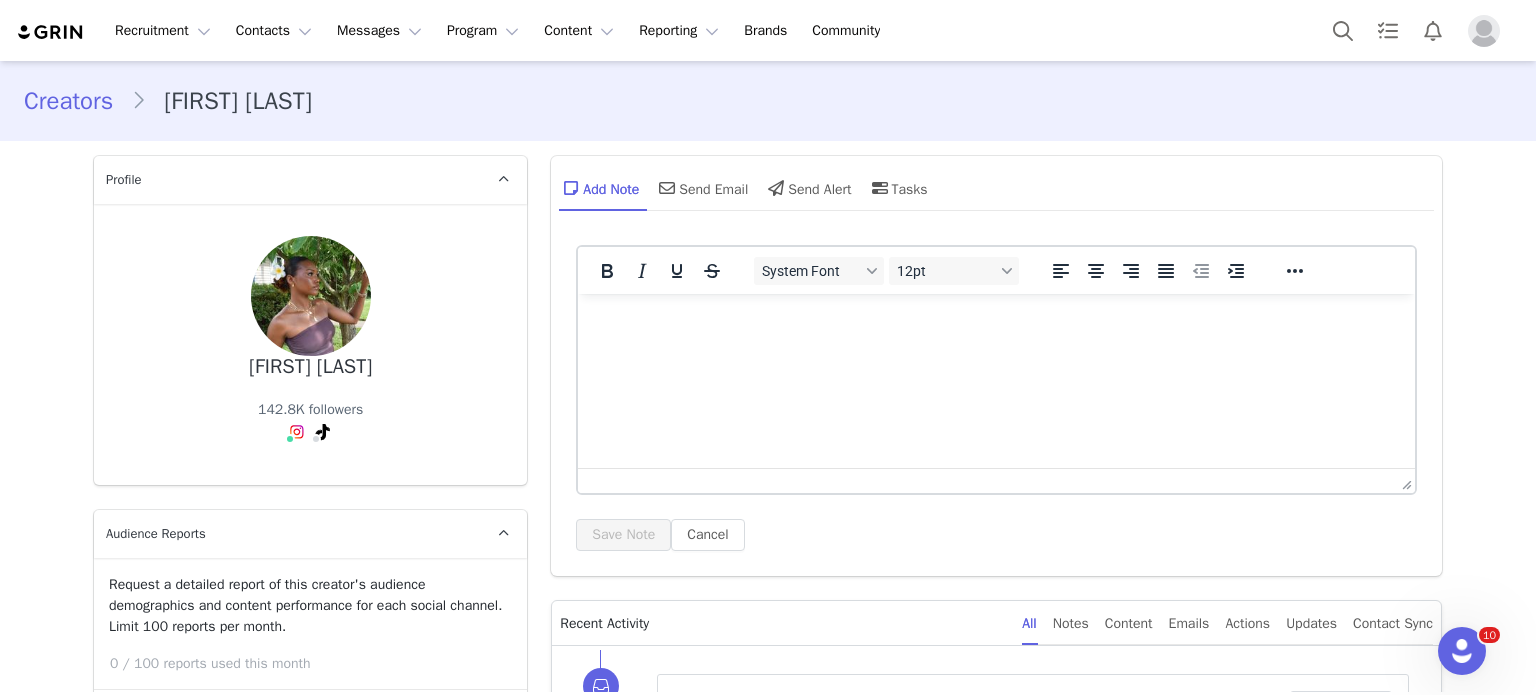 scroll, scrollTop: 0, scrollLeft: 0, axis: both 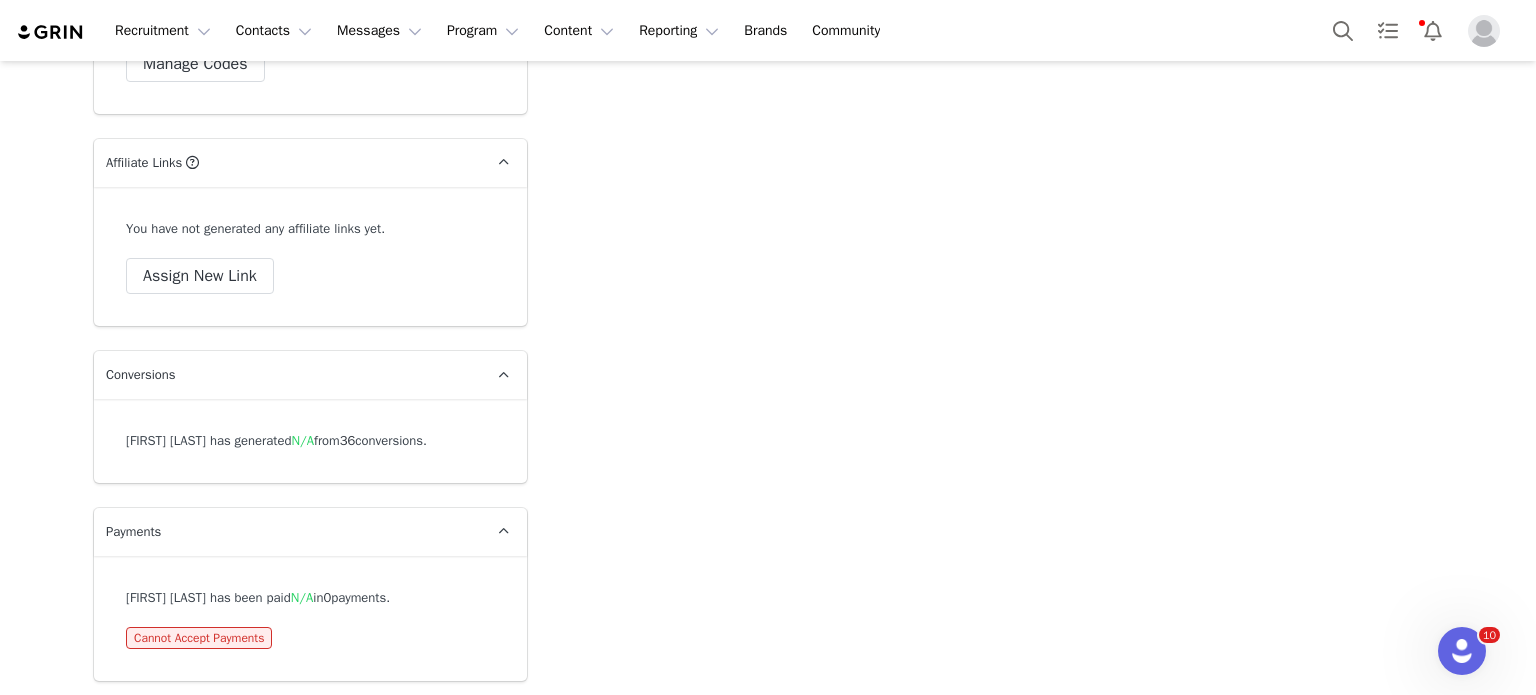 click on "Creators [FIRST] [LAST] Profile  [FIRST] [LAST]      142.8K followers  Audience Reports  Request a detailed report of this creator's audience demographics and content performance for each social channel. Limit 100 reports per month.  0 / 100 reports used this month  Instagram          Request Report  TikTok          Request Report Contact Type  Contact type can be Creator, Prospect, Application, or Manager.   Creator  Demote this Creator? This will remove all accepted proposals attached to this creator.  Yes, demote  Demote to Prospect Archive this Creator? Important:  marking a creator as "Archived" will stop conversion and content tracking. Previous conversions and content will still be available for reporting purposes. Are you sure you want to continue?   Yes, archive  Archive Creator Contact Information  First Name  [FIRST]  Last Name  [LAST] Email Address [EMAIL]  Phone Number  +1 ([COUNTRY]) +93 ([COUNTRY]) +358 ([COUNTRY]) +355 ([COUNTRY]) +213 ([COUNTRY]) +376 ([COUNTRY]) +53 ([COUNTRY])" at bounding box center [768, -2631] 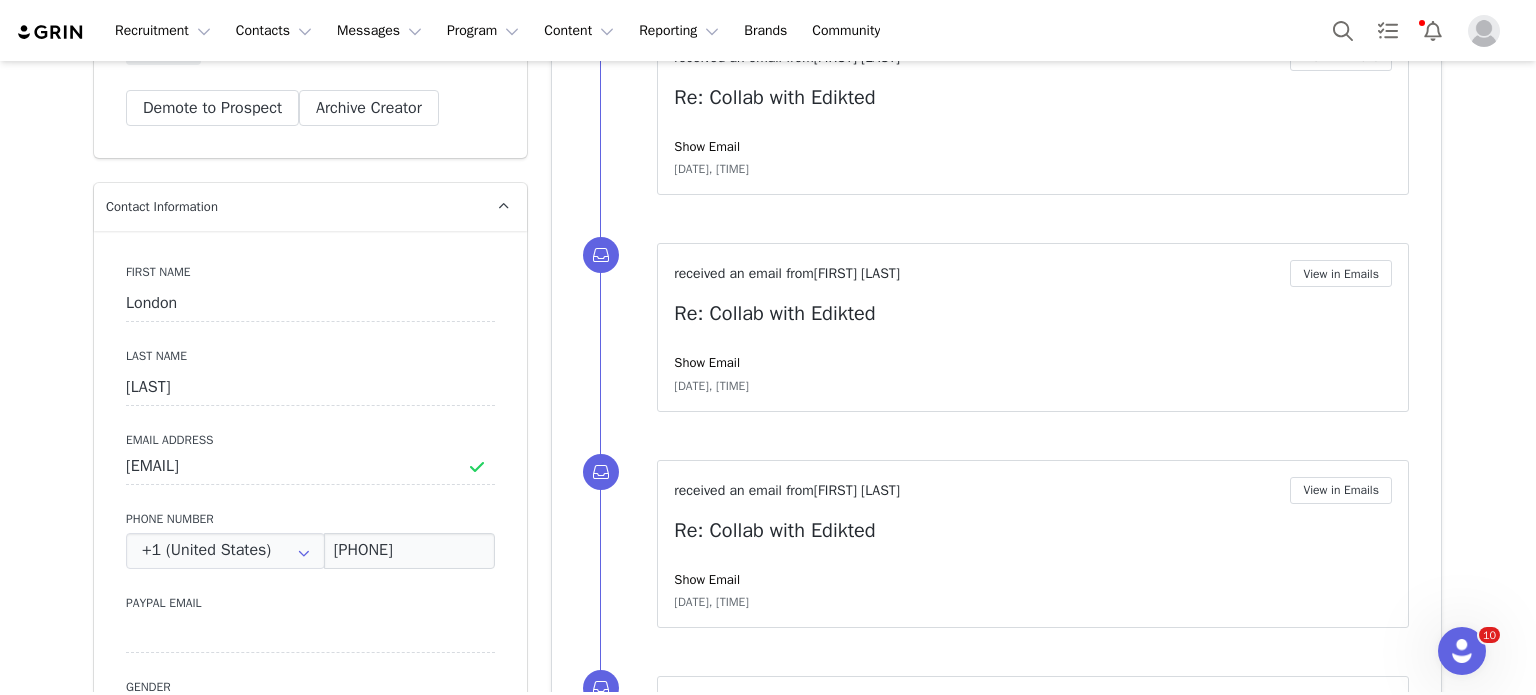 scroll, scrollTop: 875, scrollLeft: 0, axis: vertical 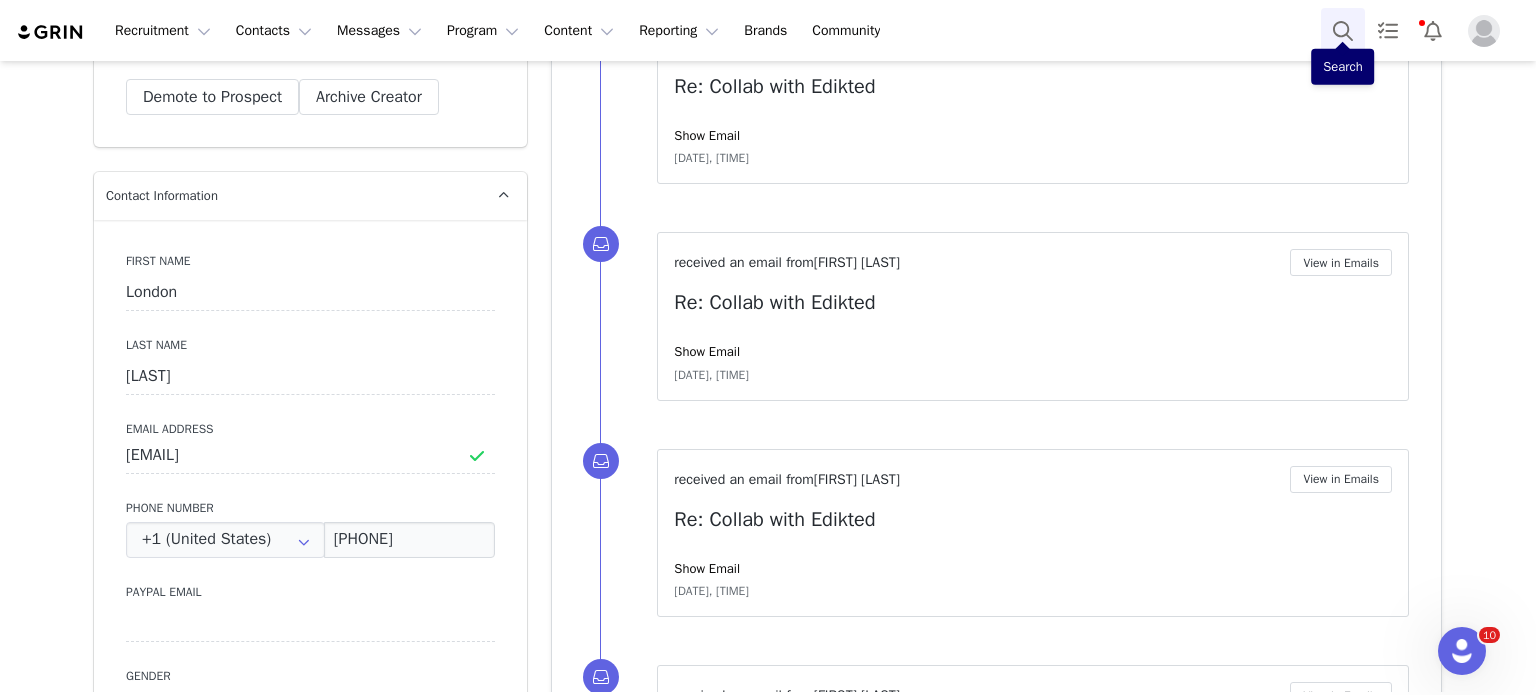click at bounding box center [1343, 30] 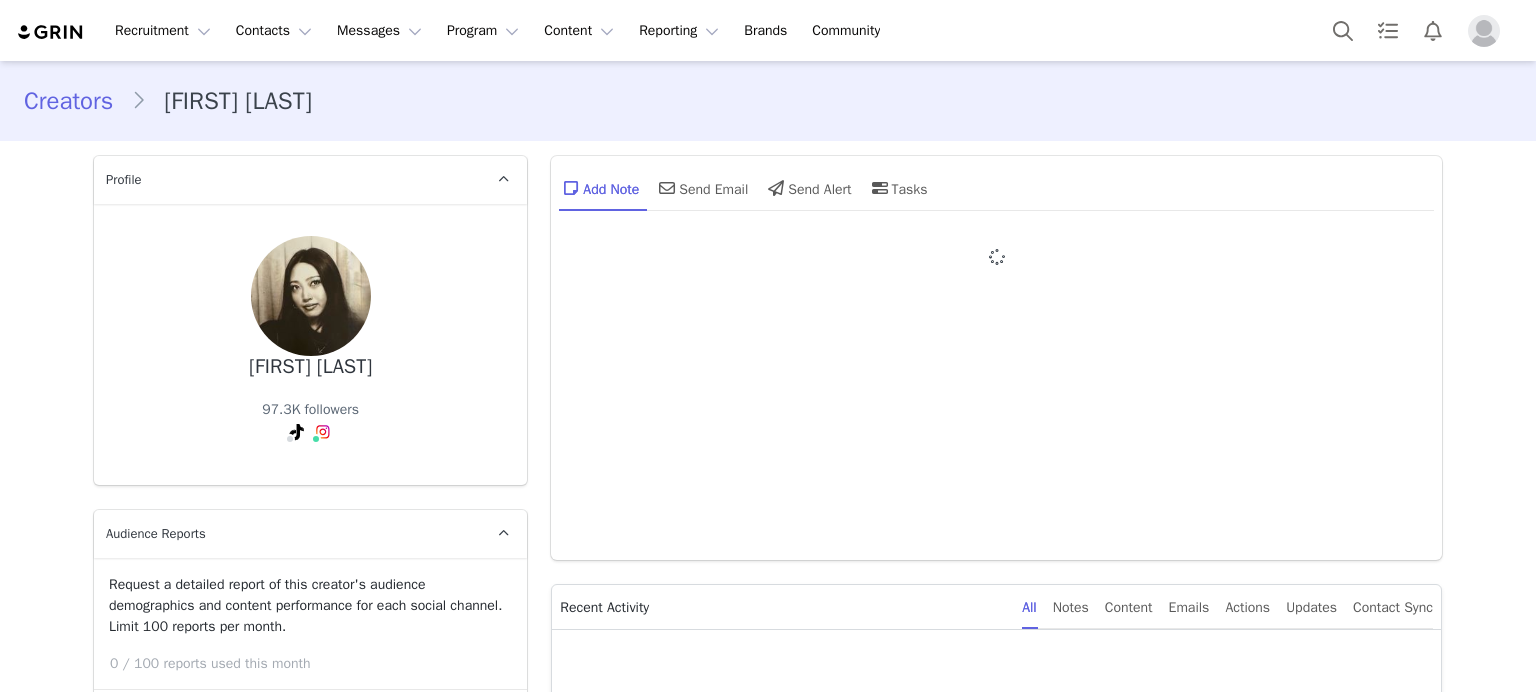 type on "+1 (United States)" 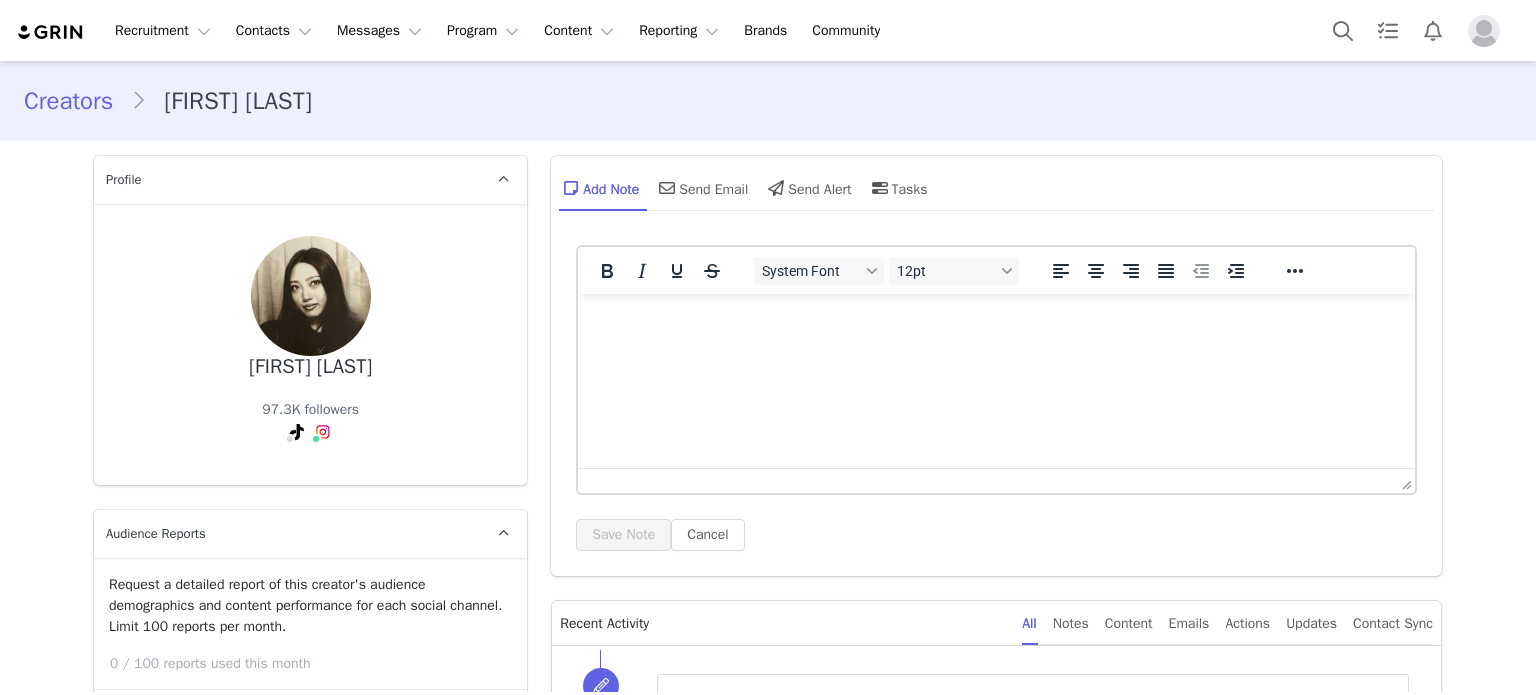 scroll, scrollTop: 0, scrollLeft: 0, axis: both 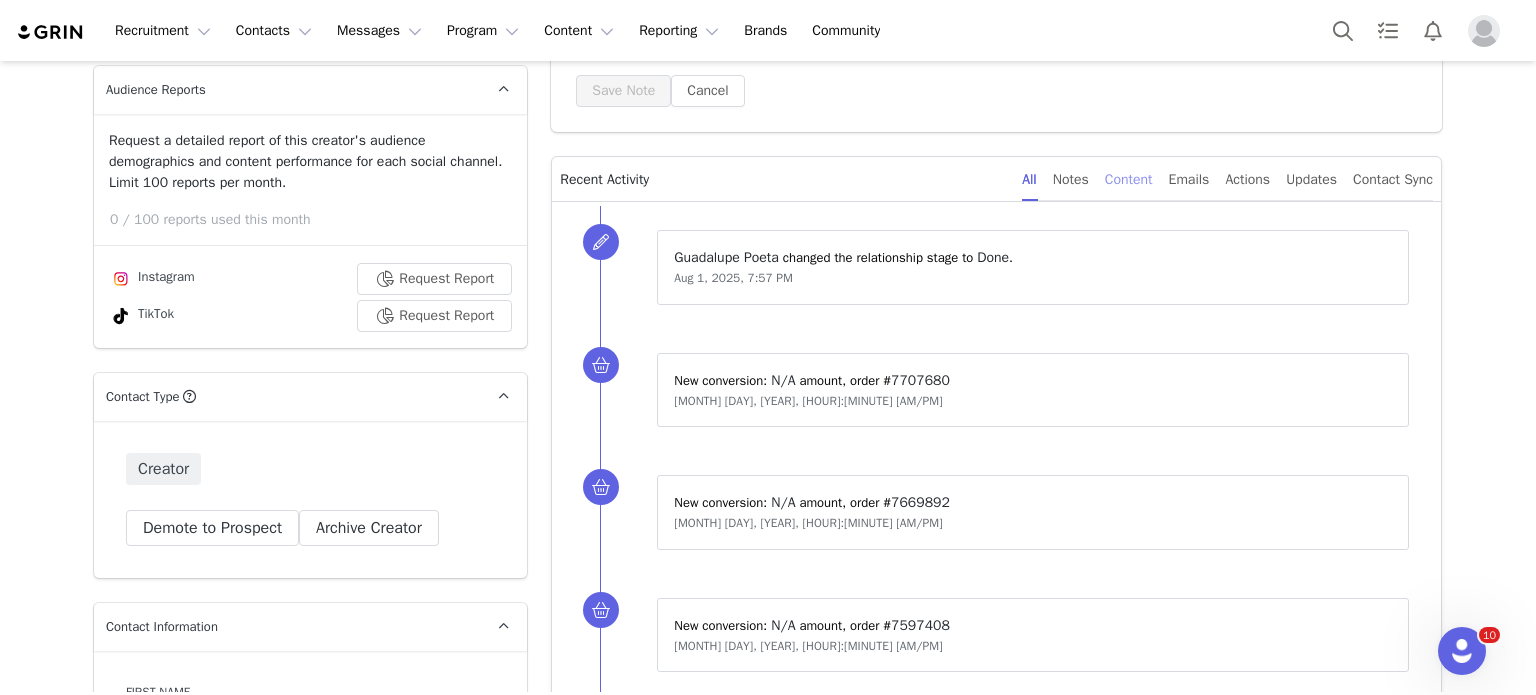 click on "Content" at bounding box center [1129, 179] 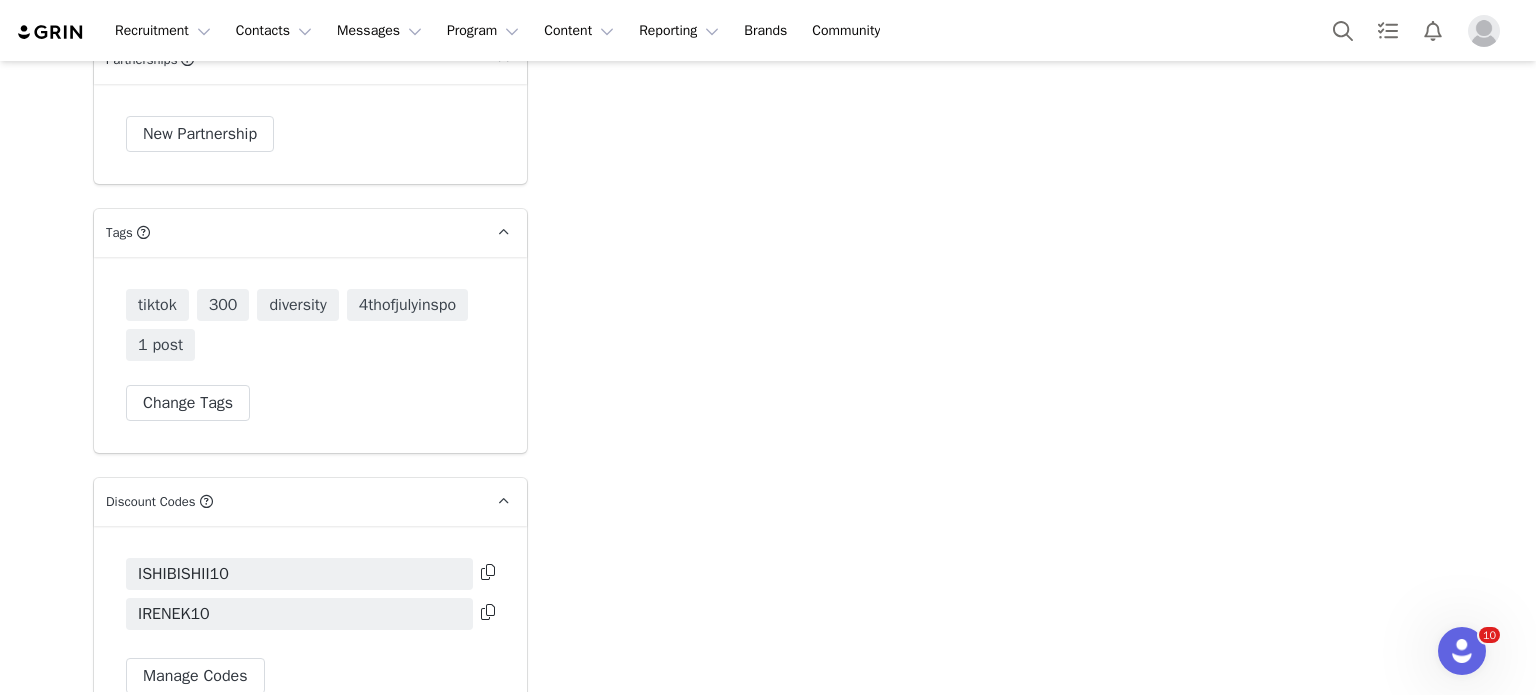 scroll, scrollTop: 6143, scrollLeft: 0, axis: vertical 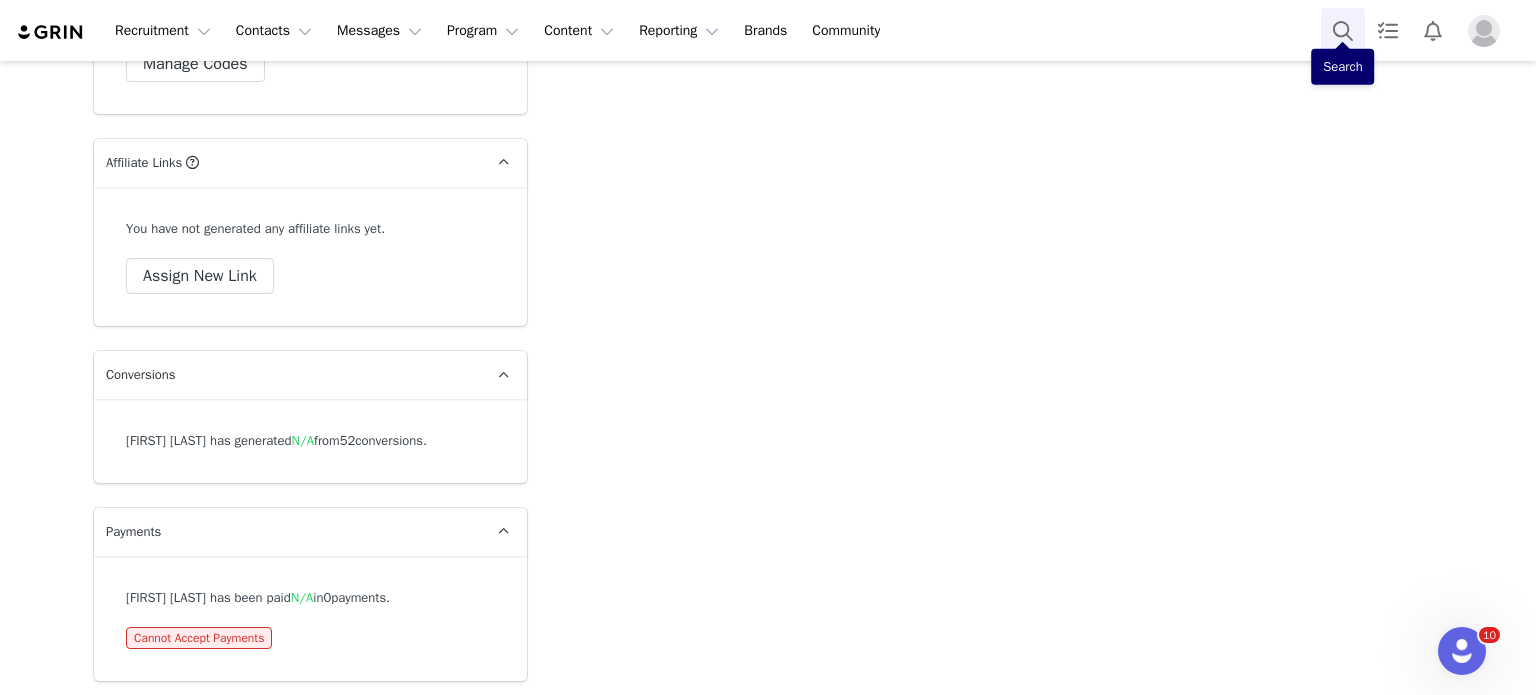 click at bounding box center [1343, 30] 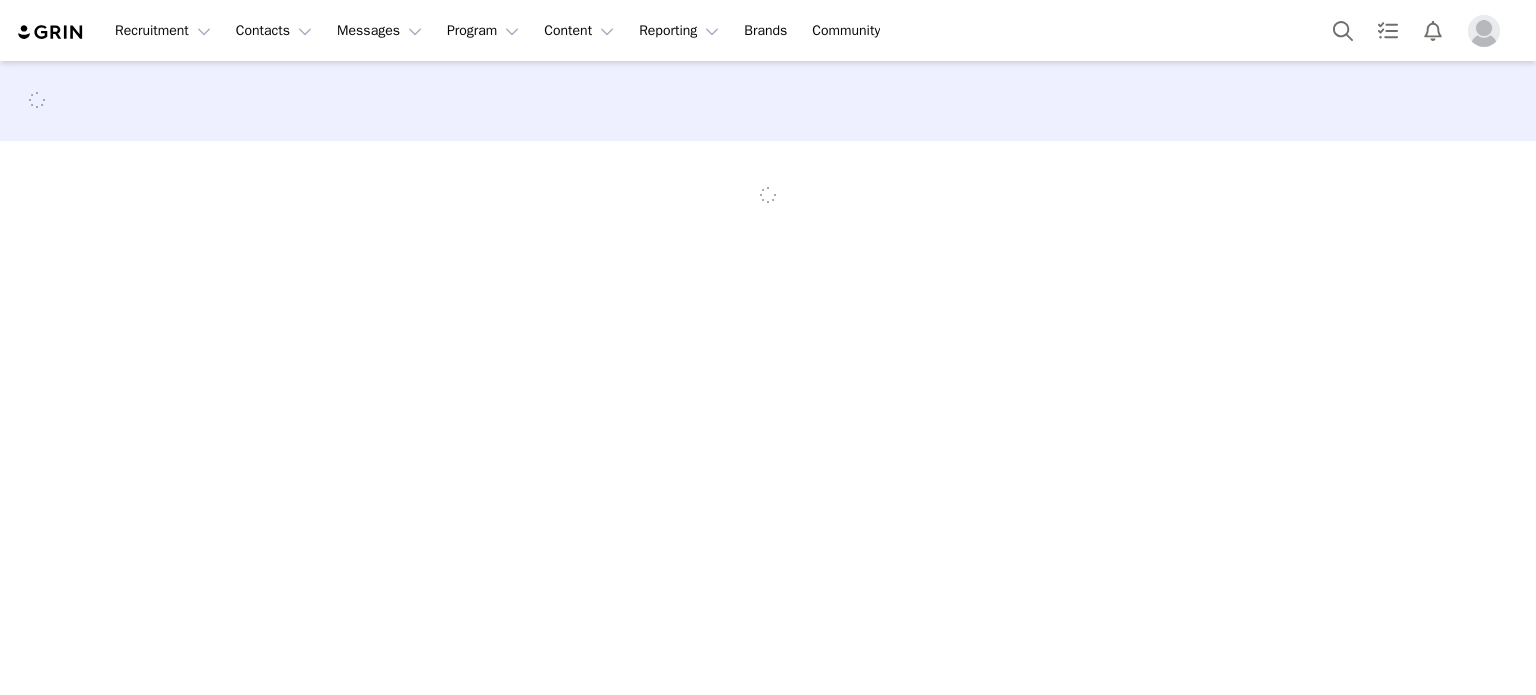 scroll, scrollTop: 0, scrollLeft: 0, axis: both 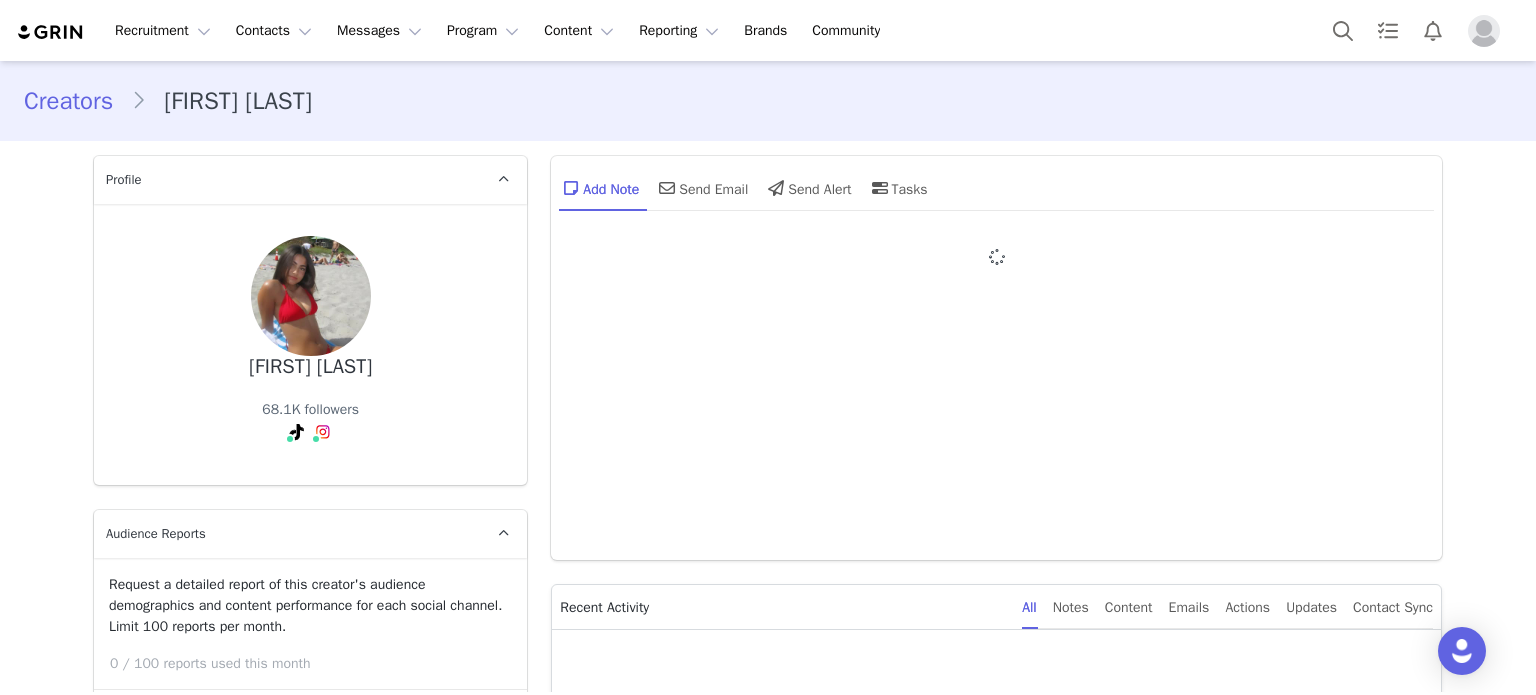 type on "+1 (United States)" 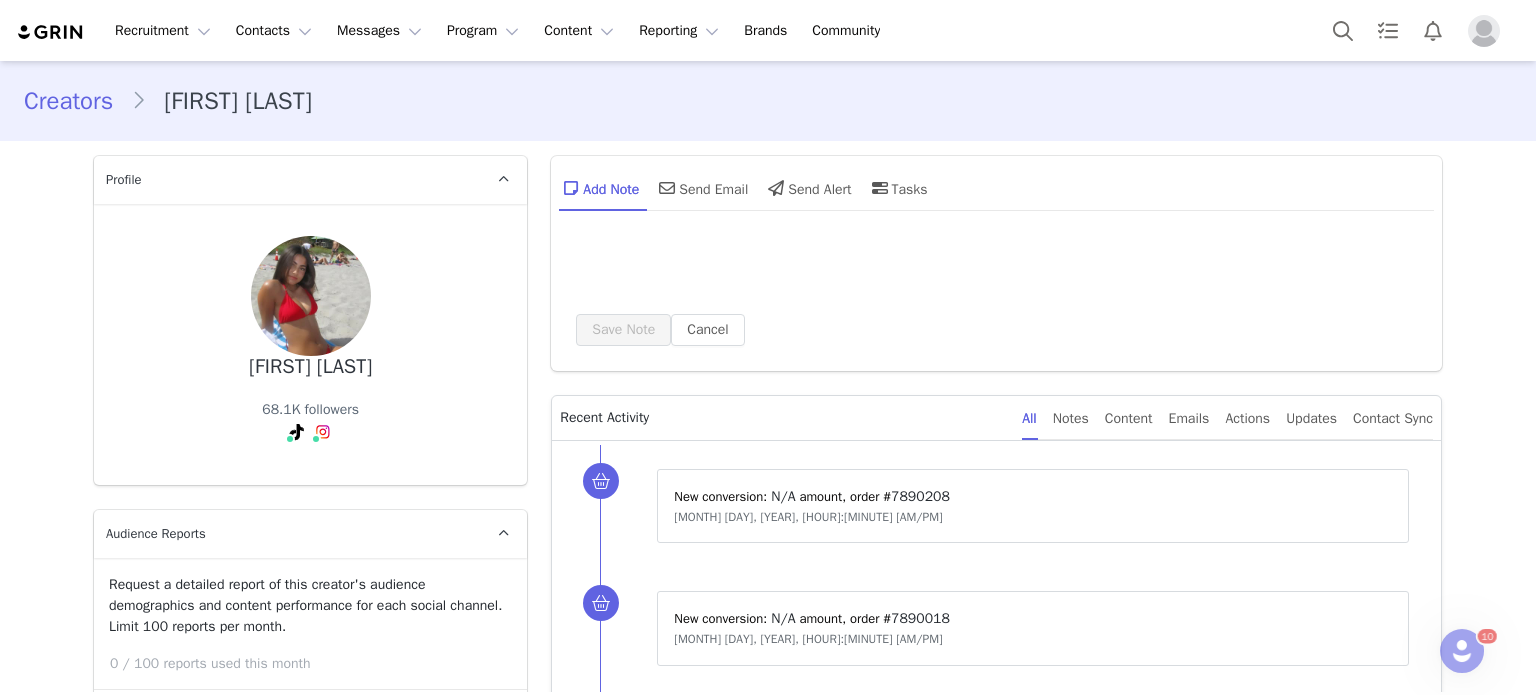 scroll, scrollTop: 0, scrollLeft: 0, axis: both 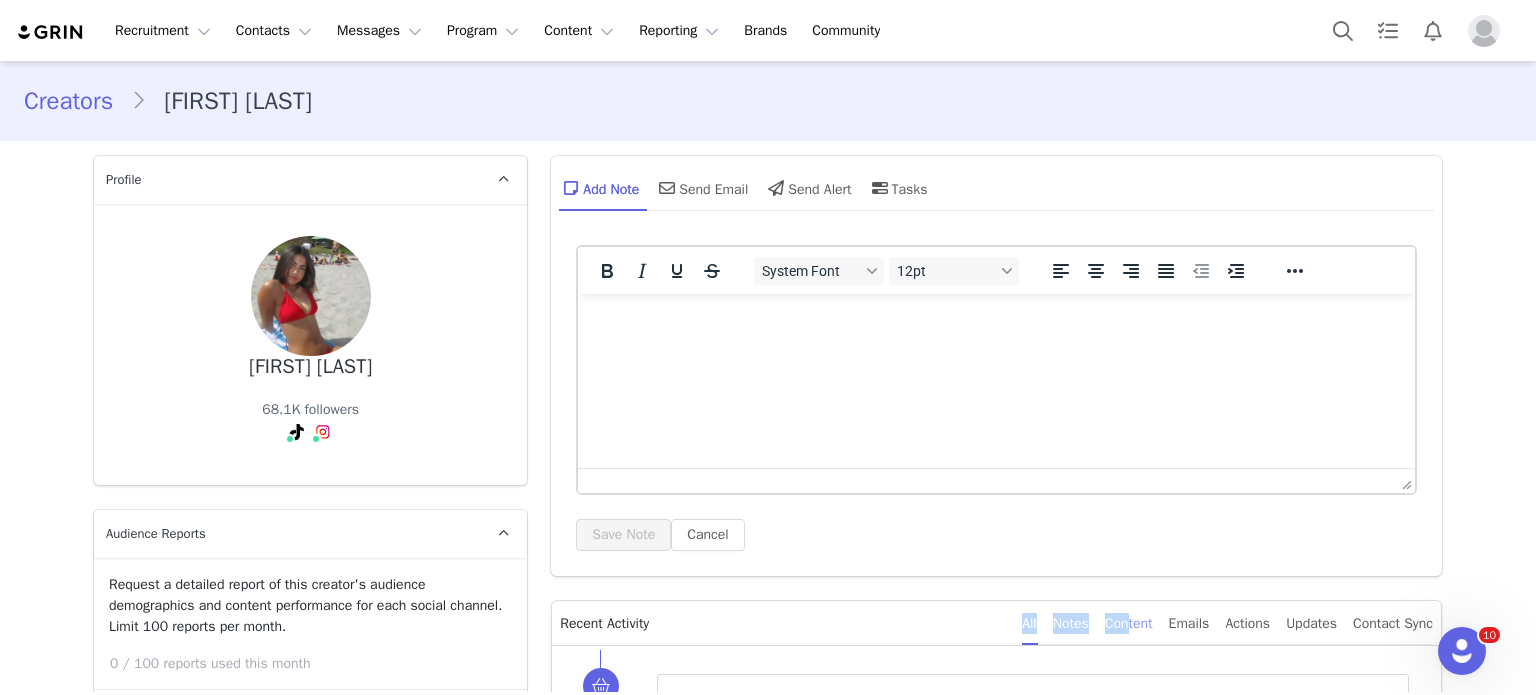drag, startPoint x: 1123, startPoint y: 580, endPoint x: 1123, endPoint y: 603, distance: 23 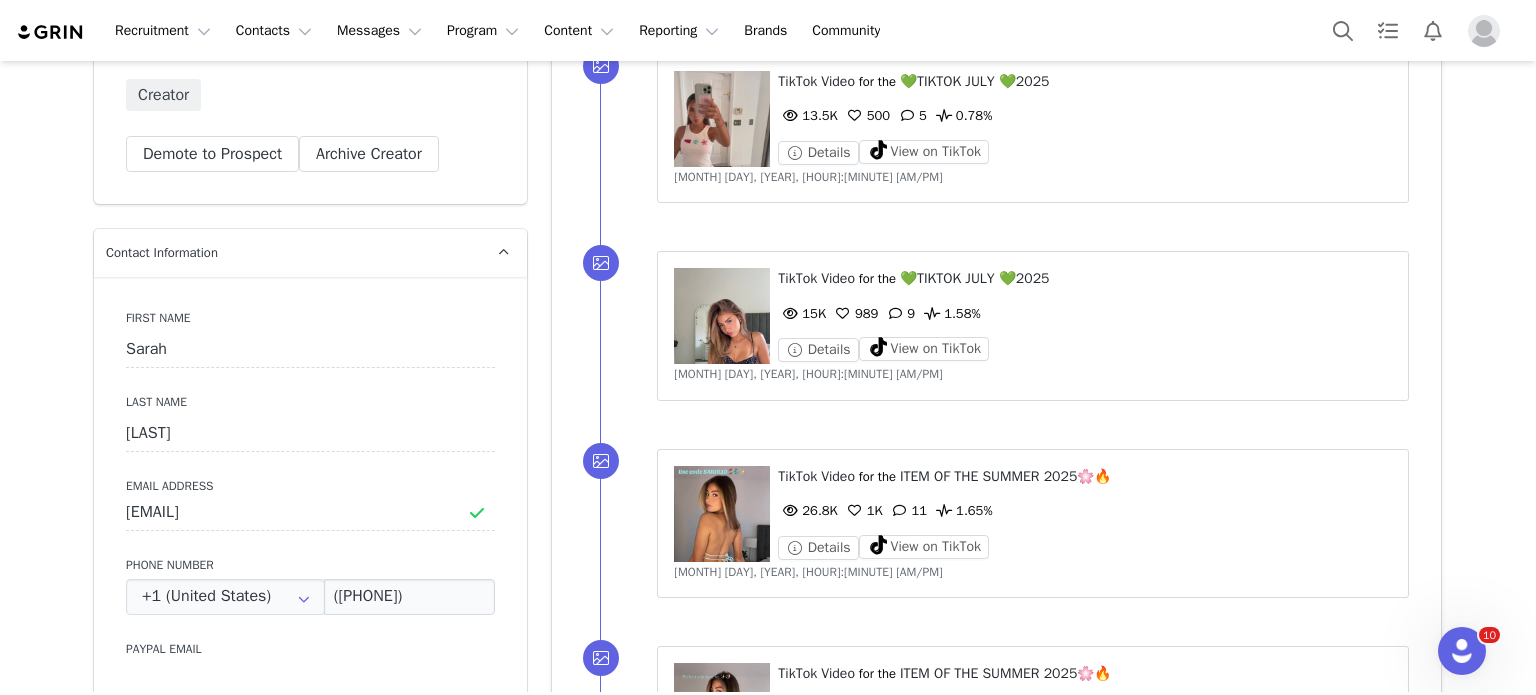 scroll, scrollTop: 816, scrollLeft: 0, axis: vertical 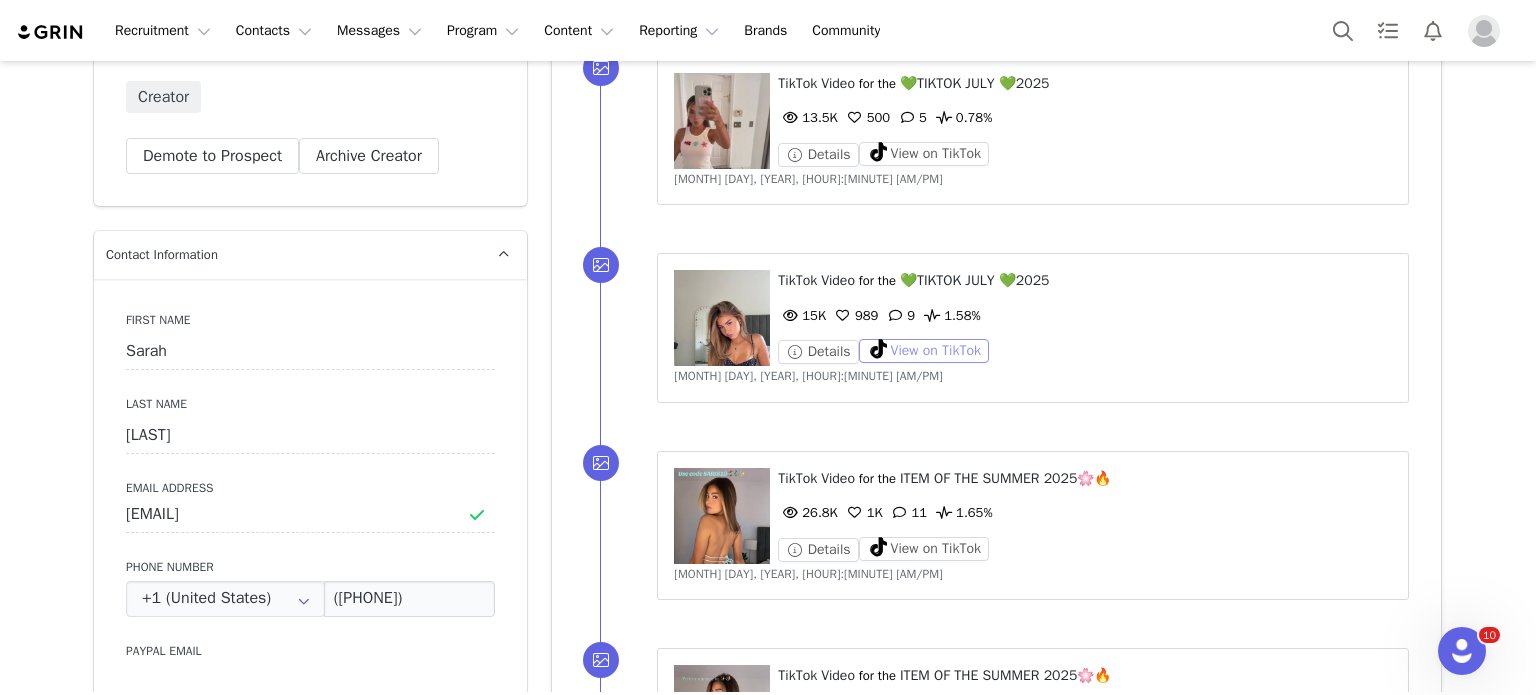 click on "View on TikTok" at bounding box center [924, 351] 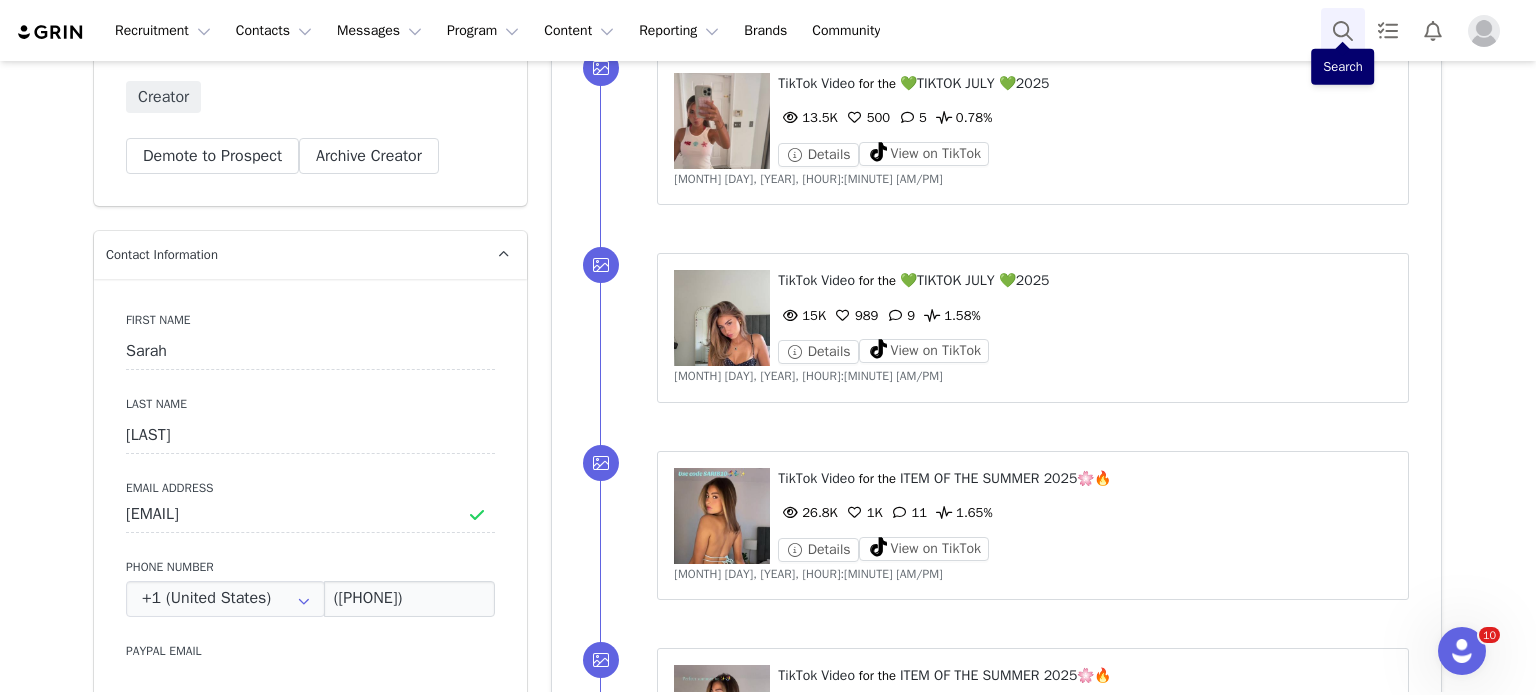 click at bounding box center (1343, 30) 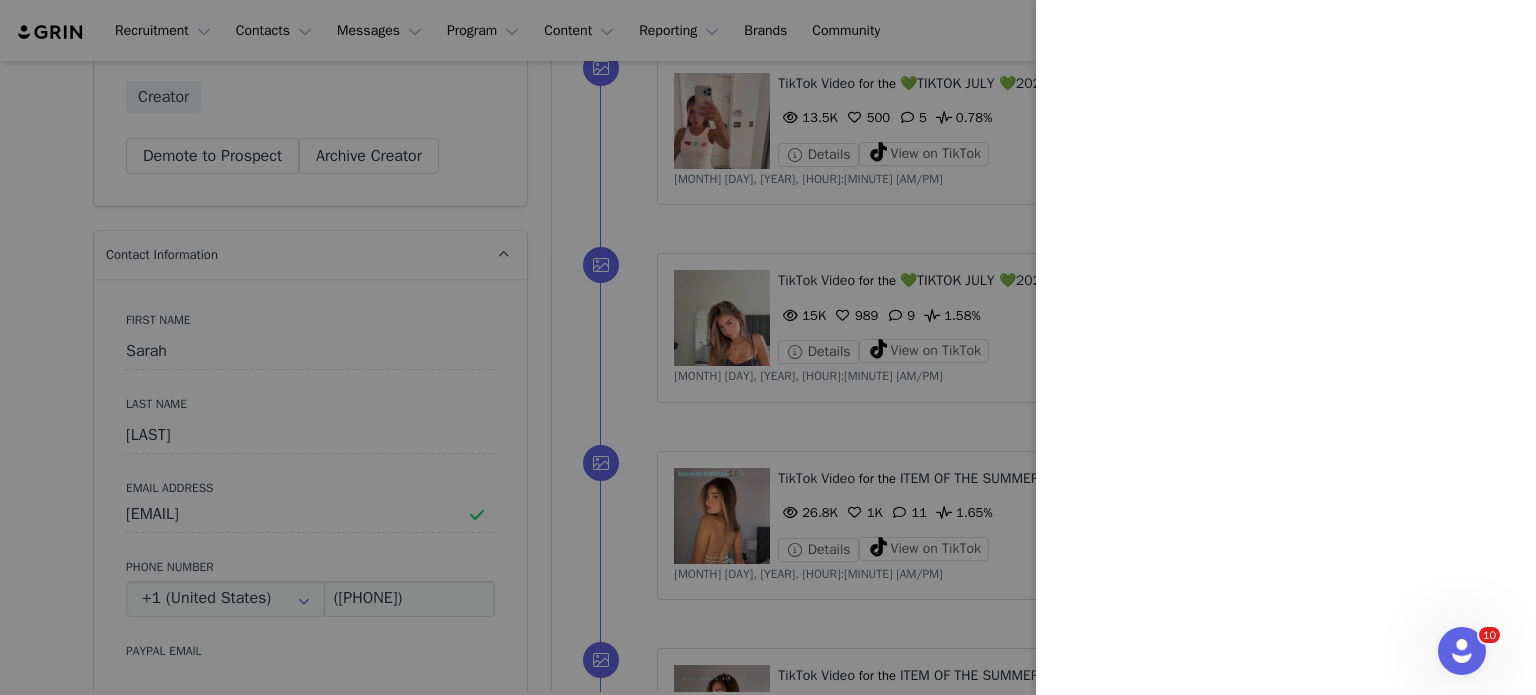 click at bounding box center [768, 347] 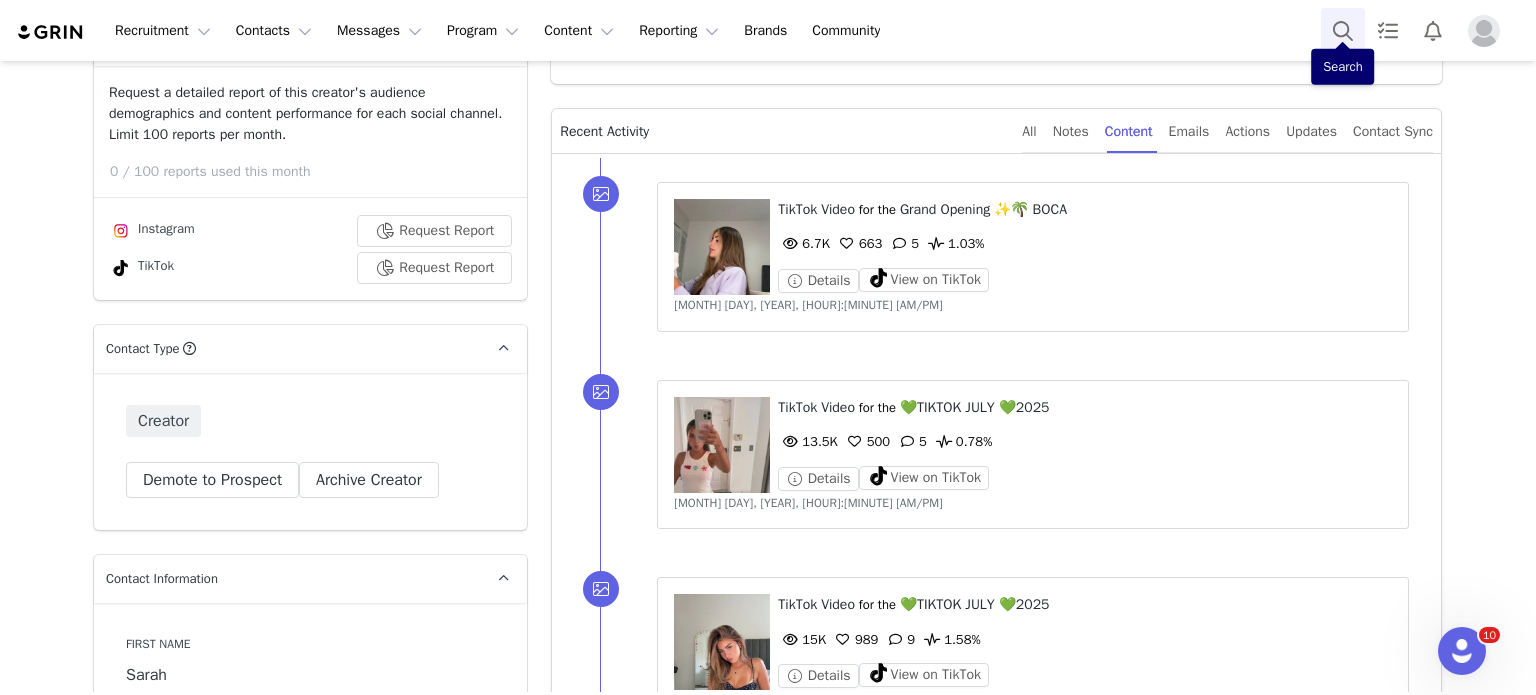 scroll, scrollTop: 488, scrollLeft: 0, axis: vertical 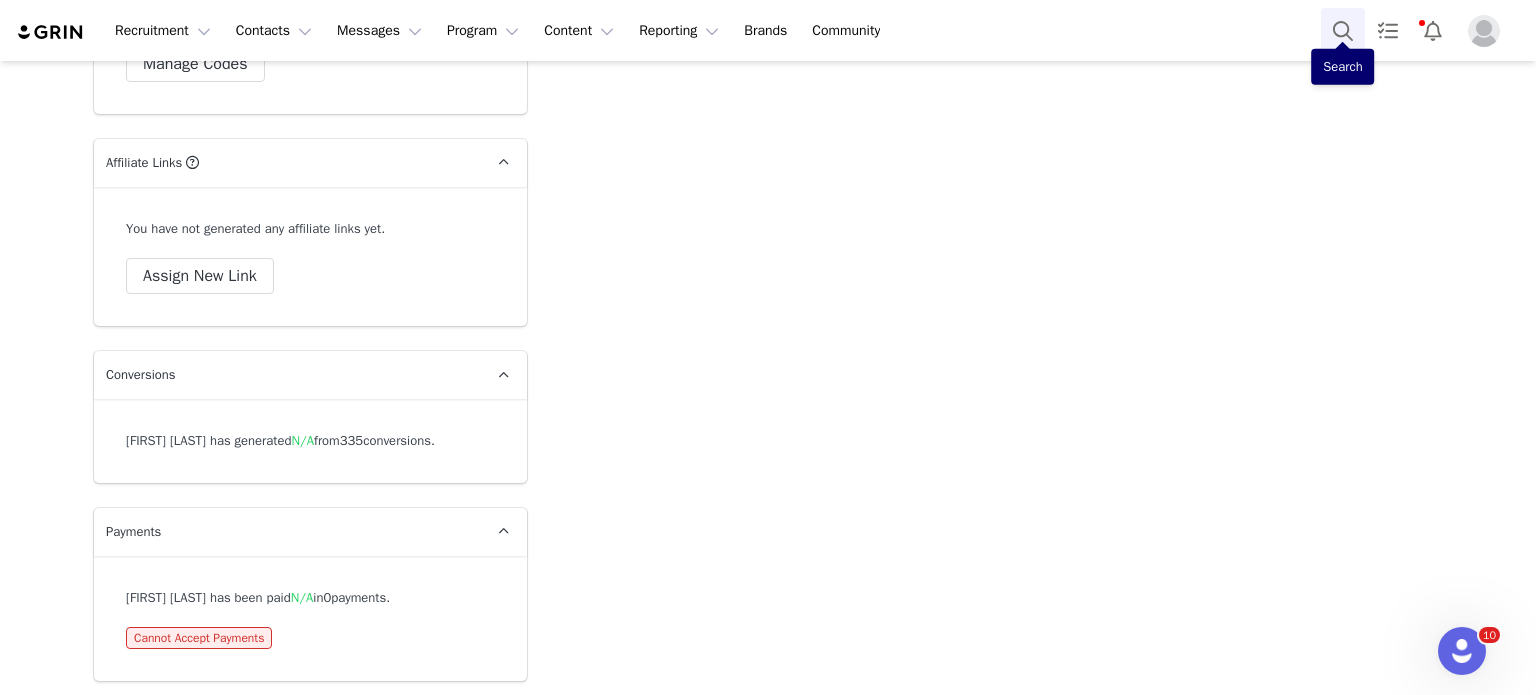 click at bounding box center (1343, 30) 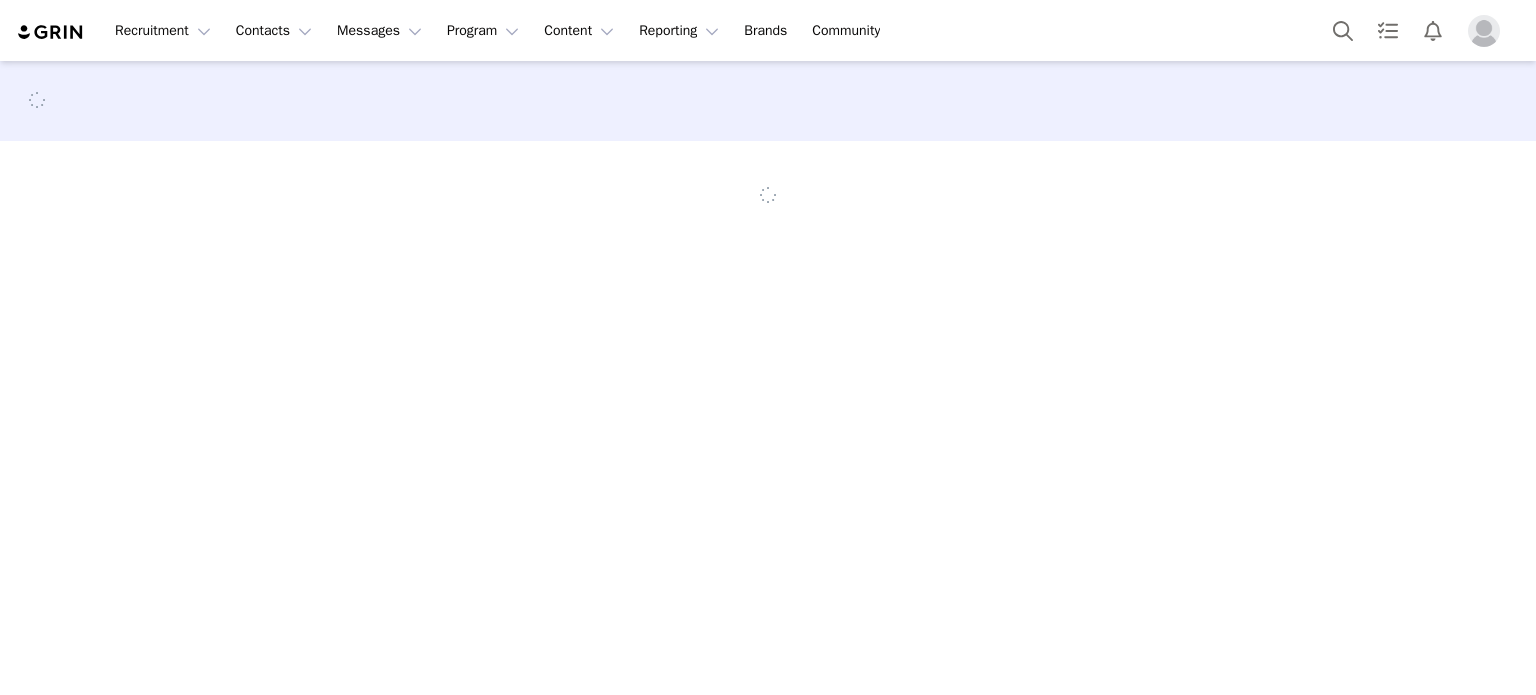 scroll, scrollTop: 0, scrollLeft: 0, axis: both 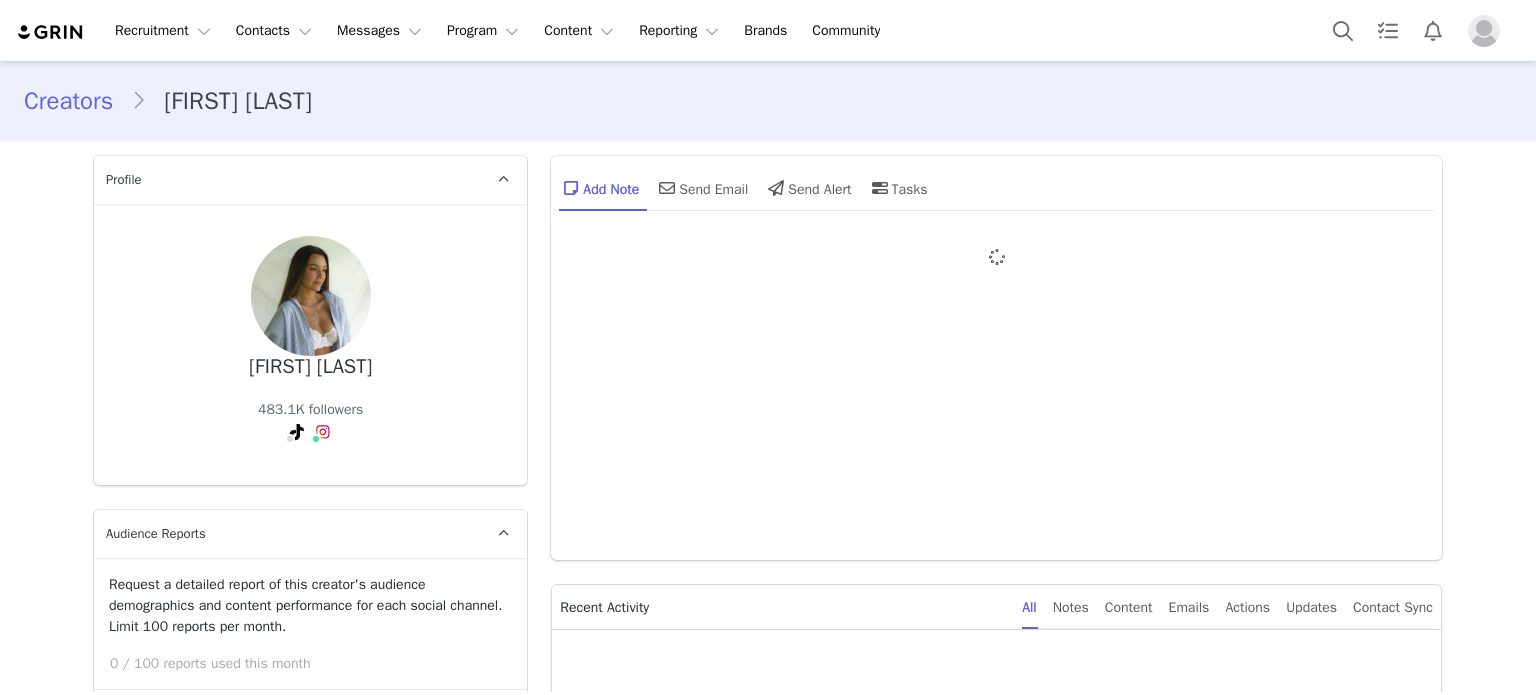 type on "+1 (United States)" 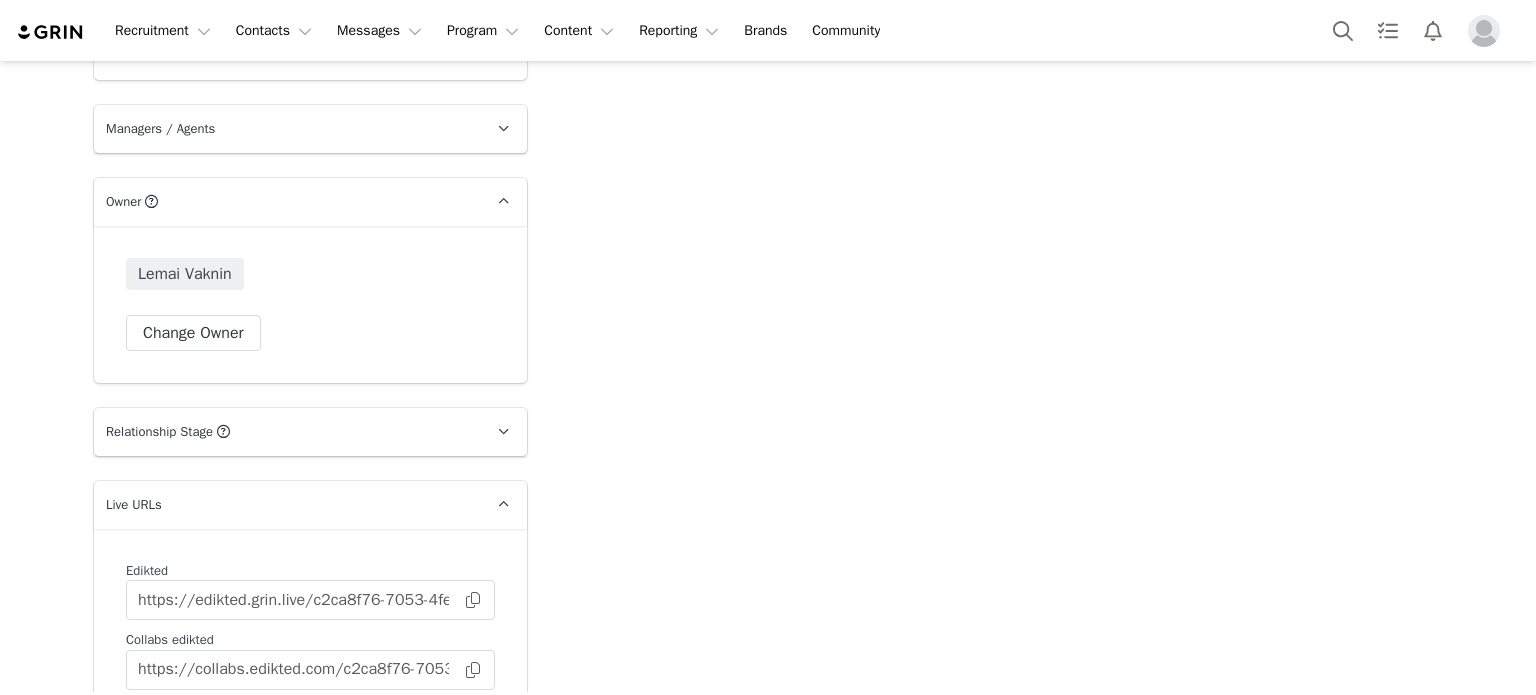 scroll, scrollTop: 0, scrollLeft: 0, axis: both 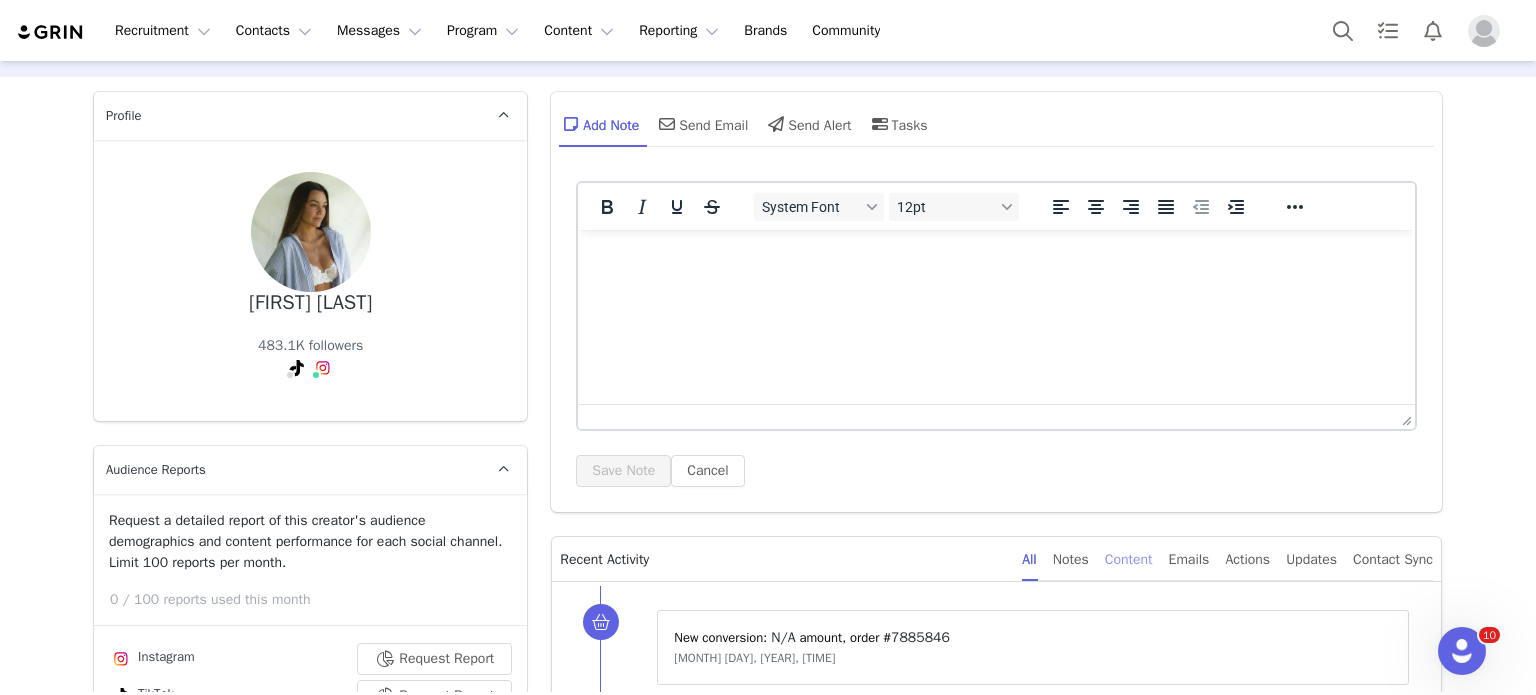 click on "Content" at bounding box center [1129, 559] 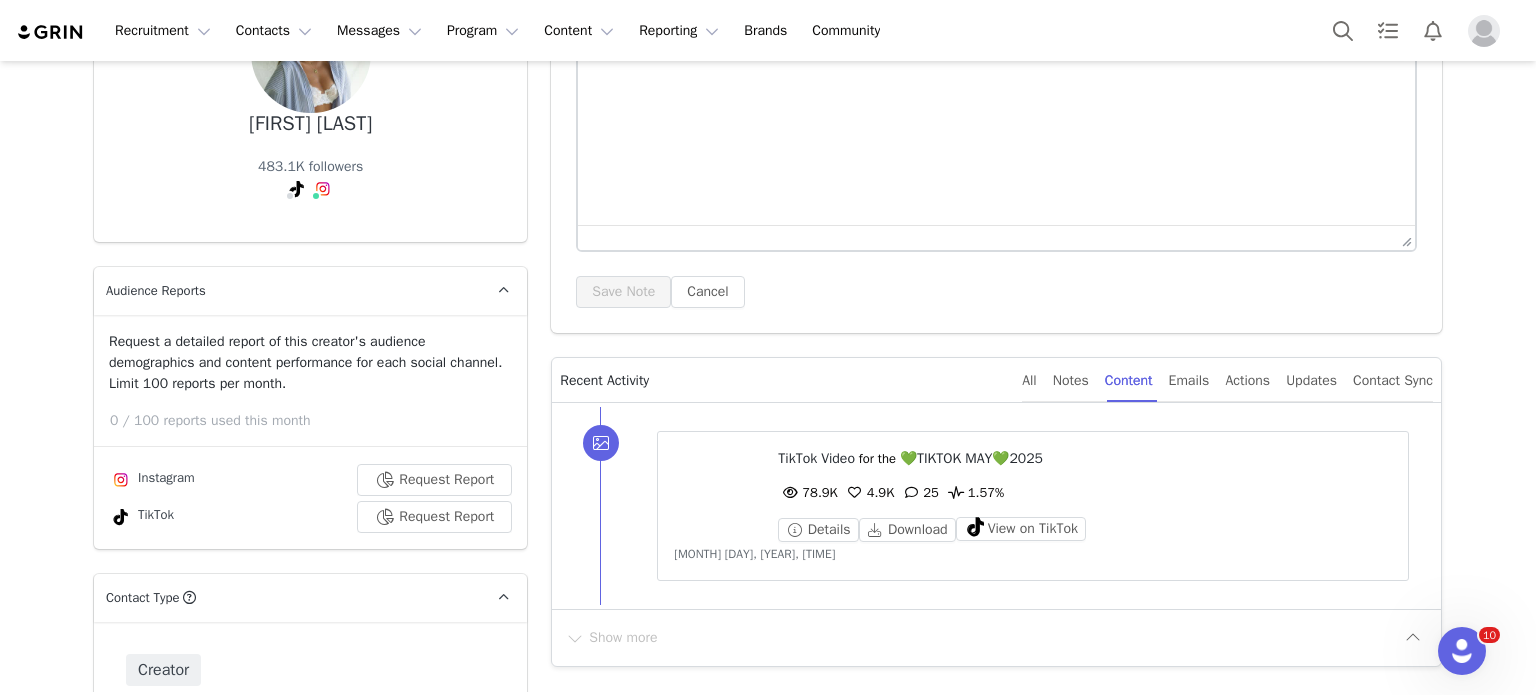 scroll, scrollTop: 231, scrollLeft: 0, axis: vertical 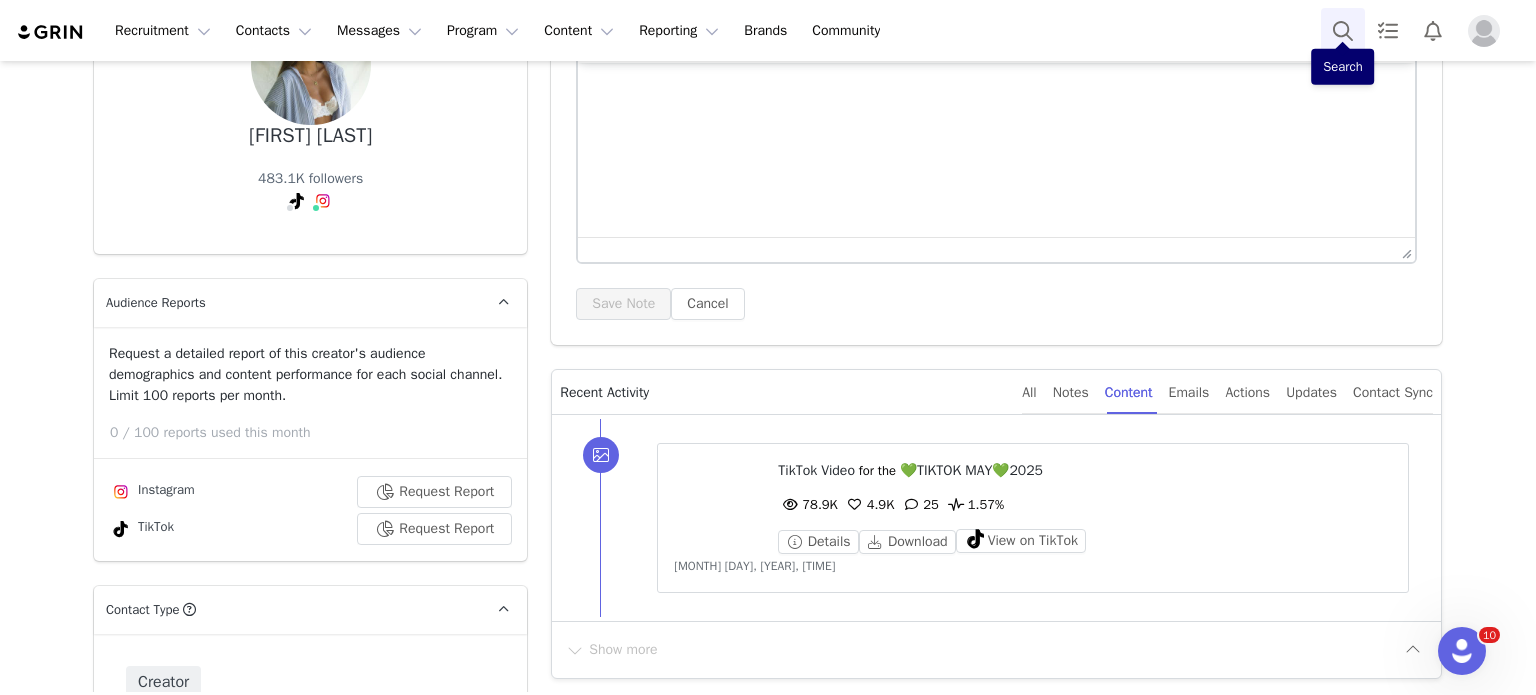 click at bounding box center (1343, 30) 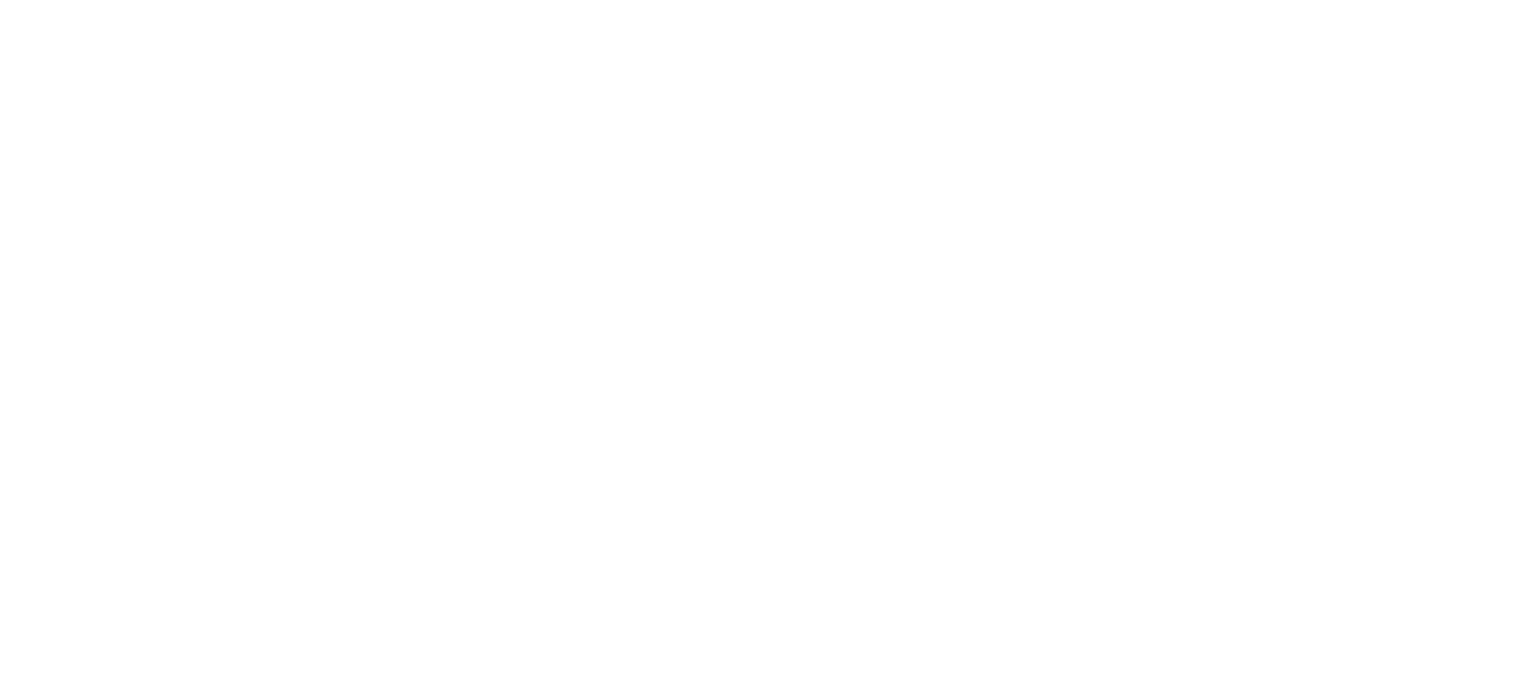 scroll, scrollTop: 0, scrollLeft: 0, axis: both 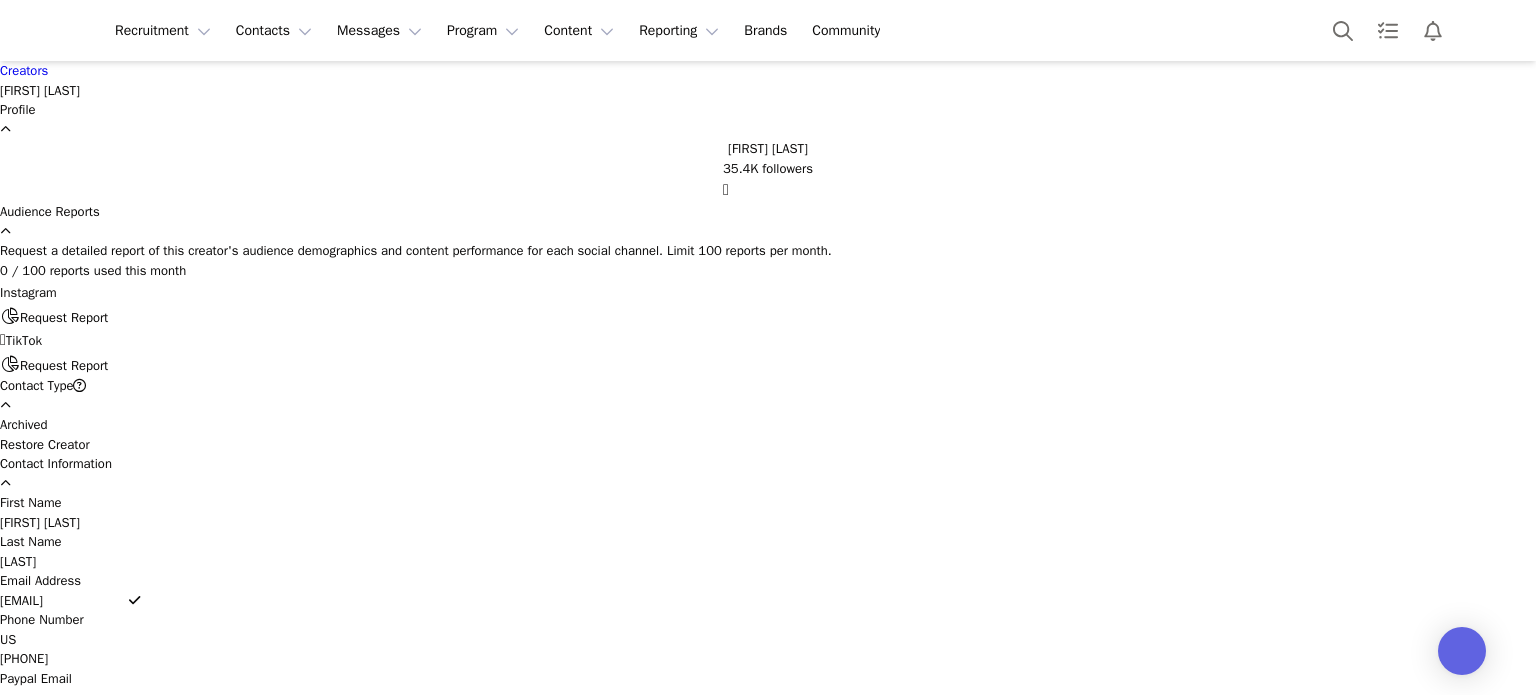 type on "+1 (United States)" 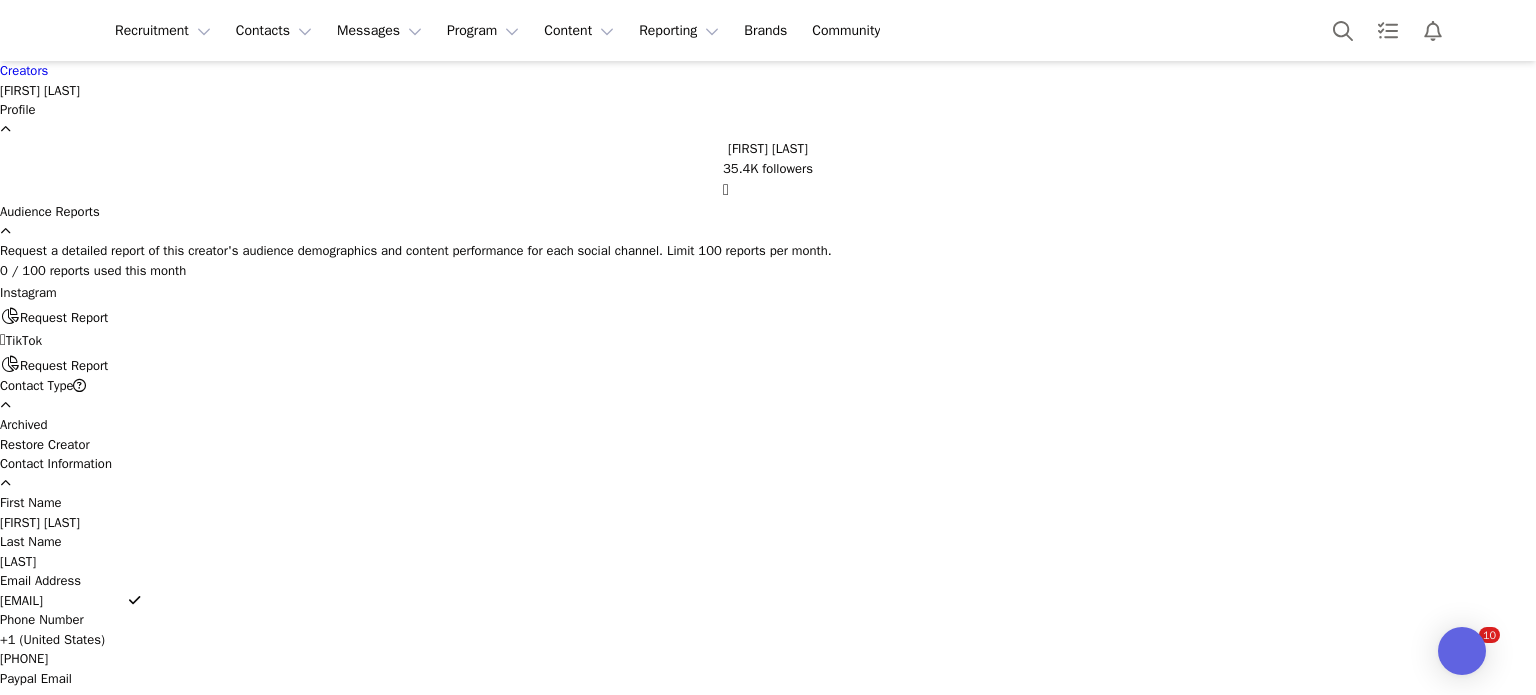 scroll, scrollTop: 340, scrollLeft: 0, axis: vertical 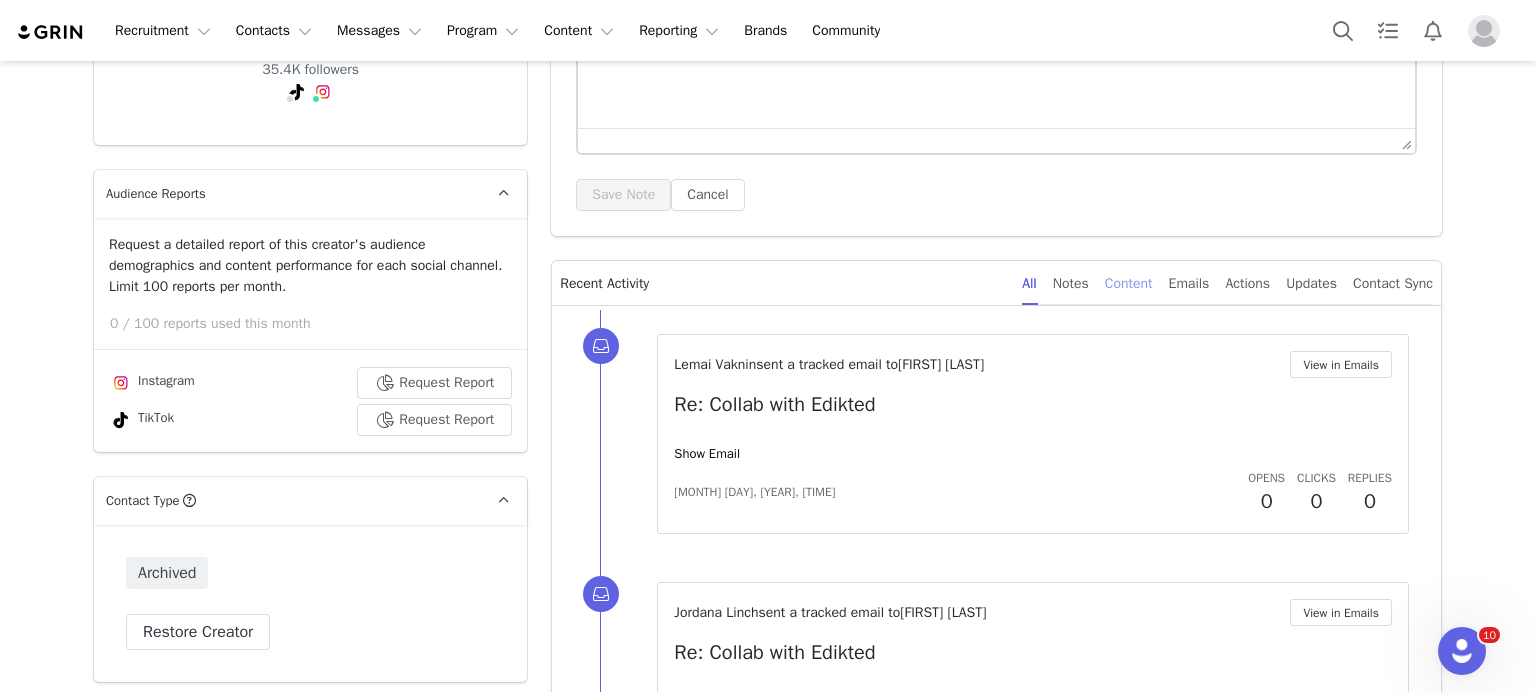 click on "Content" 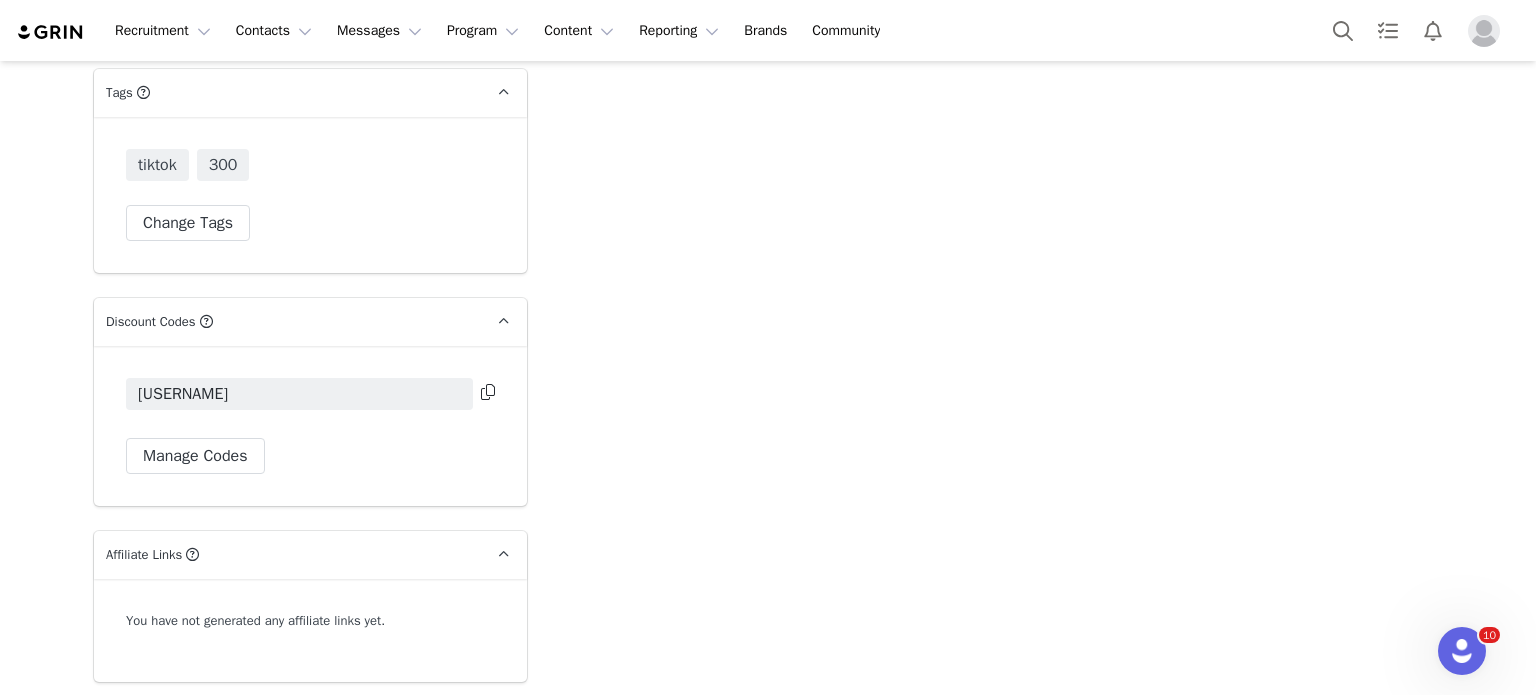 scroll, scrollTop: 5616, scrollLeft: 0, axis: vertical 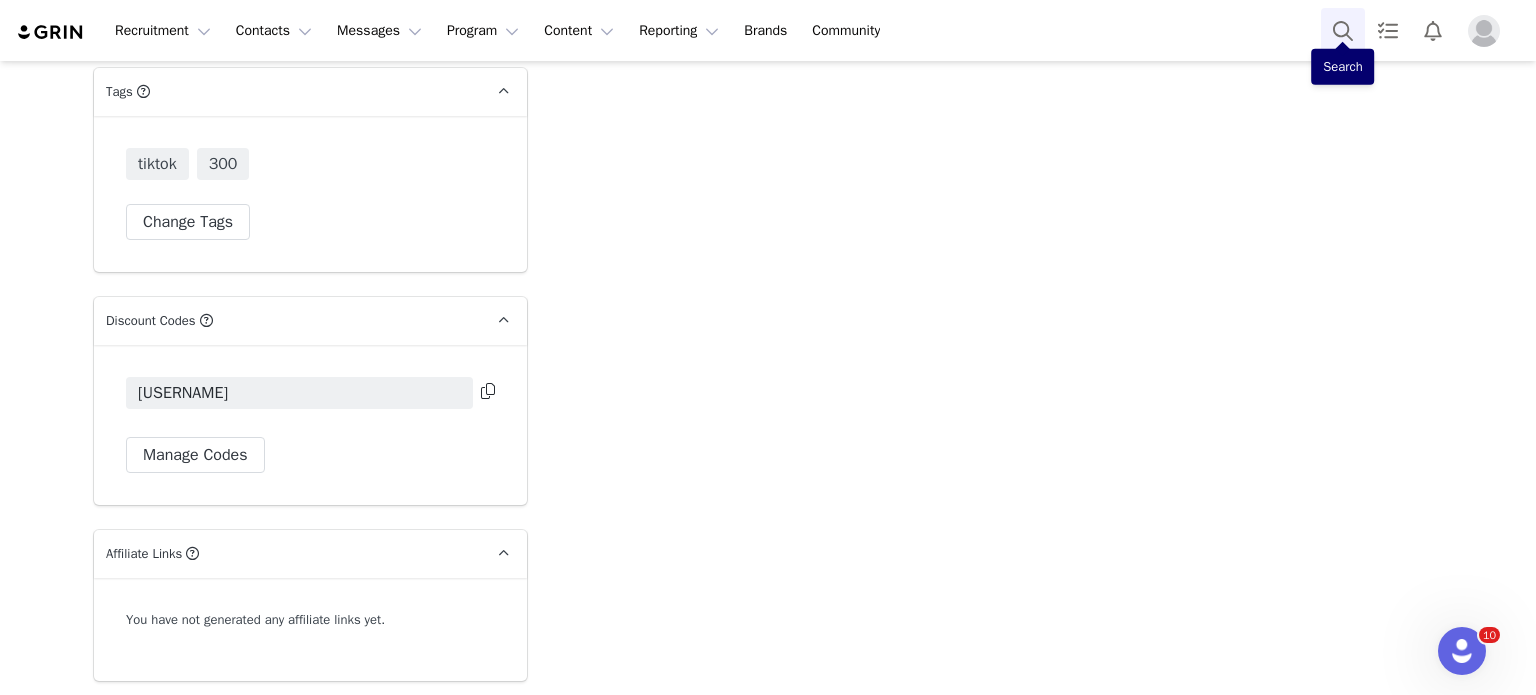 click 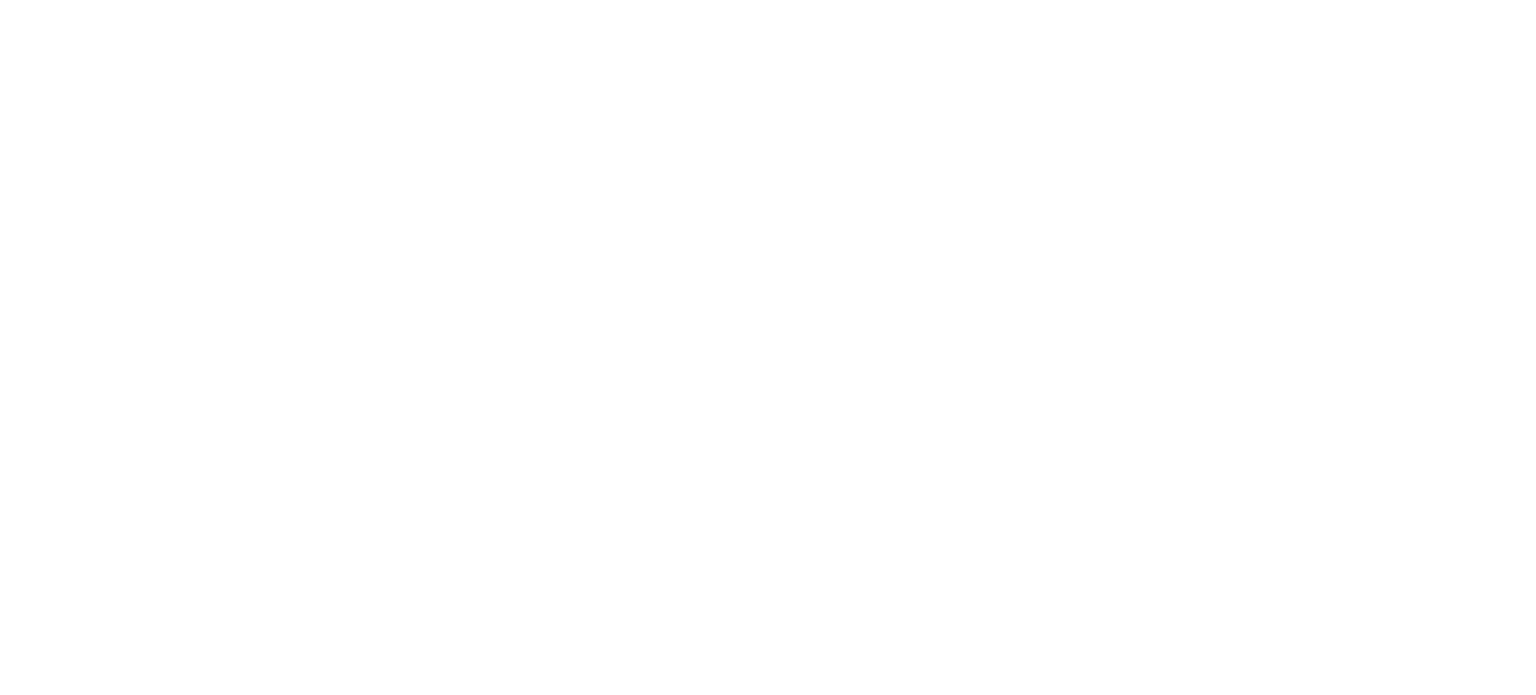 scroll, scrollTop: 0, scrollLeft: 0, axis: both 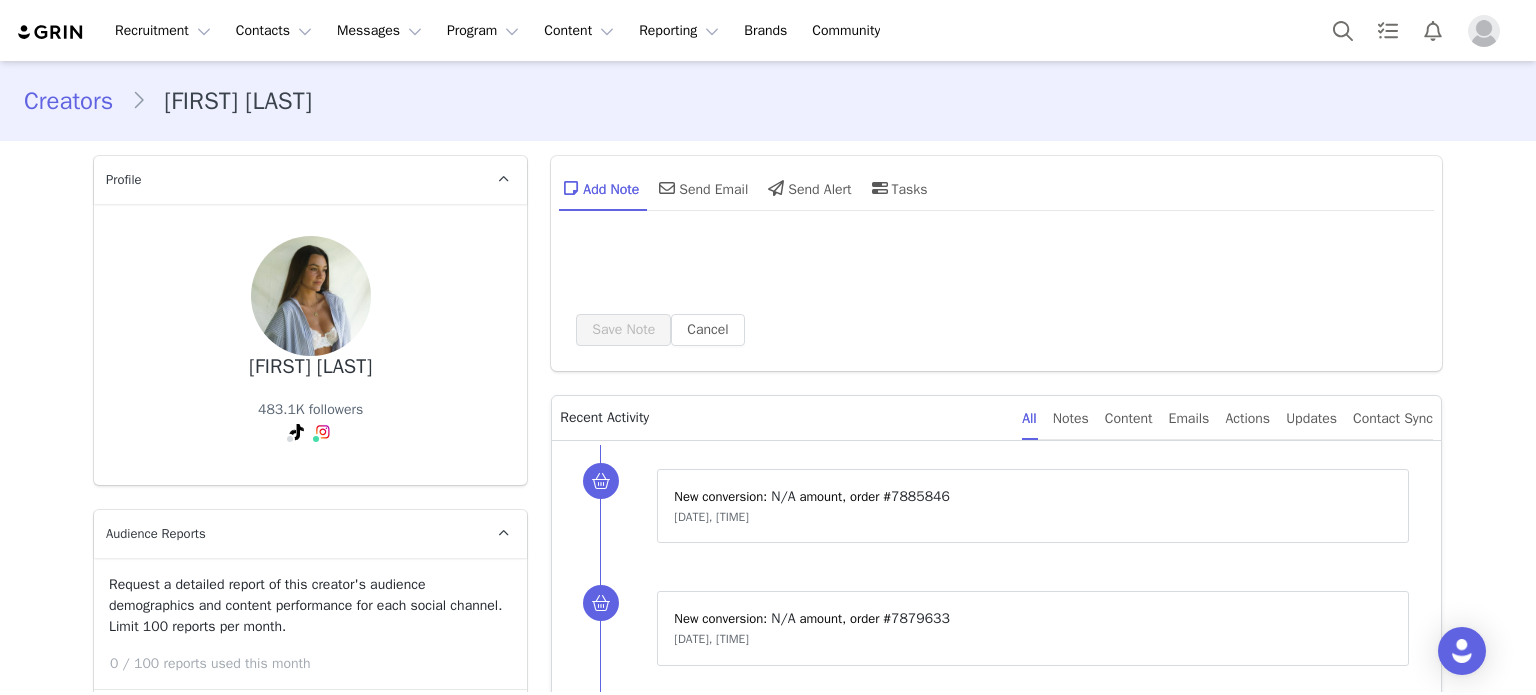 click on "Add Note   Send Email   Send Alert   Tasks  Save Note Cancel Recent Activity All Notes Content Emails Actions Updates Contact Sync New conversion: ⁨ N/A ⁩ amount⁨⁩⁨, order #⁨ 7885846 ⁩⁩ Aug 2, 2025, 10:04 PM New conversion: ⁨ N/A ⁩ amount⁨⁩⁨, order #⁨ 7879633 ⁩⁩ Aug 2, 2025, 3:17 PM New conversion: ⁨ N/A ⁩ amount⁨⁩⁨, order #⁨ 7872862 ⁩⁩ Aug 2, 2025, 12:46 AM New conversion: ⁨ N/A ⁩ amount⁨⁩⁨, order #⁨ 7865077 ⁩⁩ Aug 1, 2025, 5:00 PM New conversion: ⁨ N/A ⁩ amount⁨⁩⁨, order #⁨ 7858177 ⁩⁩ Aug 1, 2025, 2:46 AM New conversion: ⁨ N/A ⁩ amount⁨⁩⁨, order #⁨ 7844820 ⁩⁩ Jul 31, 2025, 6:07 AM Eden Hagege sent a tracked email to  Maria Gayoso      View in Emails   Re: Collab with Edikted - Update!   Show Email  Jul 29, 2025, 6:43 AM      Opens  0  Clicks  0  Replies  0 Jordana Linch sent a tracked email to  Maria Gayoso      View in Emails   Re: Collab with Edikted - Update!   Show Email  Jul 29, 2025, 6:43 AM      Opens  0" at bounding box center [996, 2893] 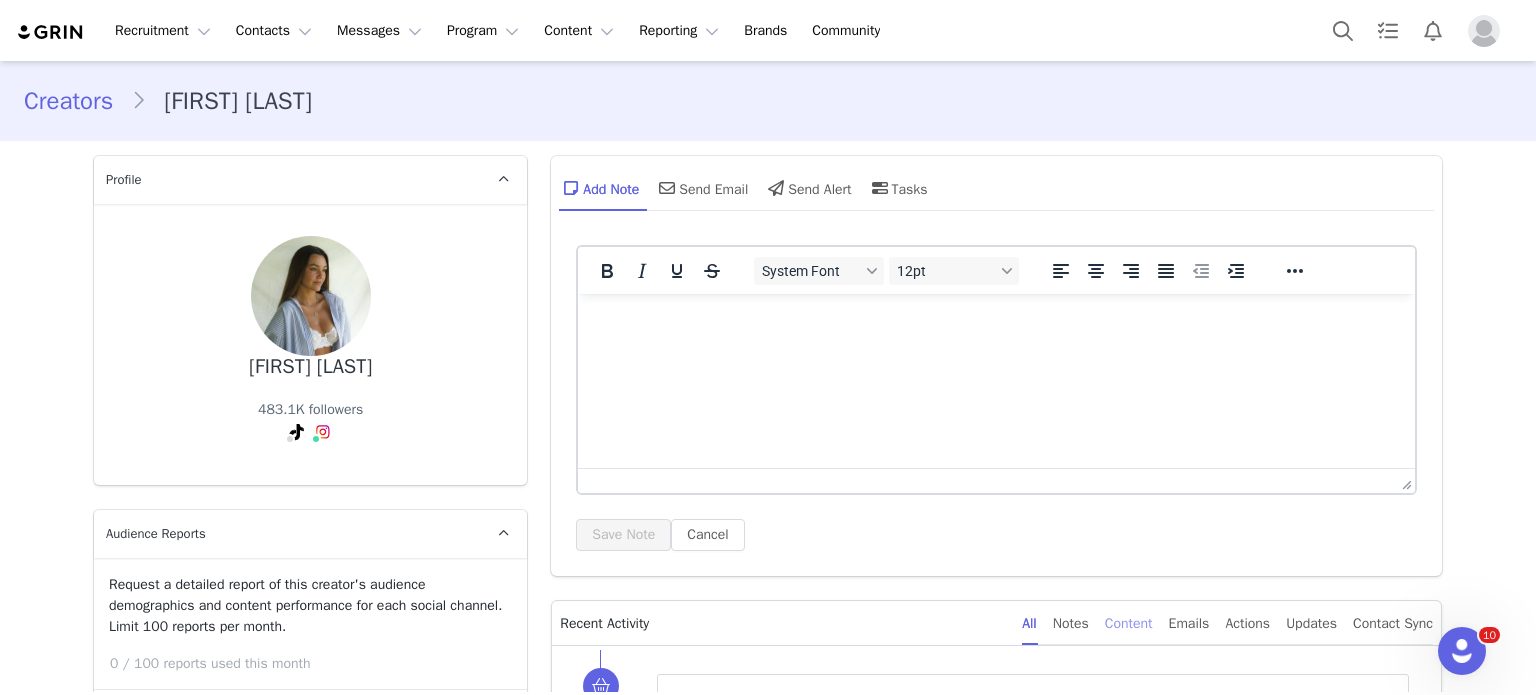 scroll, scrollTop: 0, scrollLeft: 0, axis: both 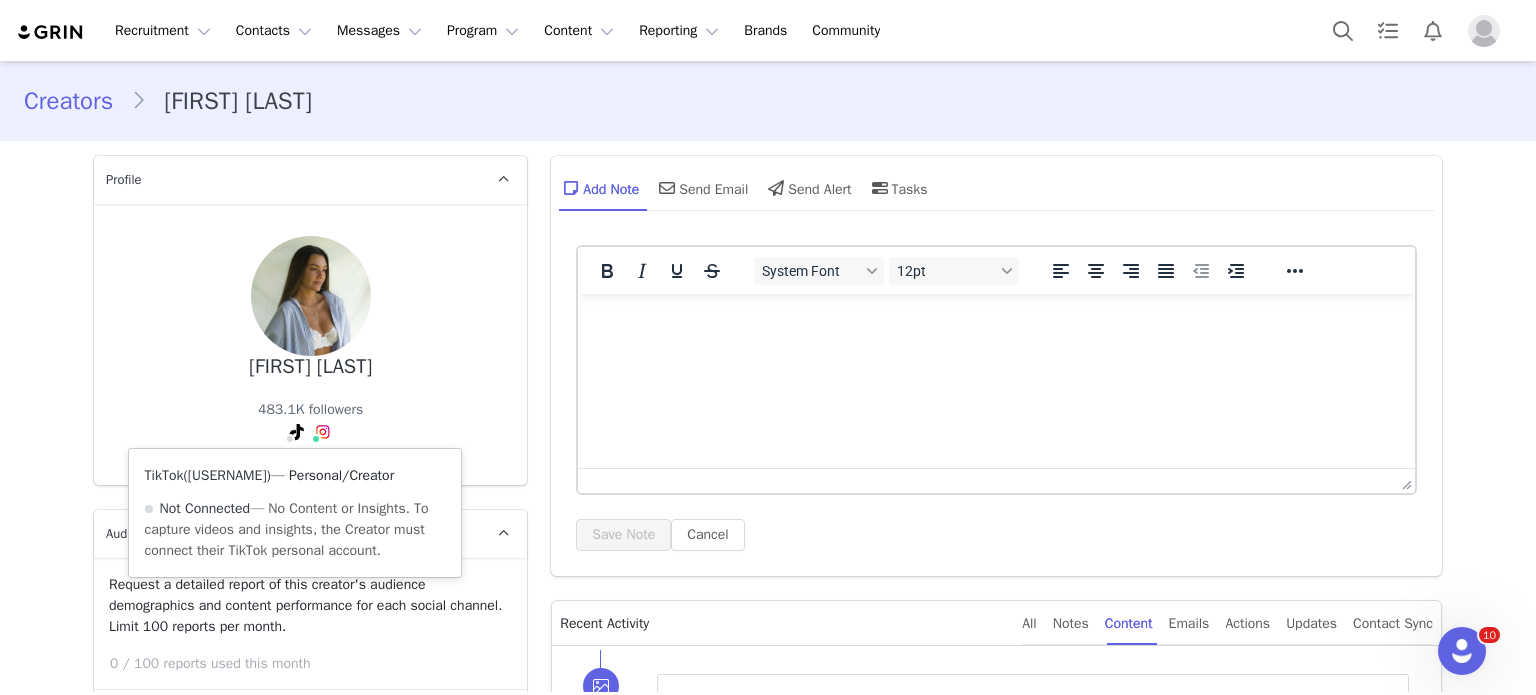 click on "@21gayoso" at bounding box center [227, 475] 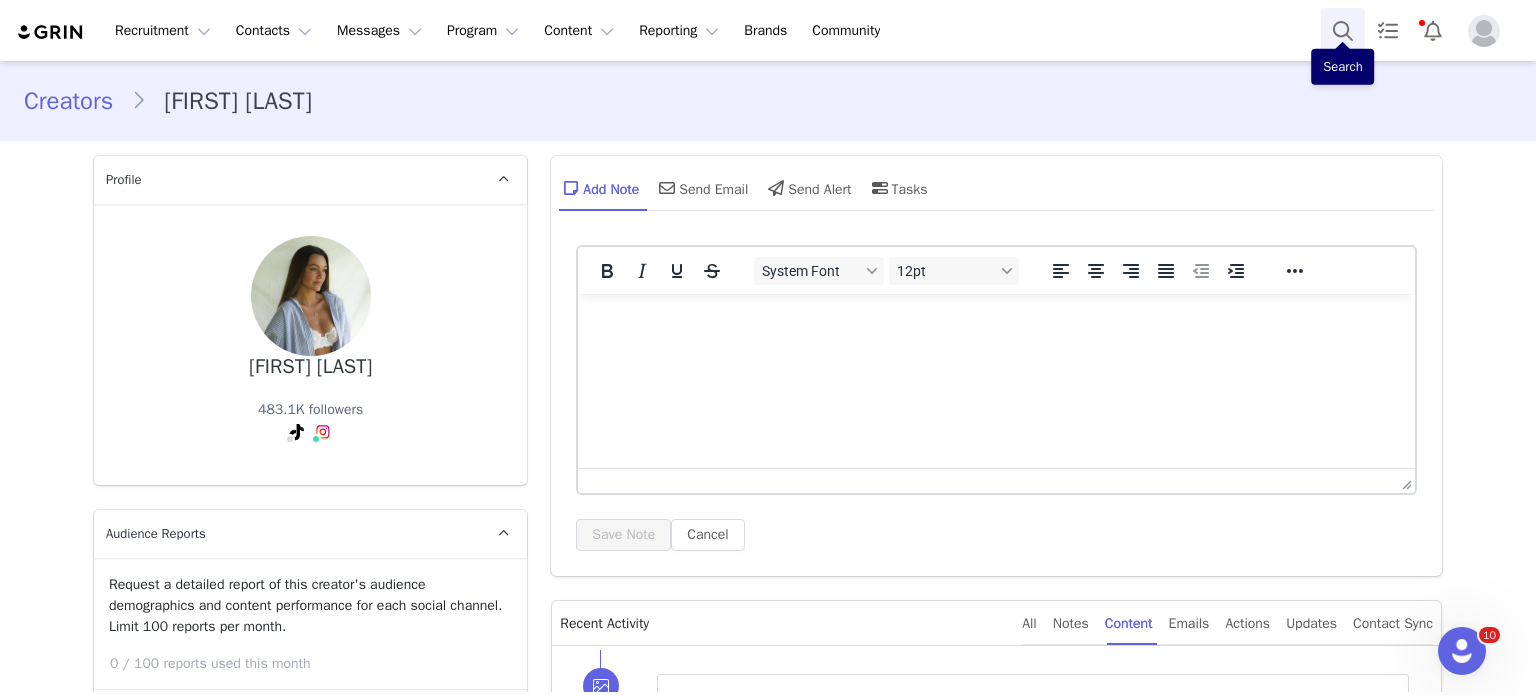 click at bounding box center (1343, 30) 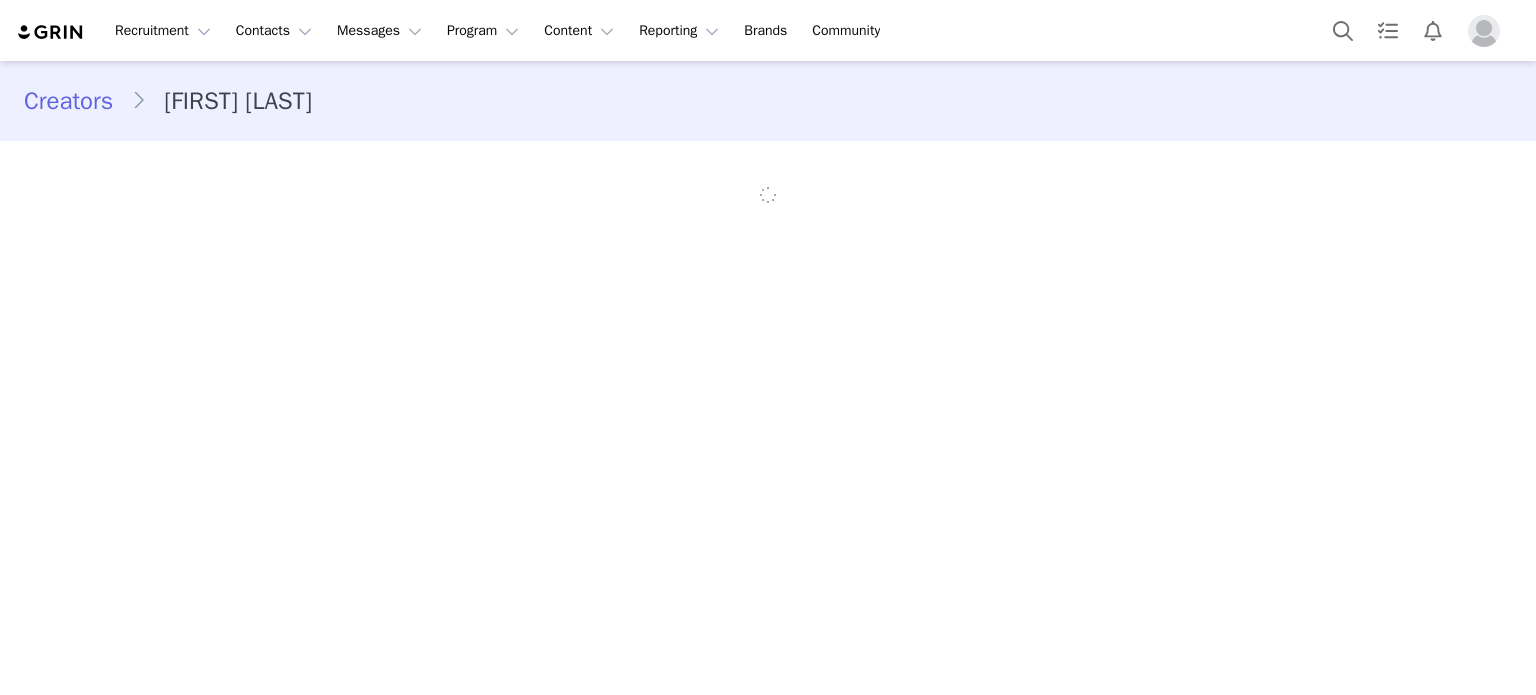 scroll, scrollTop: 0, scrollLeft: 0, axis: both 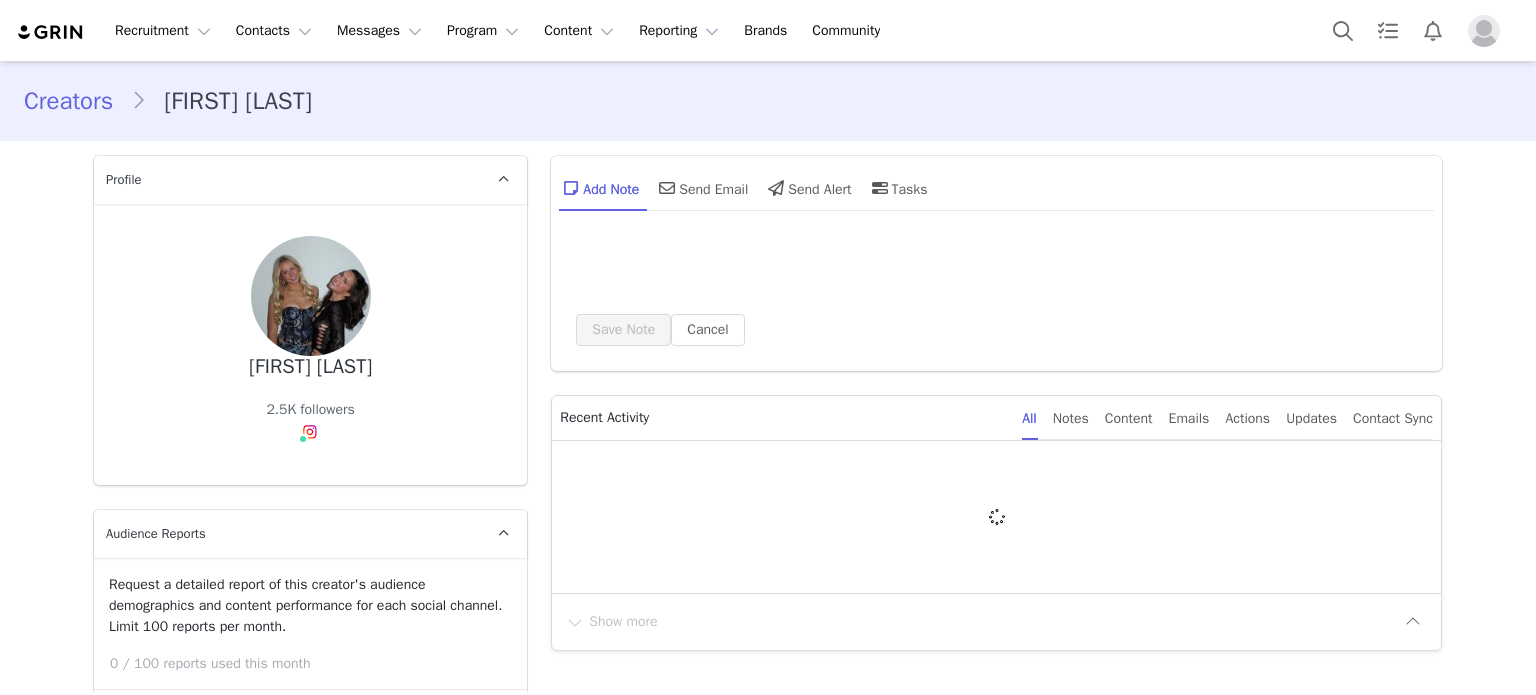 type on "+1 (United States)" 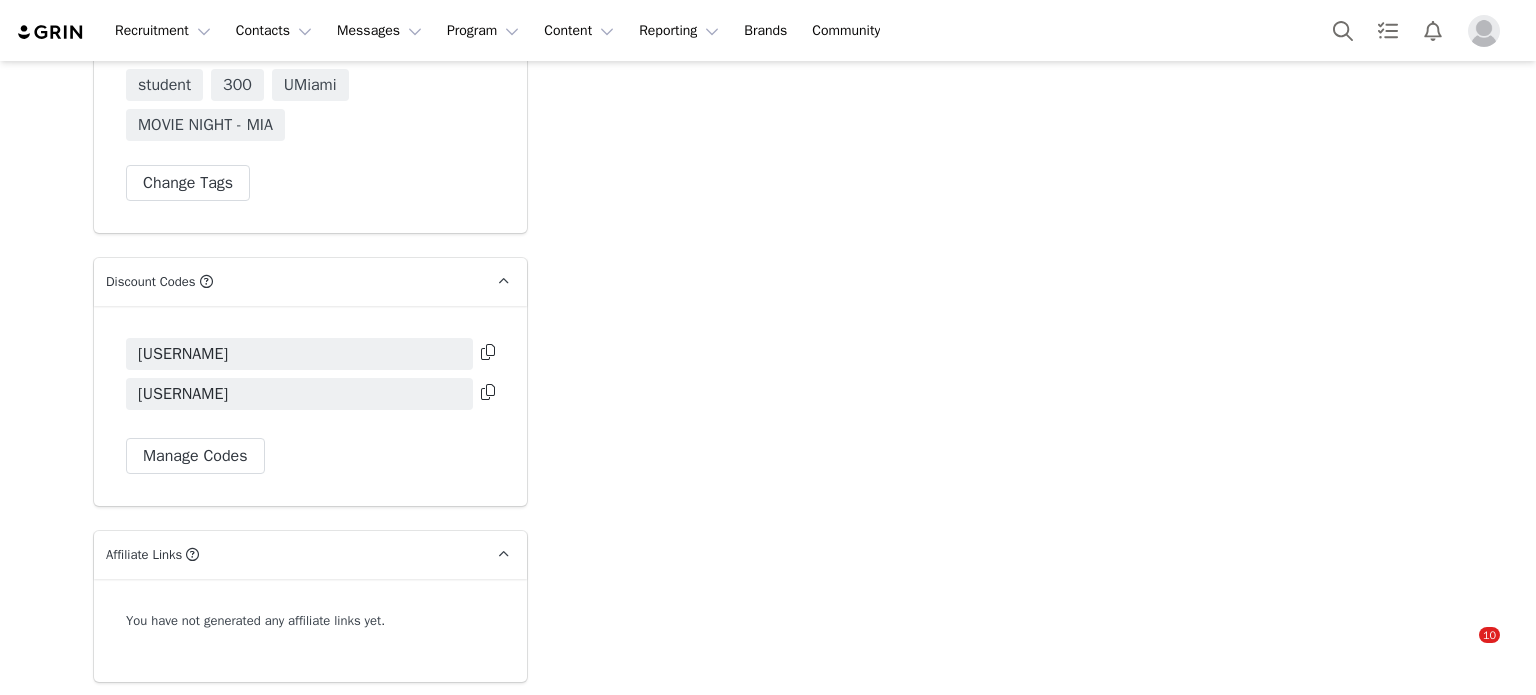 scroll, scrollTop: 4876, scrollLeft: 0, axis: vertical 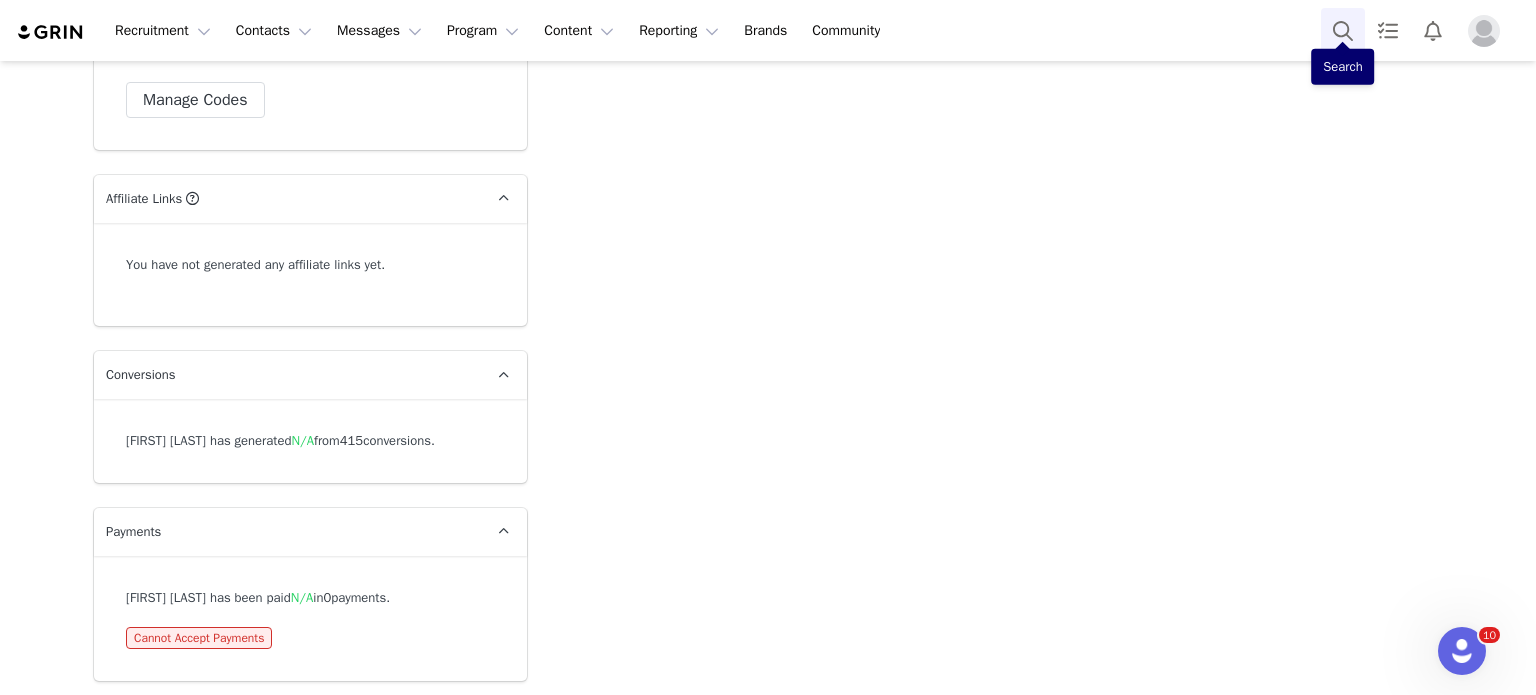 click at bounding box center [1343, 30] 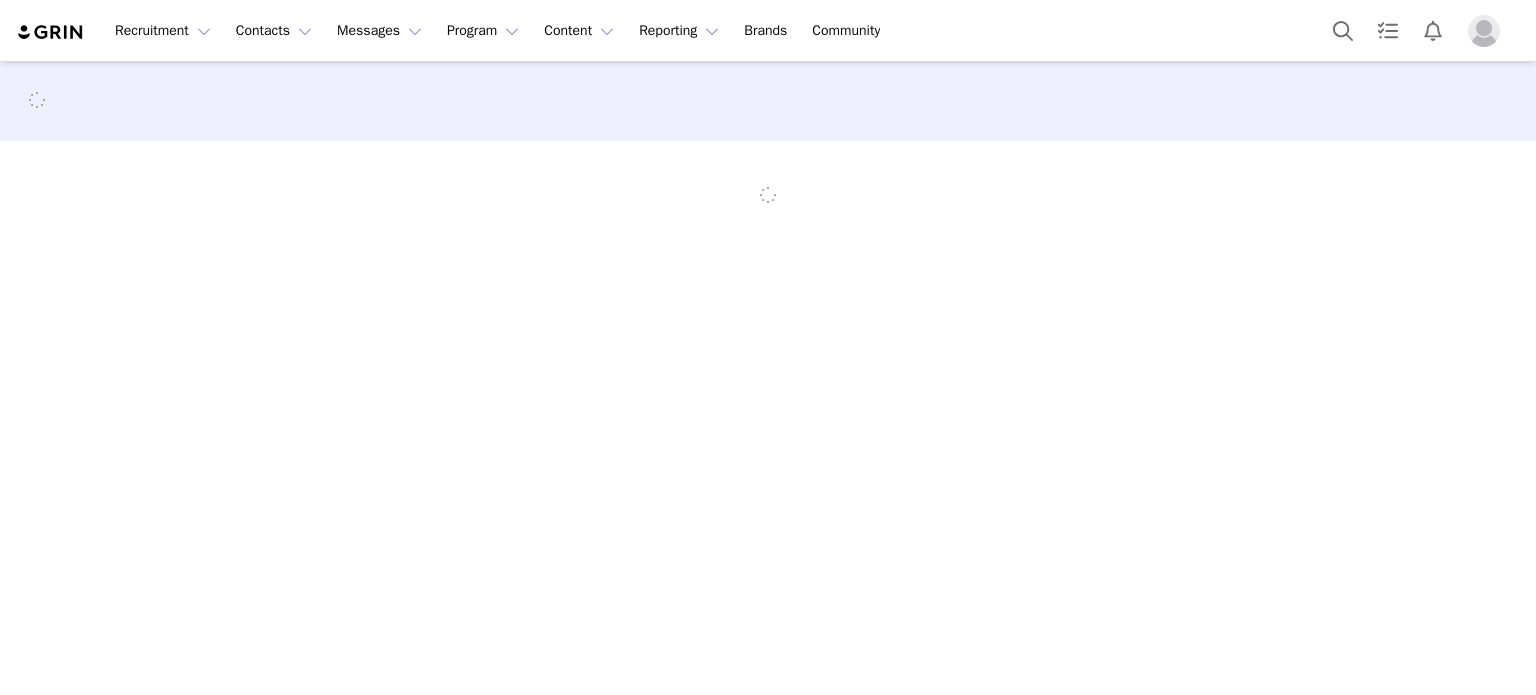 scroll, scrollTop: 0, scrollLeft: 0, axis: both 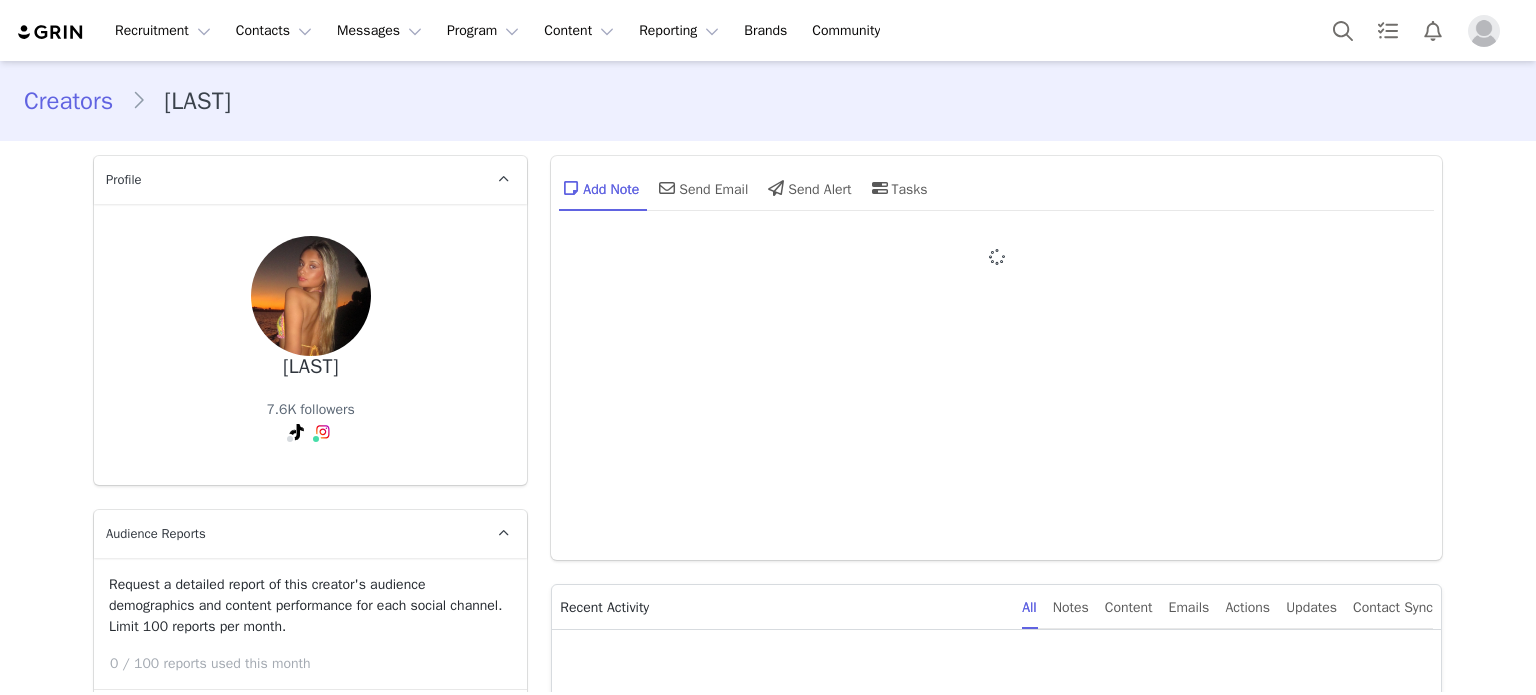 type on "+1 (United States)" 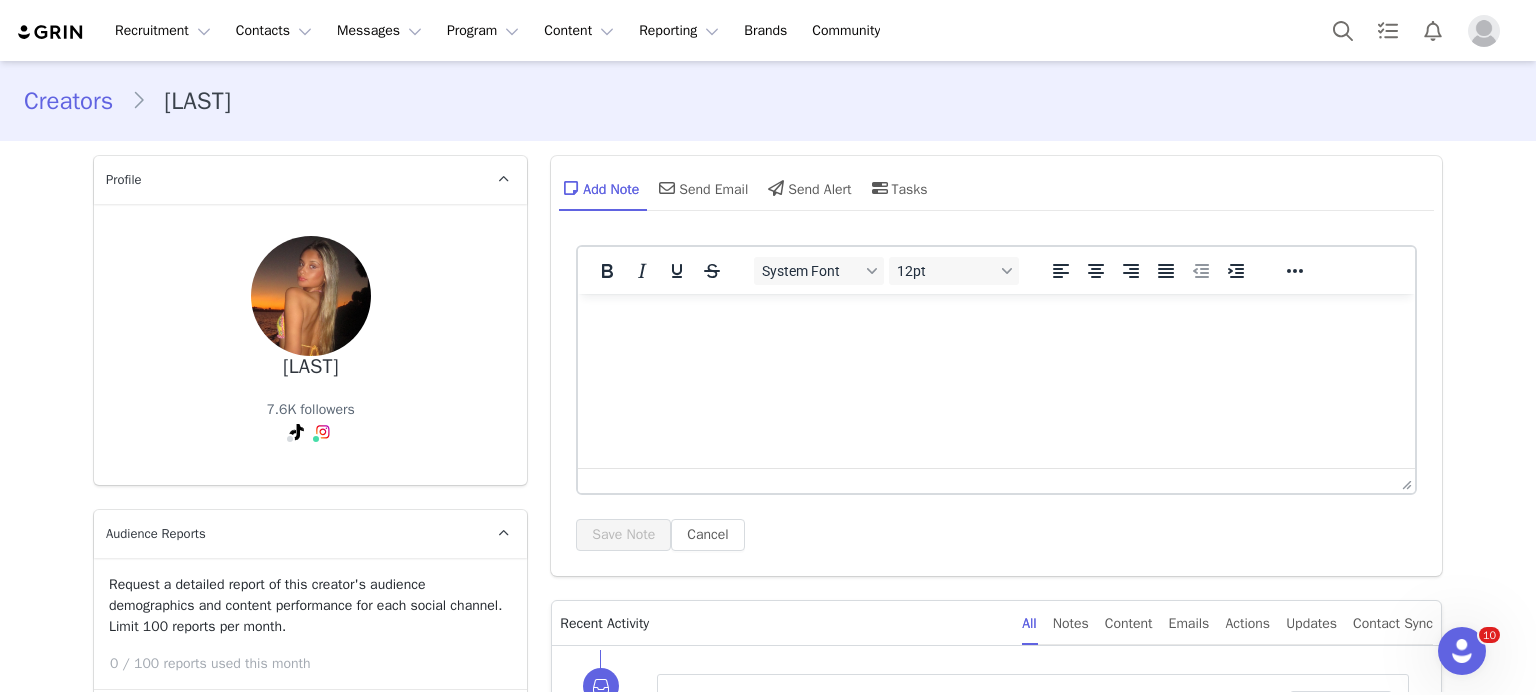 scroll, scrollTop: 0, scrollLeft: 0, axis: both 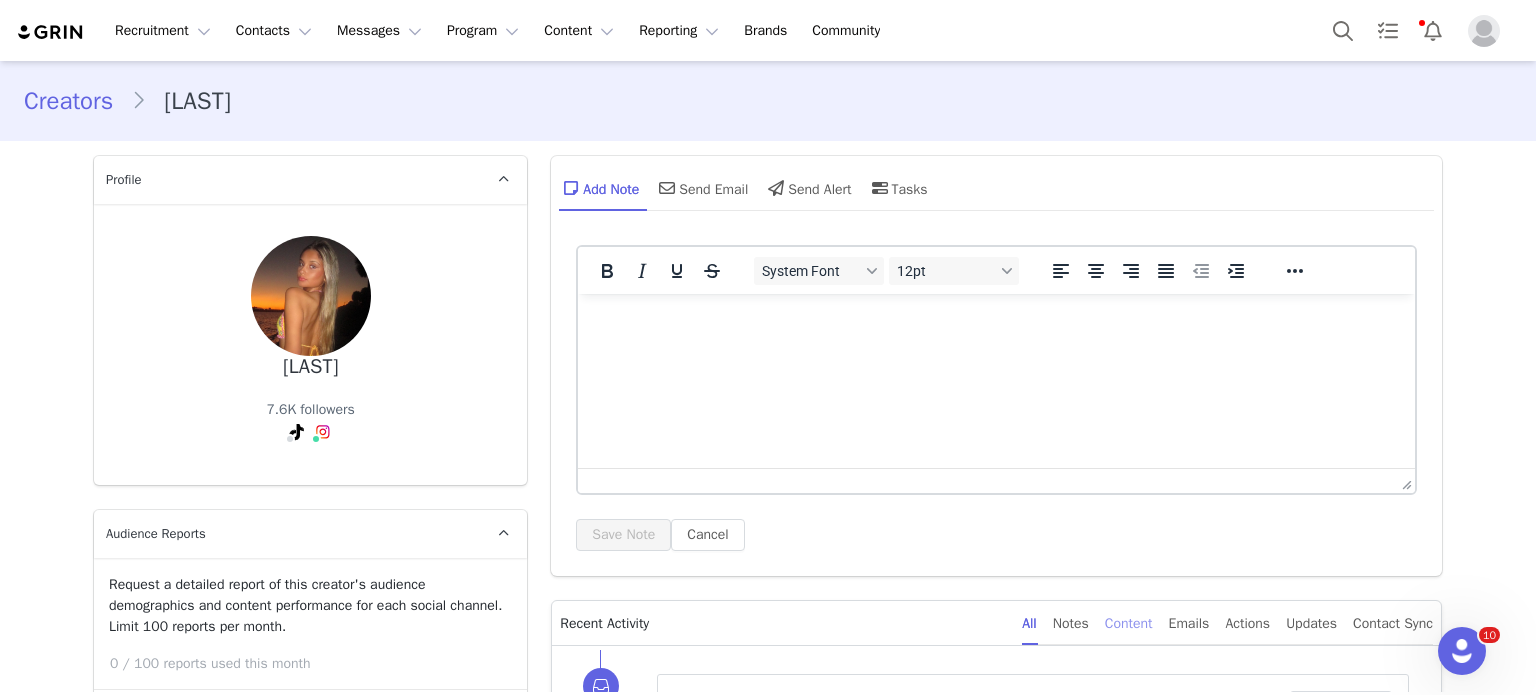 click on "Content" at bounding box center (1129, 623) 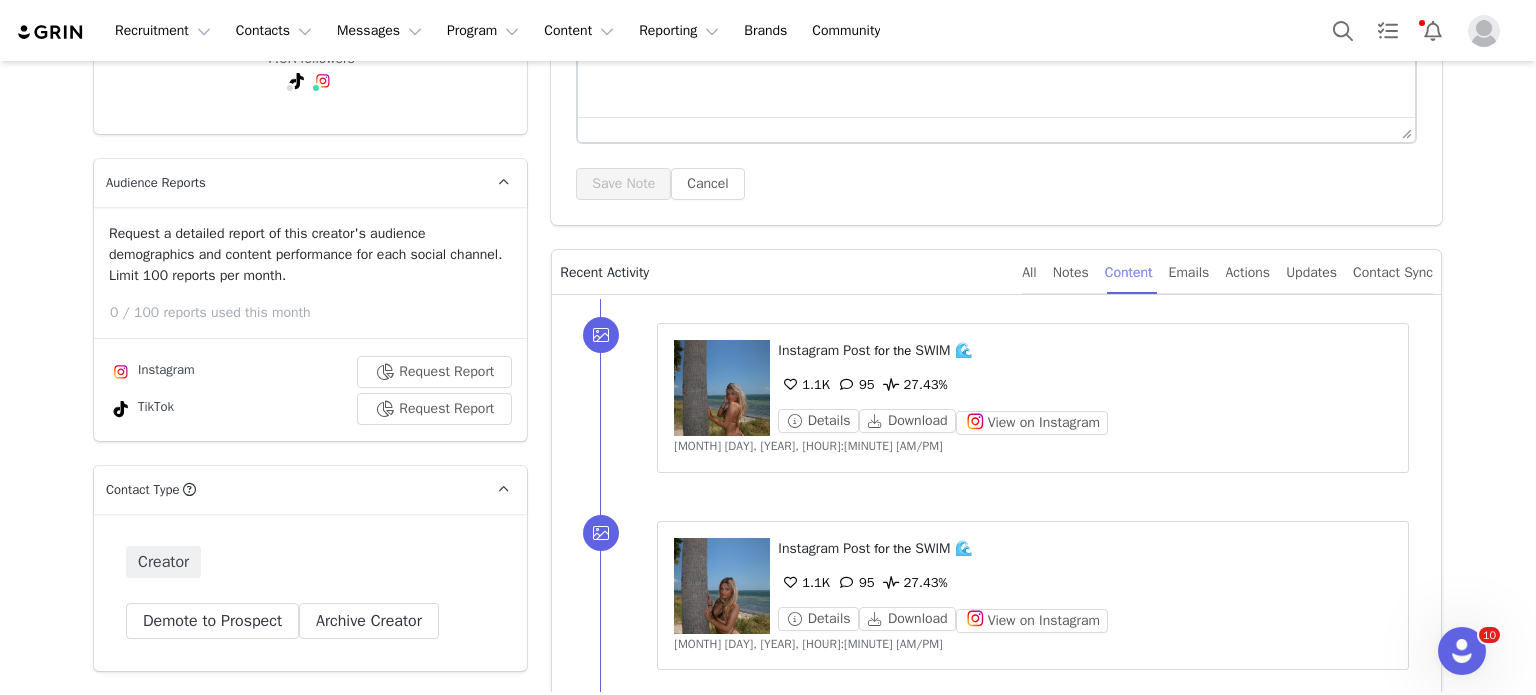 scroll, scrollTop: 603, scrollLeft: 0, axis: vertical 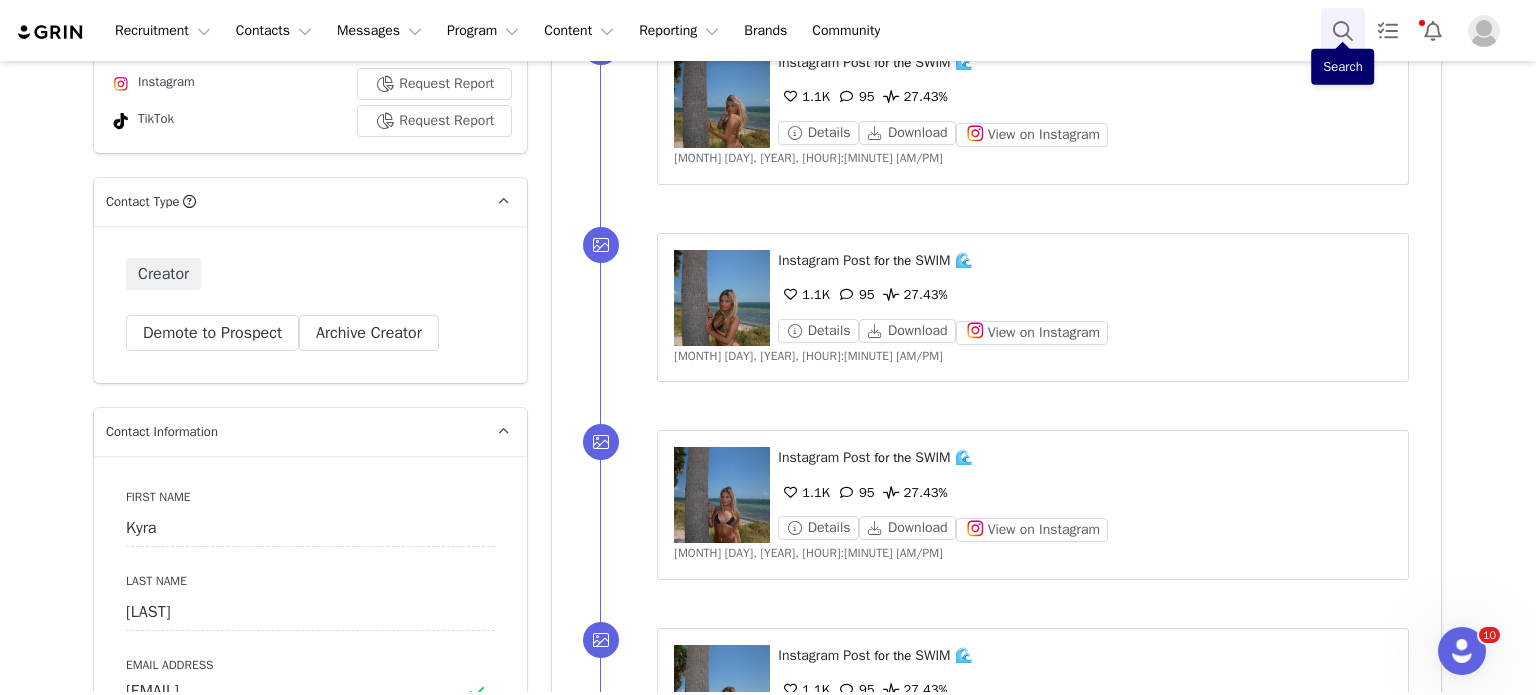 click at bounding box center [1343, 30] 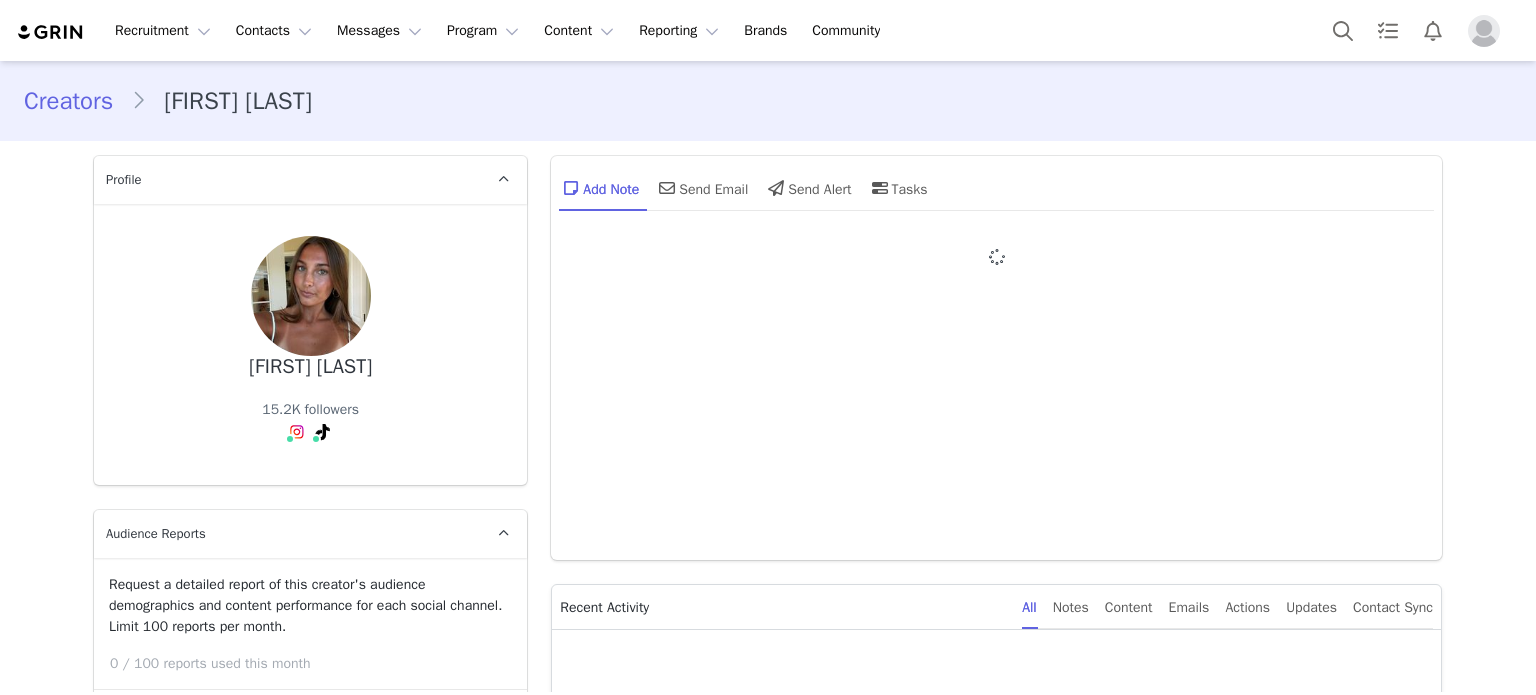 scroll, scrollTop: 0, scrollLeft: 0, axis: both 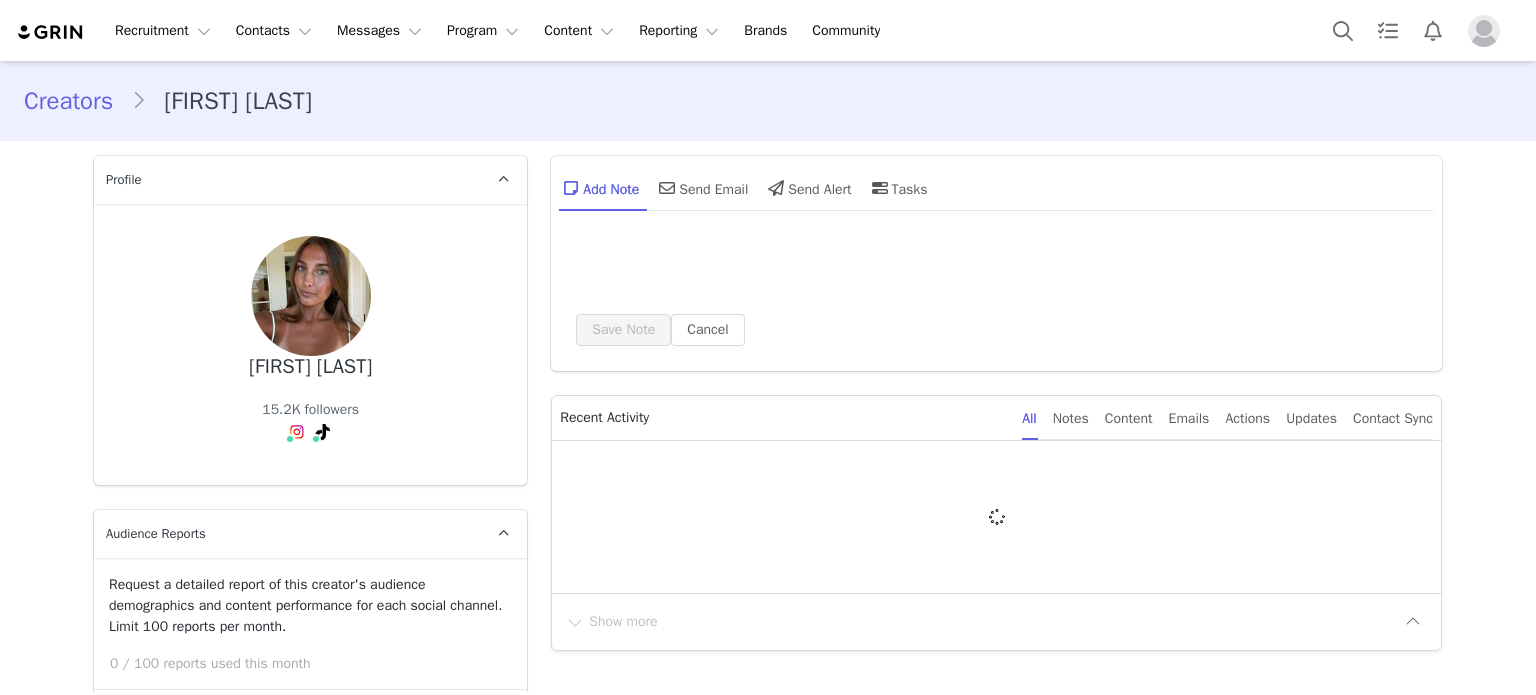 type on "+1 (United States)" 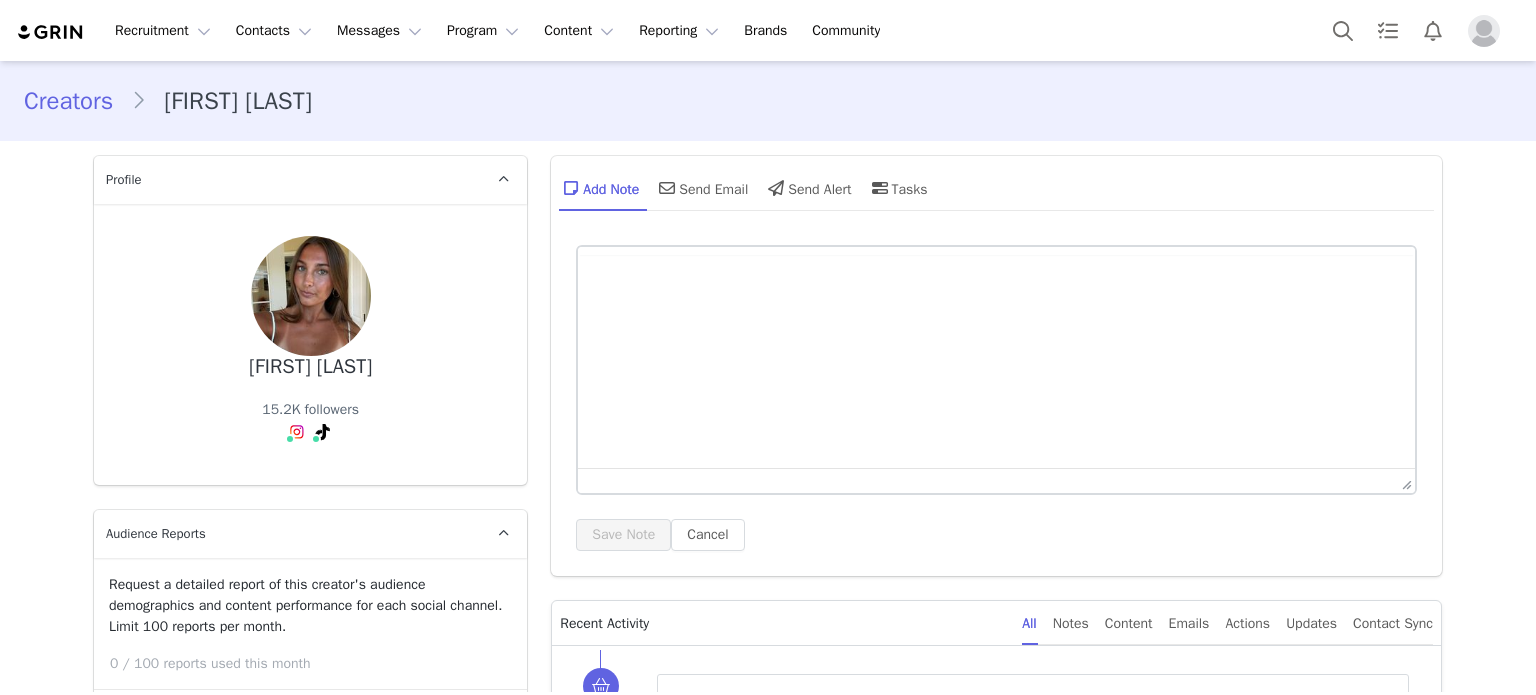 scroll, scrollTop: 0, scrollLeft: 0, axis: both 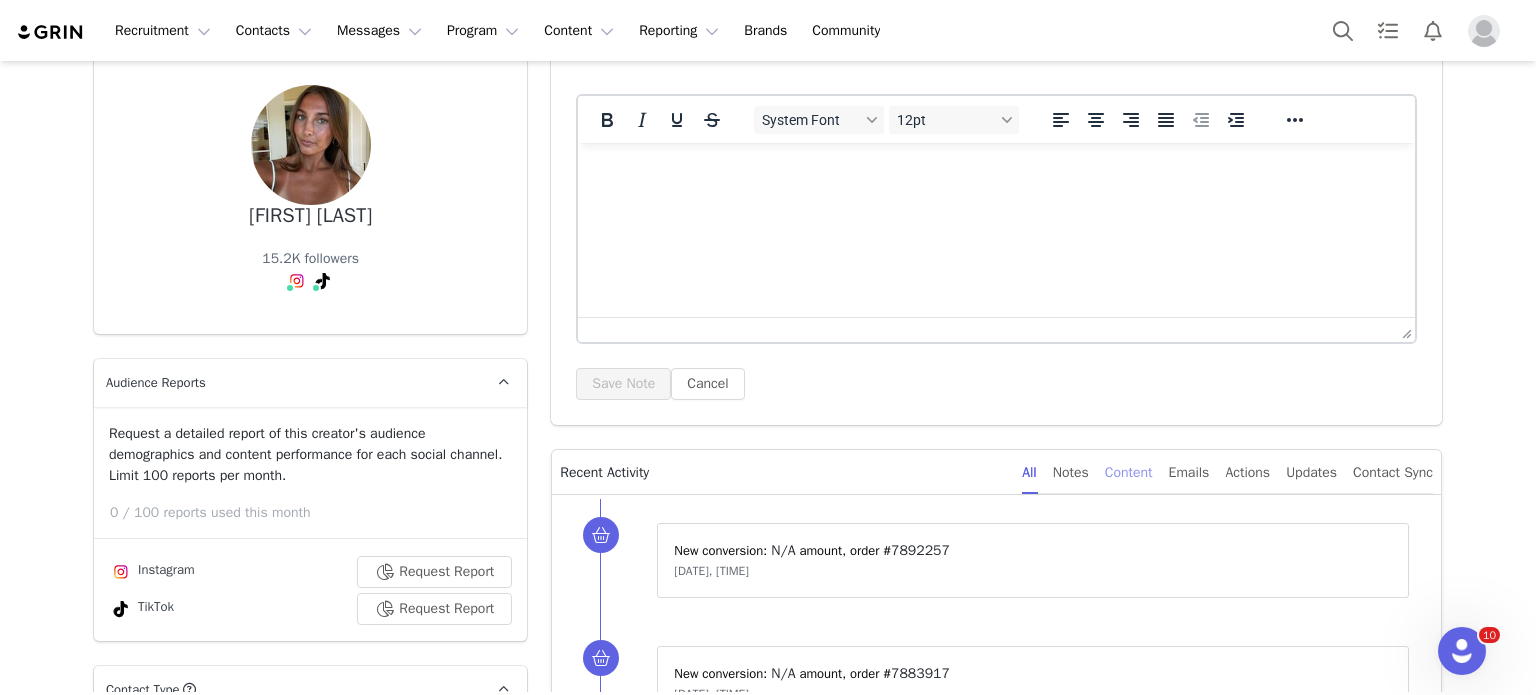click on "Content" at bounding box center [1129, 472] 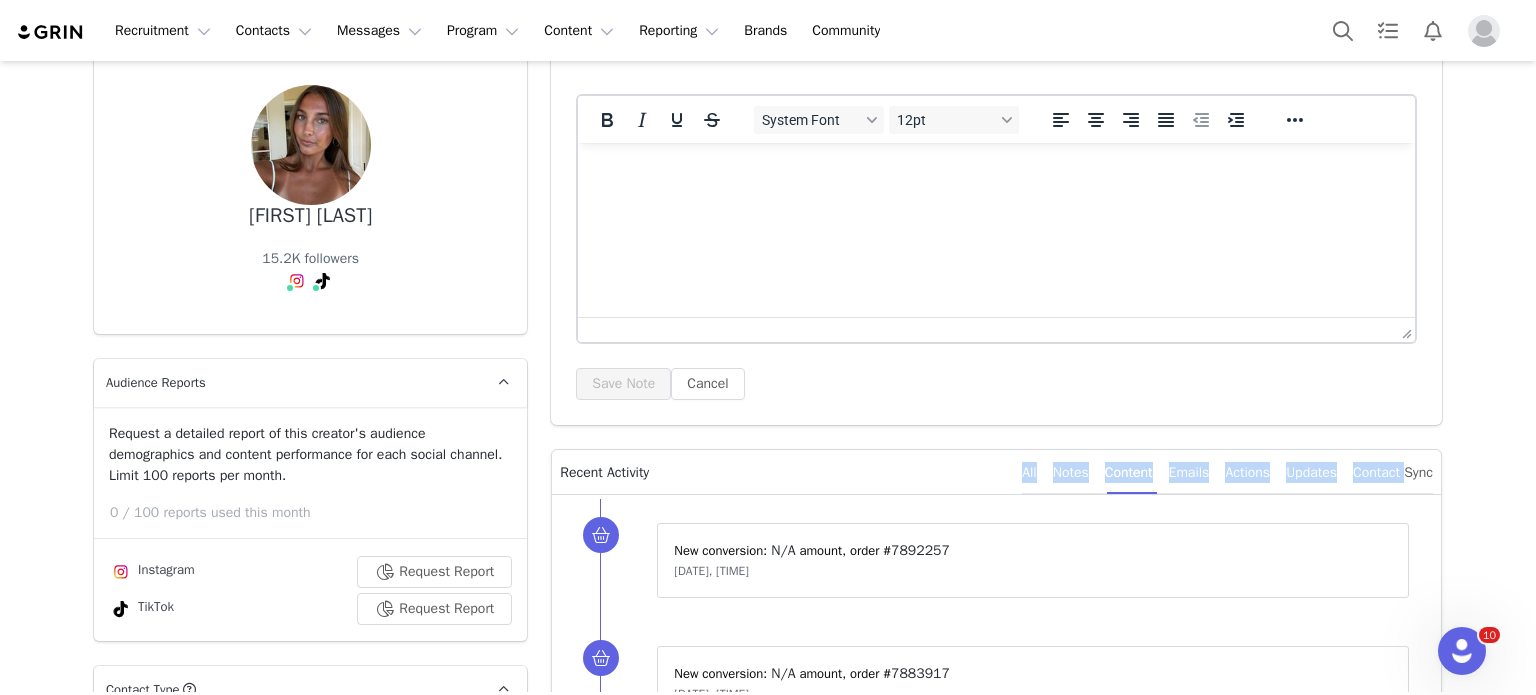 click on "Content" at bounding box center (1129, 472) 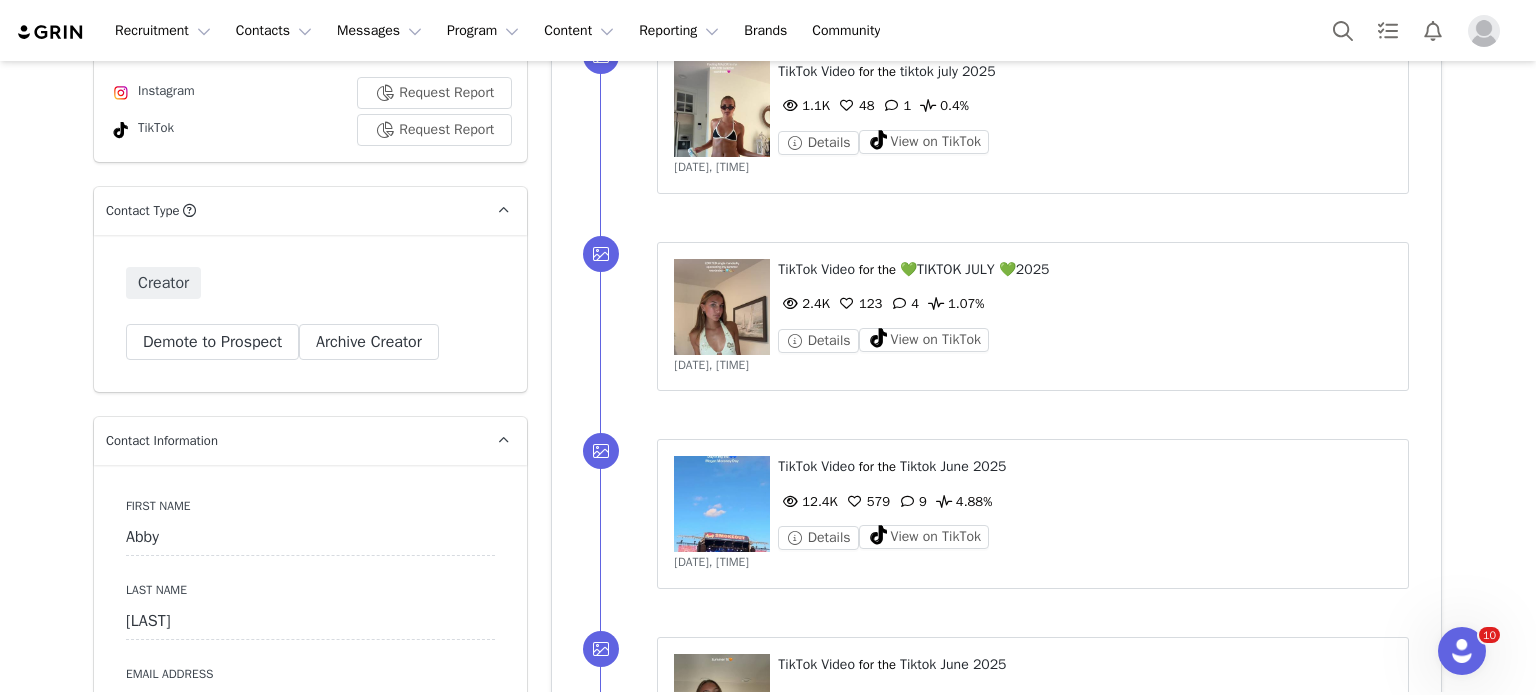 scroll, scrollTop: 624, scrollLeft: 0, axis: vertical 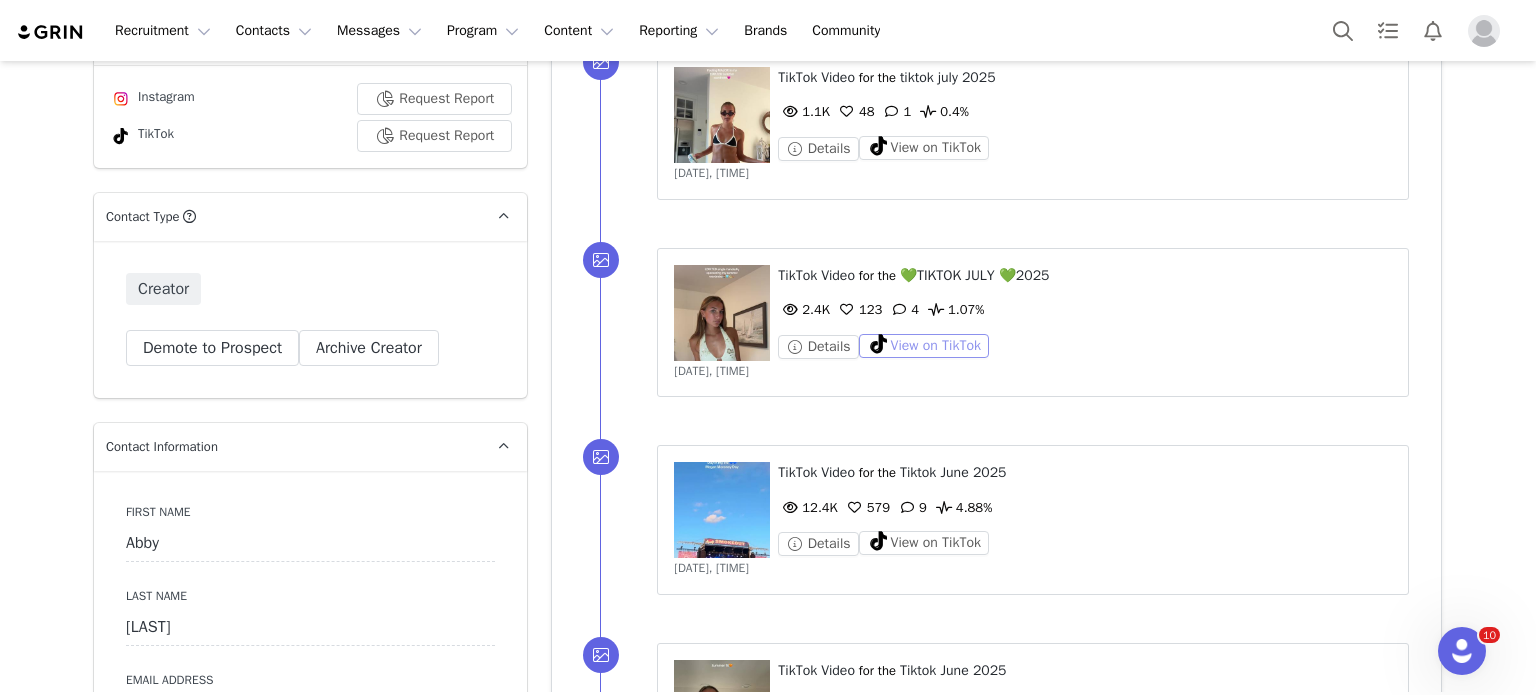 click on "View on TikTok" at bounding box center [924, 346] 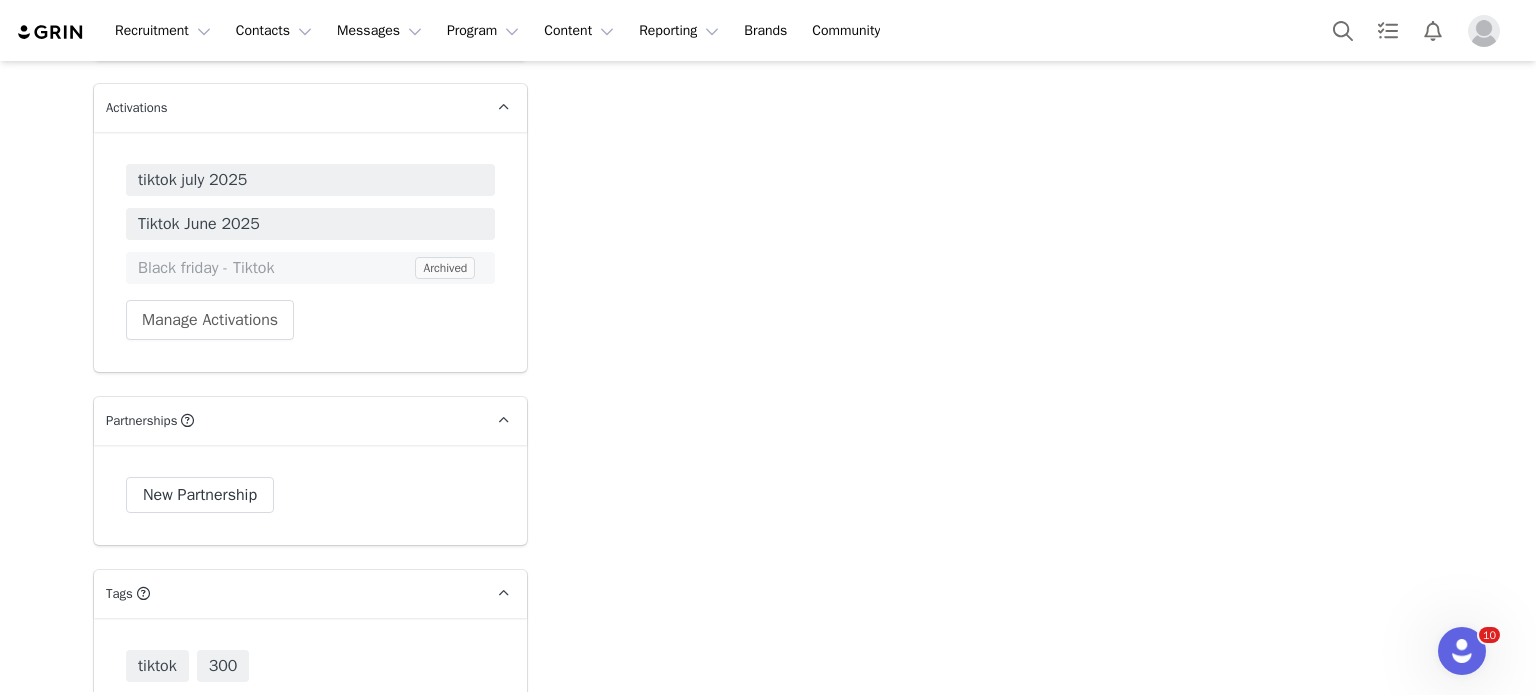 scroll, scrollTop: 5216, scrollLeft: 0, axis: vertical 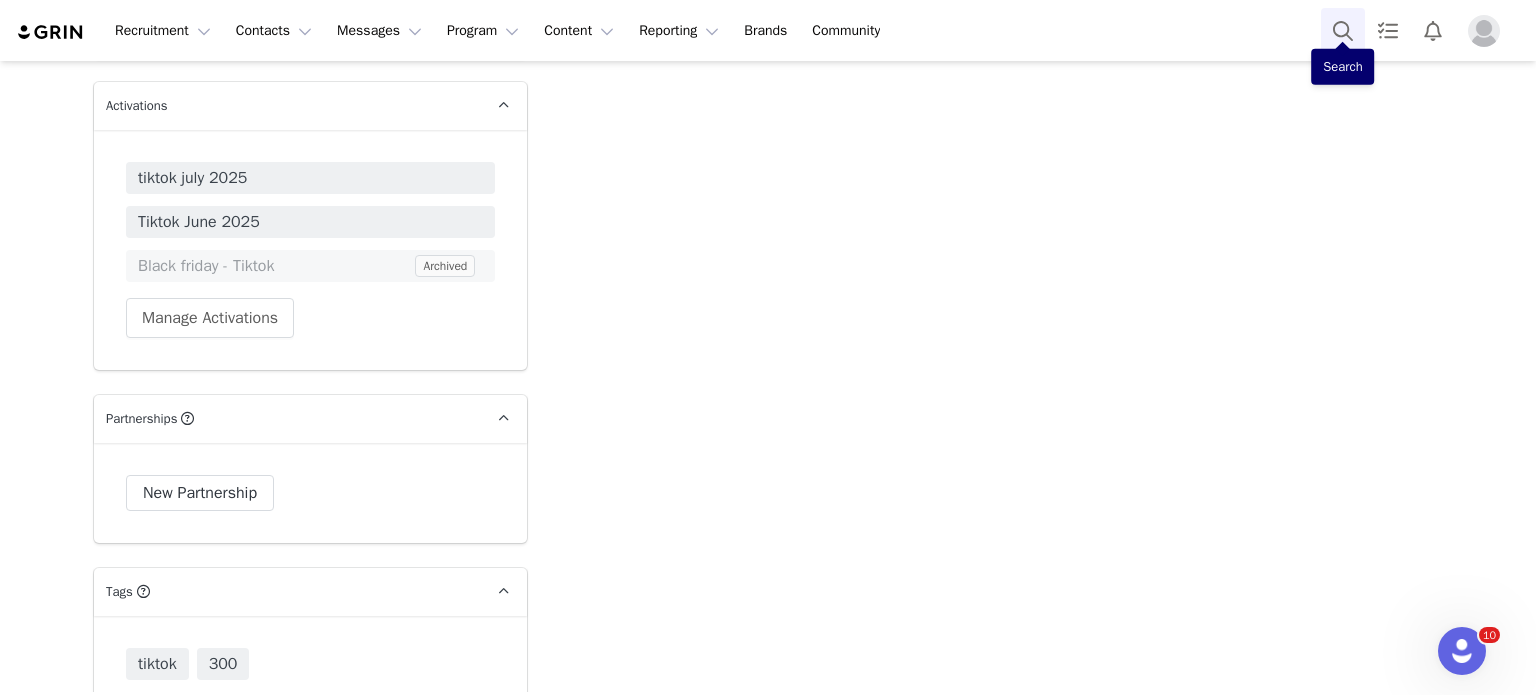 click at bounding box center (1343, 30) 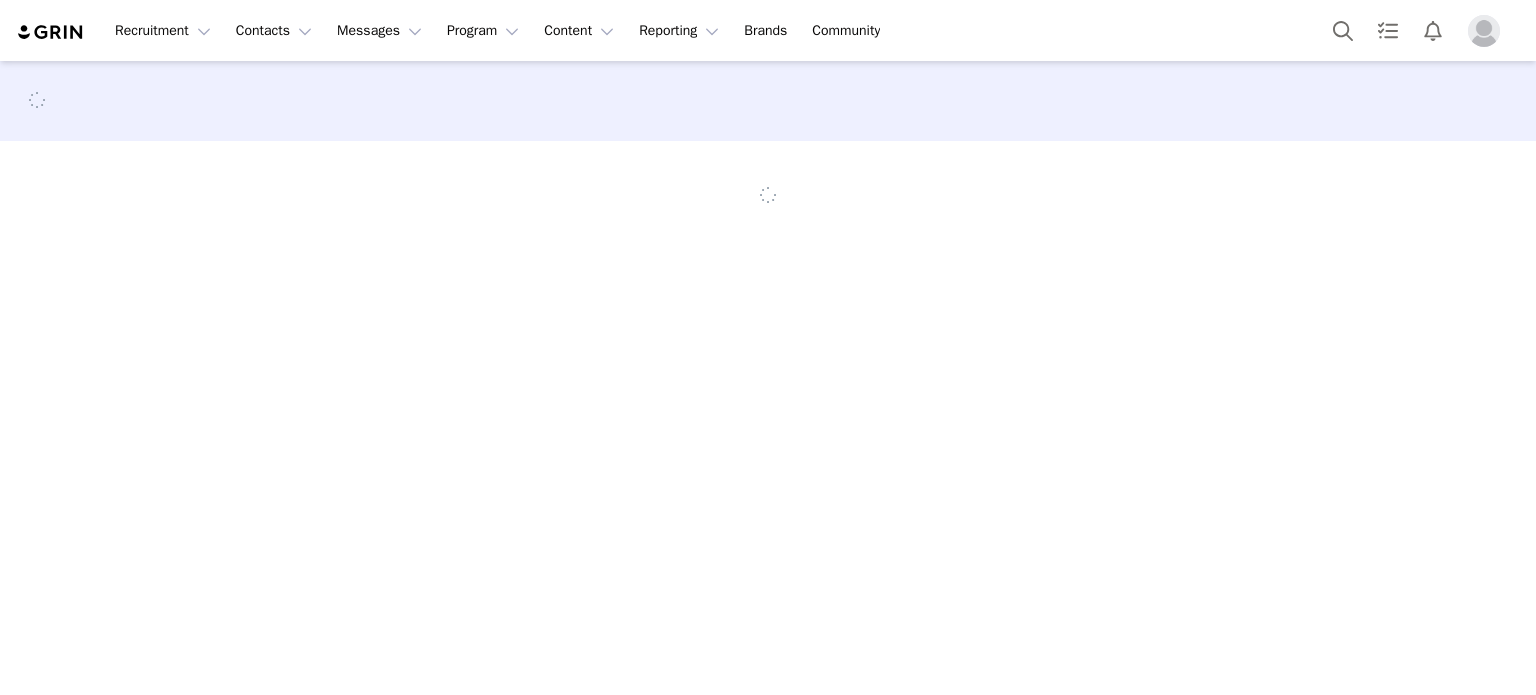 scroll, scrollTop: 0, scrollLeft: 0, axis: both 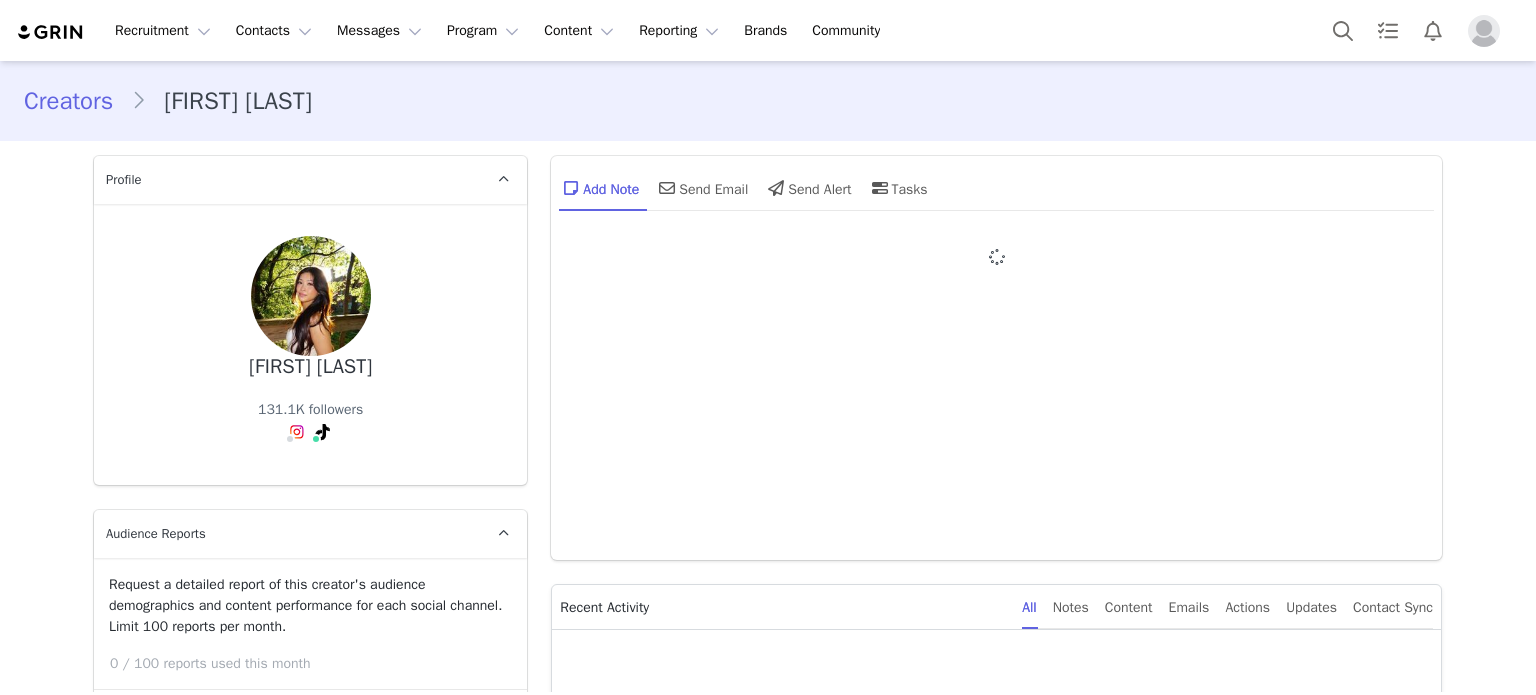 type on "+1 (United States)" 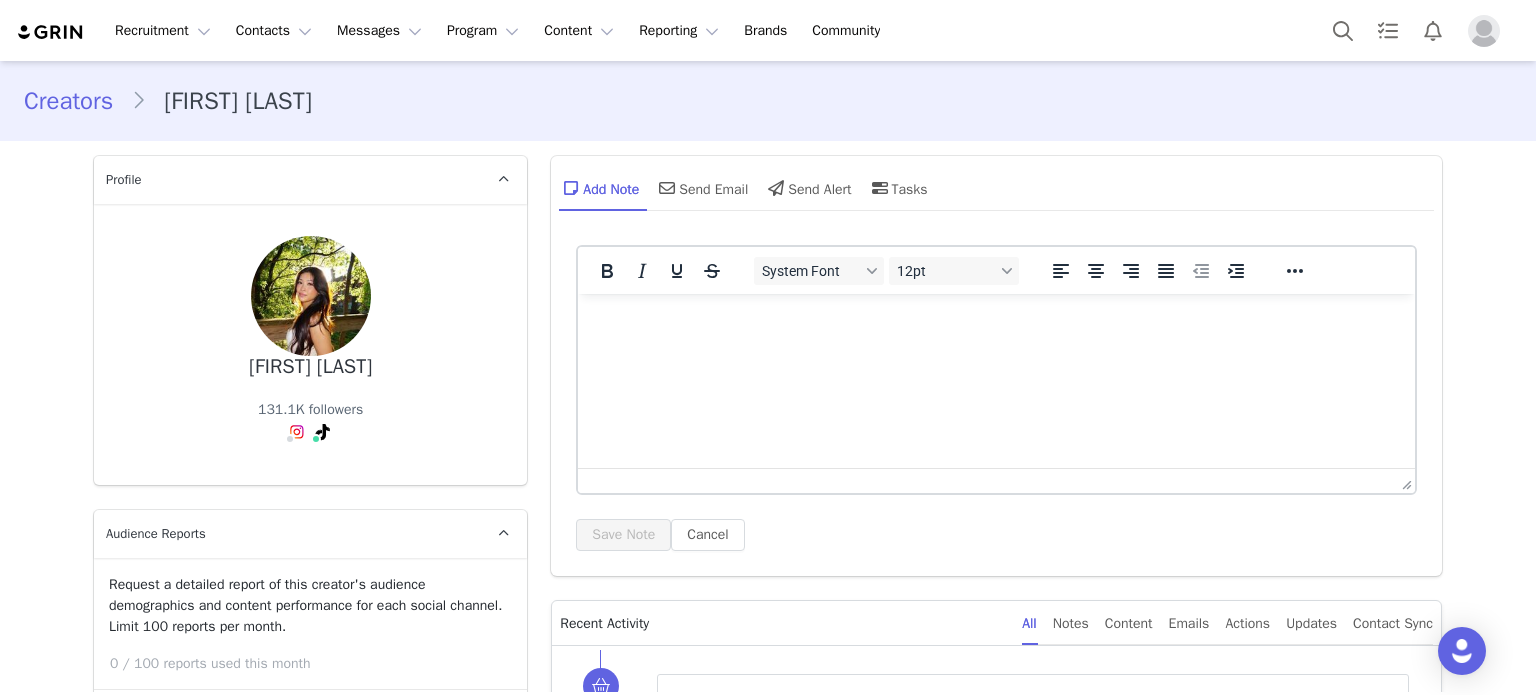 scroll, scrollTop: 0, scrollLeft: 0, axis: both 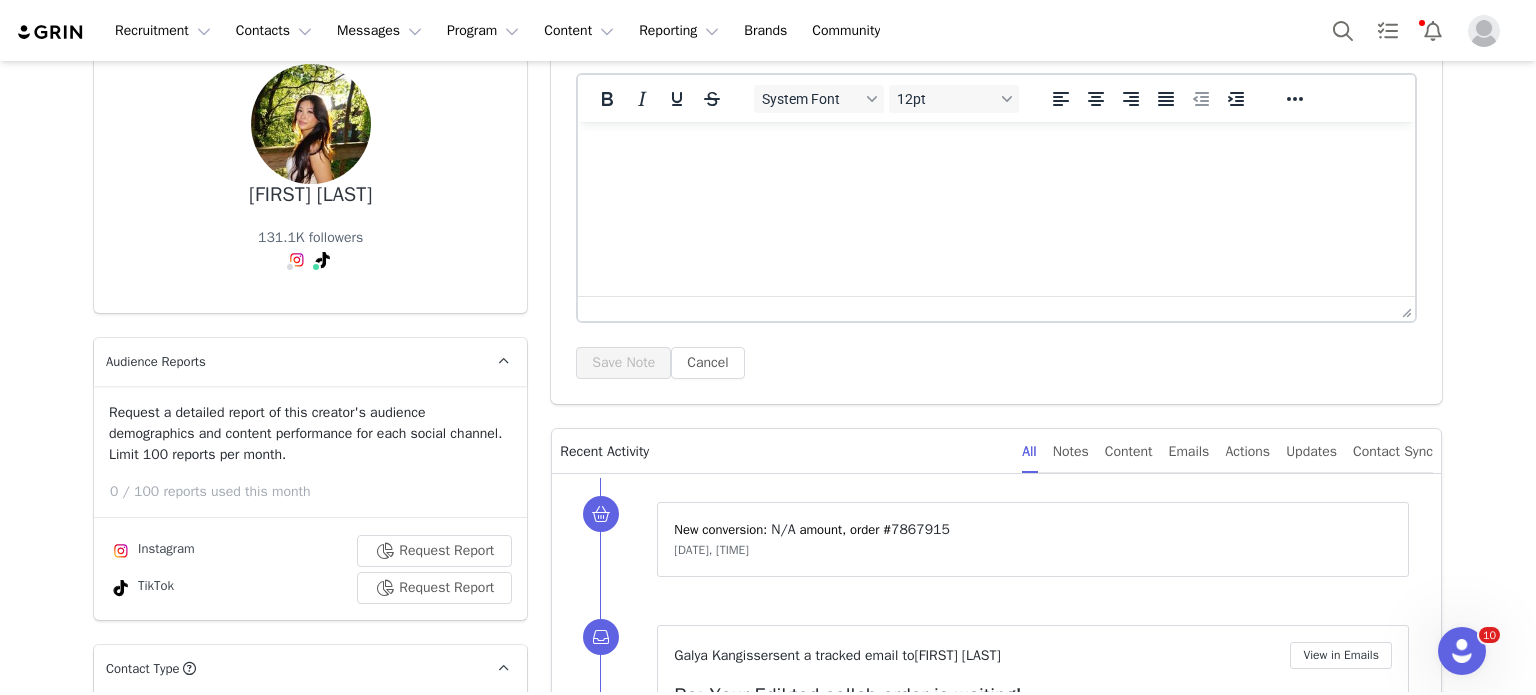 click on "All Notes Content Emails Actions Updates Contact Sync" at bounding box center [1227, 451] 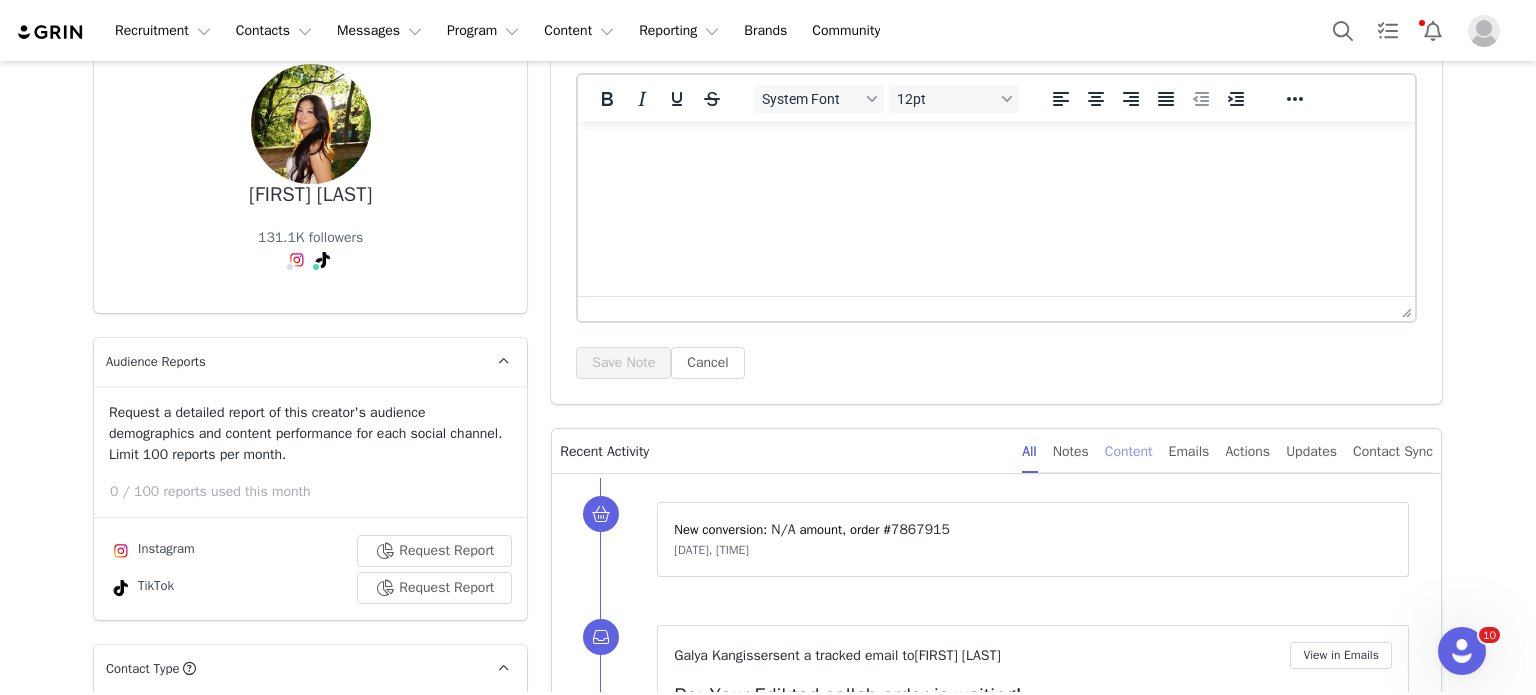 click on "Content" at bounding box center (1129, 451) 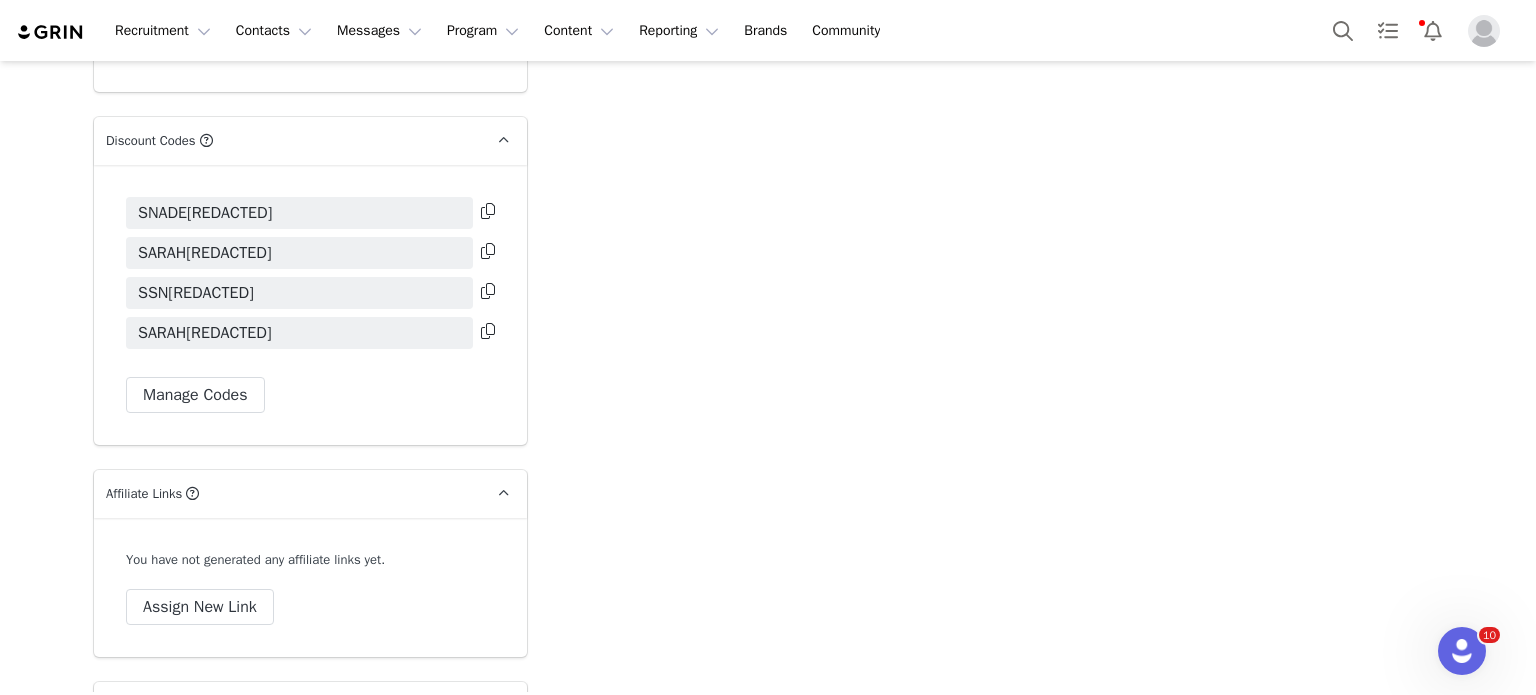 scroll, scrollTop: 5946, scrollLeft: 0, axis: vertical 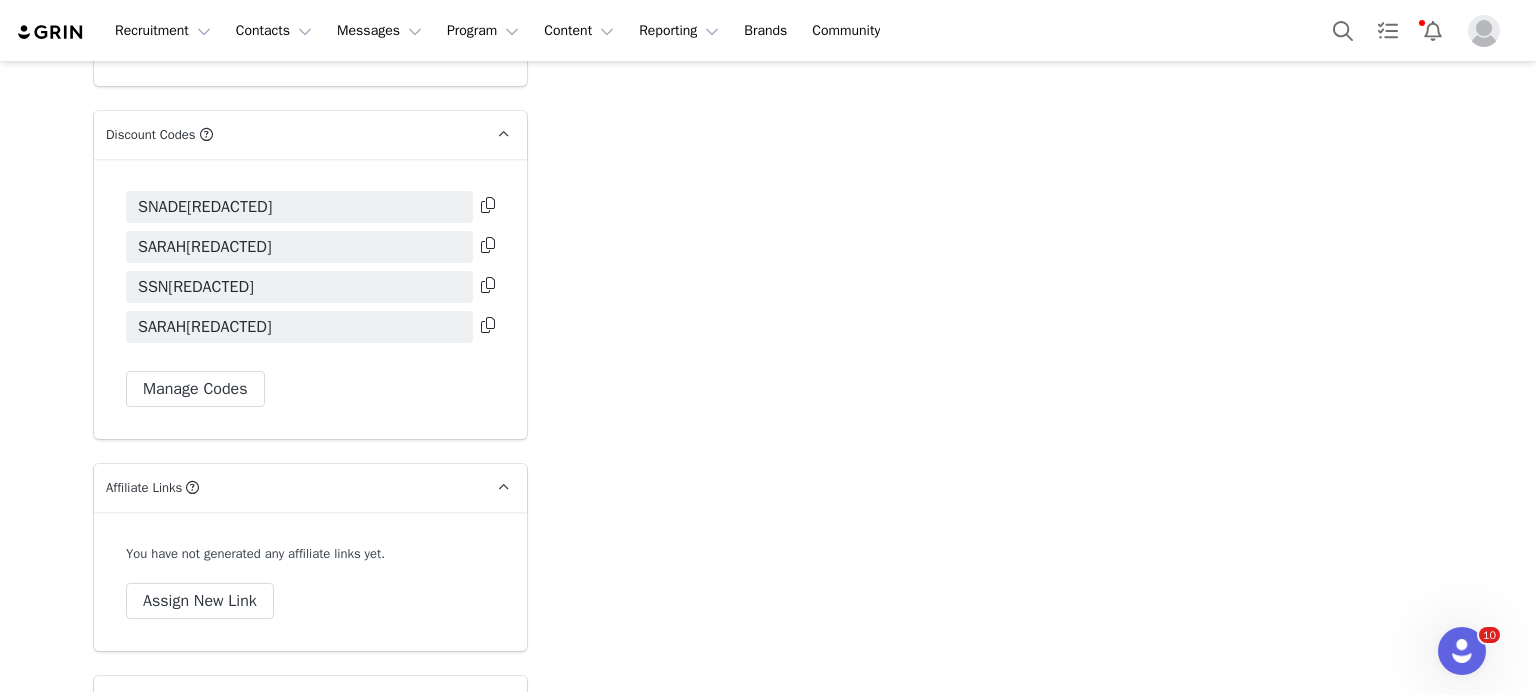 click on "Add Note   Send Email   Send Alert   Tasks  System Font 12pt To open the popup, press Shift+Enter To open the popup, press Shift+Enter To open the popup, press Shift+Enter To open the popup, press Shift+Enter Save Note Cancel Recent Activity All Notes Content Emails Actions Updates Contact Sync   ⁨ TikTok ⁩ ⁨ Video ⁩ for the ⁨ 💚TIKTOK JUNE💚2025 ⁩ 13.6K  648  12  1.68%  Details View on TikTok   [DATE], [TIME] Unlabeled Labels & Tags  Save  Cancel  Media Content Rights   ⁨ TikTok ⁩ ⁨ Video ⁩ for the ⁨ 💚TIKTOK MARCH 💚2025 ⁩ 13.7K  627  28  1.81%  Details View on TikTok   [DATE], [TIME] Unlabeled Labels & Tags  Save  Cancel  Media Content Rights   ⁨ TikTok ⁩ ⁨ Video ⁩ for the ⁨ tiktok february 2025 ⁩ 19.6K  1.2K  24  3.46%  Details View on TikTok   [DATE], [TIME] Unlabeled Labels & Tags  Save  Cancel  Media Content Rights   ⁨ TikTok ⁩ ⁨ Video ⁩ for the ⁨ tiktok february 2025 ⁩ 59K  1.4K  52  4.06%  Details Download View on TikTok" at bounding box center (996, -2392) 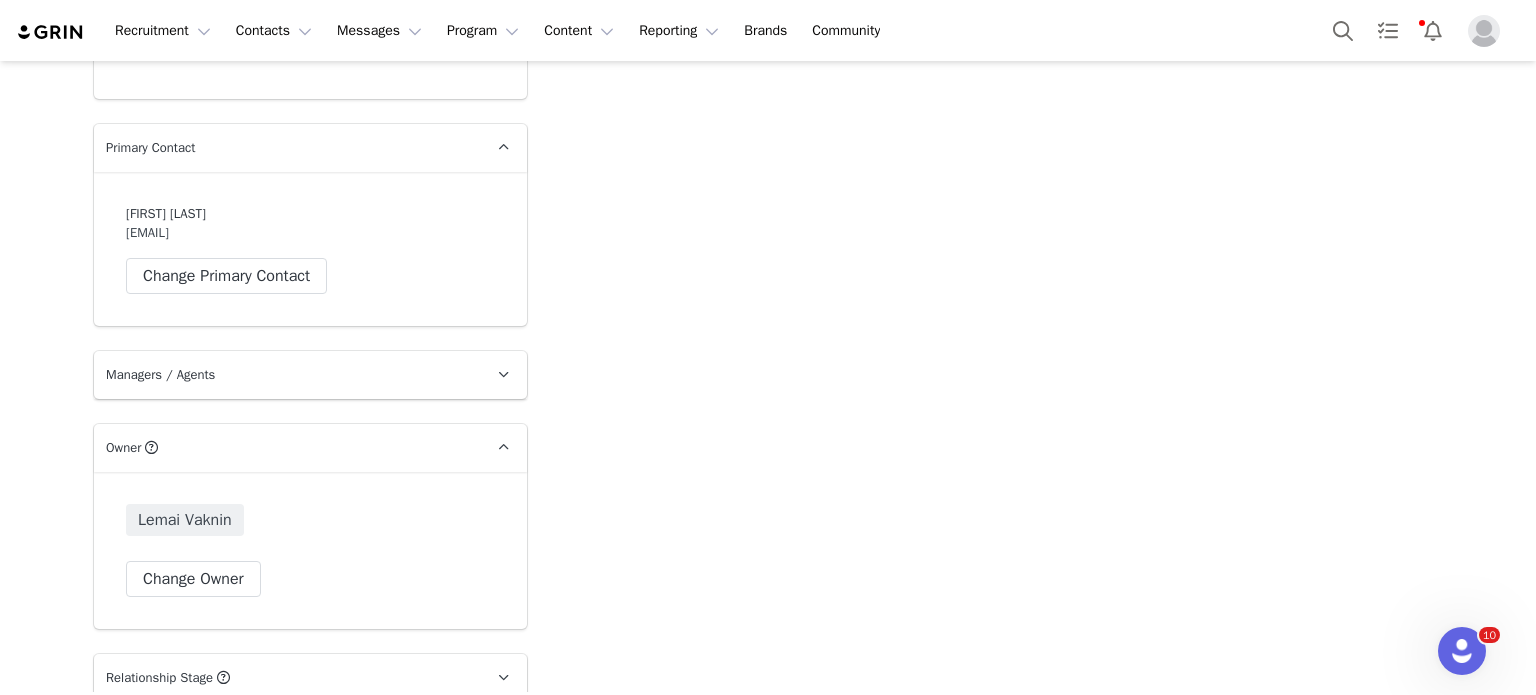 scroll, scrollTop: 4294, scrollLeft: 0, axis: vertical 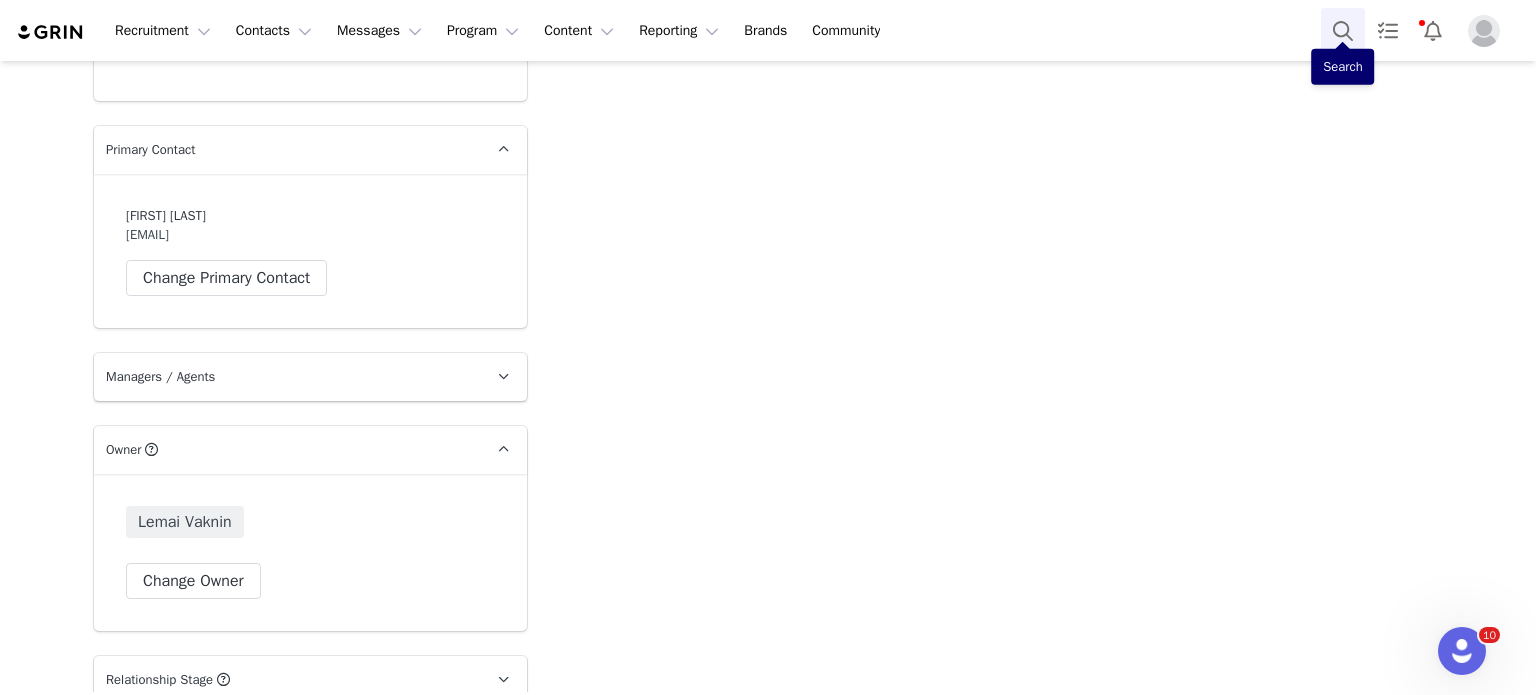 click at bounding box center [1343, 30] 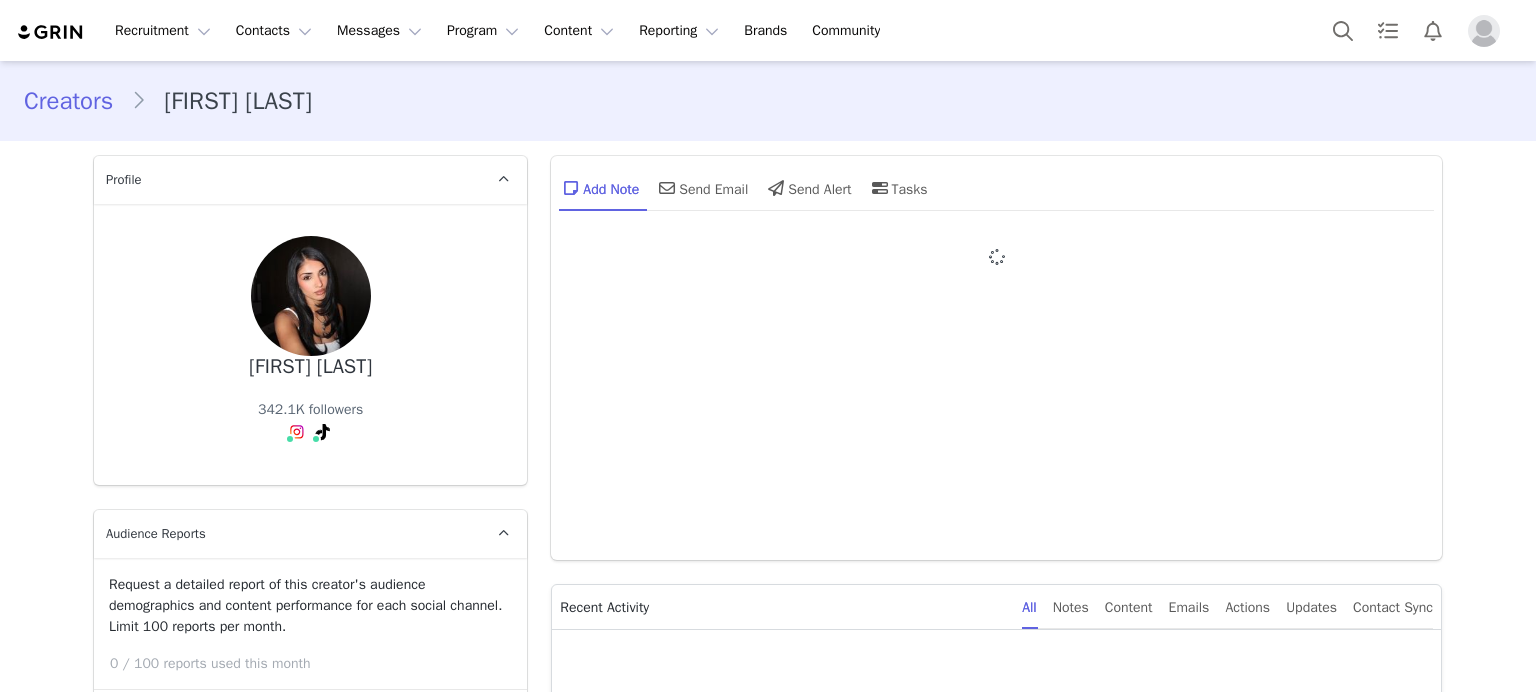 scroll, scrollTop: 0, scrollLeft: 0, axis: both 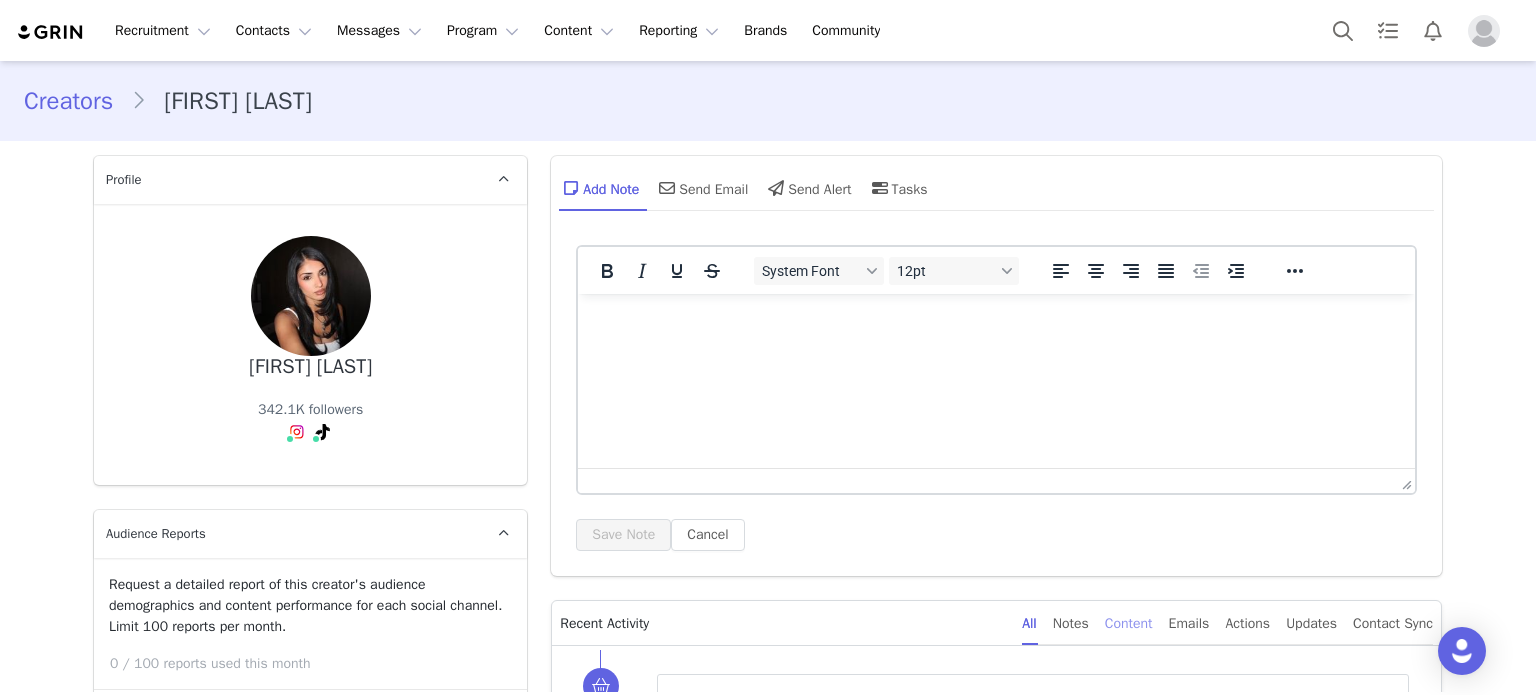 click on "Content" at bounding box center (1129, 623) 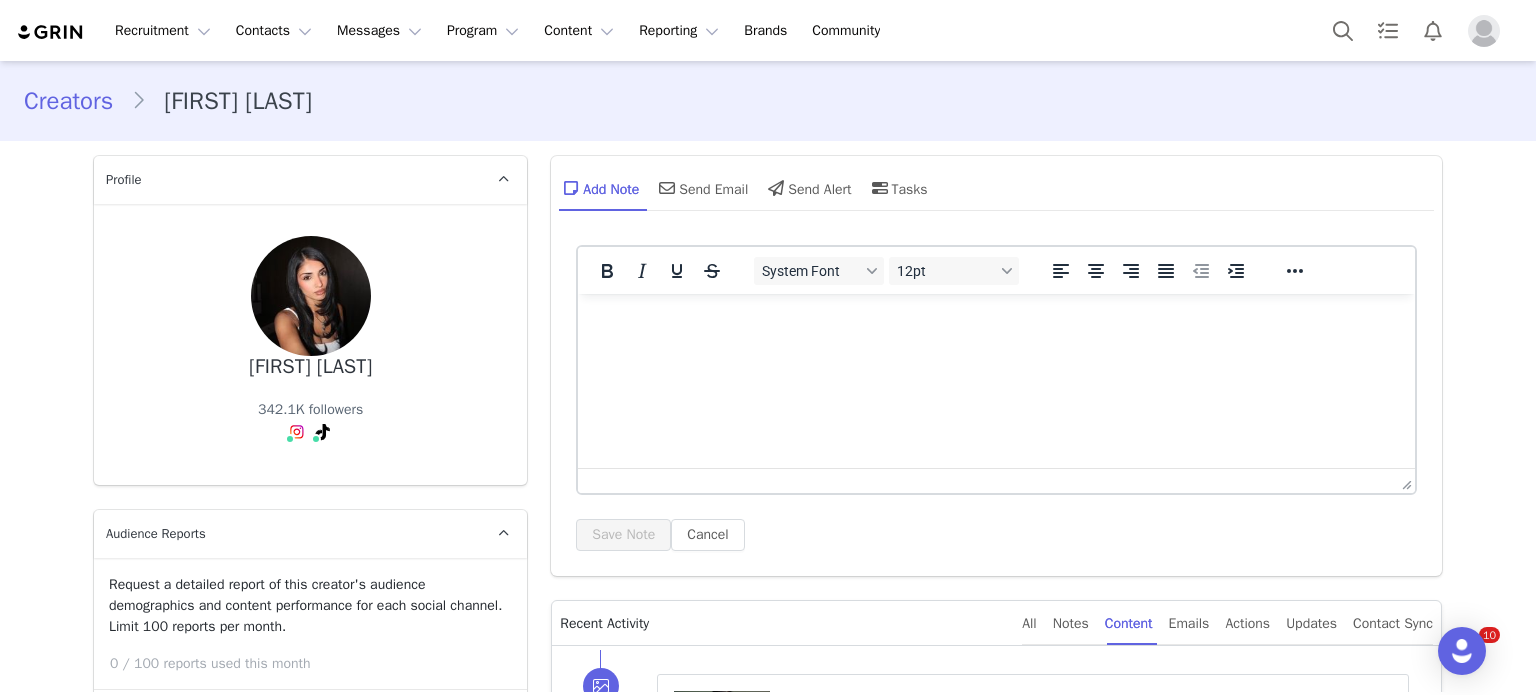 scroll, scrollTop: 282, scrollLeft: 0, axis: vertical 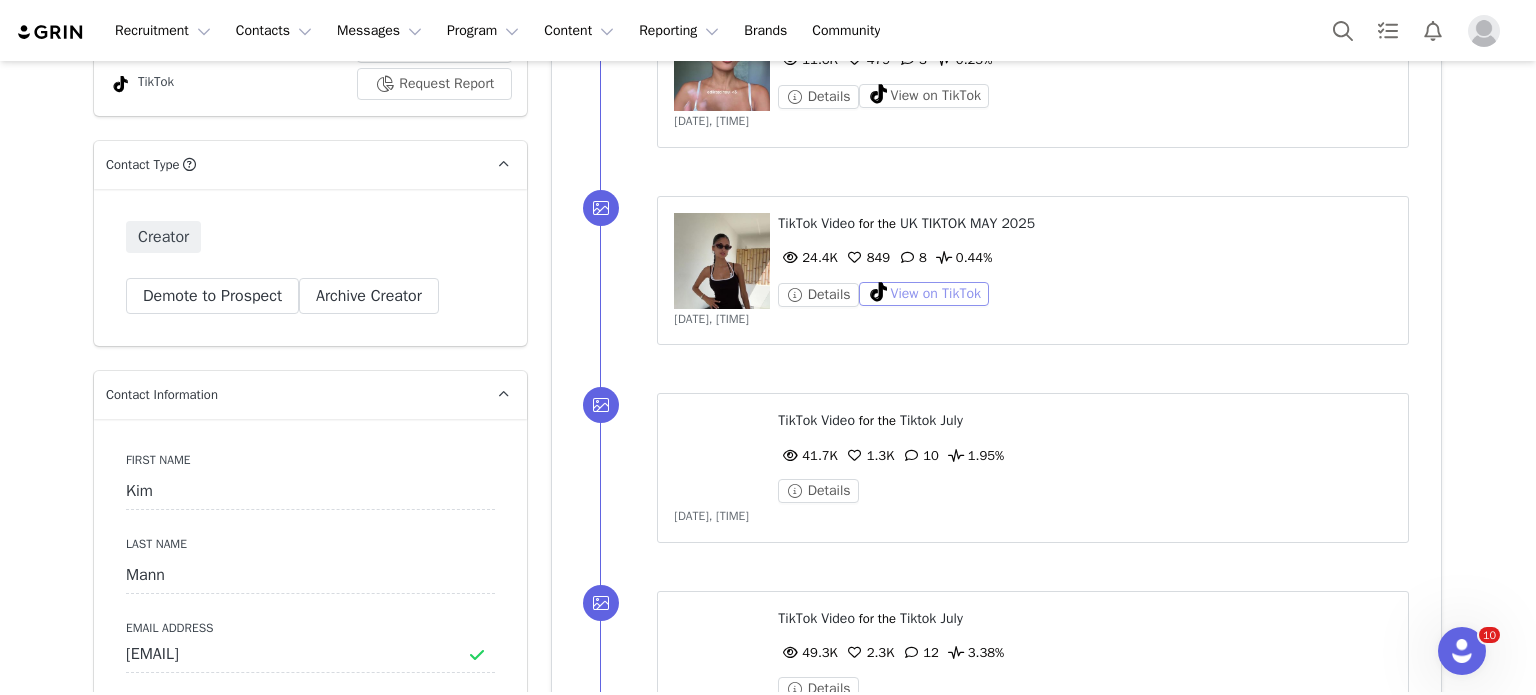 click on "View on TikTok" at bounding box center (924, 294) 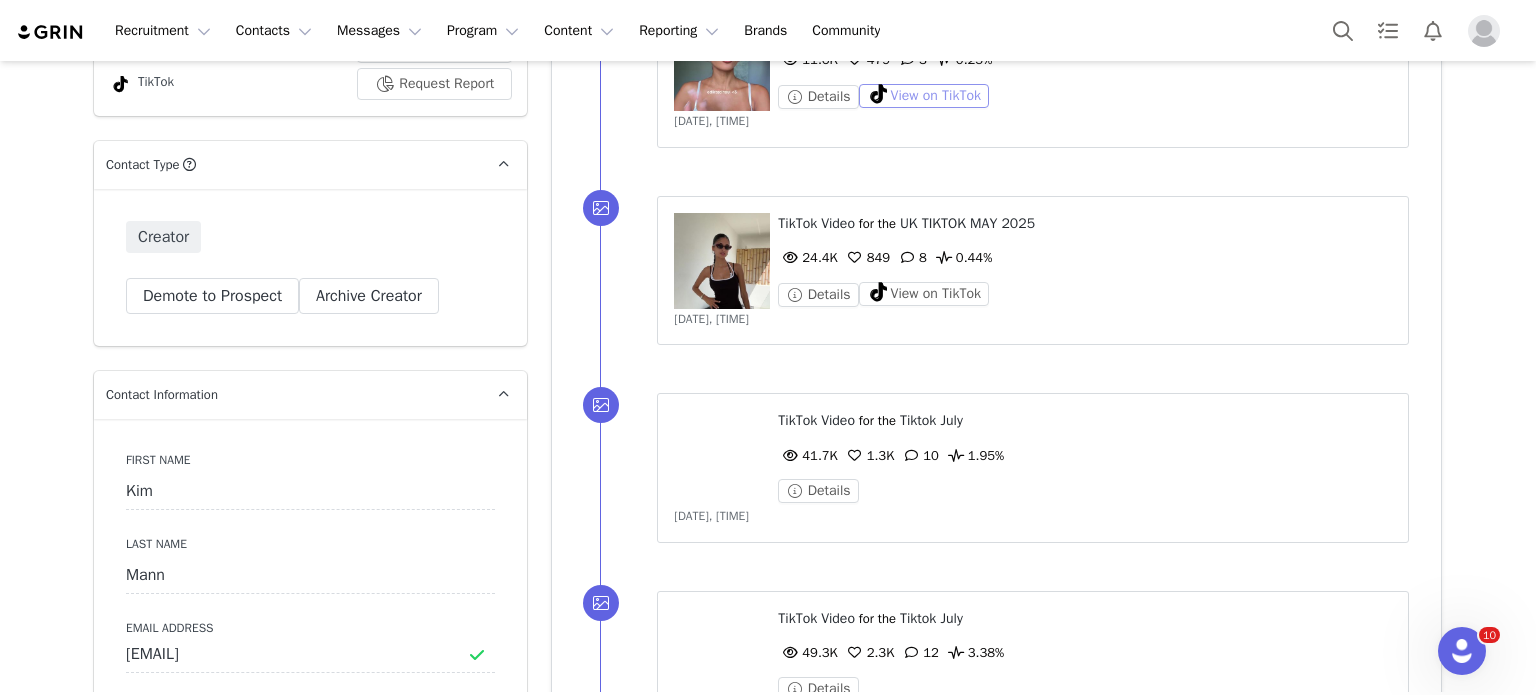 click on "View on TikTok" at bounding box center (924, 96) 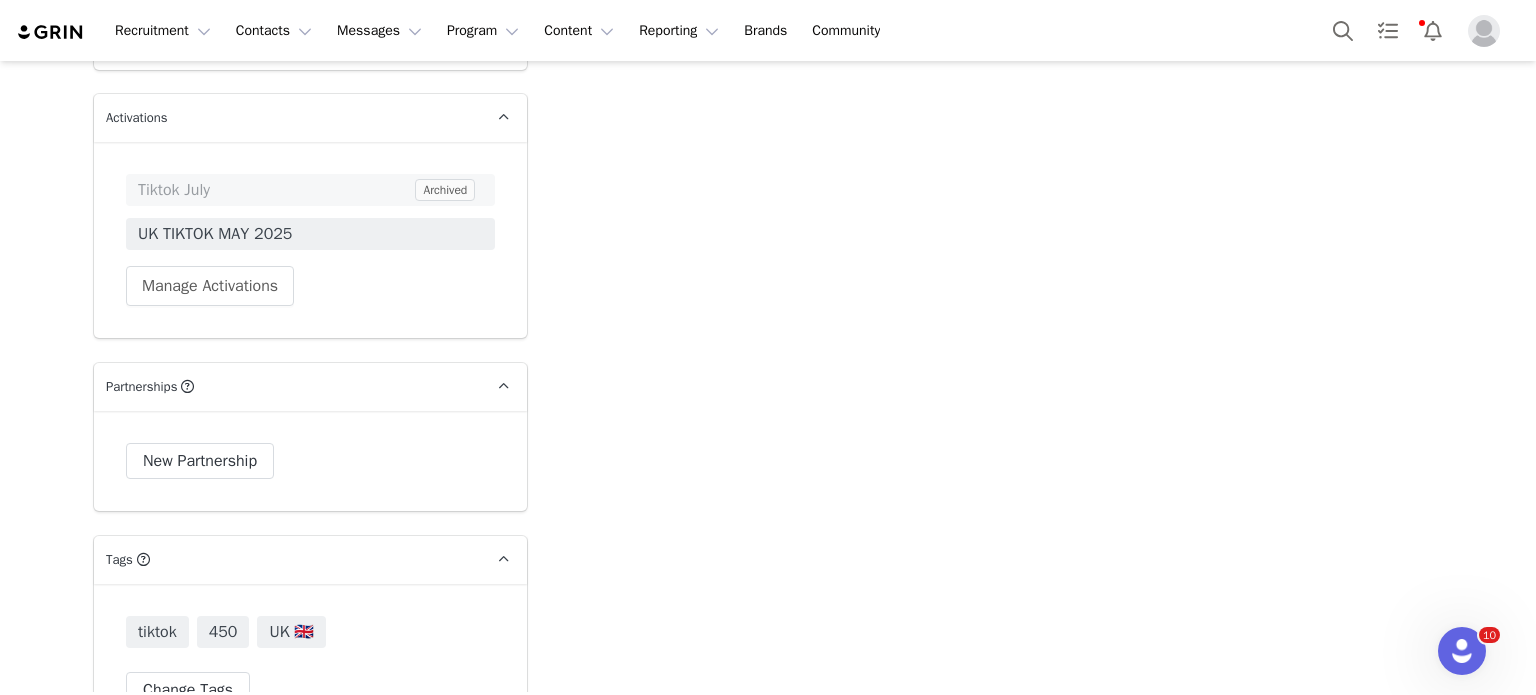 scroll, scrollTop: 5204, scrollLeft: 0, axis: vertical 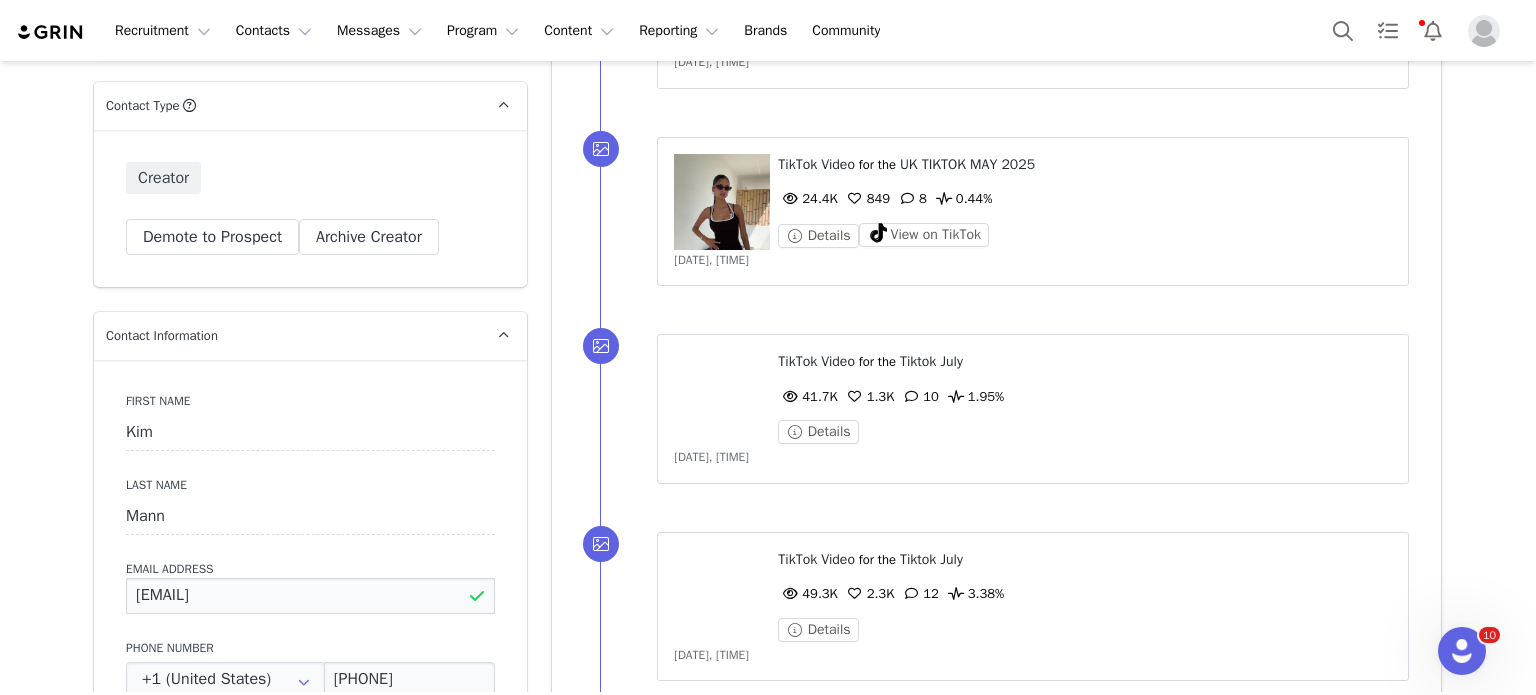 click on "kimranmann25@gmail.com" at bounding box center [310, 596] 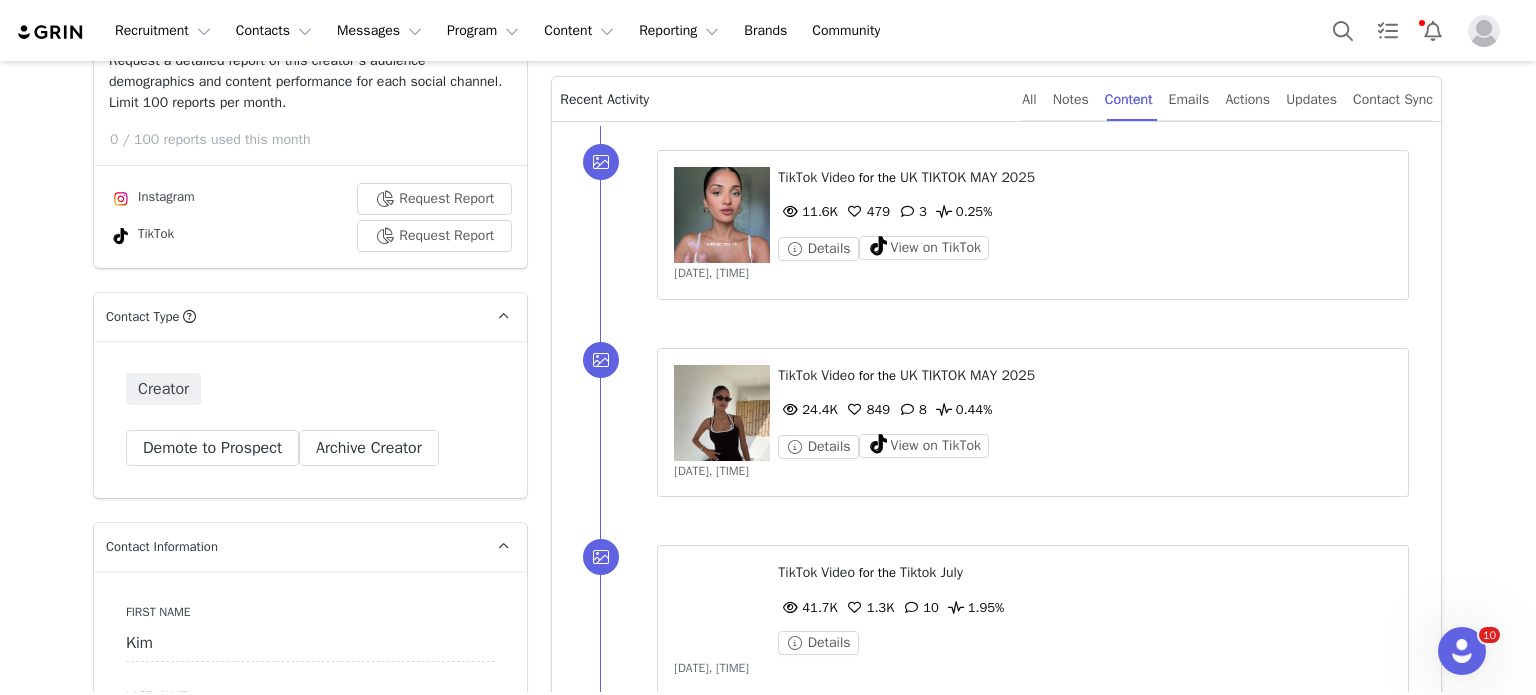 scroll, scrollTop: 526, scrollLeft: 0, axis: vertical 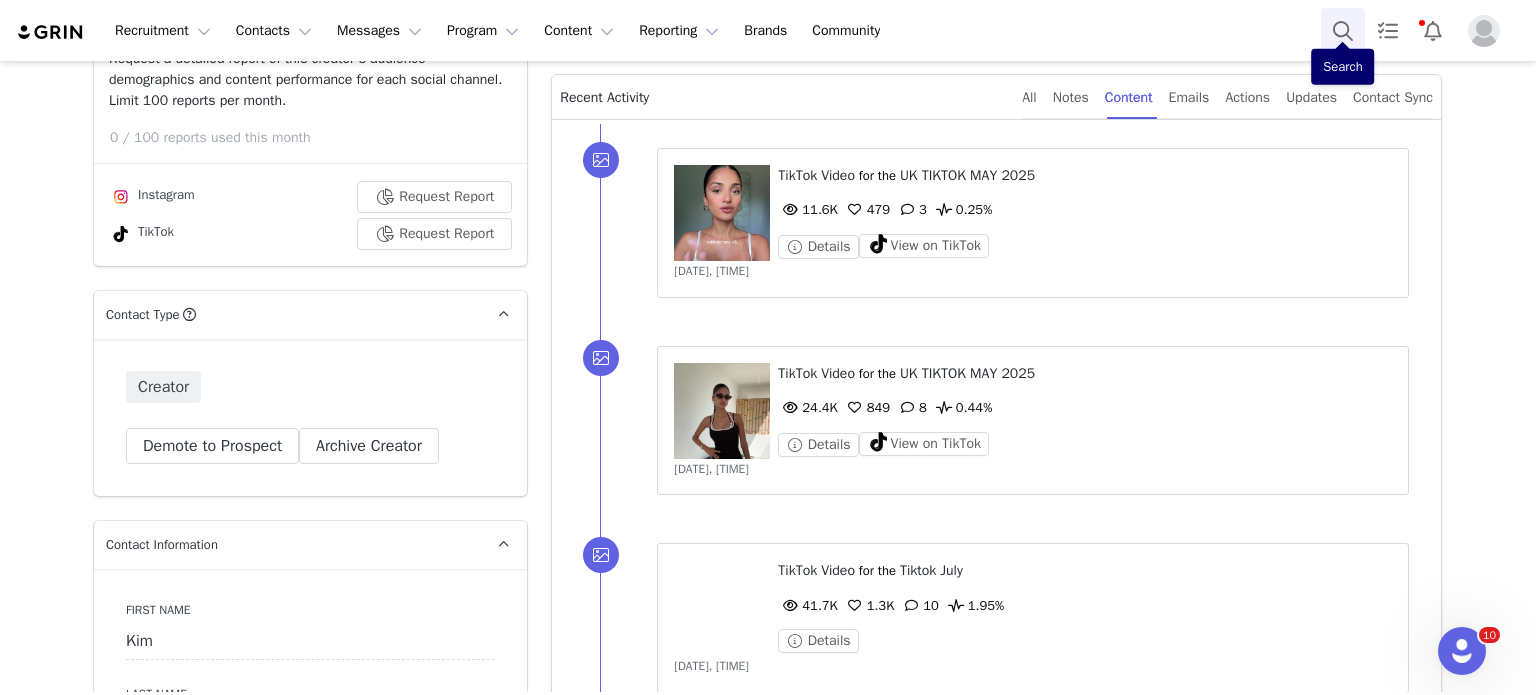 click at bounding box center (1343, 30) 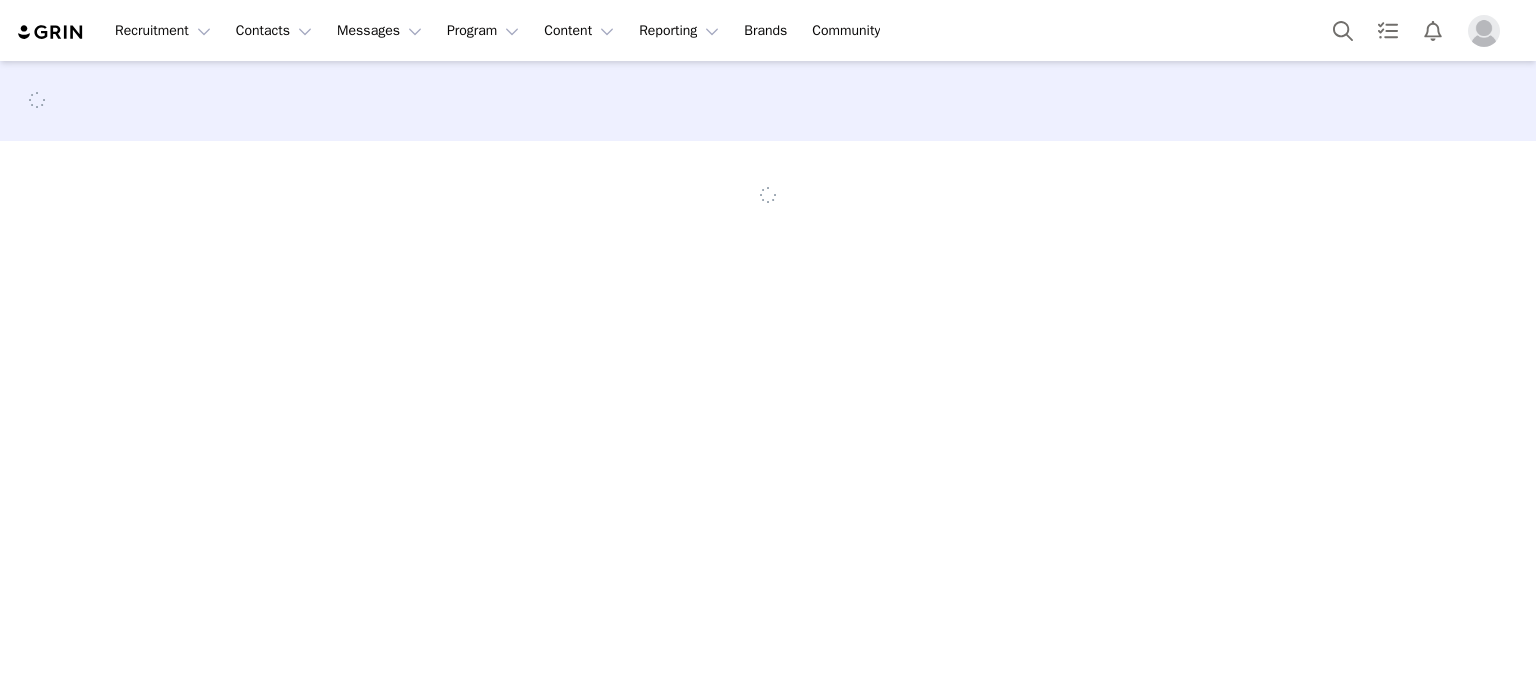 scroll, scrollTop: 0, scrollLeft: 0, axis: both 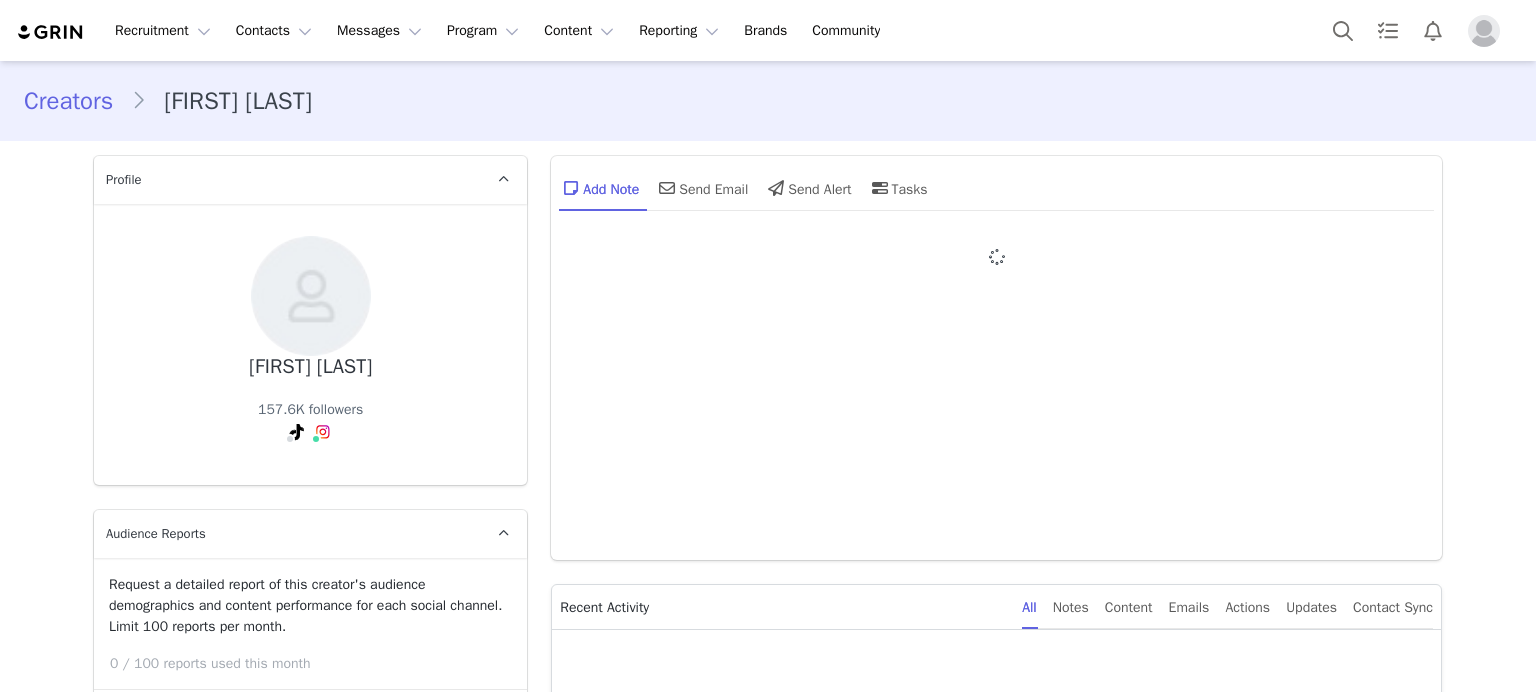 type on "+1 (United States)" 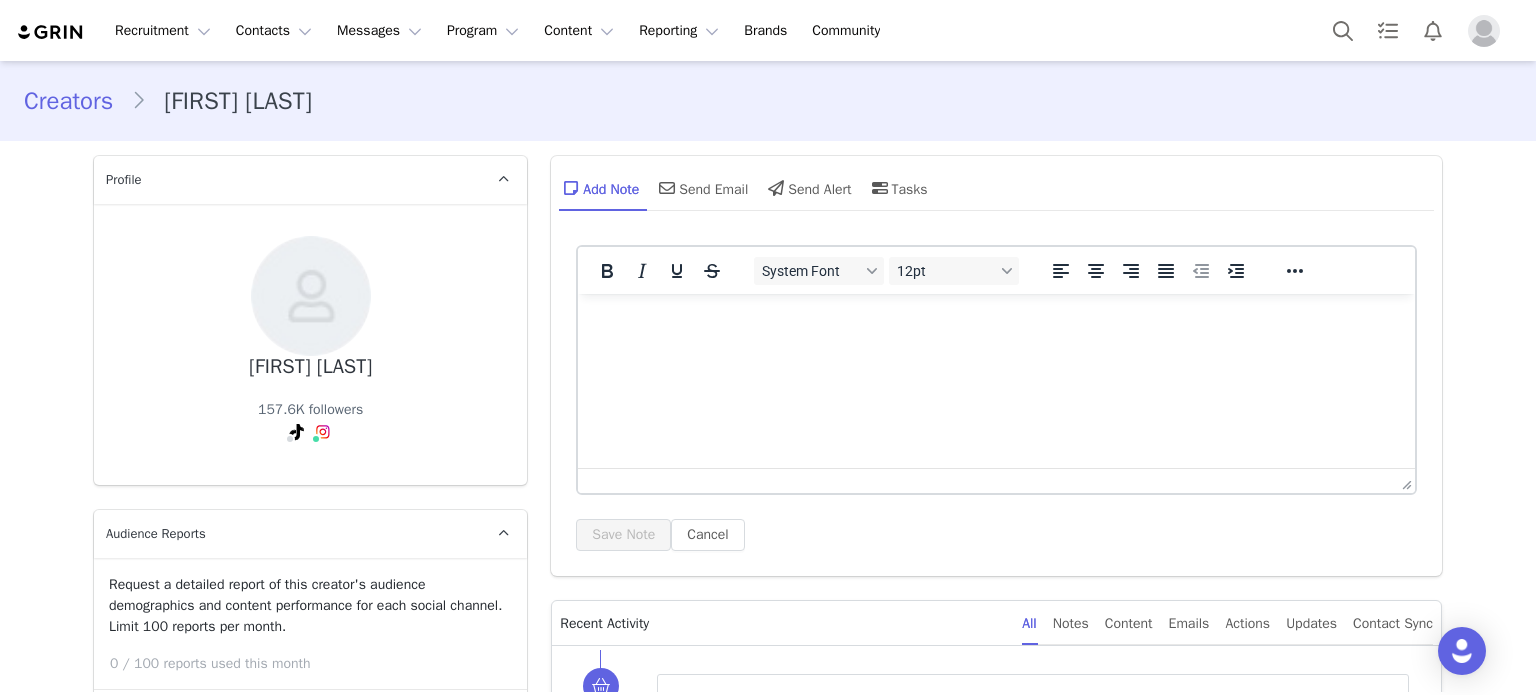 scroll, scrollTop: 304, scrollLeft: 0, axis: vertical 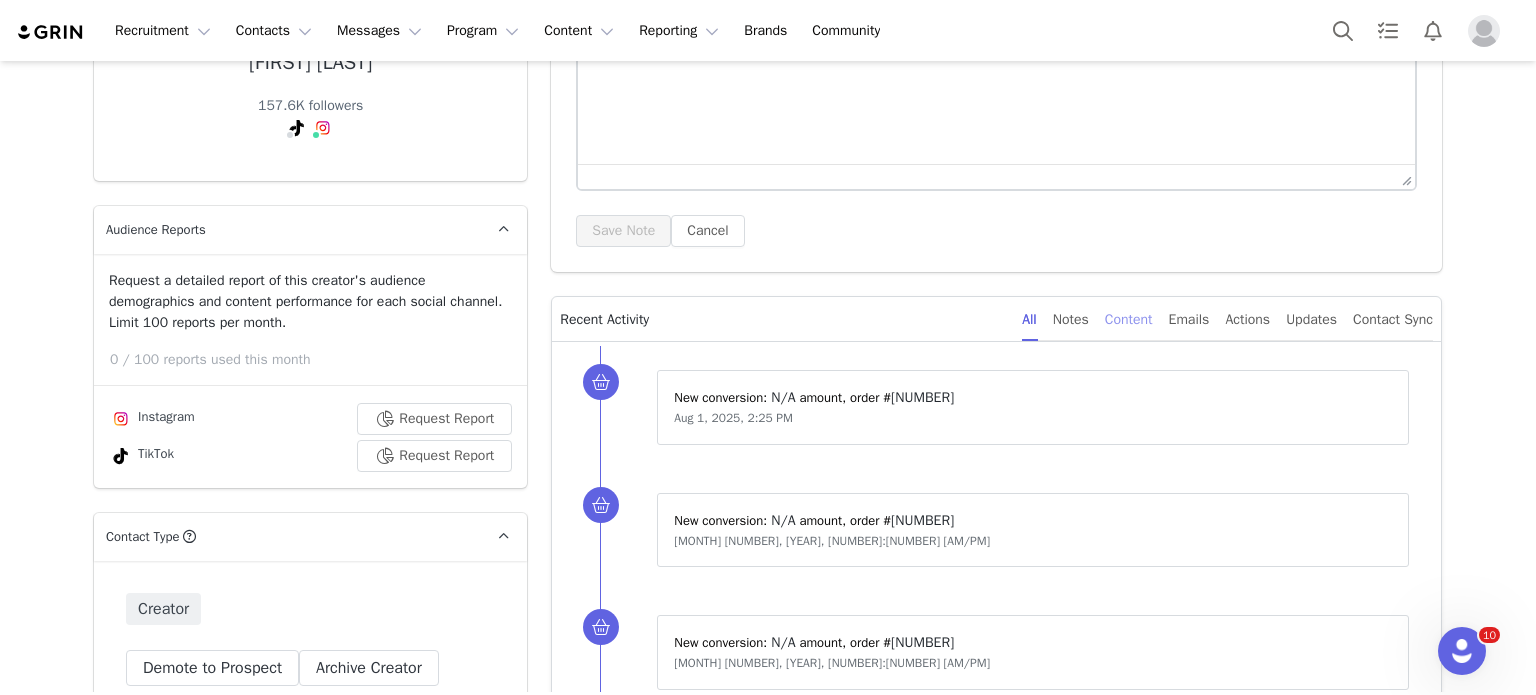 click on "Content" at bounding box center [1129, 319] 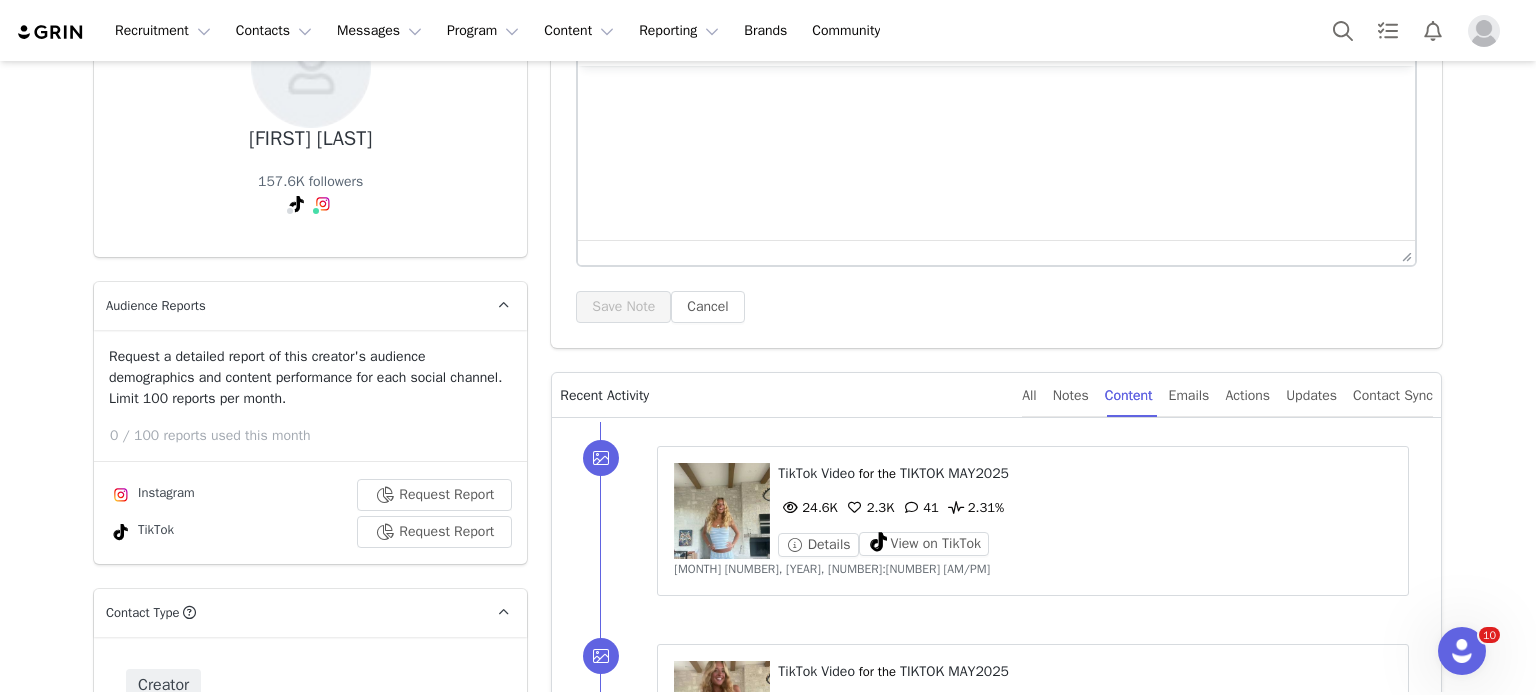 scroll, scrollTop: 259, scrollLeft: 0, axis: vertical 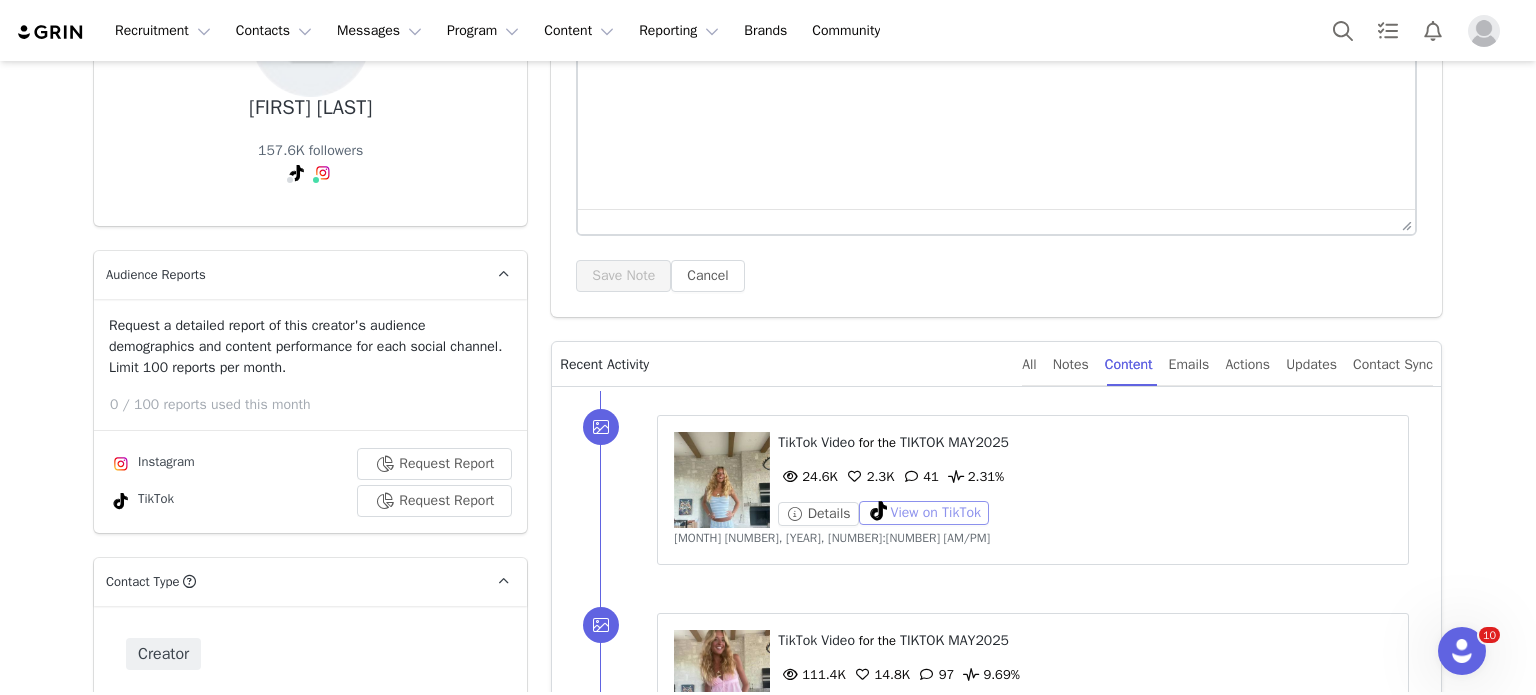 click on "View on TikTok" at bounding box center [924, 513] 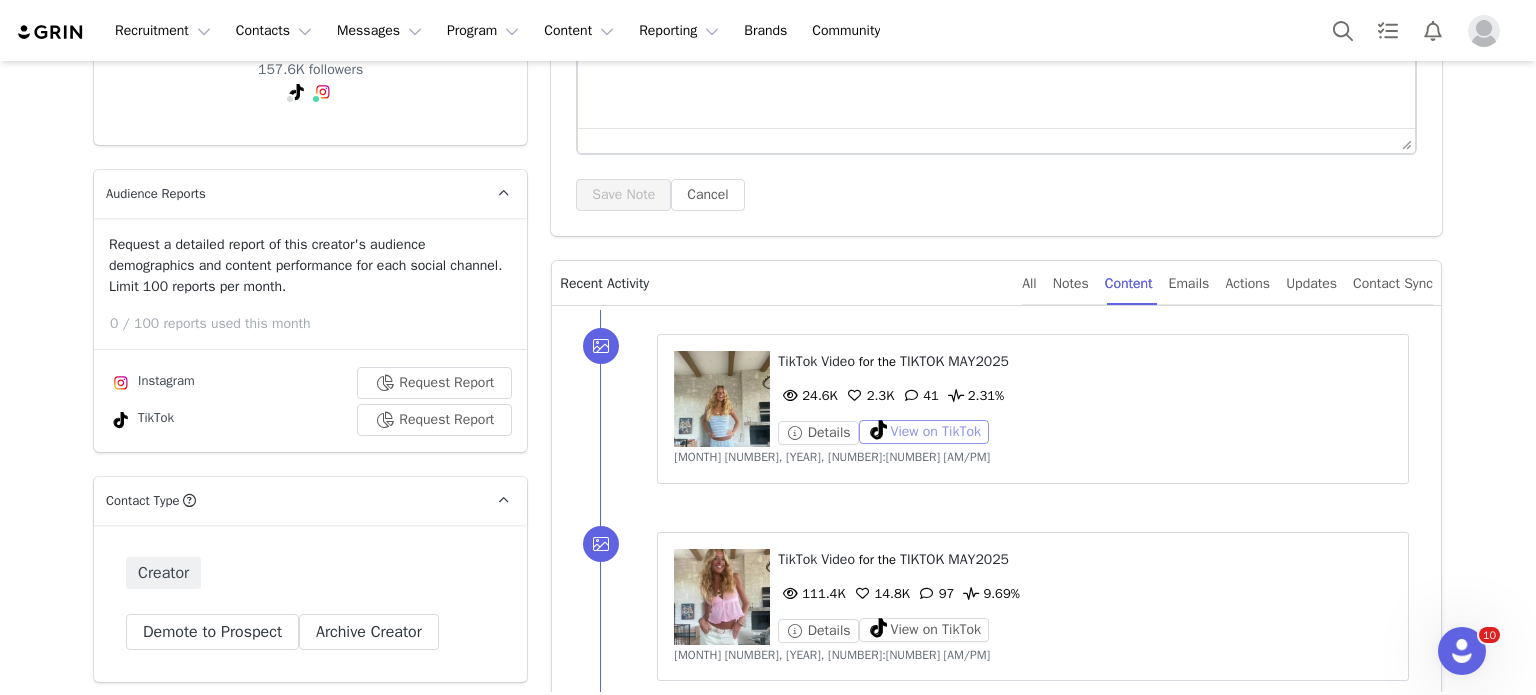 scroll, scrollTop: 344, scrollLeft: 0, axis: vertical 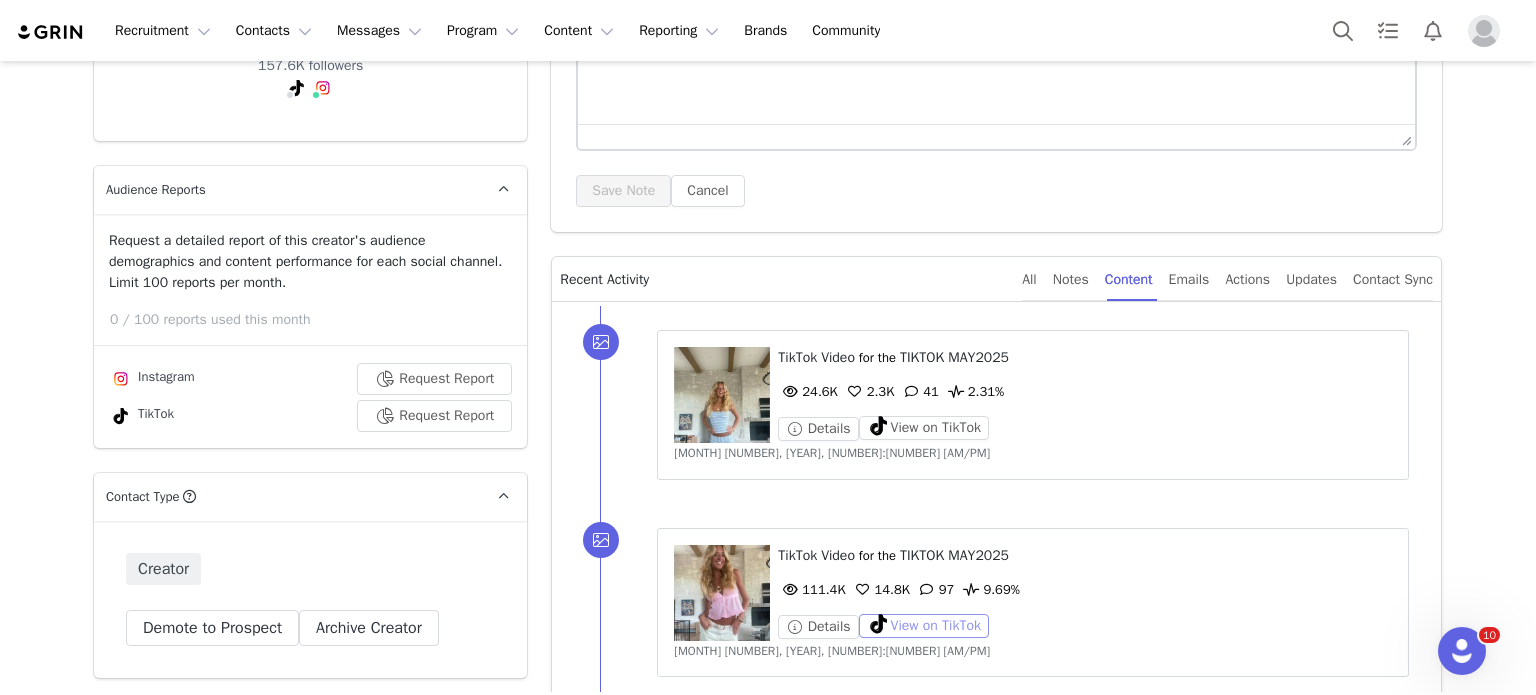 click on "View on TikTok" at bounding box center (924, 626) 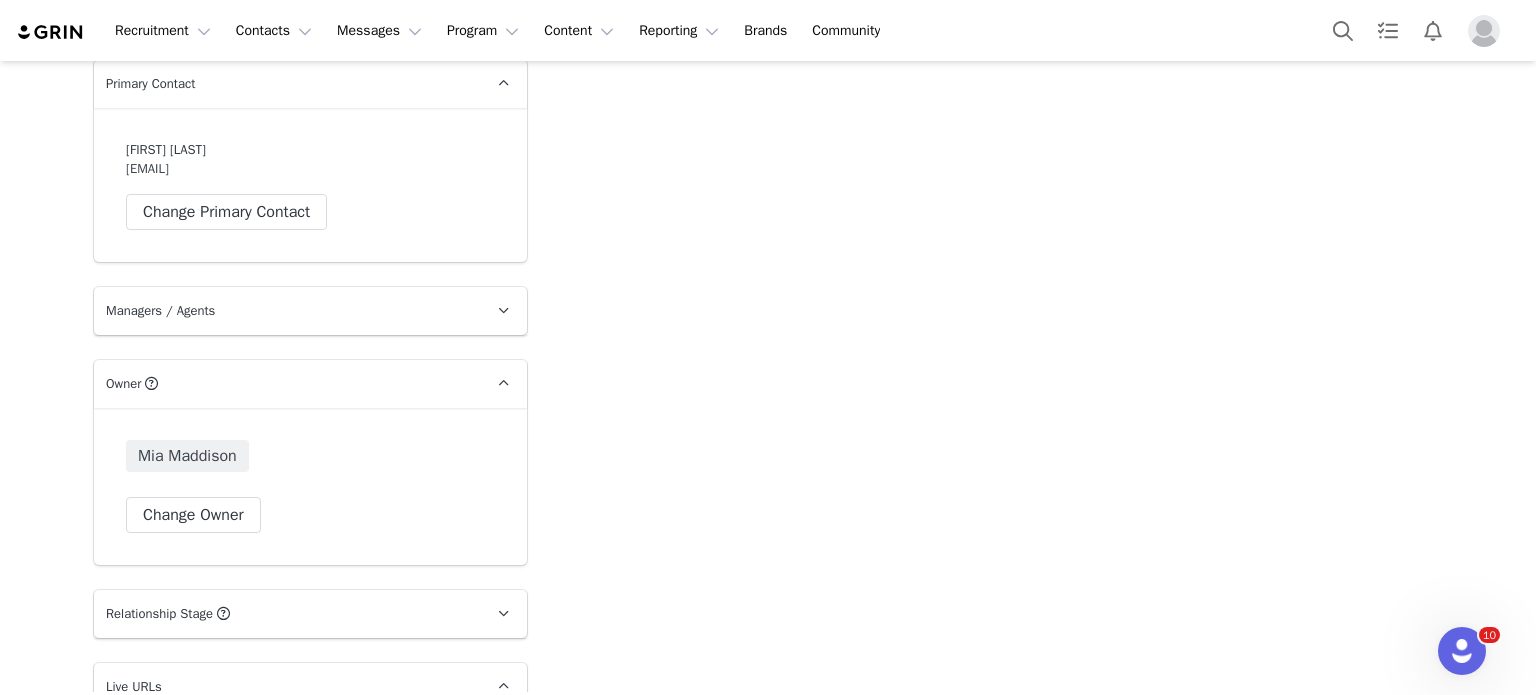 scroll, scrollTop: 4568, scrollLeft: 0, axis: vertical 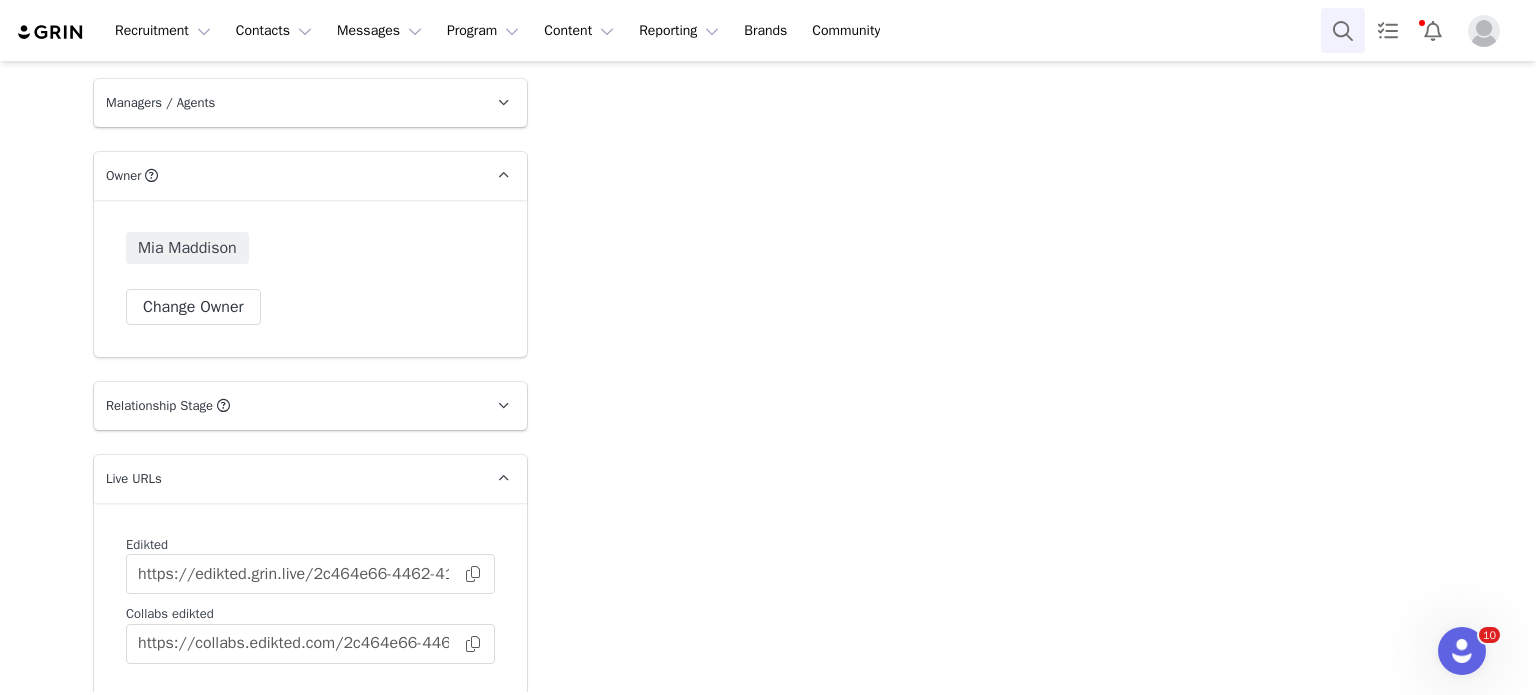 drag, startPoint x: 1316, startPoint y: 16, endPoint x: 1327, endPoint y: 29, distance: 17.029387 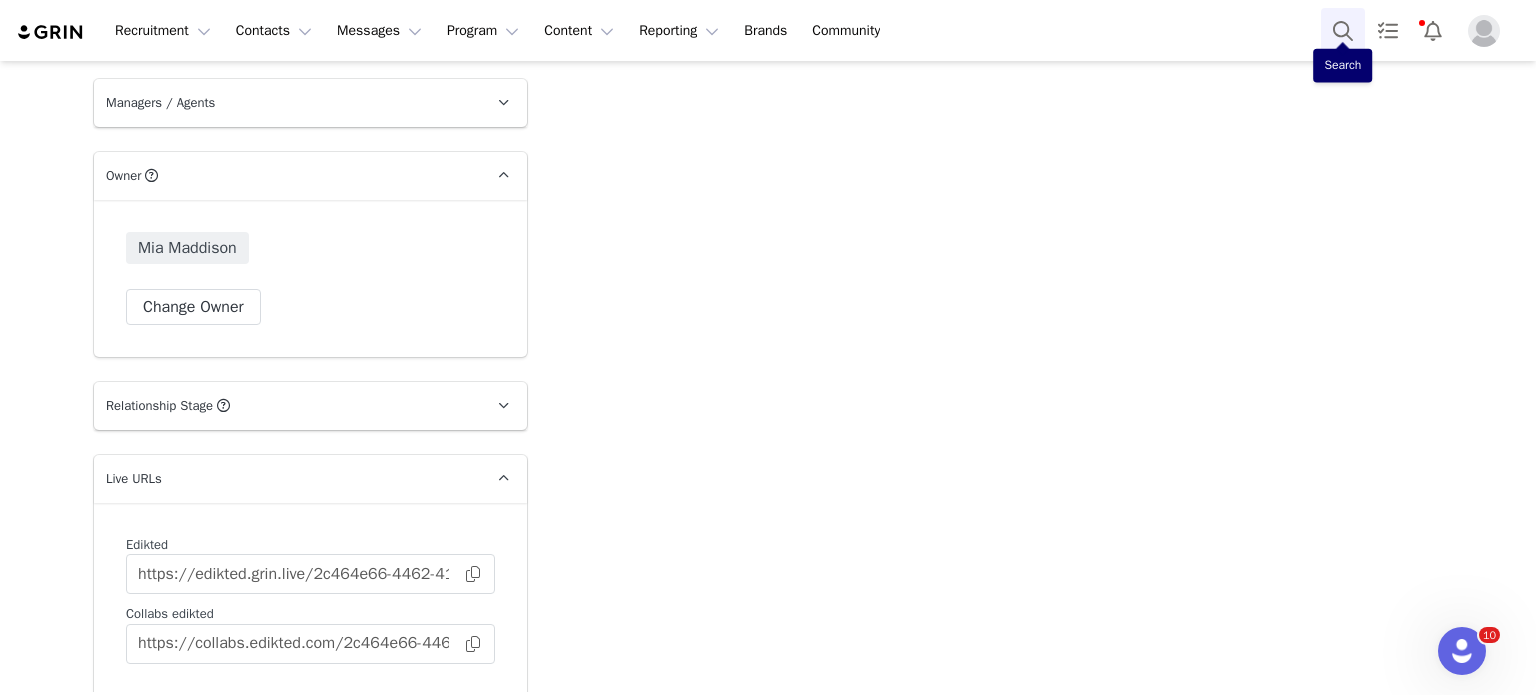 drag, startPoint x: 1327, startPoint y: 29, endPoint x: 1299, endPoint y: 51, distance: 35.608986 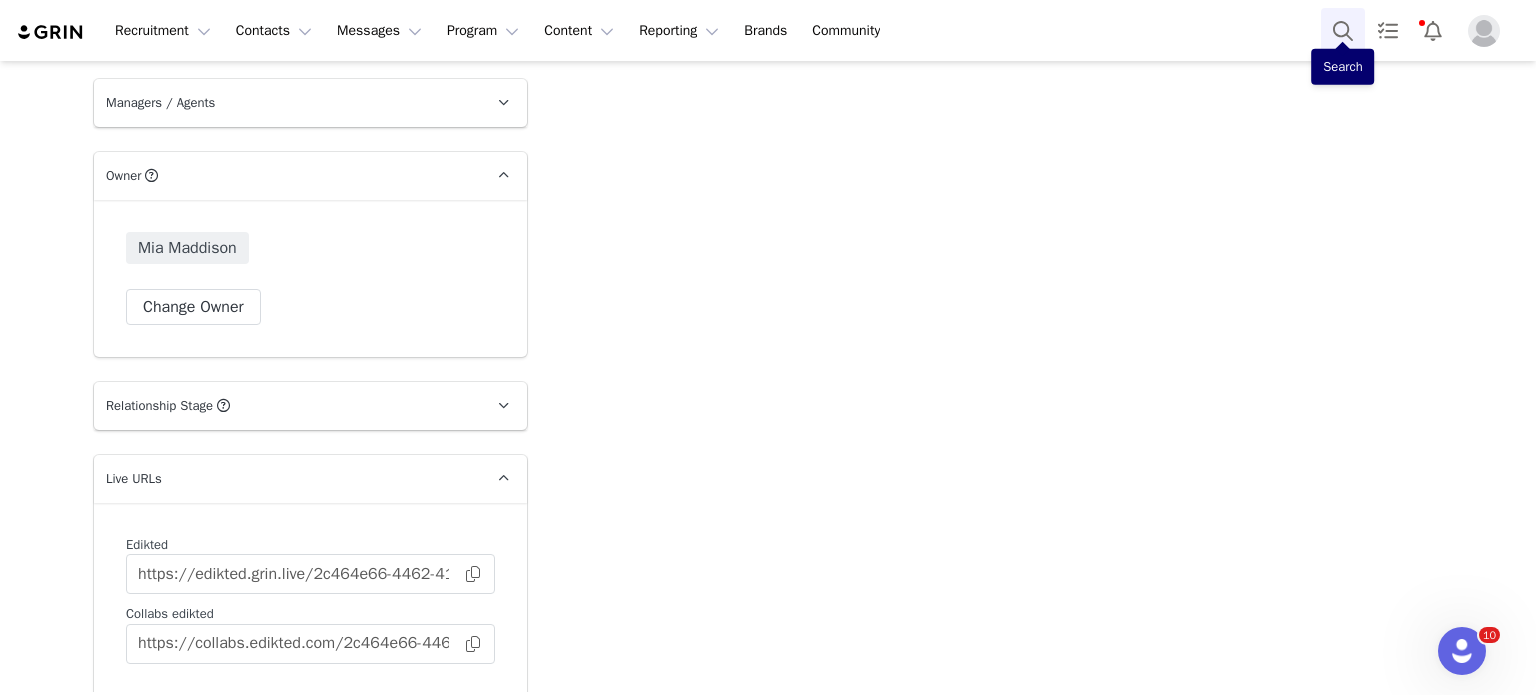 click at bounding box center (1343, 30) 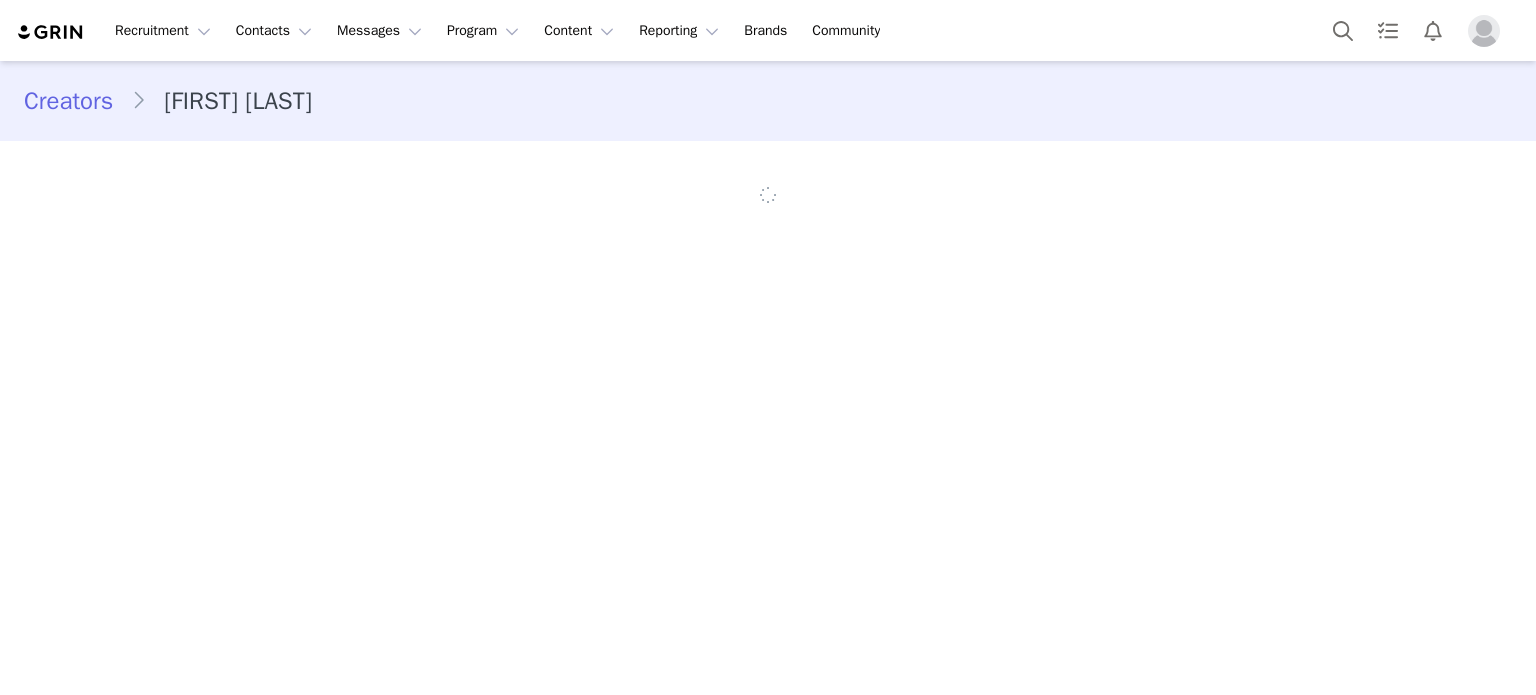 scroll, scrollTop: 0, scrollLeft: 0, axis: both 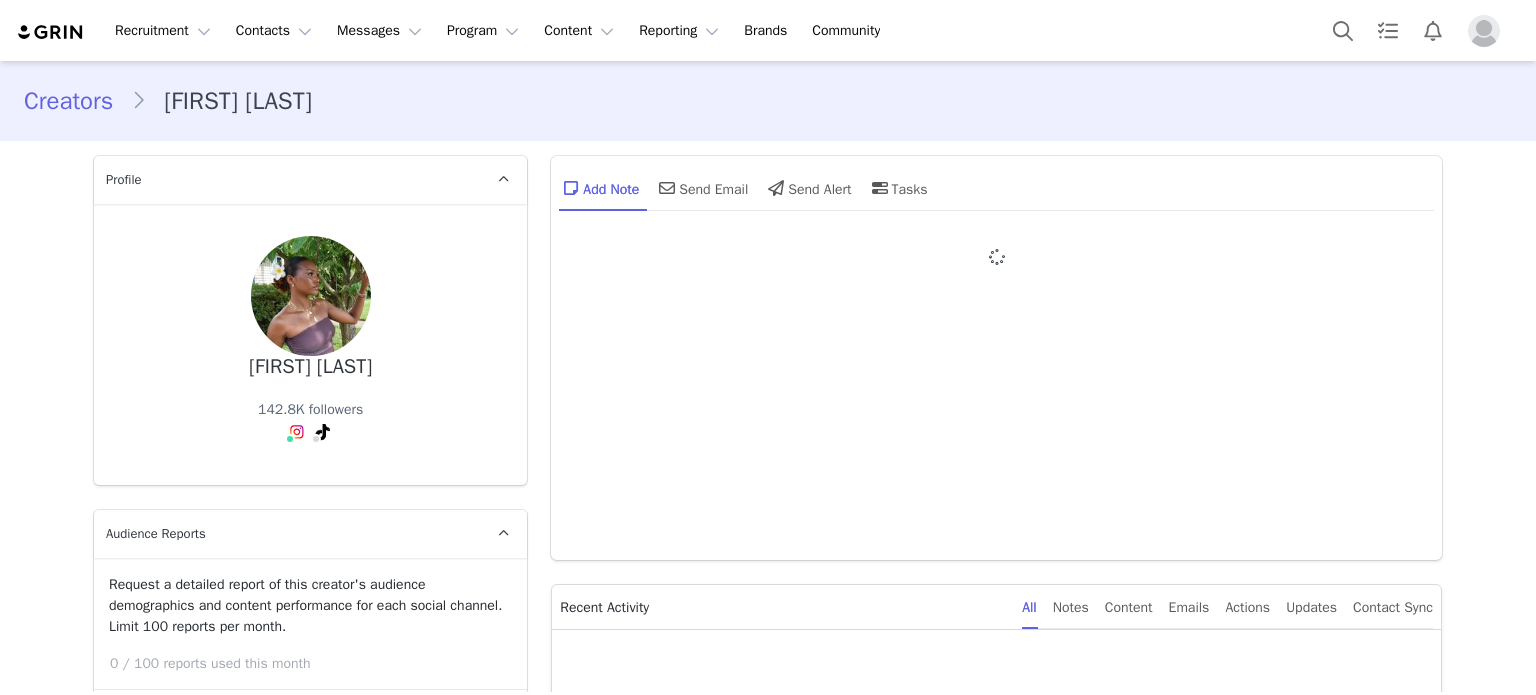 type on "+1 (United States)" 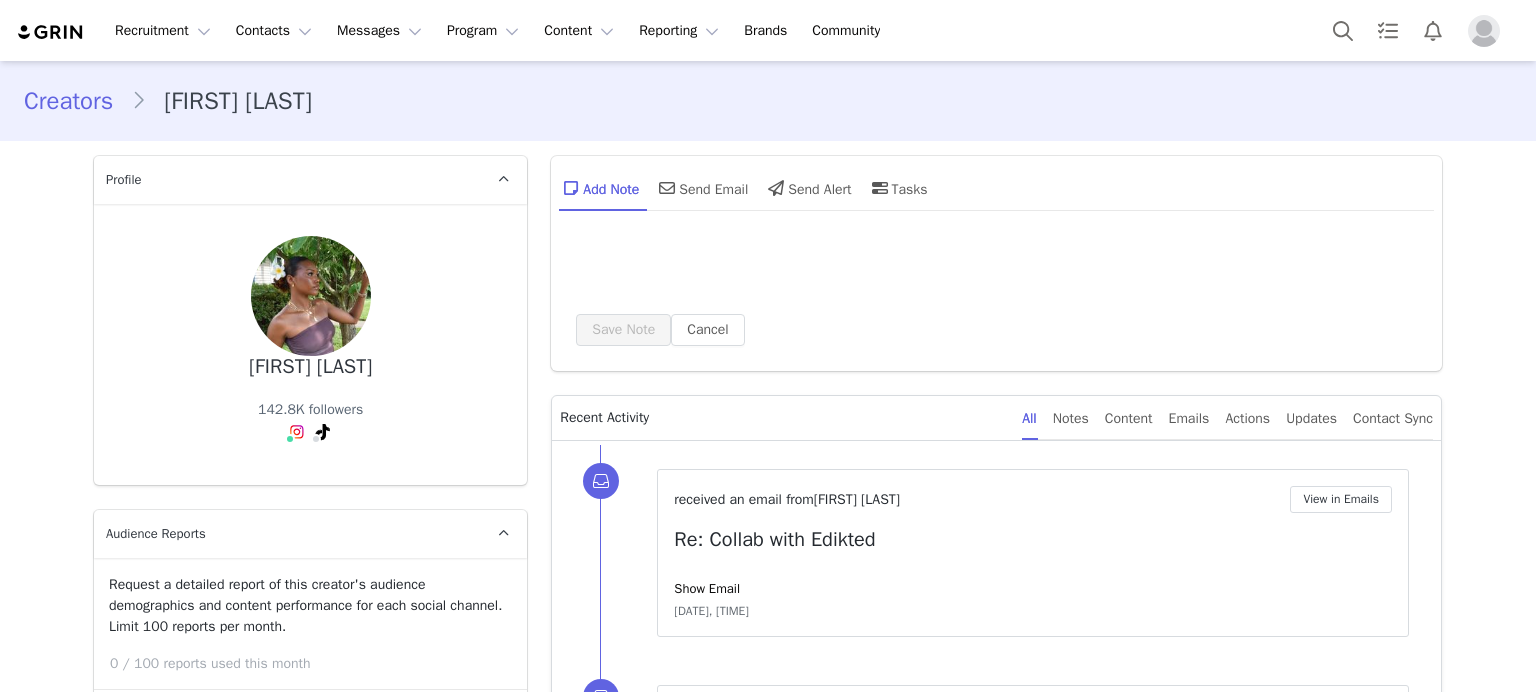 scroll, scrollTop: 0, scrollLeft: 0, axis: both 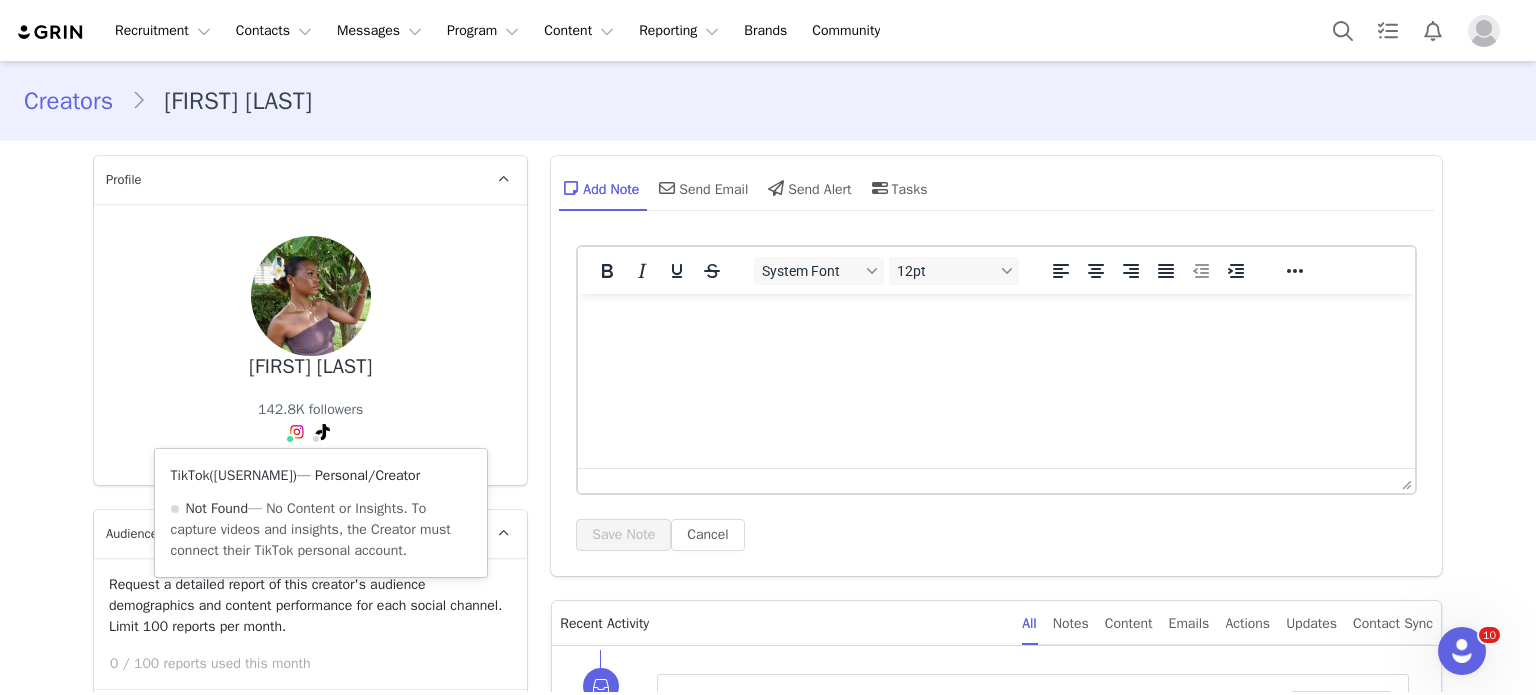 click on "[USERNAME]" at bounding box center (253, 475) 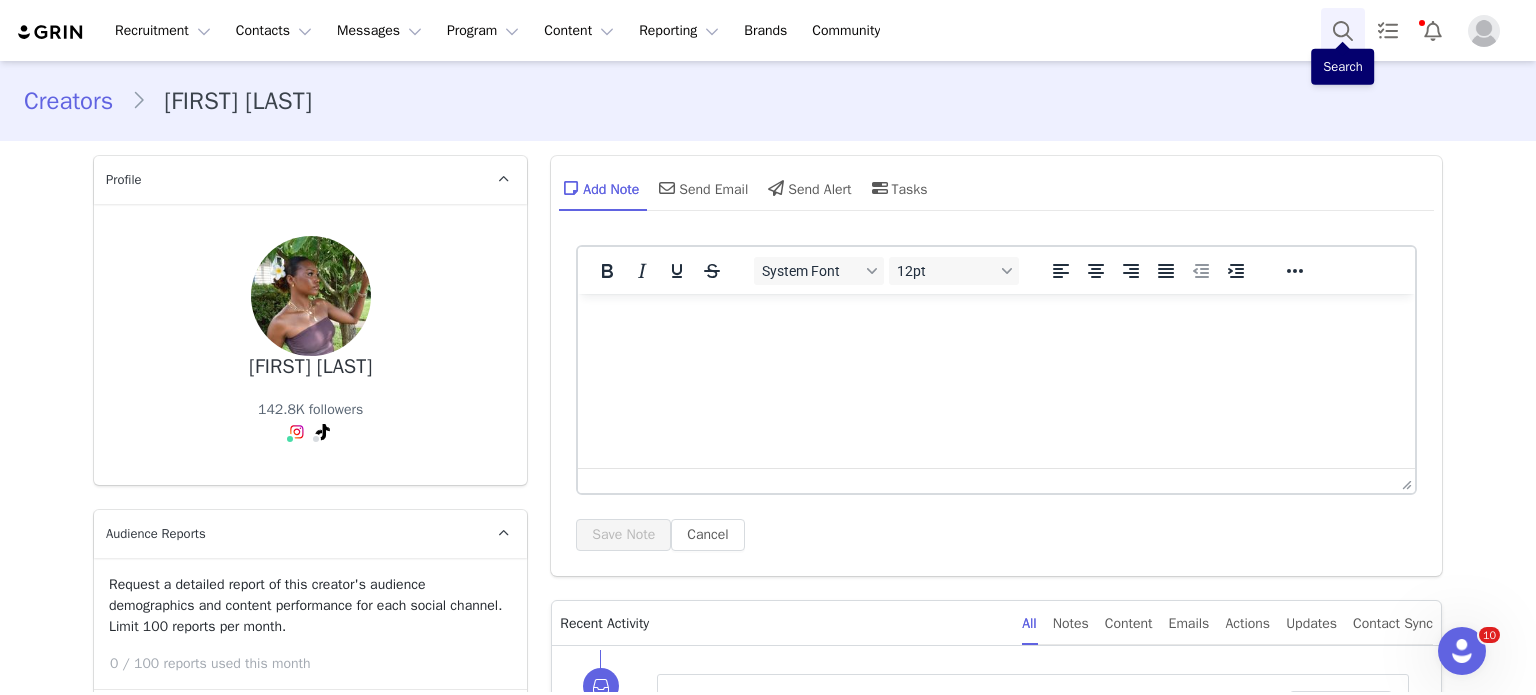 click at bounding box center [1343, 30] 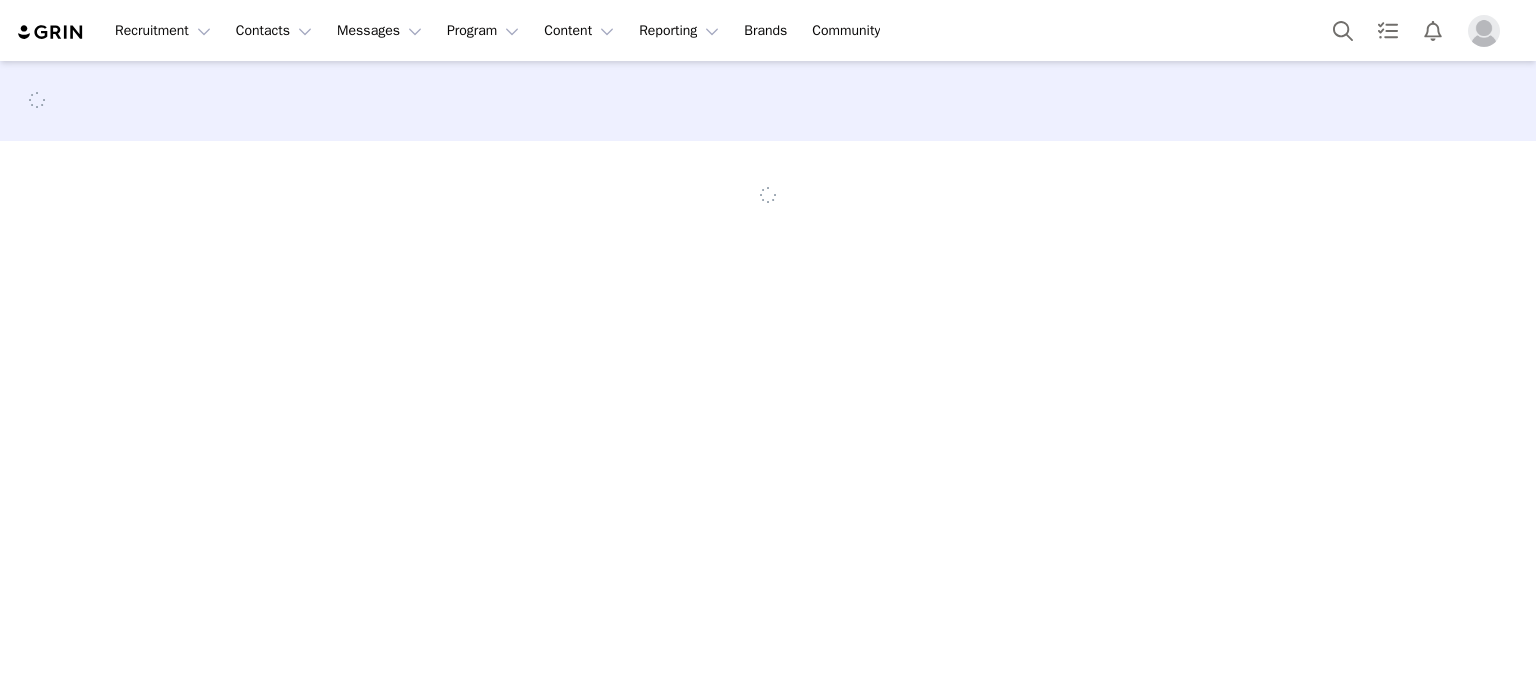 scroll, scrollTop: 0, scrollLeft: 0, axis: both 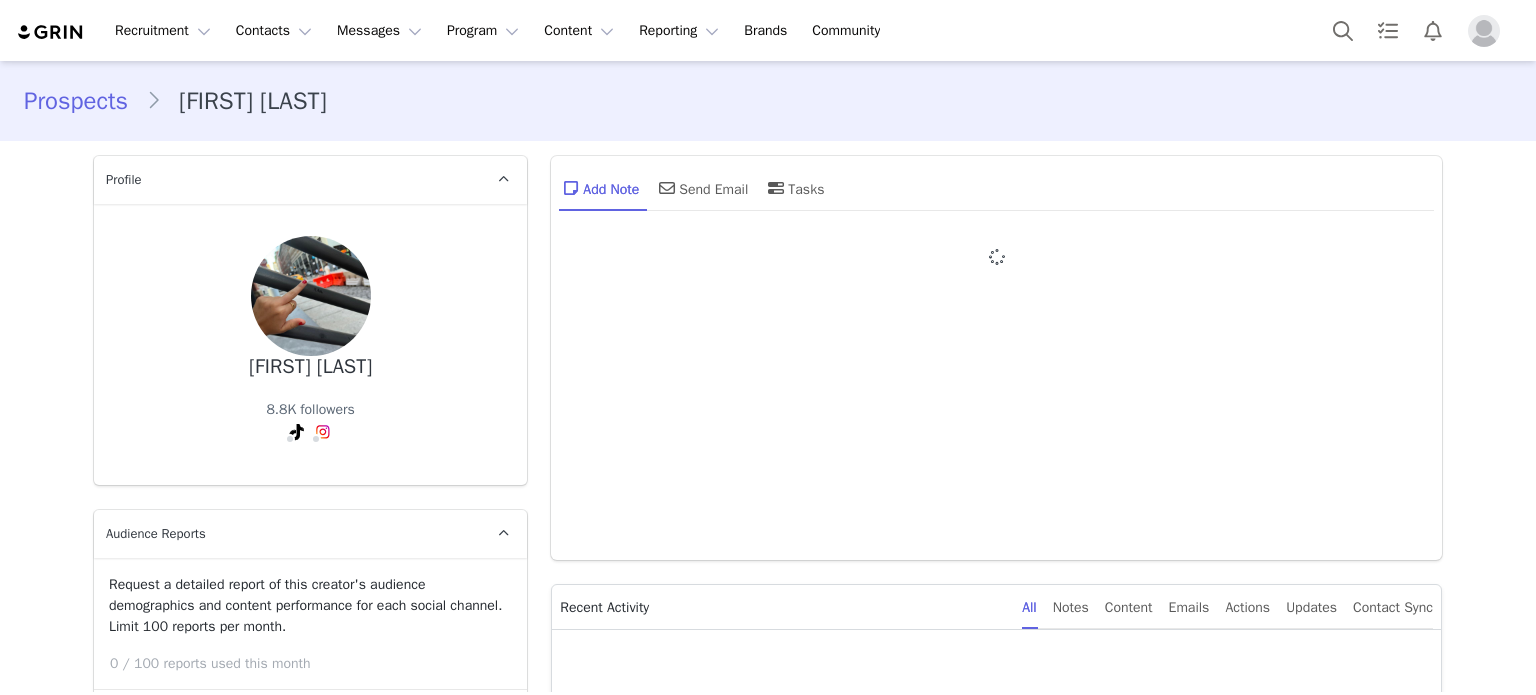 type on "+1 (United States)" 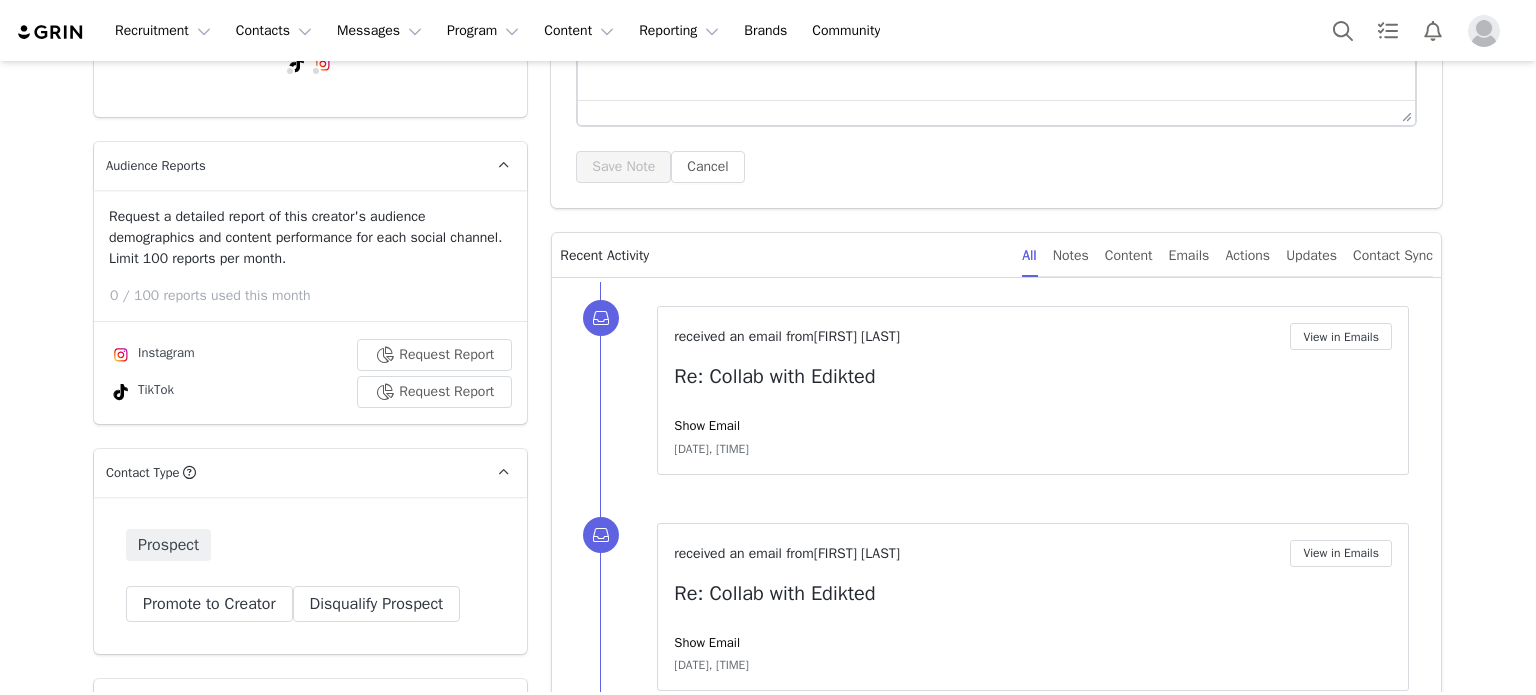 scroll, scrollTop: 330, scrollLeft: 0, axis: vertical 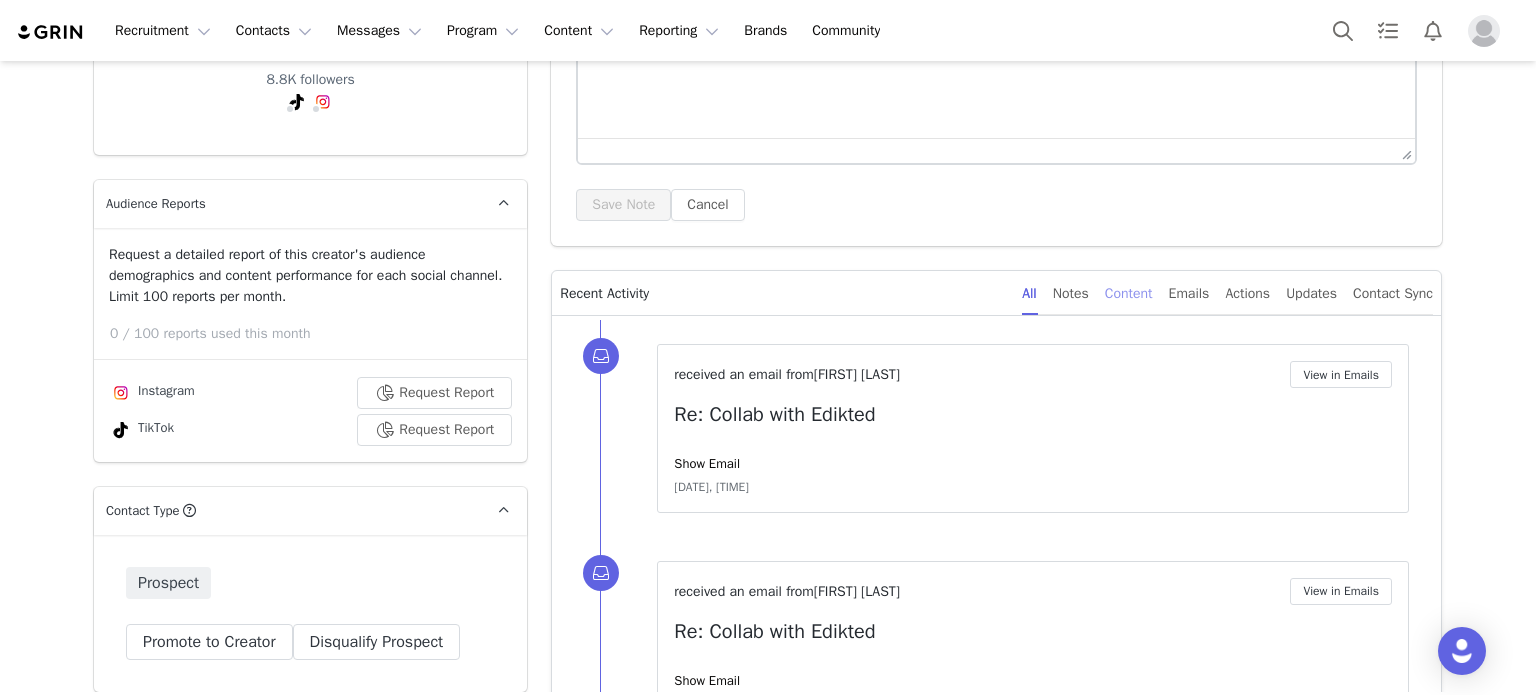 click on "Content" at bounding box center (1129, 293) 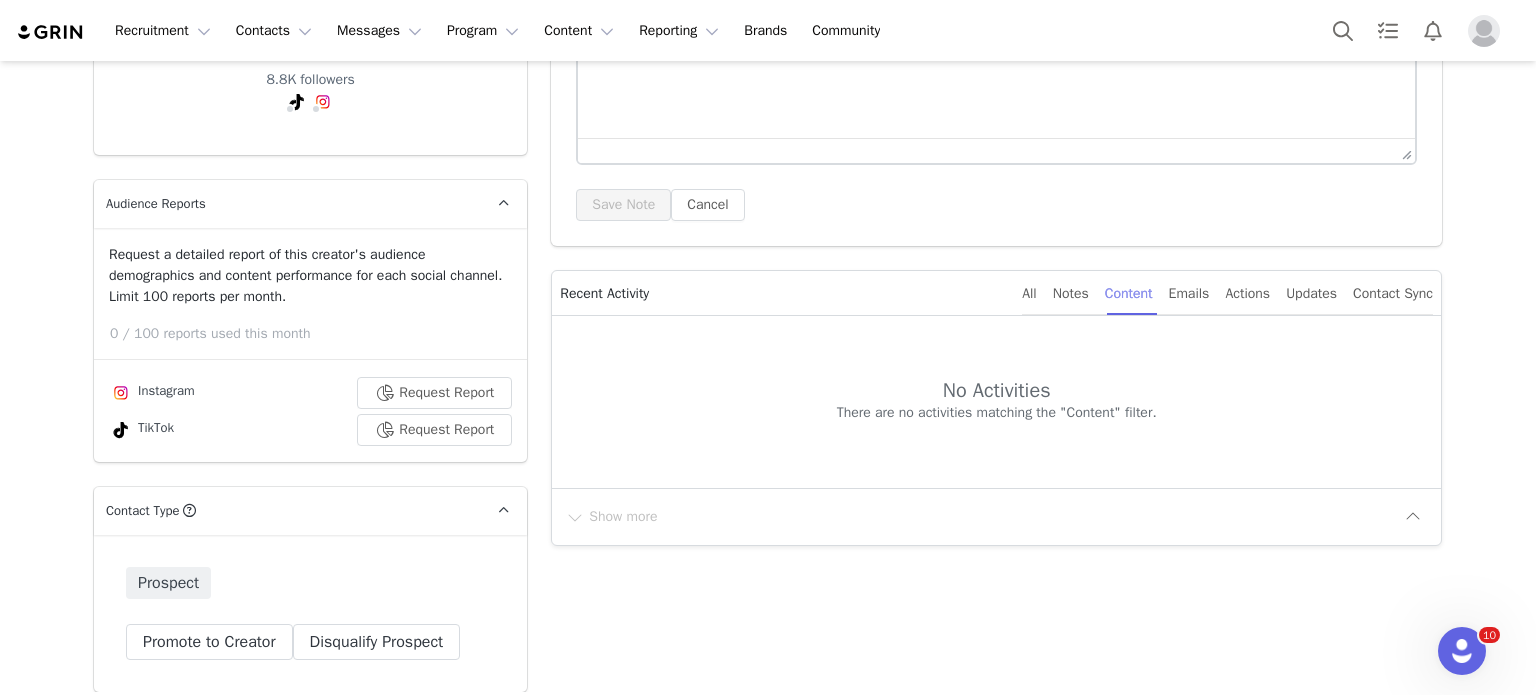scroll, scrollTop: 0, scrollLeft: 0, axis: both 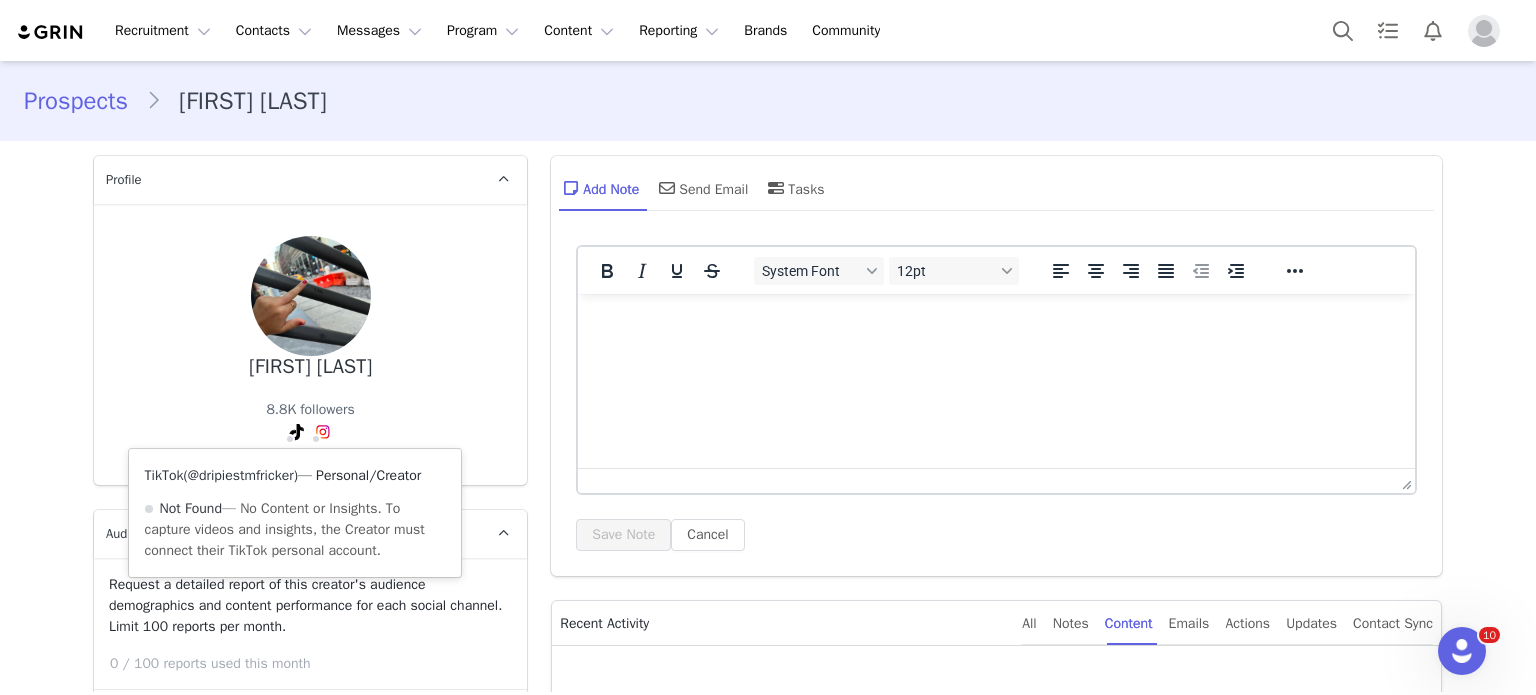 click on "@dripiestmfricker" at bounding box center (241, 475) 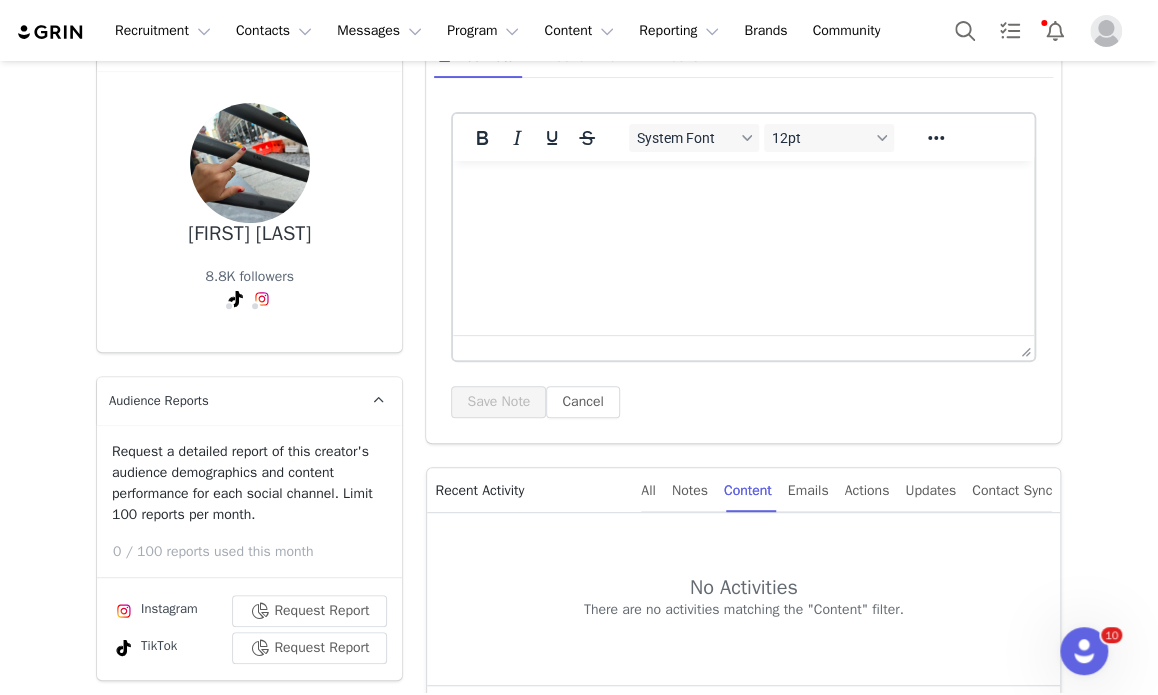 scroll, scrollTop: 0, scrollLeft: 0, axis: both 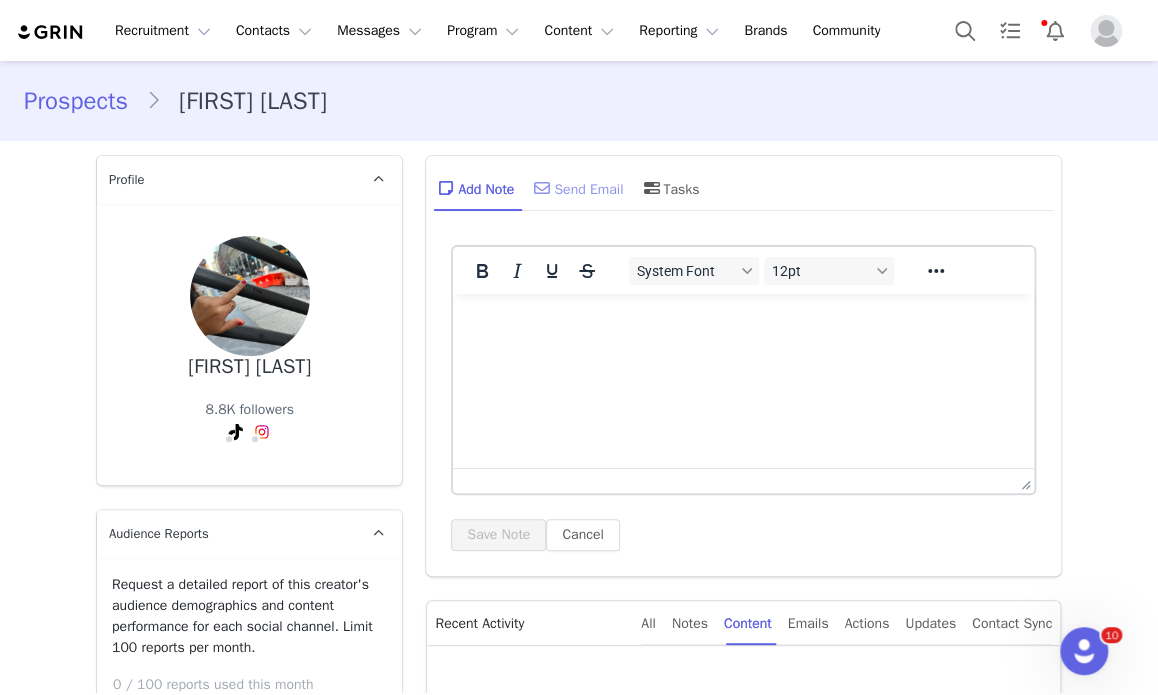 drag, startPoint x: 522, startPoint y: 192, endPoint x: 545, endPoint y: 181, distance: 25.495098 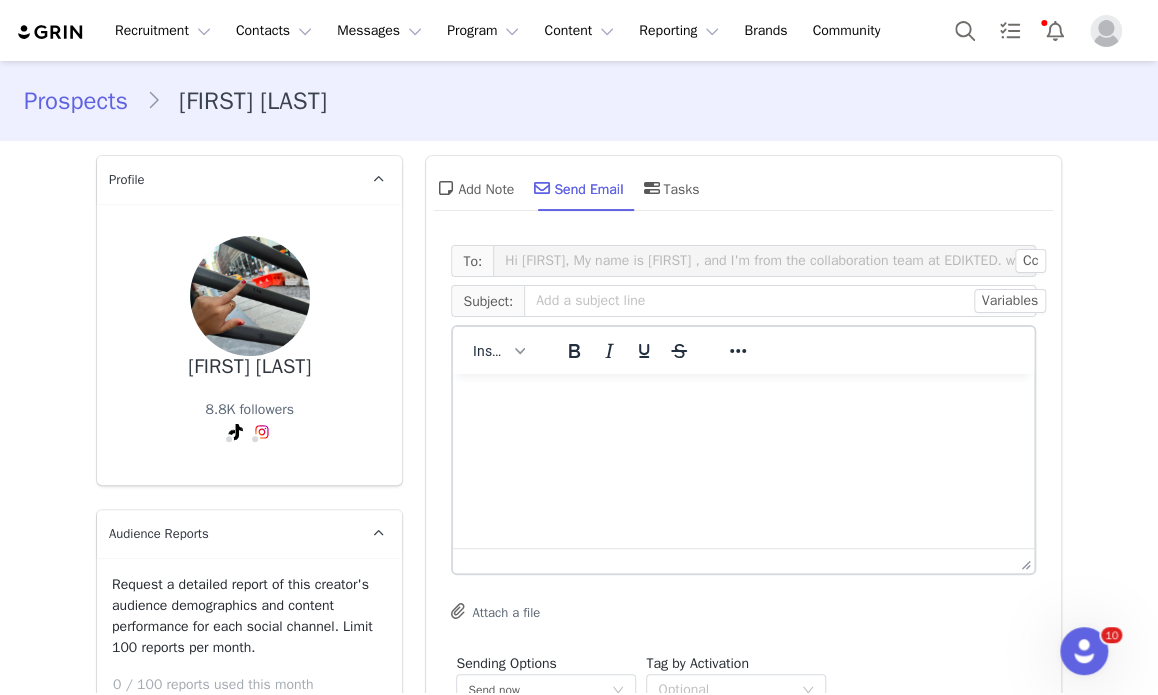 scroll, scrollTop: 0, scrollLeft: 0, axis: both 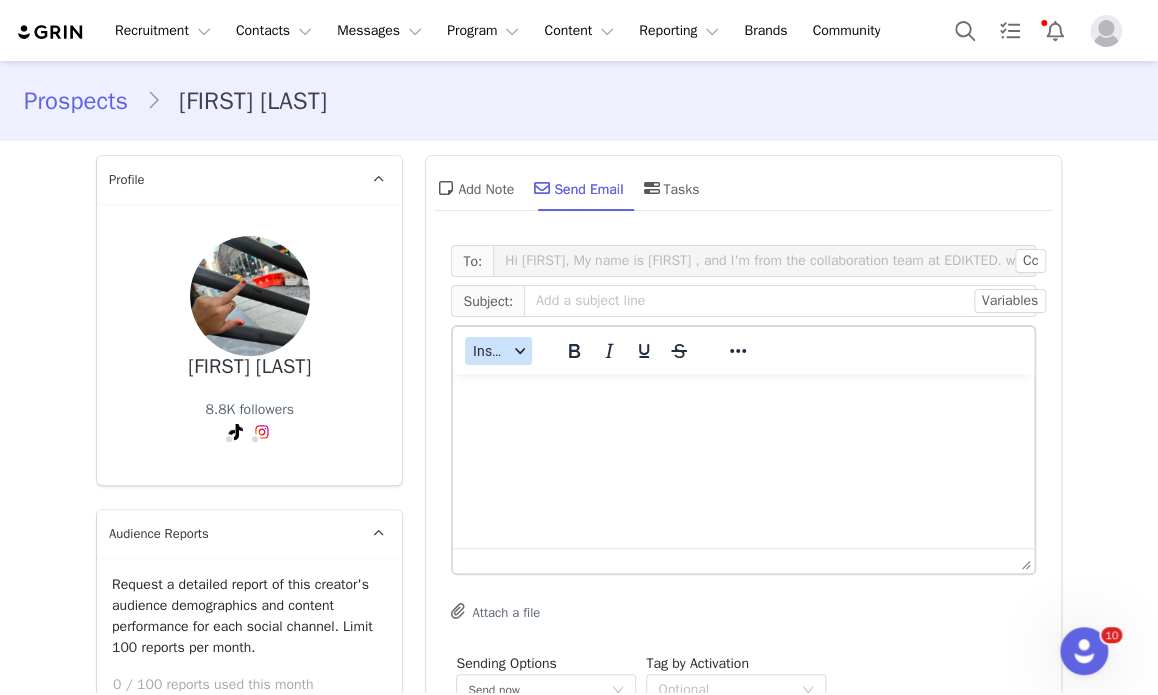 drag, startPoint x: 480, startPoint y: 339, endPoint x: 486, endPoint y: 372, distance: 33.54102 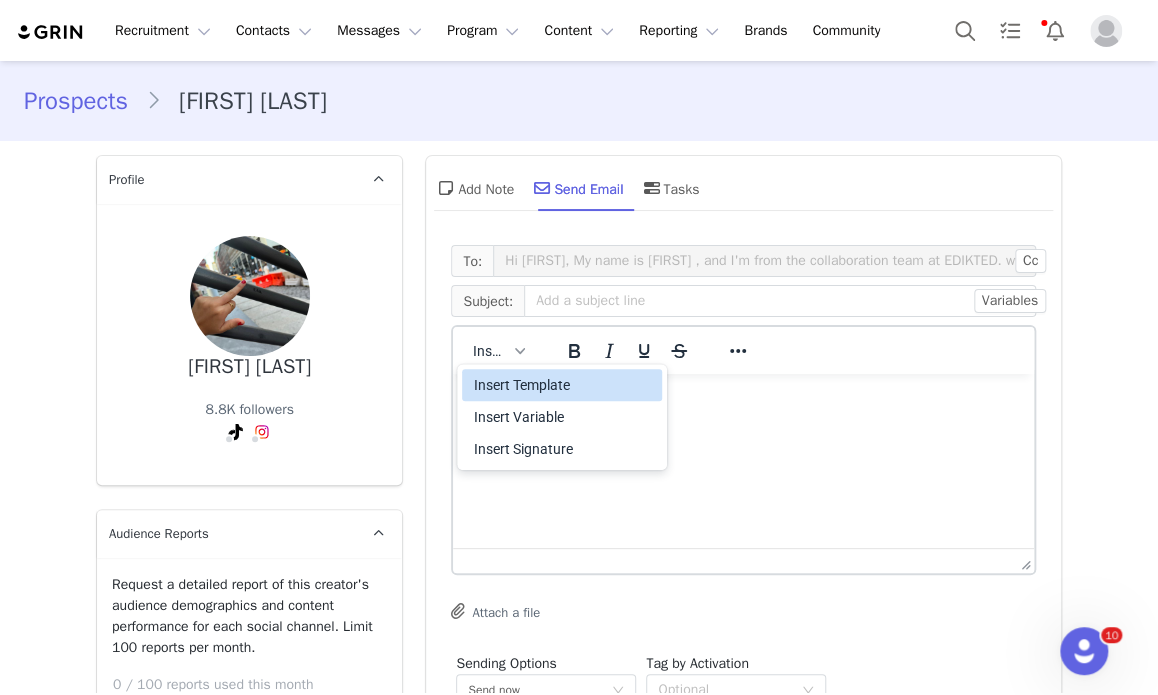 click on "Insert Template" at bounding box center [564, 385] 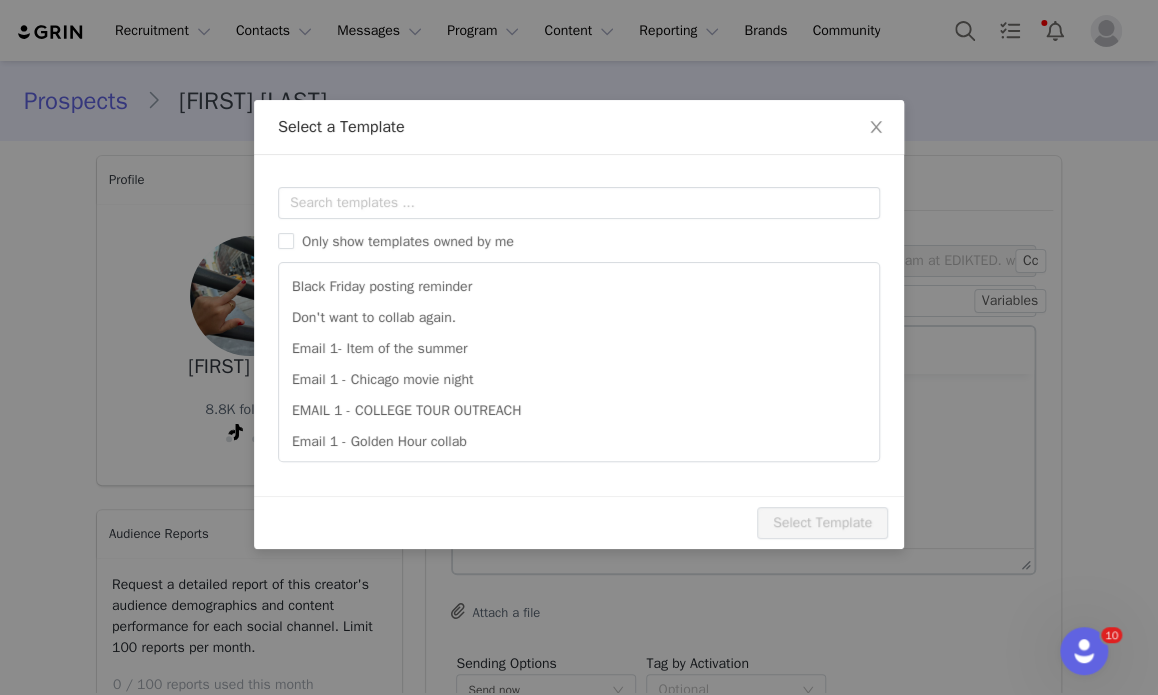 scroll, scrollTop: 0, scrollLeft: 0, axis: both 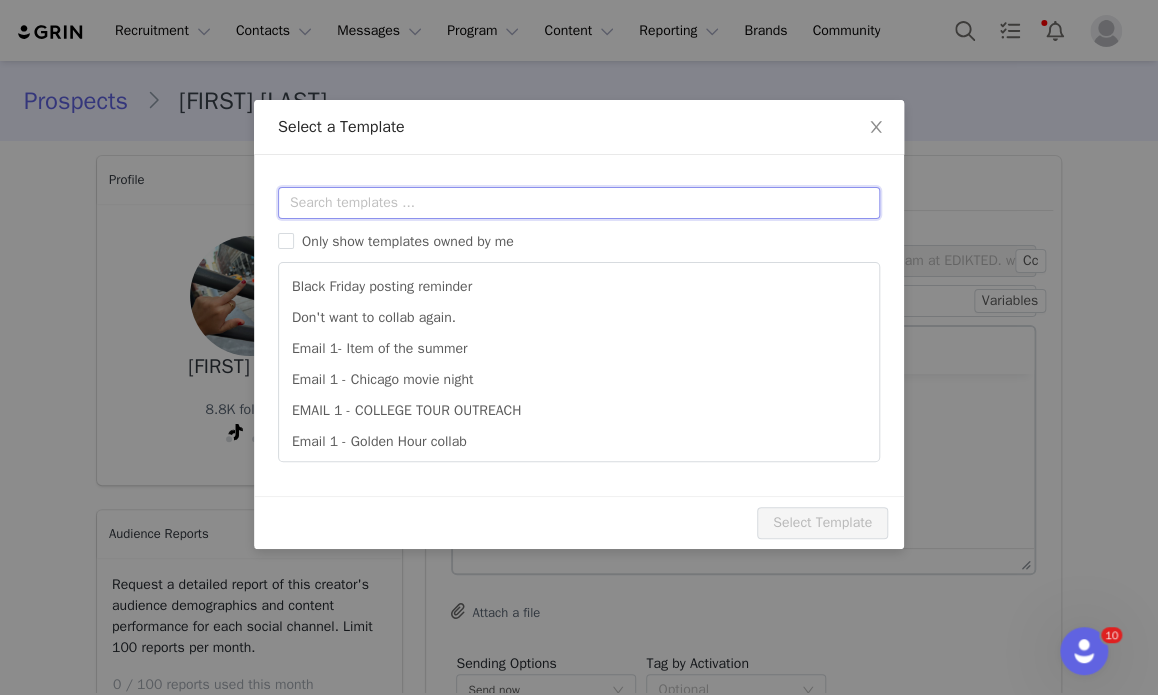 click at bounding box center (579, 203) 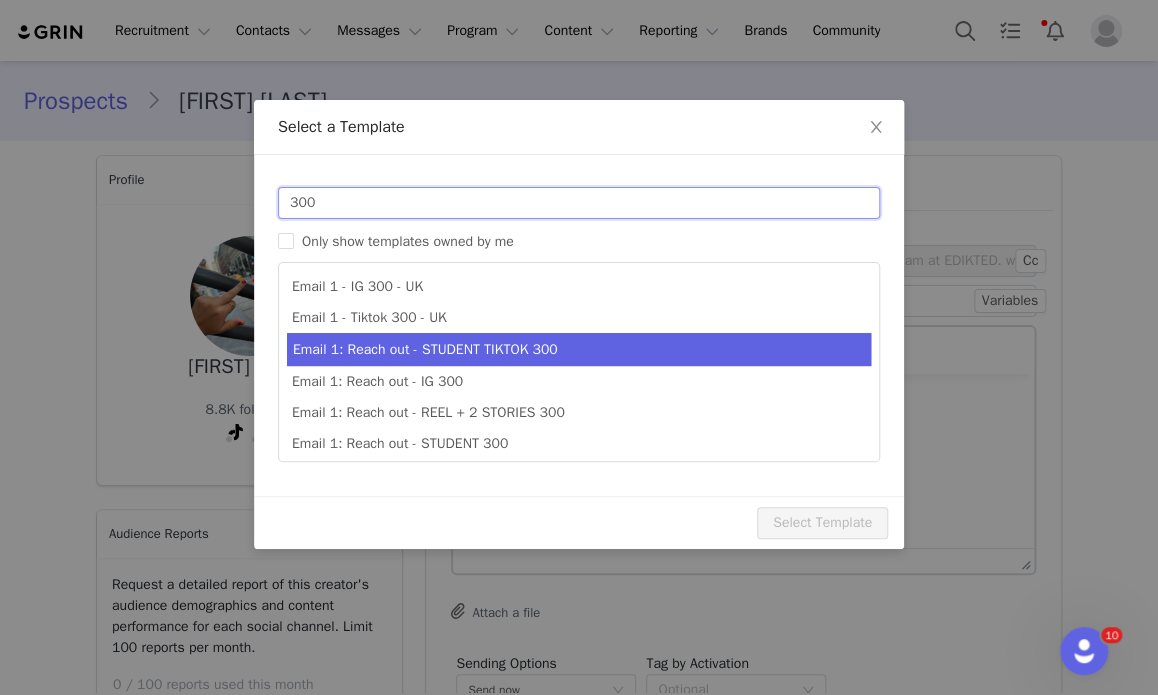 scroll, scrollTop: 36, scrollLeft: 0, axis: vertical 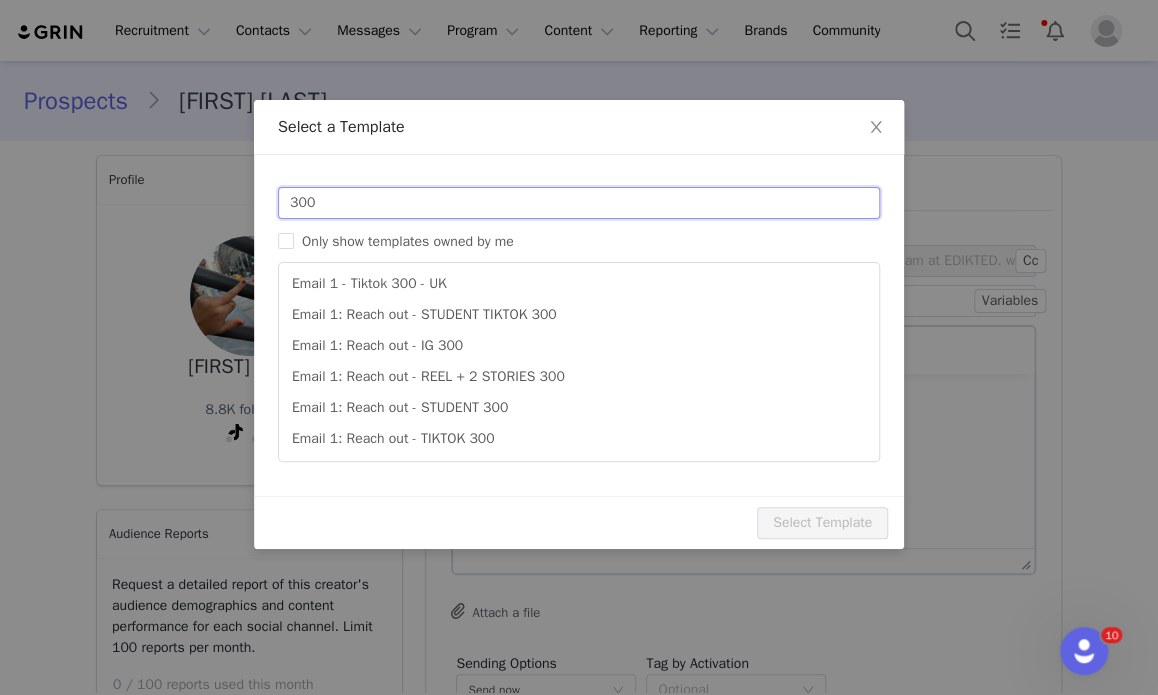type on "300" 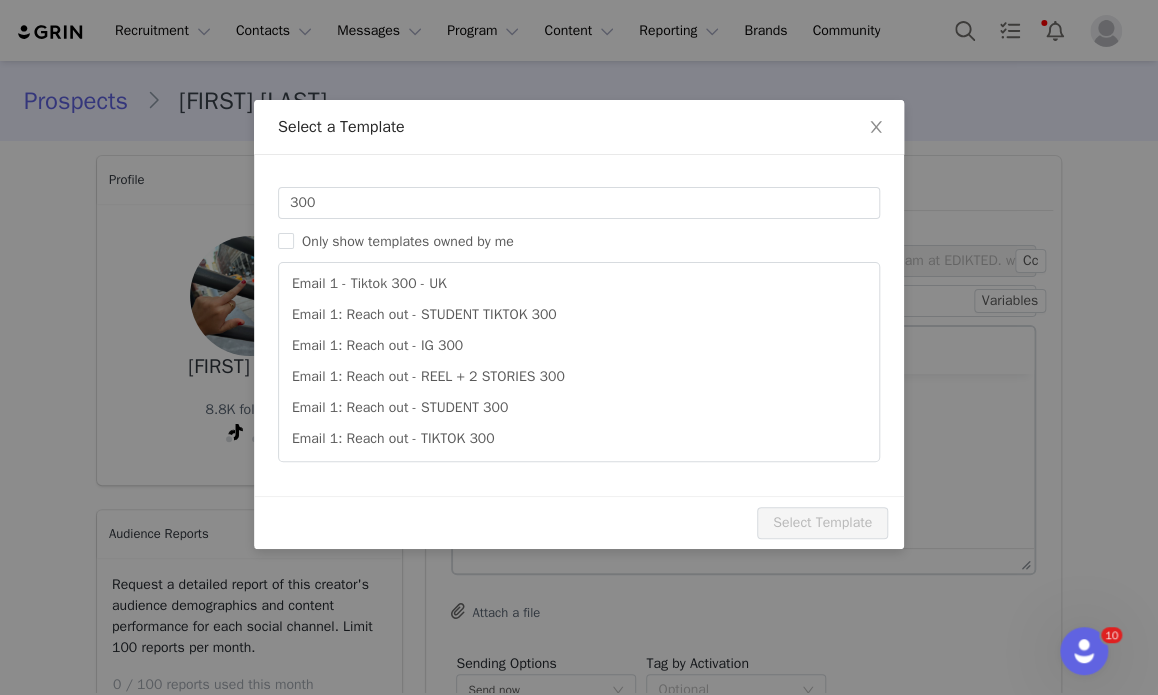 type on "Collab with Edikted" 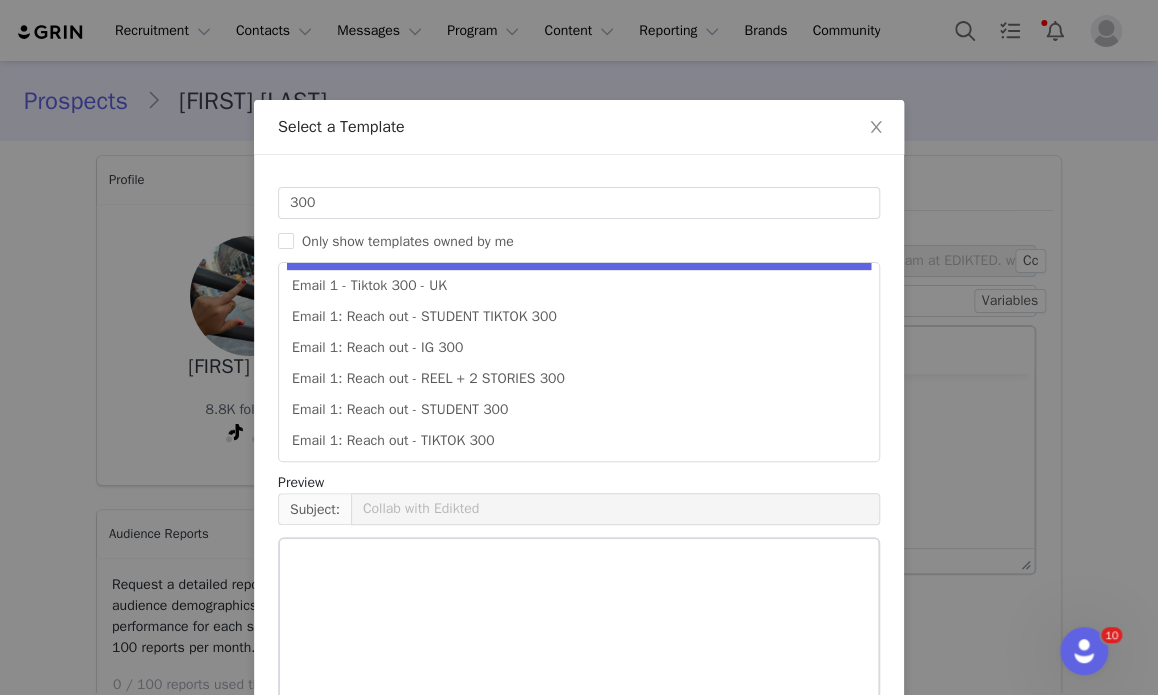 scroll, scrollTop: 36, scrollLeft: 0, axis: vertical 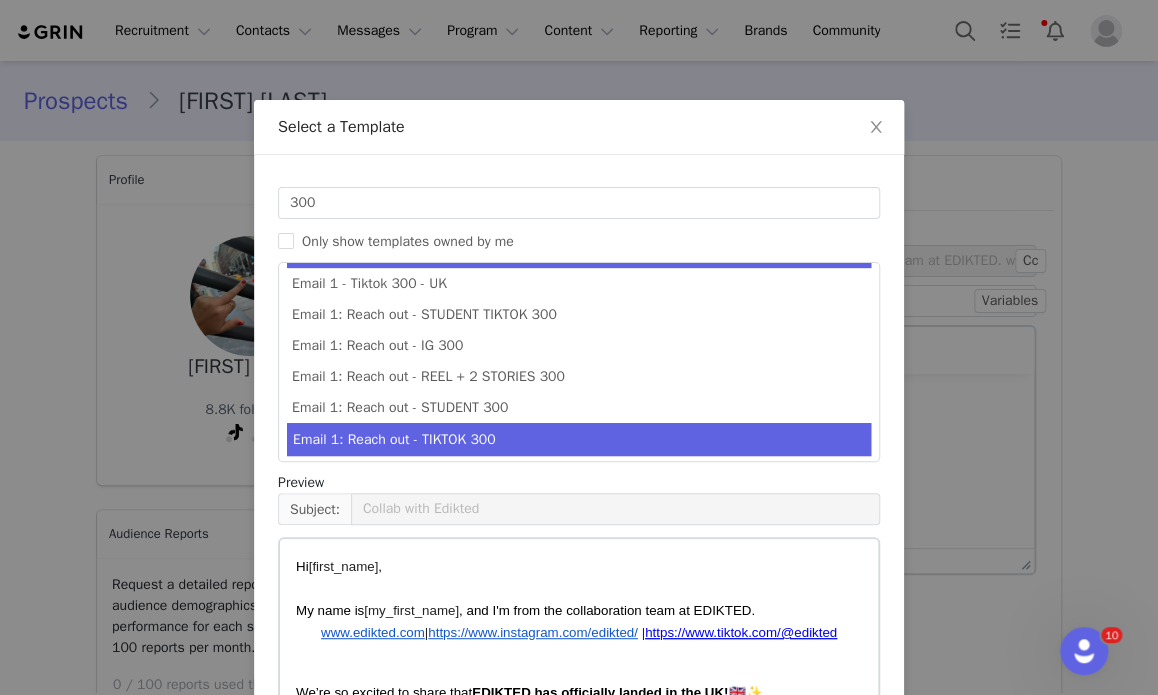 drag, startPoint x: 442, startPoint y: 453, endPoint x: 456, endPoint y: 425, distance: 31.304953 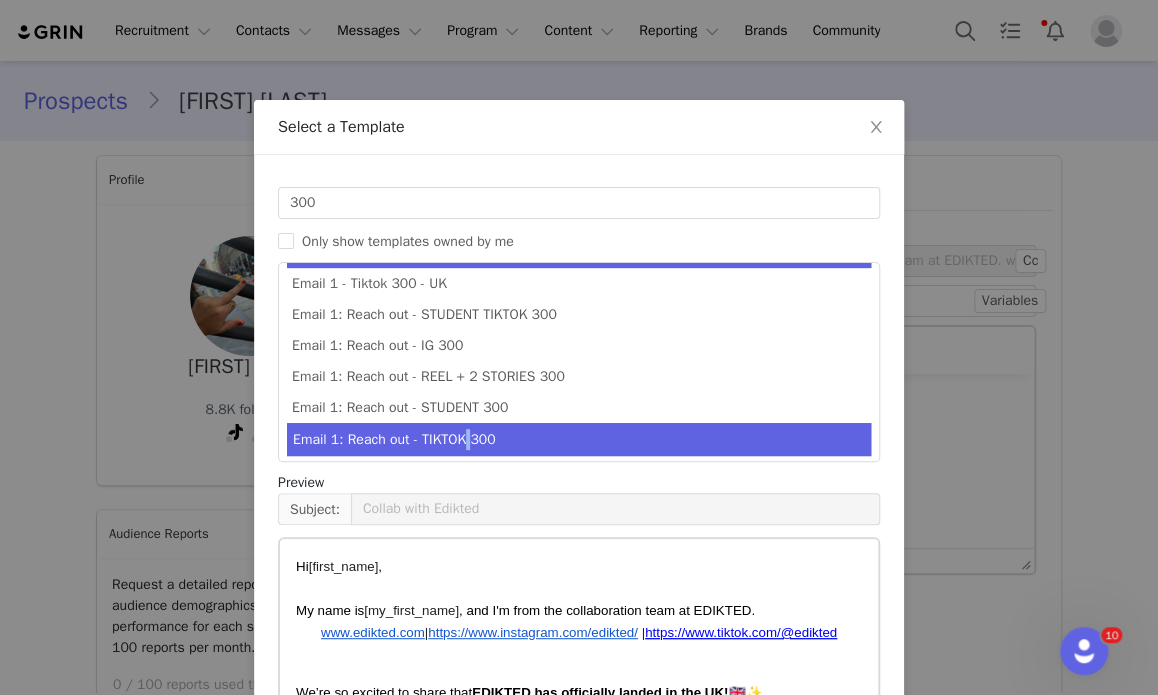 click on "Email 1: Reach out - TIKTOK 300" at bounding box center [579, 439] 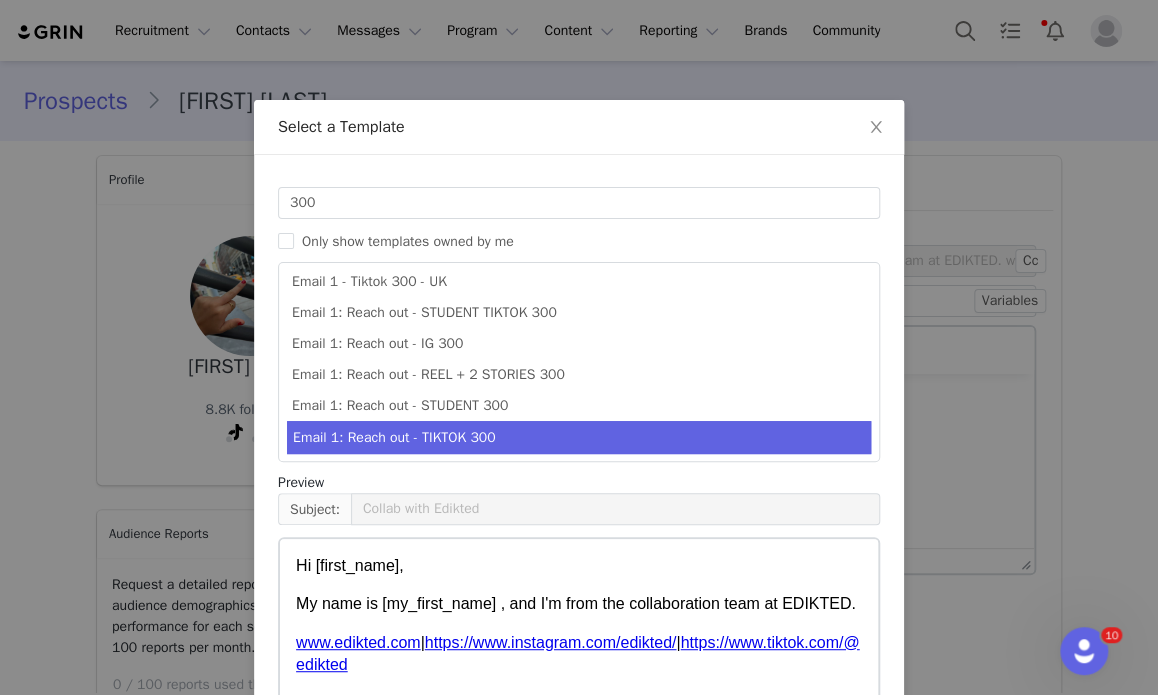 scroll, scrollTop: 192, scrollLeft: 0, axis: vertical 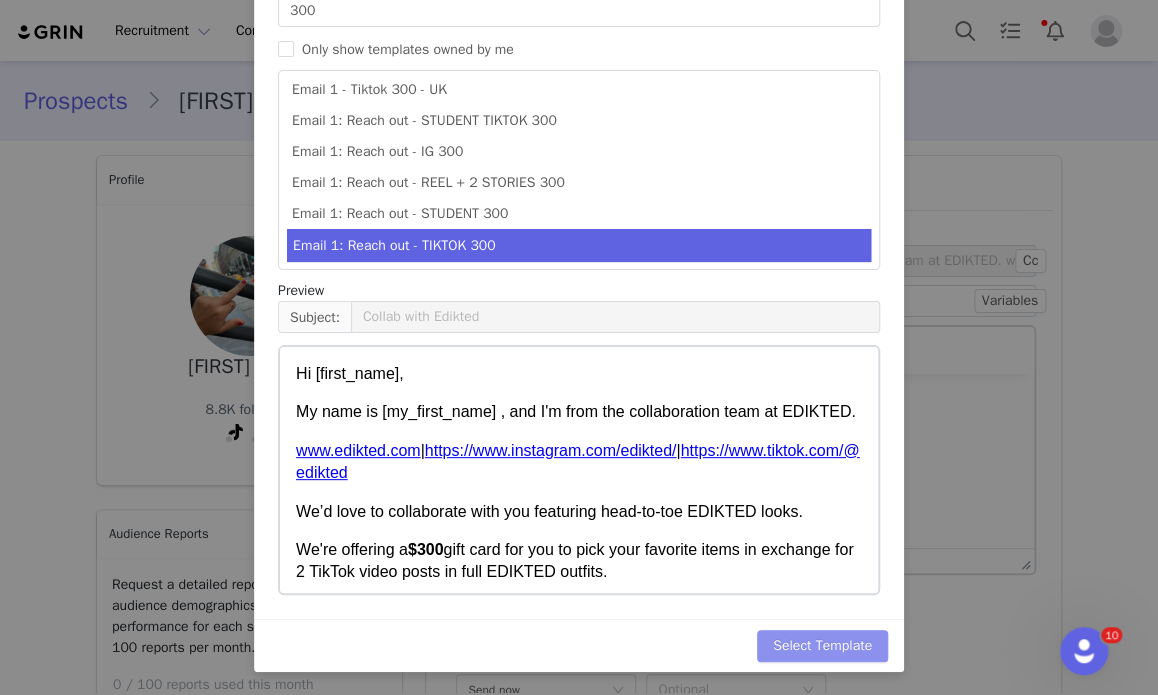 click on "Select Template" at bounding box center [822, 646] 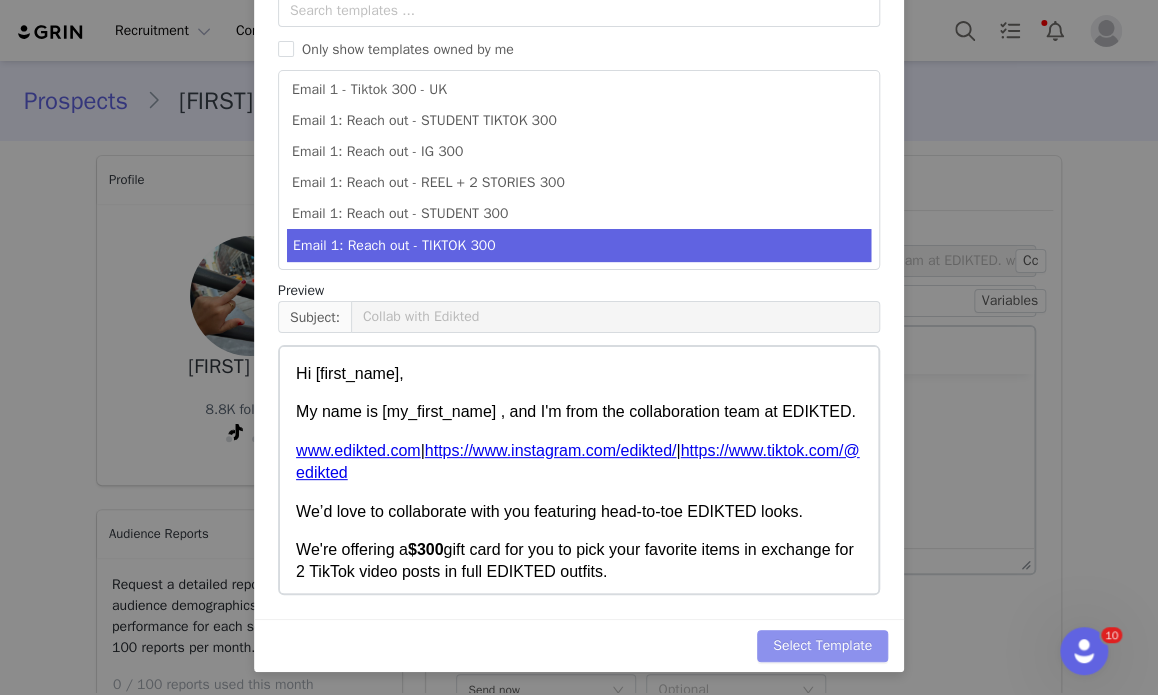 scroll, scrollTop: 0, scrollLeft: 0, axis: both 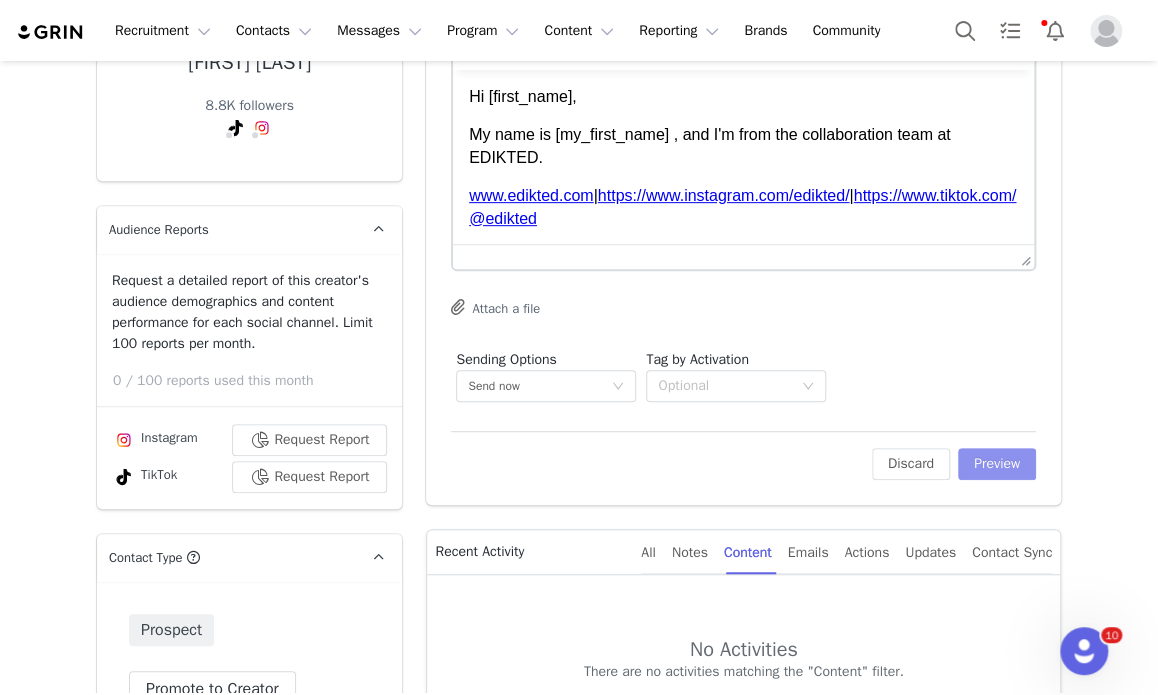 click on "Preview" at bounding box center (997, 464) 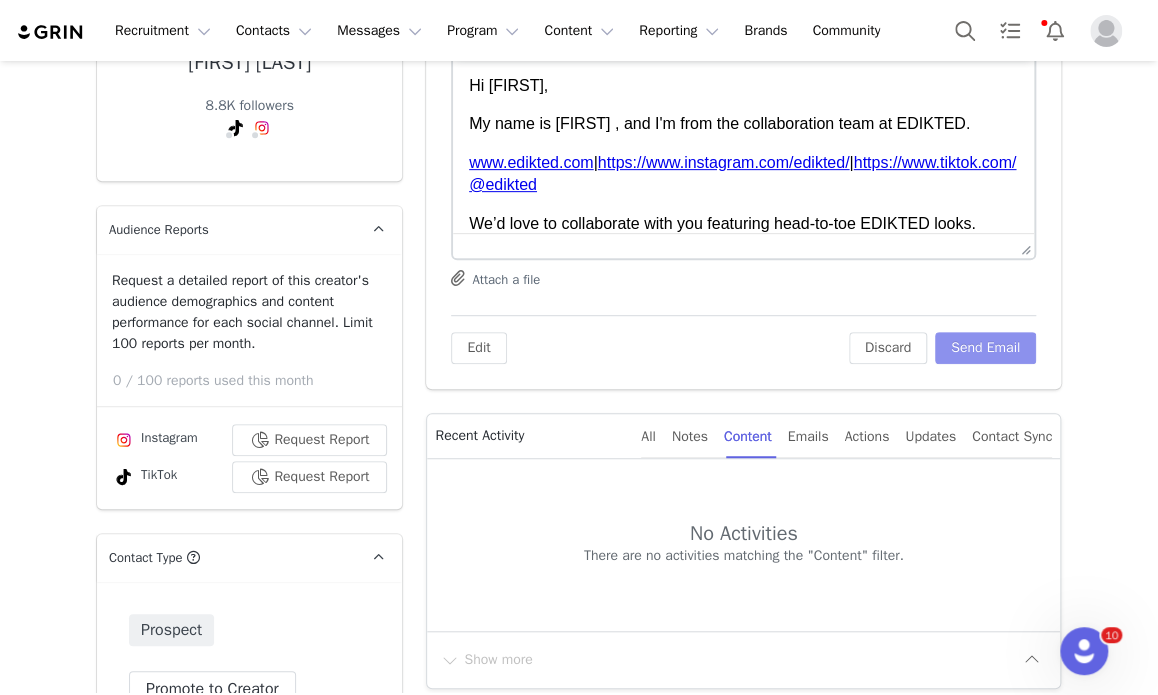 scroll, scrollTop: 0, scrollLeft: 0, axis: both 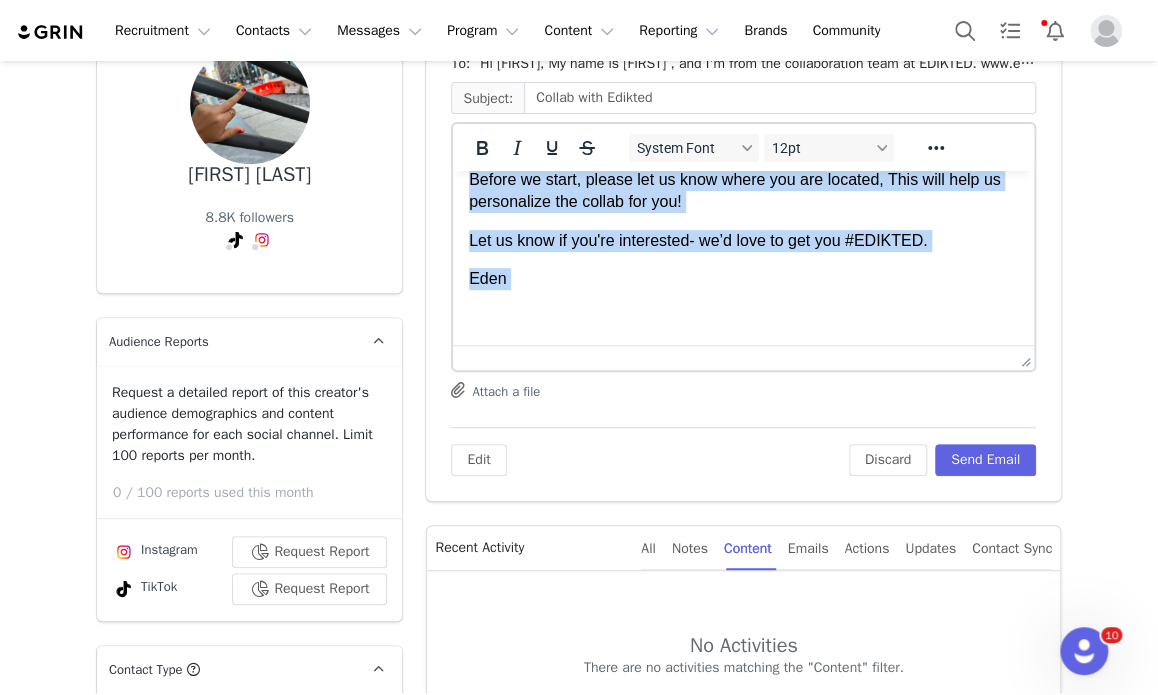drag, startPoint x: 471, startPoint y: 200, endPoint x: 765, endPoint y: 477, distance: 403.9369 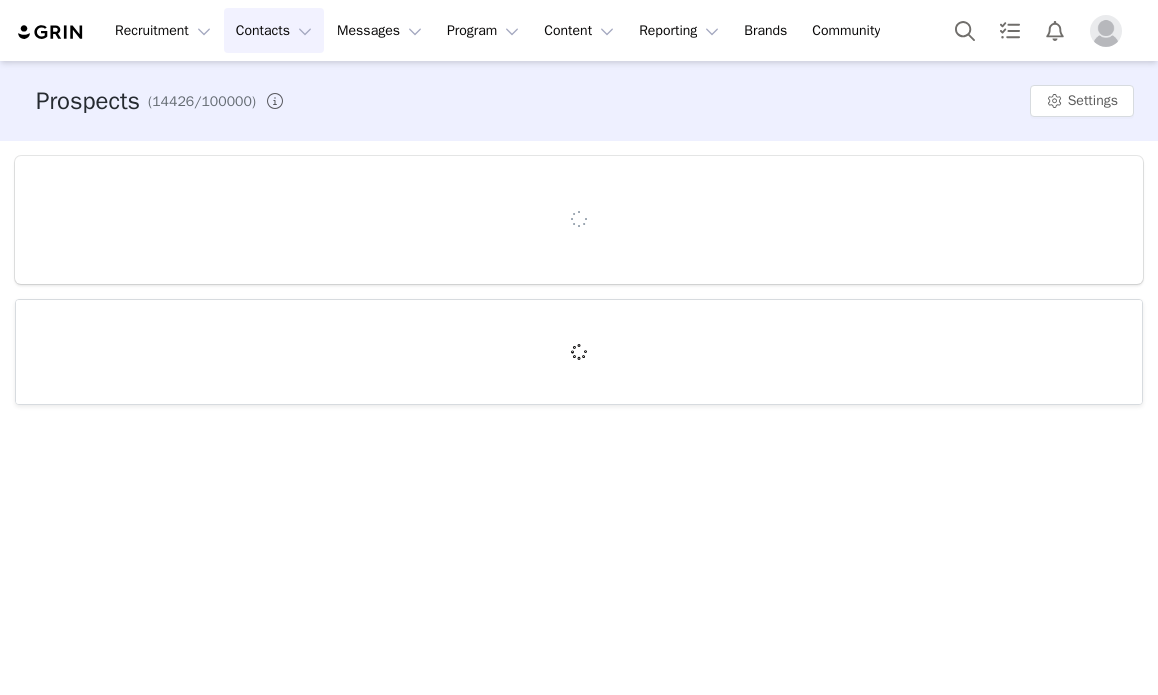 scroll, scrollTop: 0, scrollLeft: 0, axis: both 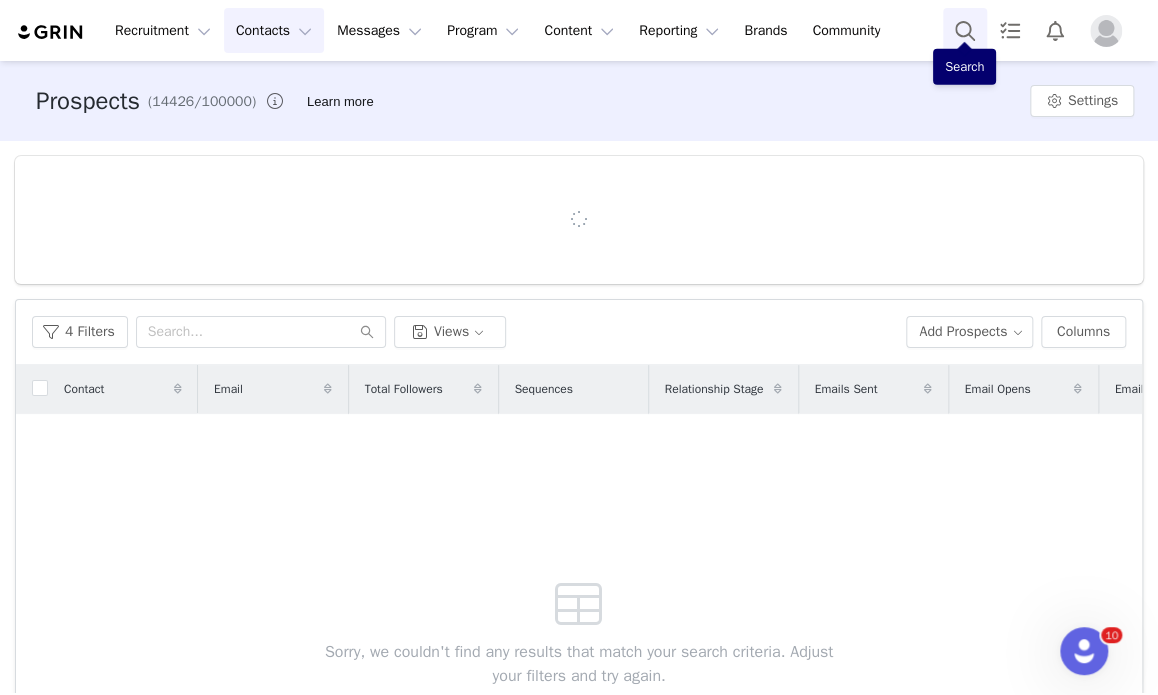 click at bounding box center [965, 30] 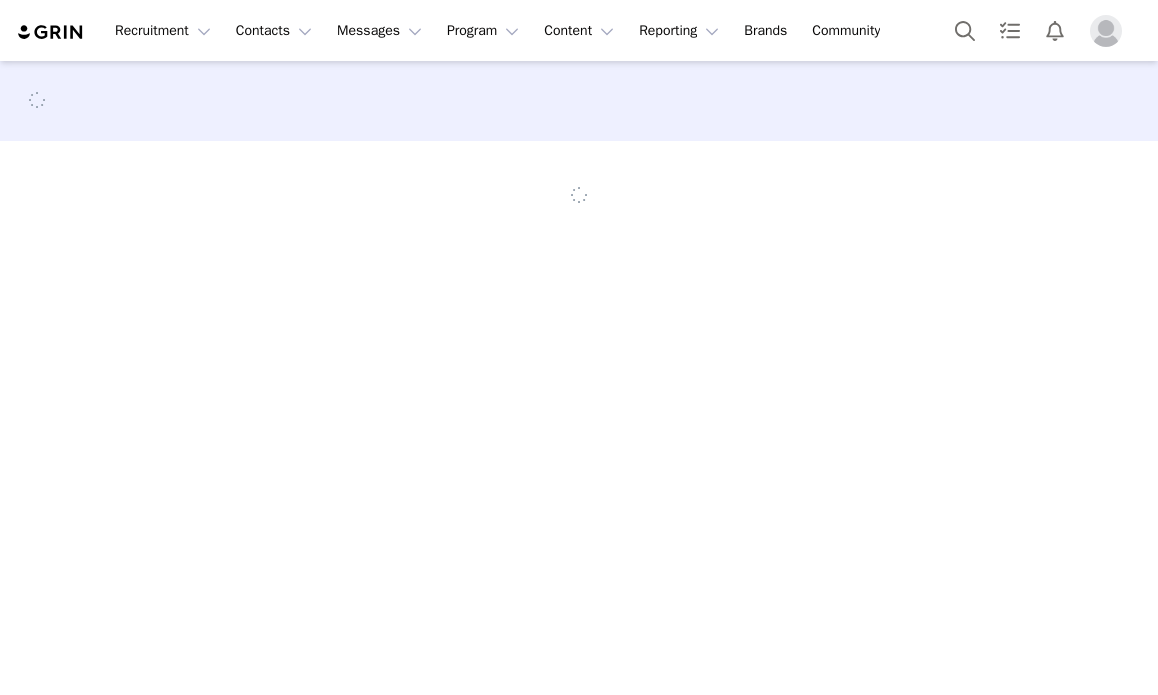 scroll, scrollTop: 0, scrollLeft: 0, axis: both 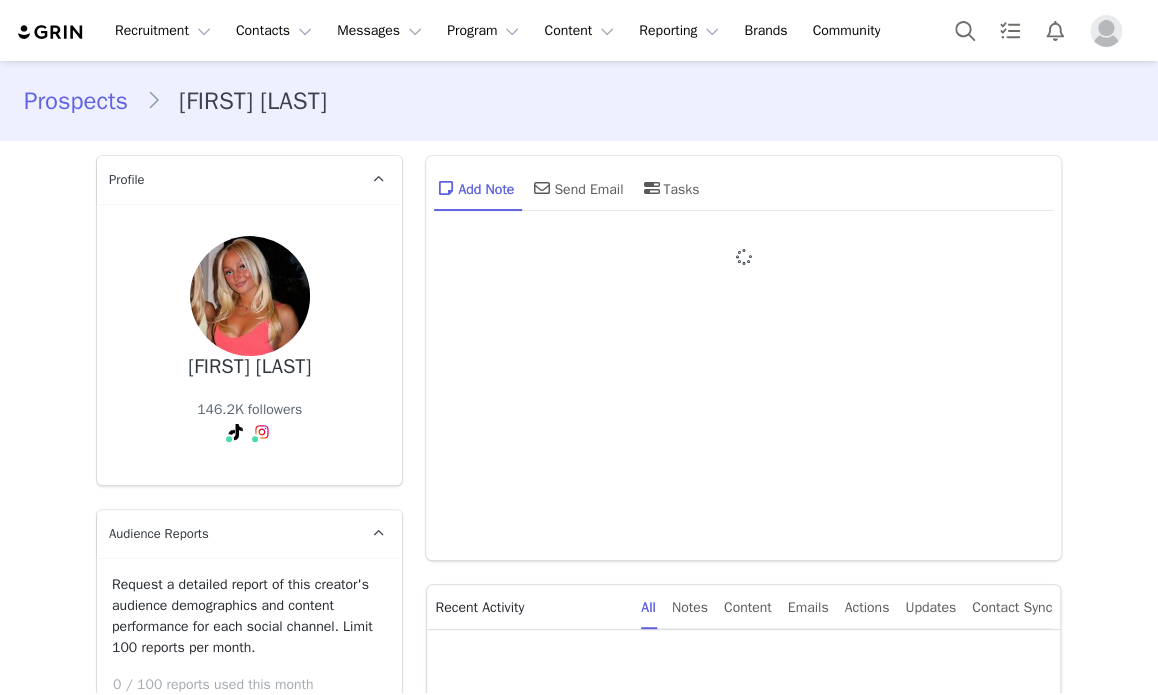 type on "+1 (United States)" 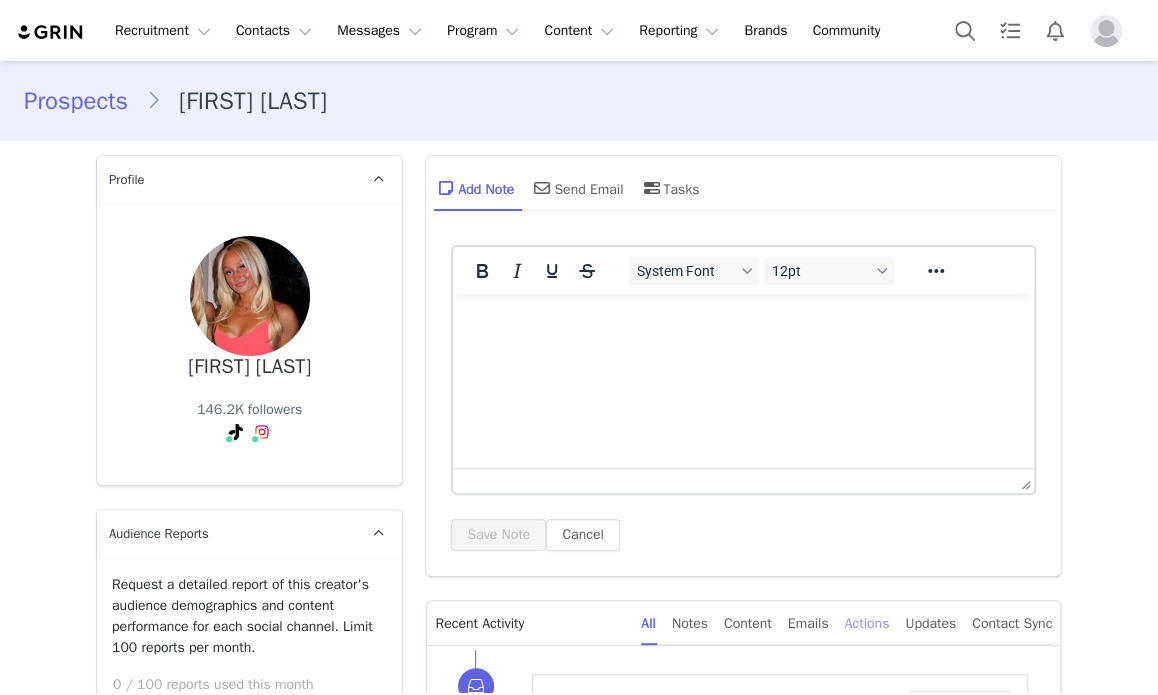 scroll, scrollTop: 306, scrollLeft: 0, axis: vertical 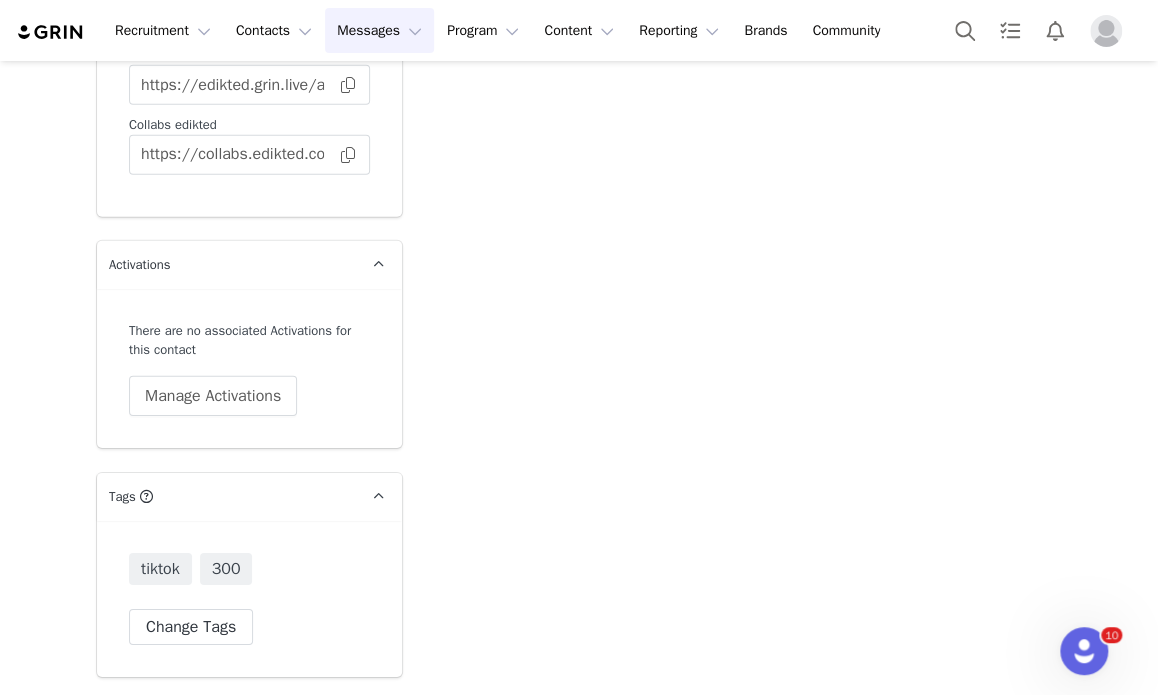 click on "Messages Messages" at bounding box center [379, 30] 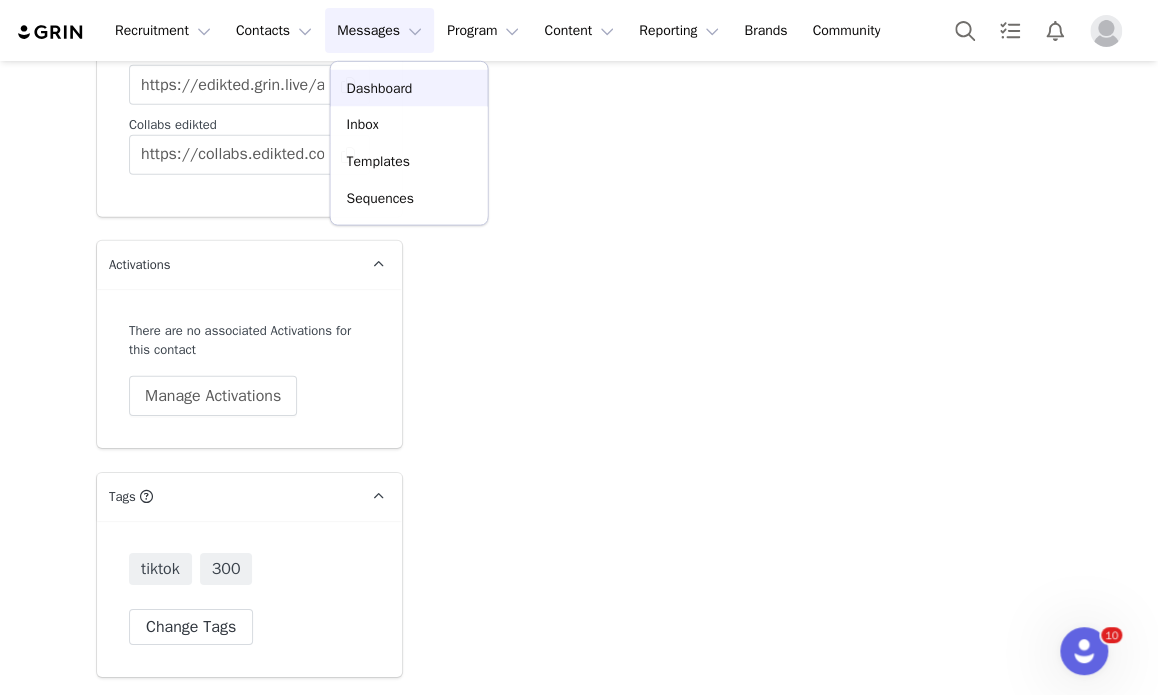click on "Messages Messages" at bounding box center (379, 30) 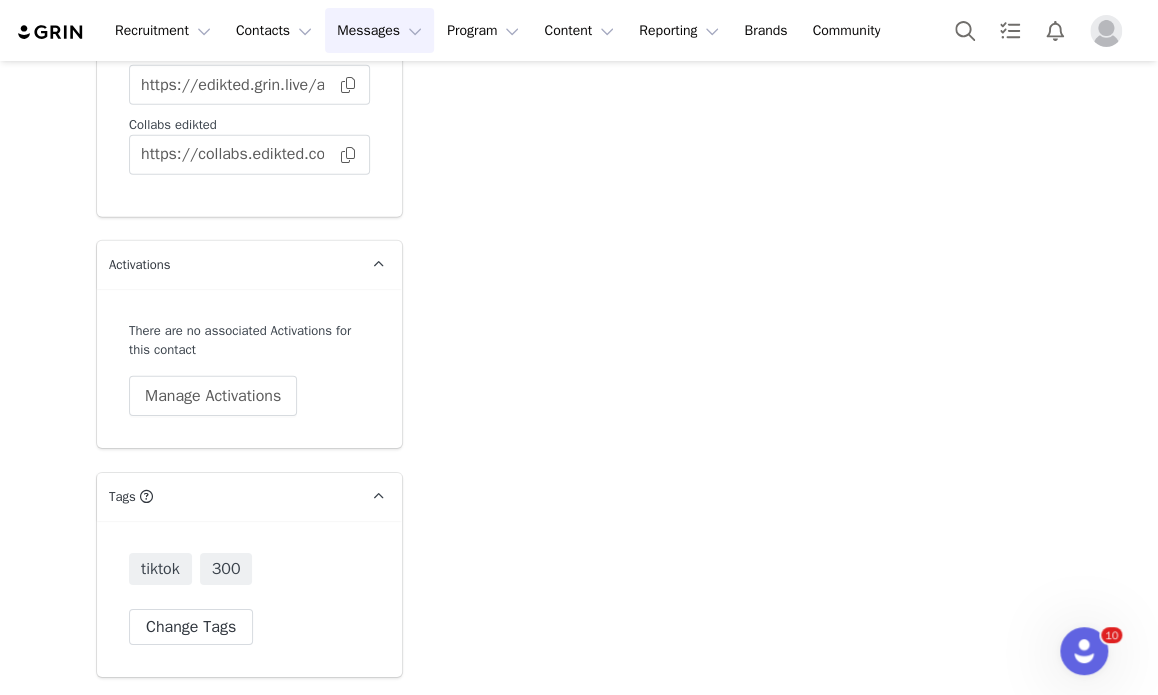 click on "Messages Messages" at bounding box center [379, 30] 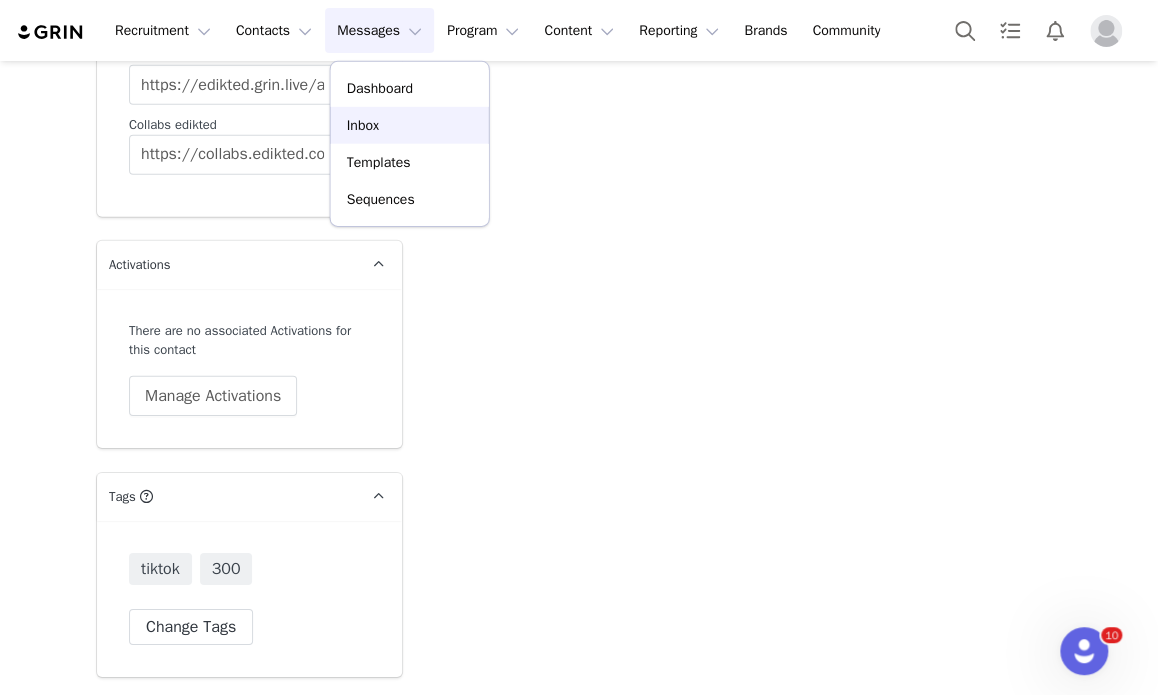 click on "Inbox" at bounding box center [410, 125] 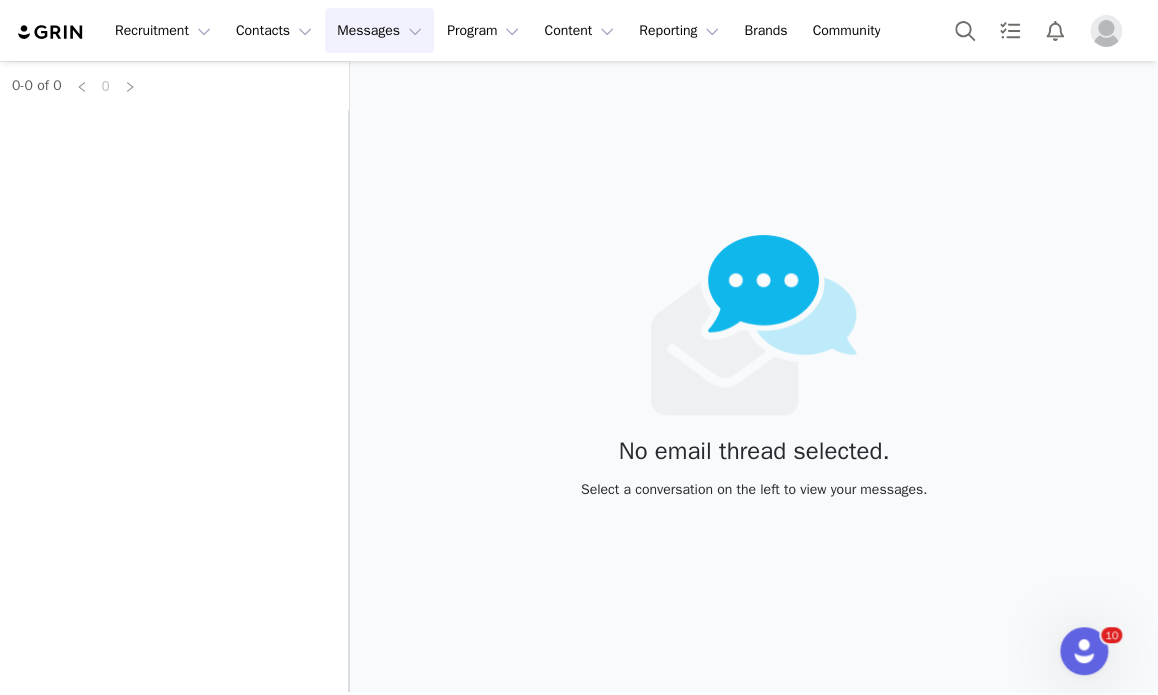 scroll, scrollTop: 0, scrollLeft: 0, axis: both 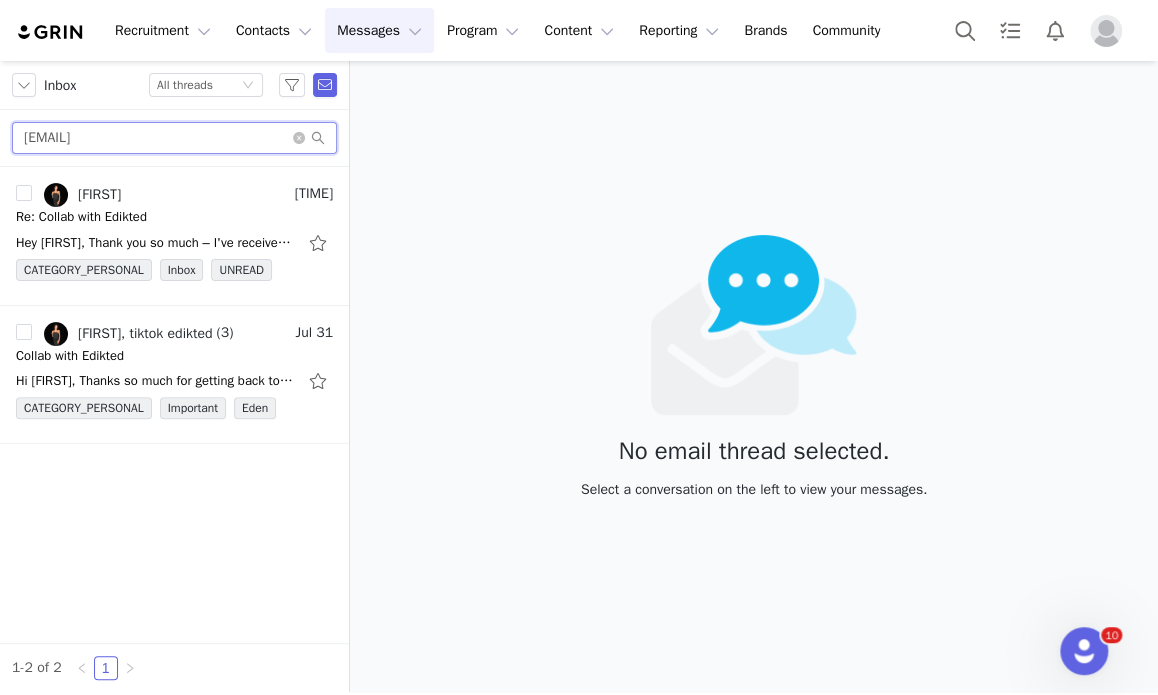 click on "[EMAIL]" at bounding box center [174, 138] 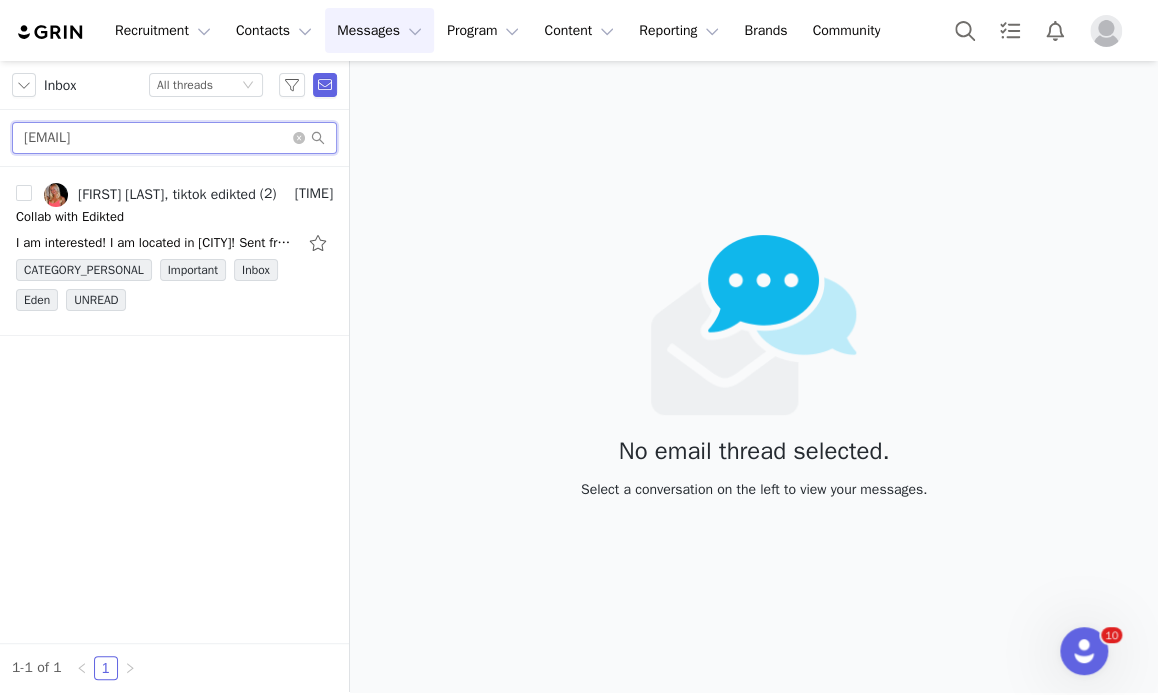 type on "jerichofrigon@yahoo.com" 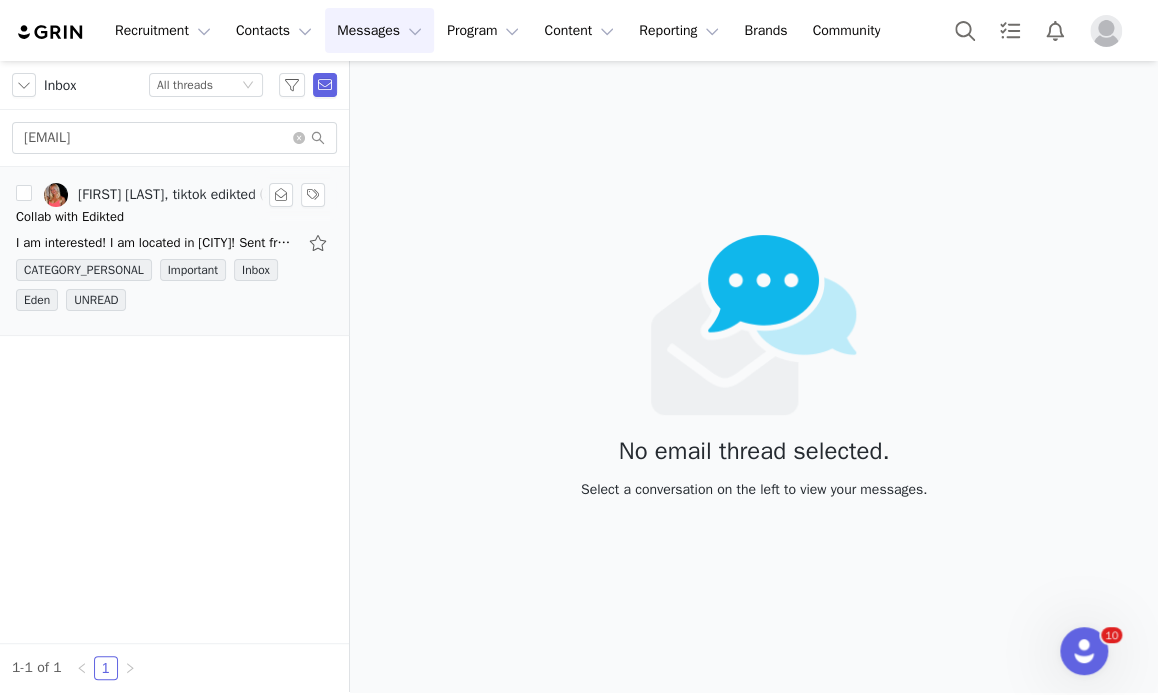 click on "Jericho Frigon, tiktok edikted" at bounding box center [150, 195] 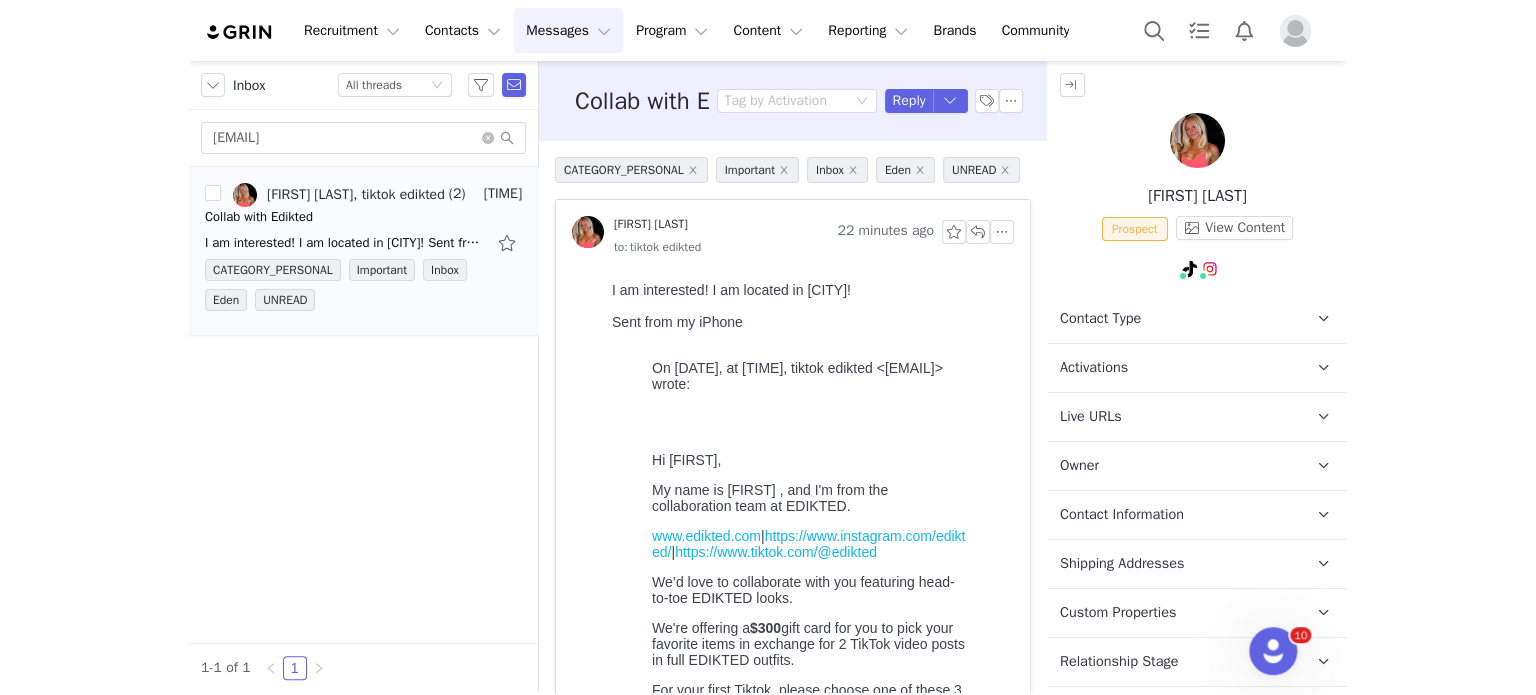 scroll, scrollTop: 0, scrollLeft: 0, axis: both 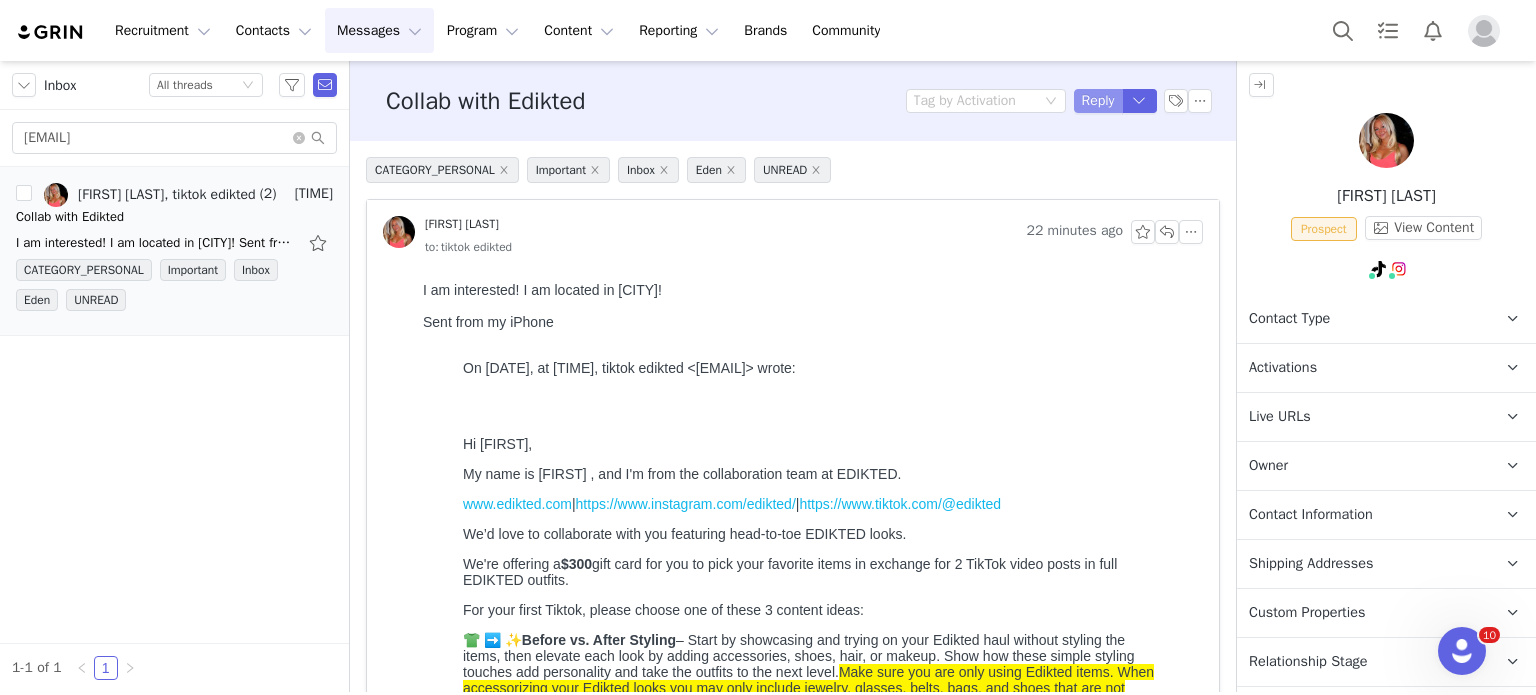 click on "Reply" at bounding box center (1098, 101) 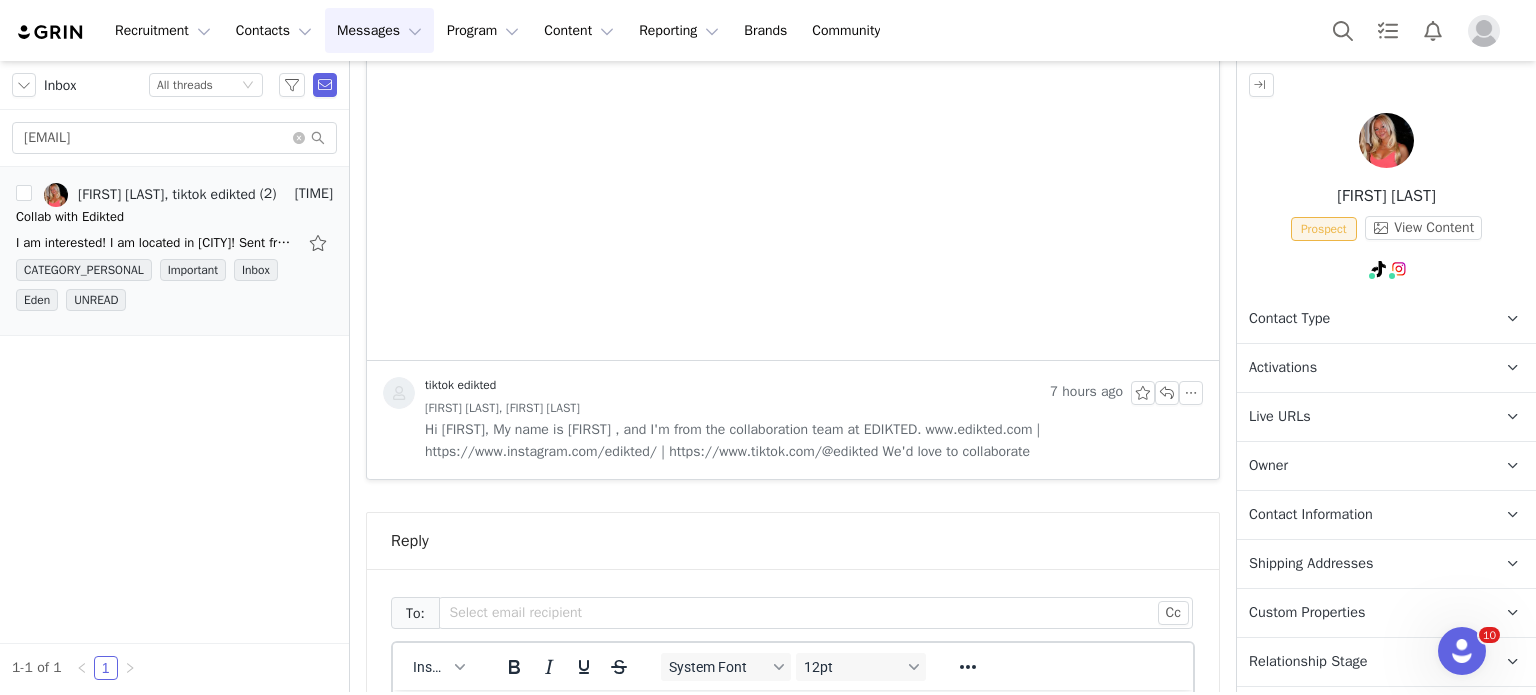 scroll, scrollTop: 0, scrollLeft: 0, axis: both 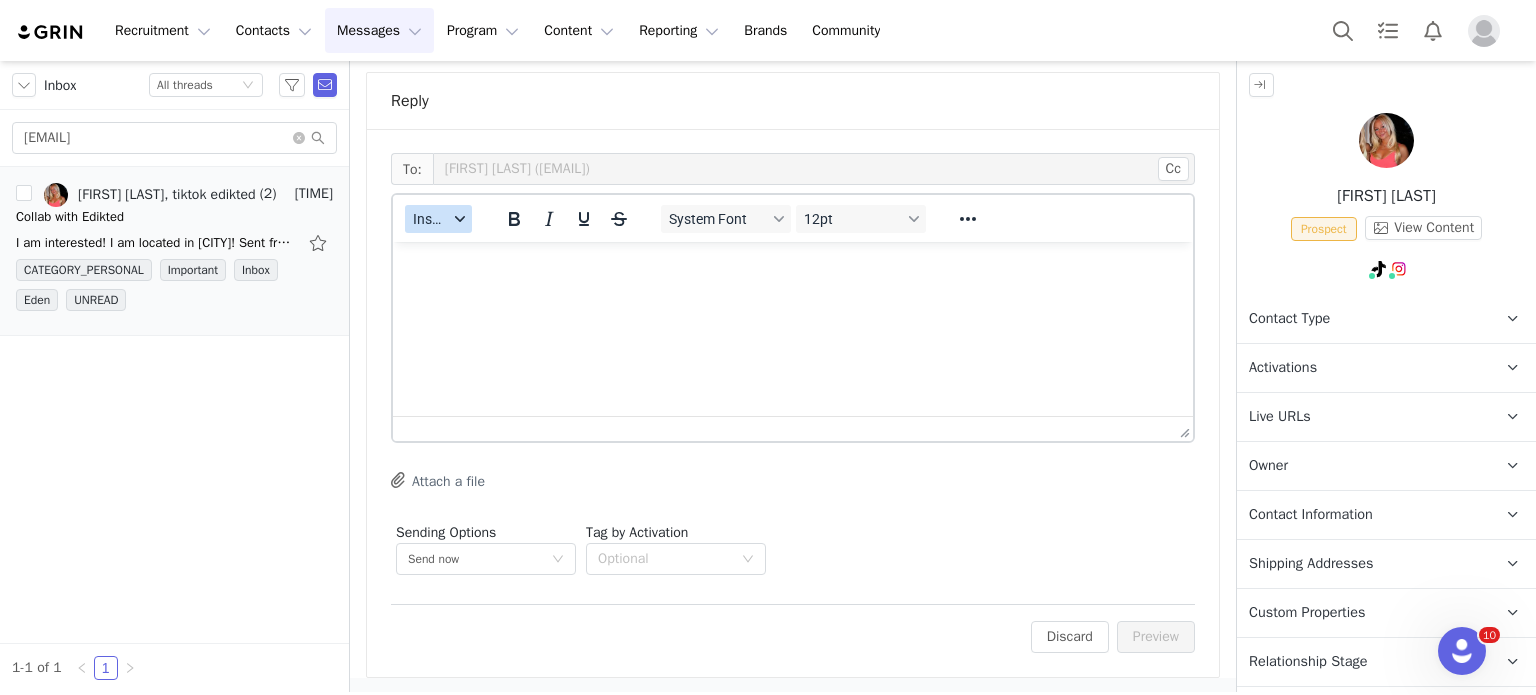 click on "Insert" at bounding box center (430, 219) 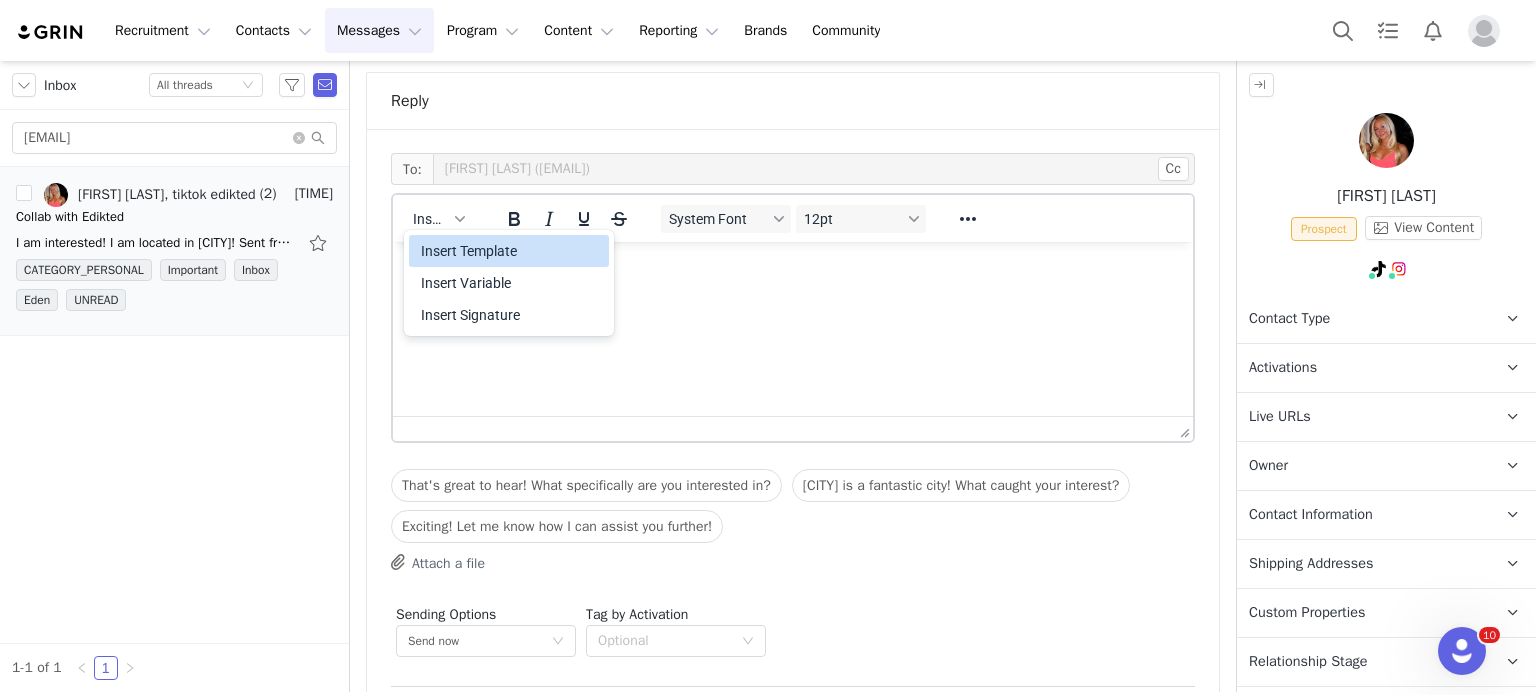 click on "Insert Template" at bounding box center [511, 251] 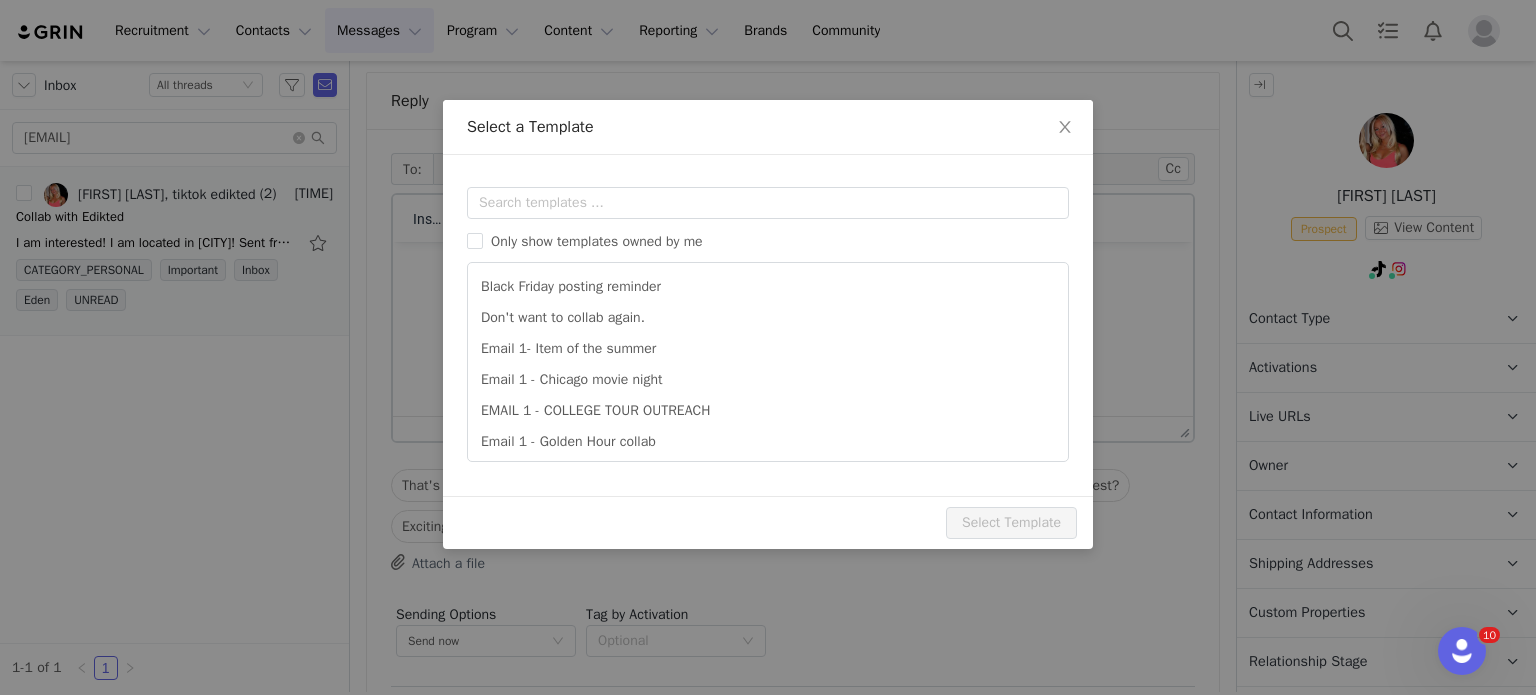 scroll, scrollTop: 0, scrollLeft: 0, axis: both 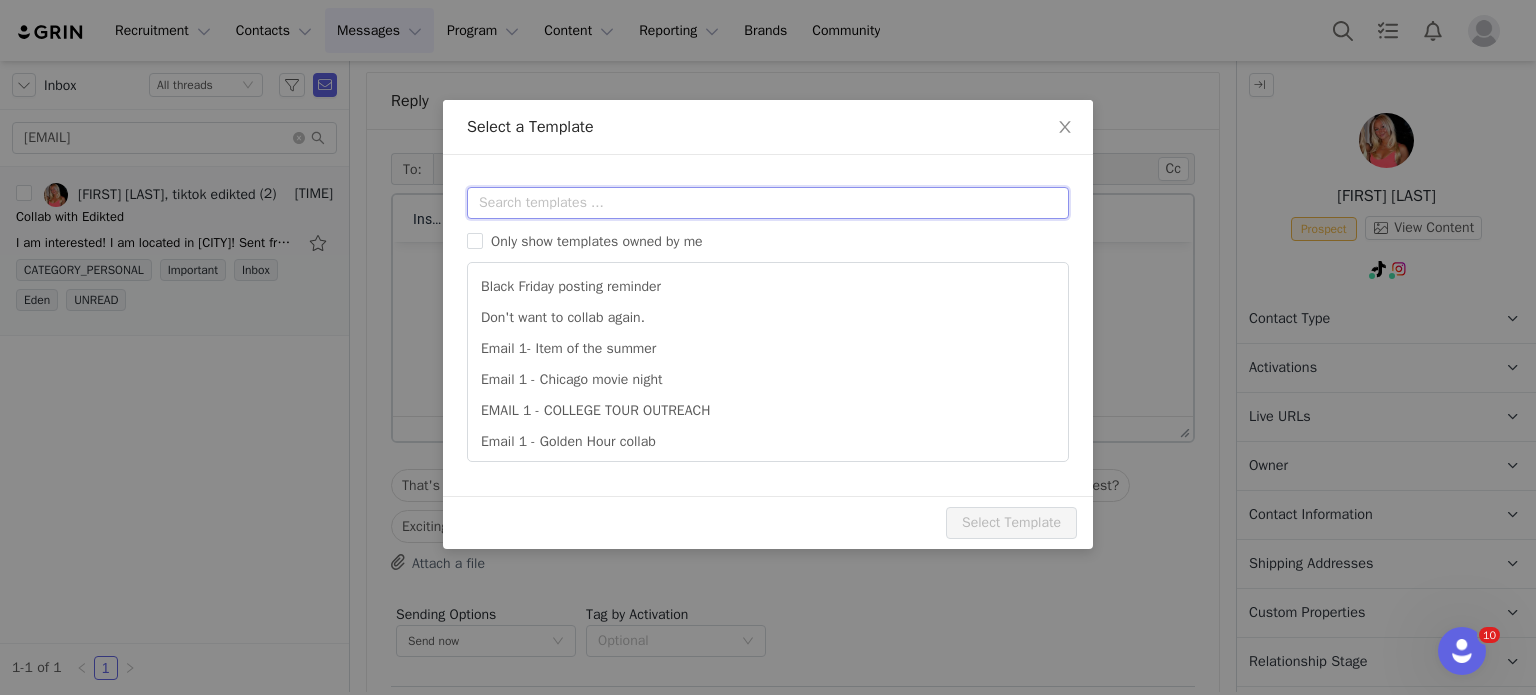 click at bounding box center [768, 203] 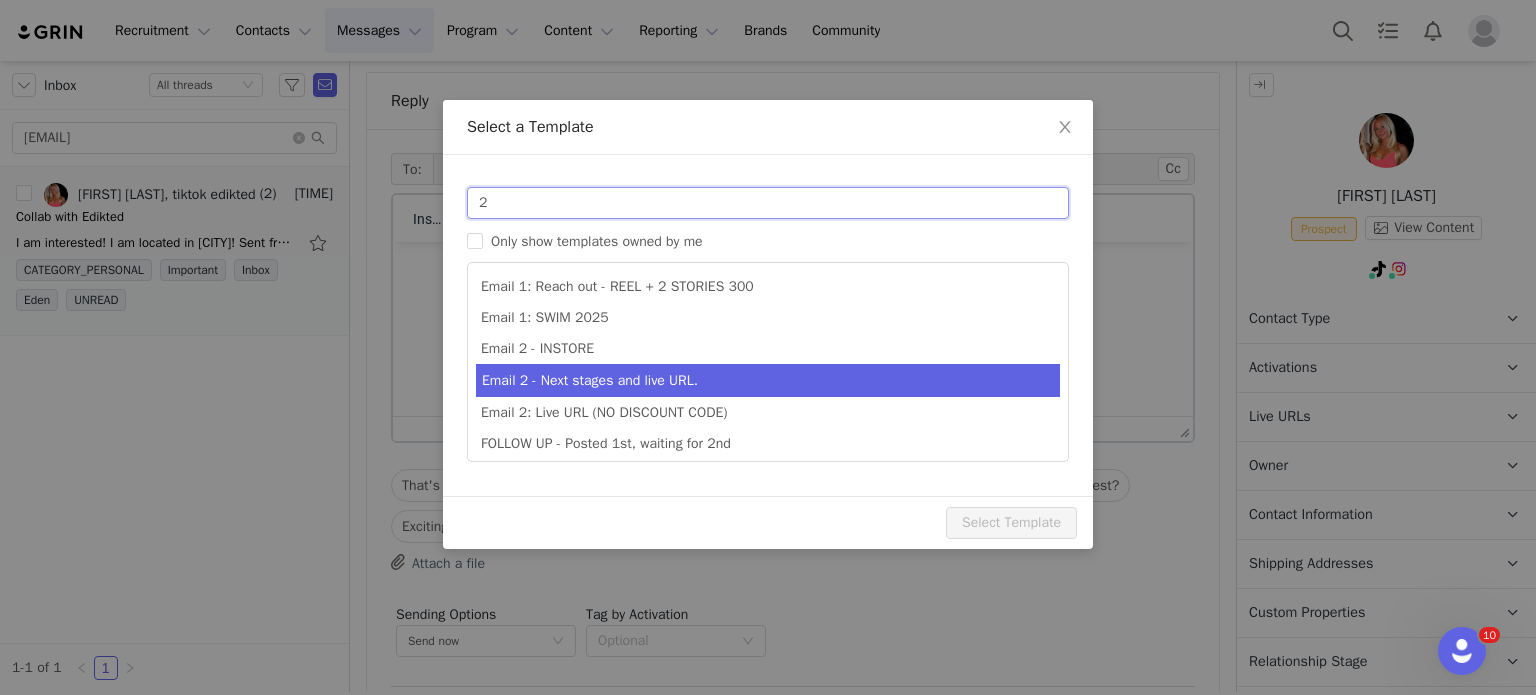 type on "2" 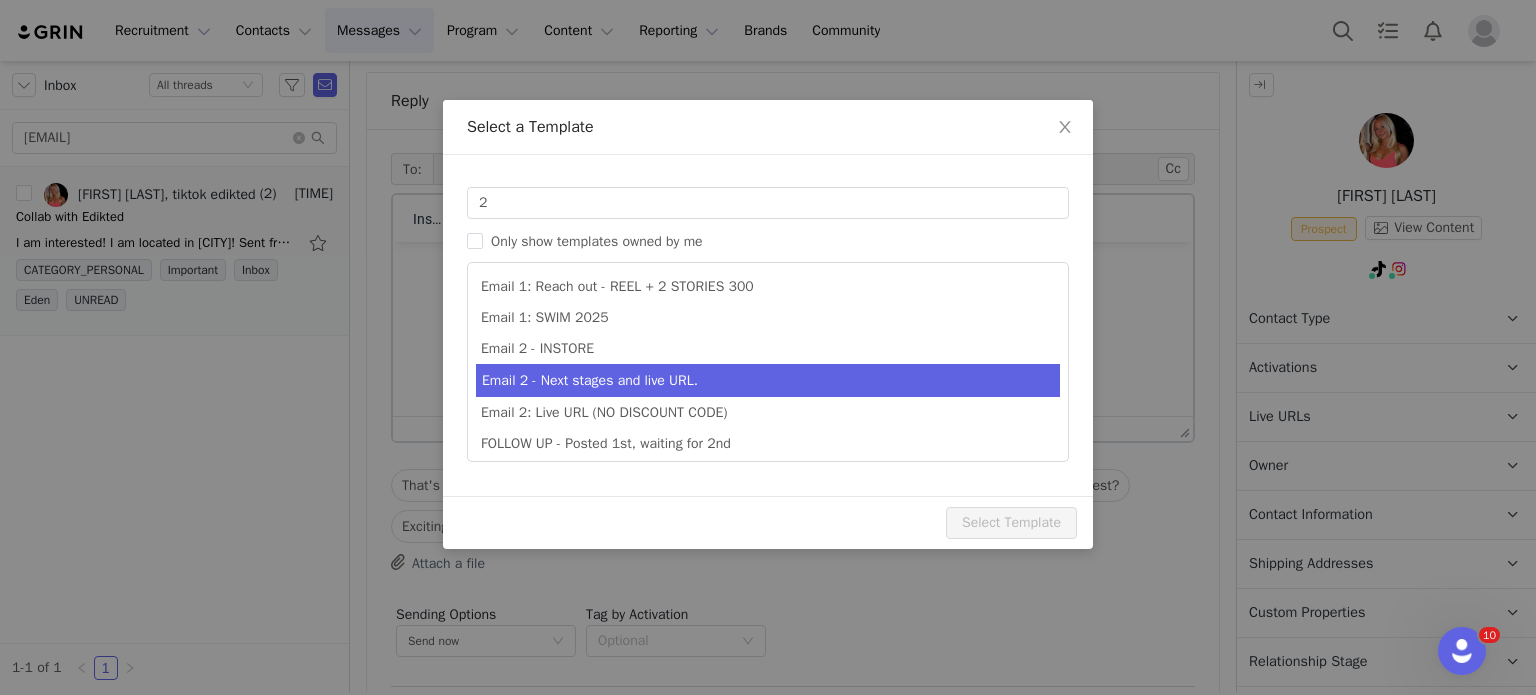 type on "Collab with Edikted" 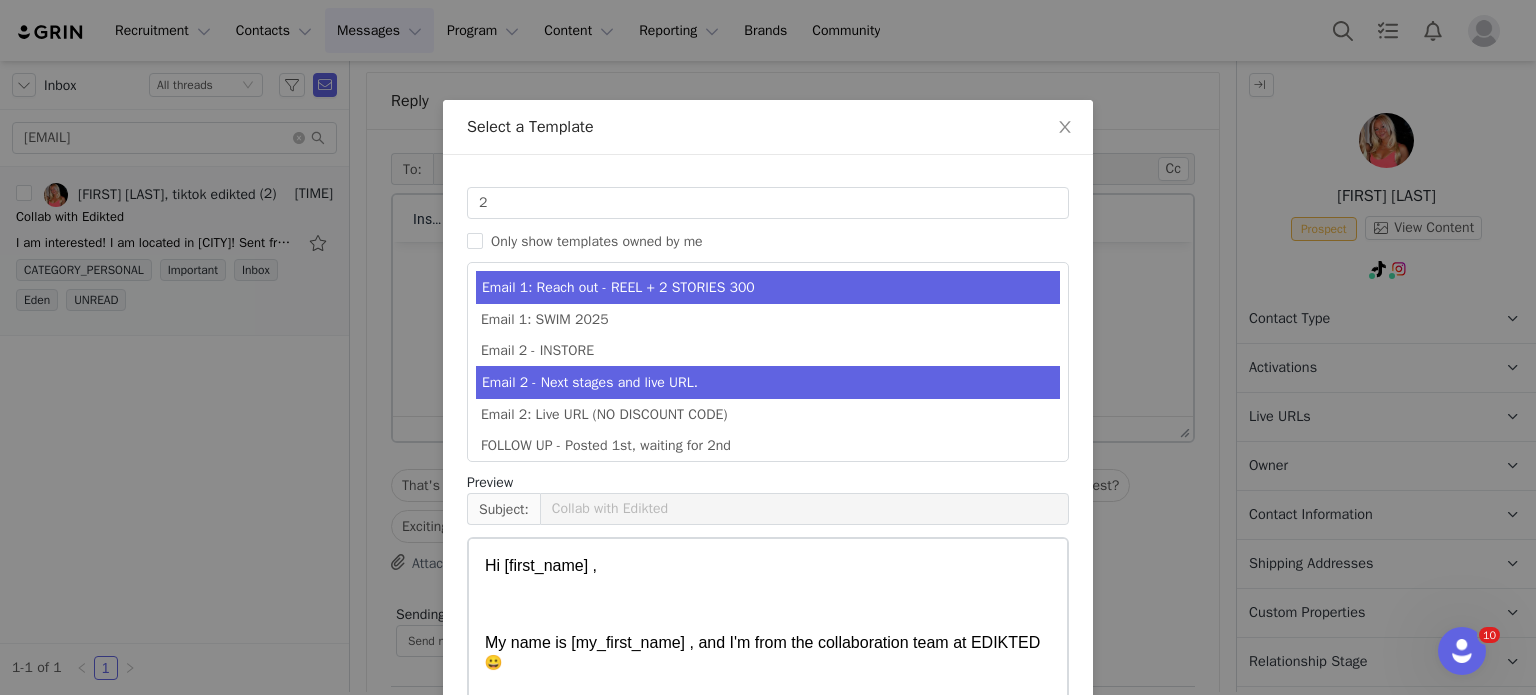 click on "Email 2 - Next stages and live URL." at bounding box center [768, 382] 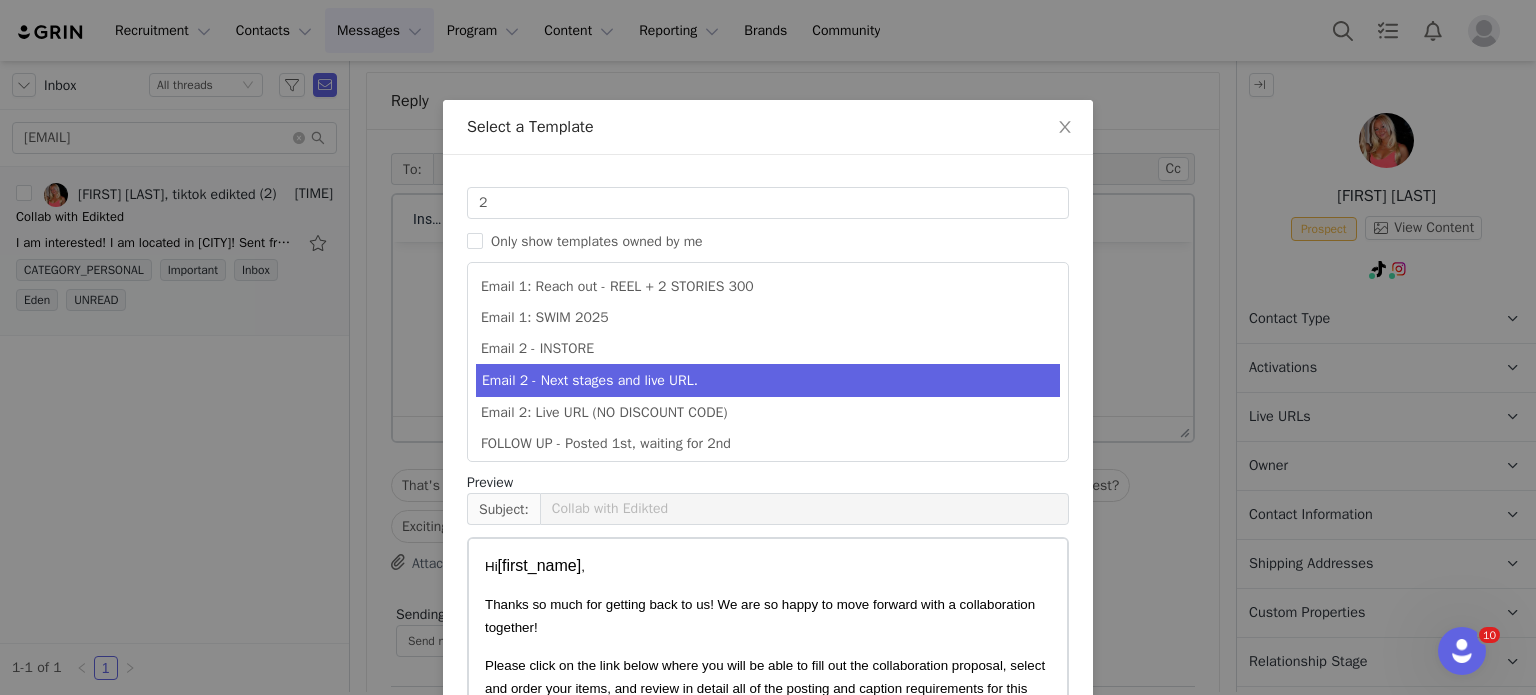 scroll, scrollTop: 192, scrollLeft: 0, axis: vertical 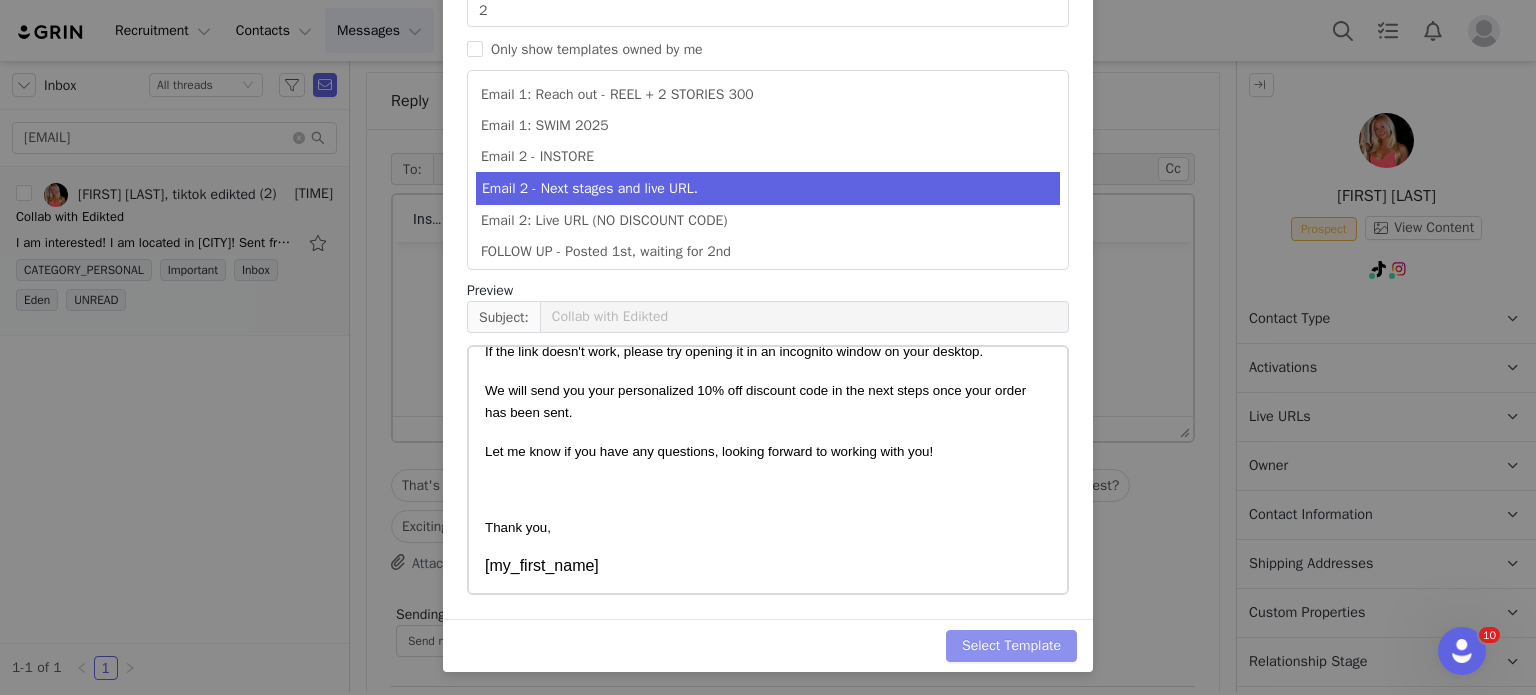 click on "Select Template" at bounding box center (1011, 646) 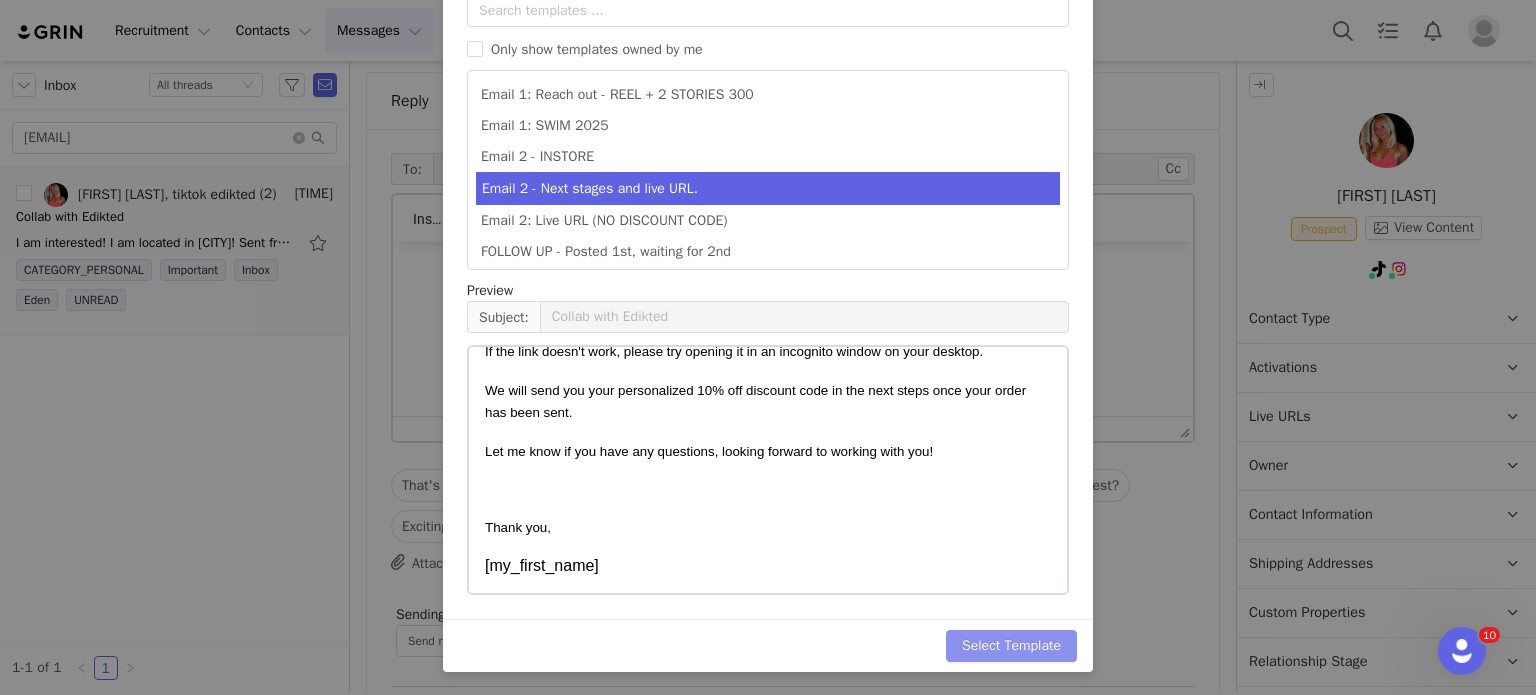 scroll, scrollTop: 0, scrollLeft: 0, axis: both 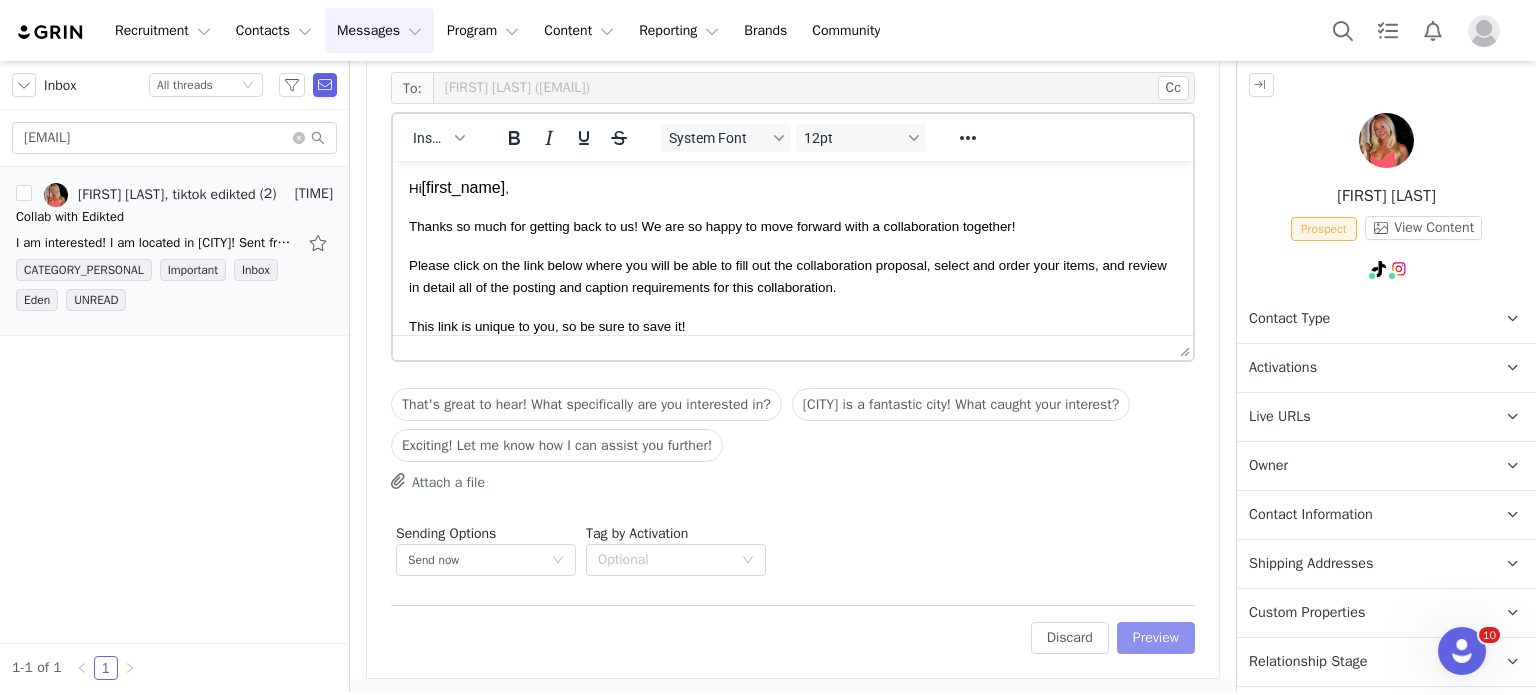 click on "Preview" at bounding box center [1156, 638] 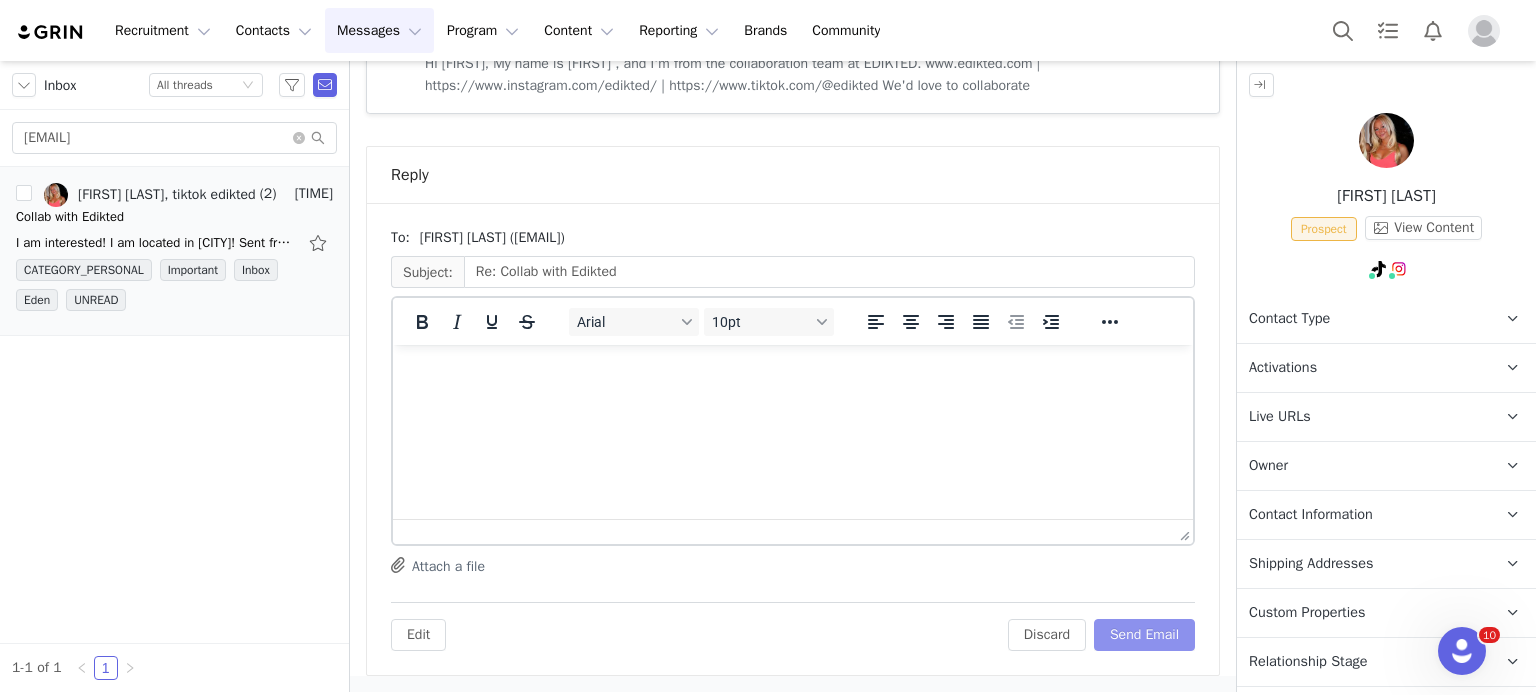 scroll, scrollTop: 1848, scrollLeft: 0, axis: vertical 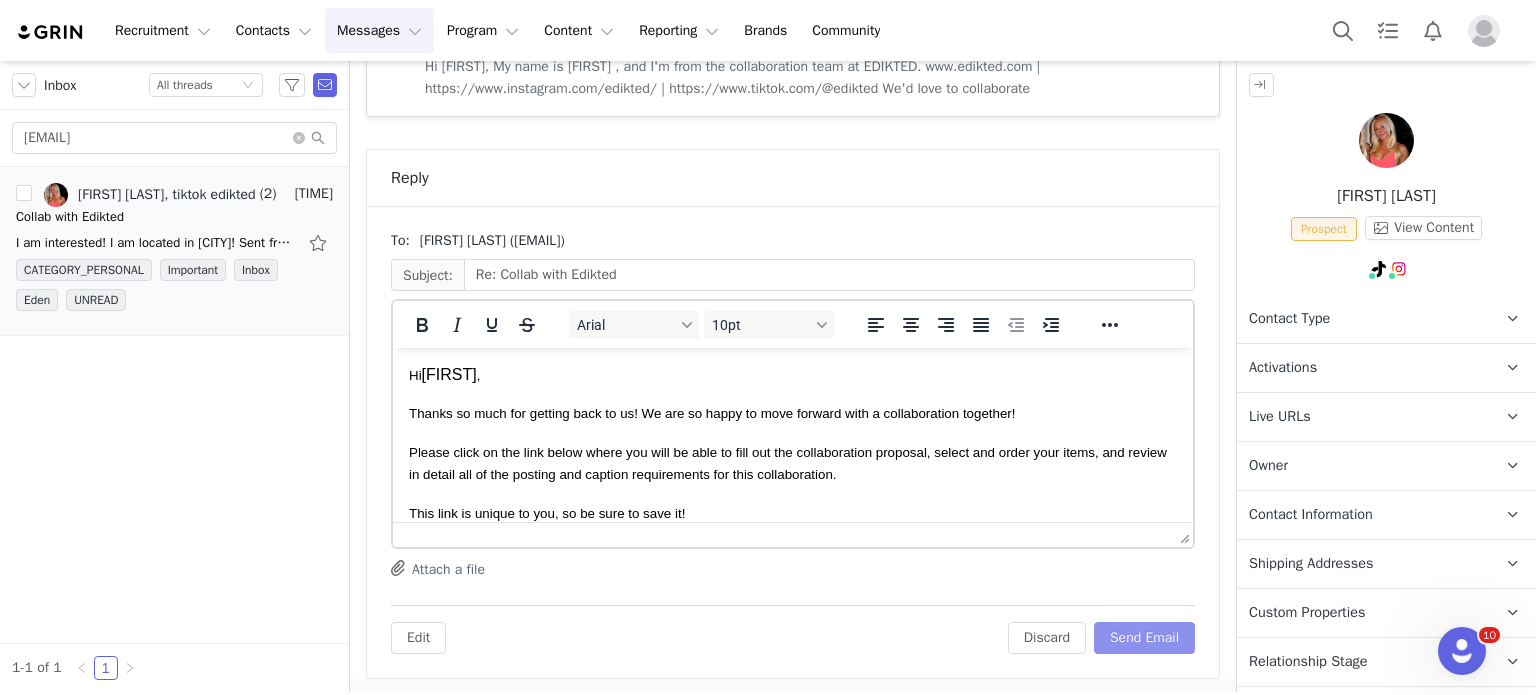click on "Send Email" at bounding box center (1144, 638) 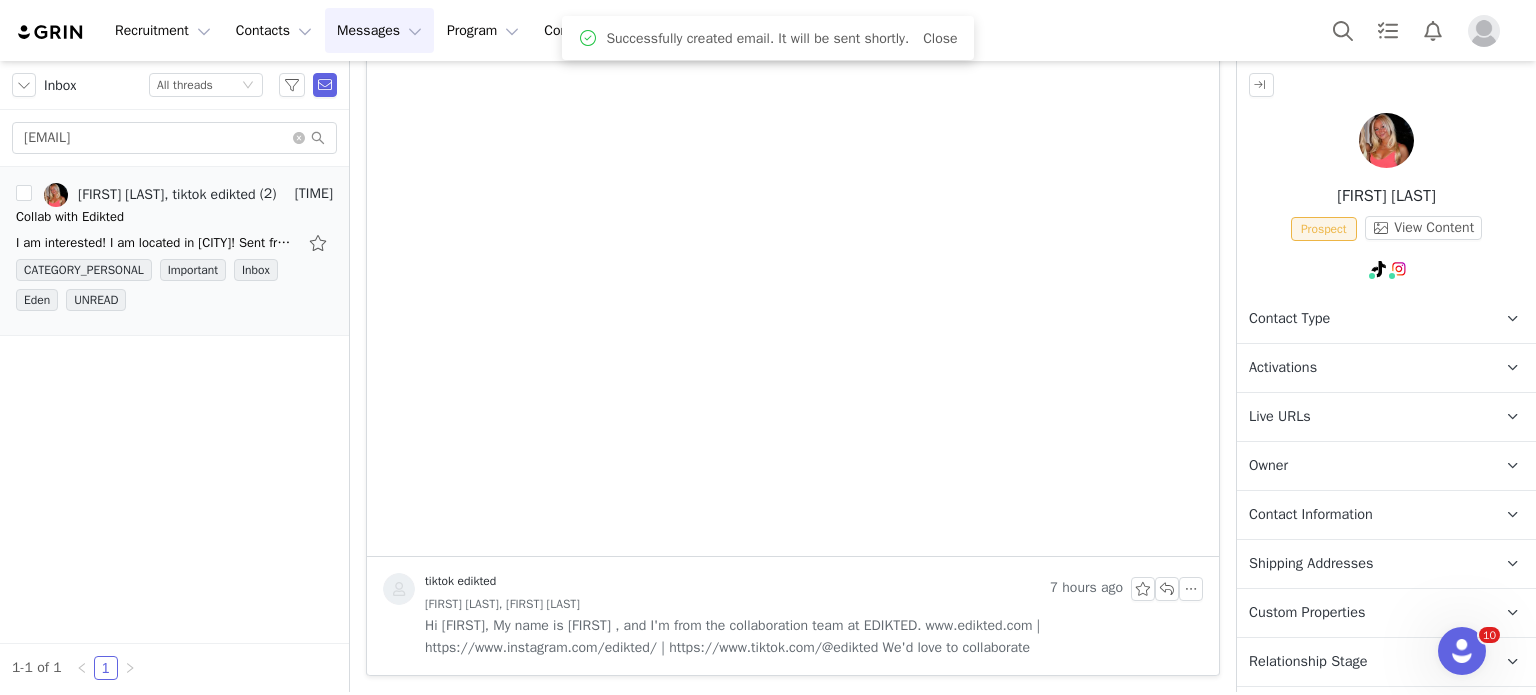 scroll, scrollTop: 1288, scrollLeft: 0, axis: vertical 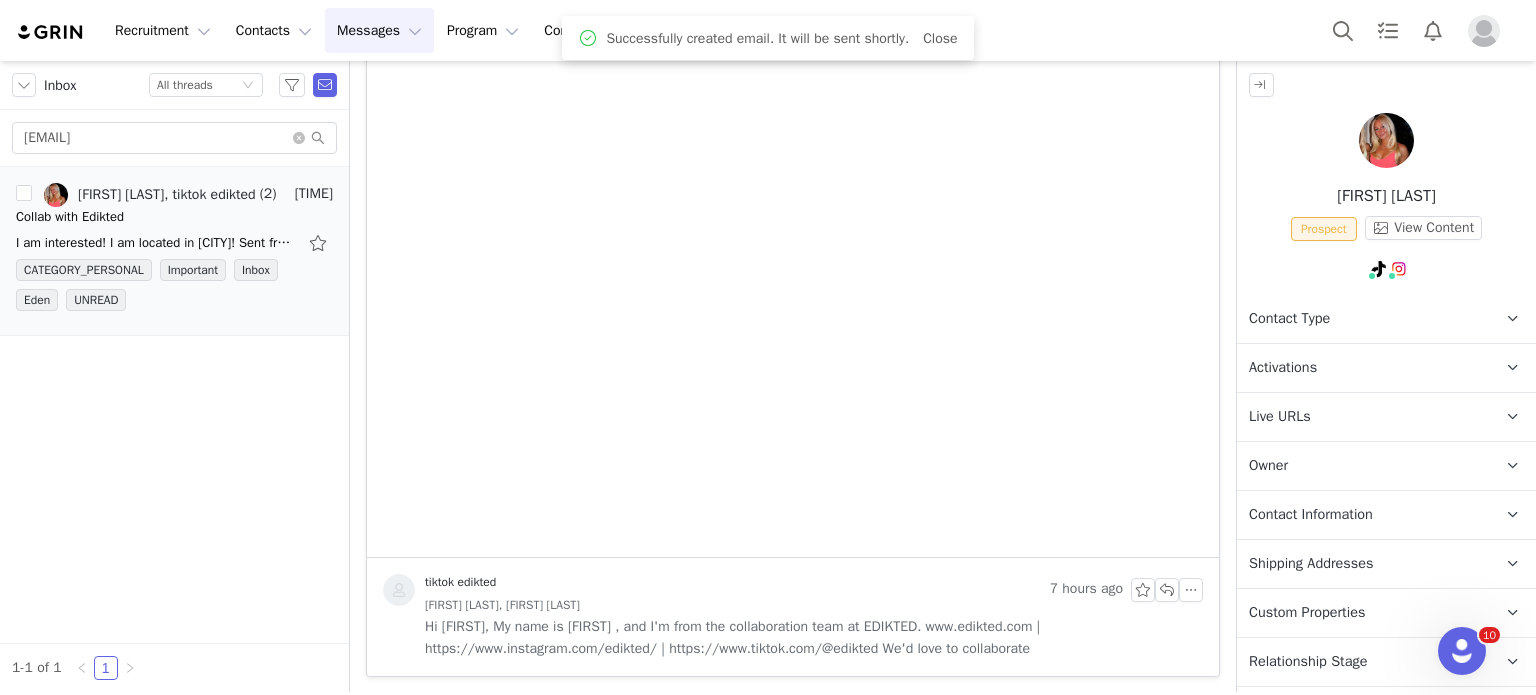 click on "Contact Type" at bounding box center [1289, 319] 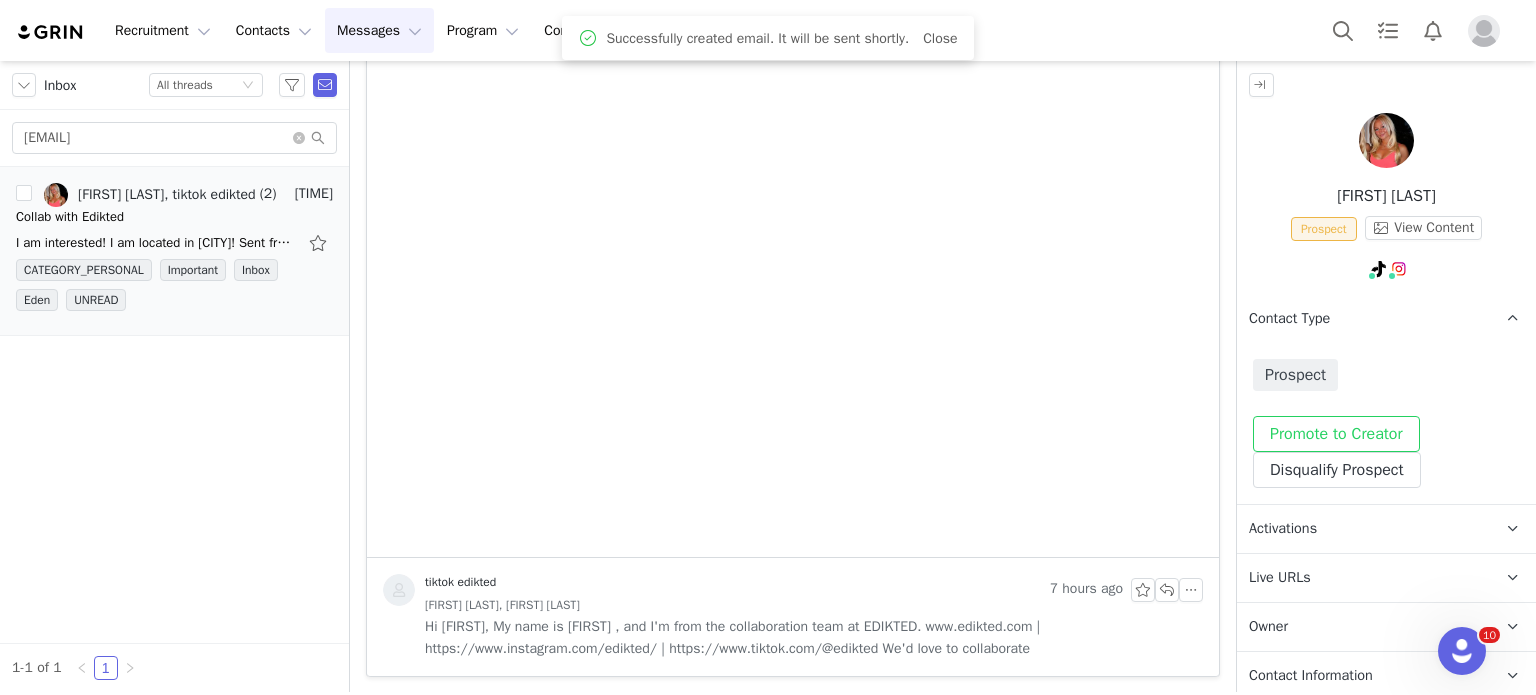 drag, startPoint x: 1283, startPoint y: 402, endPoint x: 1275, endPoint y: 425, distance: 24.351591 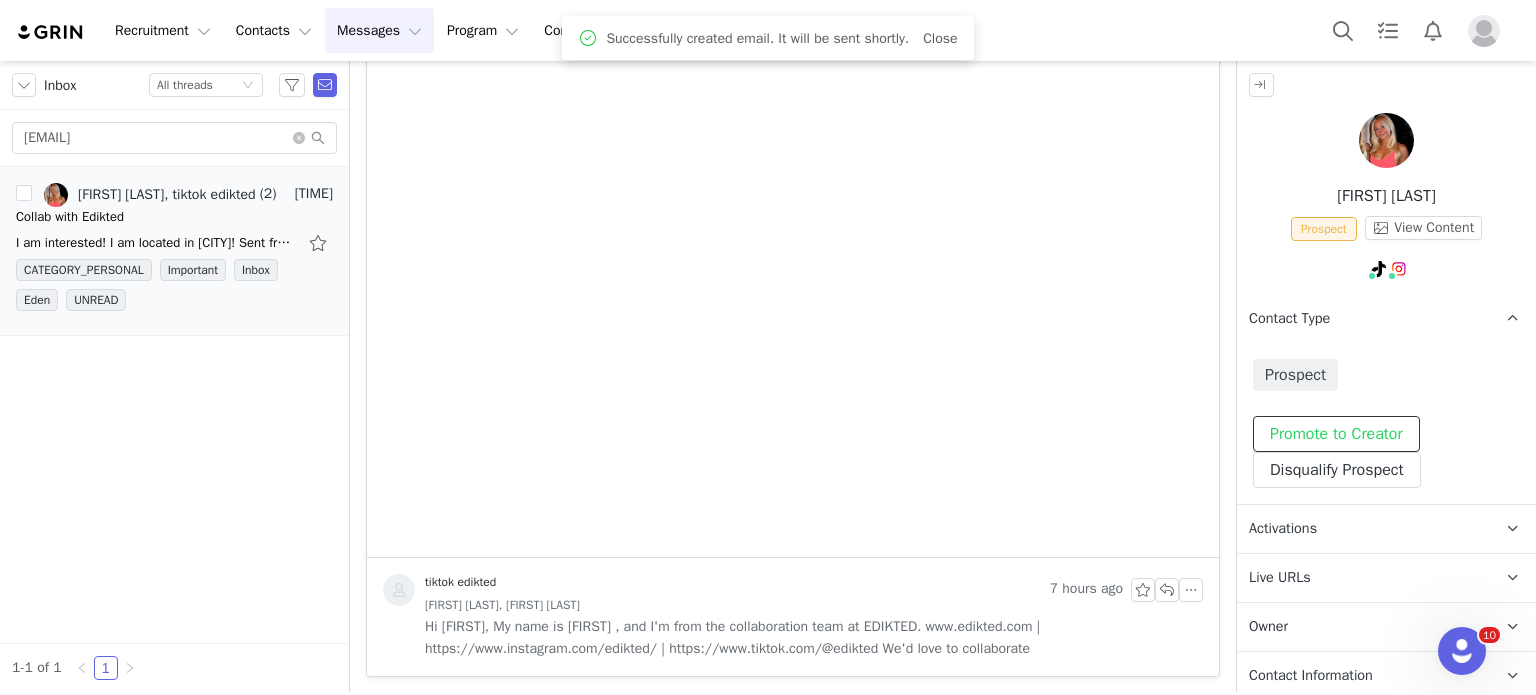 click on "Promote to Creator" at bounding box center [1336, 434] 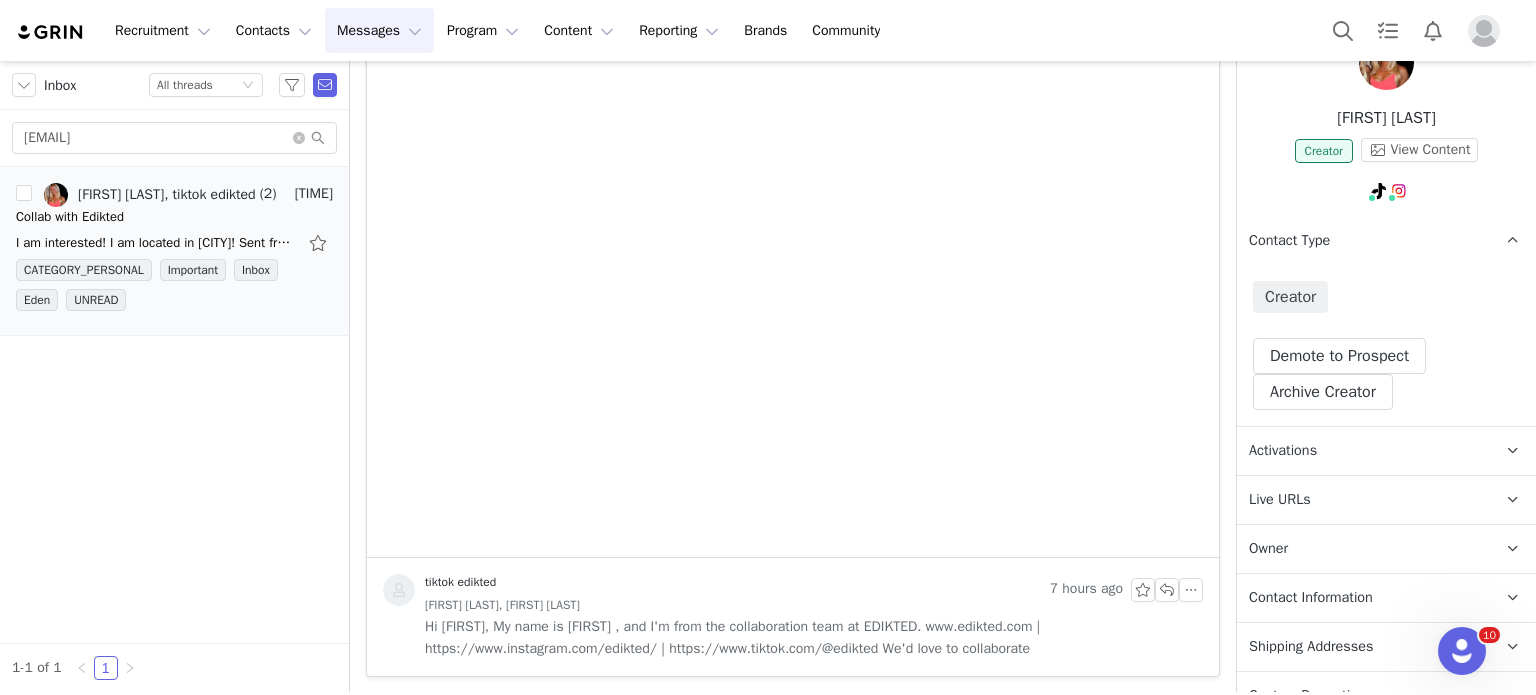 click on "Activations" at bounding box center (1283, 451) 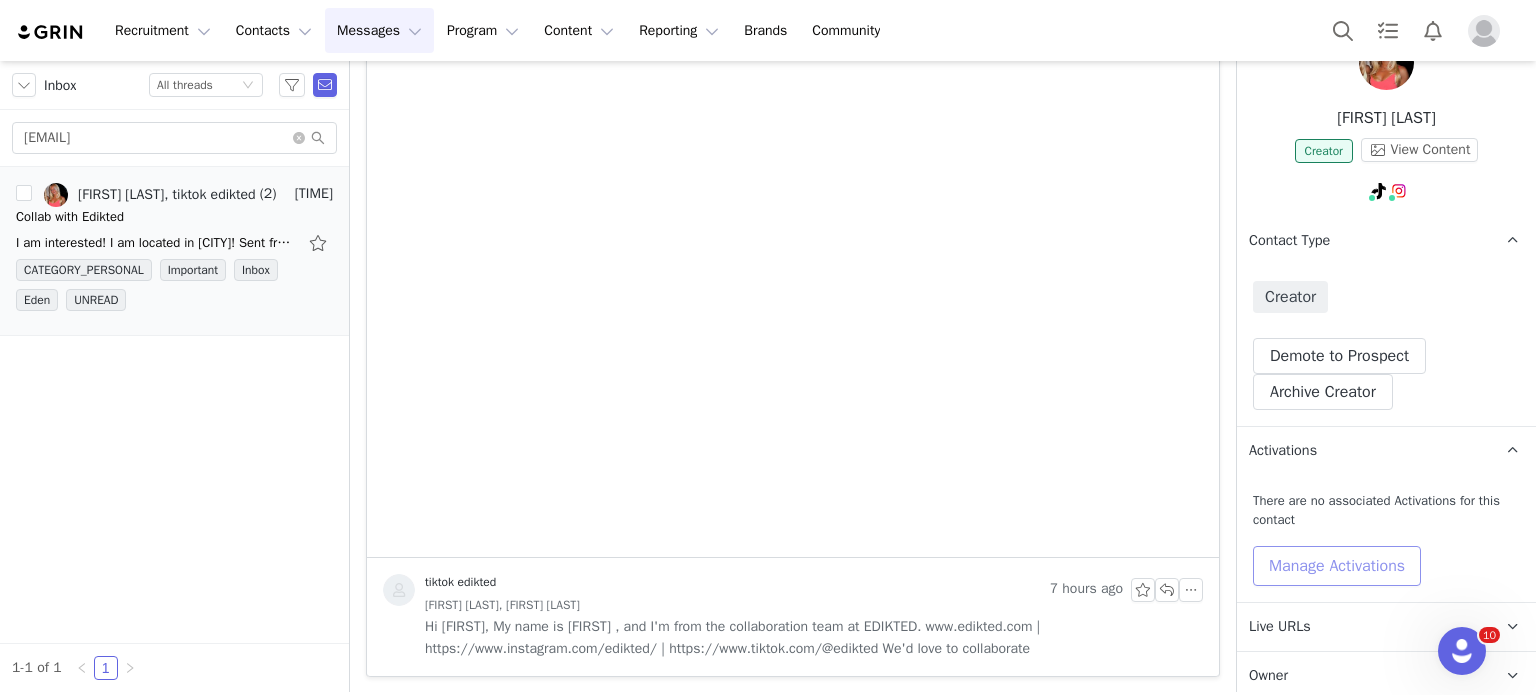 click on "Manage Activations" at bounding box center (1337, 566) 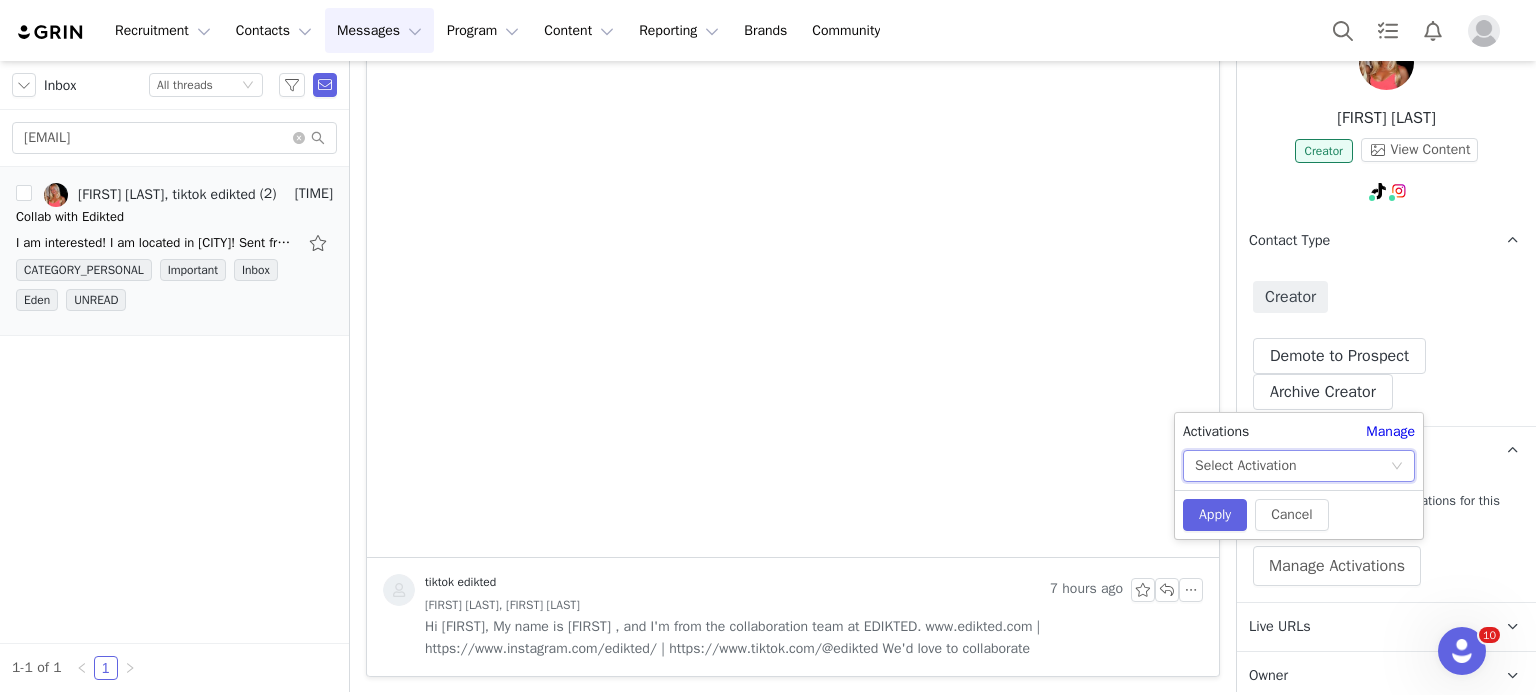 click on "Select Activation" at bounding box center (1245, 466) 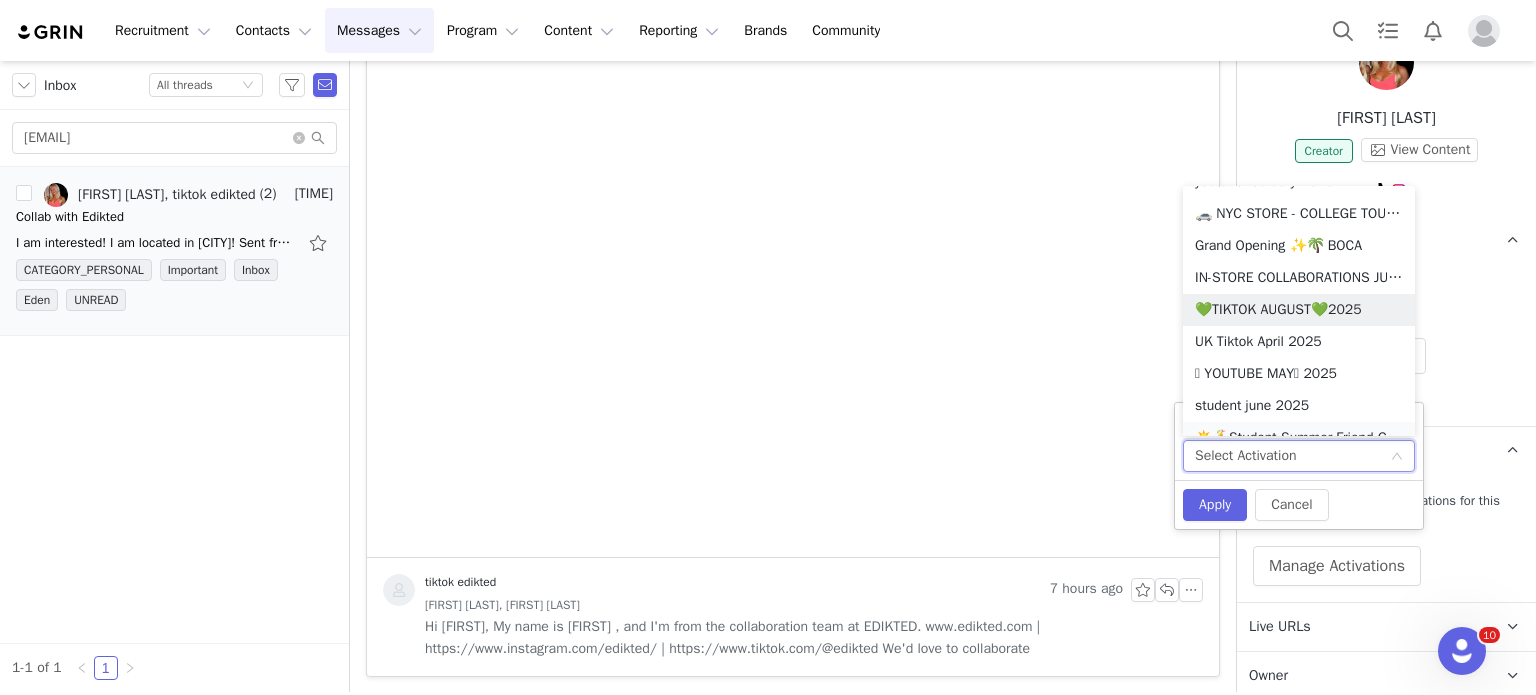 scroll, scrollTop: 631, scrollLeft: 0, axis: vertical 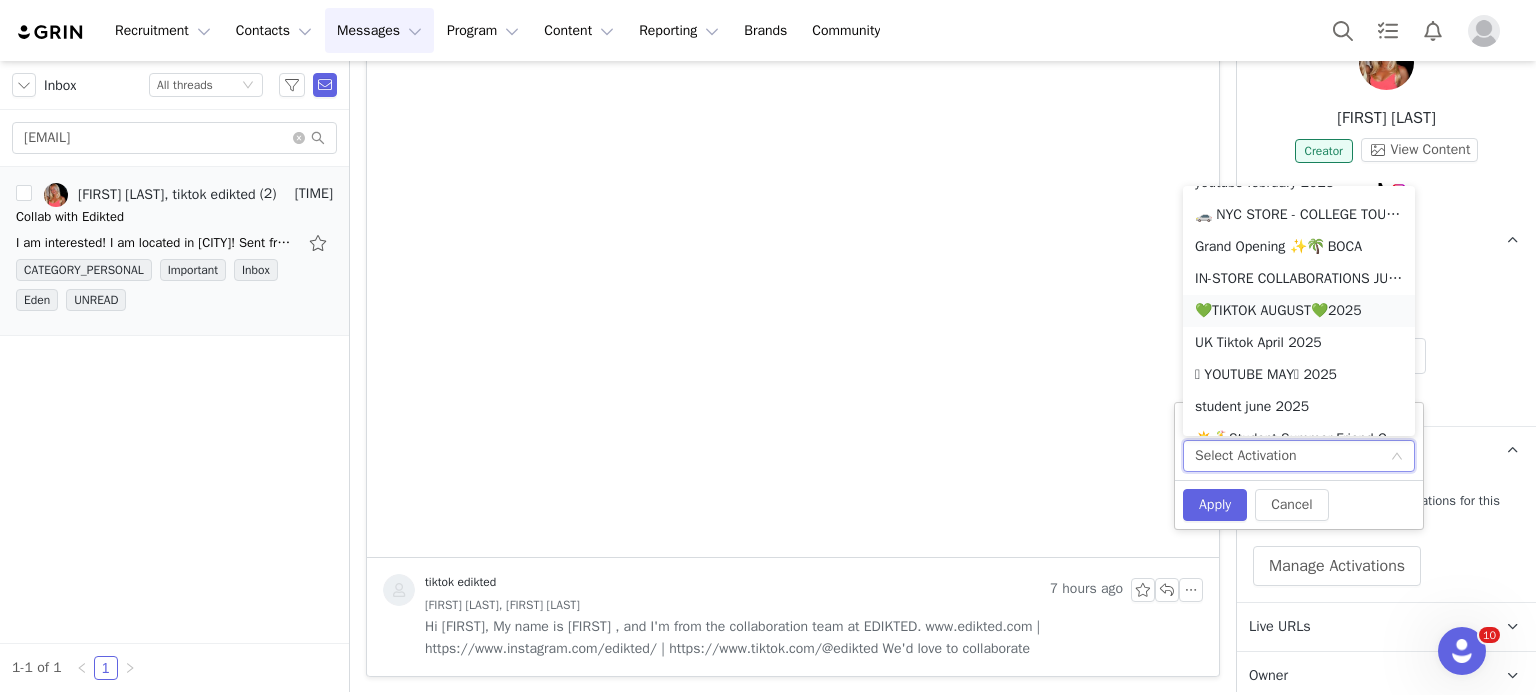 click on "💚TIKTOK AUGUST💚2025" at bounding box center (1299, 311) 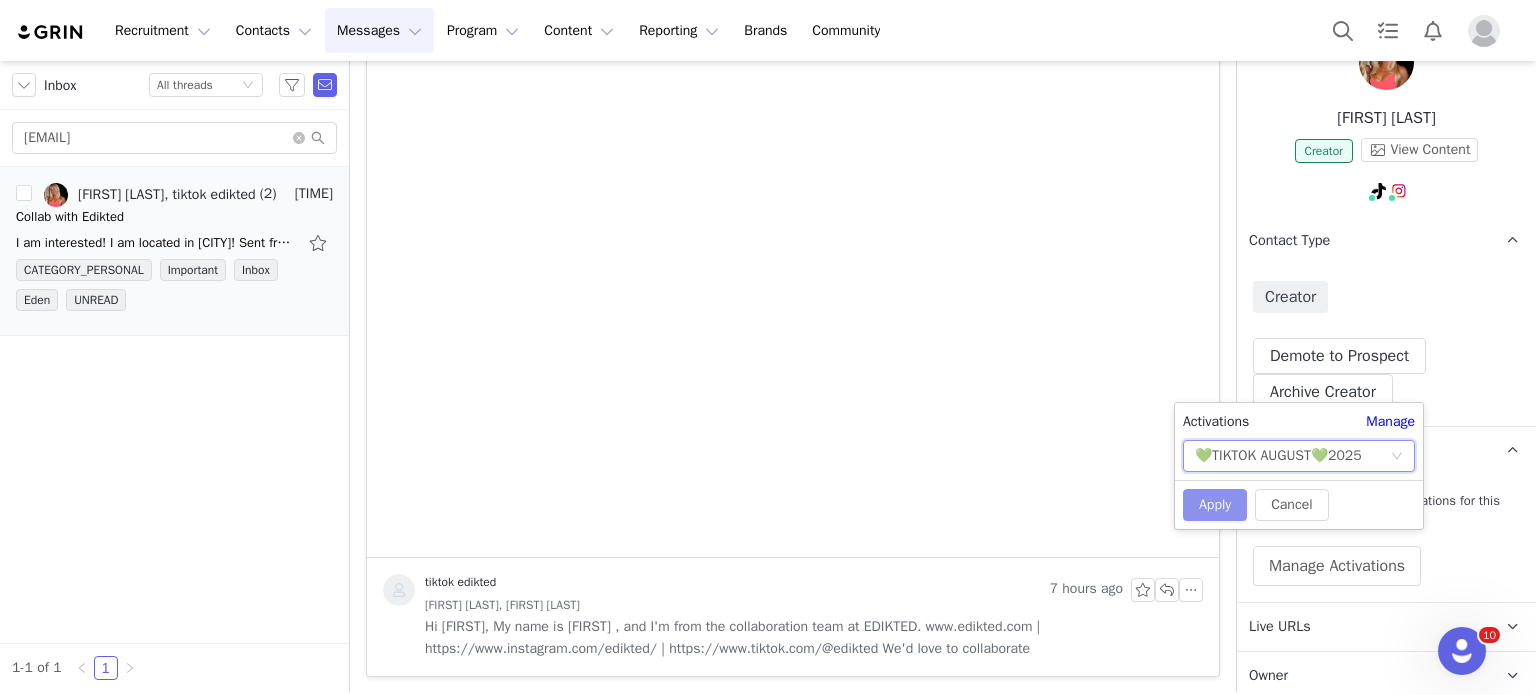 click on "Apply" at bounding box center [1215, 505] 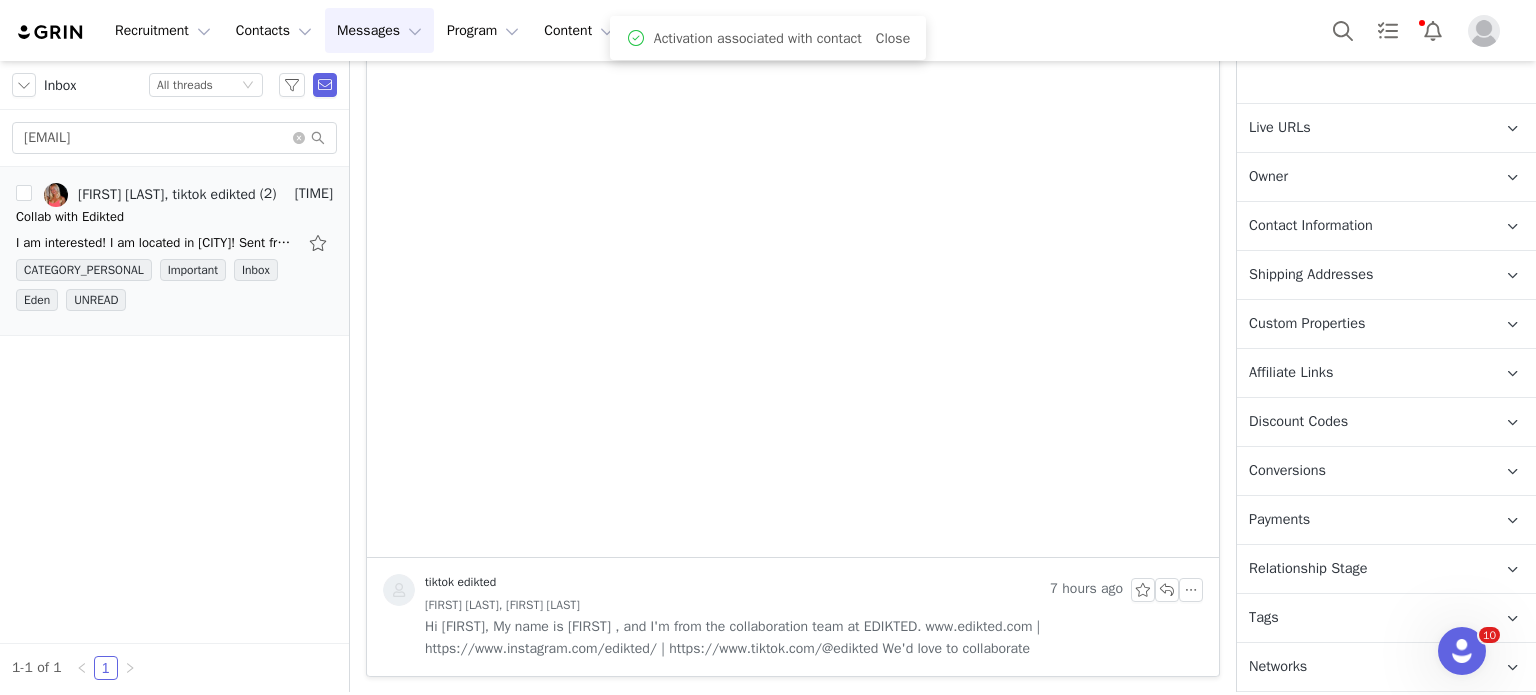 click on "Relationship Stage" at bounding box center [1308, 569] 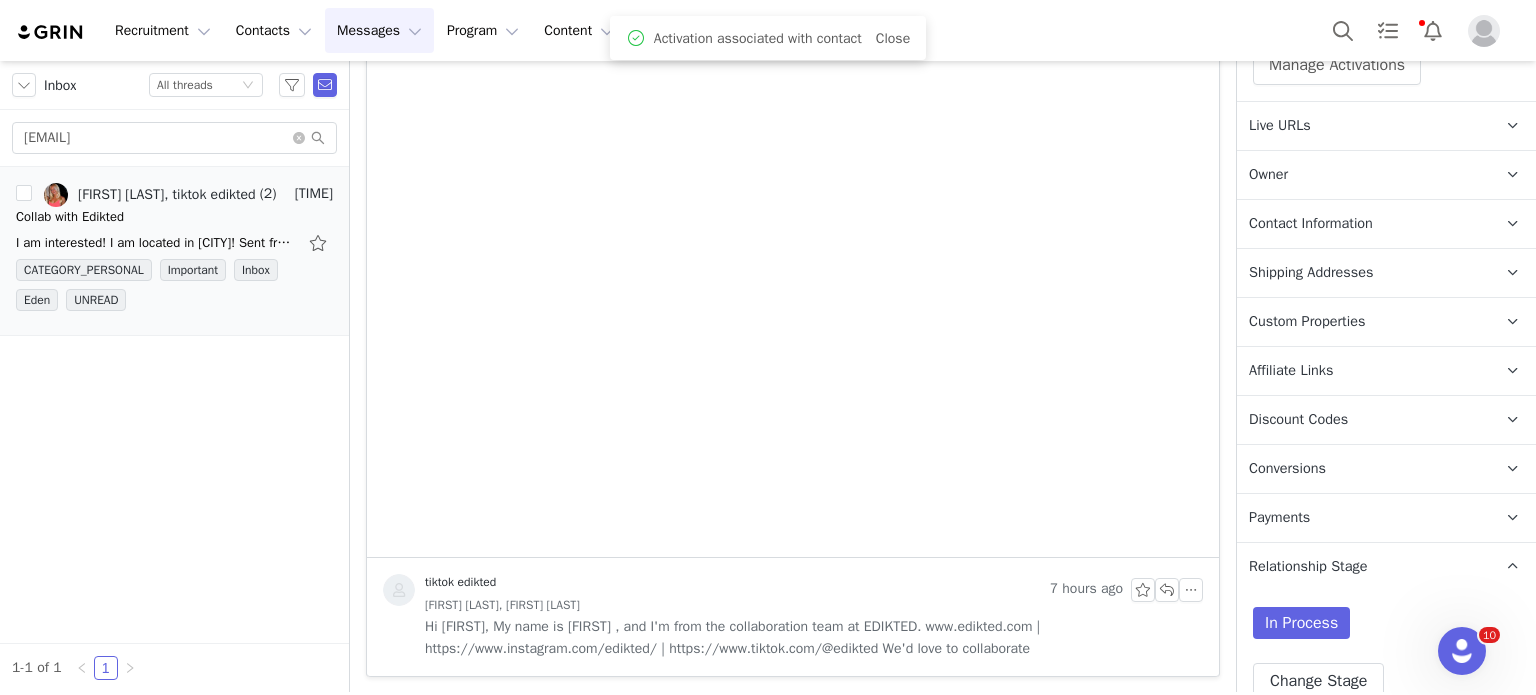 scroll, scrollTop: 688, scrollLeft: 0, axis: vertical 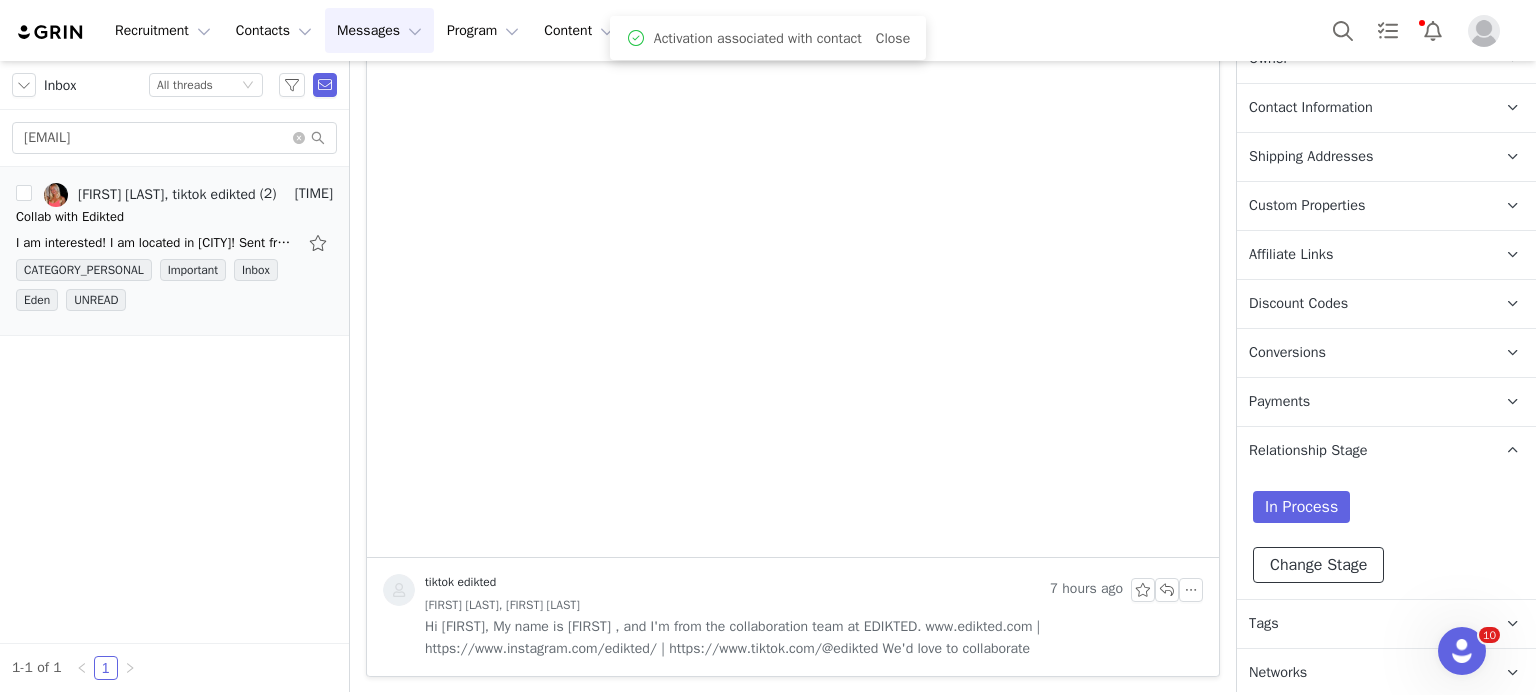 click on "Change Stage" at bounding box center [1318, 565] 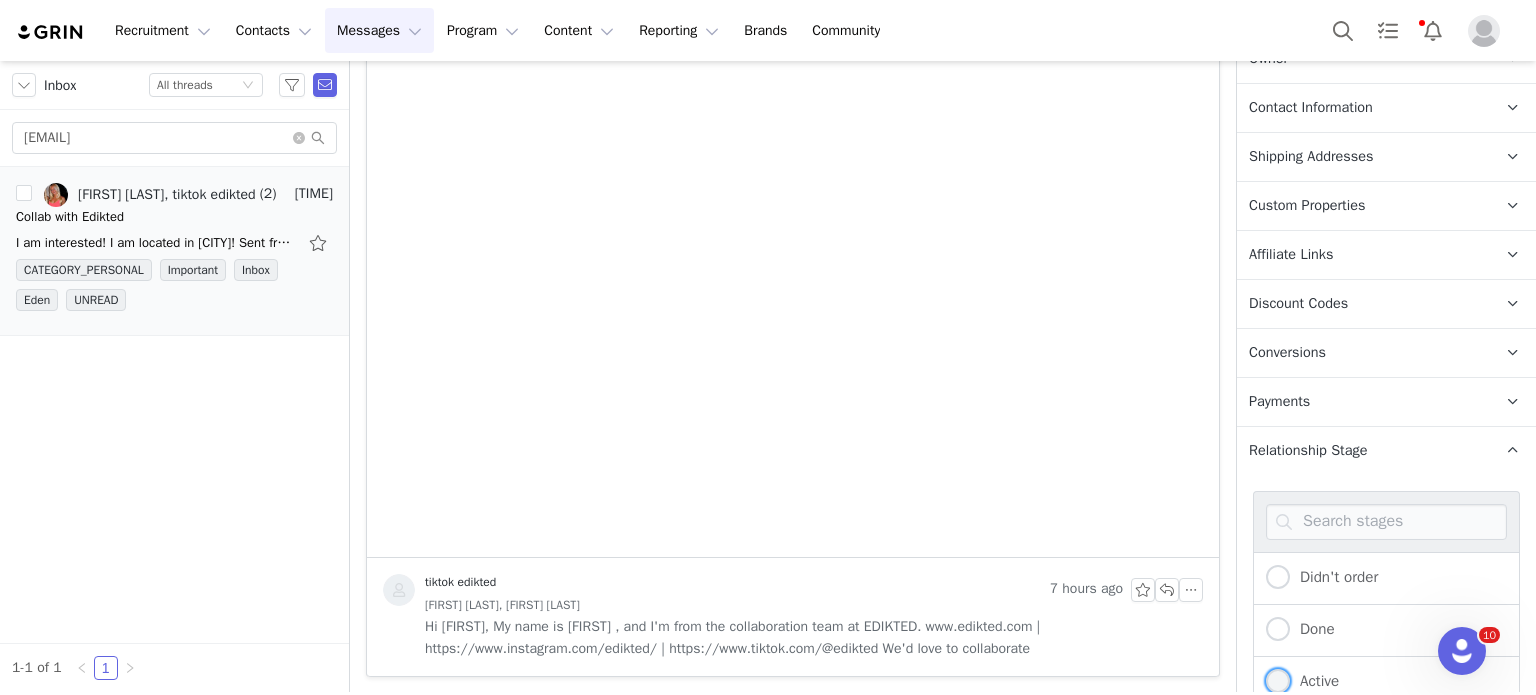 click at bounding box center [1278, 681] 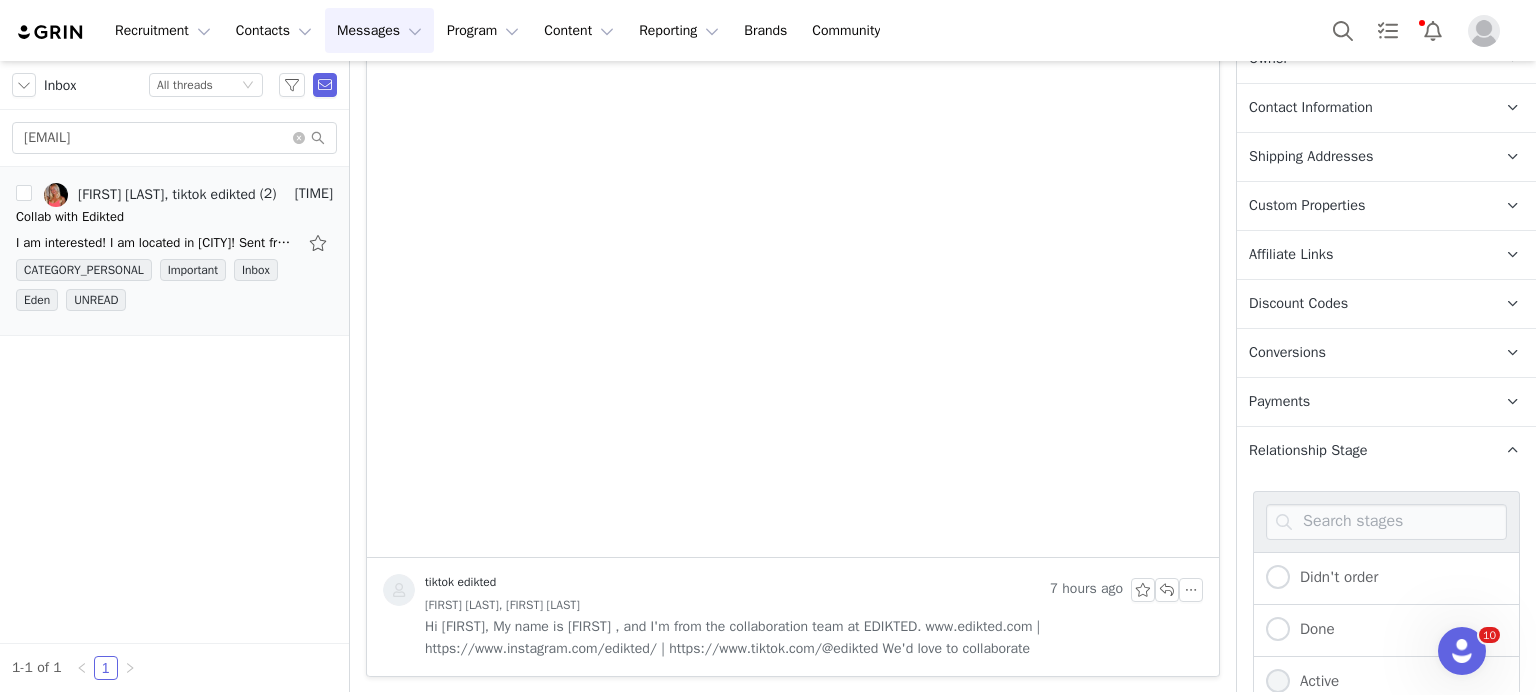 click on "Active" at bounding box center (1278, 682) 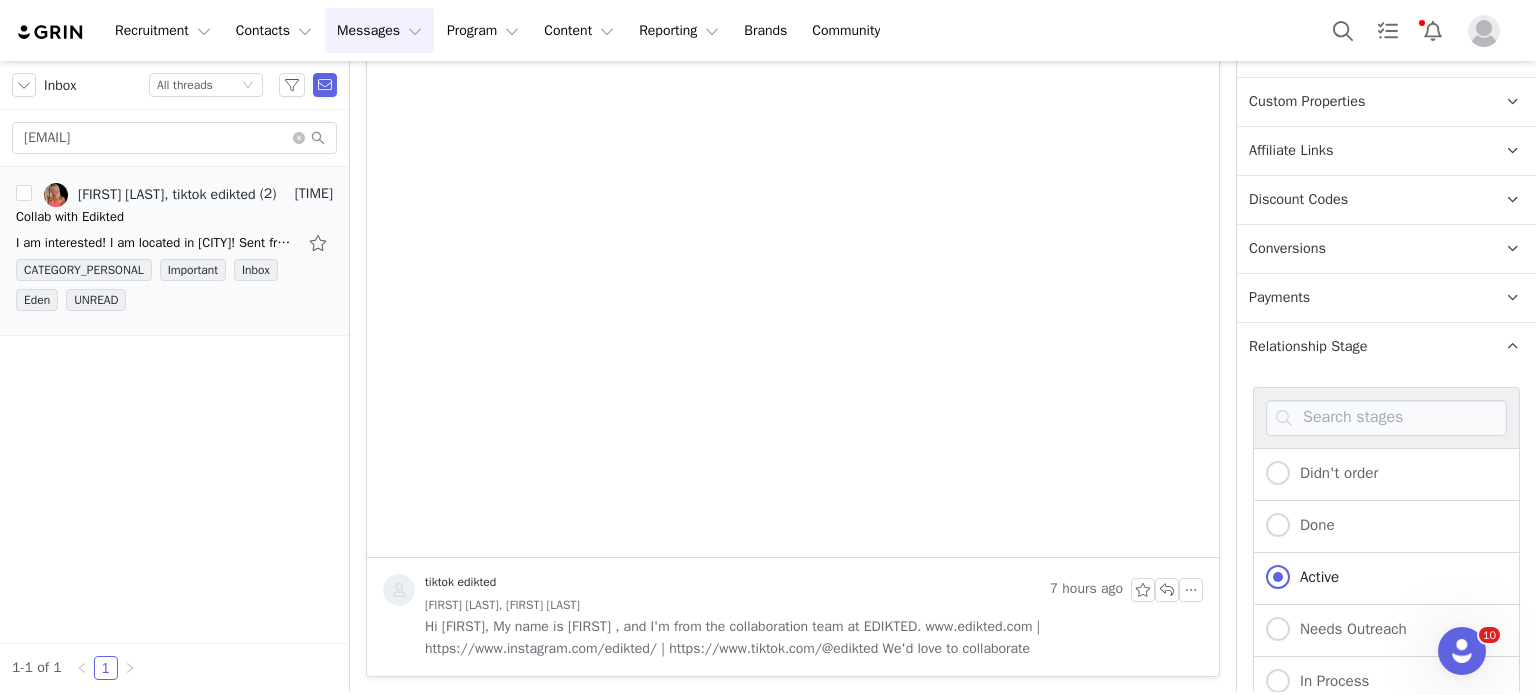 scroll, scrollTop: 1028, scrollLeft: 0, axis: vertical 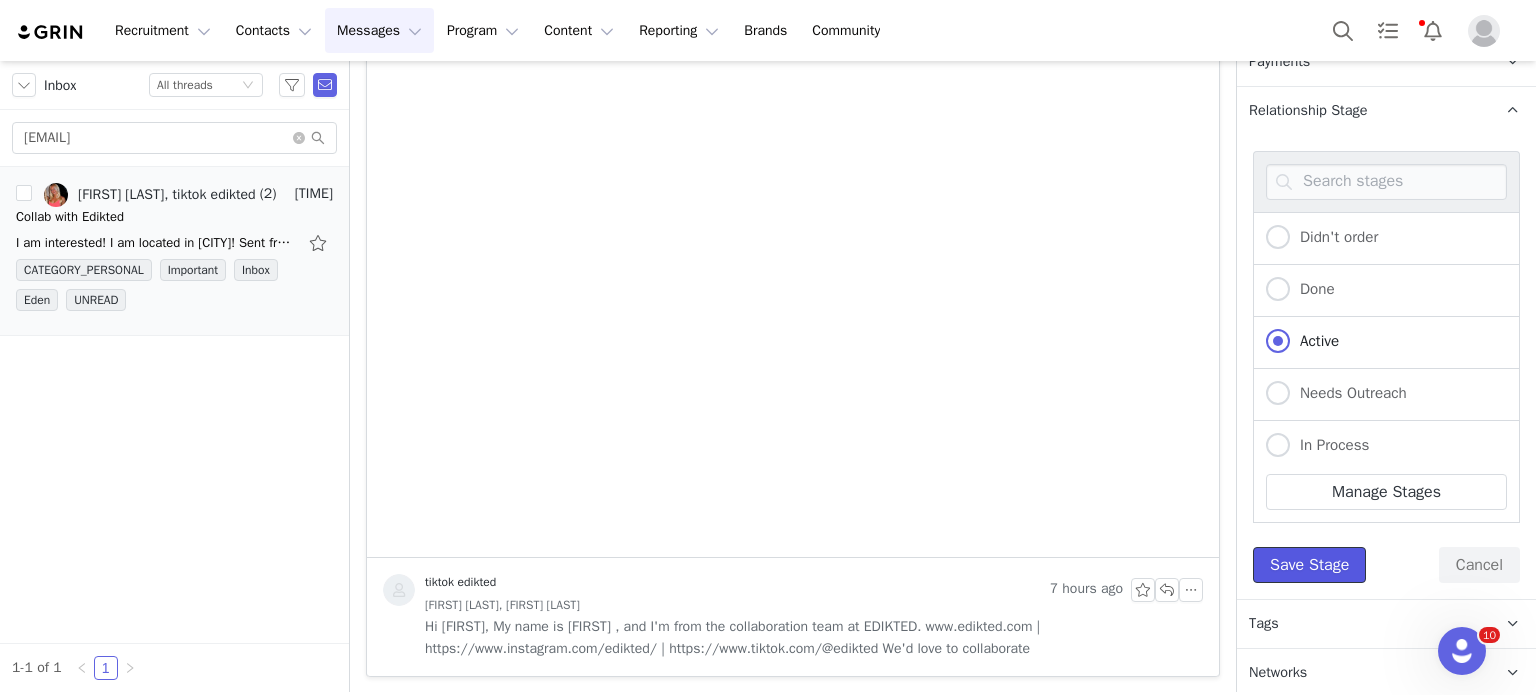 click on "Save Stage" at bounding box center (1309, 565) 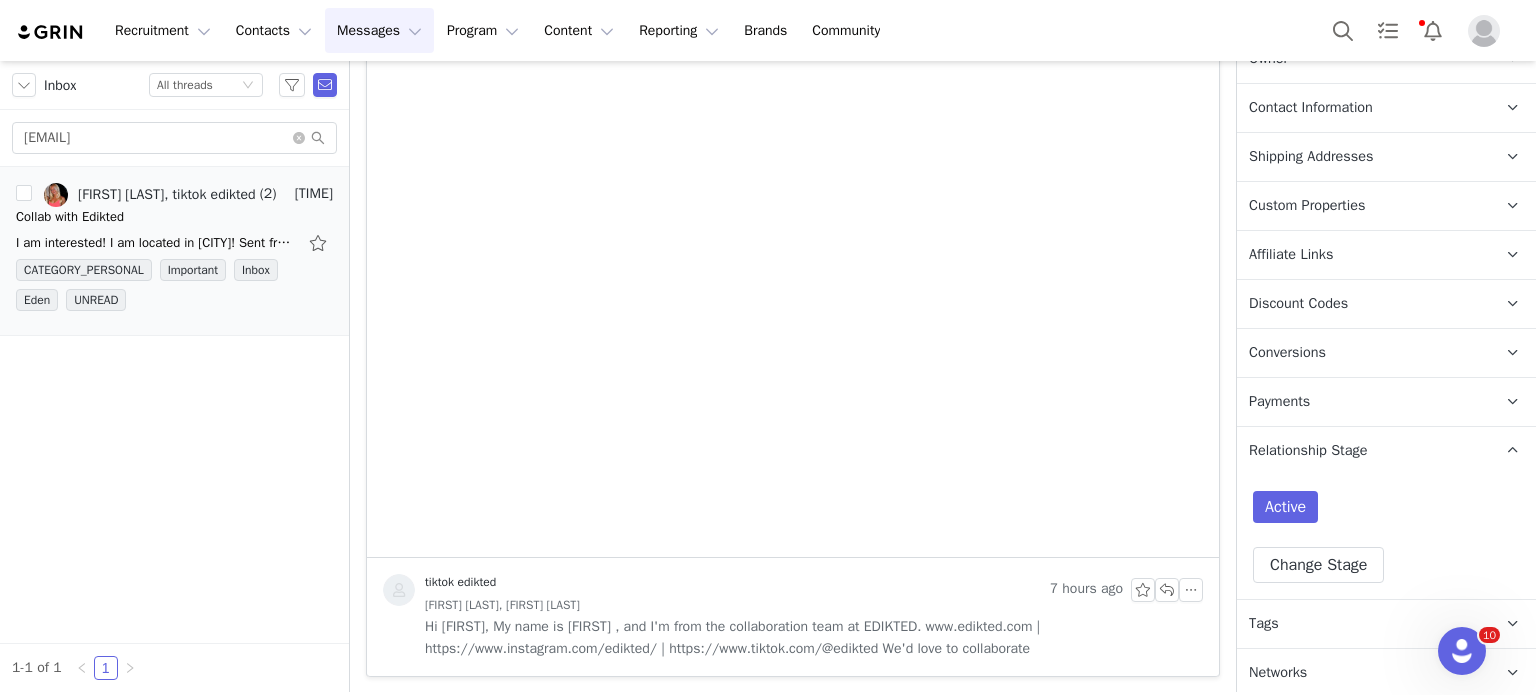 click on "Tags  Keep track of your contacts by assigning them tags. You can then filter your contacts by tag." at bounding box center [1362, 624] 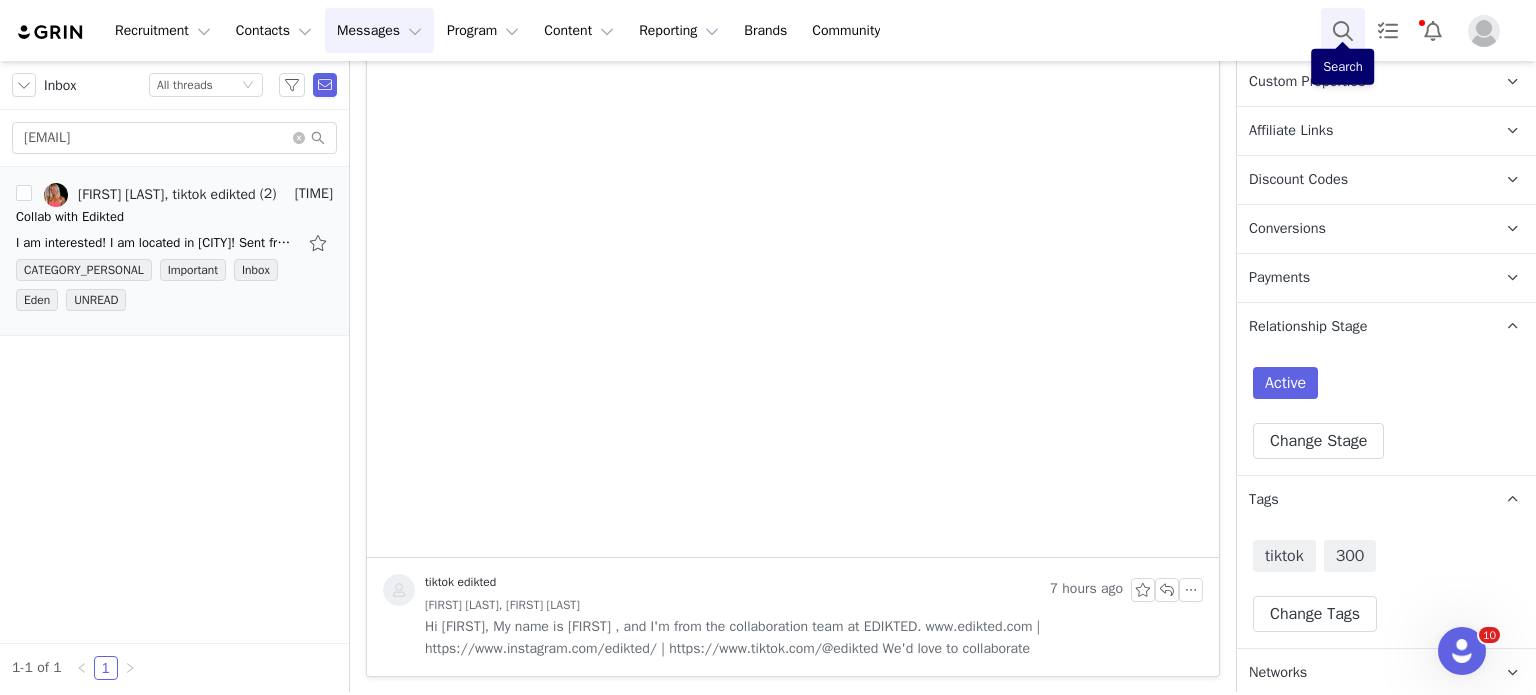 click at bounding box center [1343, 30] 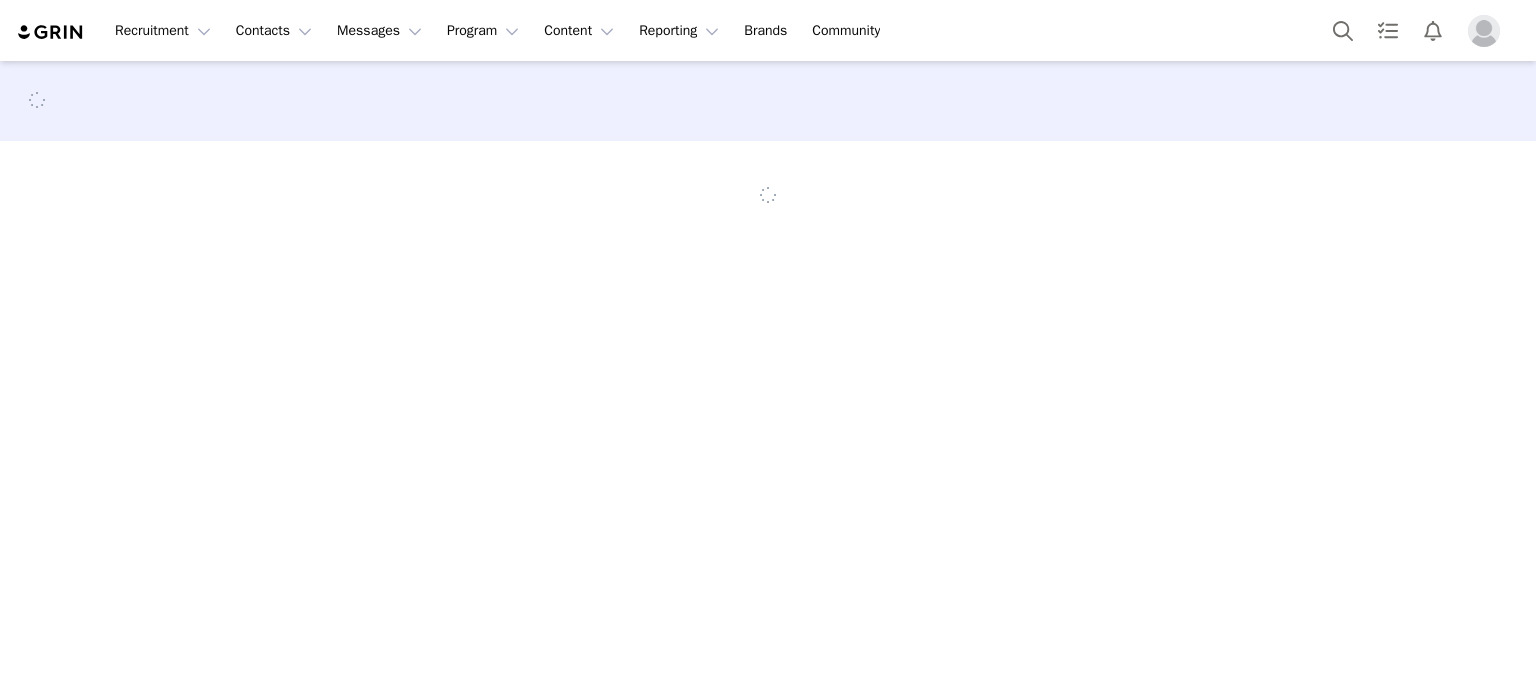 scroll, scrollTop: 0, scrollLeft: 0, axis: both 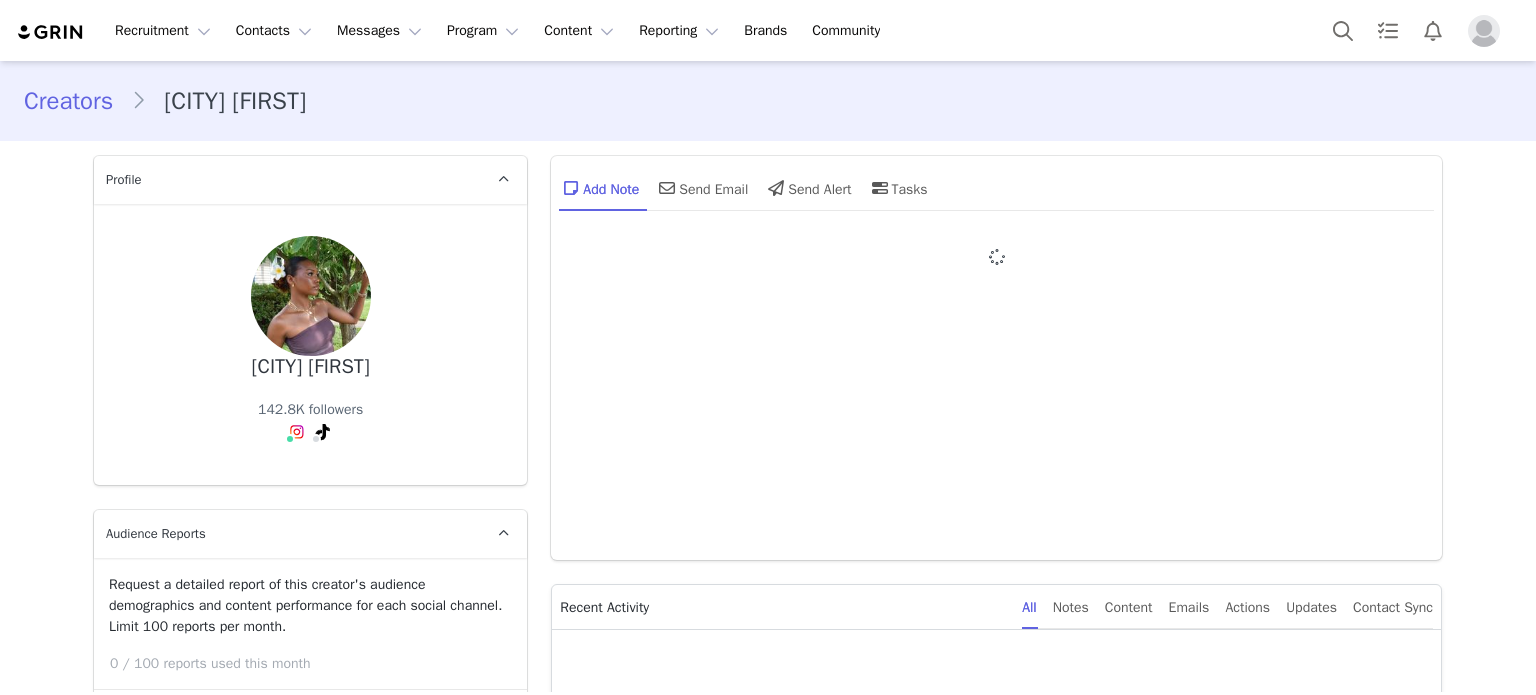 type on "+1 (United States)" 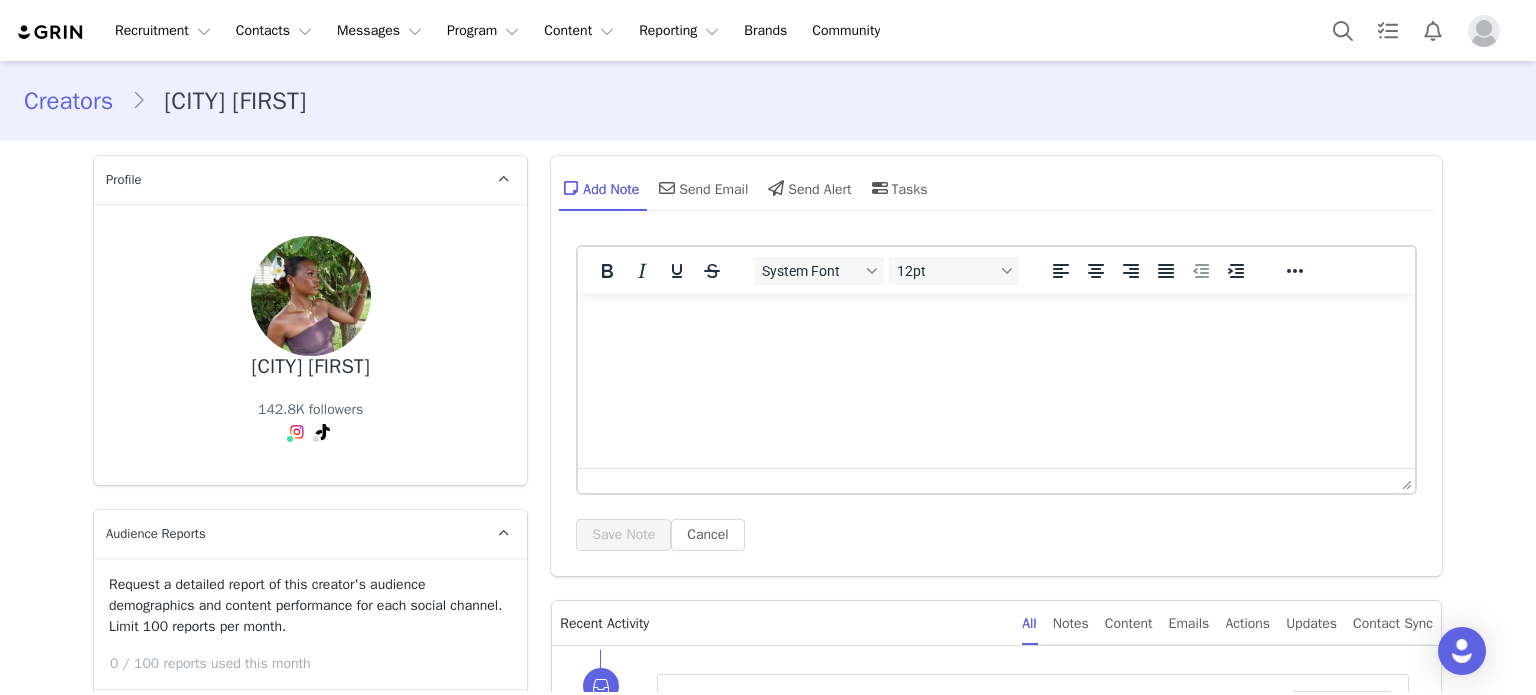 scroll, scrollTop: 676, scrollLeft: 0, axis: vertical 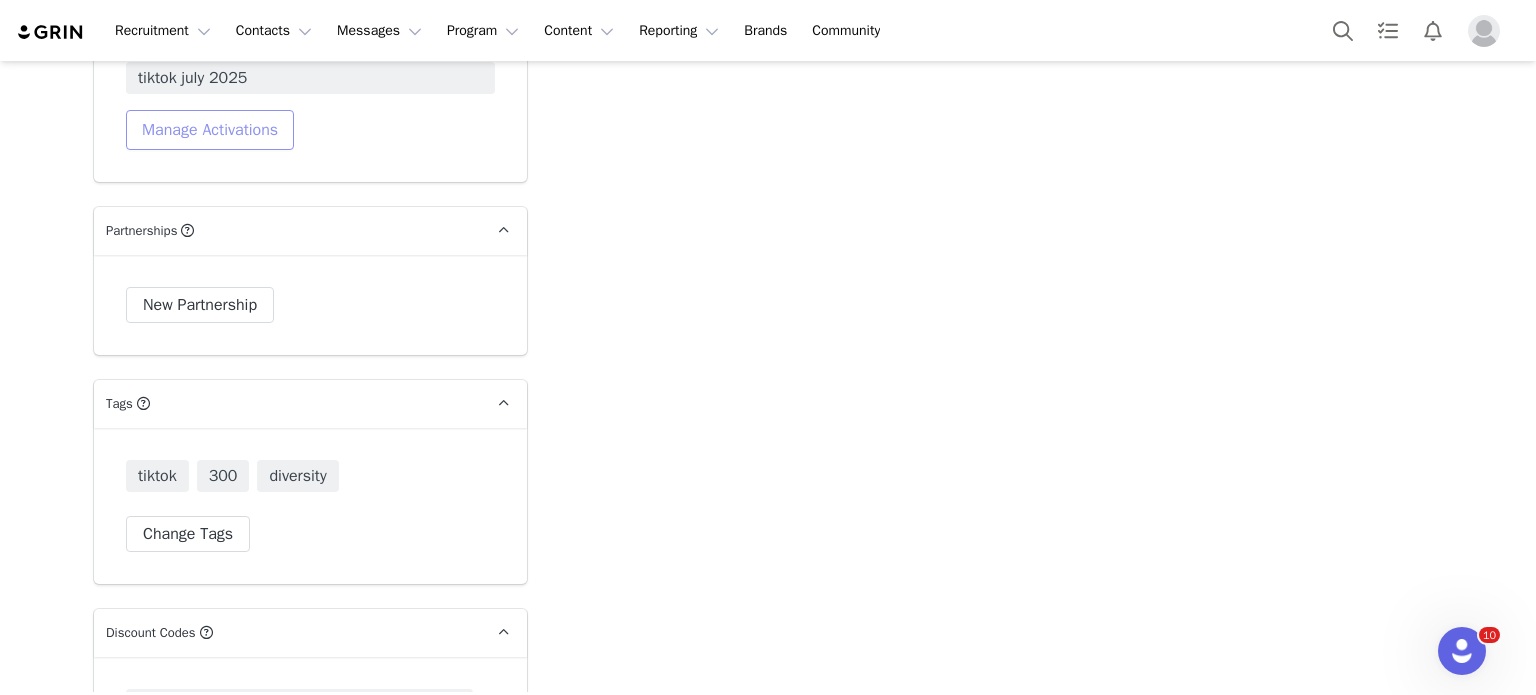 drag, startPoint x: 855, startPoint y: 488, endPoint x: 207, endPoint y: 127, distance: 741.77155 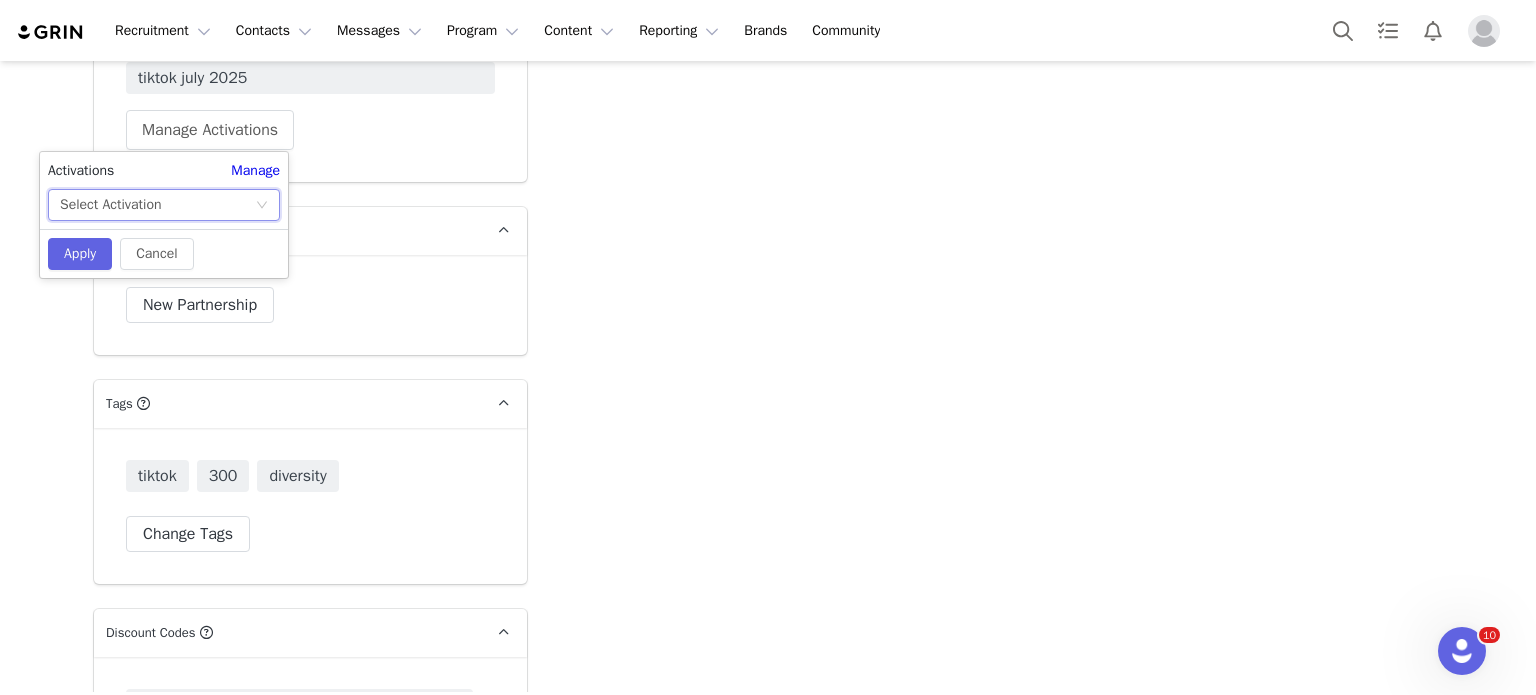 click on "Select Activation" at bounding box center (157, 205) 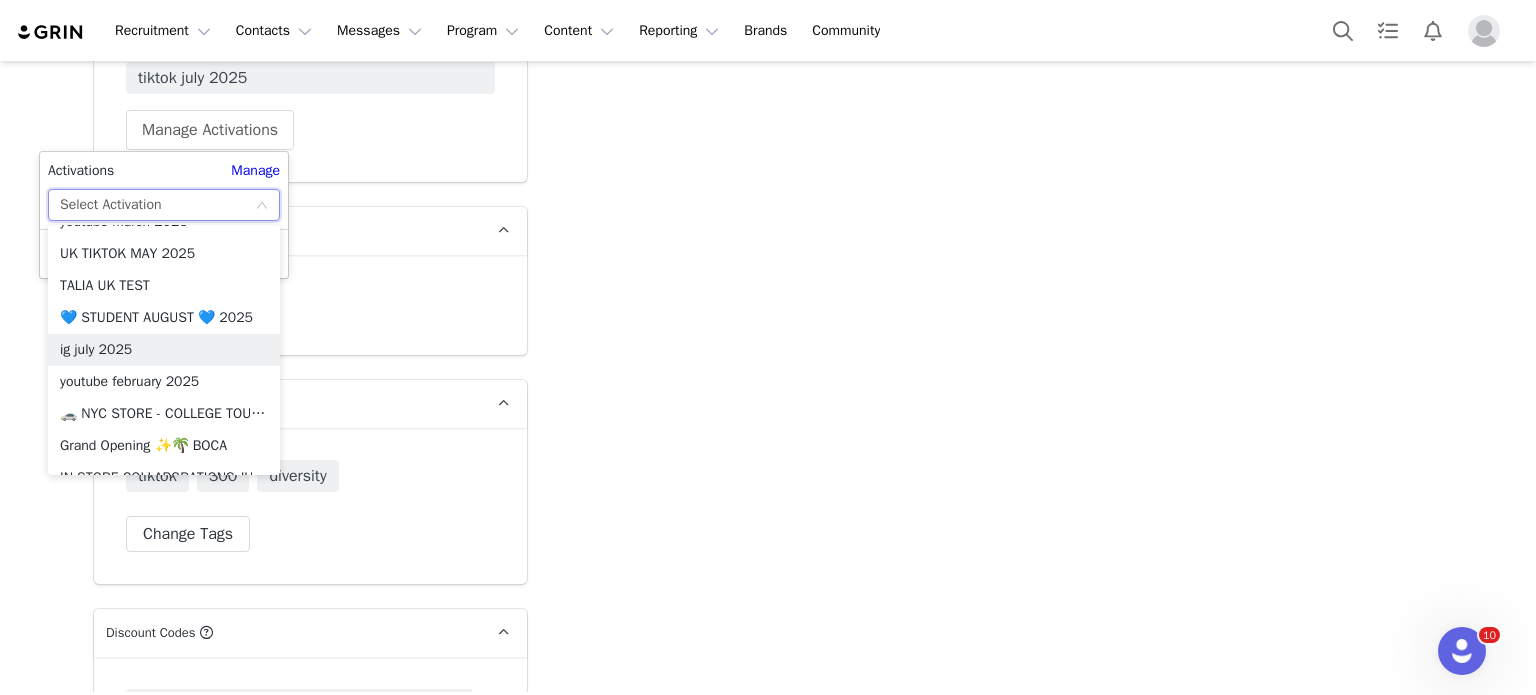 scroll, scrollTop: 694, scrollLeft: 0, axis: vertical 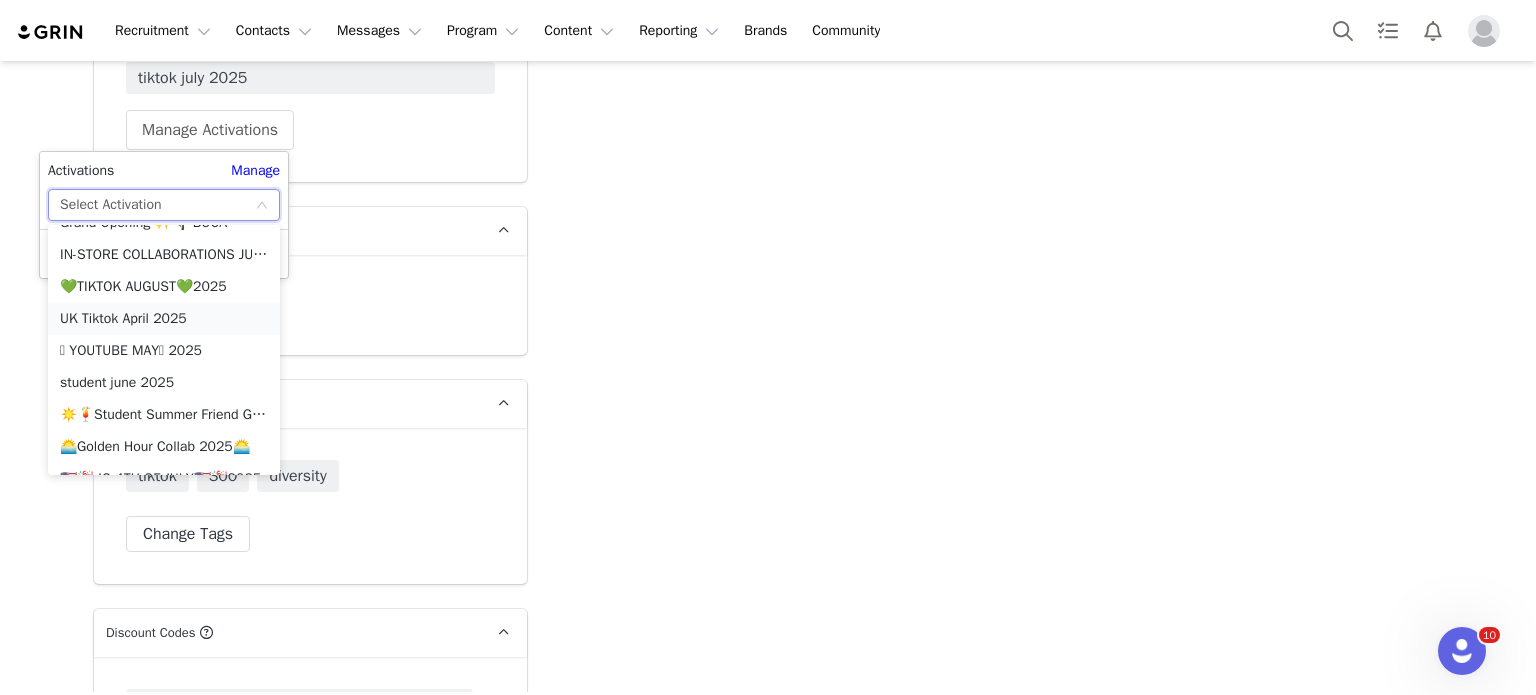 click on "UK Tiktok April 2025" at bounding box center (164, 319) 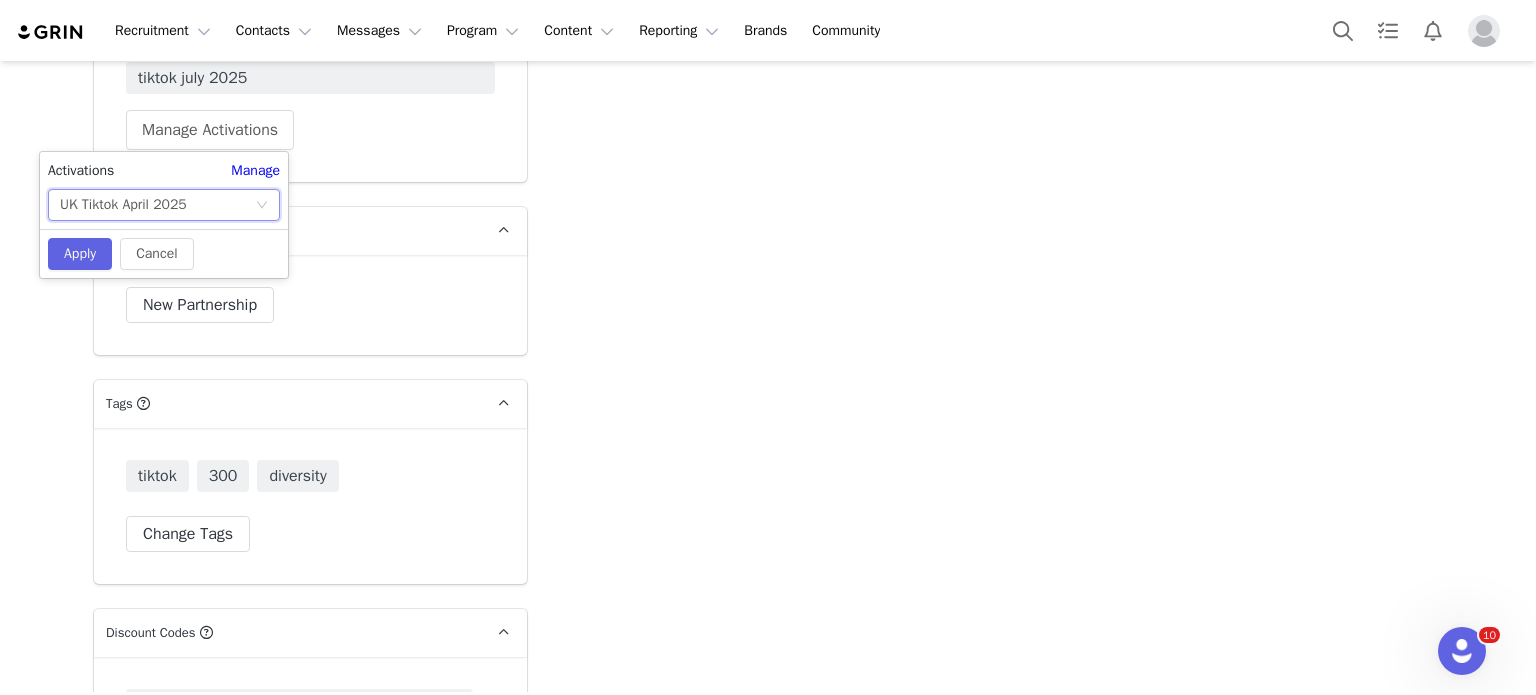 click on "UK Tiktok April 2025" at bounding box center (123, 205) 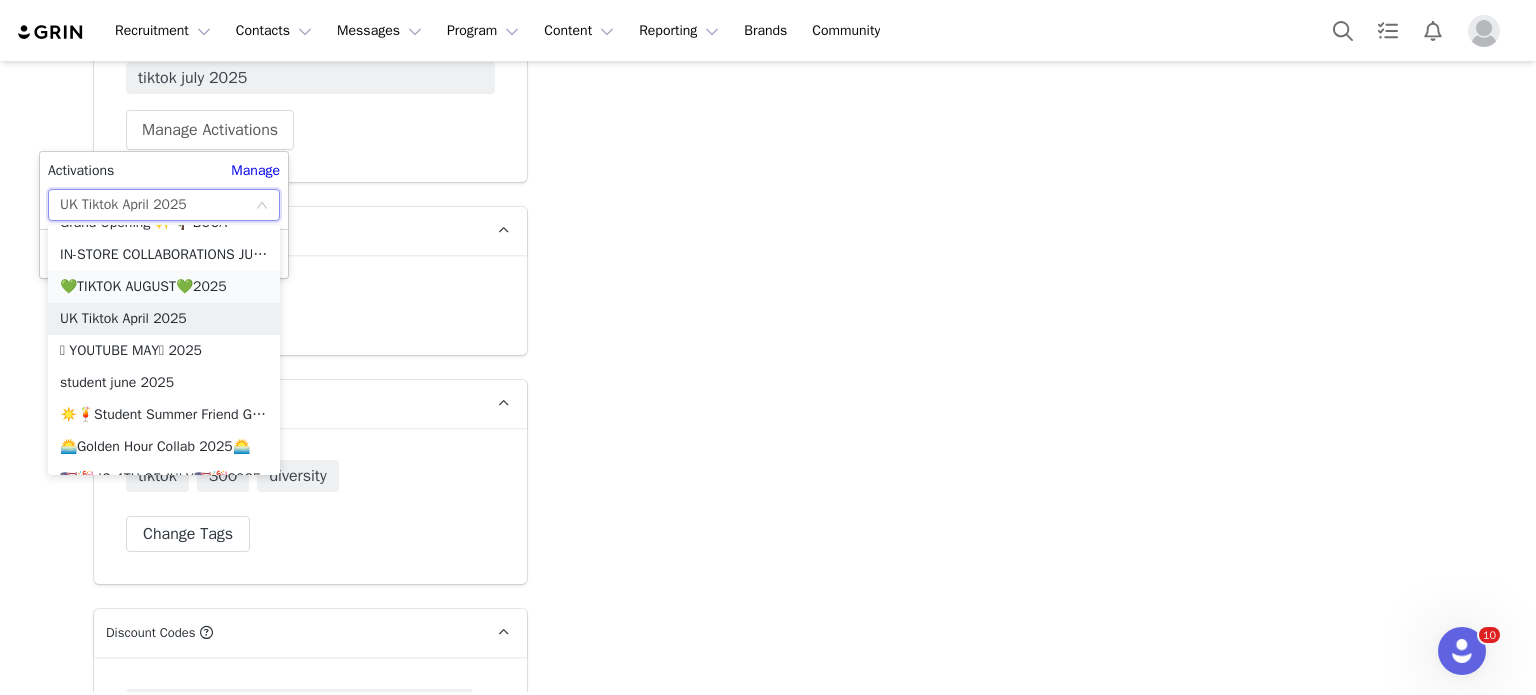 click on "💚TIKTOK AUGUST💚2025" at bounding box center (164, 287) 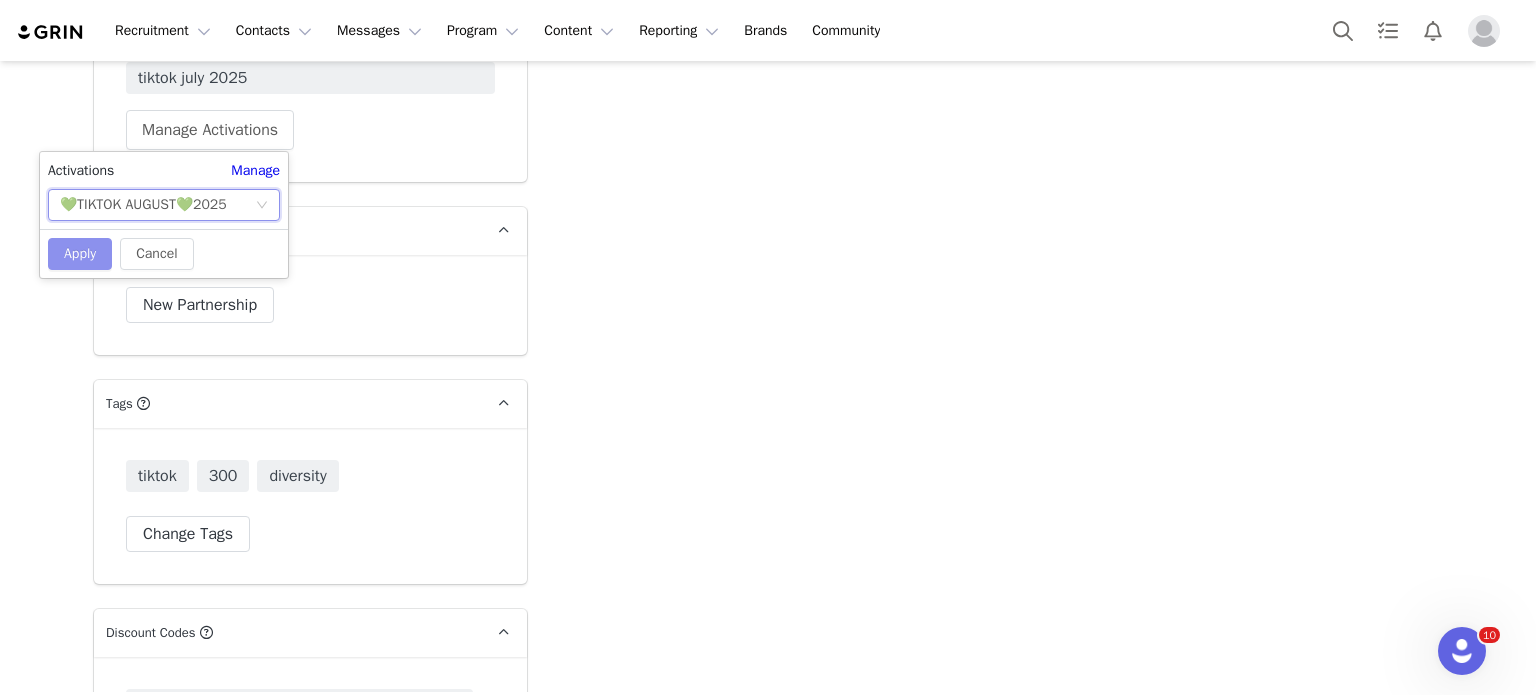 click on "Apply" at bounding box center (80, 254) 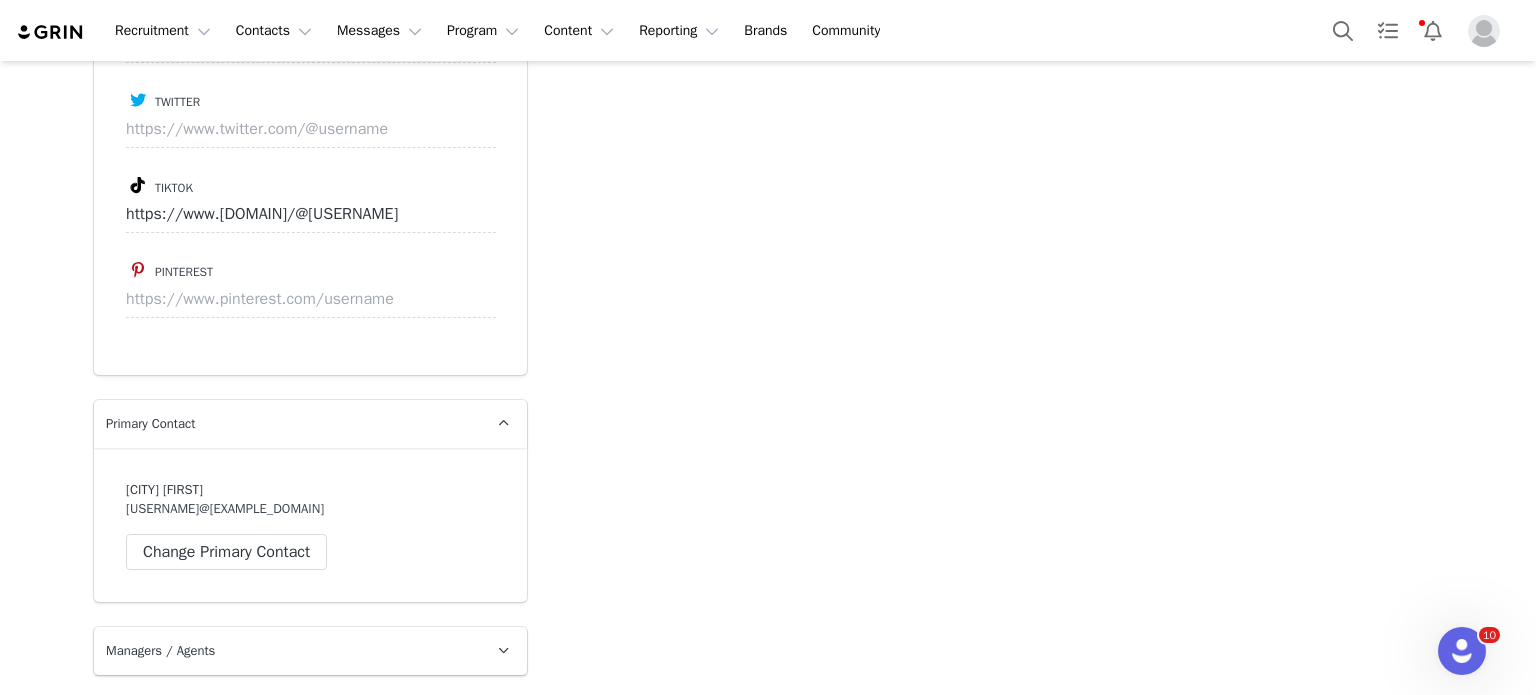 scroll, scrollTop: 4718, scrollLeft: 0, axis: vertical 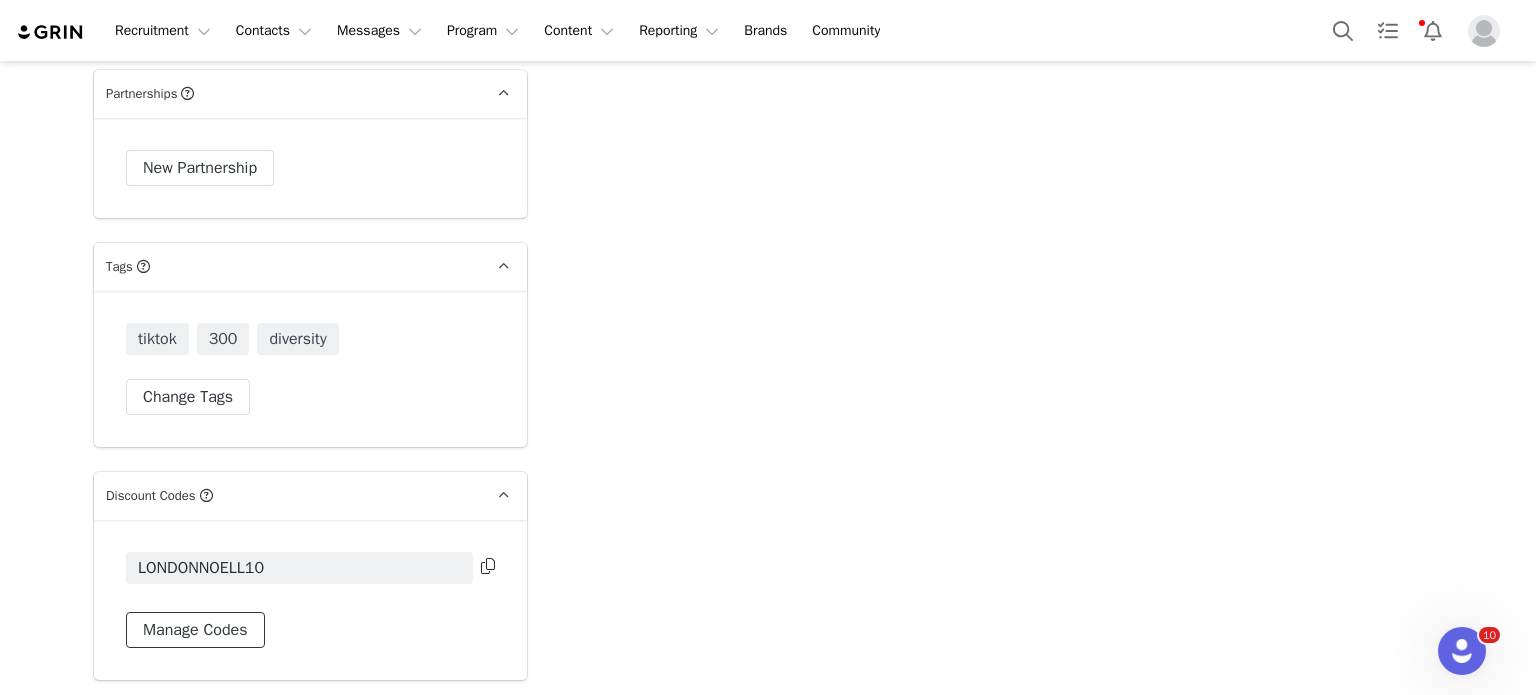 click on "Manage Codes" at bounding box center [195, 630] 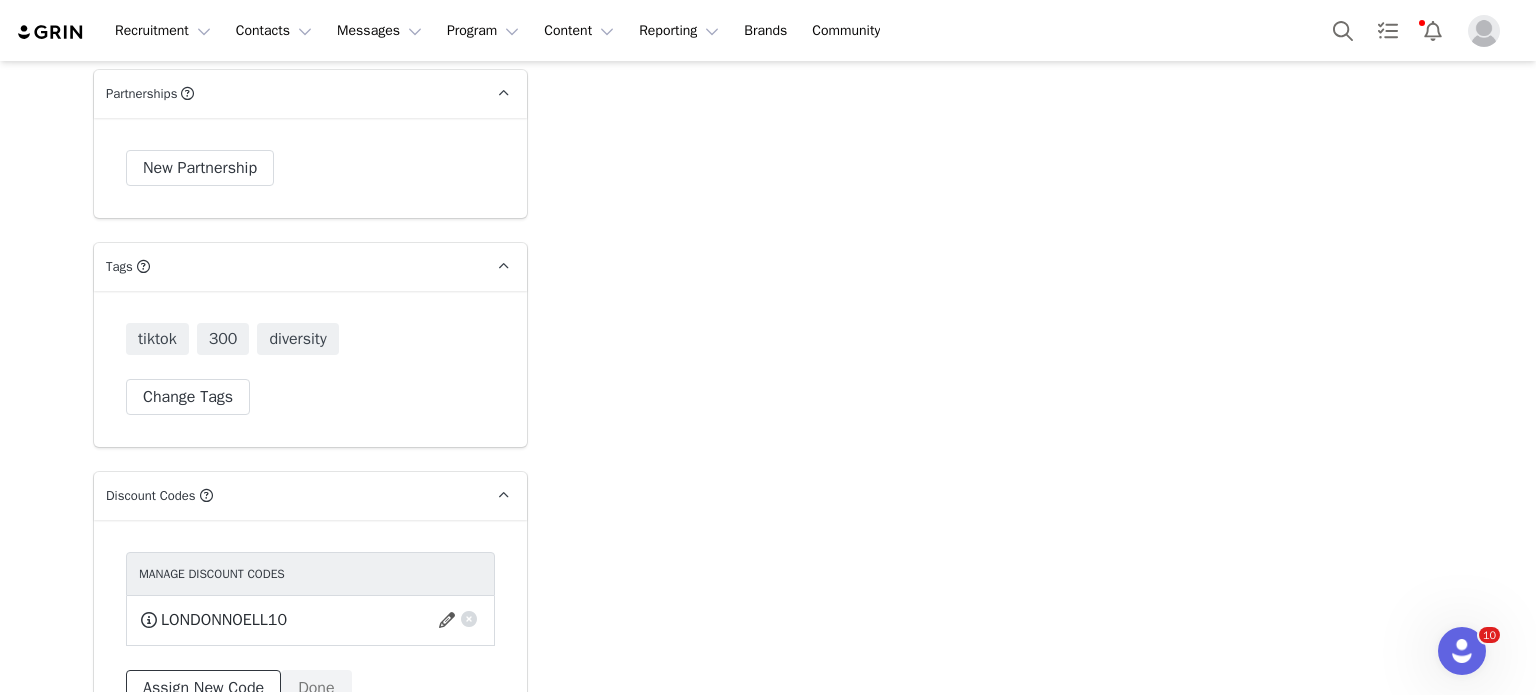 drag, startPoint x: 188, startPoint y: 686, endPoint x: 196, endPoint y: 591, distance: 95.33625 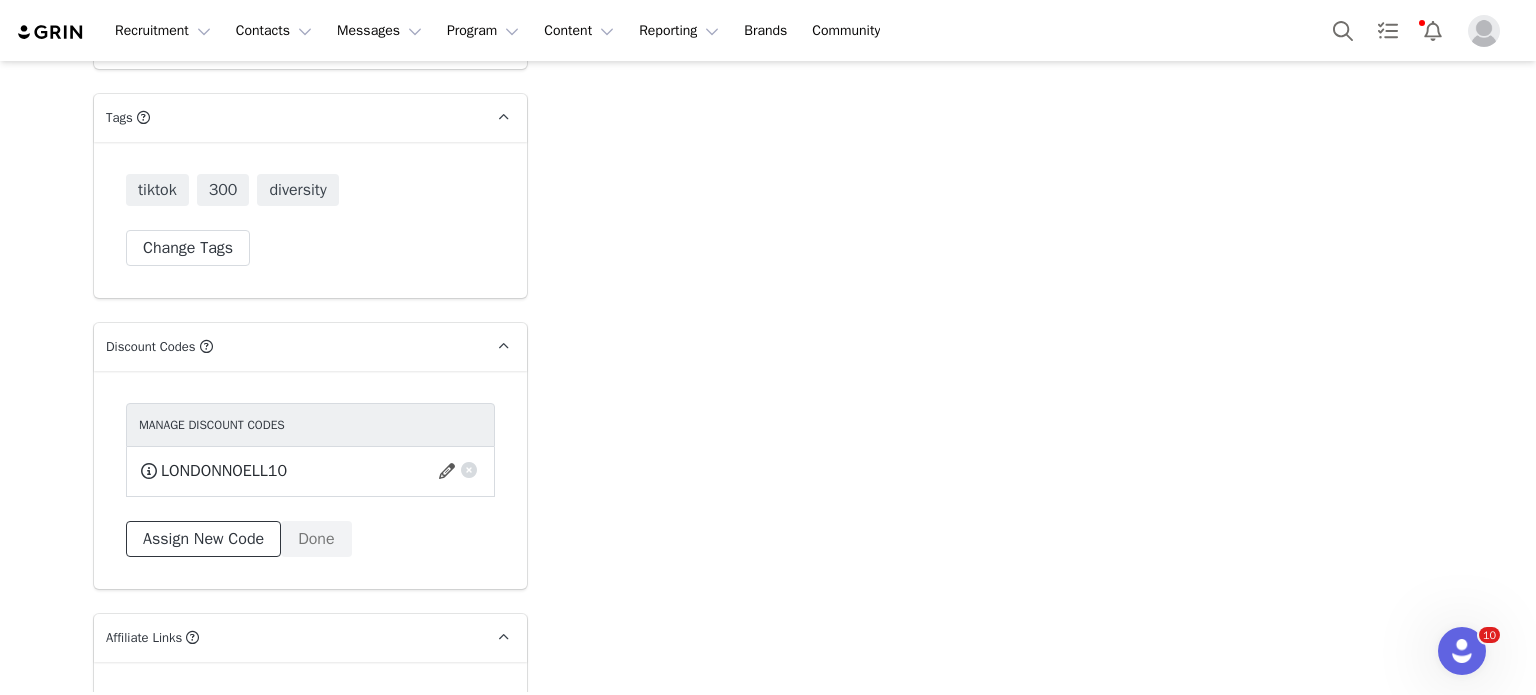 scroll, scrollTop: 5654, scrollLeft: 0, axis: vertical 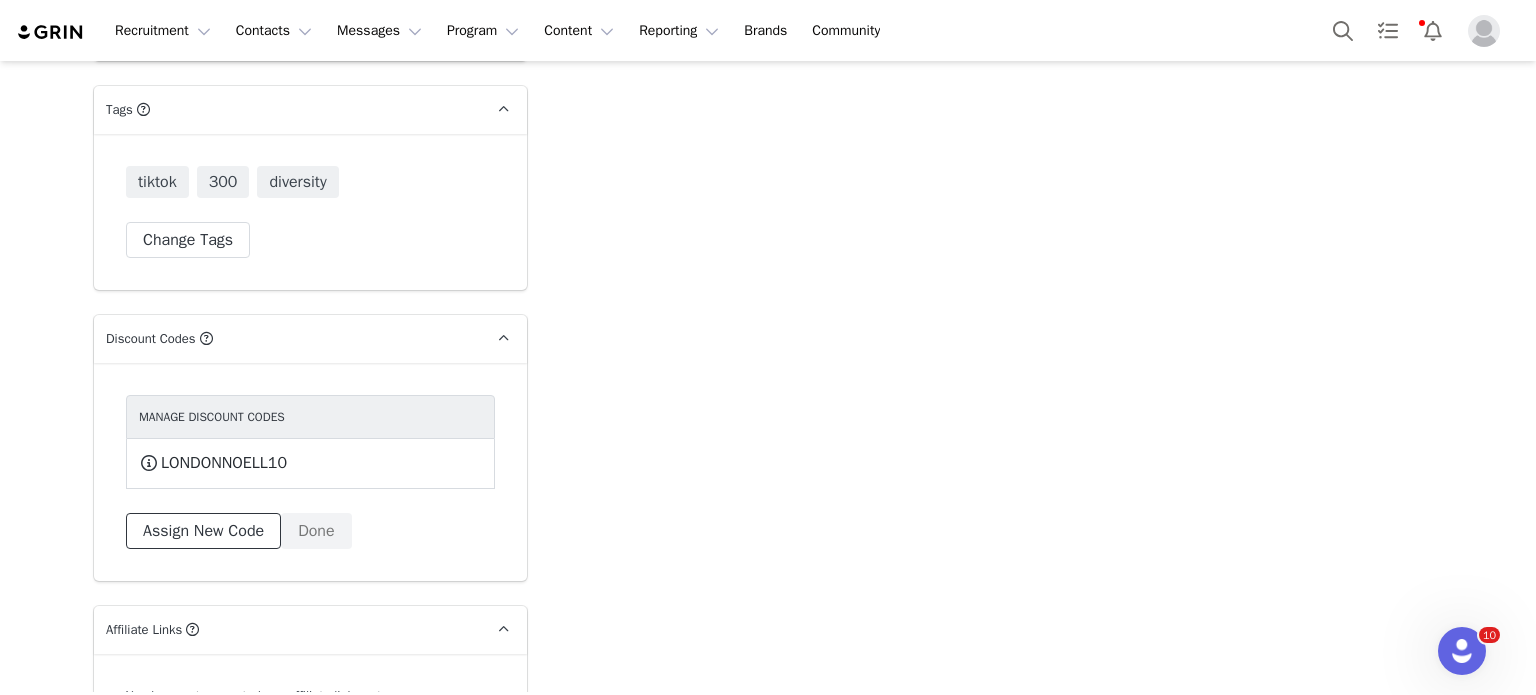click on "Assign New Code" at bounding box center (203, 531) 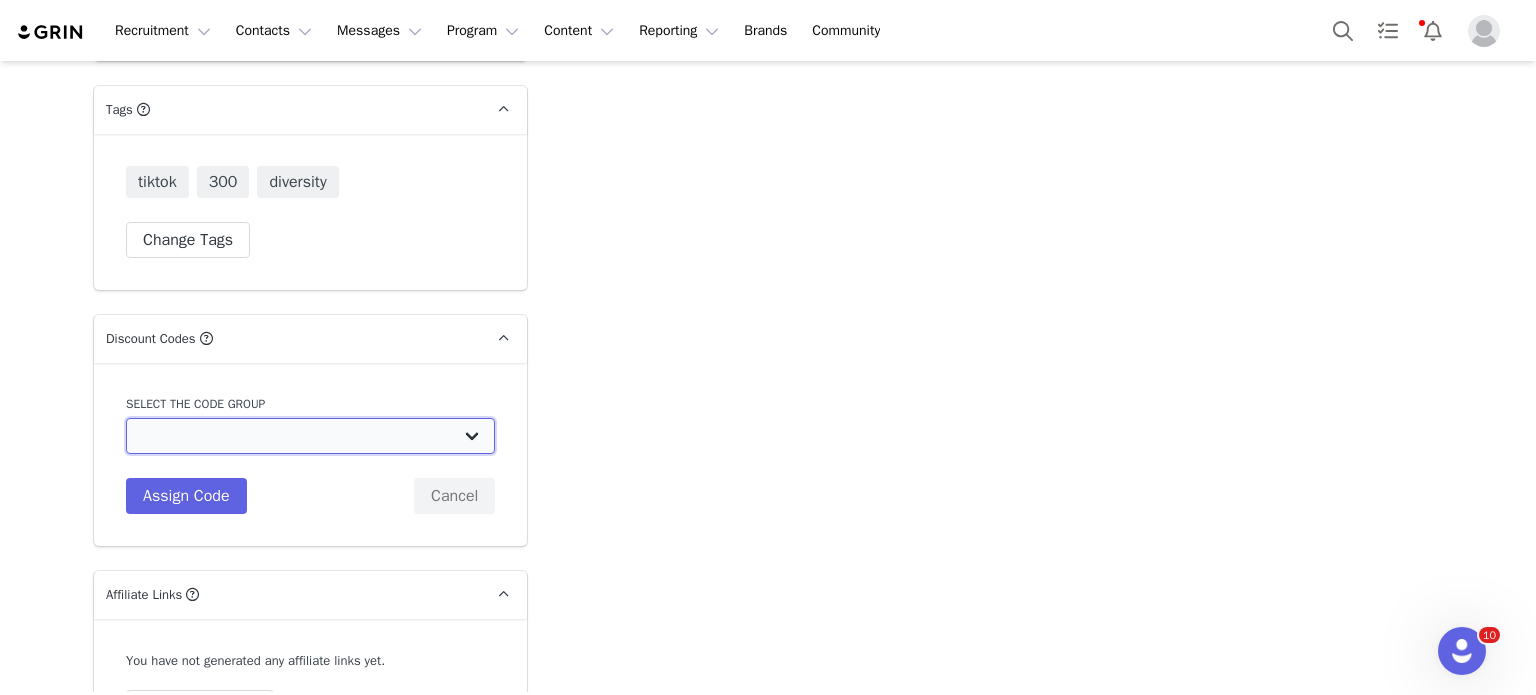 click on "Edikted UK: NEW TIKTOK ❤️   Edikted UK: NEW IG ❤️   Edikted: Students + IG   Edikted: Tiktok   Edikted: Youtube   Edikted: NEW TIKTOK ❤️   Edikted: NEW IG ❤️" at bounding box center (310, 436) 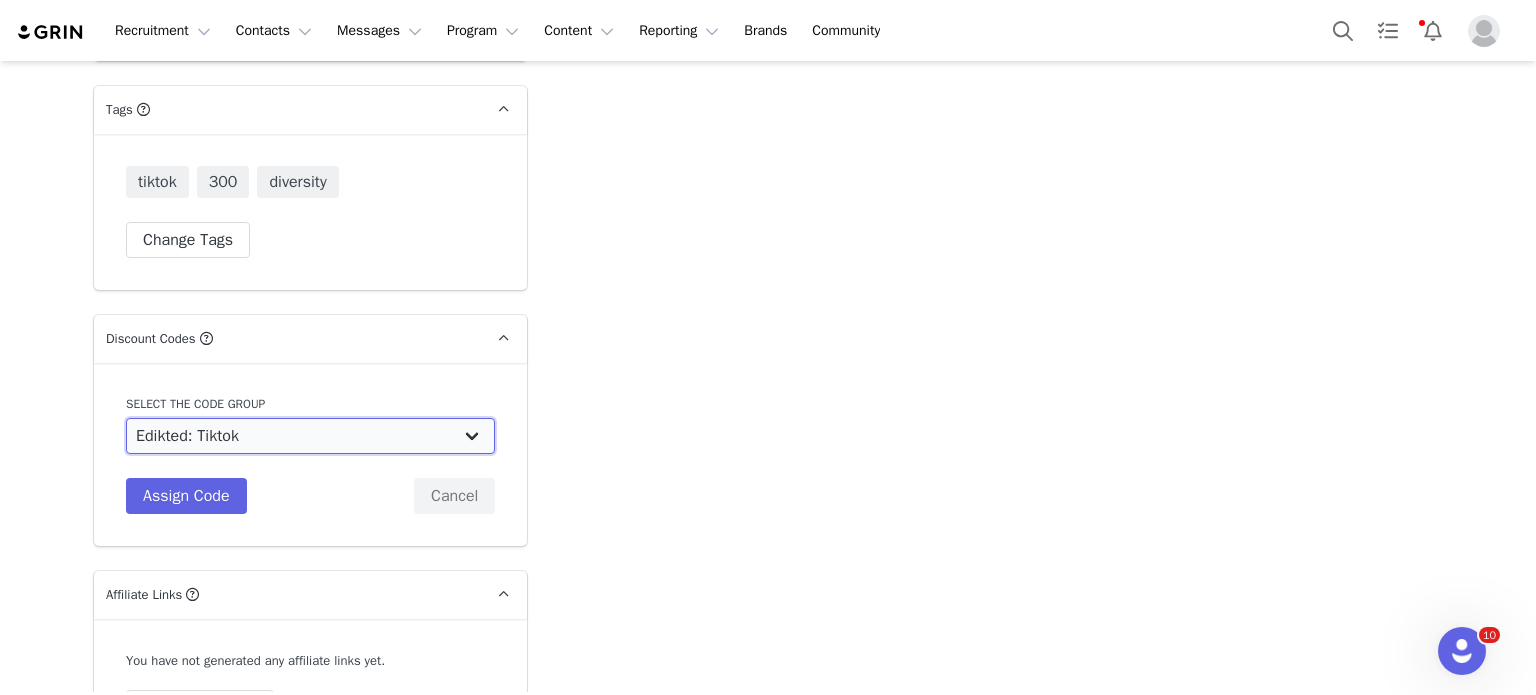 click on "Edikted UK: NEW TIKTOK ❤️   Edikted UK: NEW IG ❤️   Edikted: Students + IG   Edikted: Tiktok   Edikted: Youtube   Edikted: NEW TIKTOK ❤️   Edikted: NEW IG ❤️" at bounding box center (310, 436) 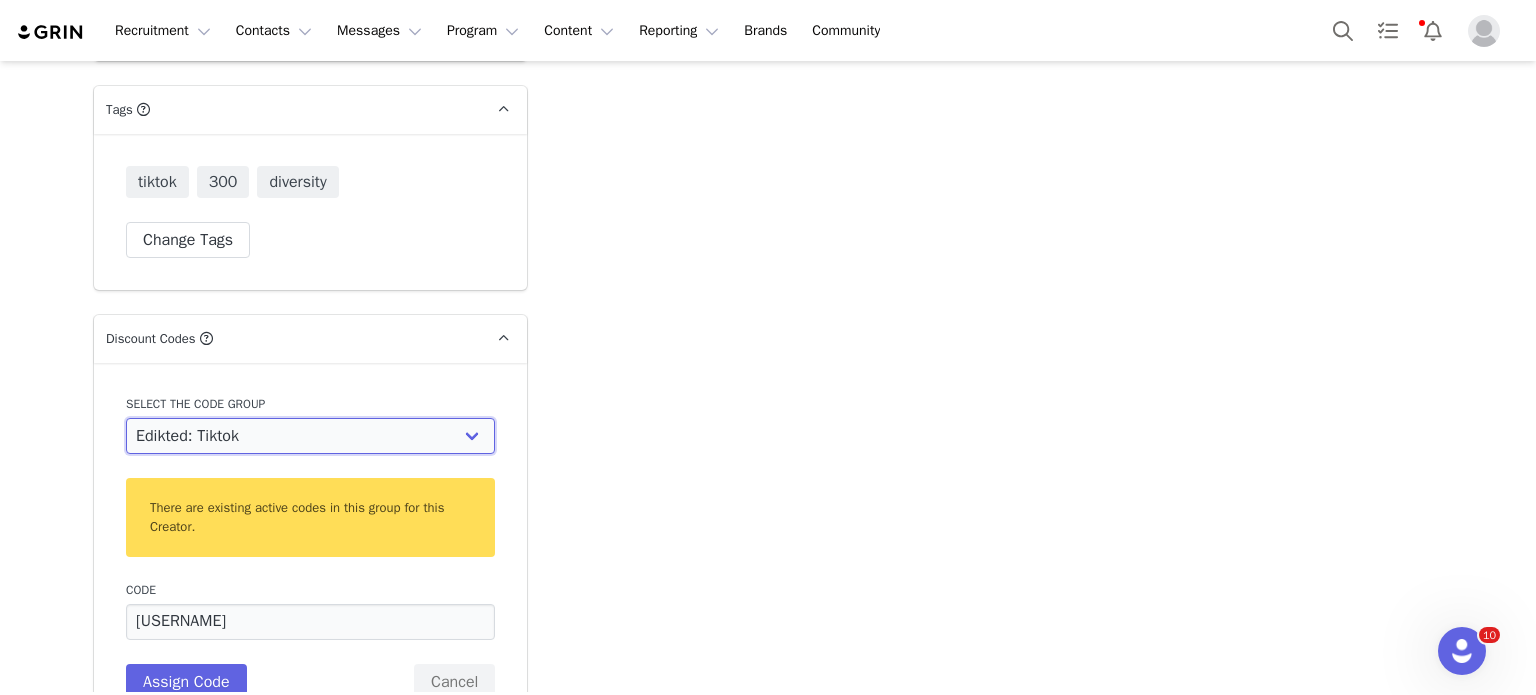 scroll, scrollTop: 5787, scrollLeft: 0, axis: vertical 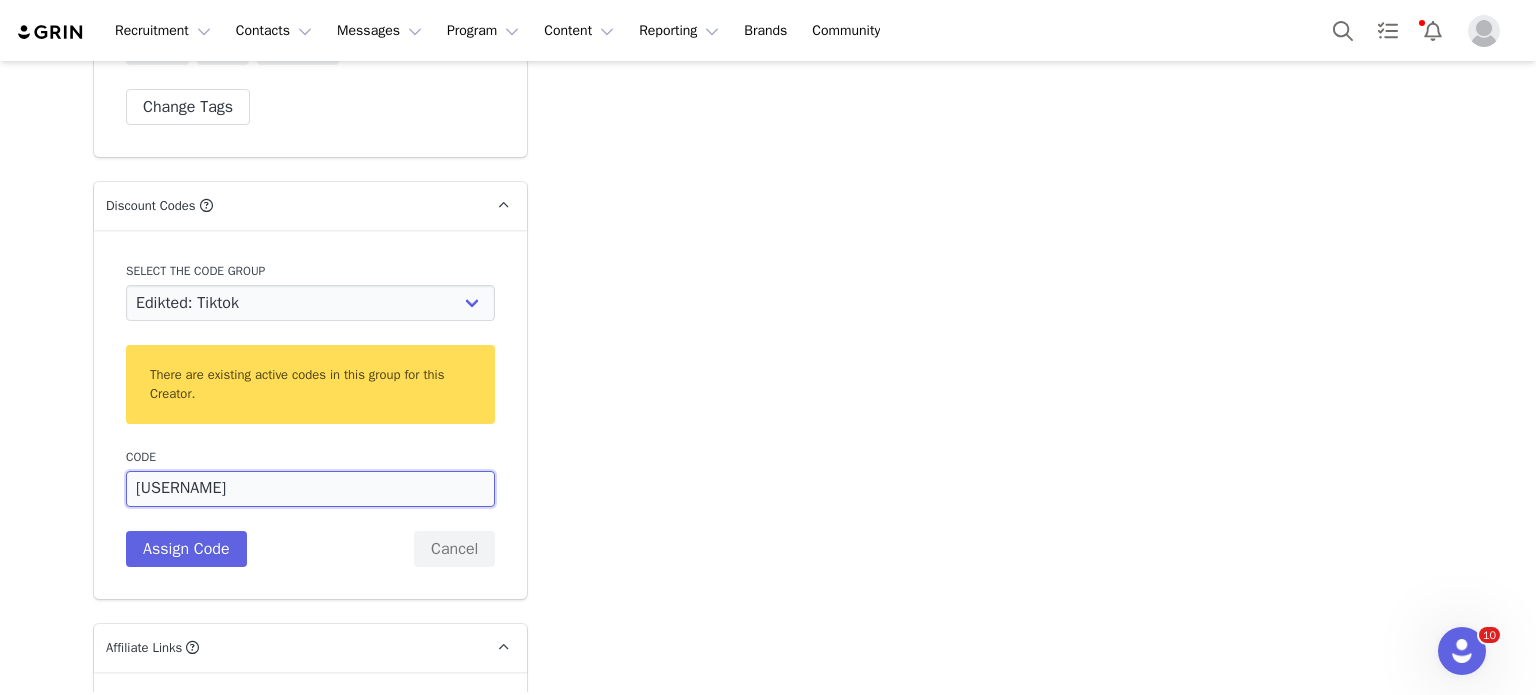 drag, startPoint x: 192, startPoint y: 494, endPoint x: 124, endPoint y: 499, distance: 68.18358 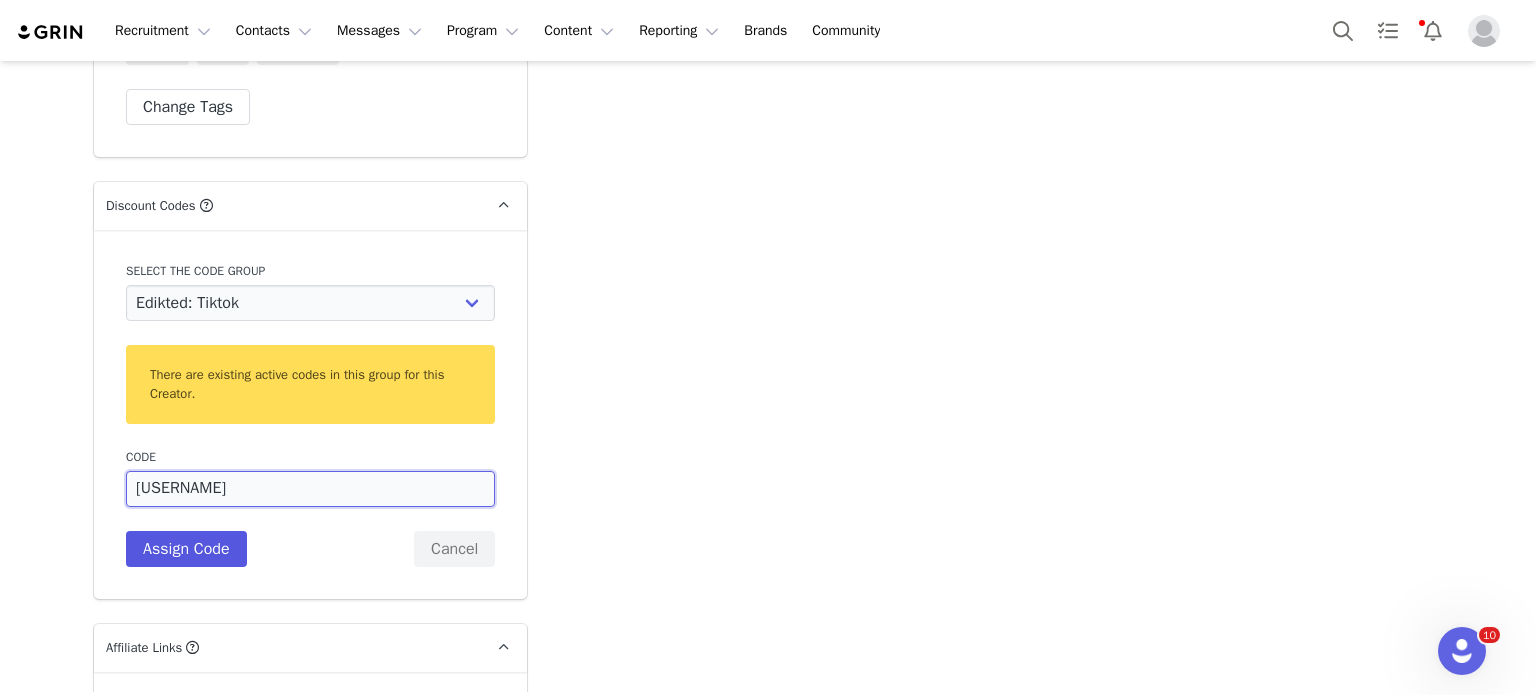 type on "NOELLE10" 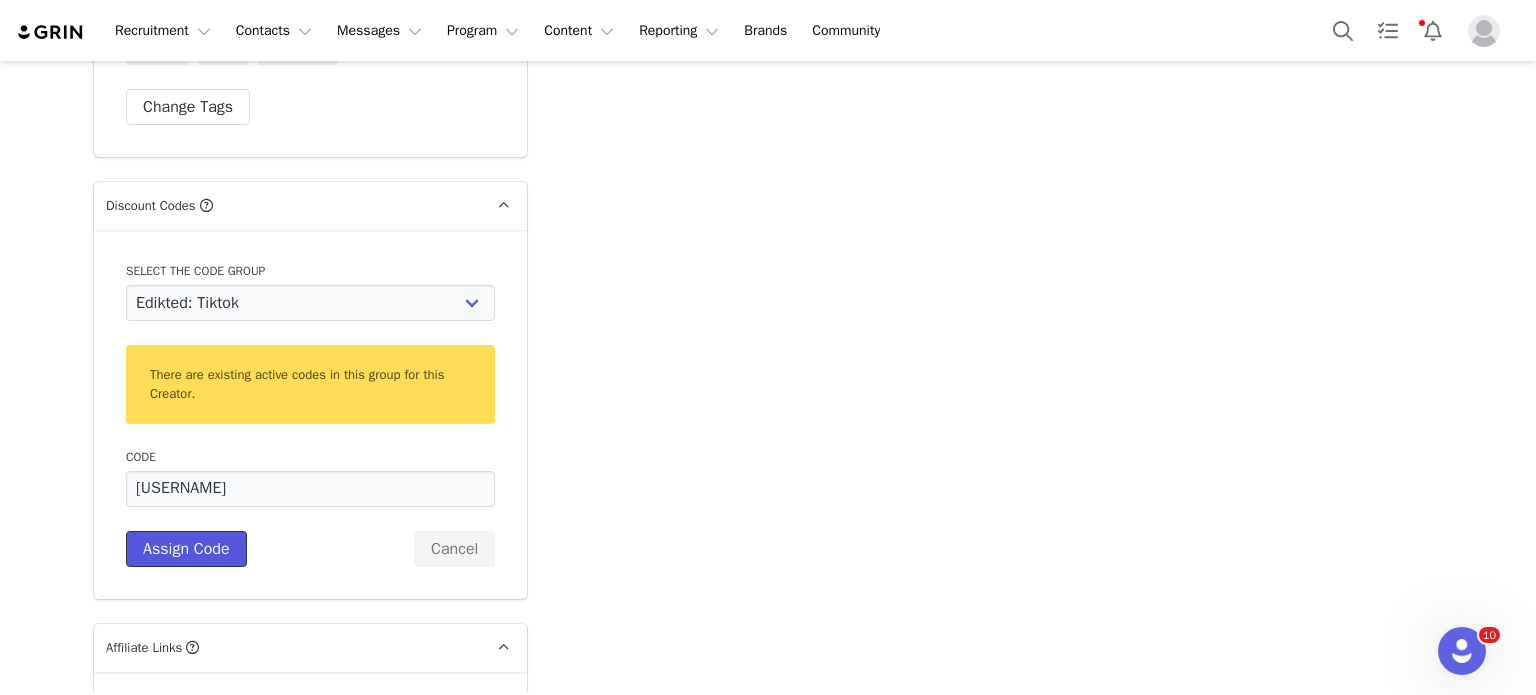 click on "Assign Code" at bounding box center (186, 549) 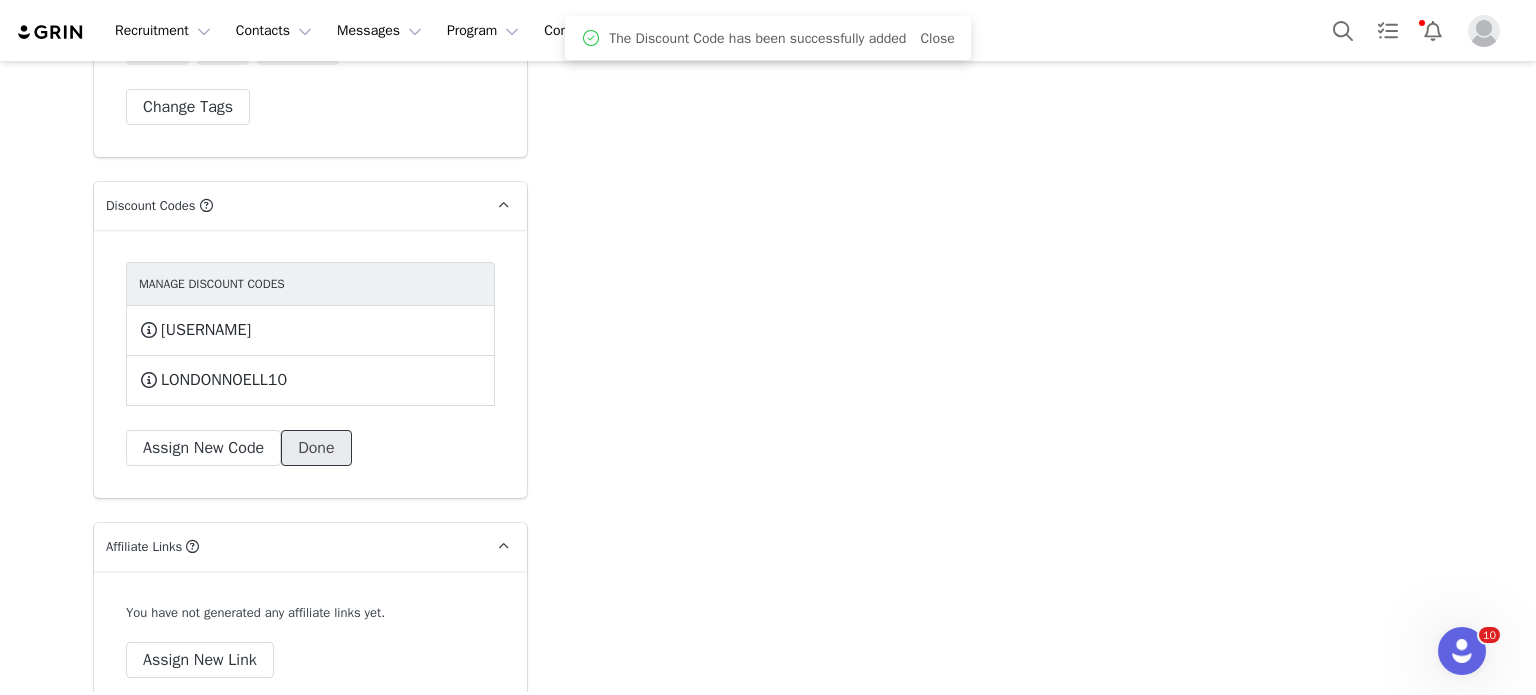 click on "Done" at bounding box center [316, 448] 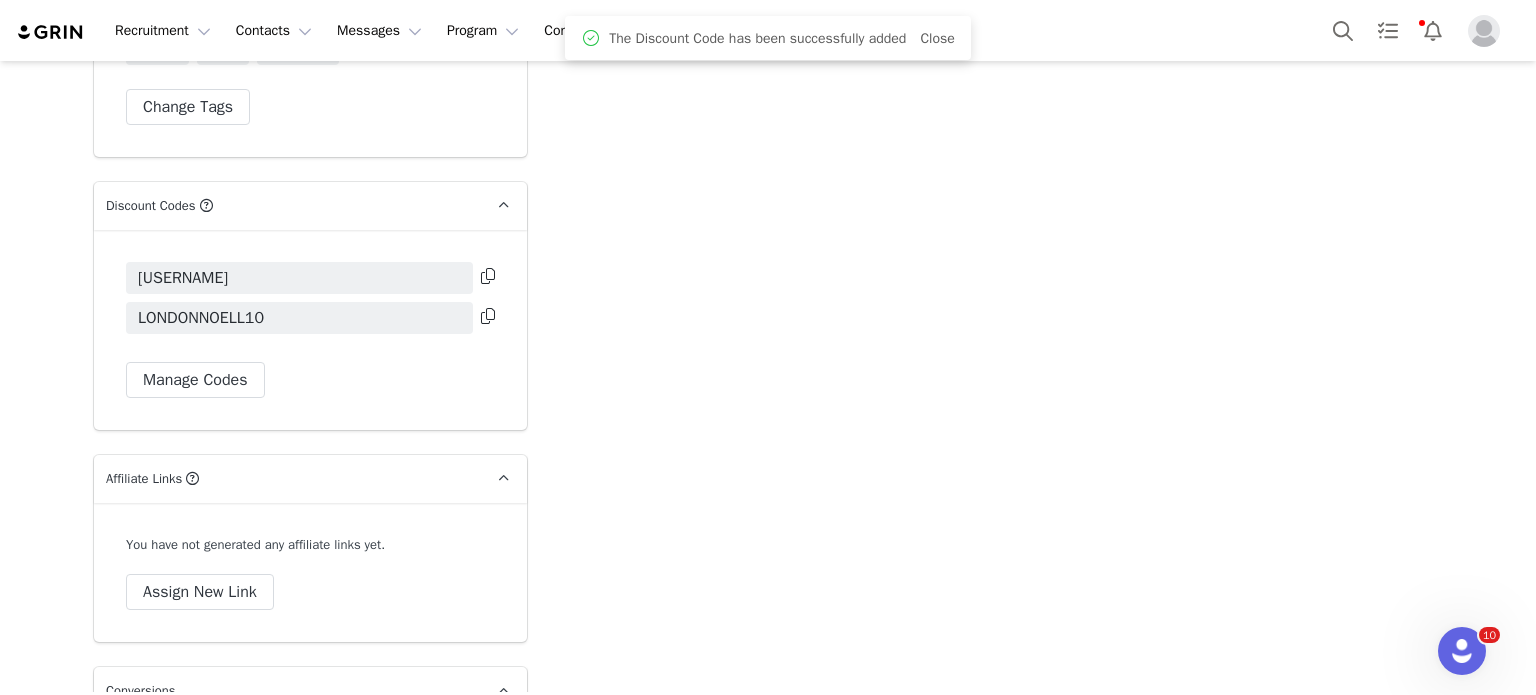 click at bounding box center (488, 276) 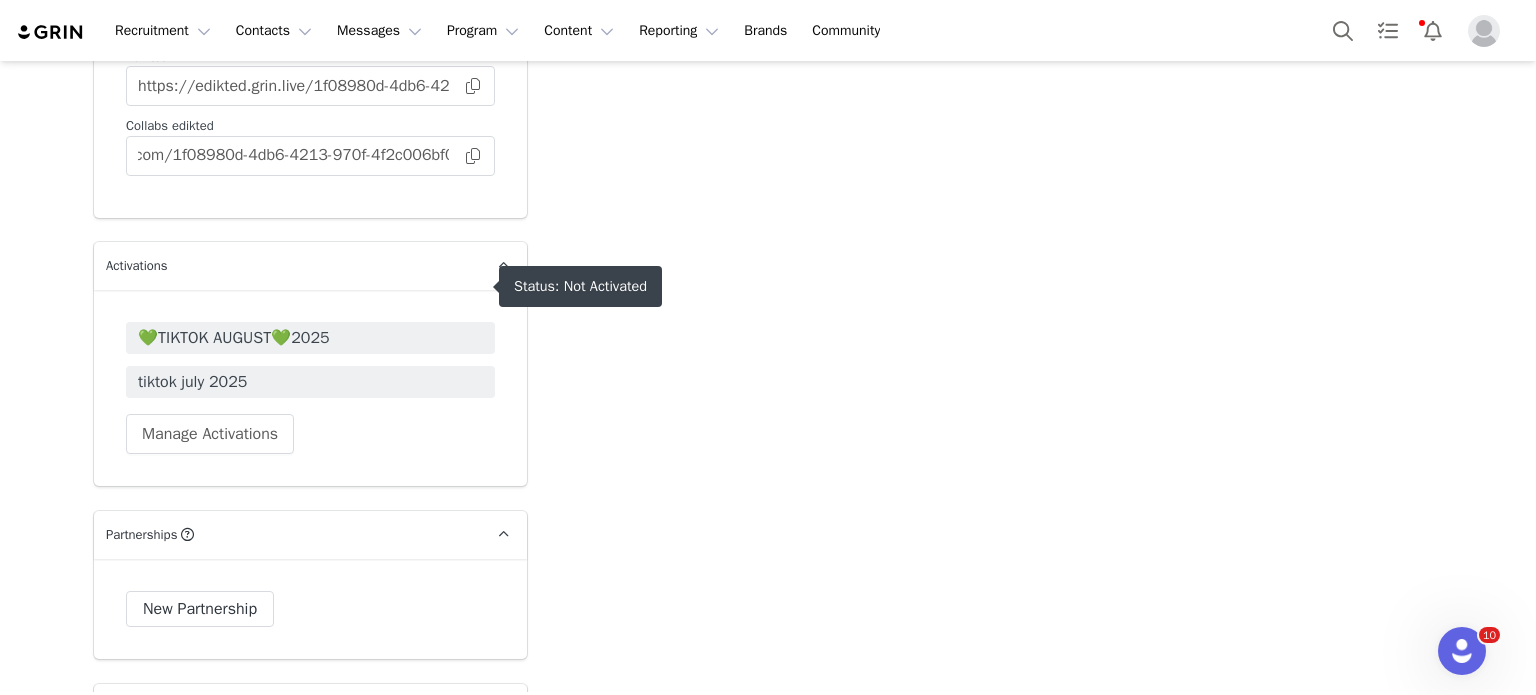 scroll, scrollTop: 5010, scrollLeft: 0, axis: vertical 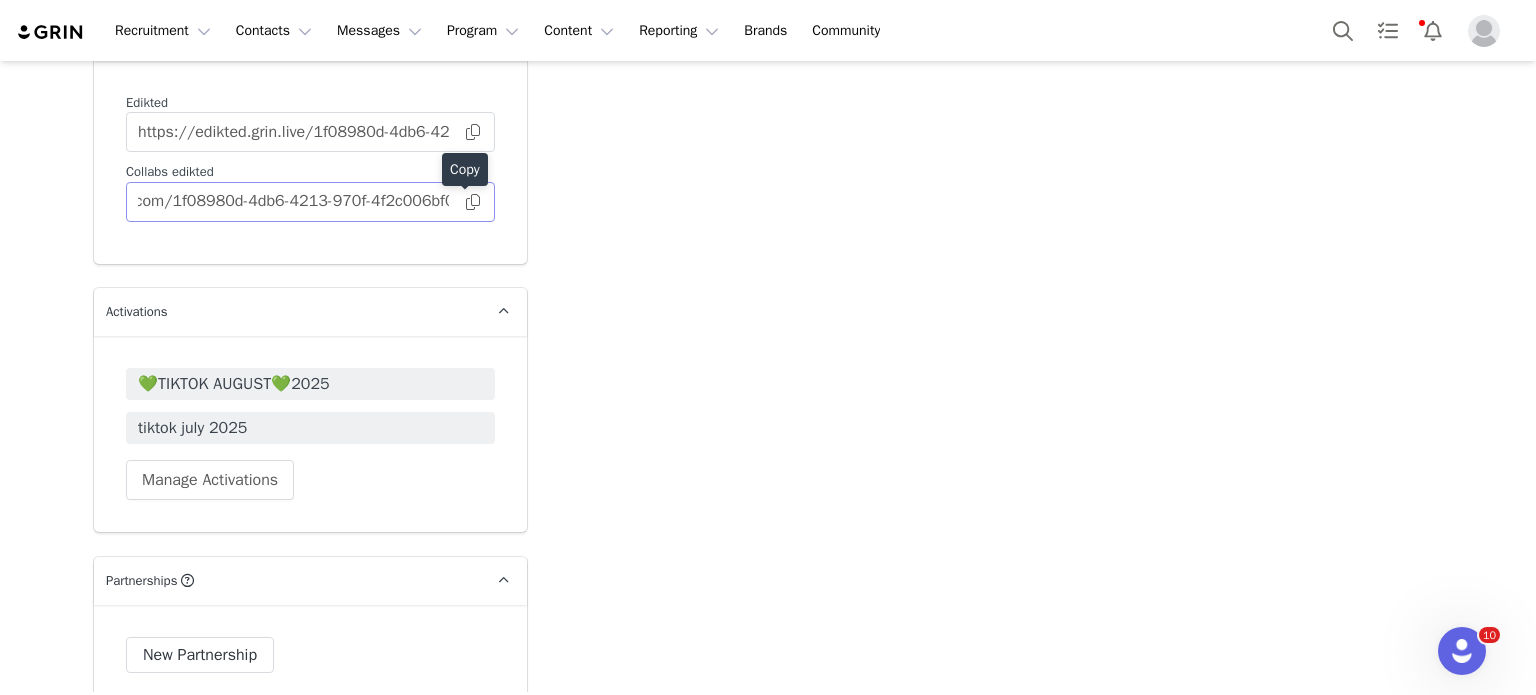 click at bounding box center [473, 202] 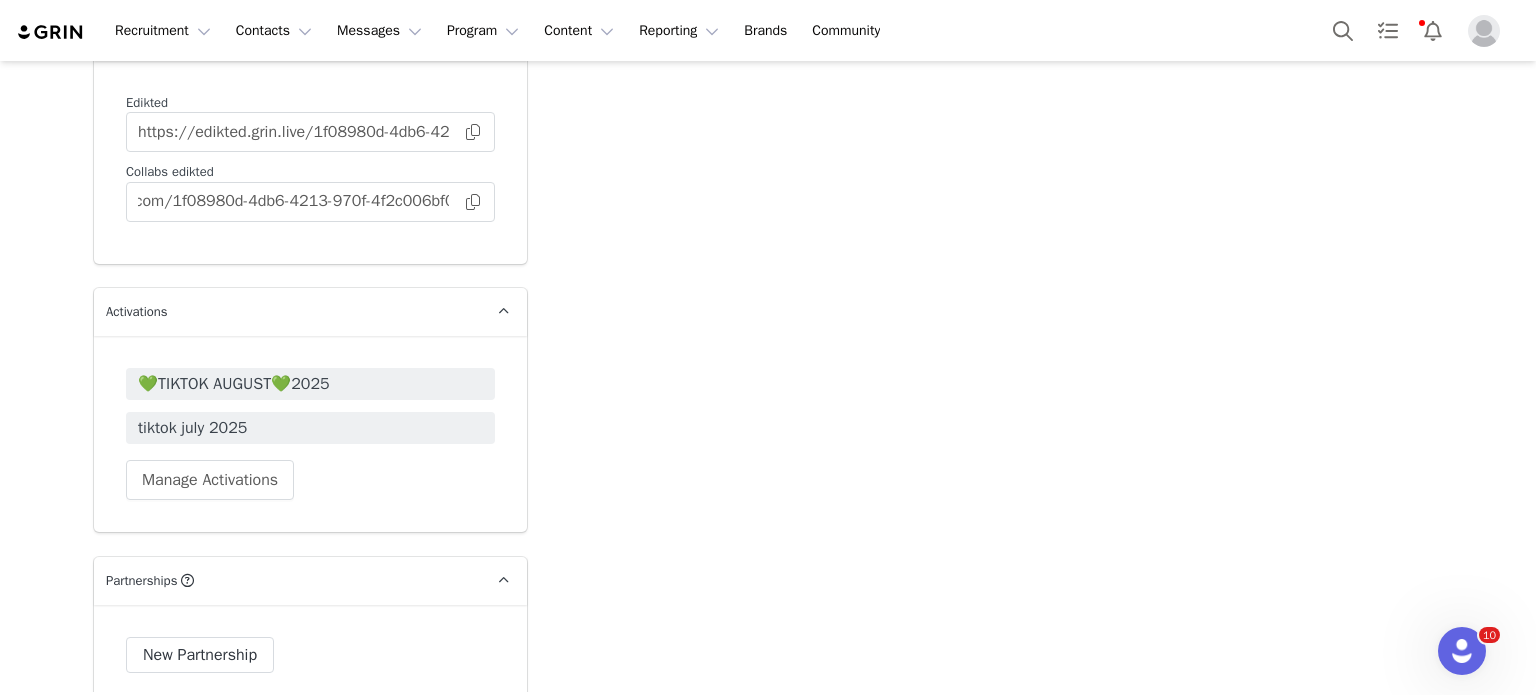 click on "💚TIKTOK AUGUST💚2025 tiktok july 2025 Manage Activations" at bounding box center (310, 434) 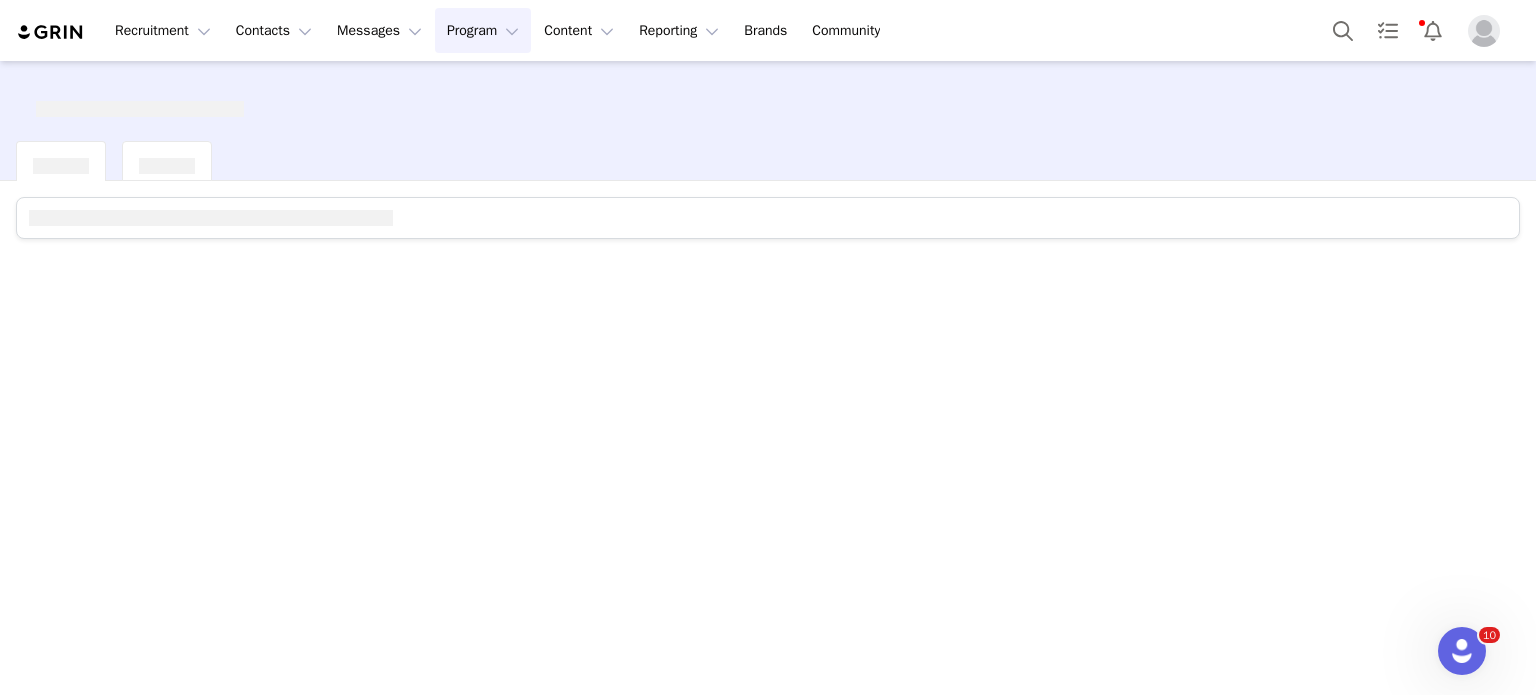 scroll, scrollTop: 0, scrollLeft: 0, axis: both 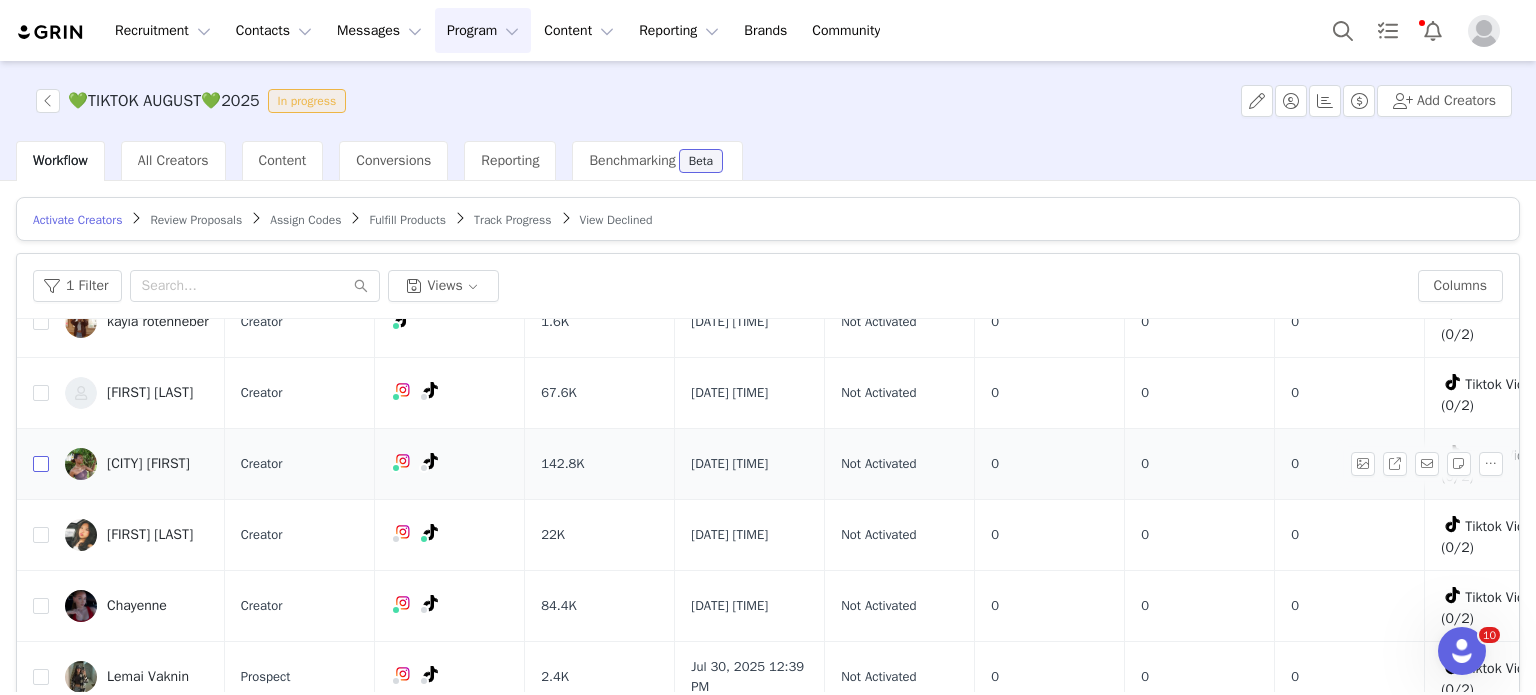 click at bounding box center (41, 464) 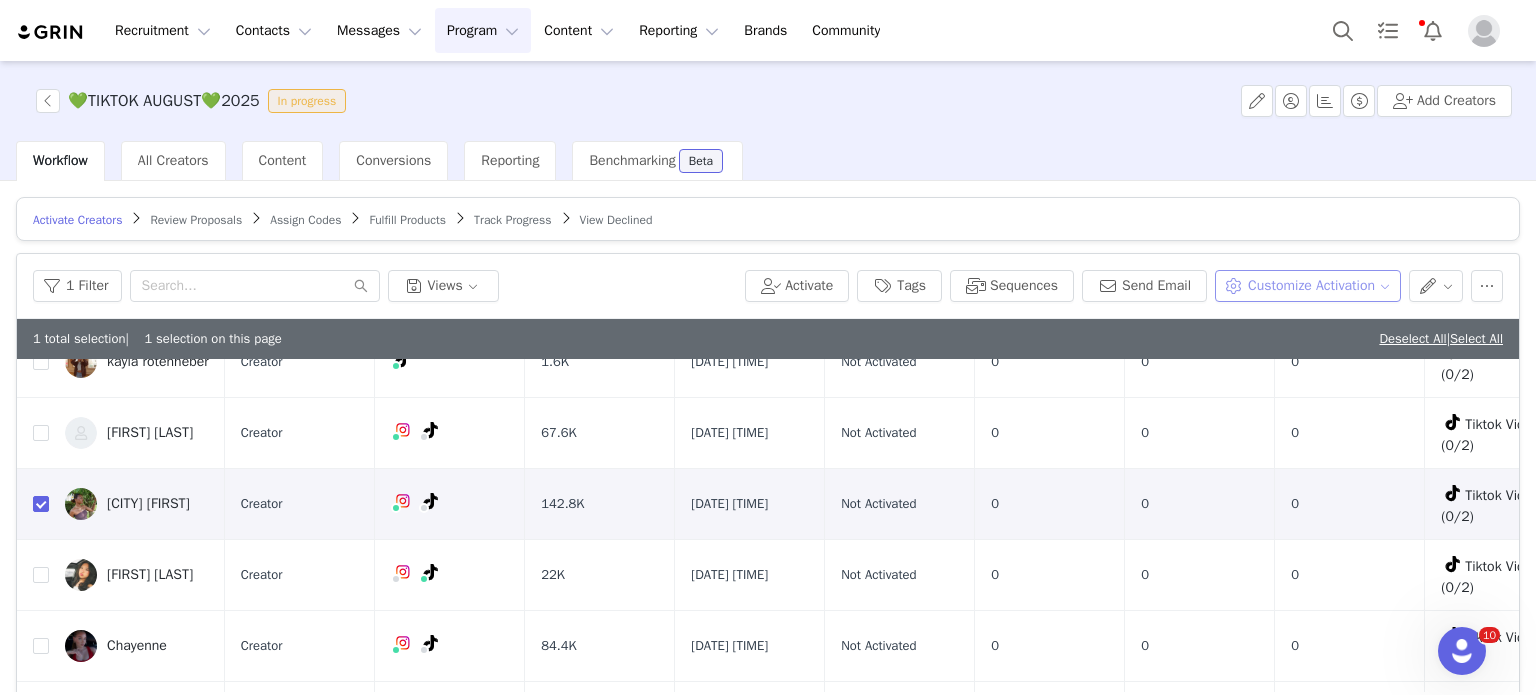 click on "Customize Activation" at bounding box center [1307, 286] 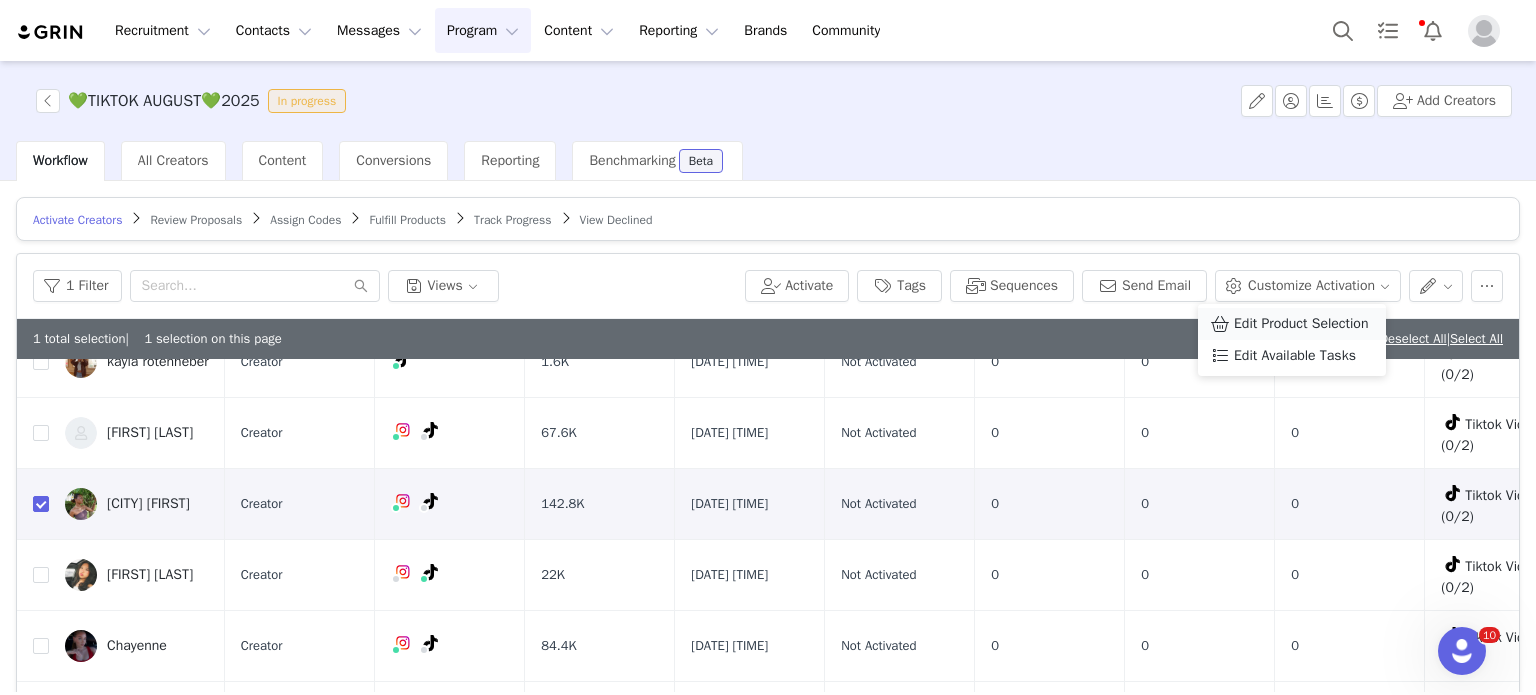 click on "Edit Product Selection" at bounding box center [1301, 324] 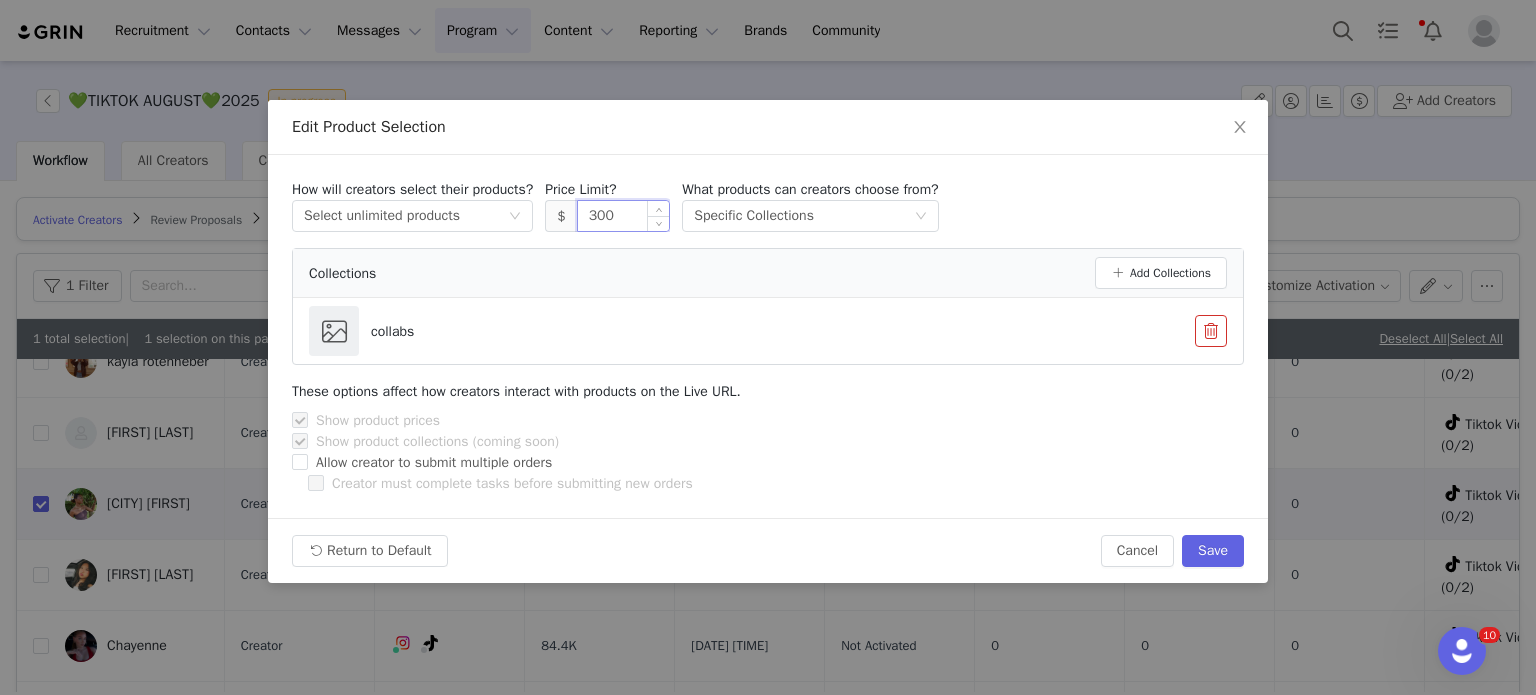 click on "300" at bounding box center [624, 216] 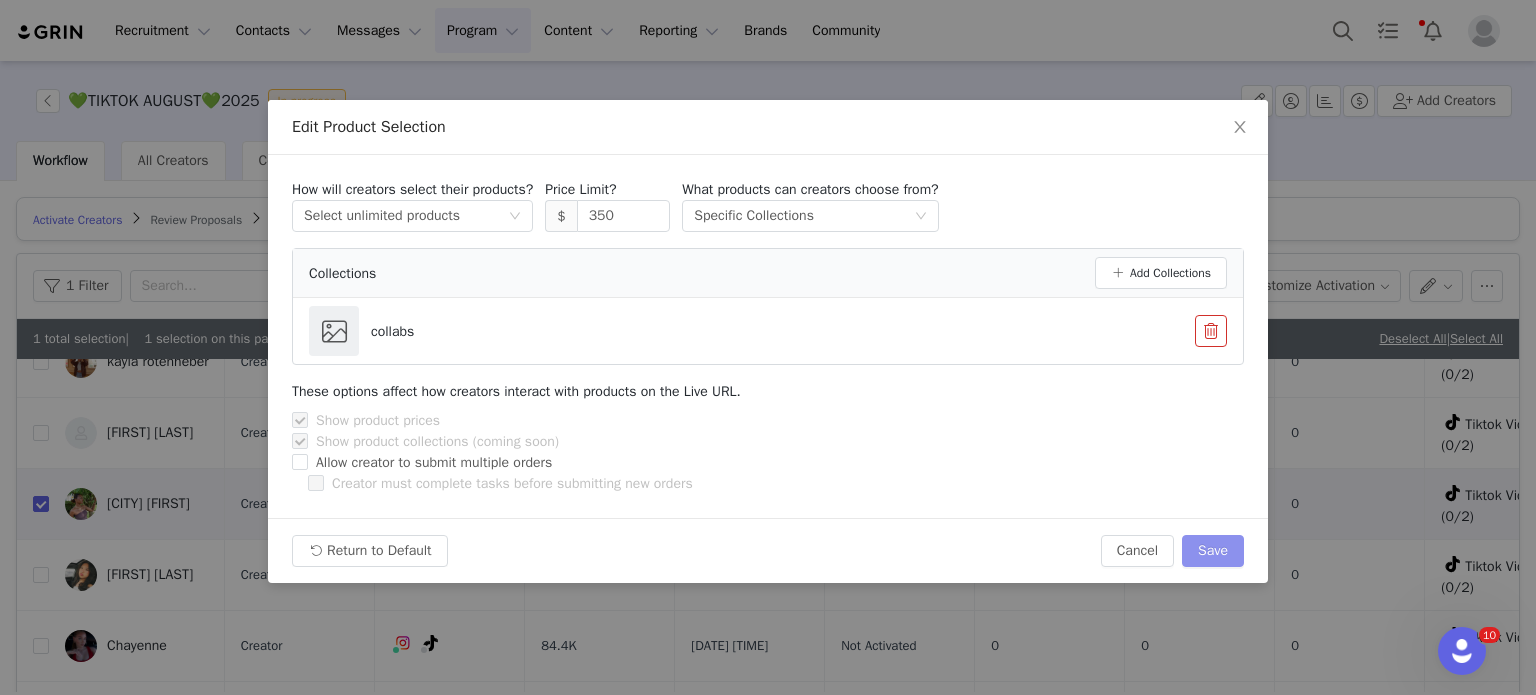 click on "Save" at bounding box center (1213, 551) 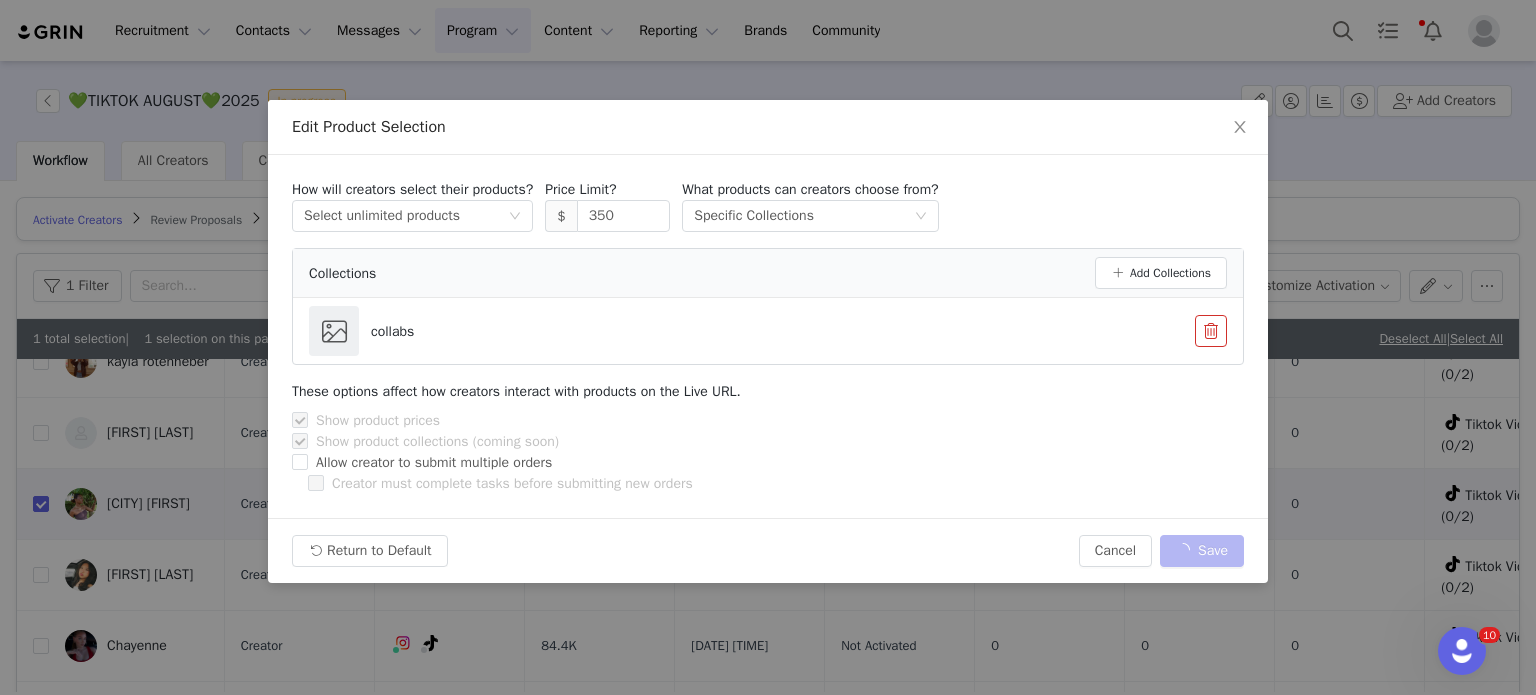 type on "300" 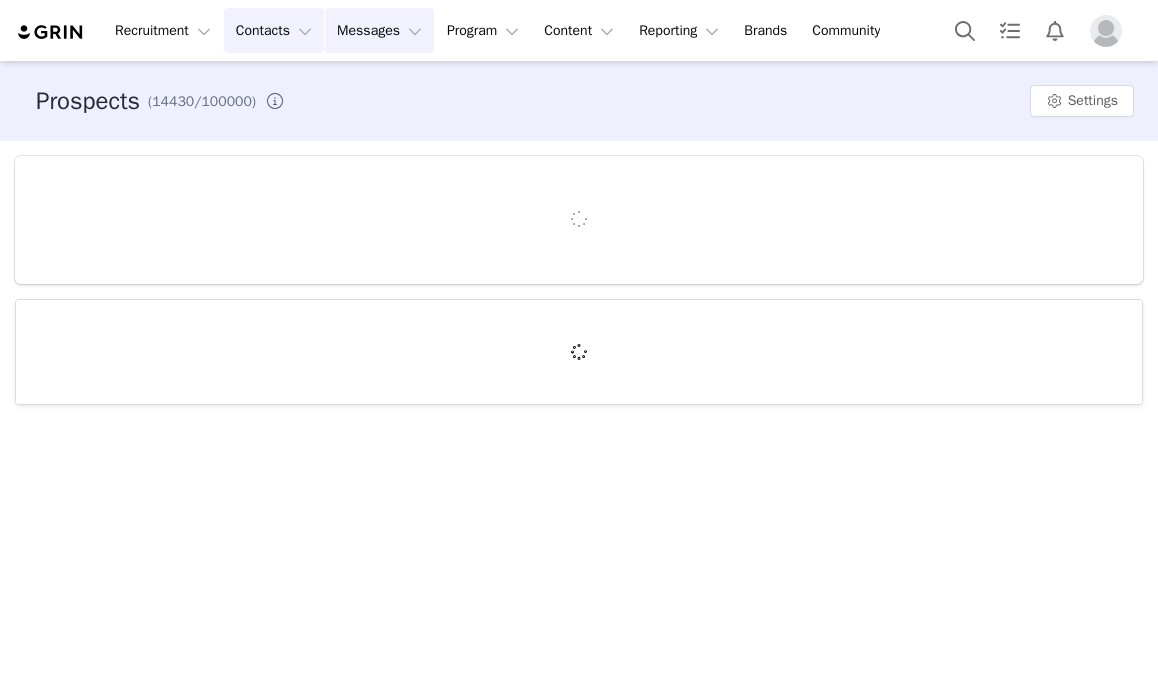 scroll, scrollTop: 0, scrollLeft: 0, axis: both 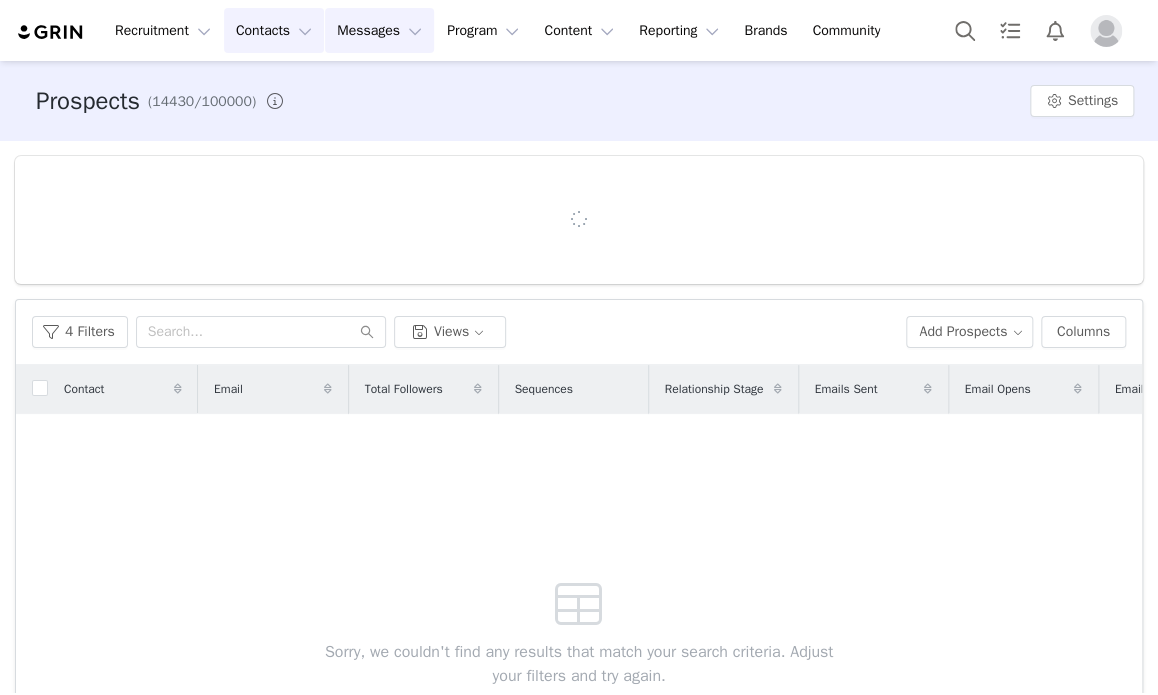 click on "Messages Messages" at bounding box center [379, 30] 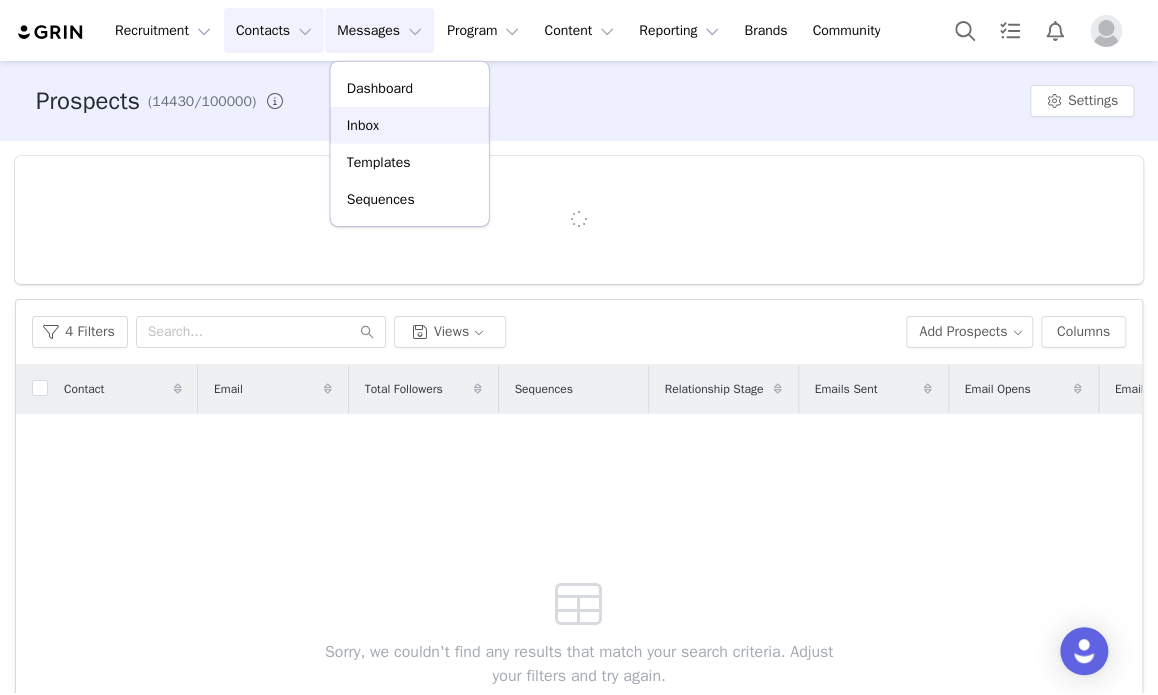 click on "Inbox" at bounding box center [410, 125] 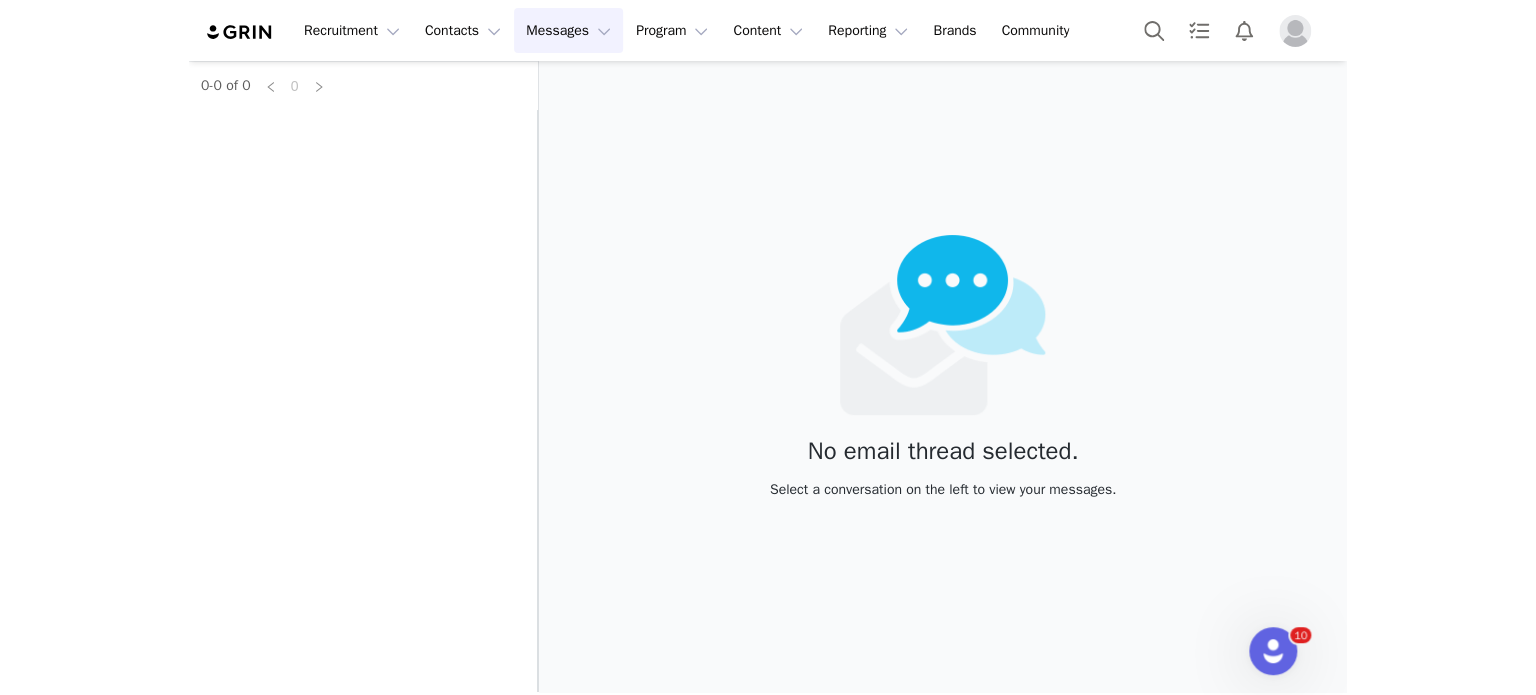 scroll, scrollTop: 0, scrollLeft: 0, axis: both 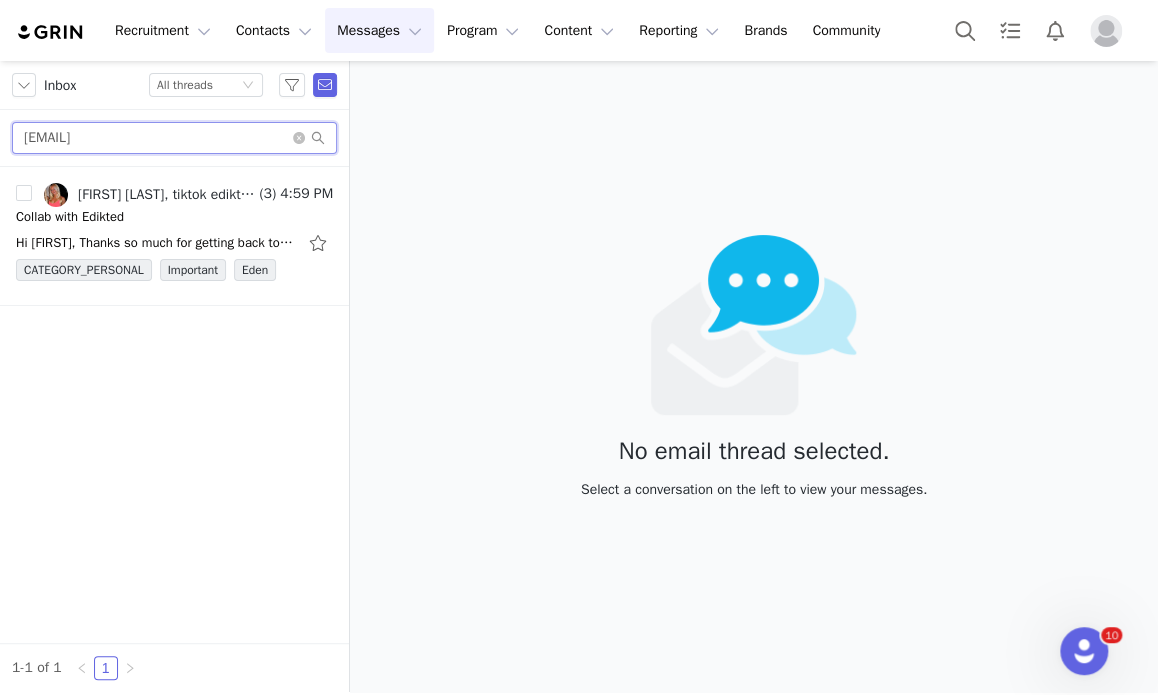 click on "[EMAIL]" at bounding box center [174, 138] 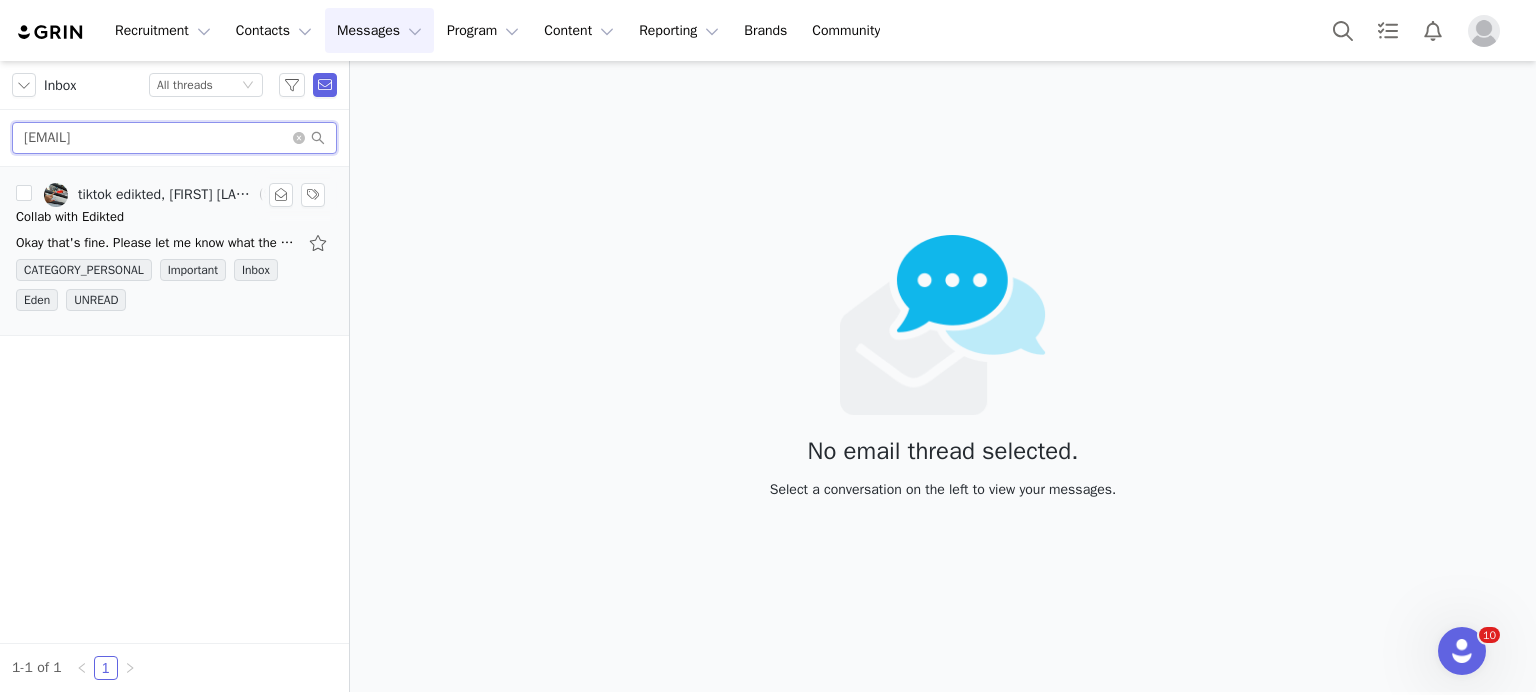 type on "[EMAIL]" 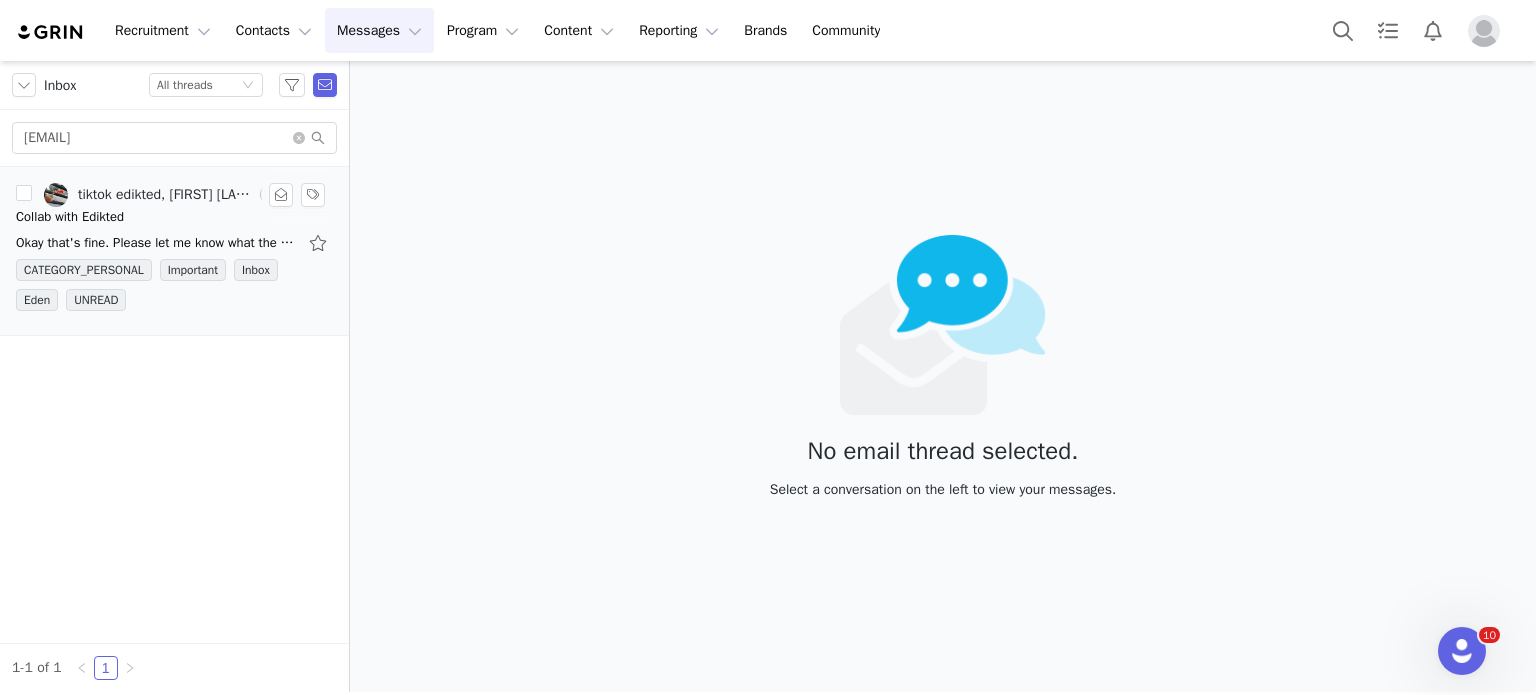 click on "Collab with Edikted" at bounding box center (174, 217) 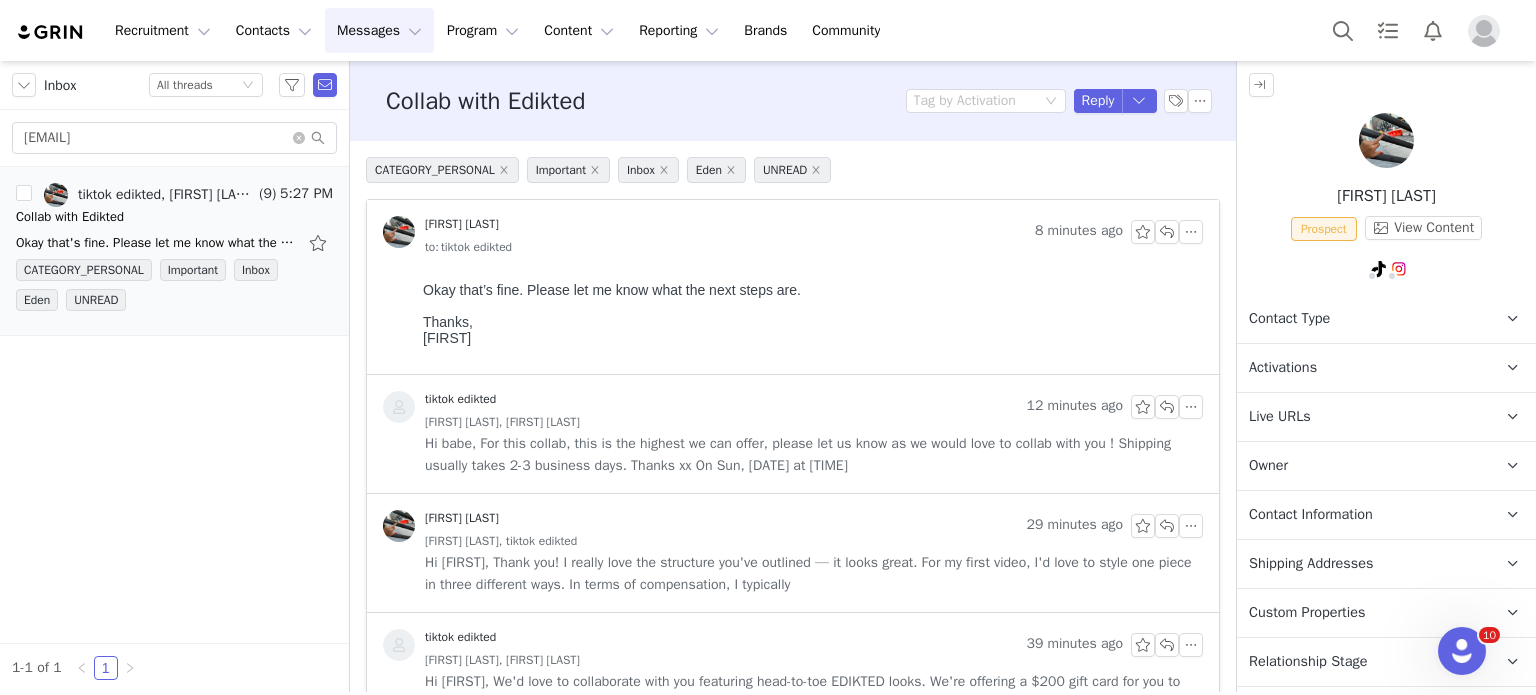 scroll, scrollTop: 0, scrollLeft: 0, axis: both 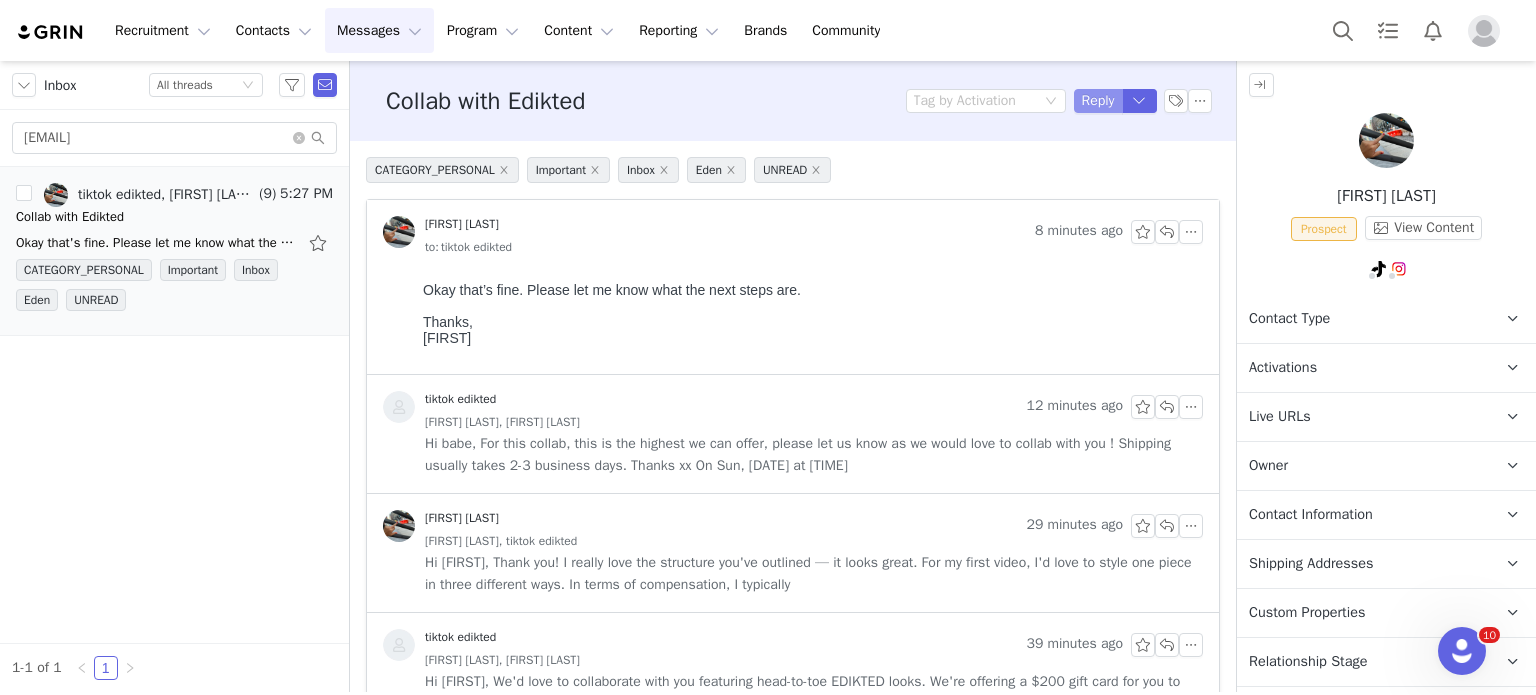 click on "Reply" at bounding box center [1098, 101] 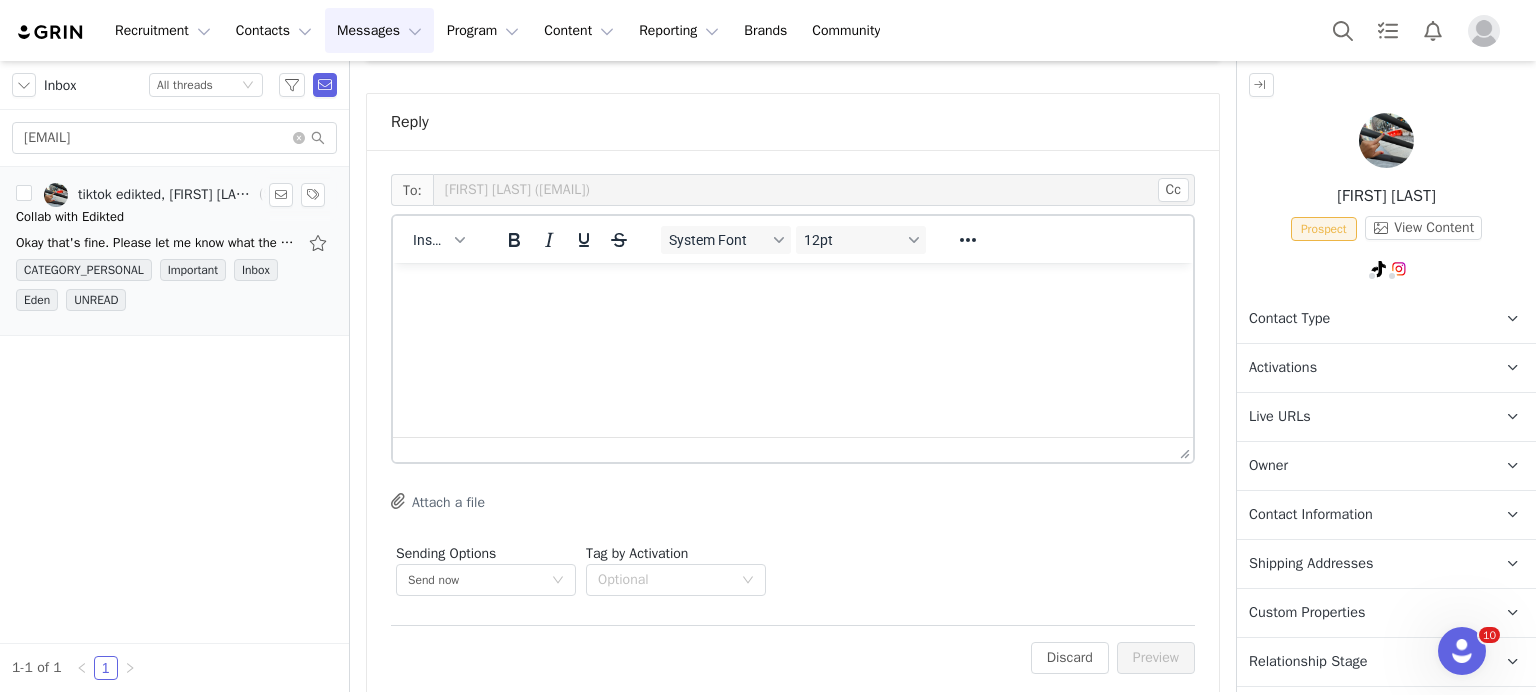 scroll, scrollTop: 1286, scrollLeft: 0, axis: vertical 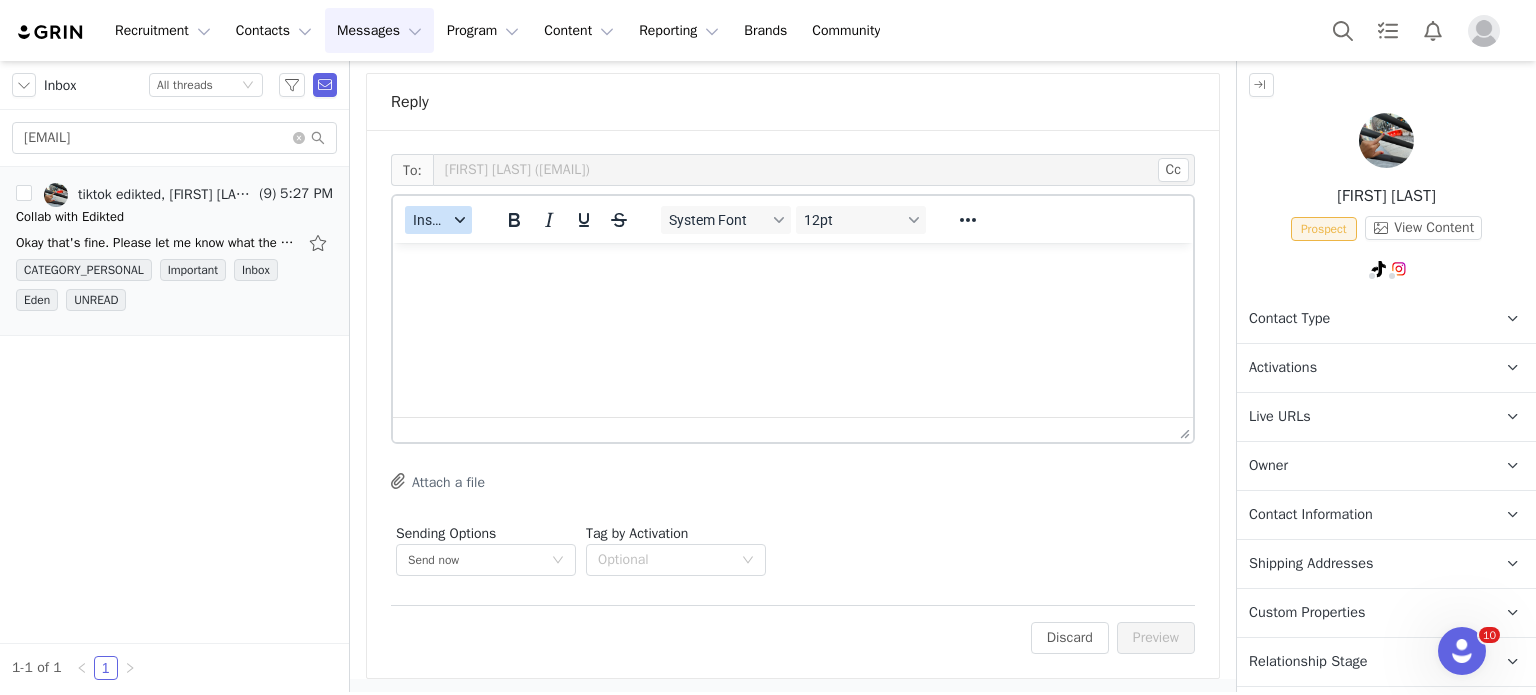 click on "Insert" at bounding box center (430, 220) 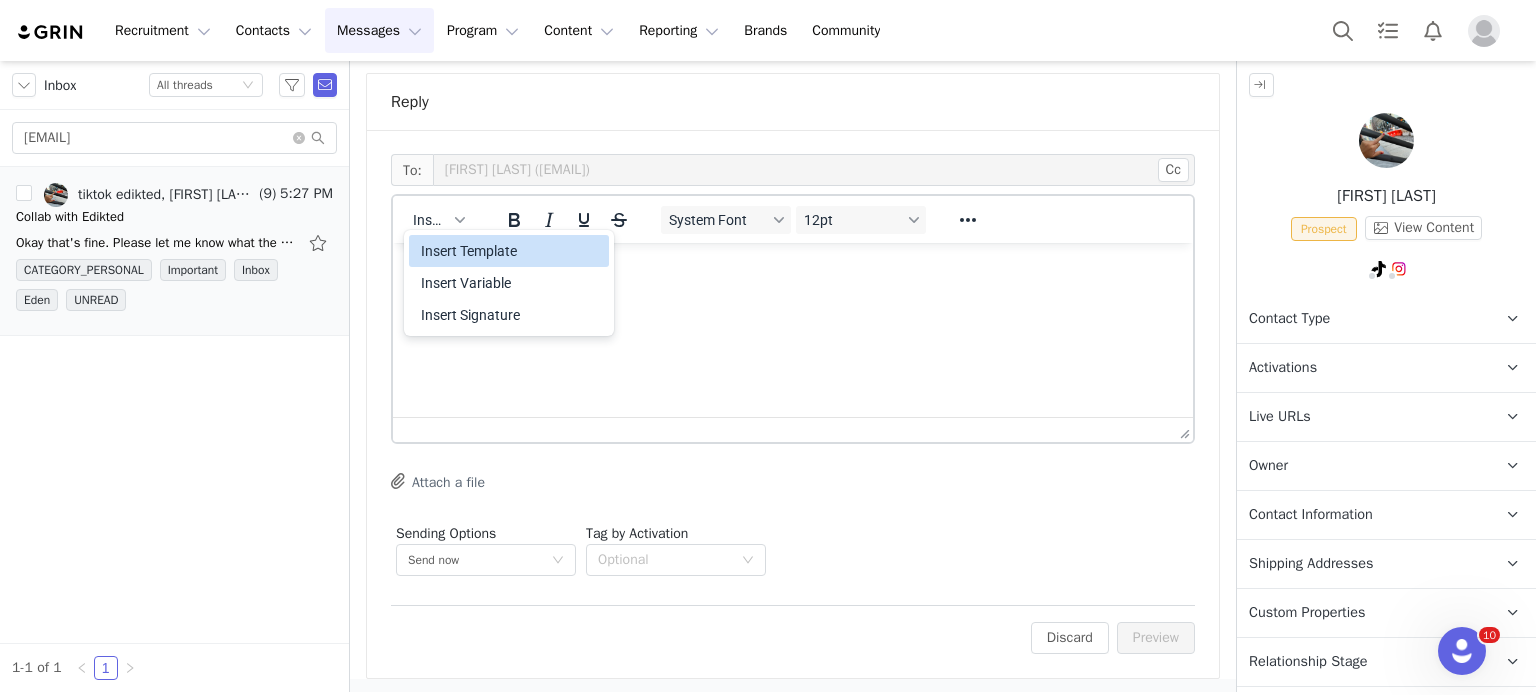 click on "Insert Template" at bounding box center [511, 251] 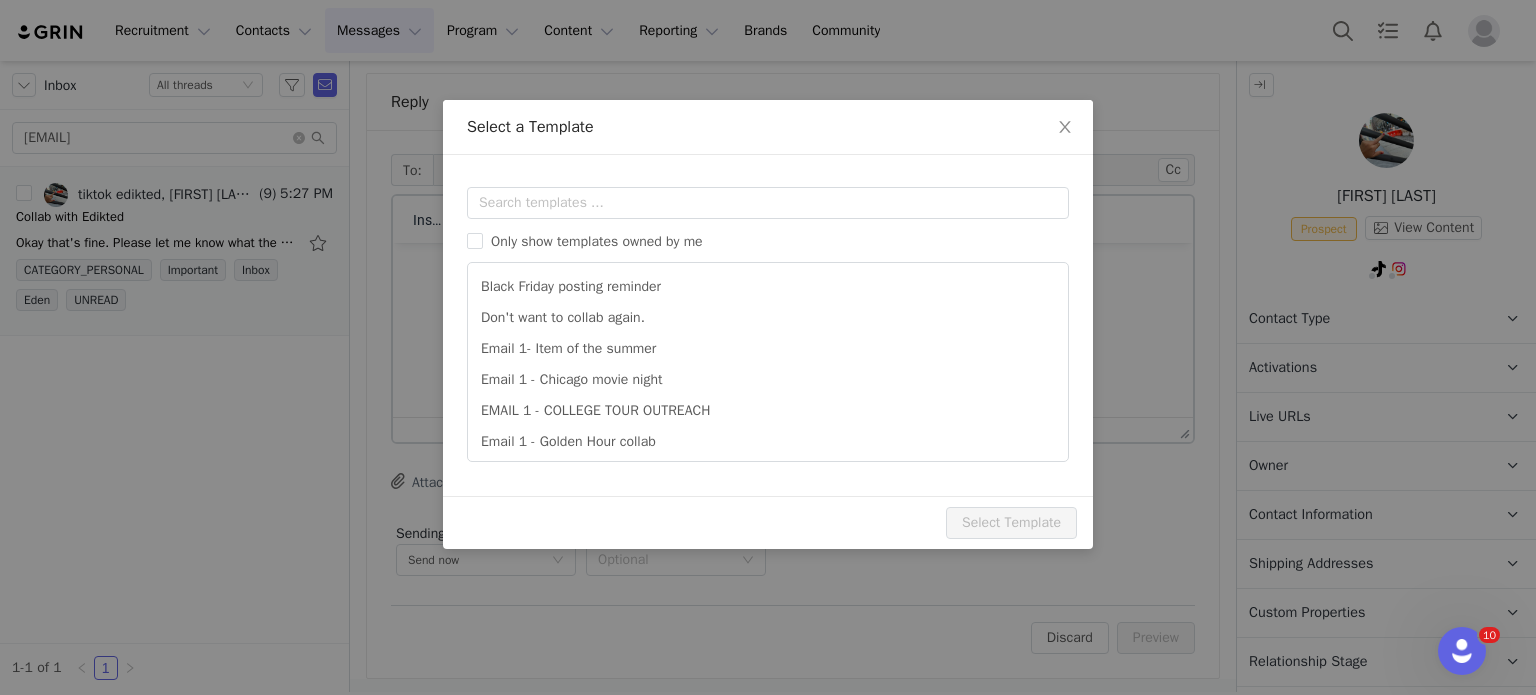 scroll, scrollTop: 0, scrollLeft: 0, axis: both 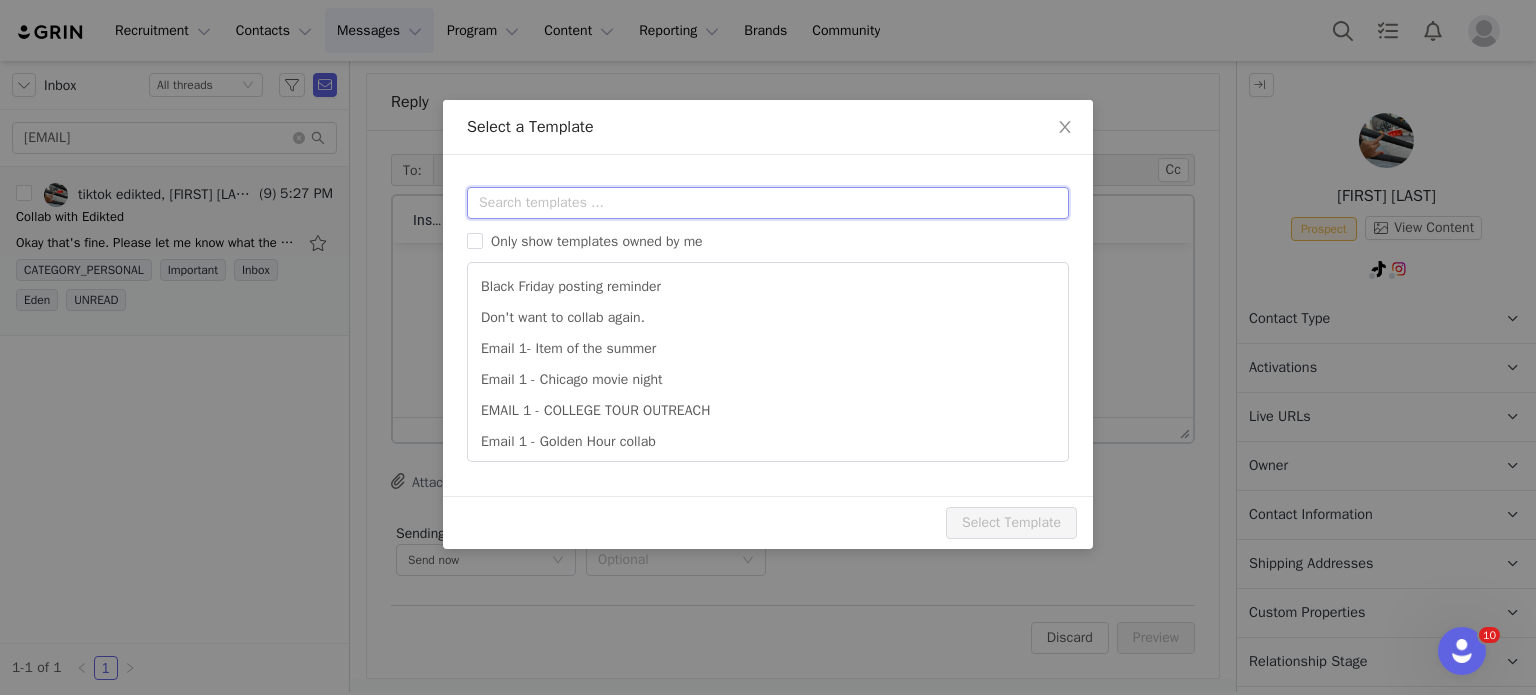 click at bounding box center [768, 203] 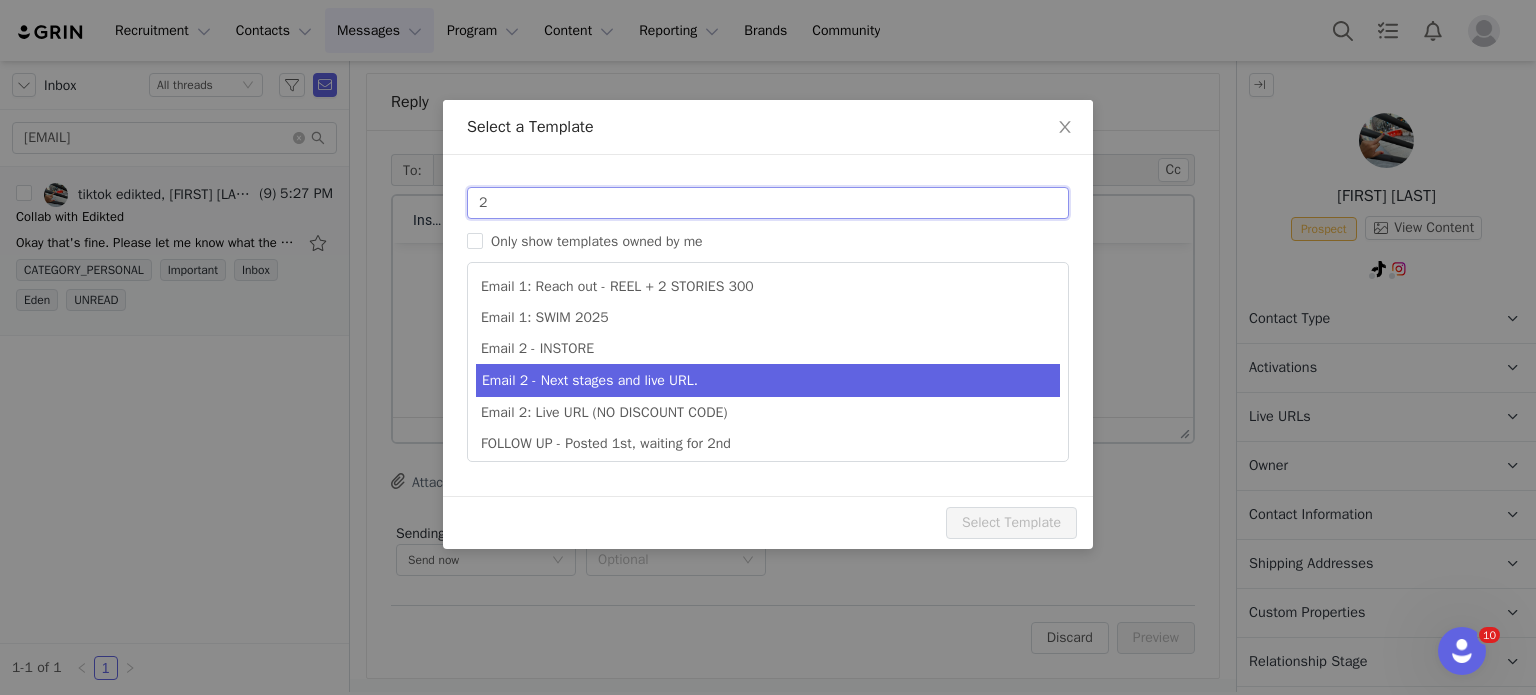 type on "2" 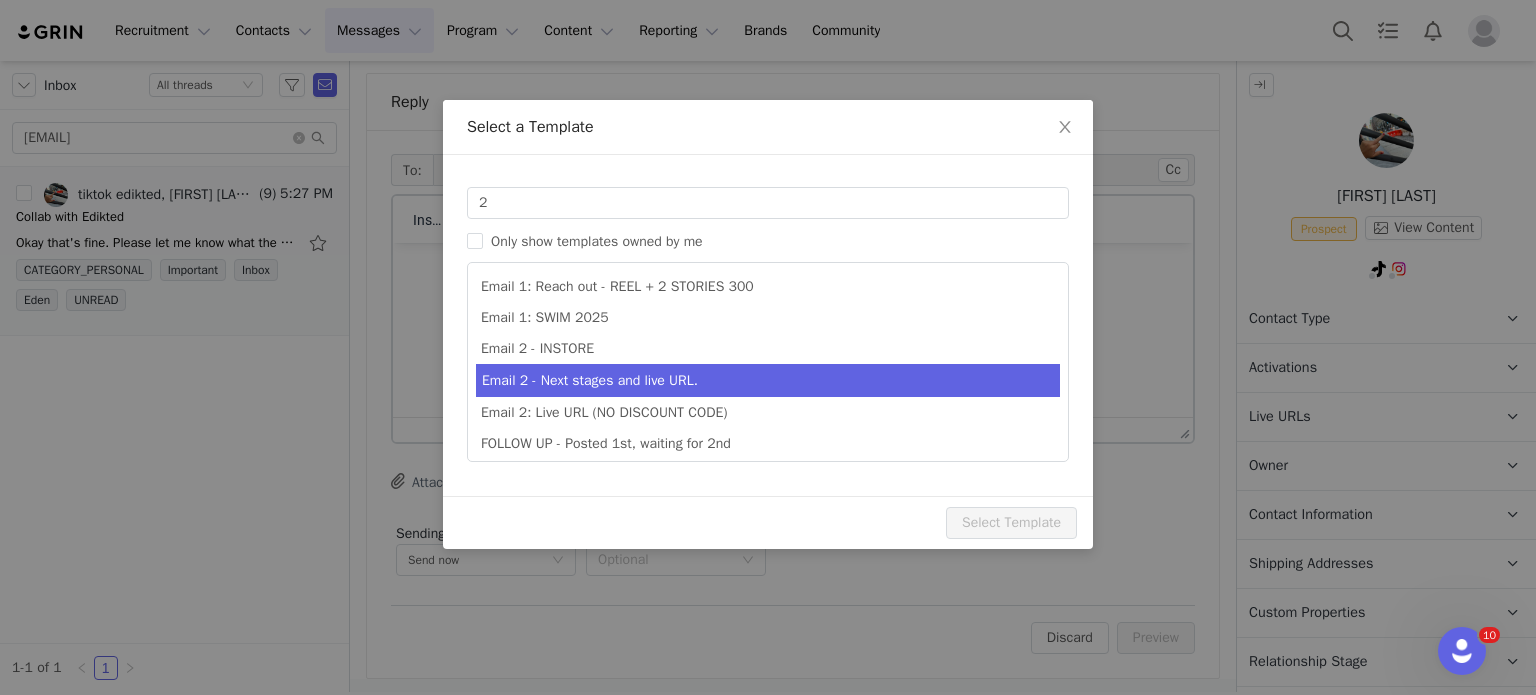 type on "Collab with Edikted" 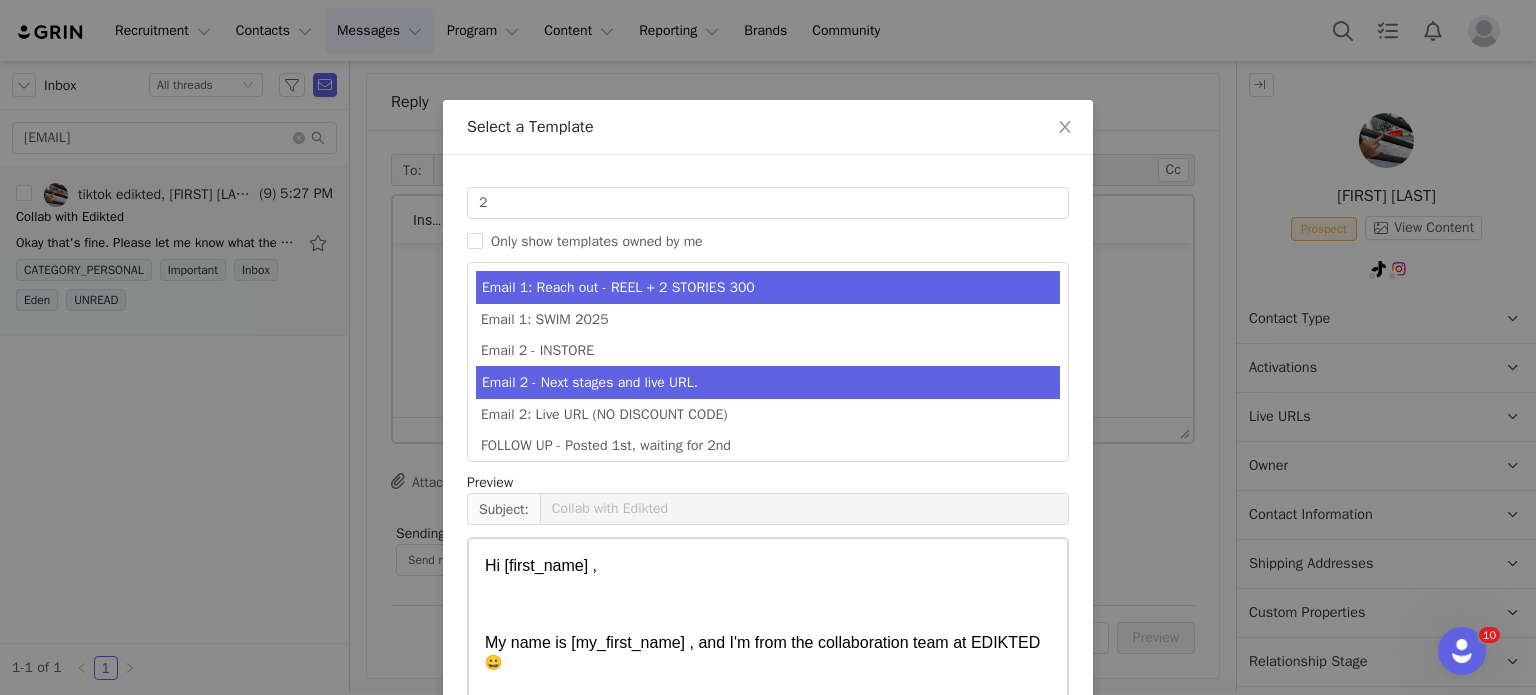 click on "Email 2 - Next stages and live URL." at bounding box center (768, 382) 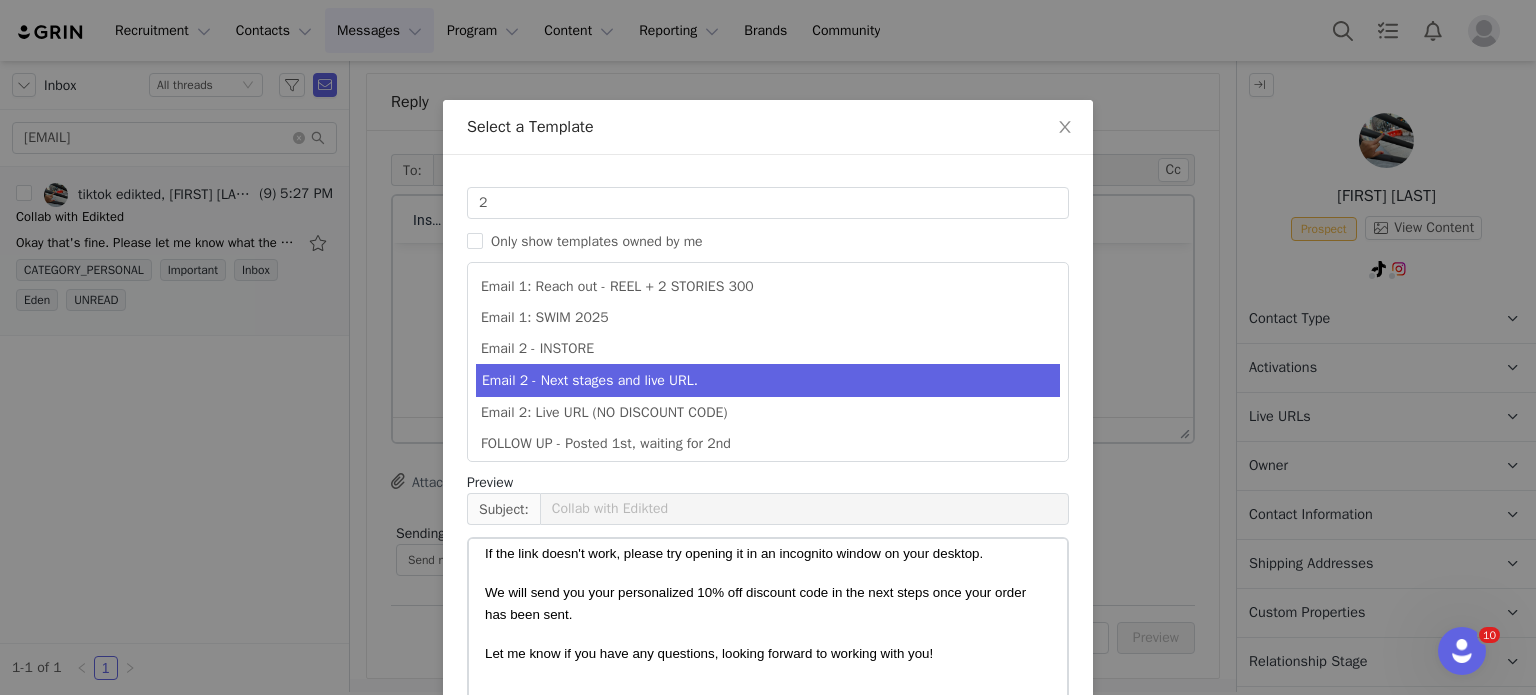 scroll, scrollTop: 469, scrollLeft: 0, axis: vertical 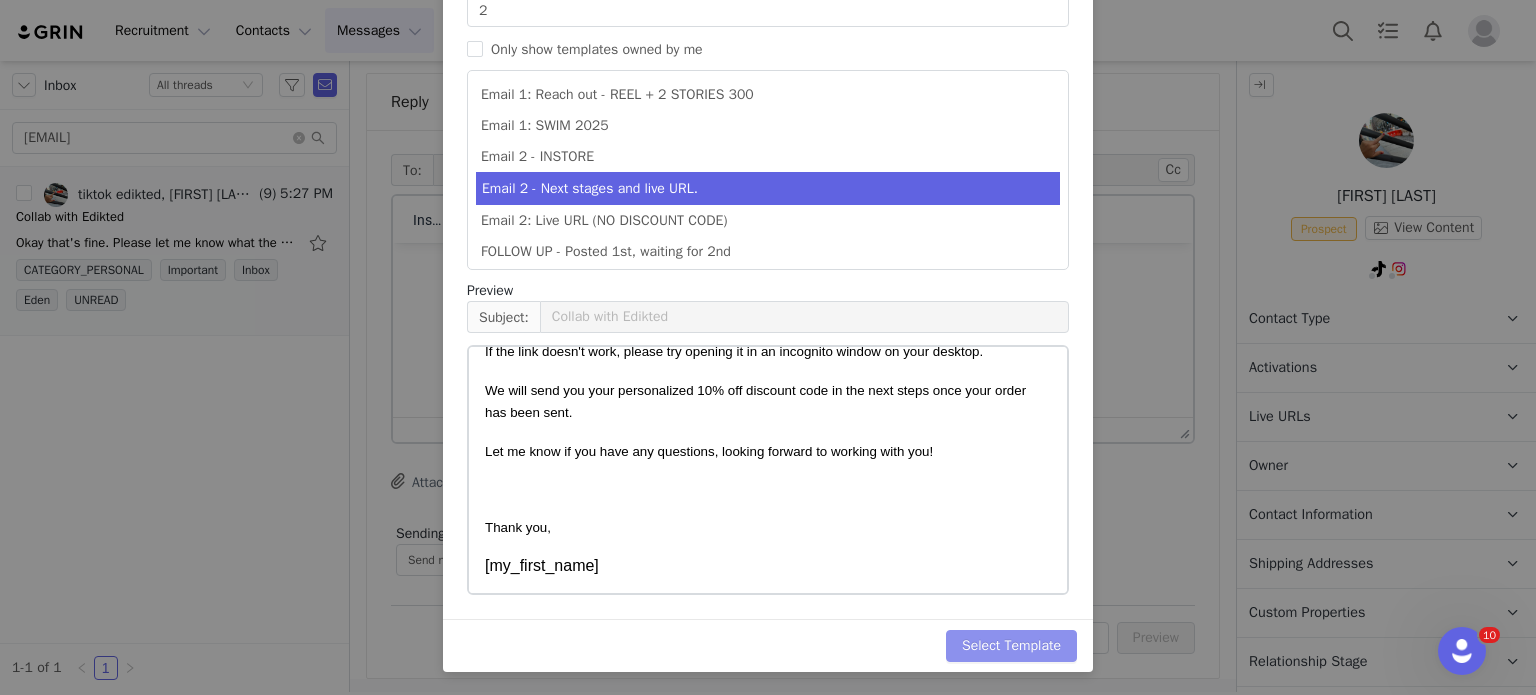 click on "Select Template" at bounding box center [1011, 646] 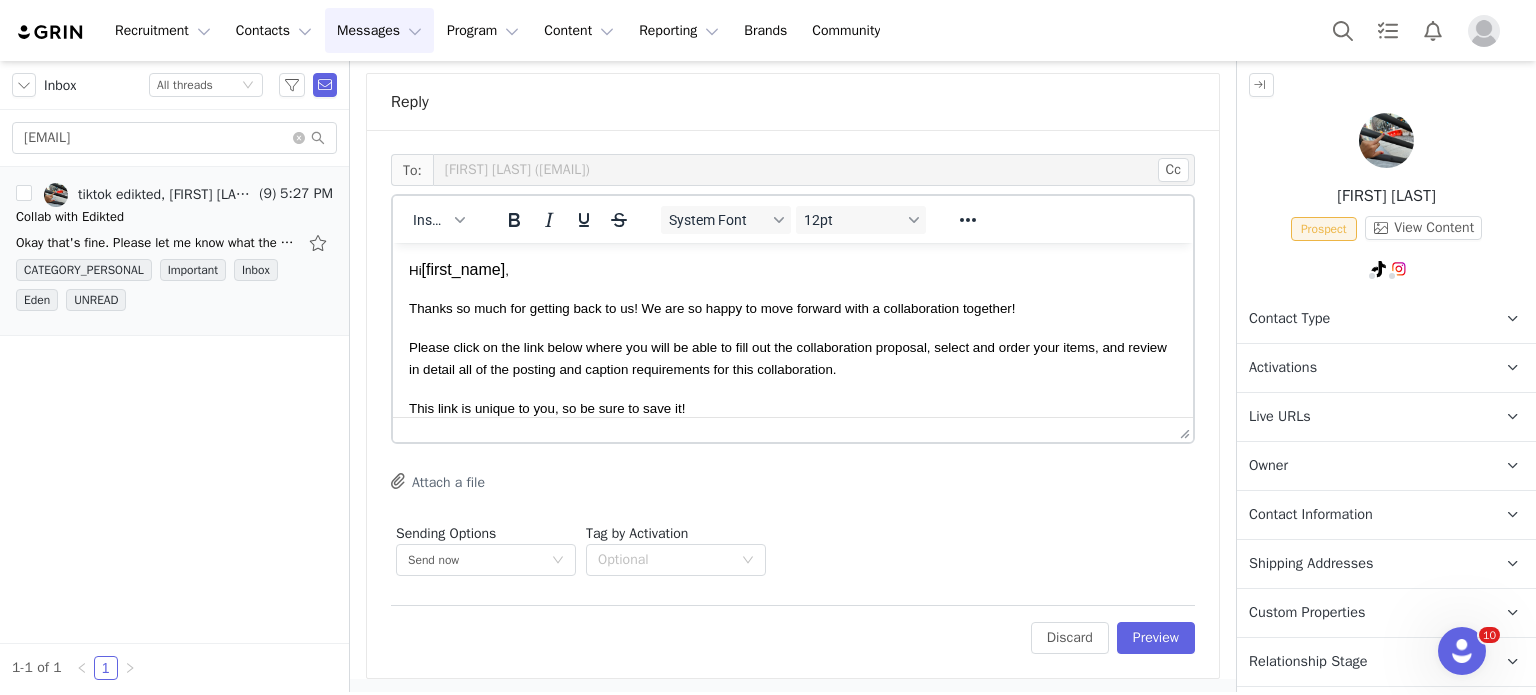 scroll, scrollTop: 0, scrollLeft: 0, axis: both 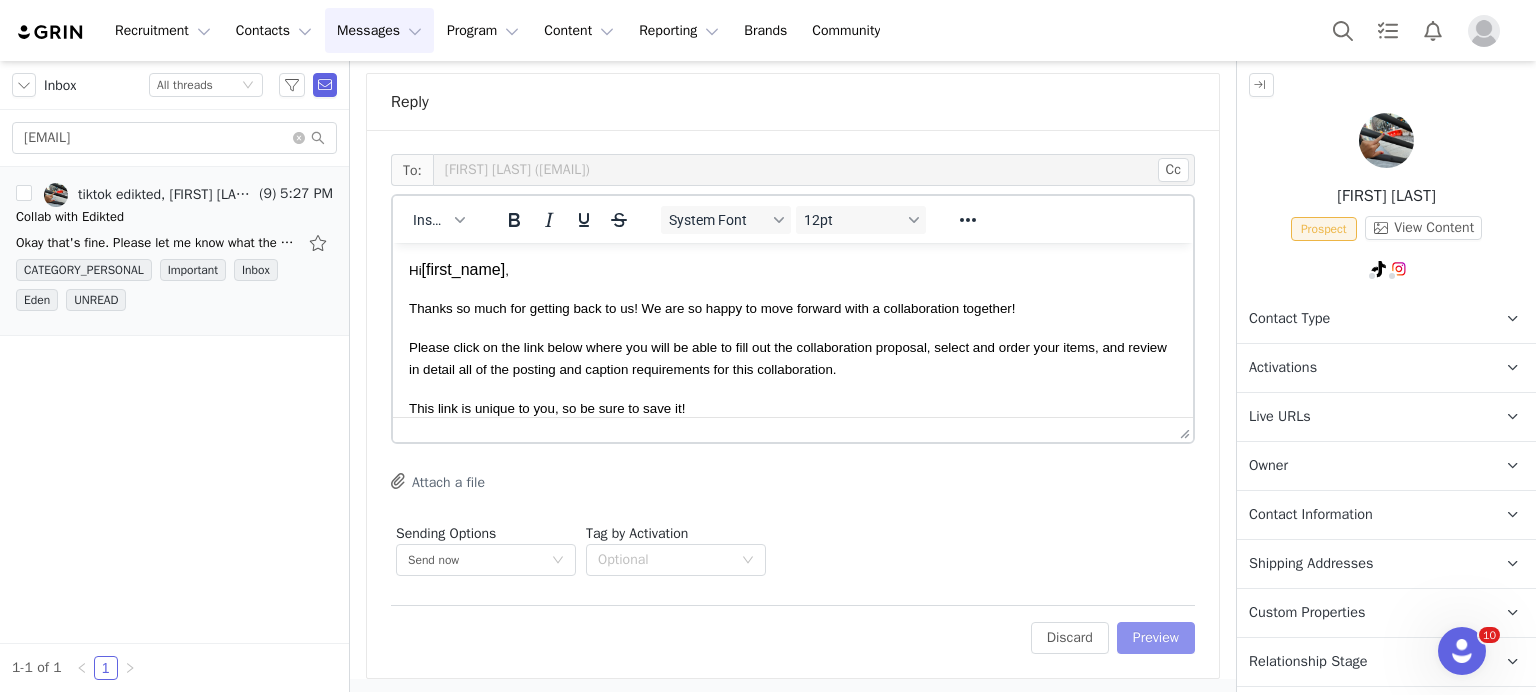 click on "Preview" at bounding box center [1156, 638] 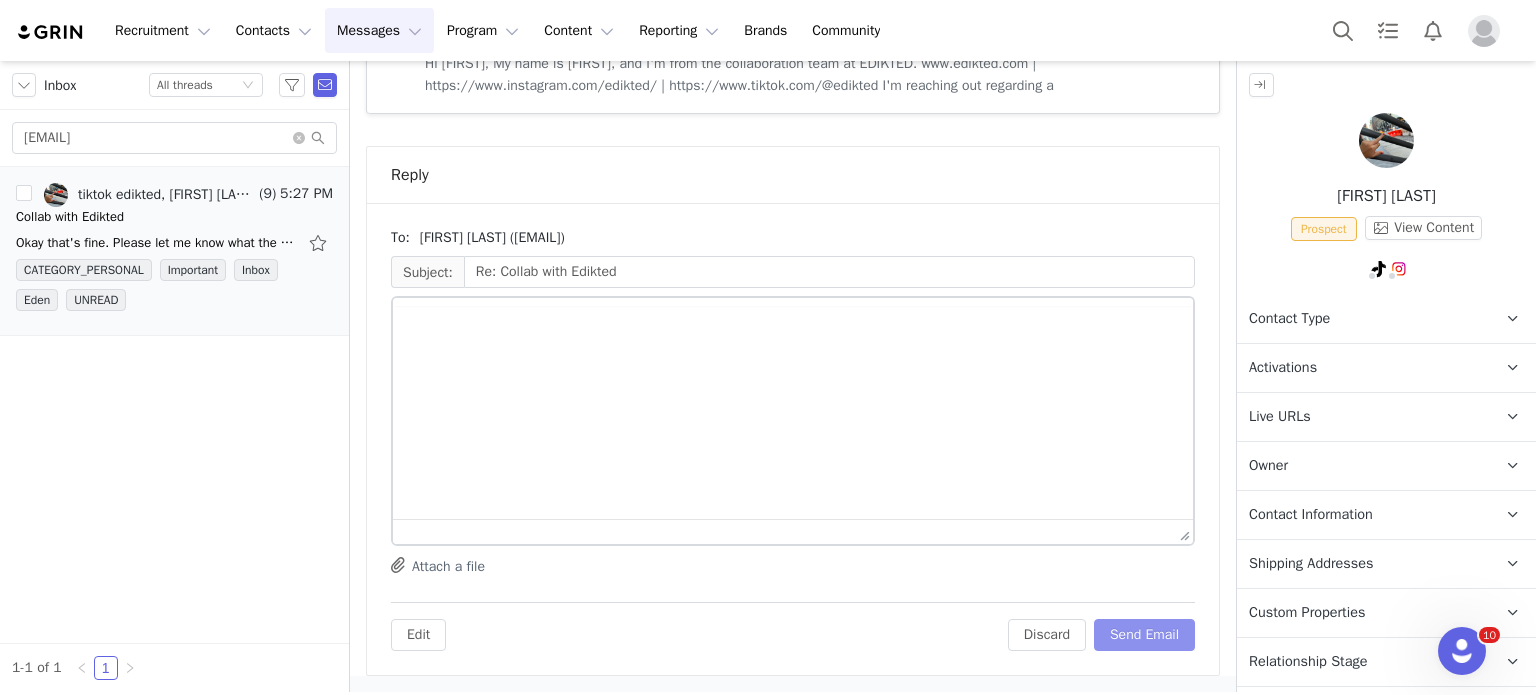 scroll, scrollTop: 1209, scrollLeft: 0, axis: vertical 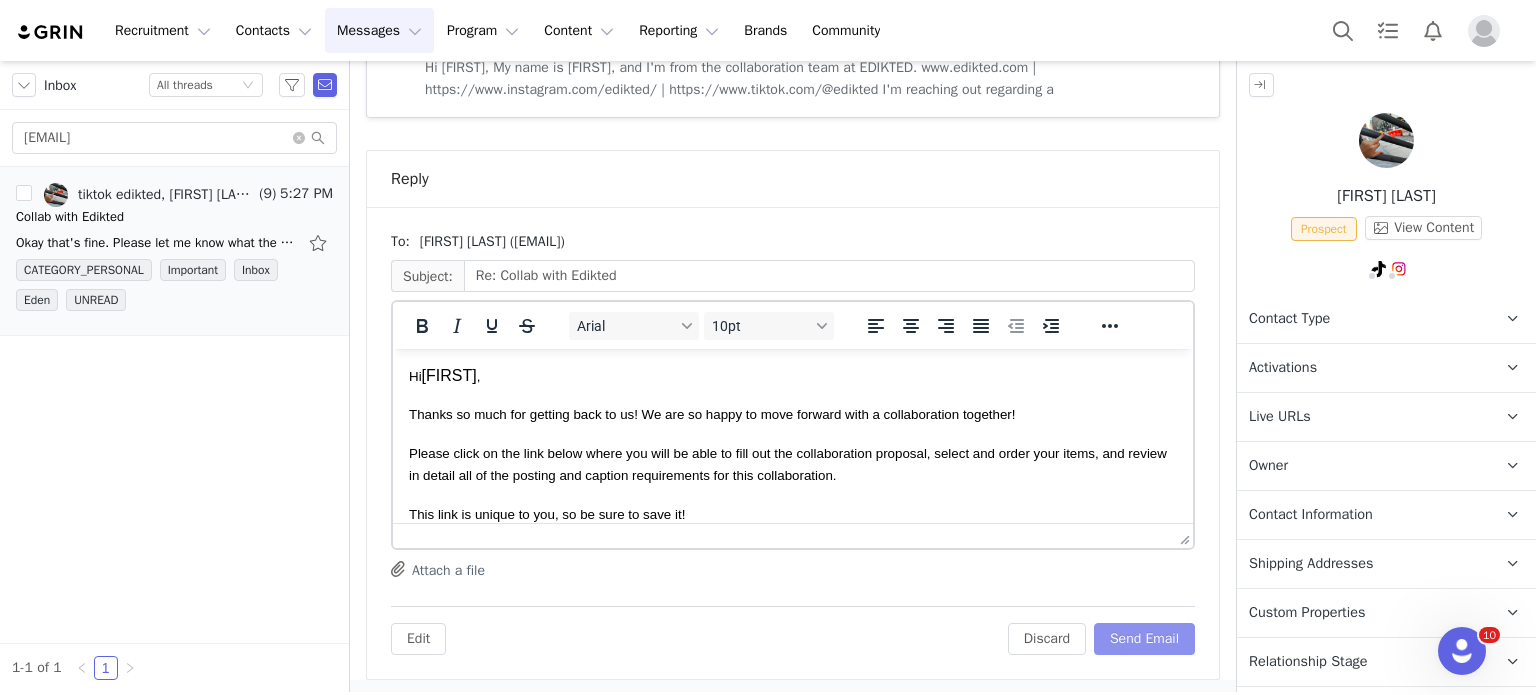 click on "Send Email" at bounding box center [1144, 639] 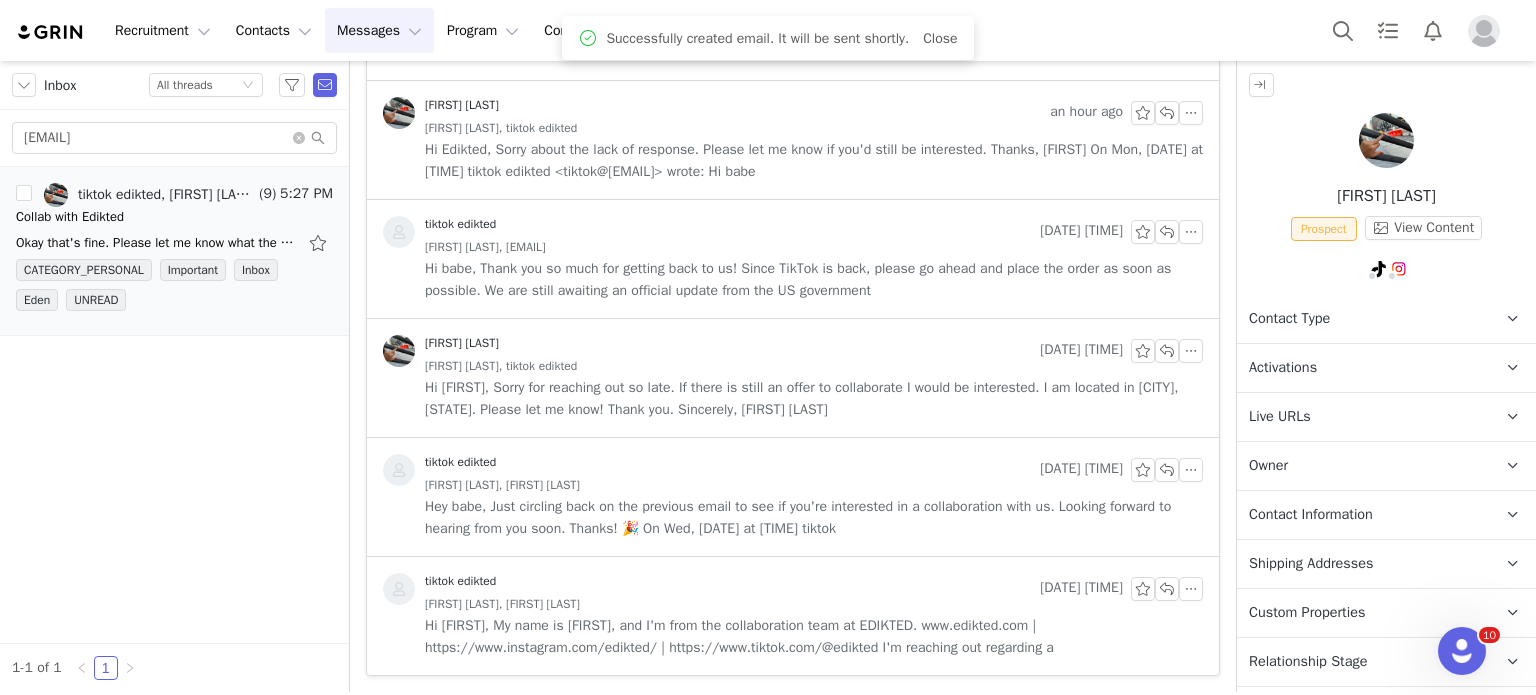 scroll, scrollTop: 648, scrollLeft: 0, axis: vertical 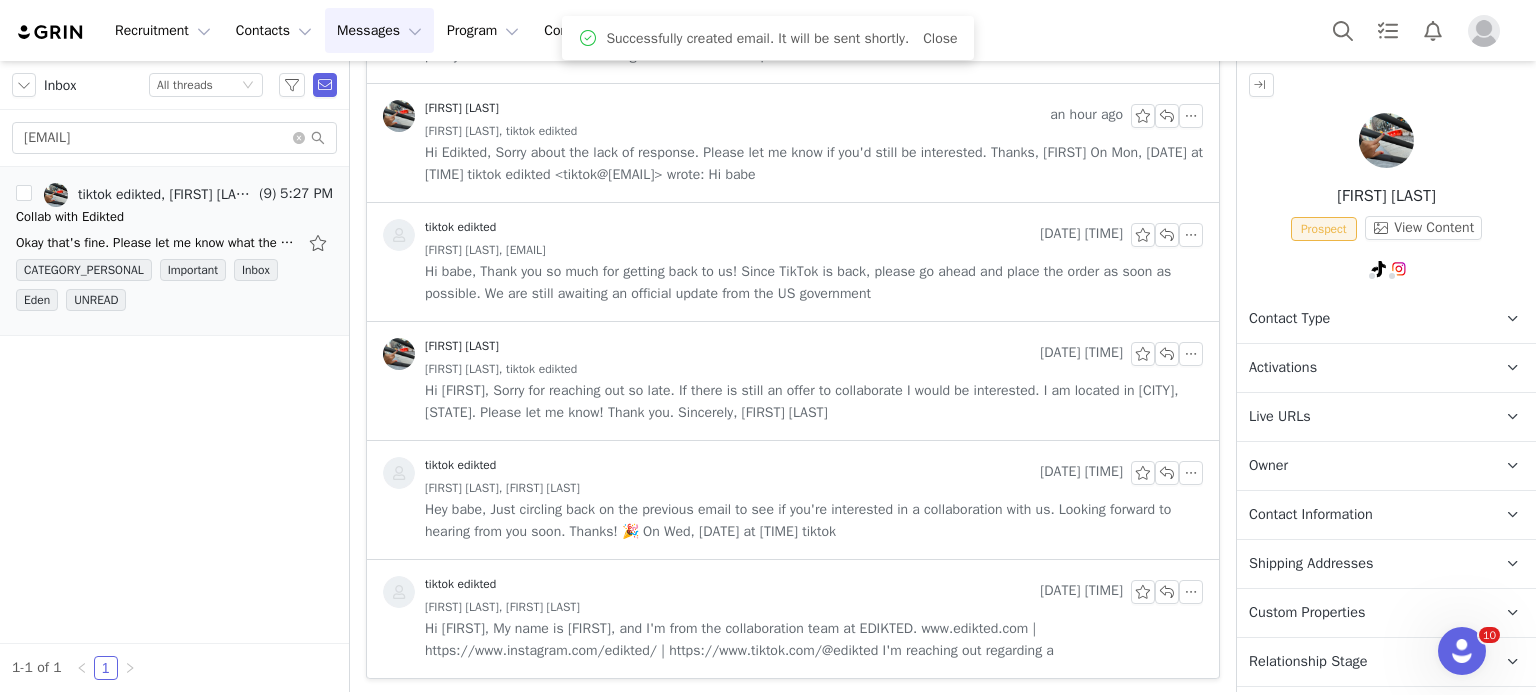 click on "Contact Type  Contact type can be Creator, Prospect, Application, or Manager." at bounding box center [1362, 319] 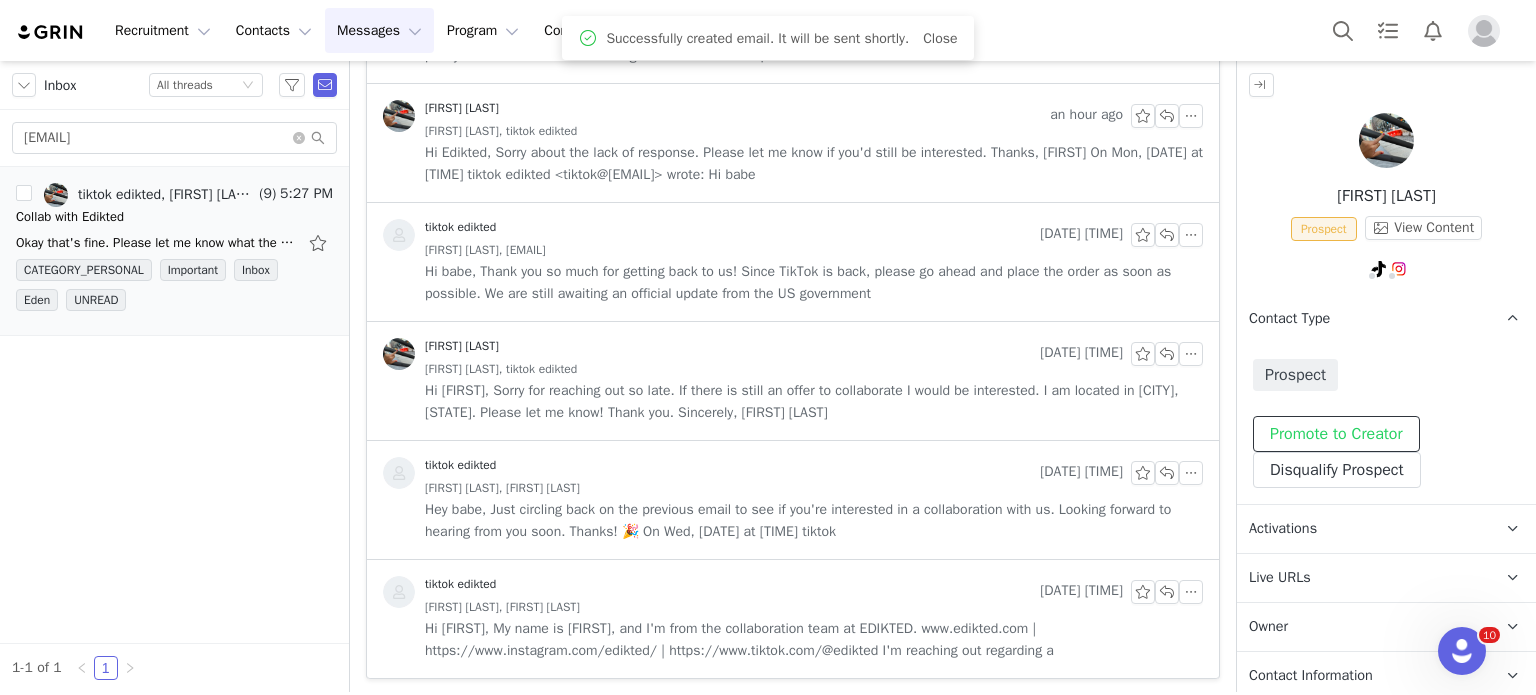click on "Promote to Creator" at bounding box center (1336, 434) 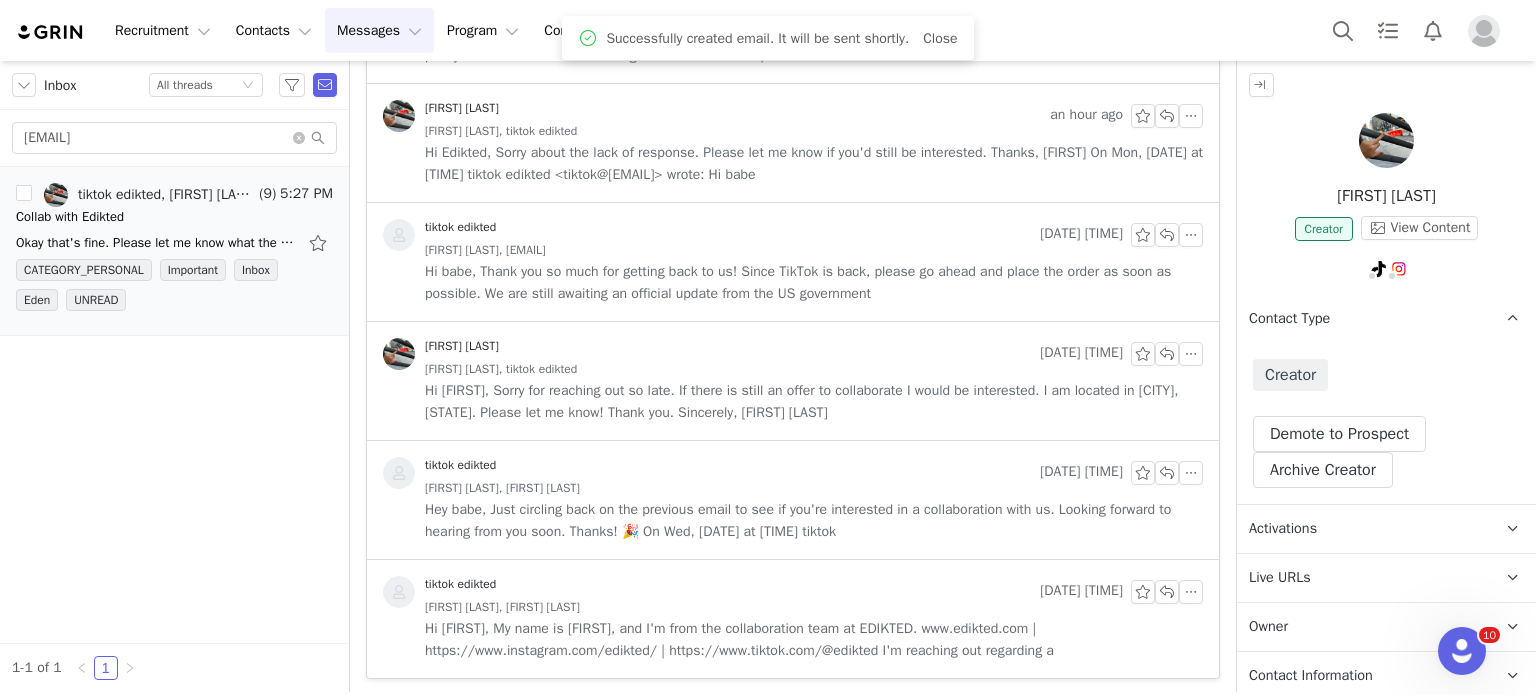 click on "Activations" at bounding box center (1283, 529) 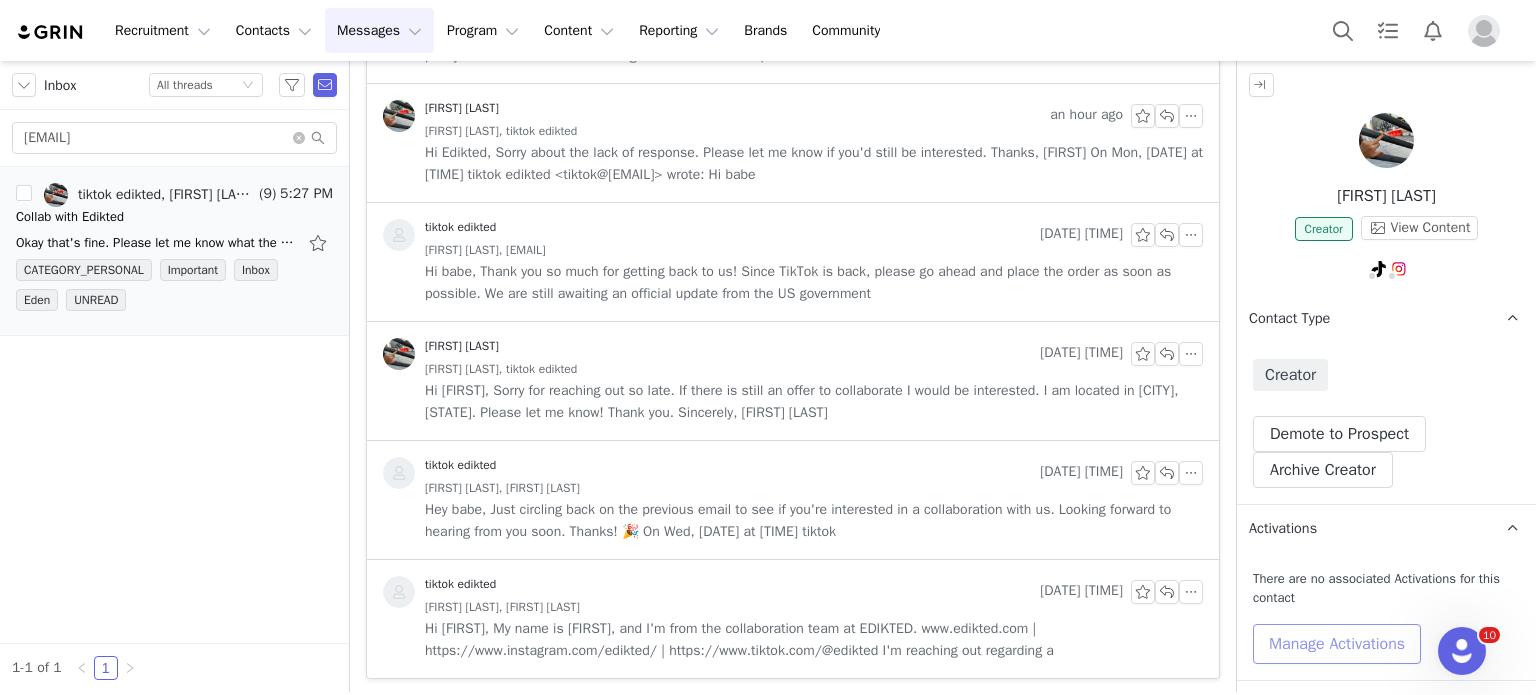 click on "Manage Activations" at bounding box center [1337, 644] 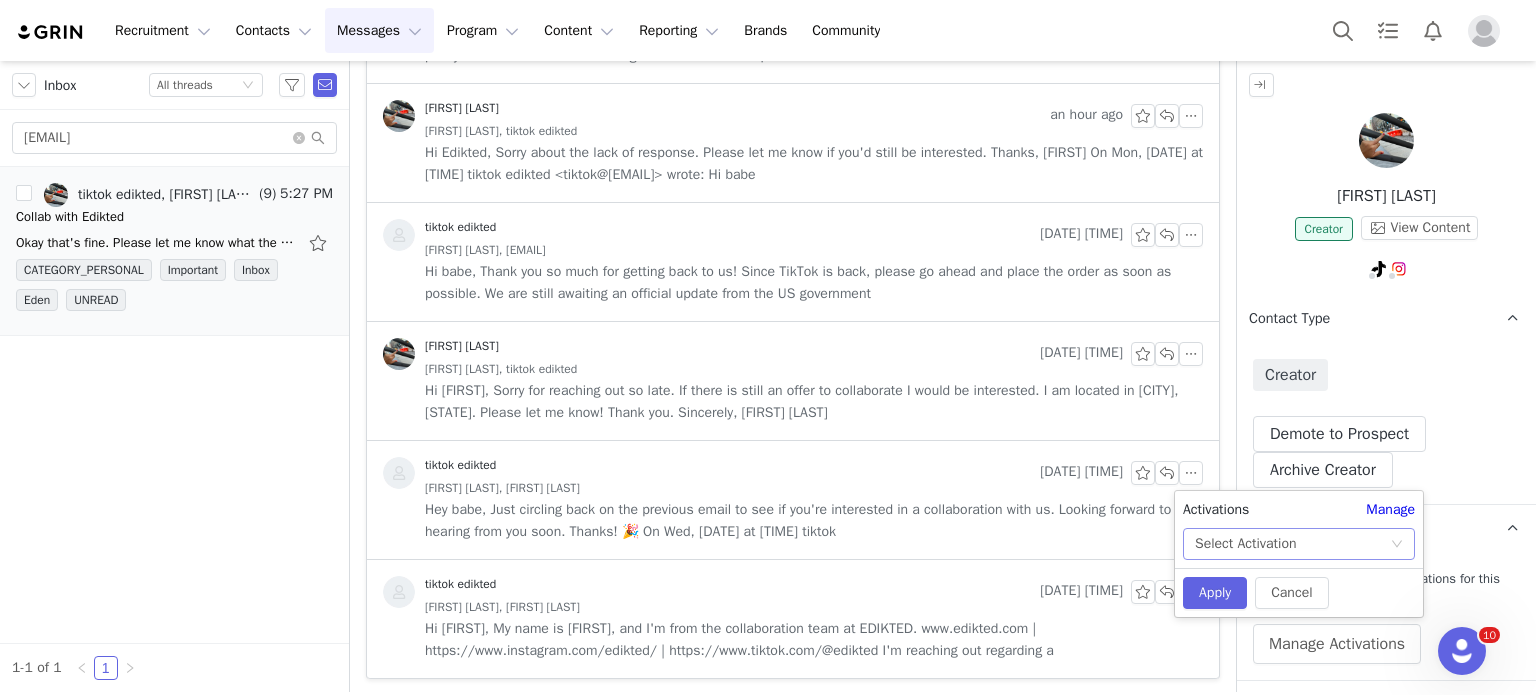 drag, startPoint x: 1289, startPoint y: 565, endPoint x: 1300, endPoint y: 551, distance: 17.804493 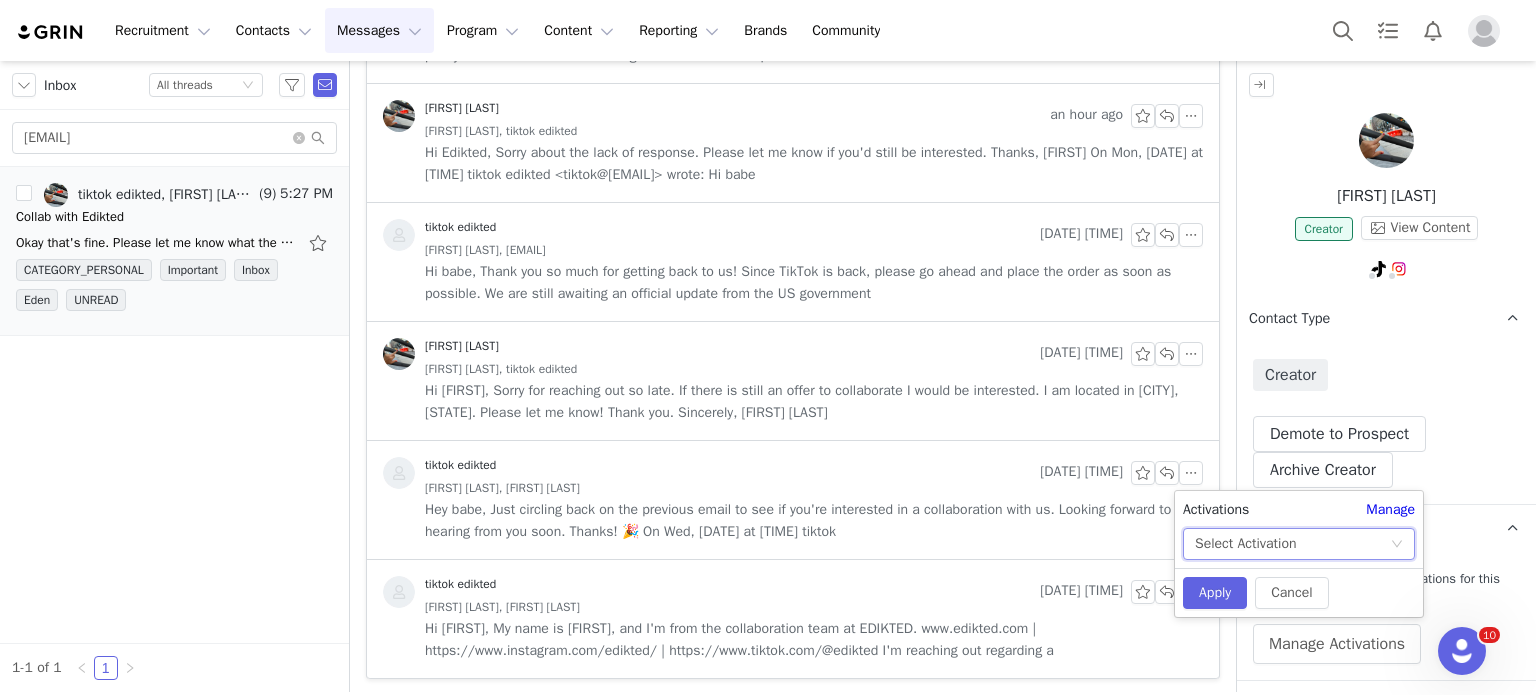 click on "Select Activation" at bounding box center [1292, 544] 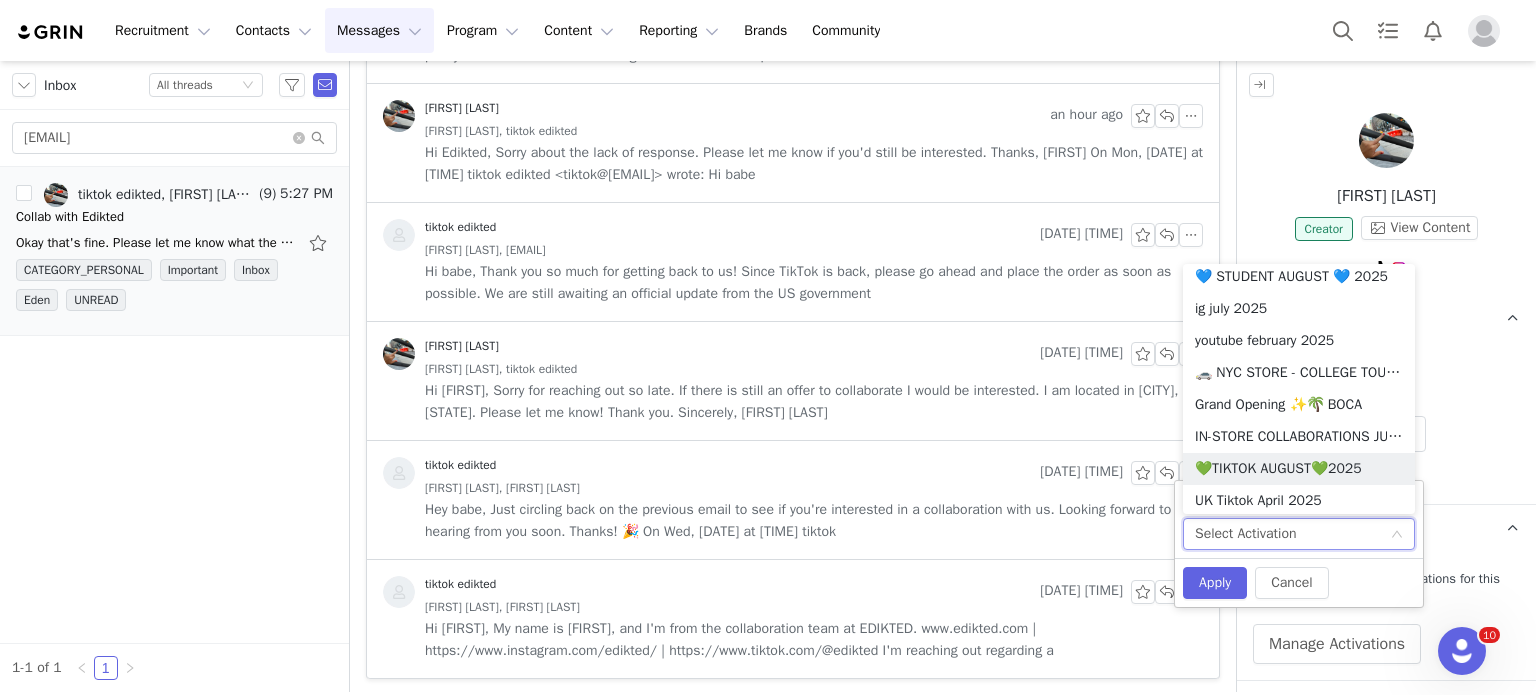 scroll, scrollTop: 566, scrollLeft: 0, axis: vertical 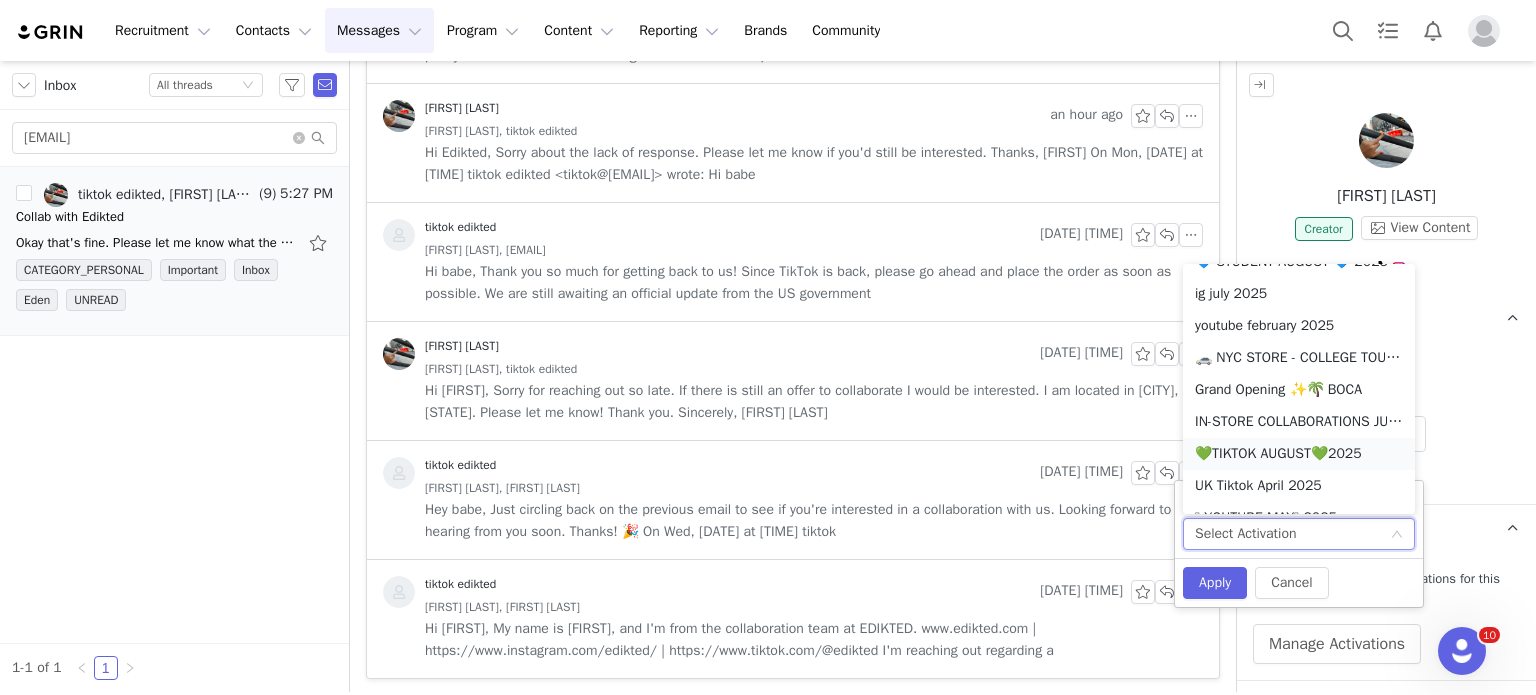 click on "💚TIKTOK AUGUST💚2025" at bounding box center [1299, 454] 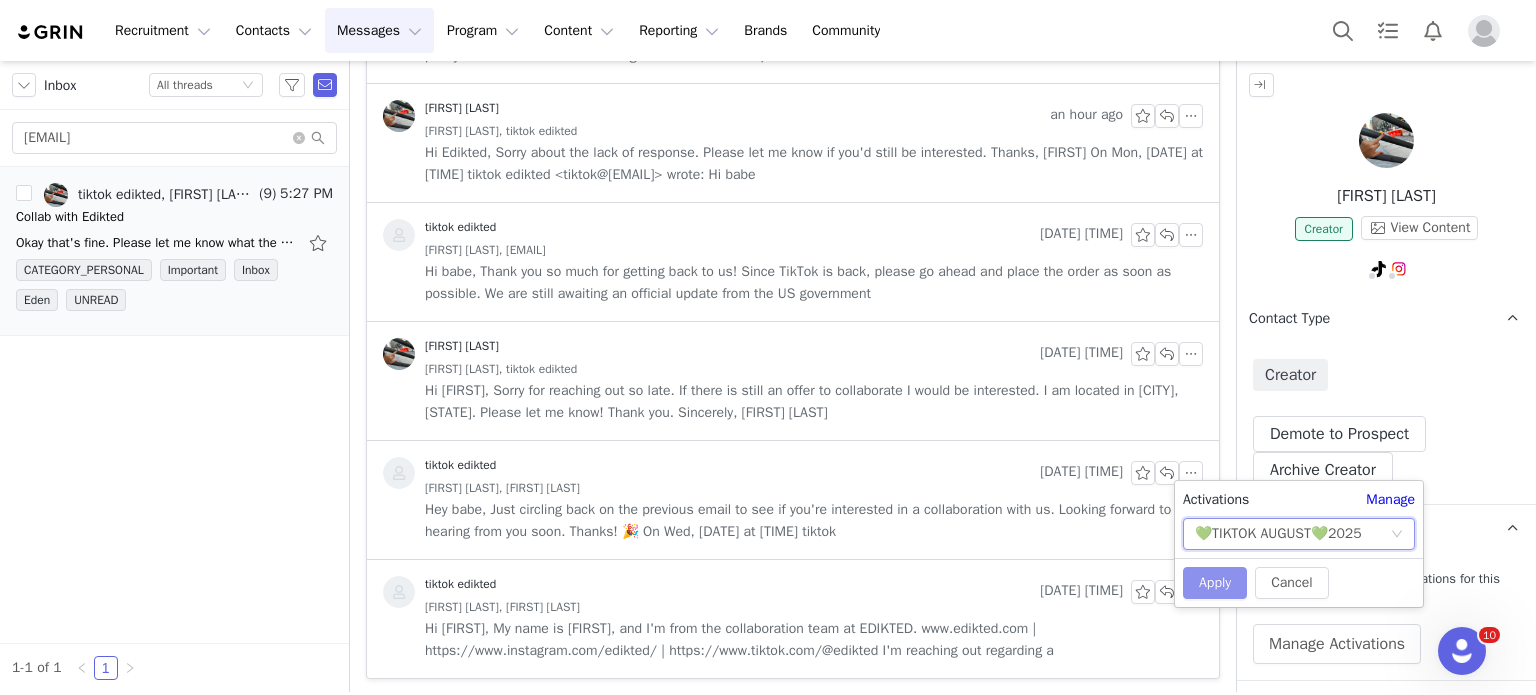 click on "Apply" at bounding box center (1215, 583) 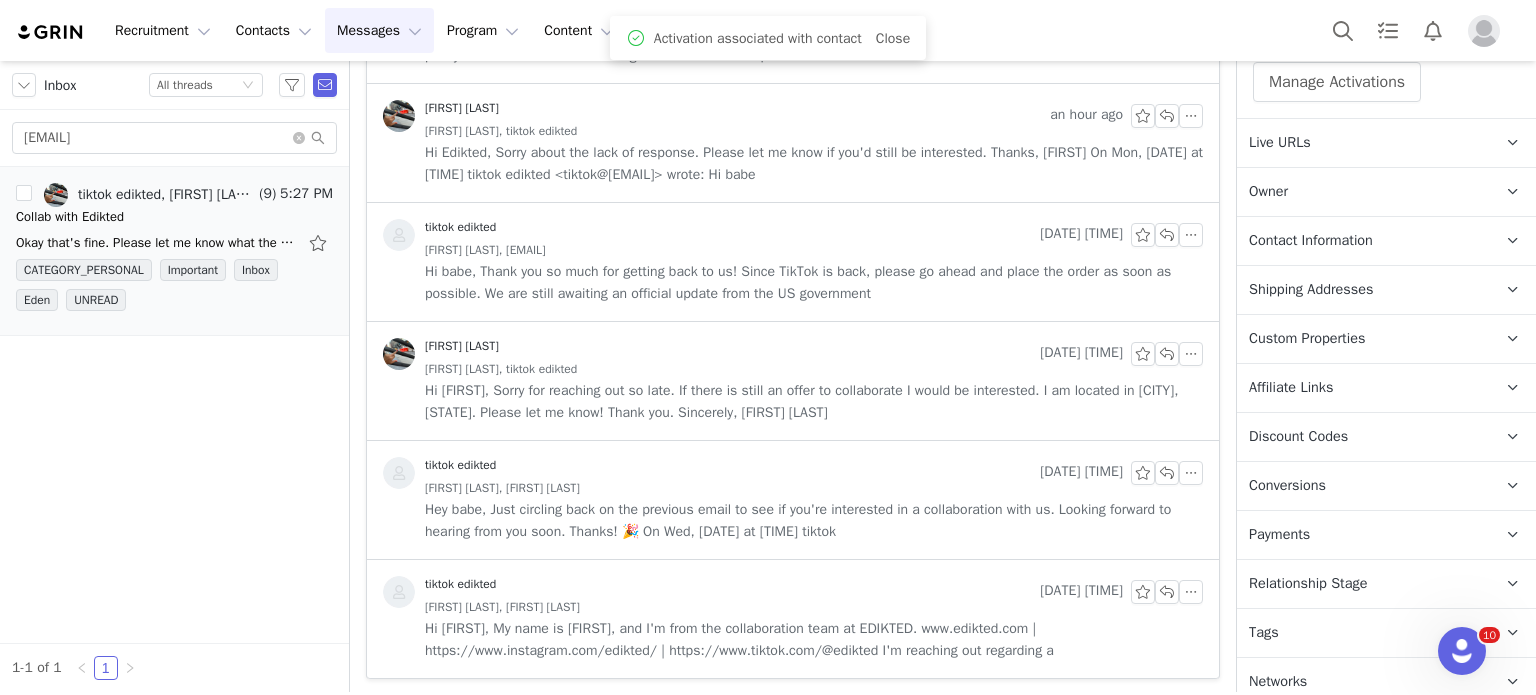 click on "Relationship Stage" at bounding box center (1308, 584) 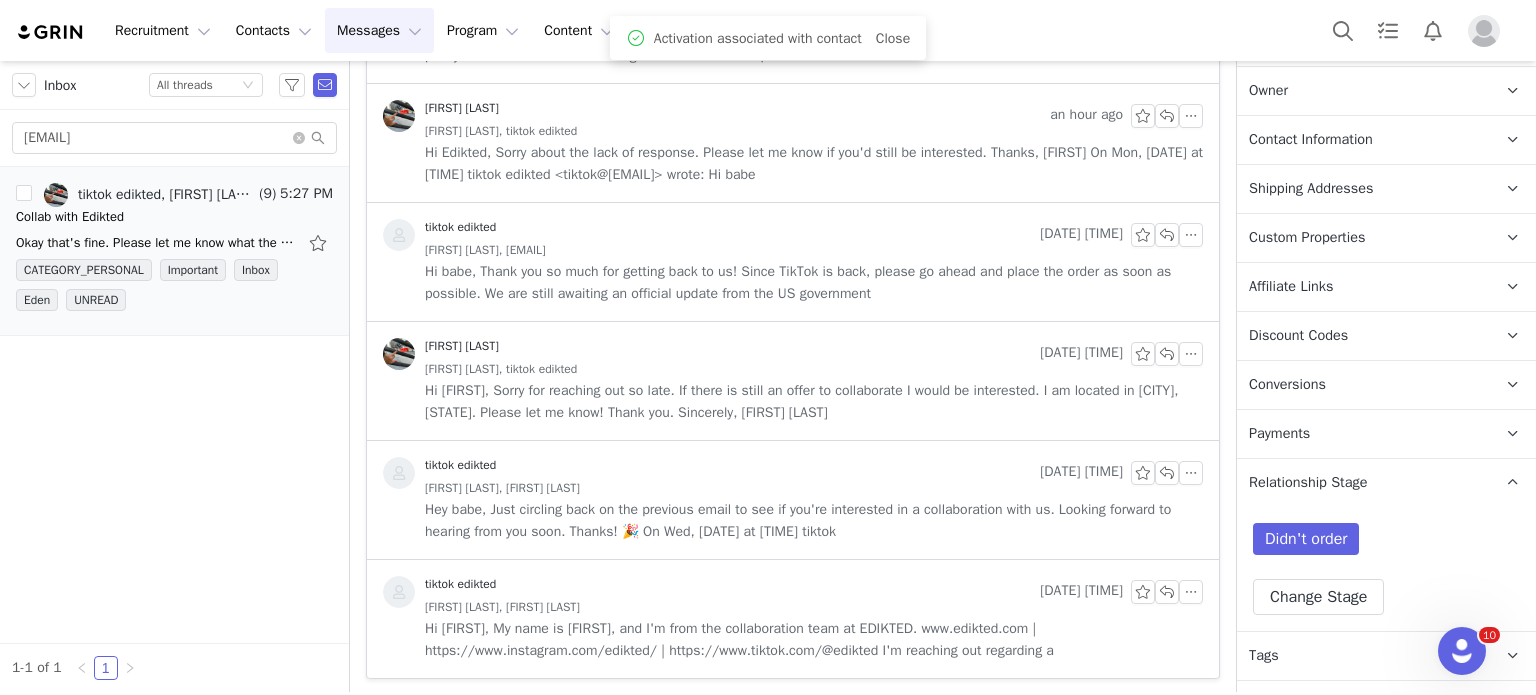 scroll, scrollTop: 658, scrollLeft: 0, axis: vertical 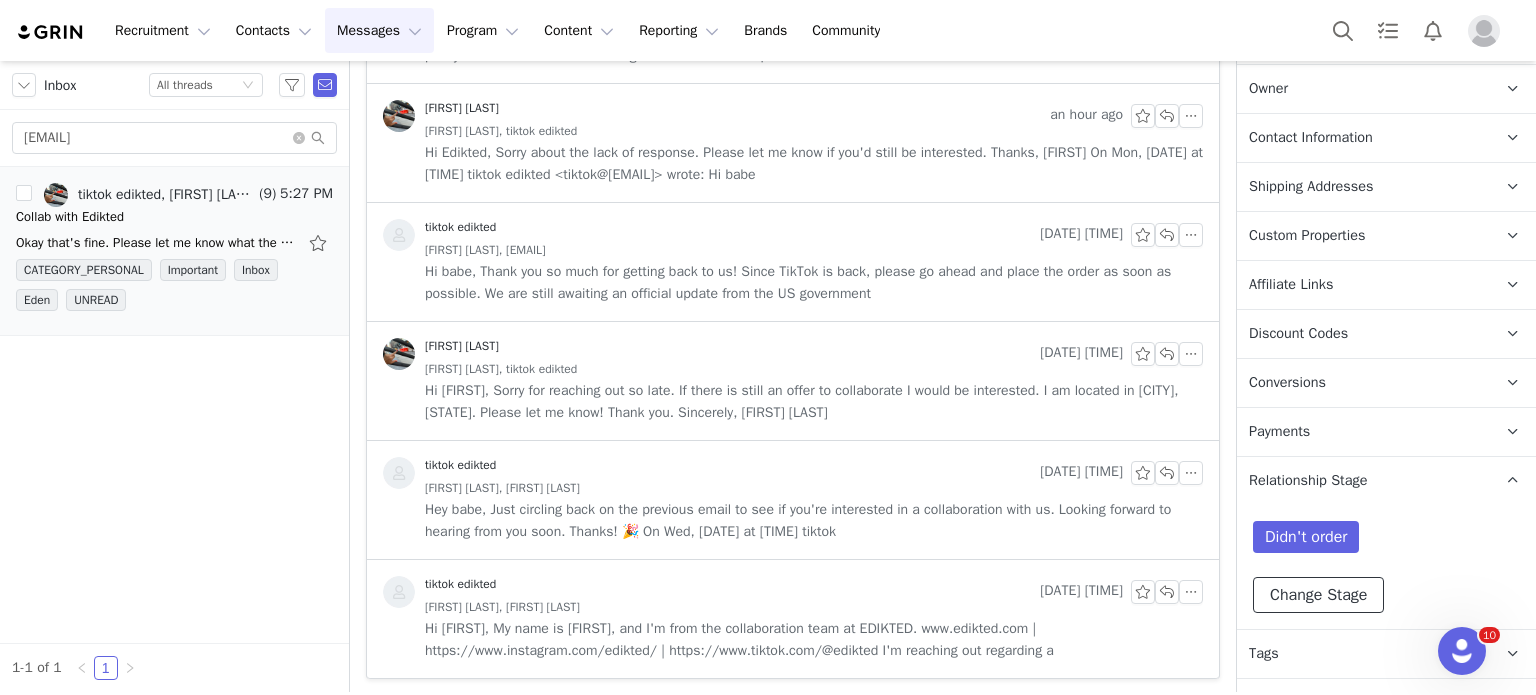 click on "Change Stage" at bounding box center (1318, 595) 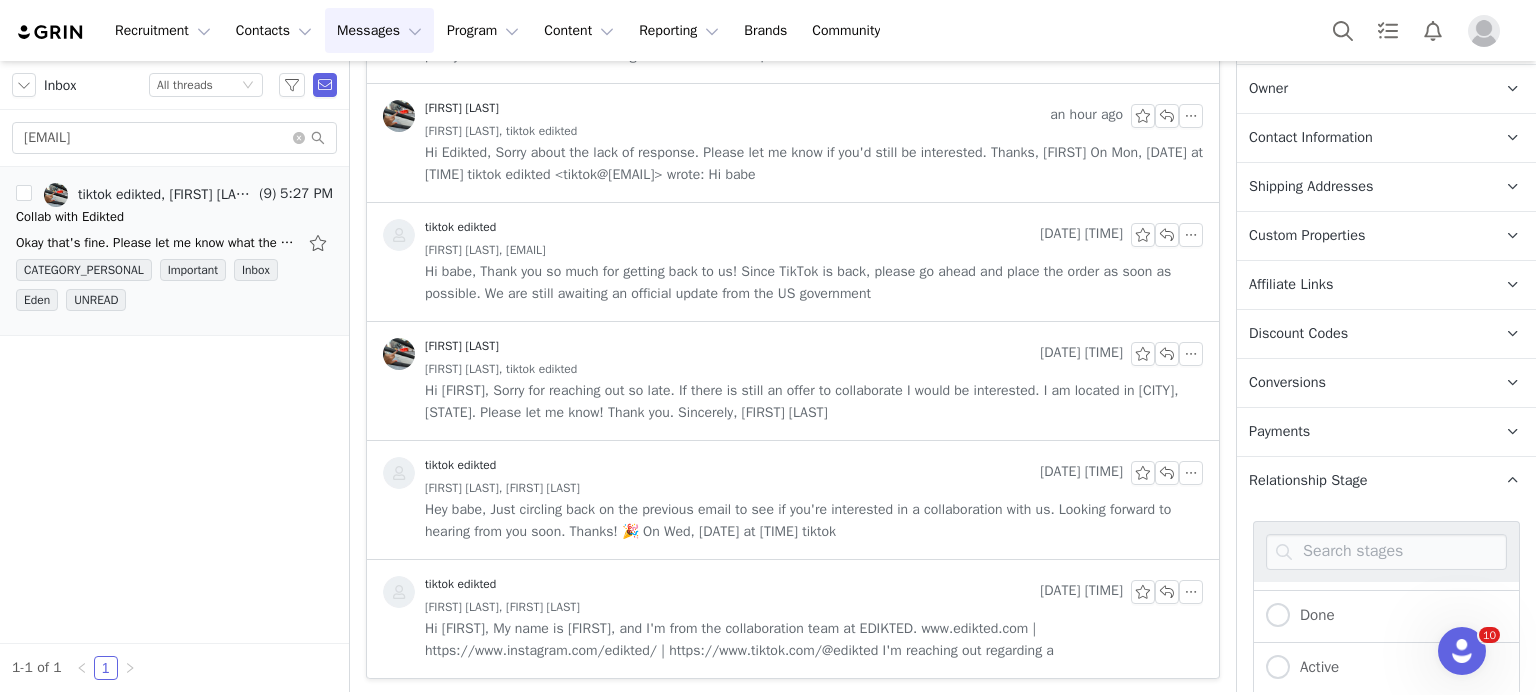 scroll, scrollTop: 50, scrollLeft: 0, axis: vertical 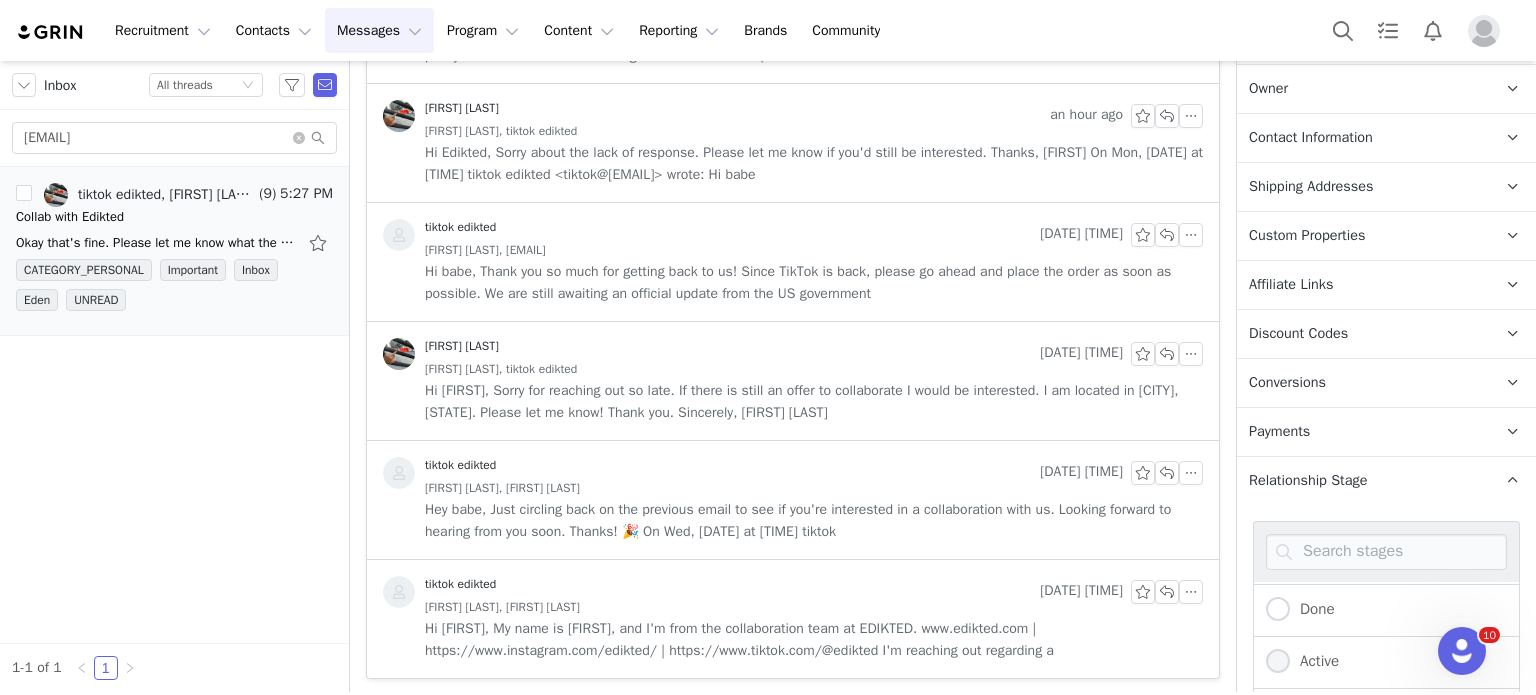 drag, startPoint x: 1279, startPoint y: 667, endPoint x: 1286, endPoint y: 655, distance: 13.892444 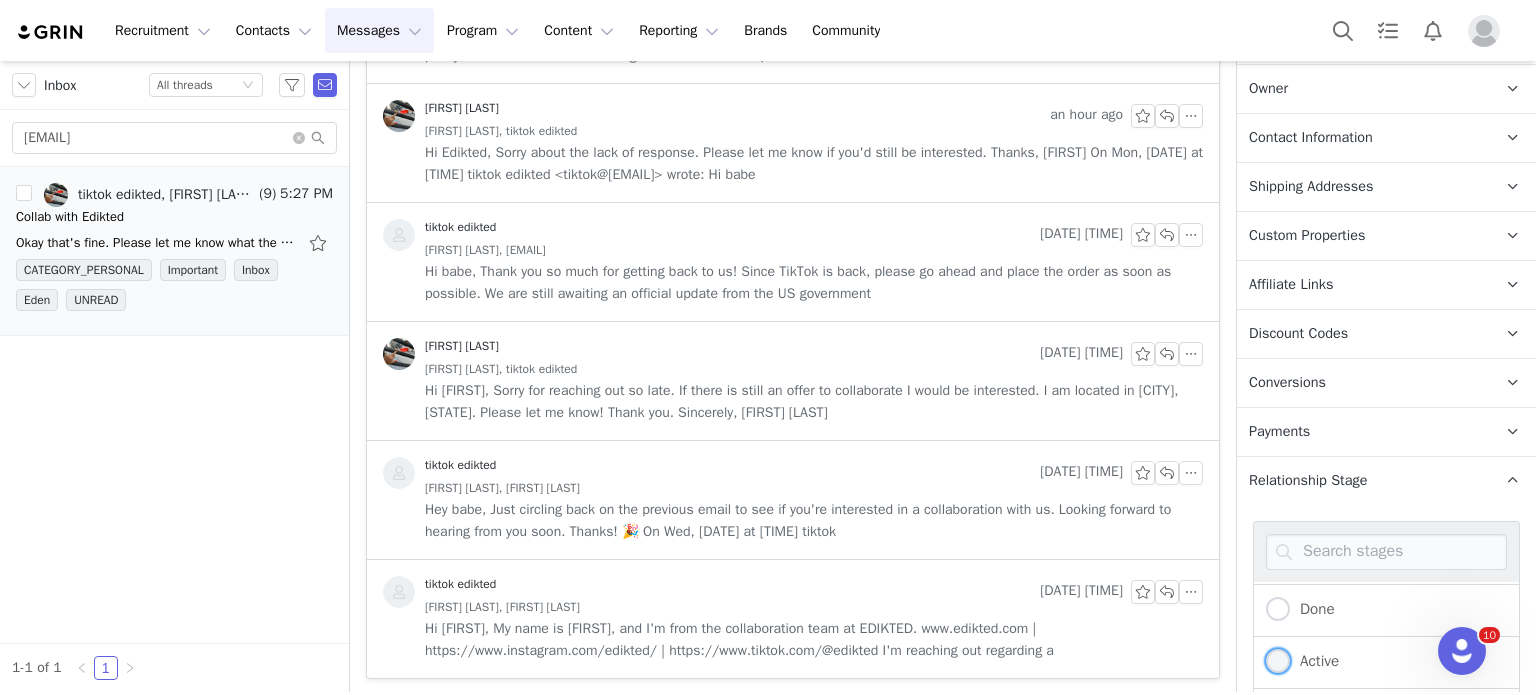 click at bounding box center (1278, 661) 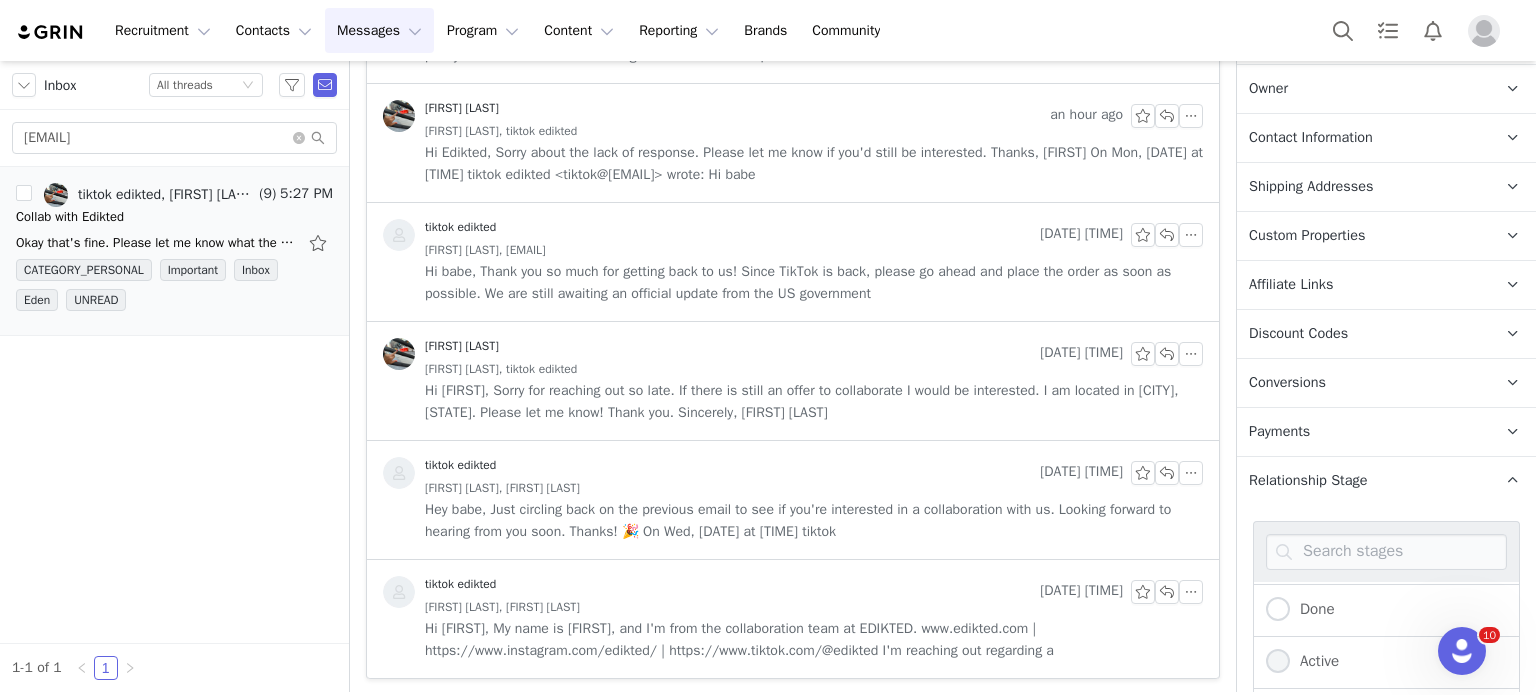 click on "Active" at bounding box center (1278, 662) 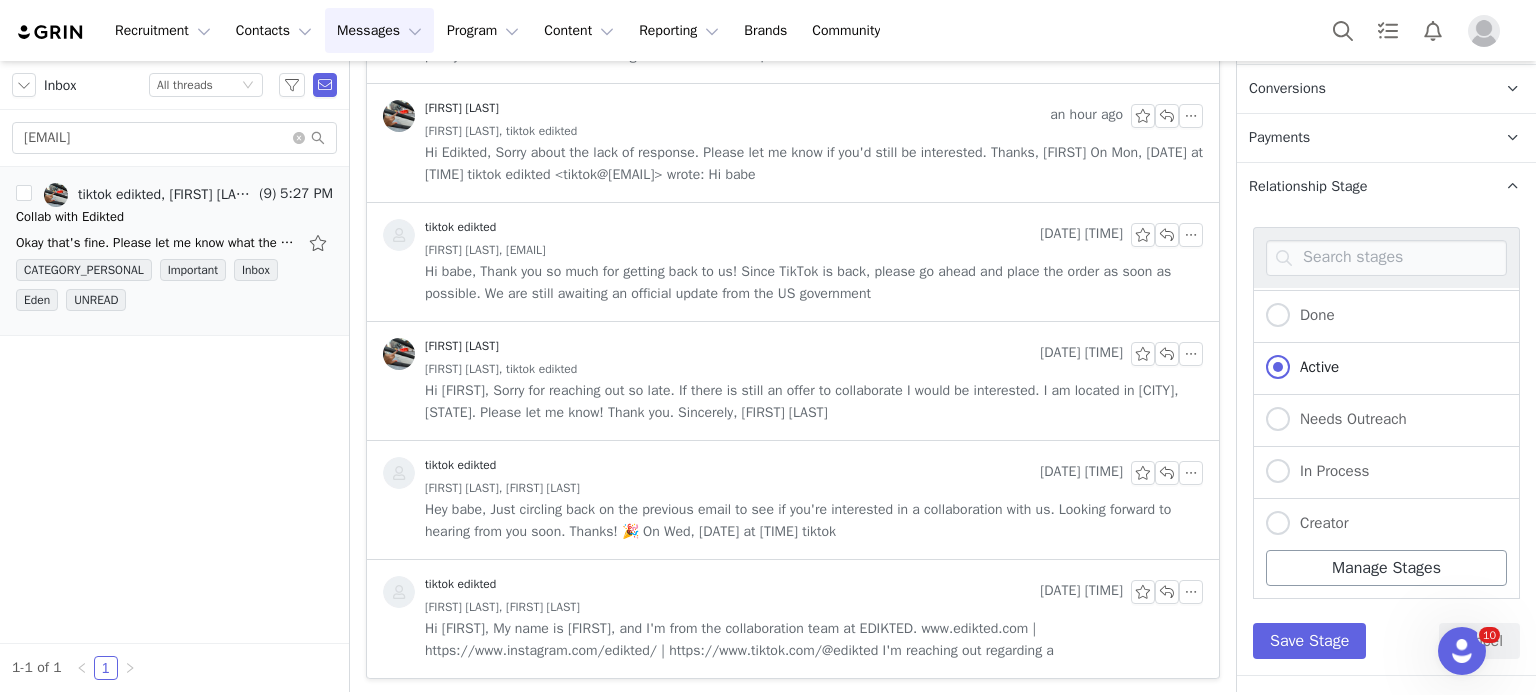 scroll, scrollTop: 966, scrollLeft: 0, axis: vertical 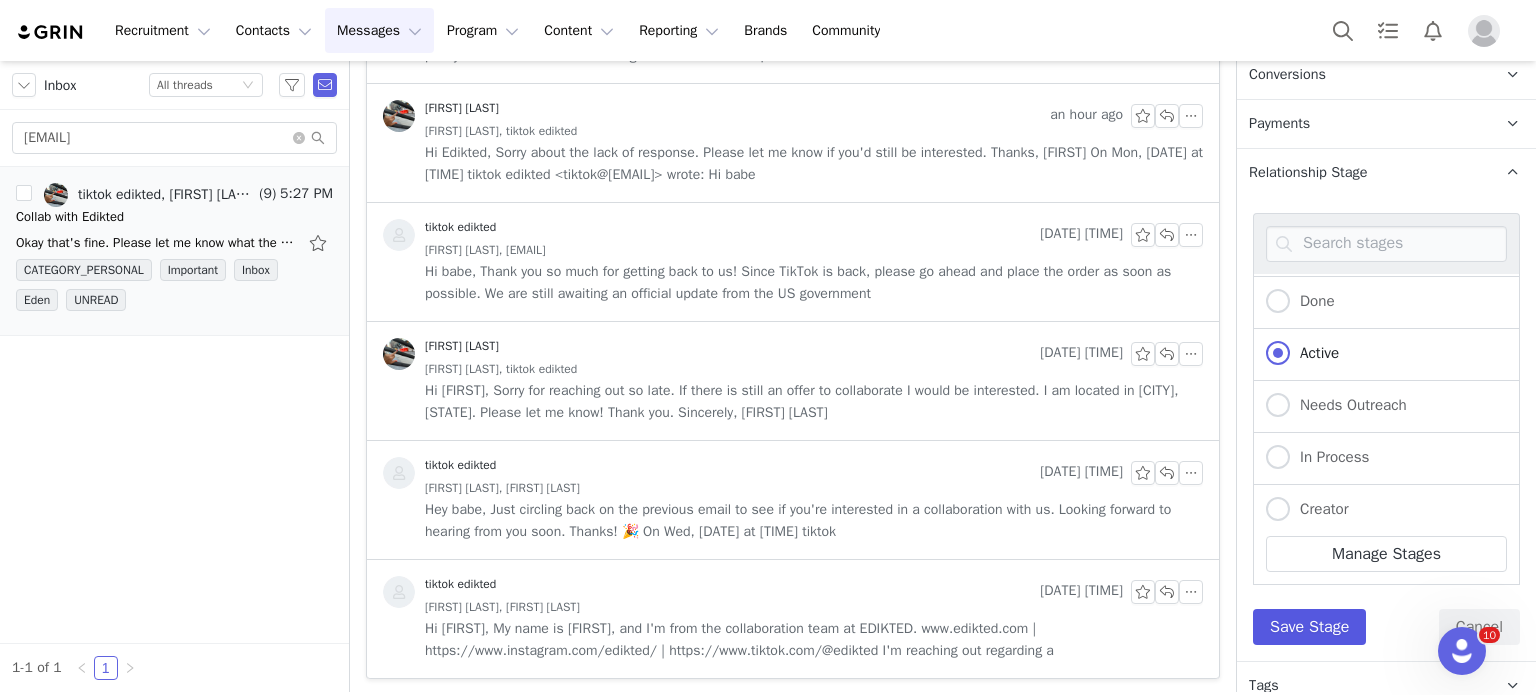 drag, startPoint x: 1298, startPoint y: 644, endPoint x: 1303, endPoint y: 631, distance: 13.928389 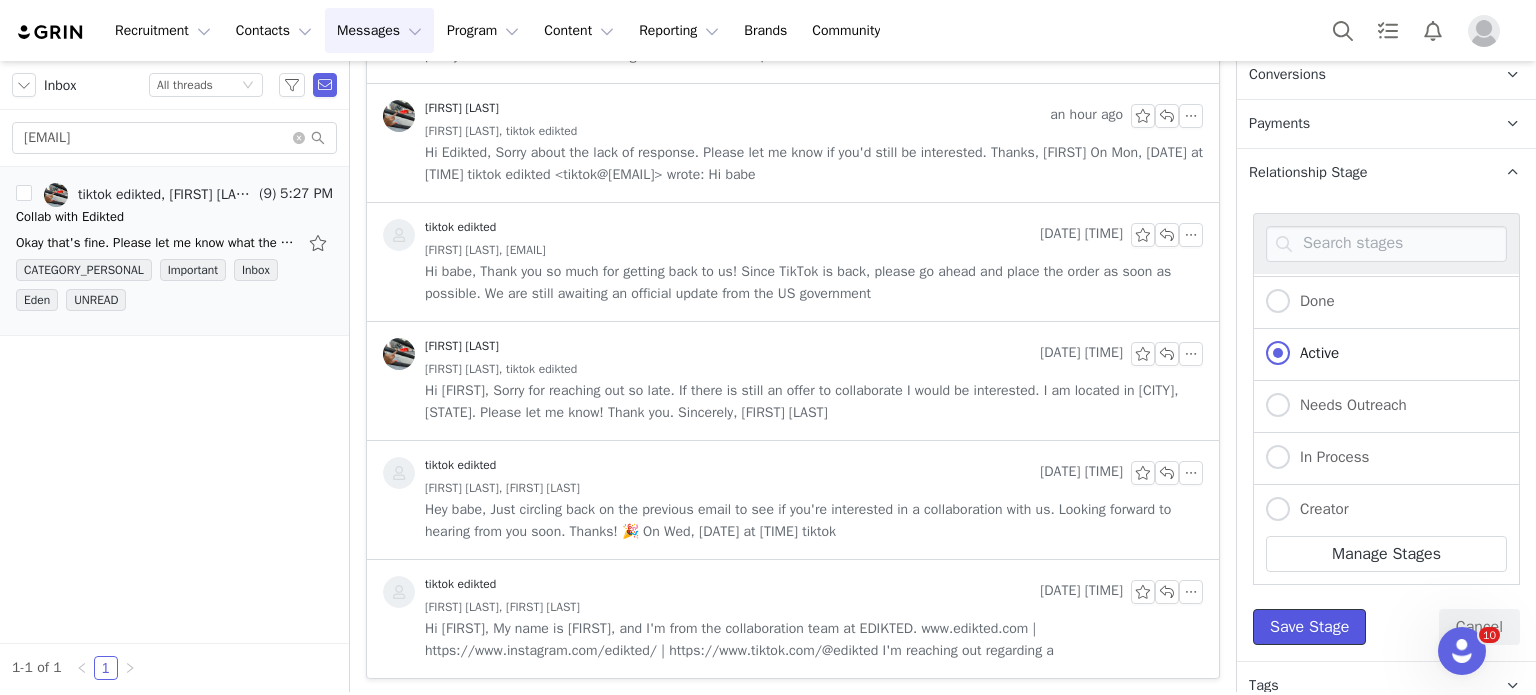 click on "Save Stage" at bounding box center (1309, 627) 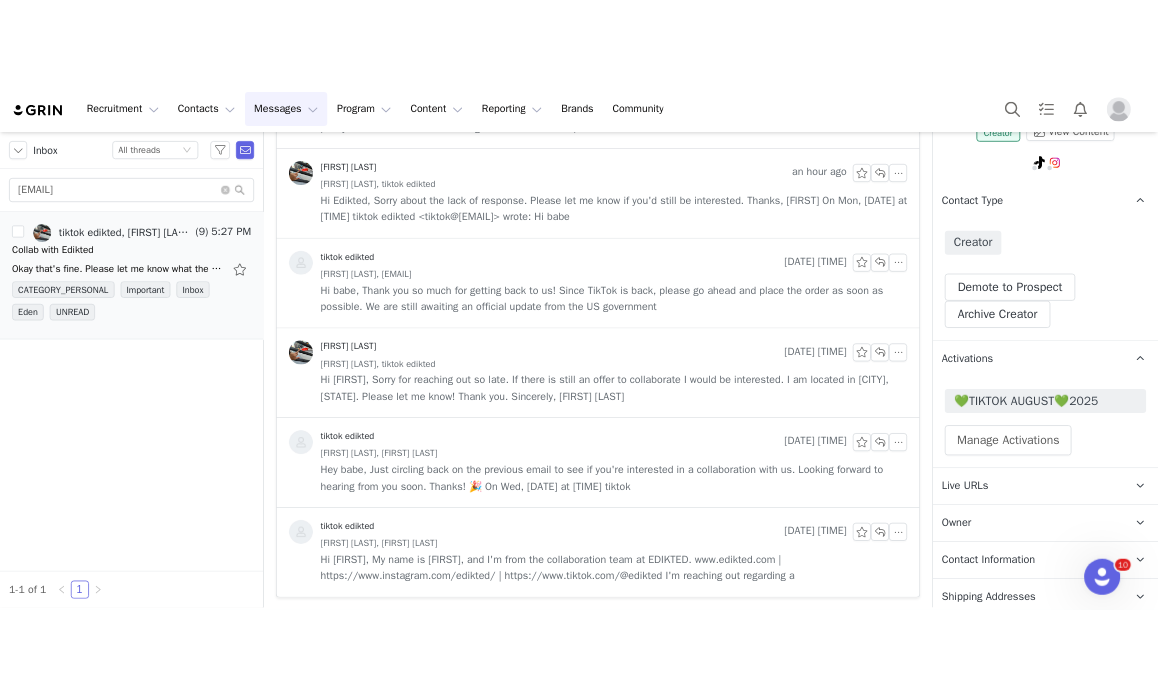 scroll, scrollTop: 166, scrollLeft: 0, axis: vertical 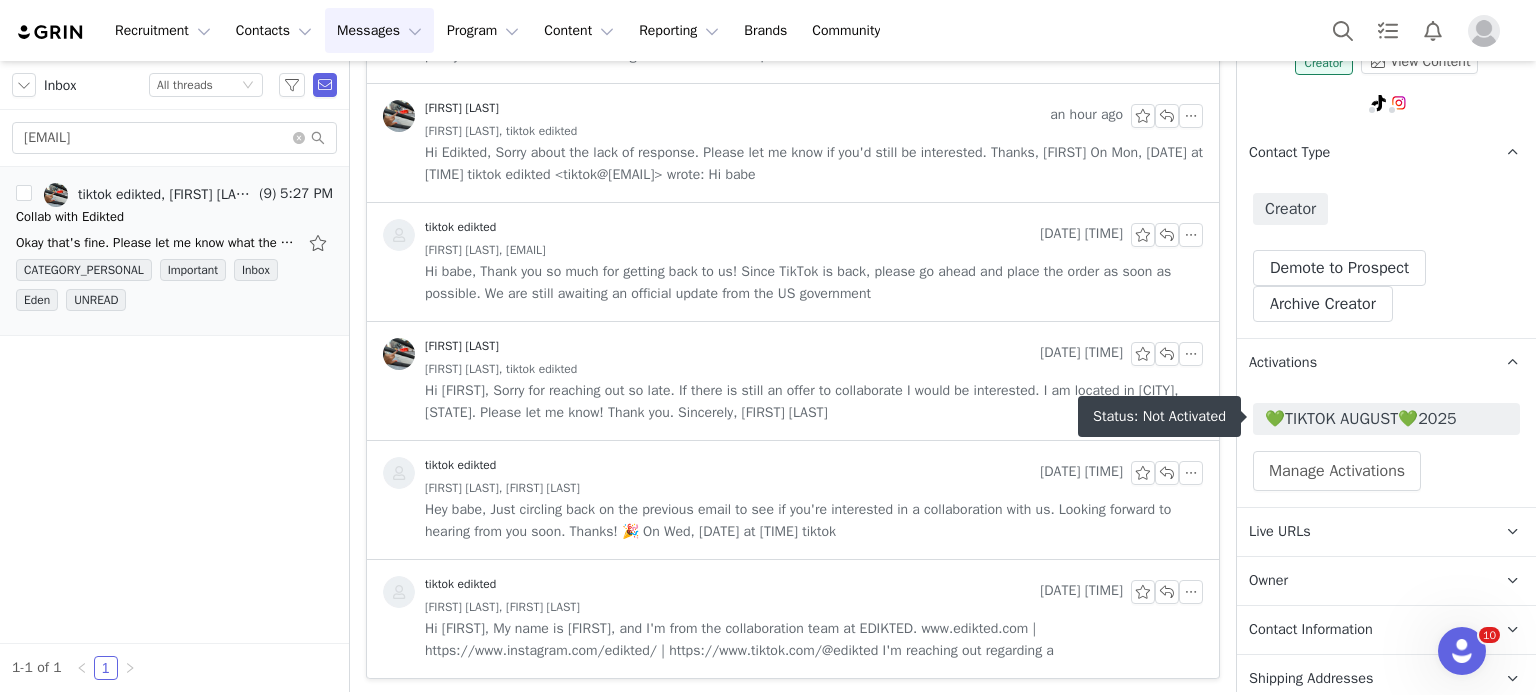 click on "💚TIKTOK AUGUST💚2025" at bounding box center (1386, 419) 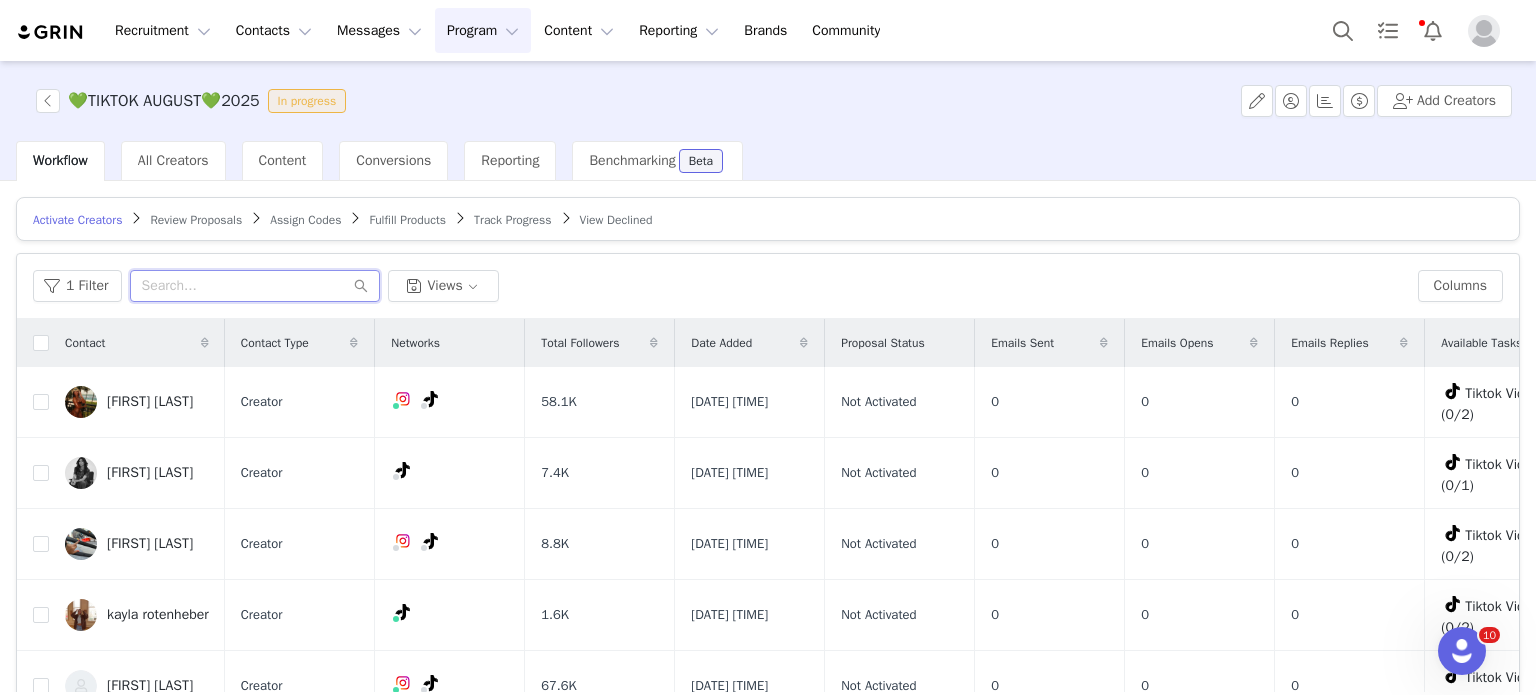 click at bounding box center [255, 286] 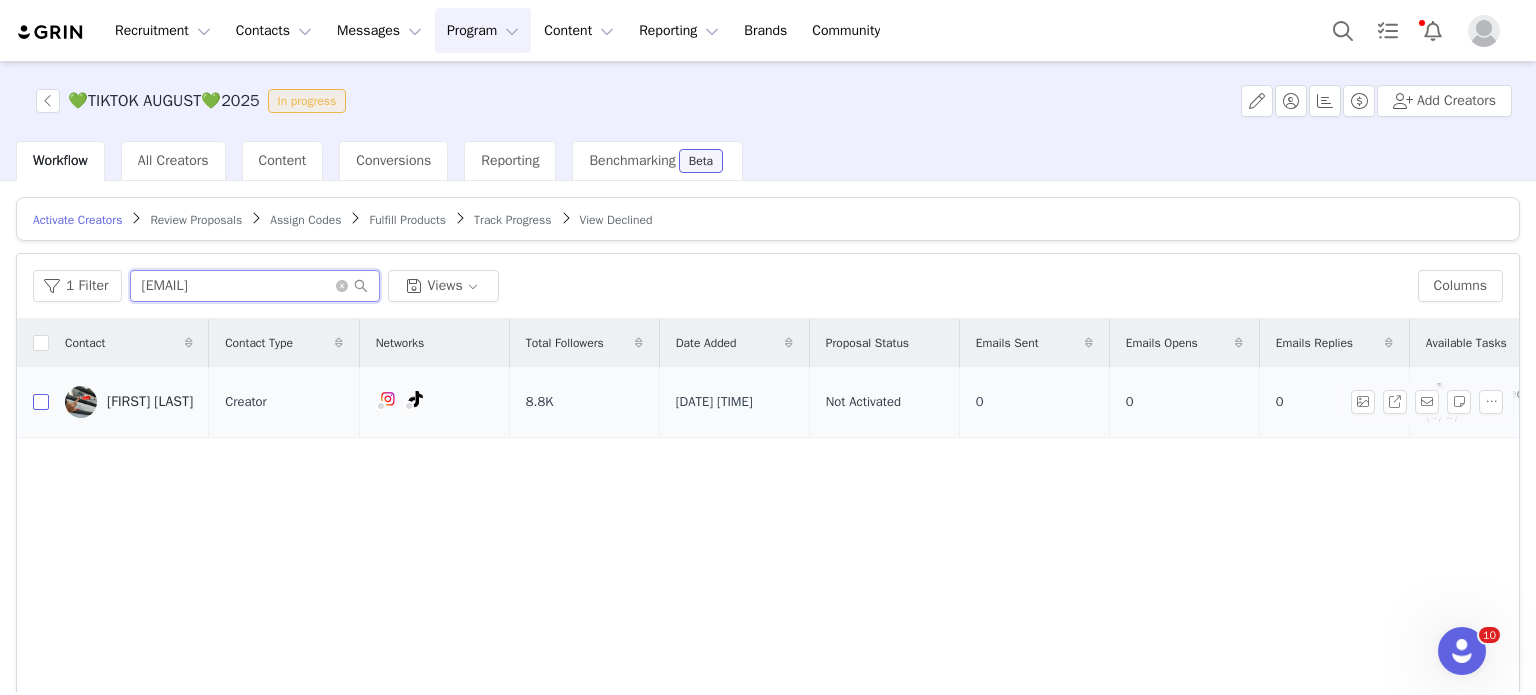 type on "[EMAIL]" 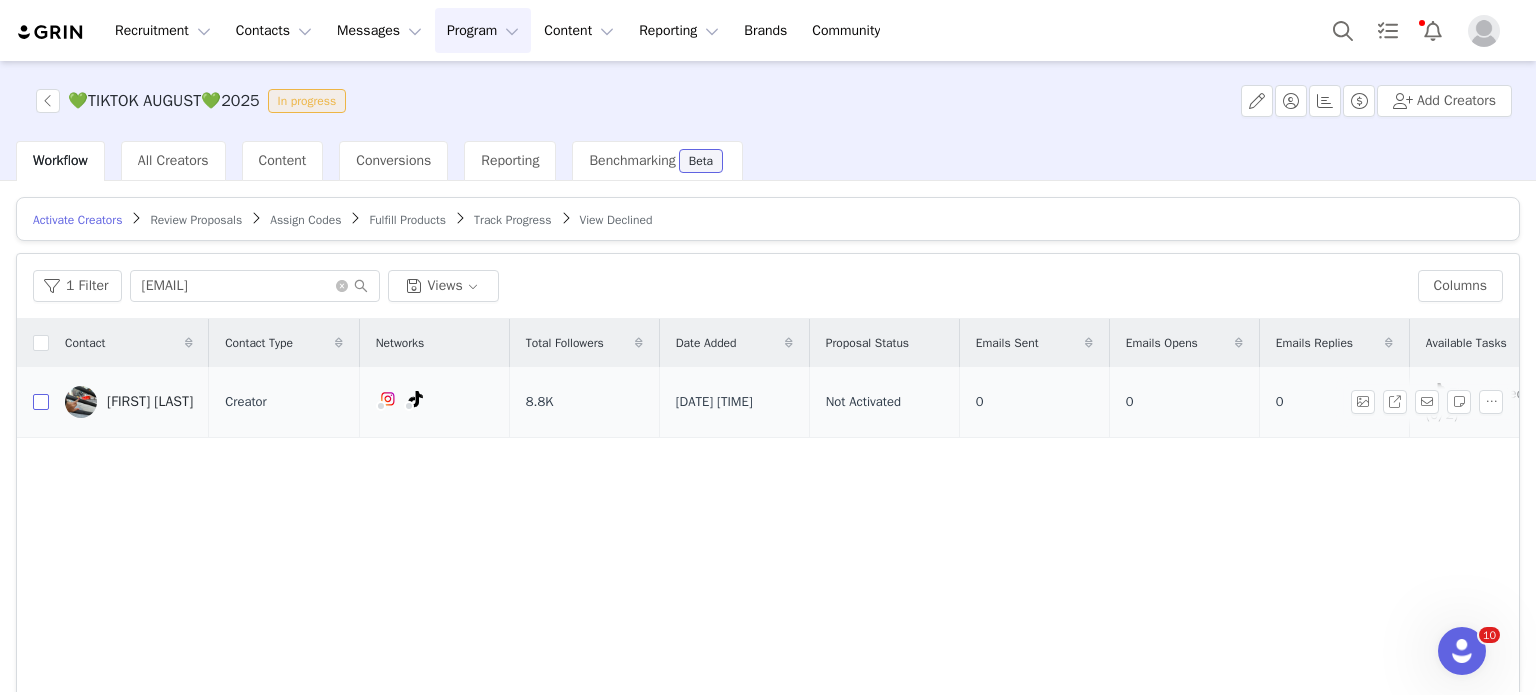click at bounding box center (41, 402) 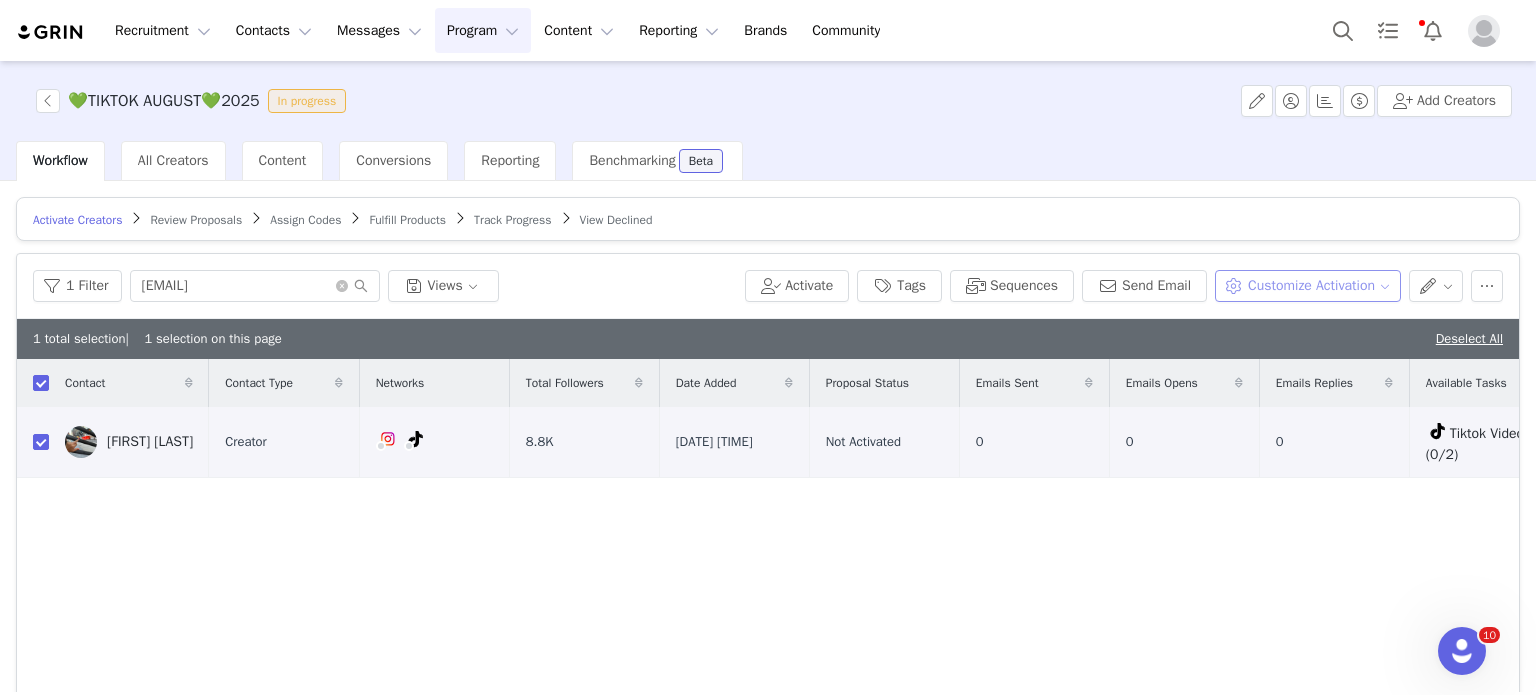 click on "Customize Activation" at bounding box center [1307, 286] 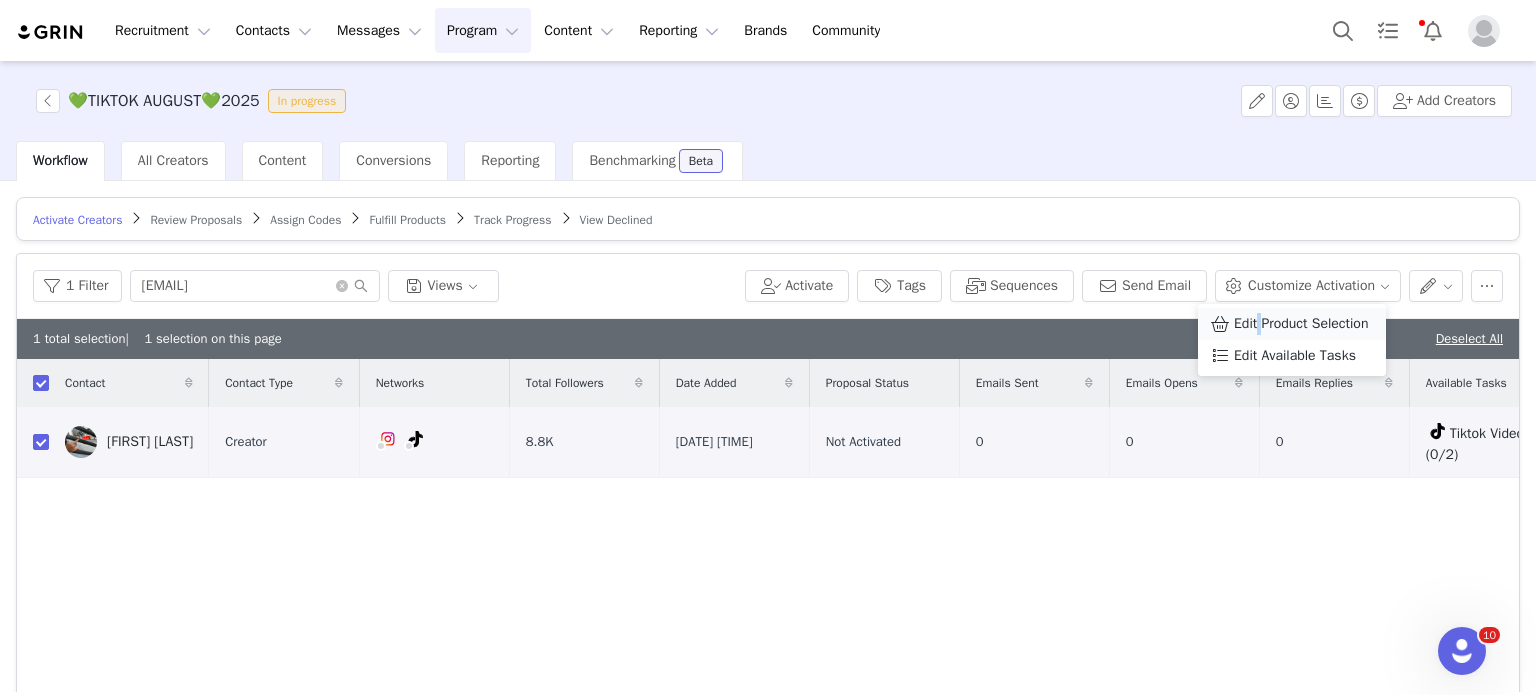 click on "Edit Product Selection Edit Available Tasks" at bounding box center (1292, 340) 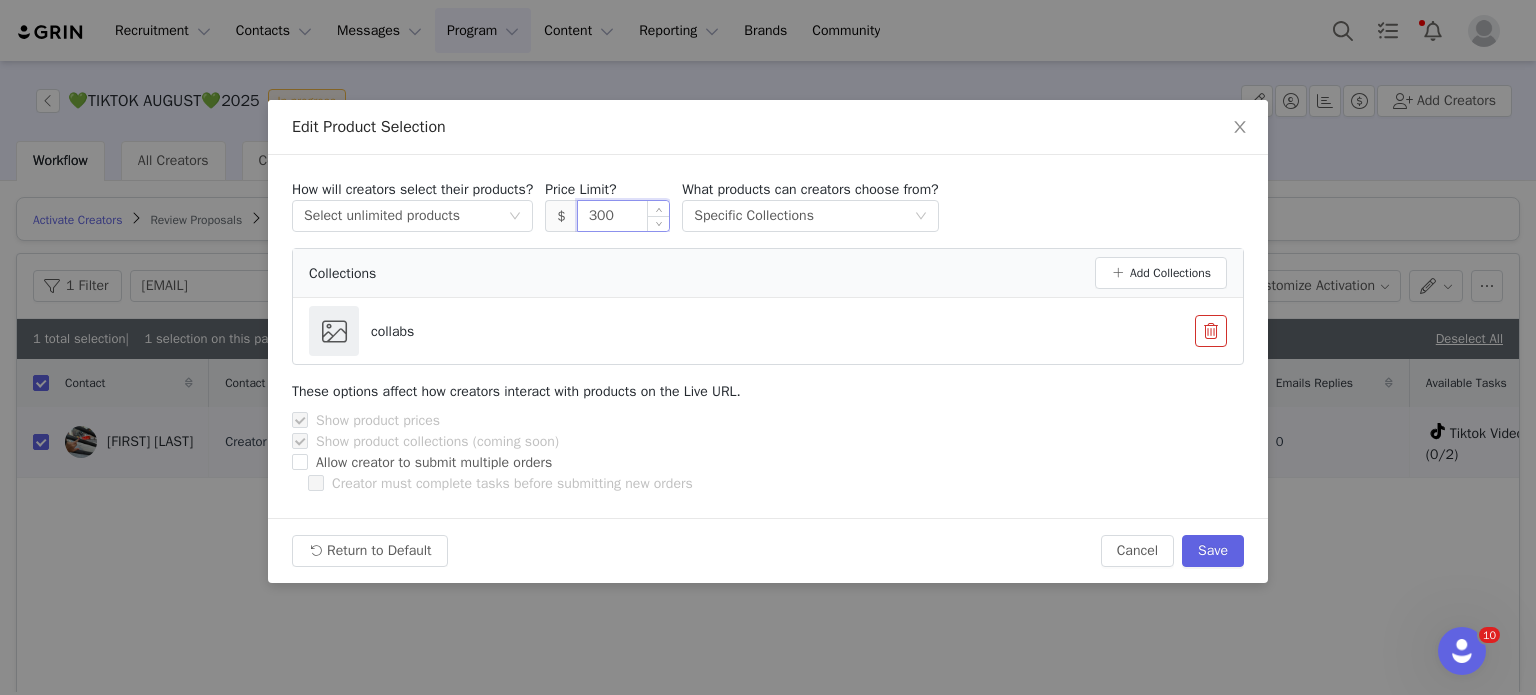 click on "300" at bounding box center [624, 216] 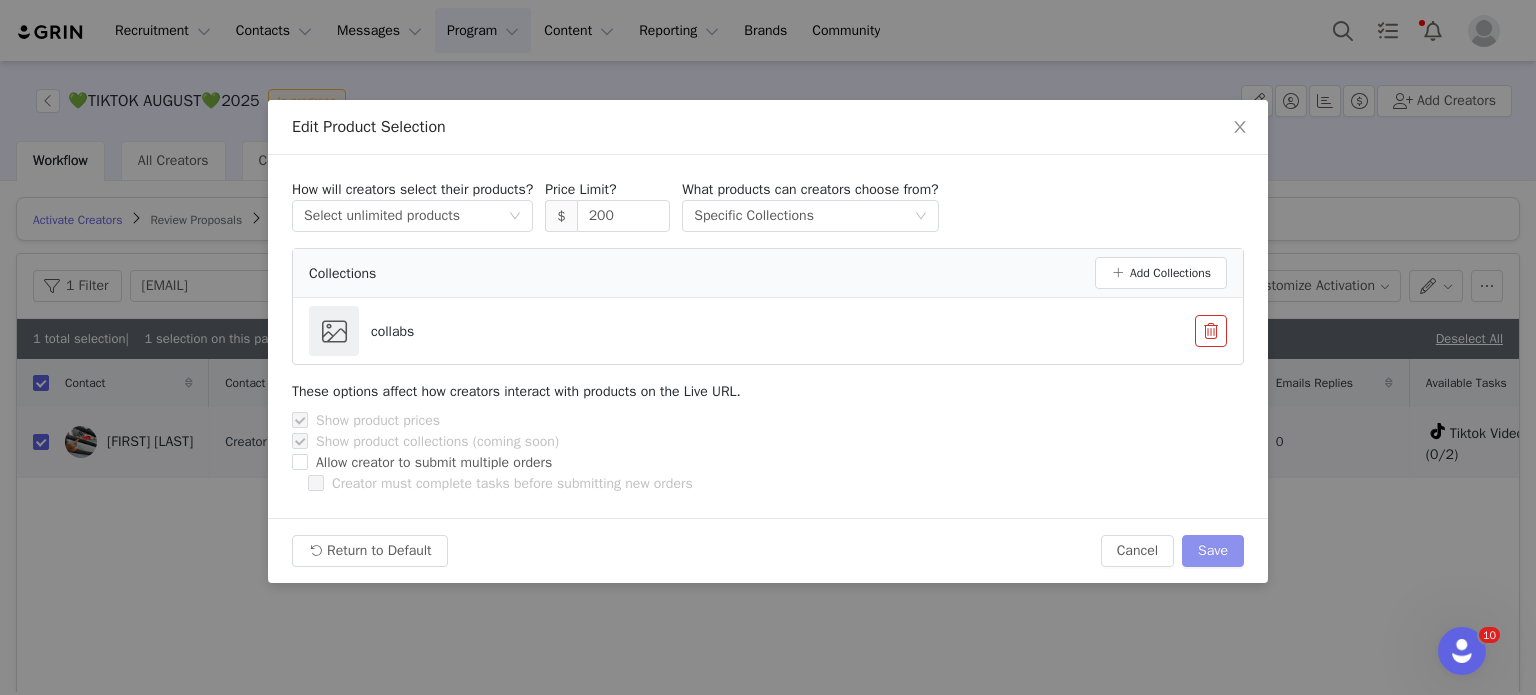 click on "Save" at bounding box center [1213, 551] 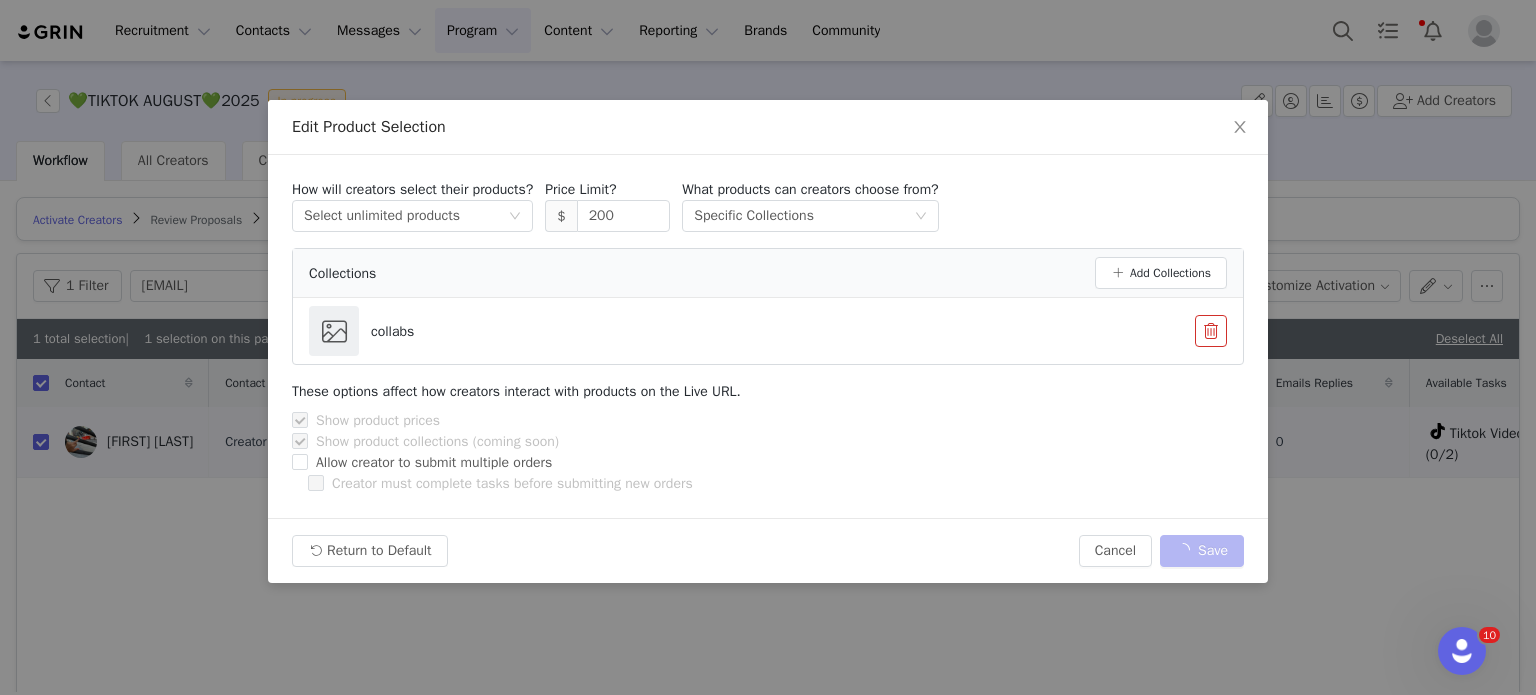 type on "300" 